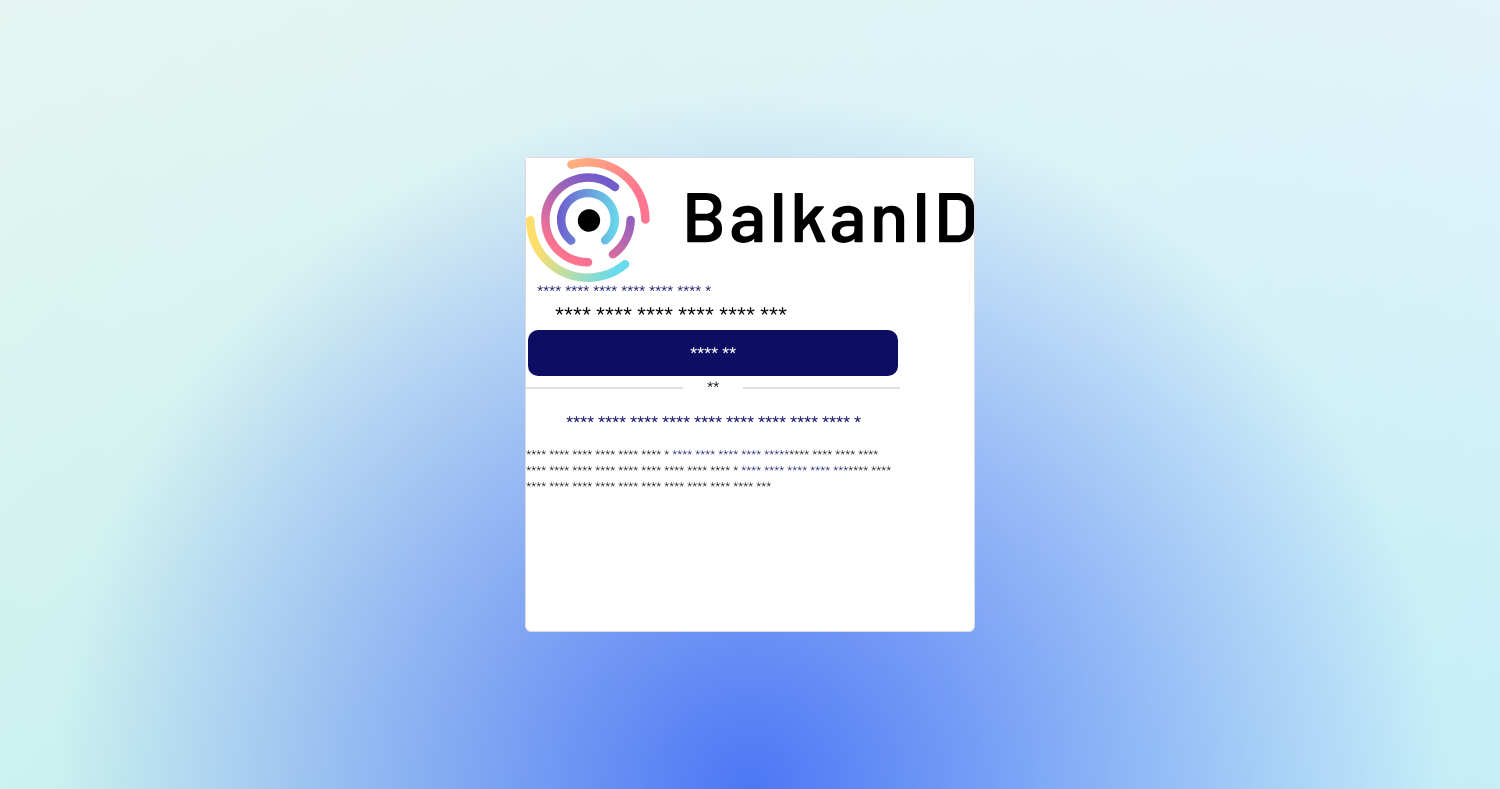 scroll, scrollTop: 0, scrollLeft: 0, axis: both 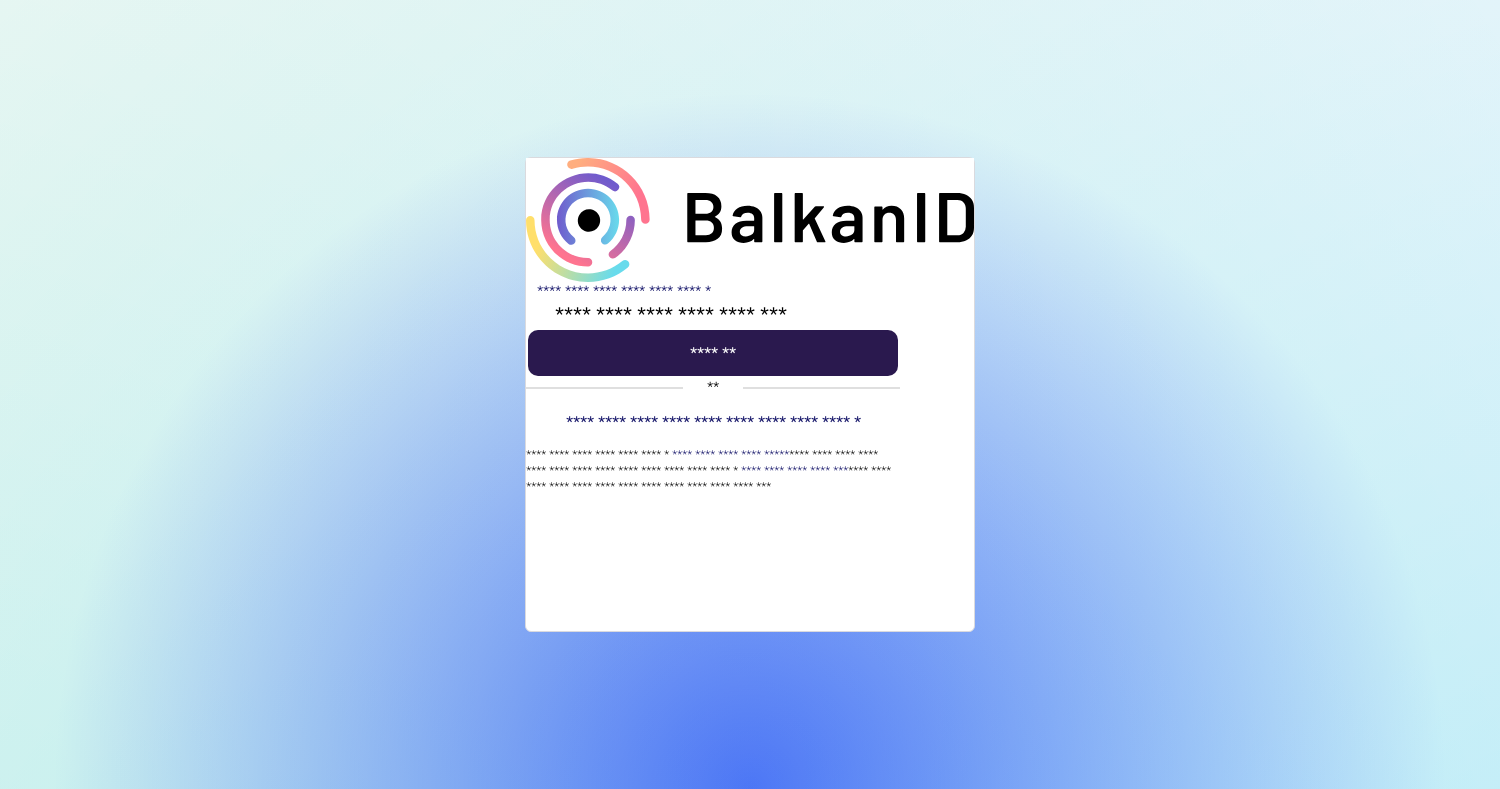 click at bounding box center (713, 353) 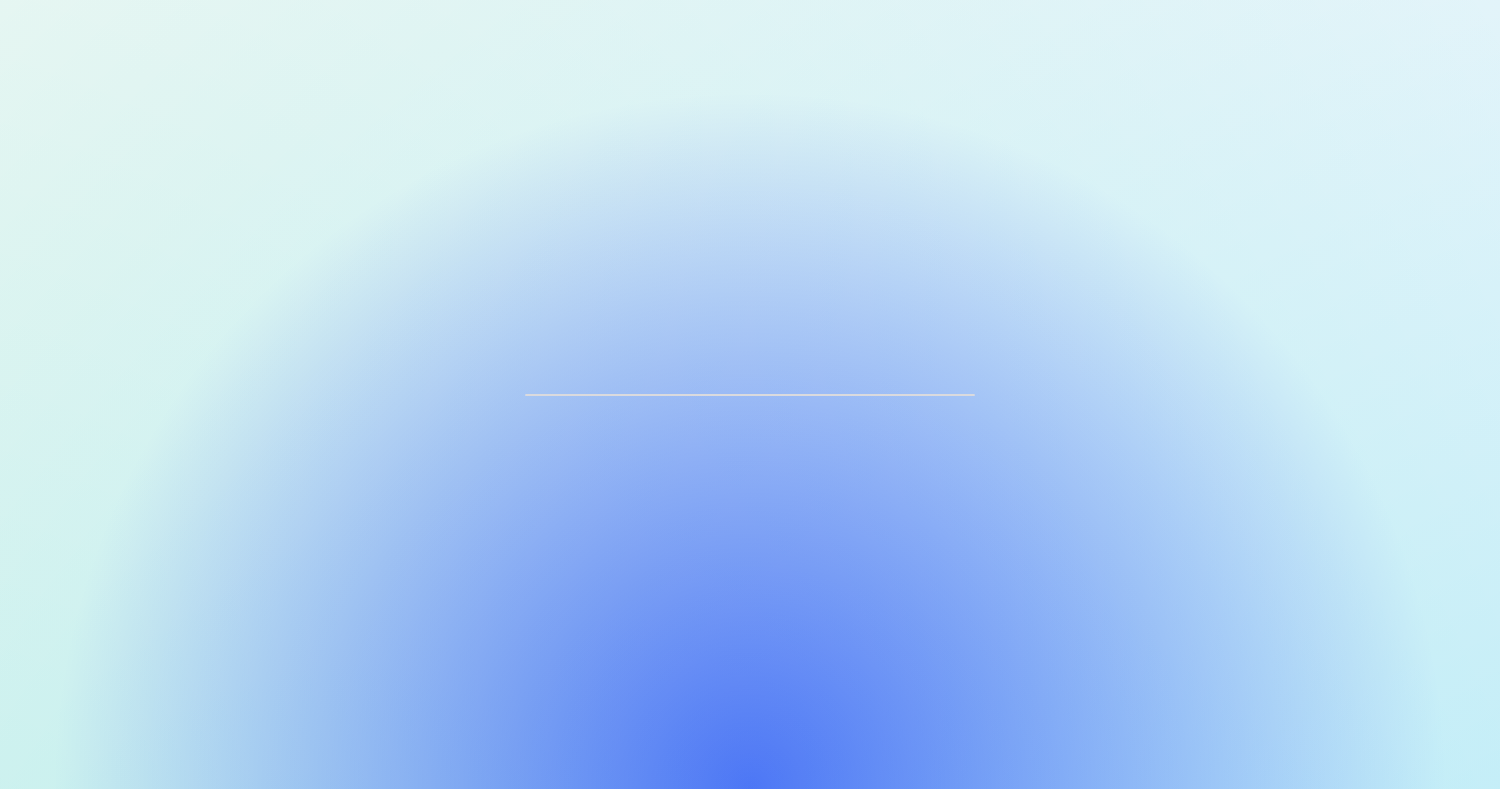 scroll, scrollTop: 0, scrollLeft: 0, axis: both 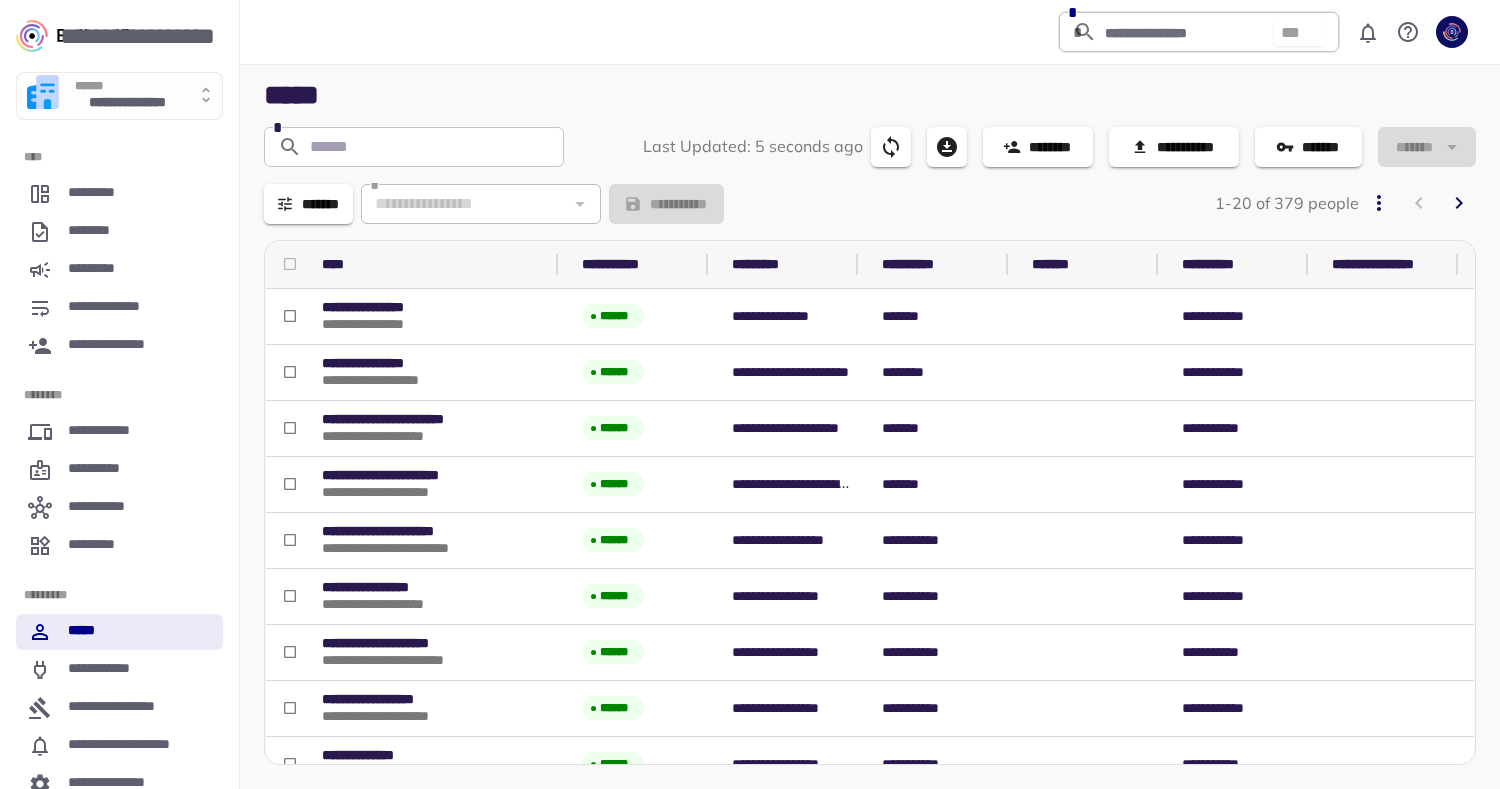 click on "**********" at bounding box center [127, 104] 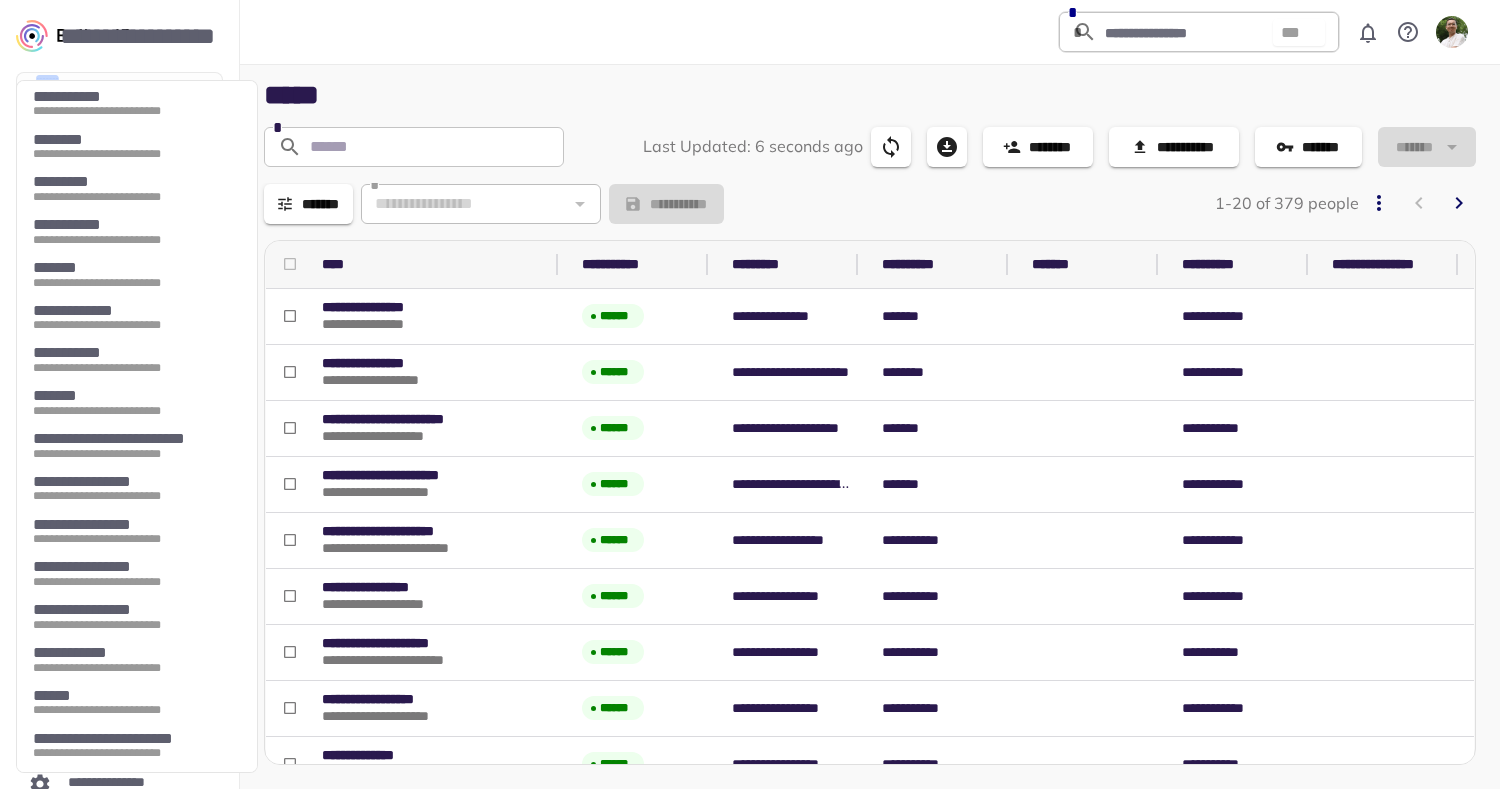 scroll, scrollTop: 62, scrollLeft: 0, axis: vertical 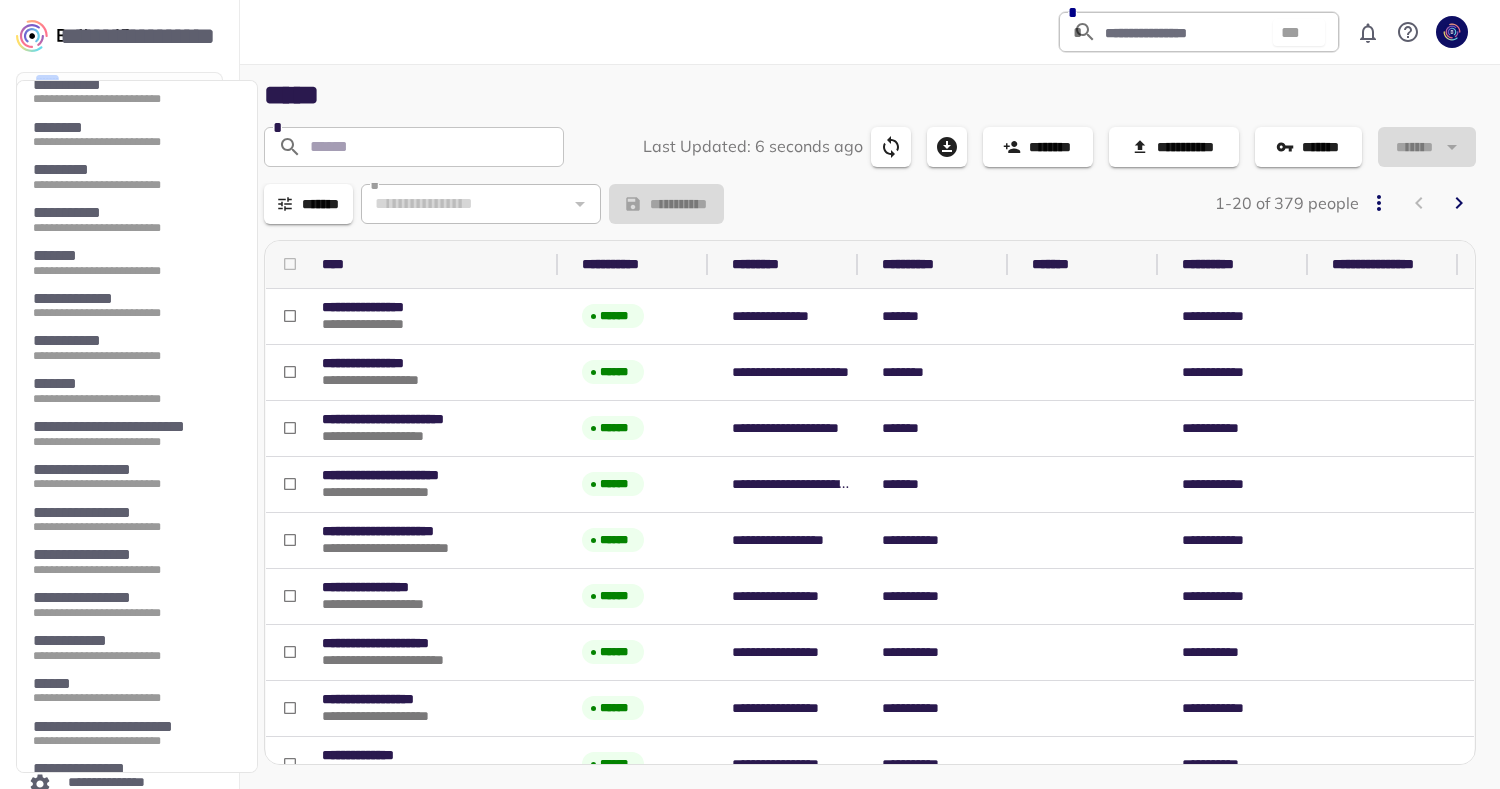click on "**********" at bounding box center [137, 519] 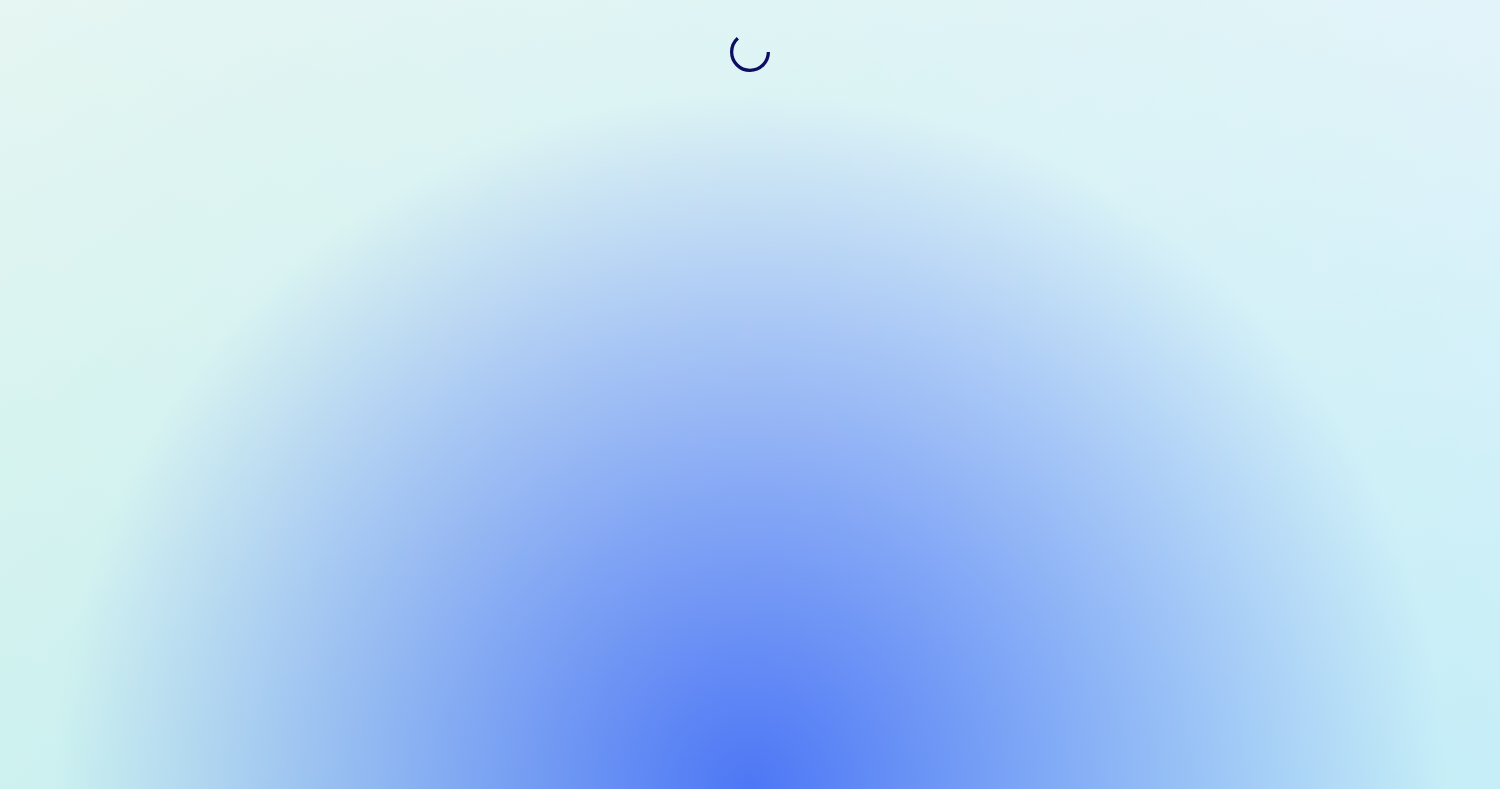 scroll, scrollTop: 0, scrollLeft: 0, axis: both 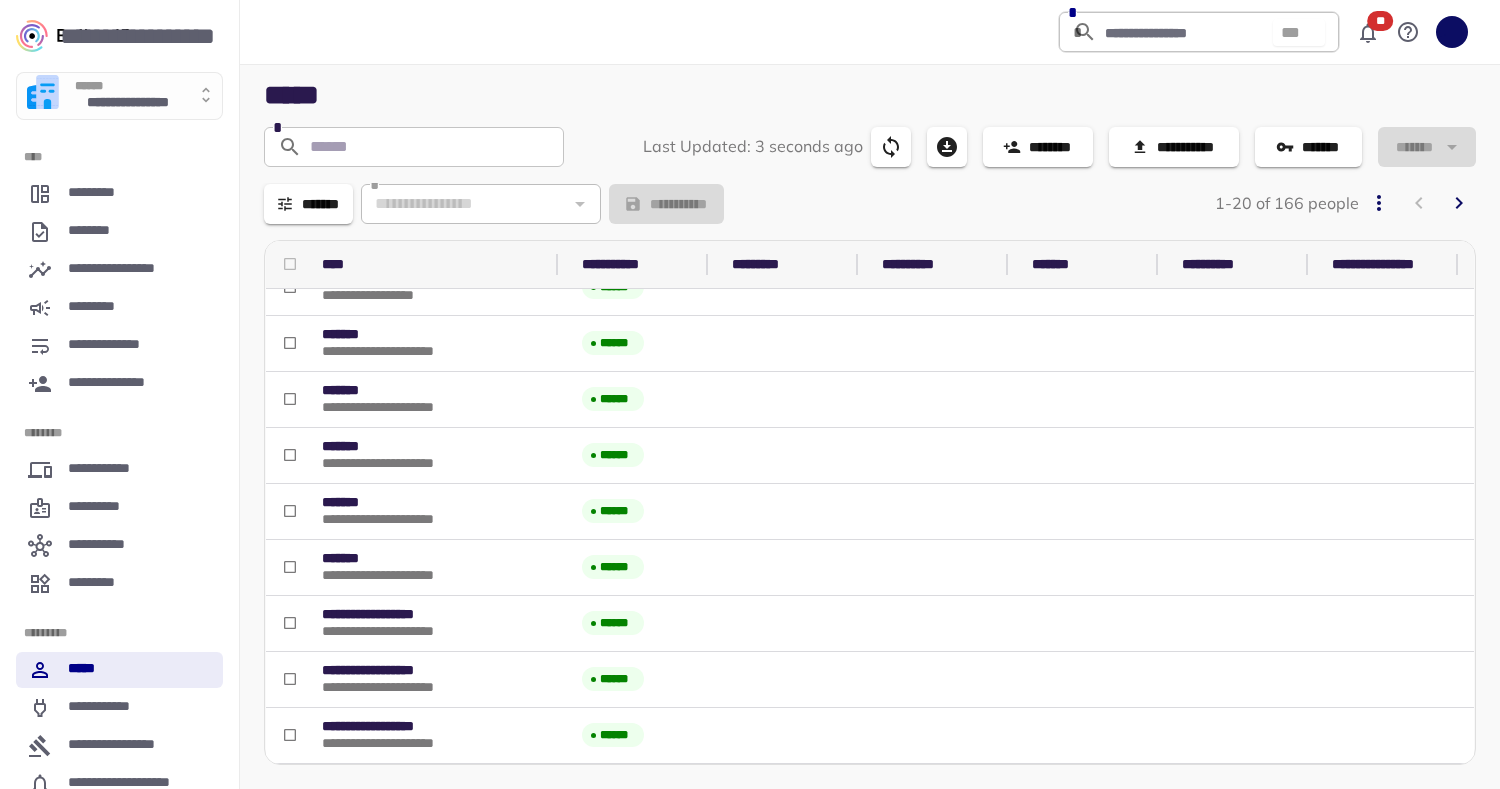 click 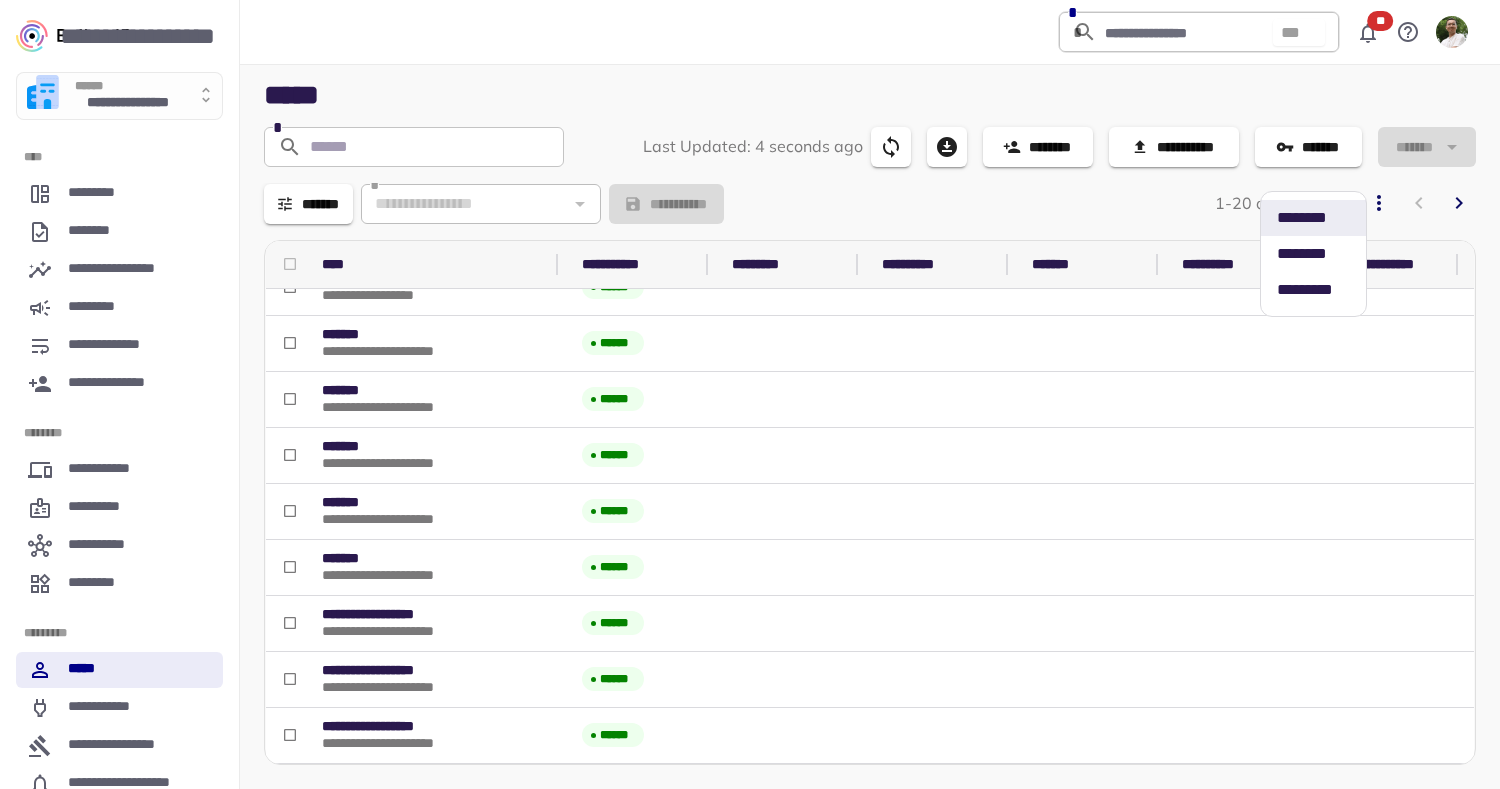 click on "** *****" at bounding box center (1313, 254) 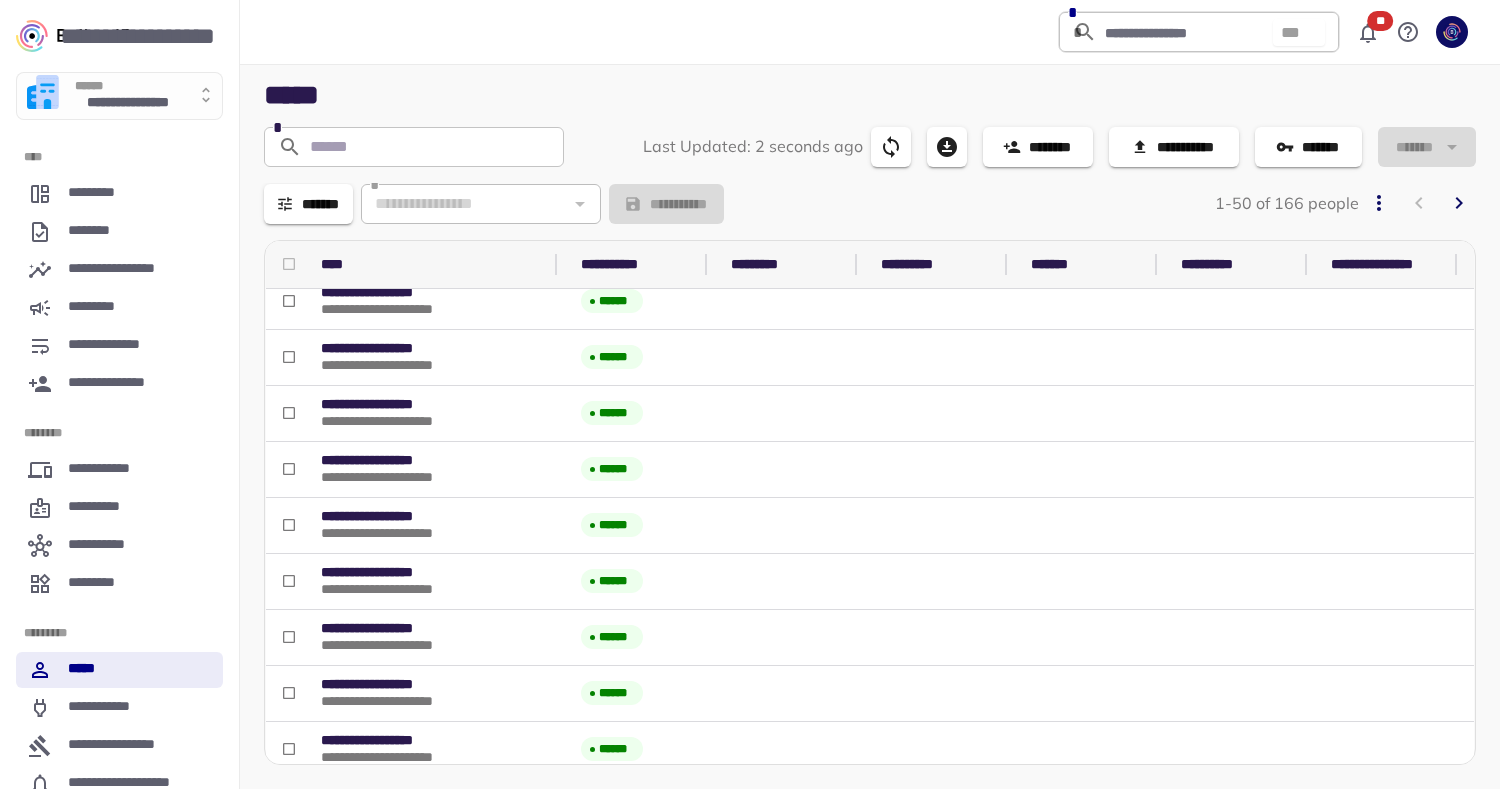 scroll, scrollTop: 2325, scrollLeft: 1, axis: both 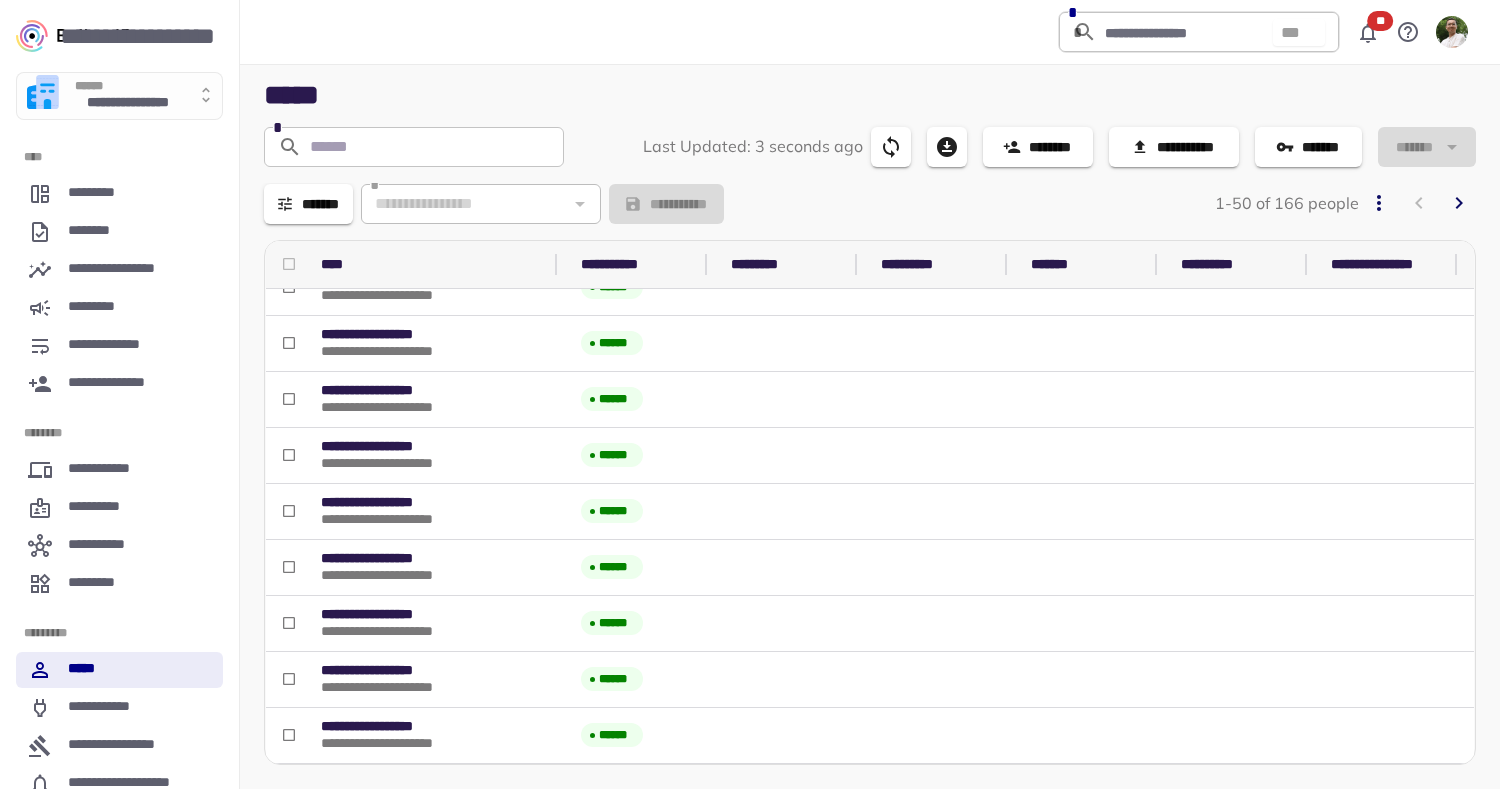 click 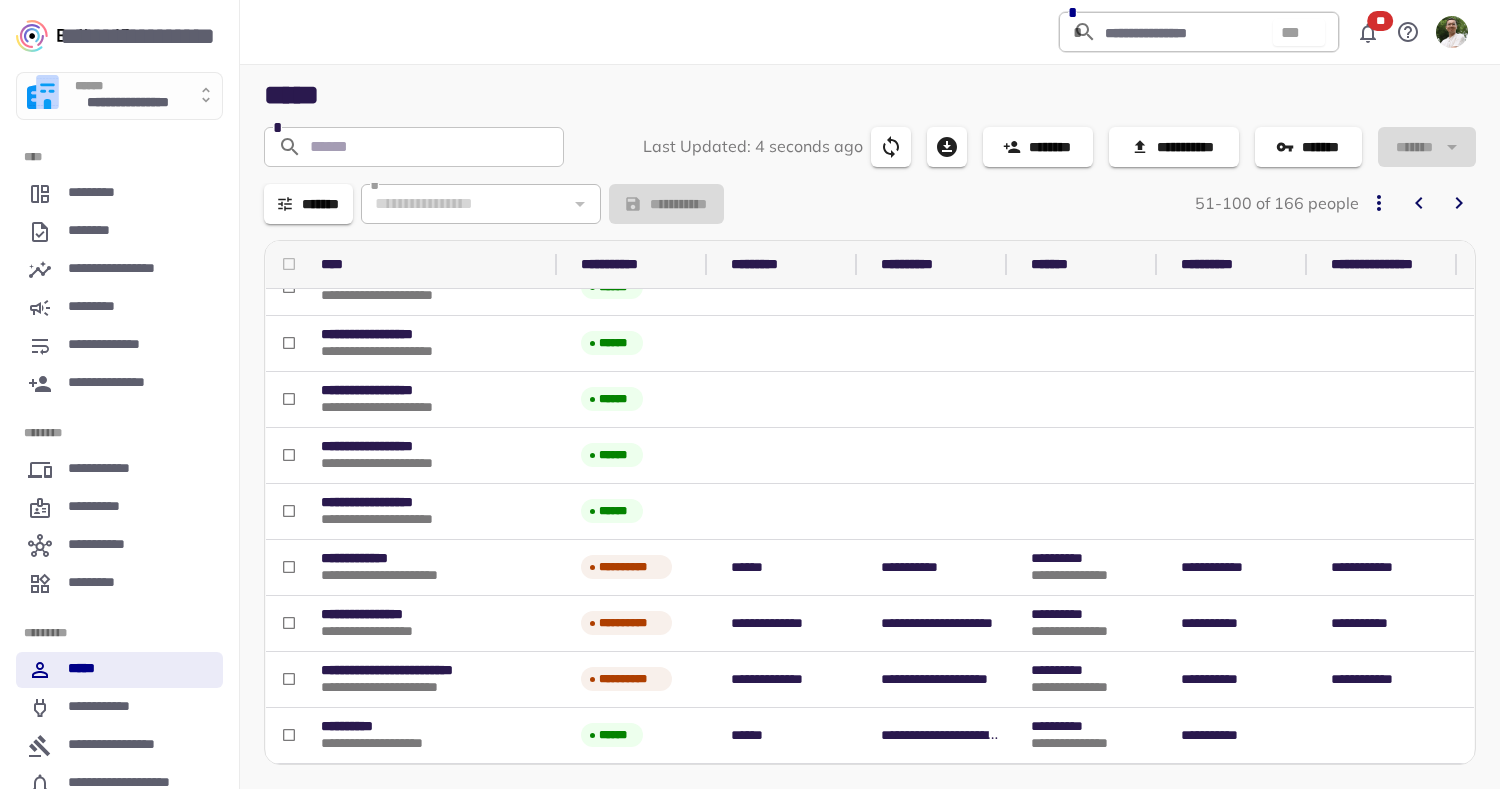 click 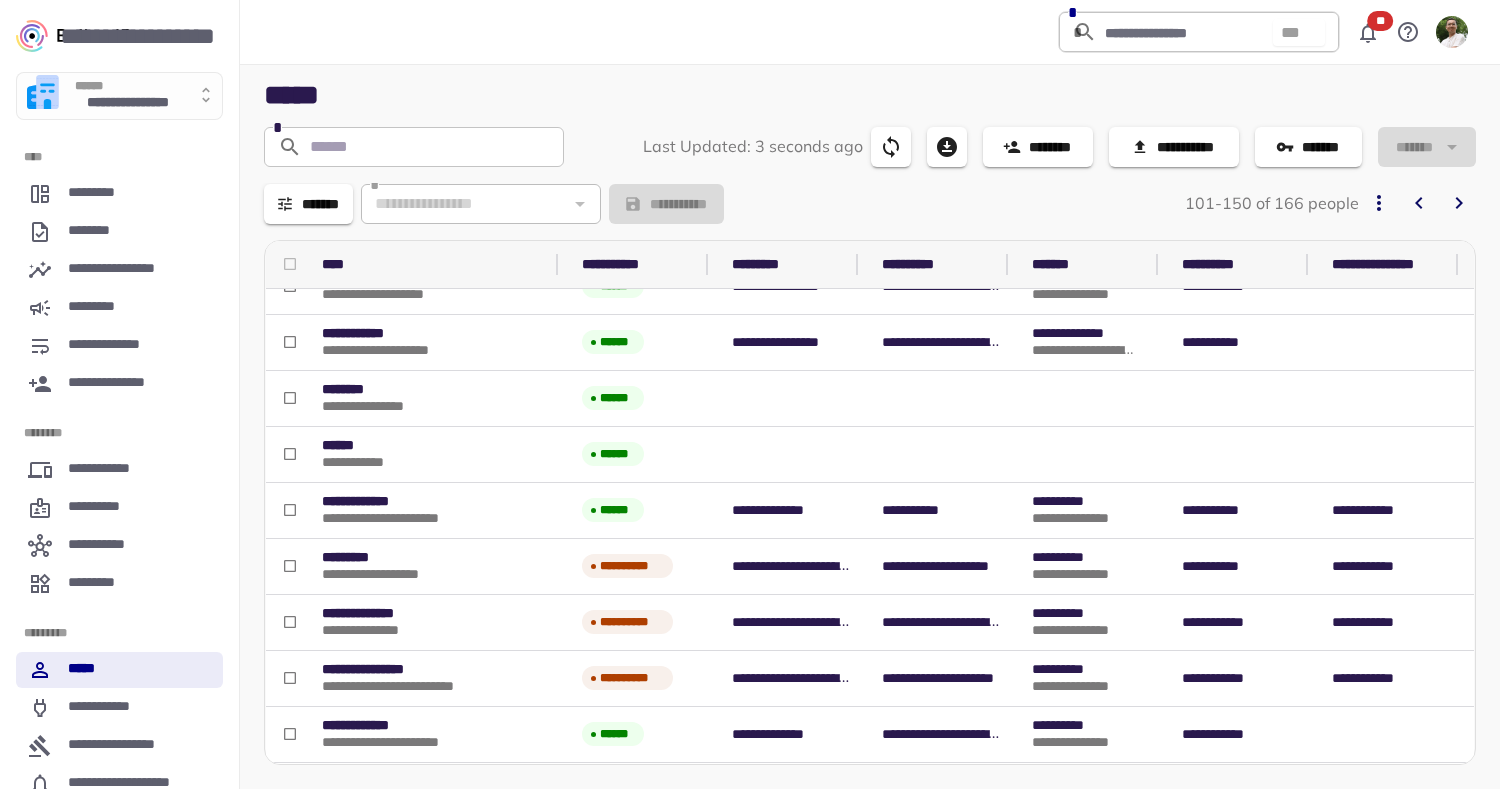 scroll, scrollTop: 0, scrollLeft: 0, axis: both 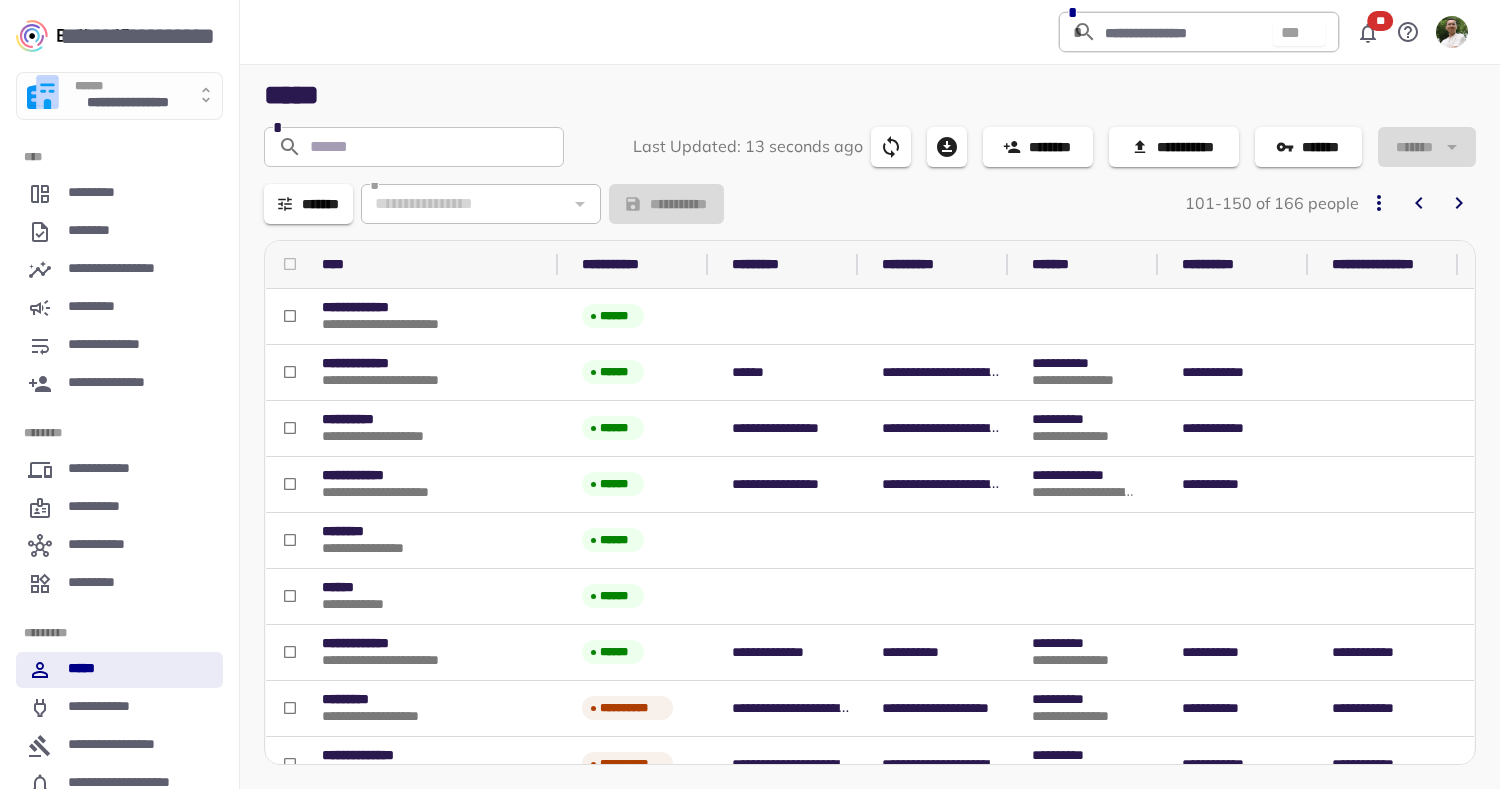 click 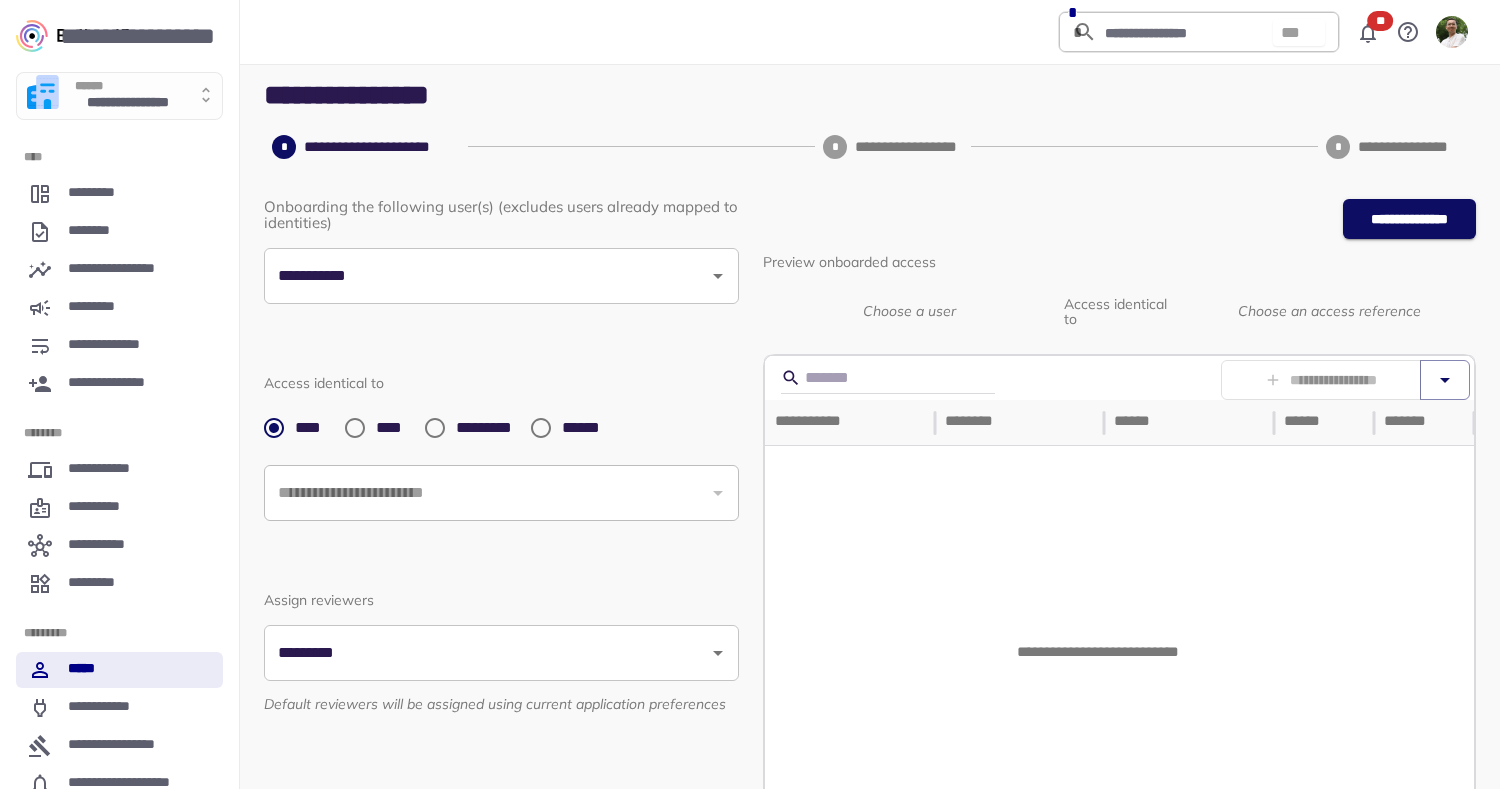 click on "**********" at bounding box center (486, 276) 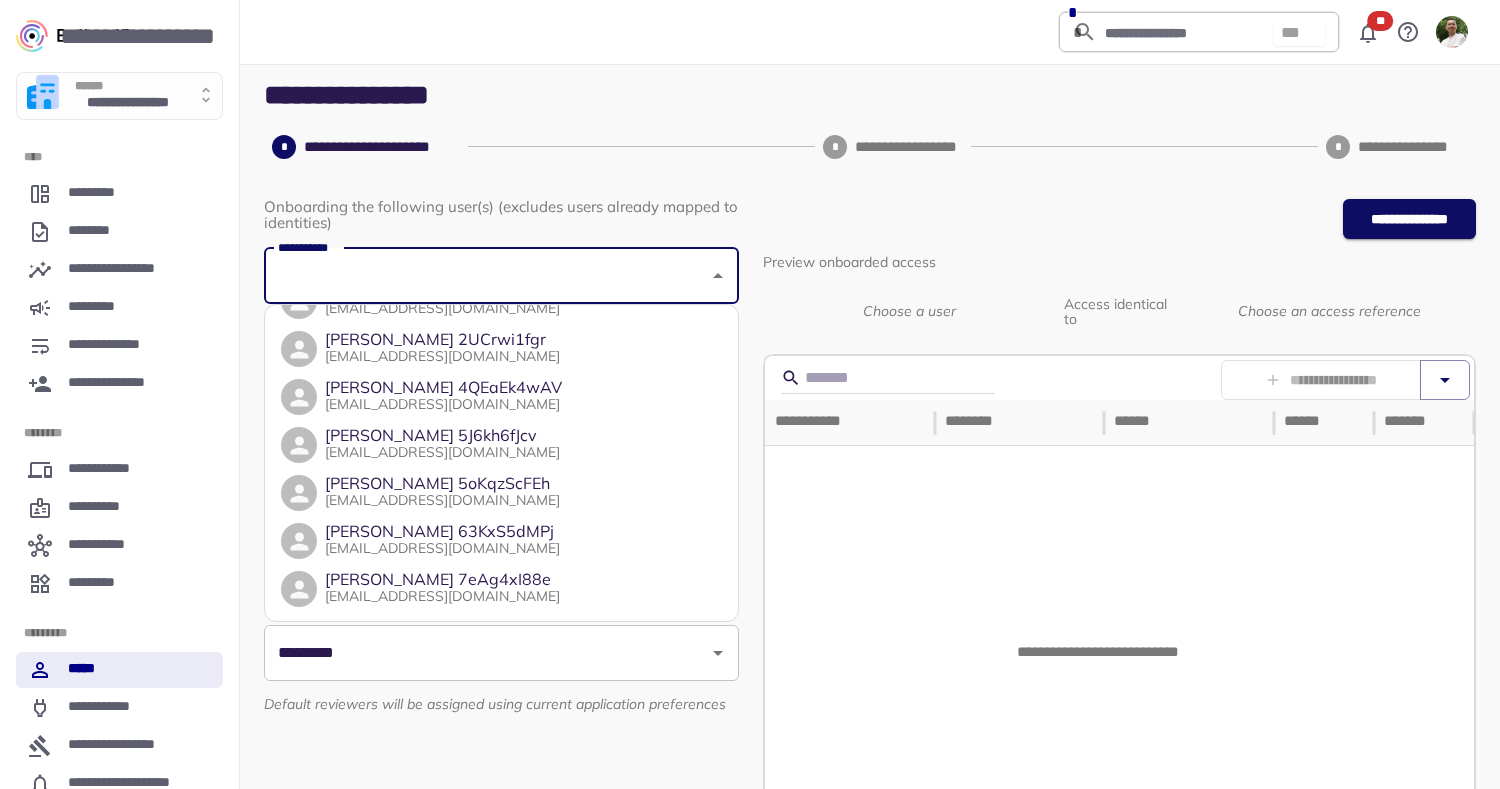 scroll, scrollTop: 0, scrollLeft: 0, axis: both 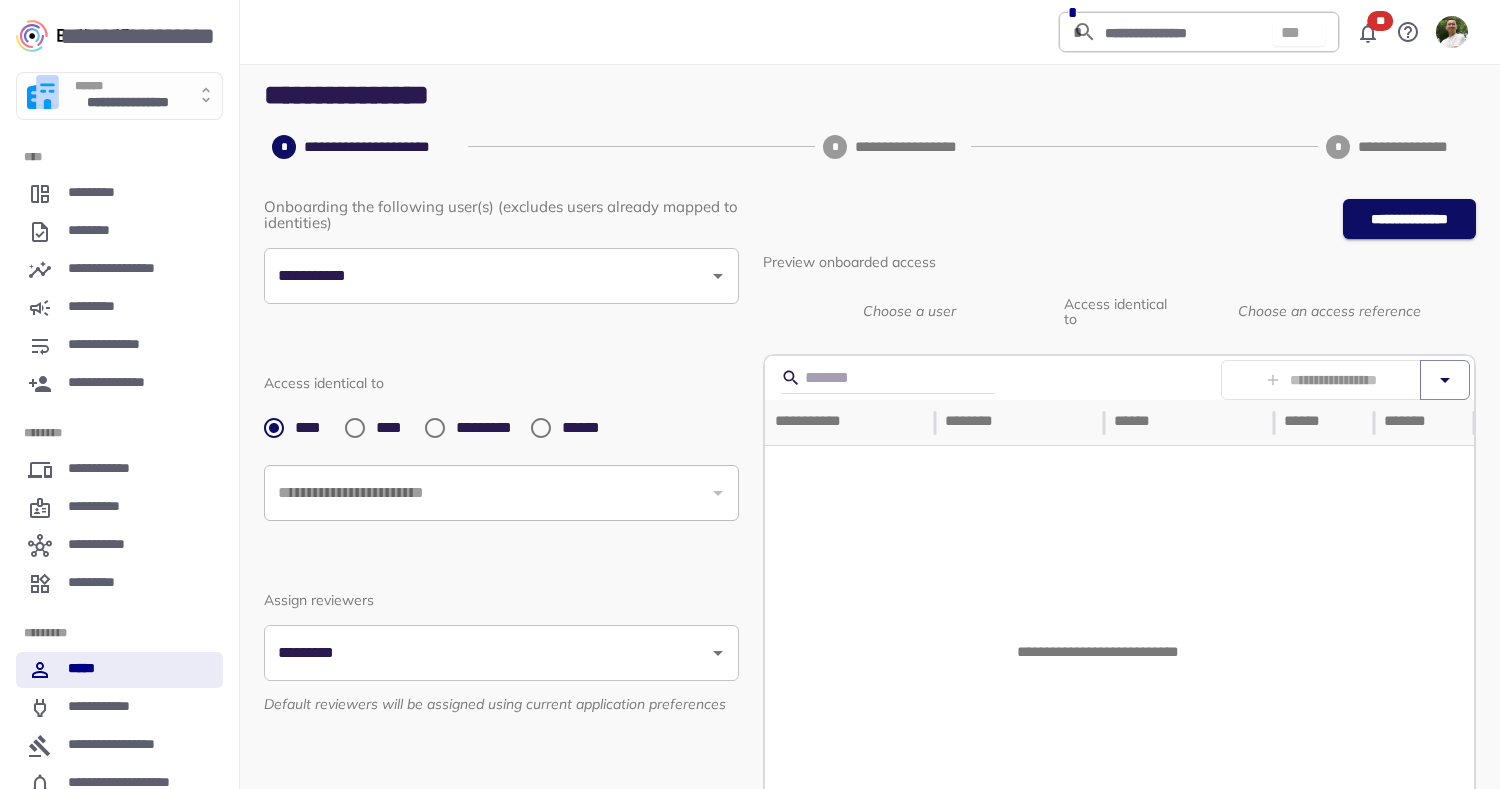 click on "**********" at bounding box center (870, 571) 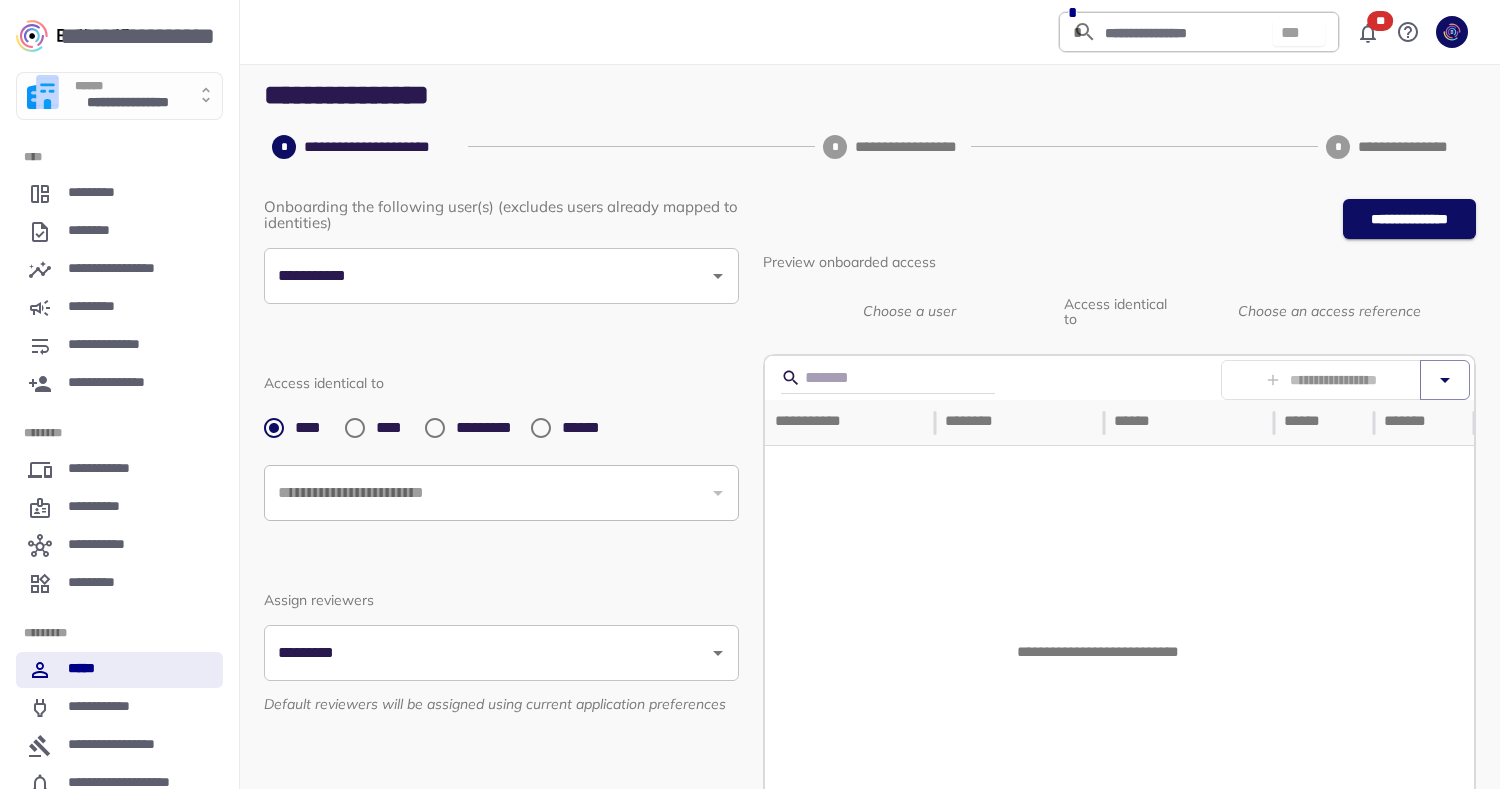 click on "*****" at bounding box center [119, 670] 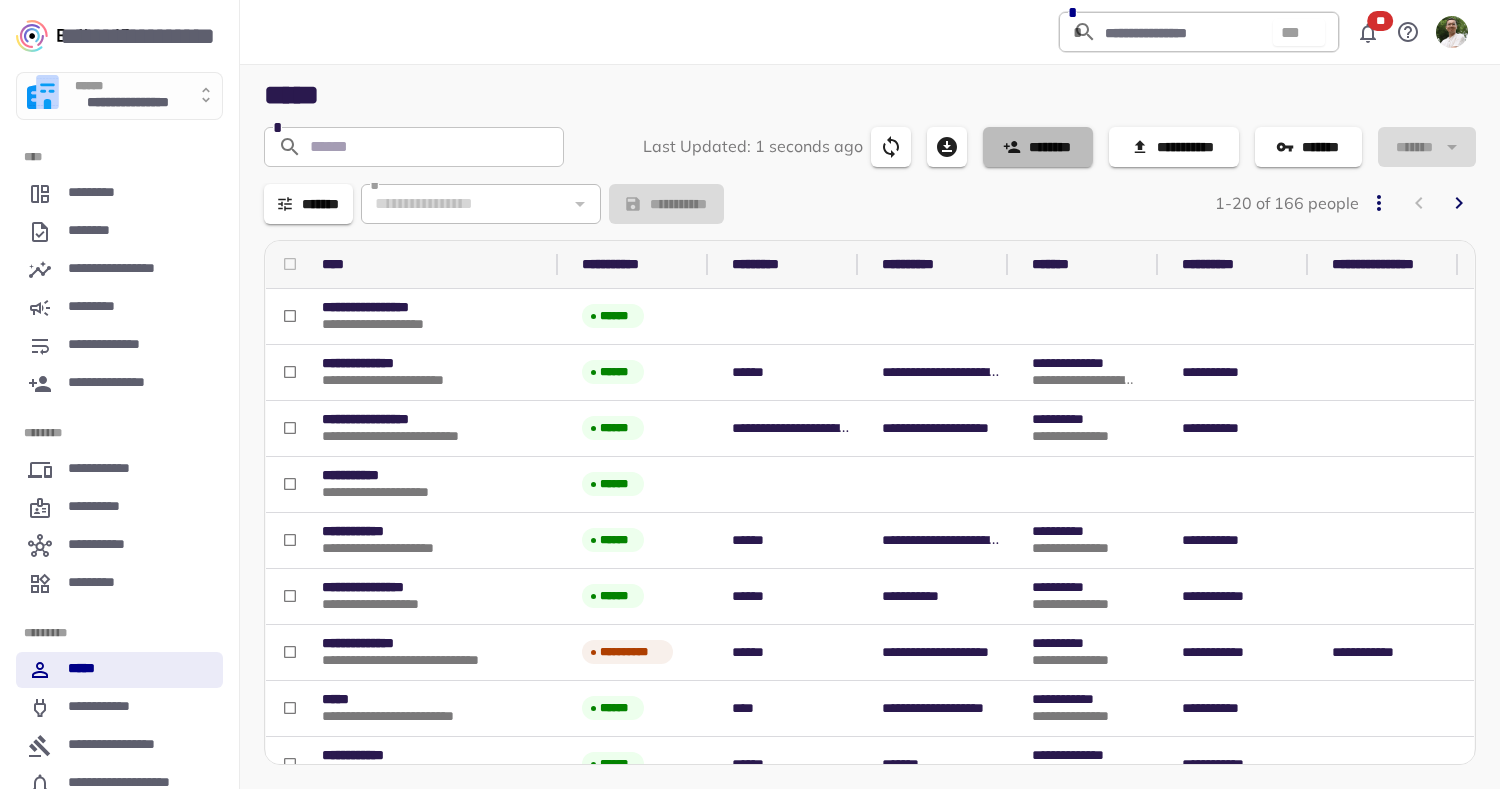 click on "********" at bounding box center [1038, 147] 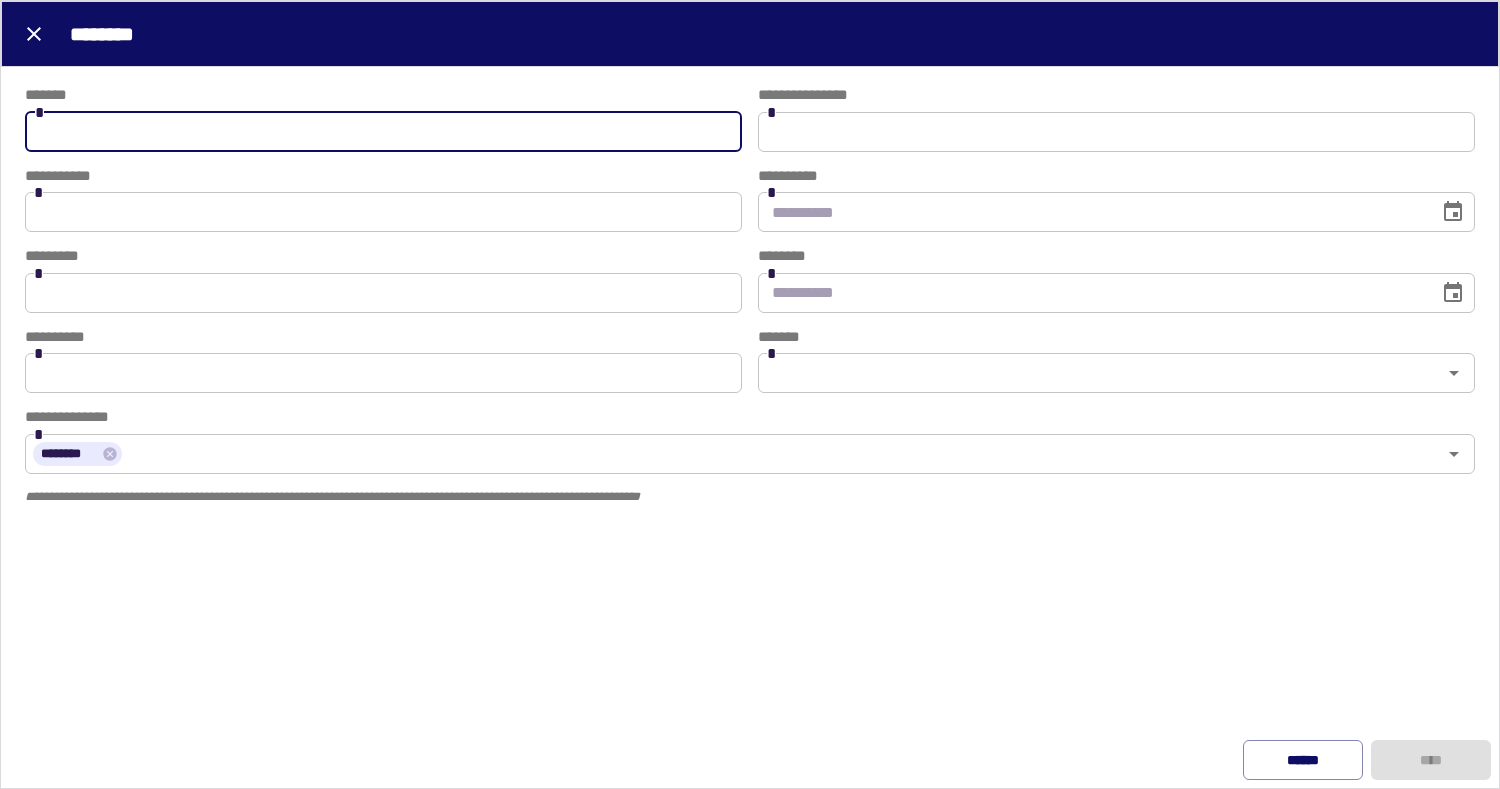 click at bounding box center [383, 132] 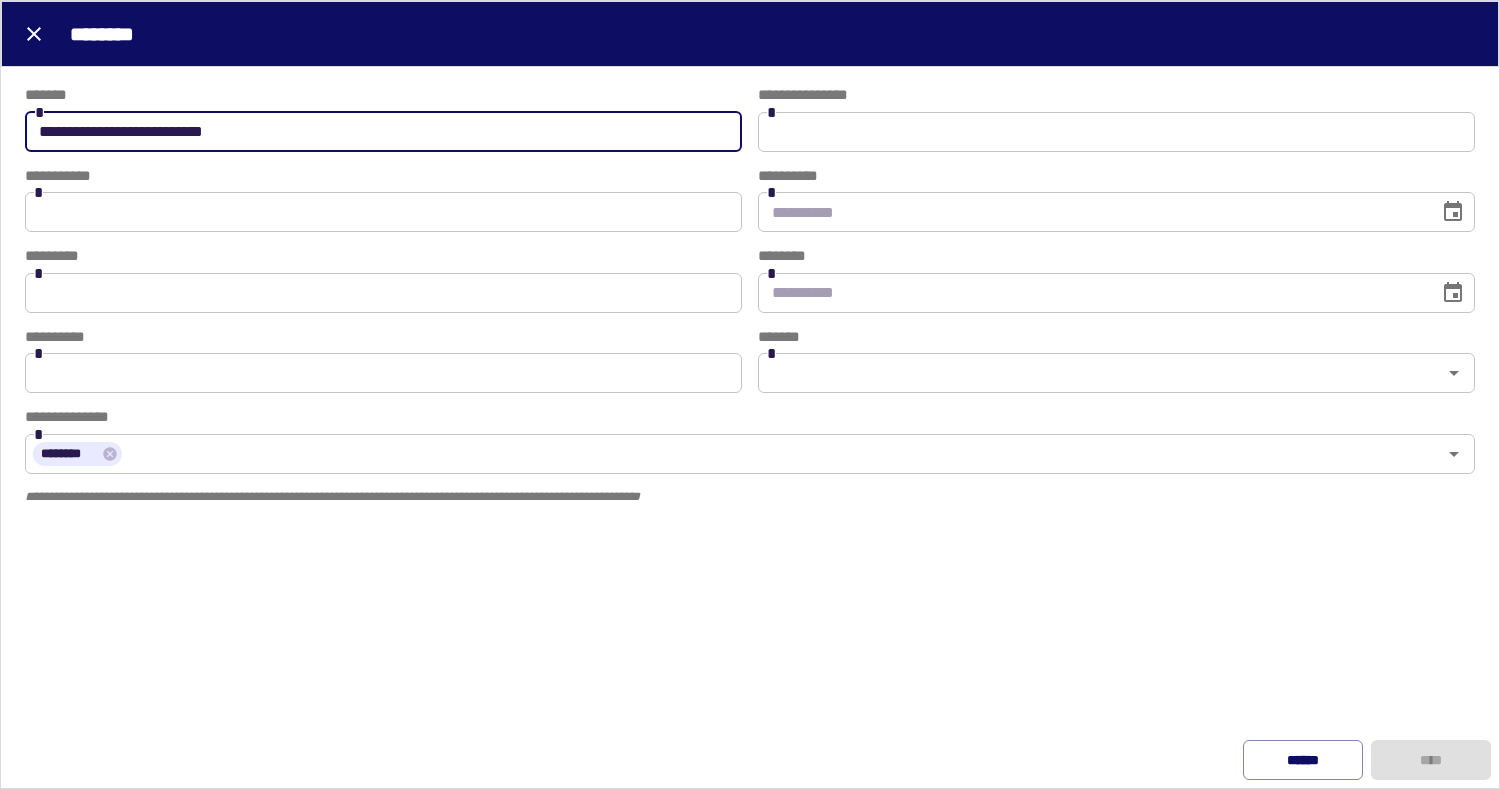 type on "**********" 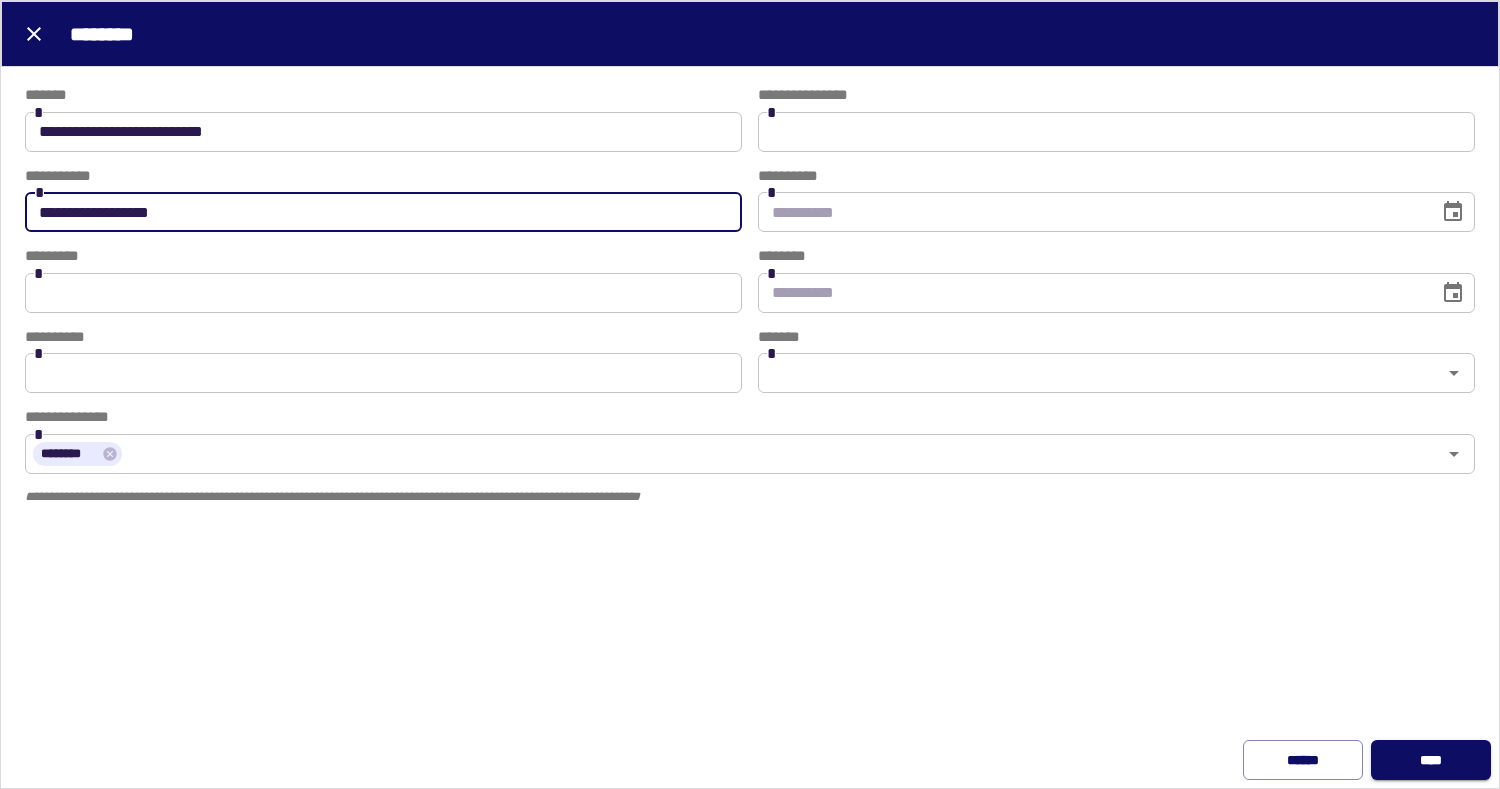 type on "**********" 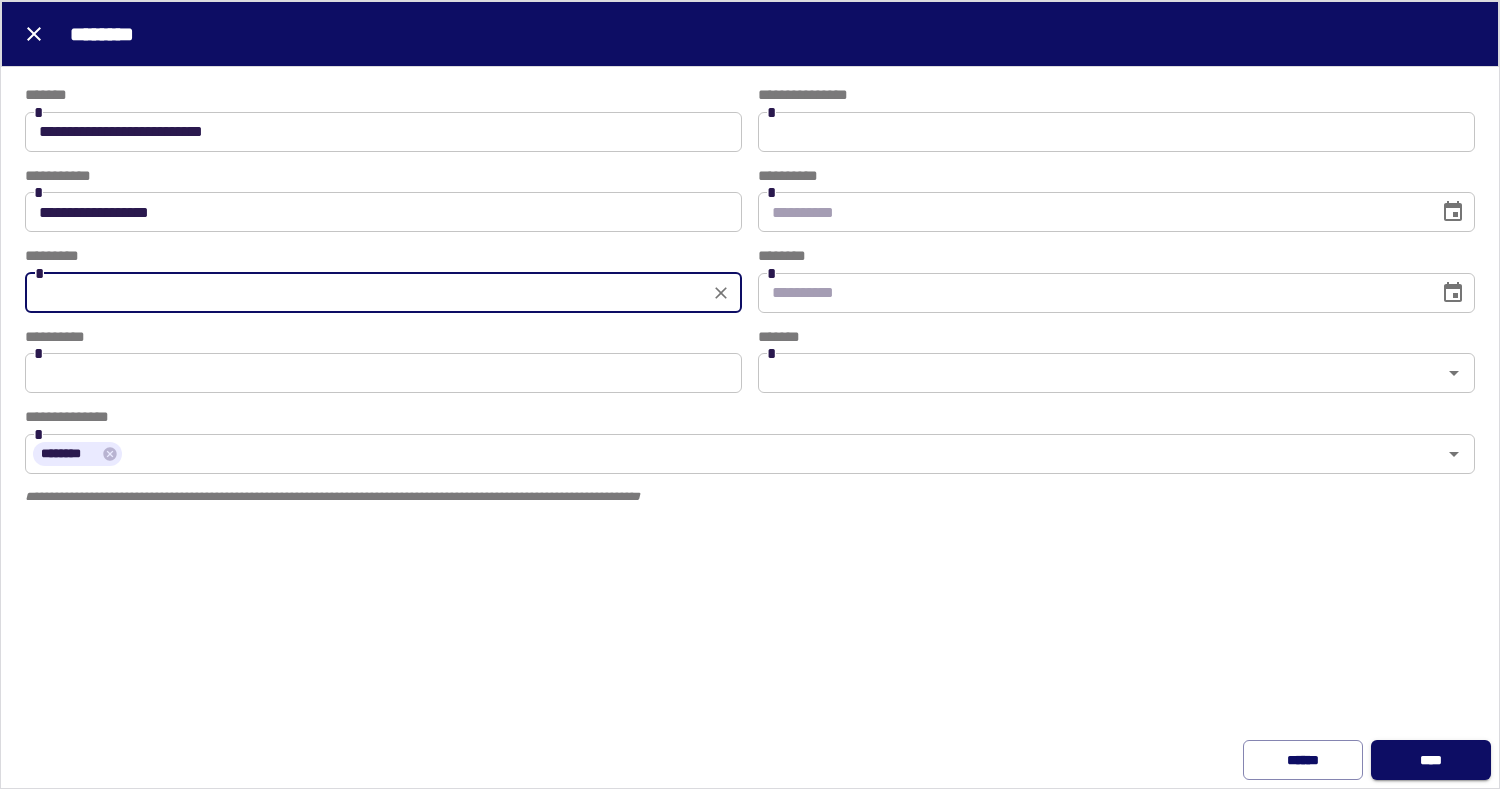 type on "**********" 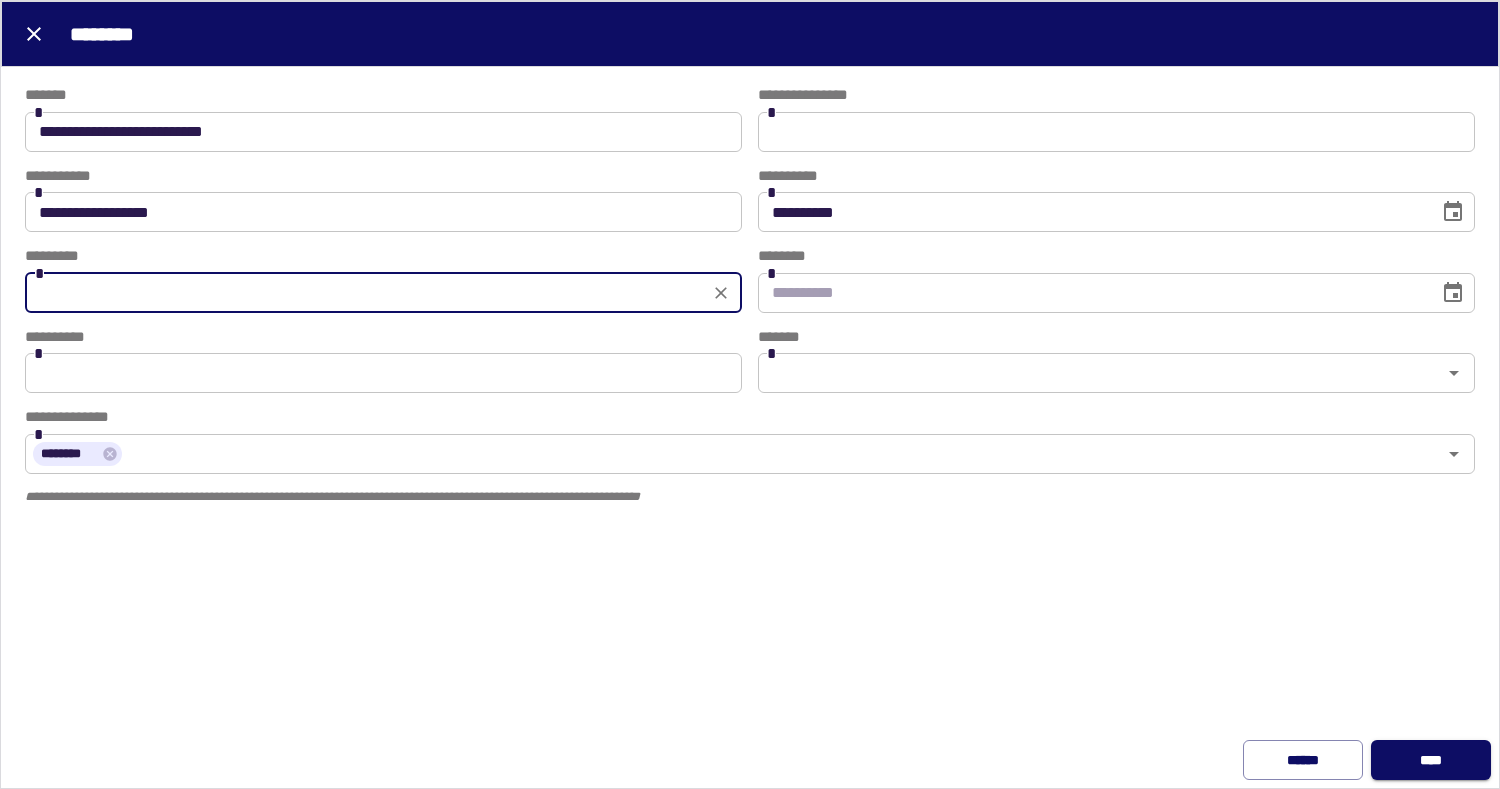 click on "**********" at bounding box center [1091, 212] 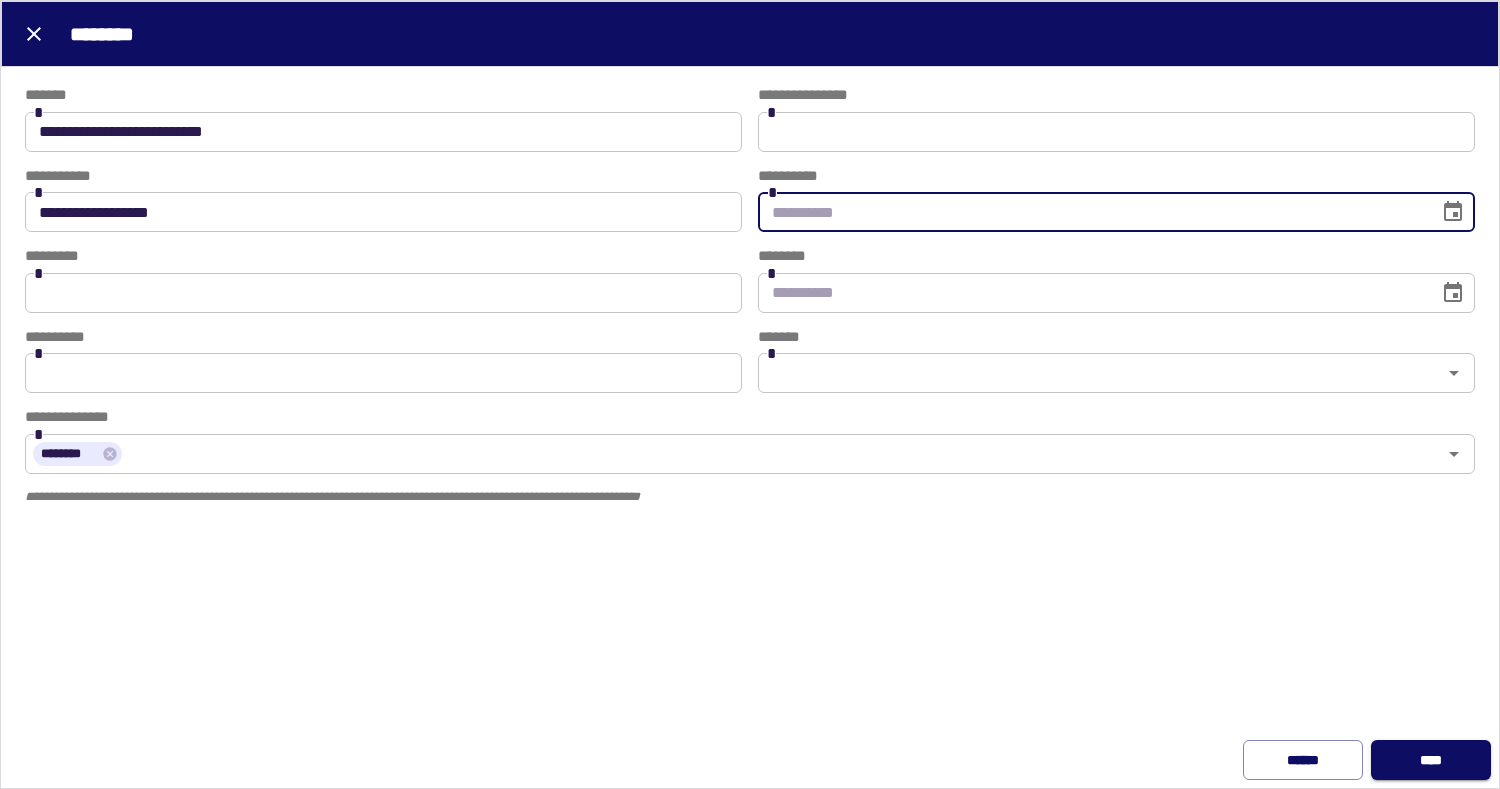 click 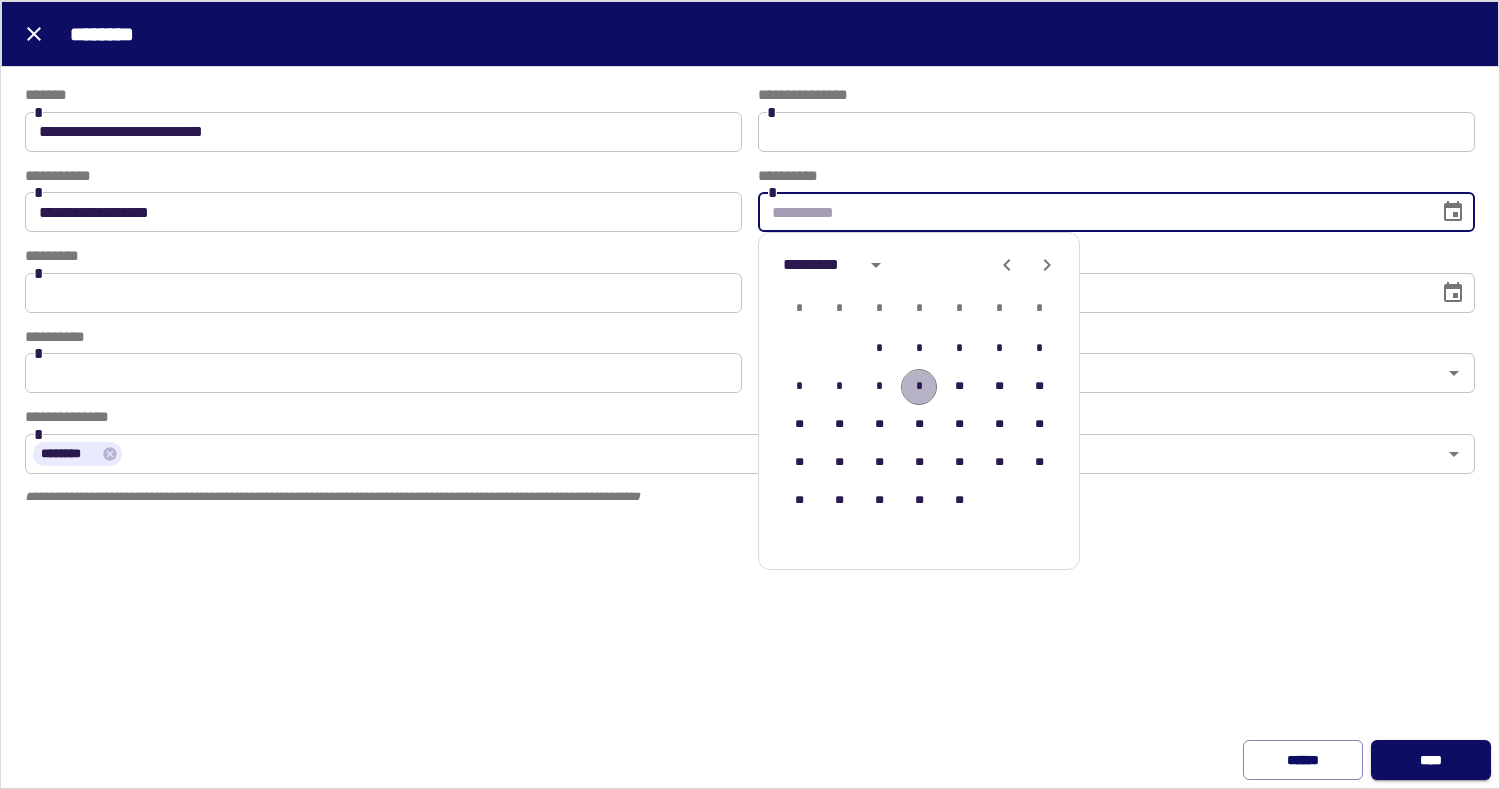 click on "*" at bounding box center [919, 387] 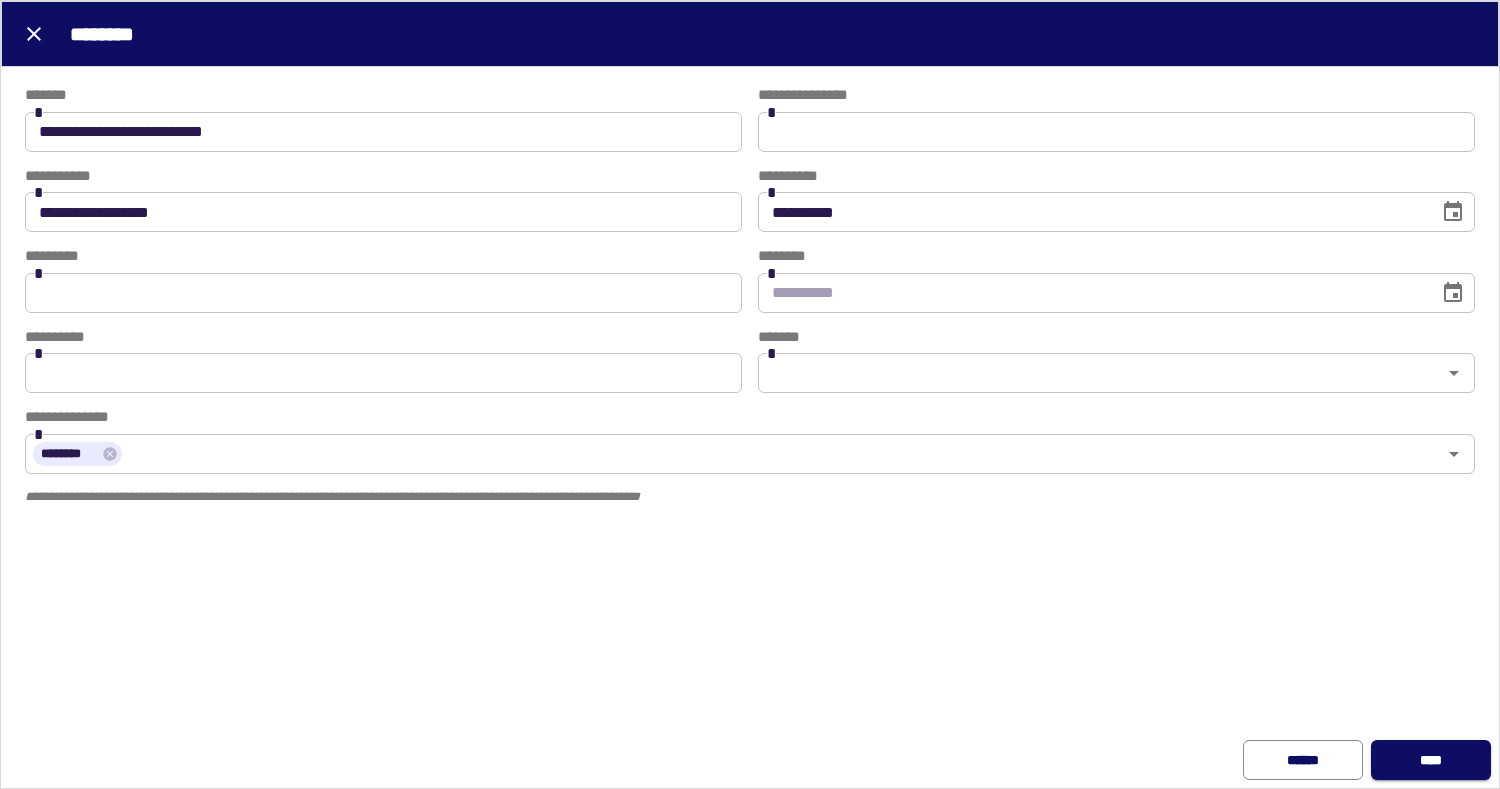type on "**********" 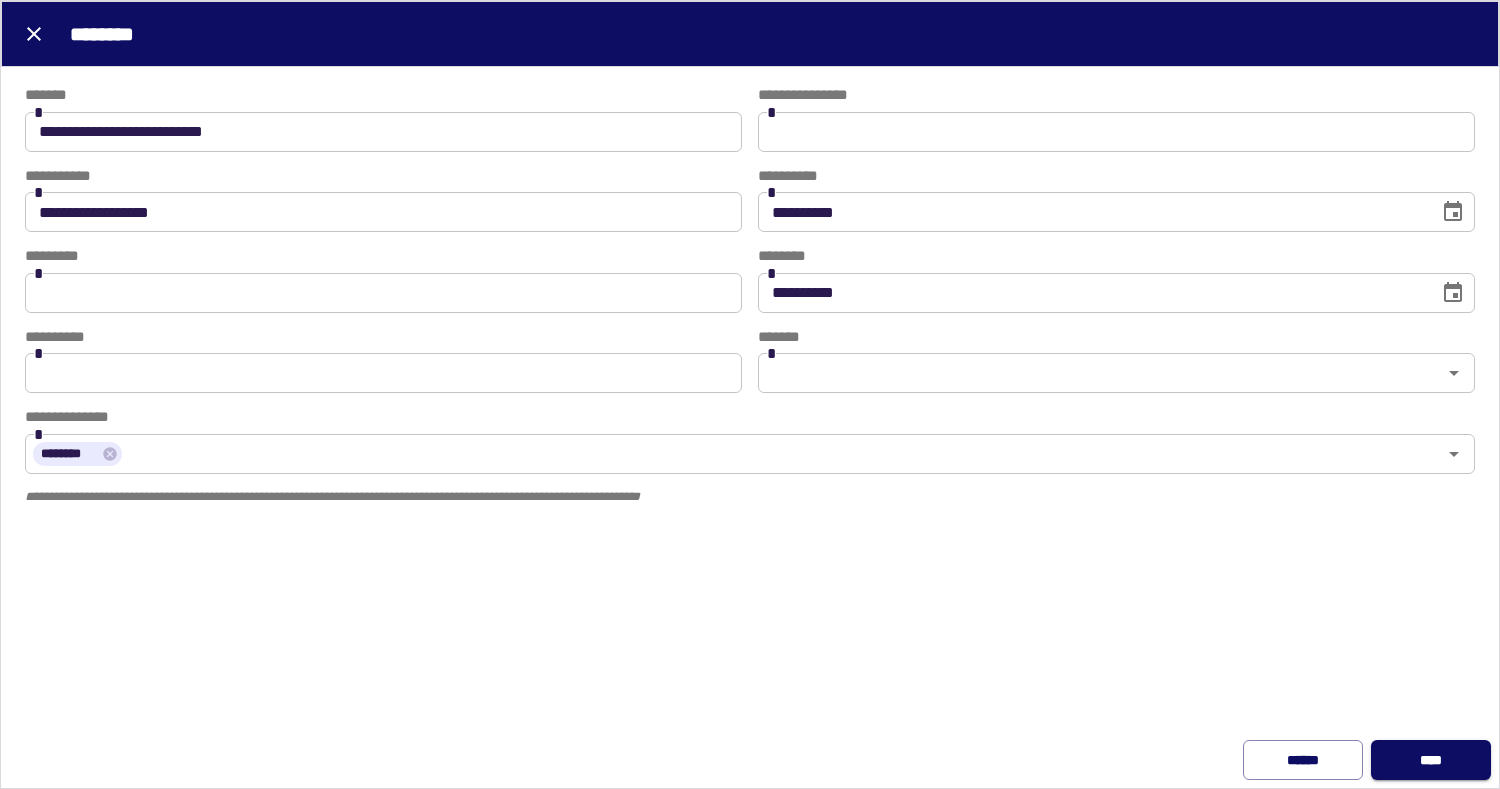 click on "**********" at bounding box center (1091, 293) 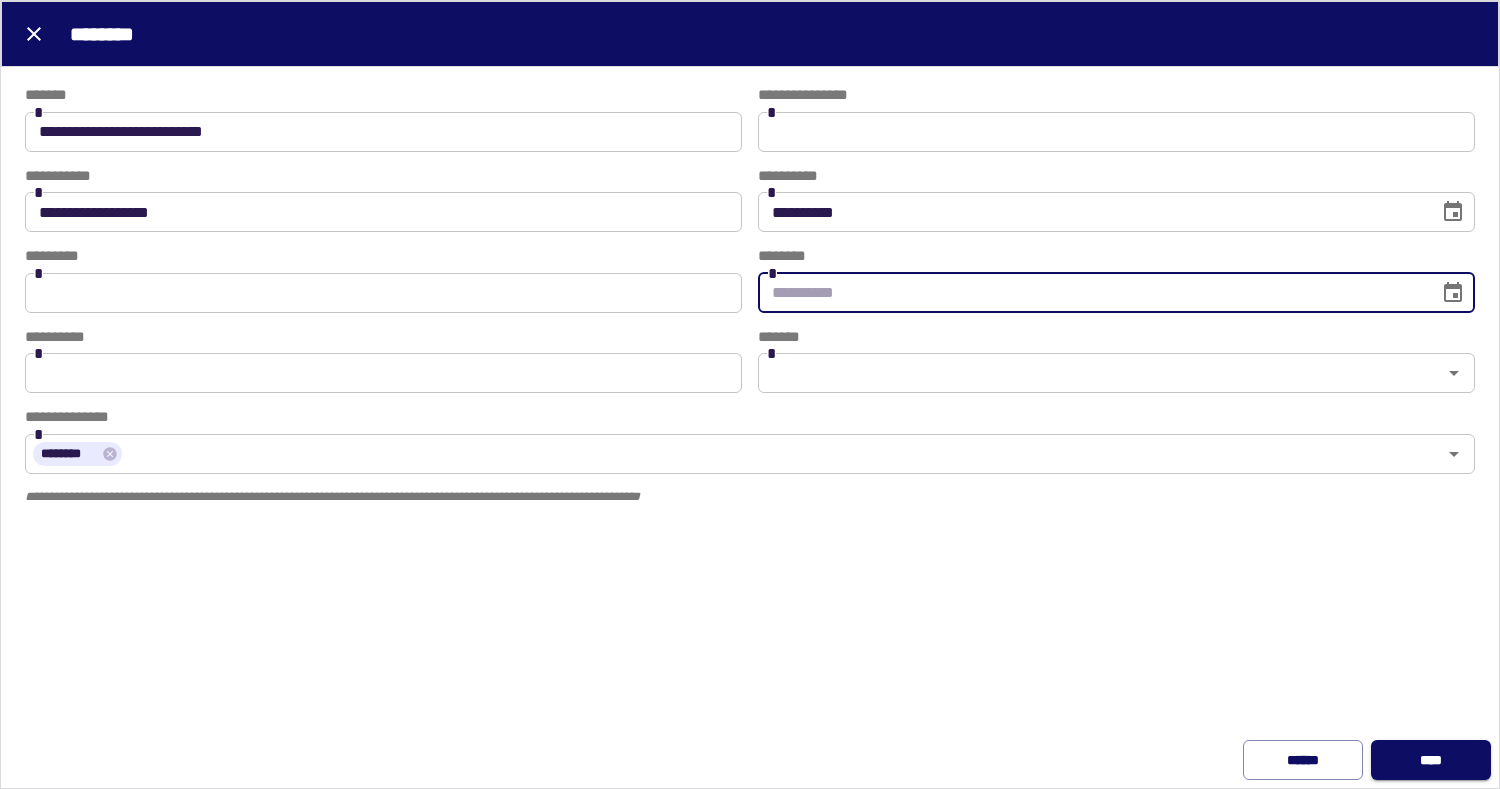 click 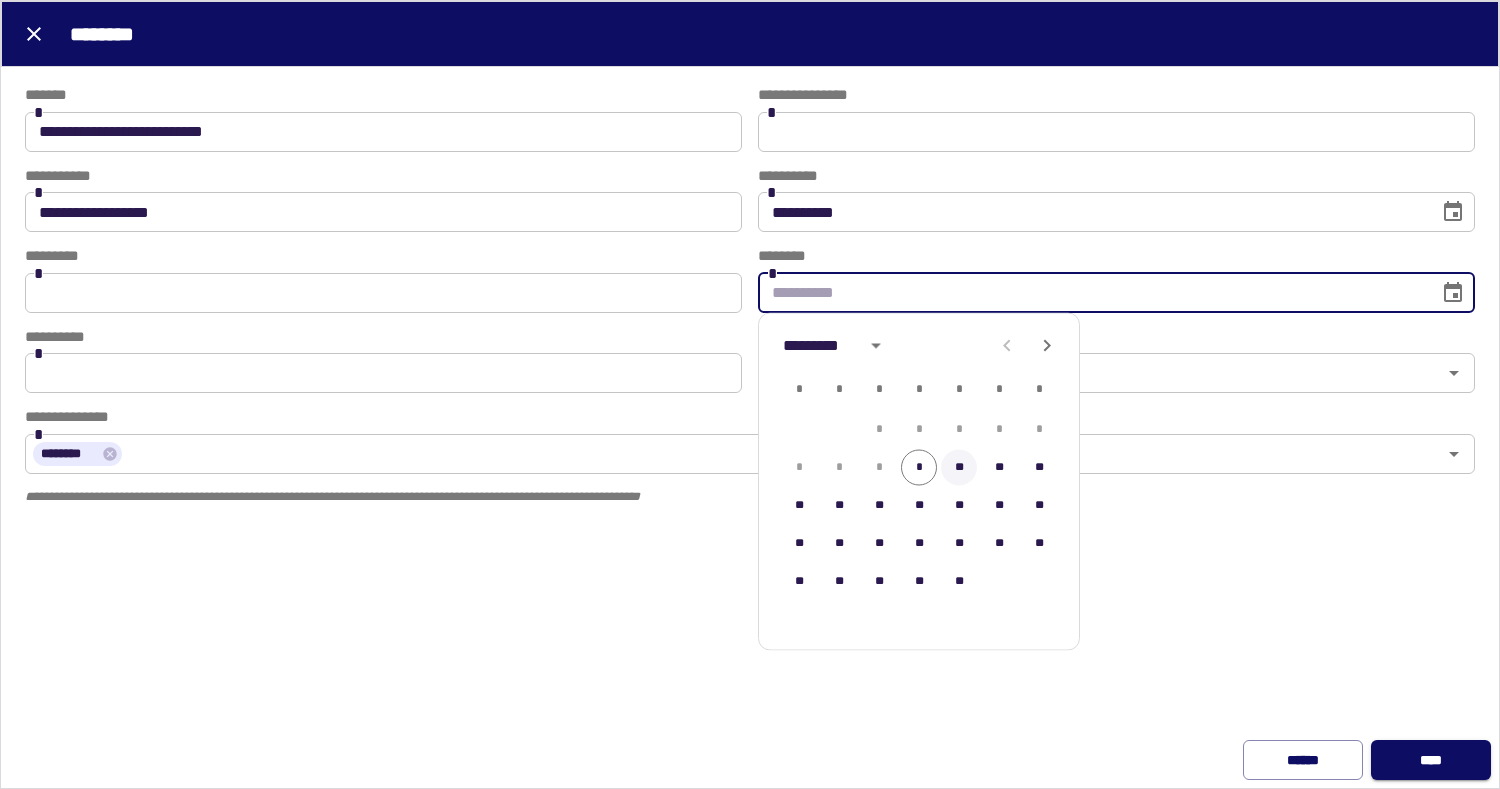 click on "**" at bounding box center (959, 468) 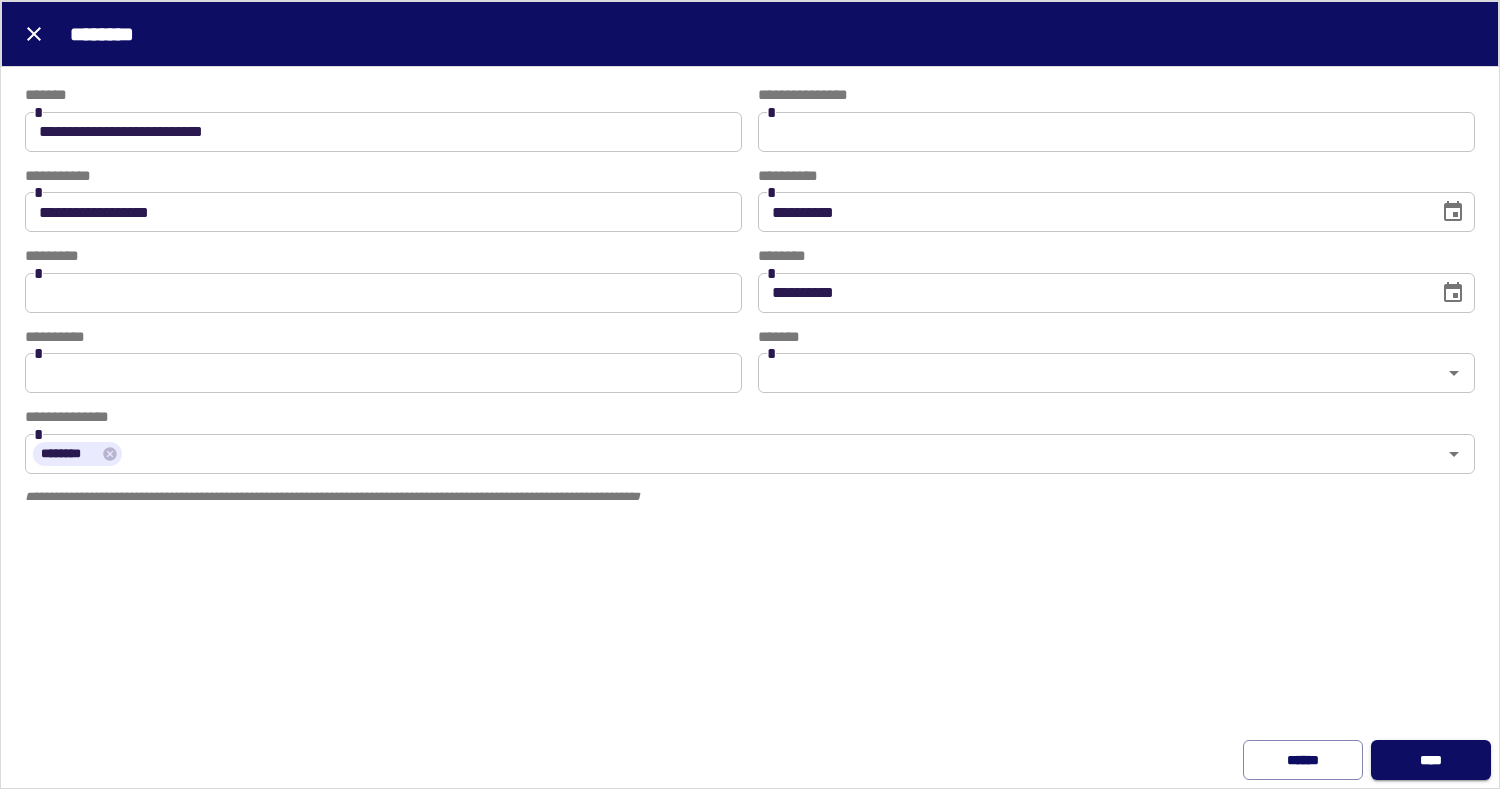 click at bounding box center [1100, 373] 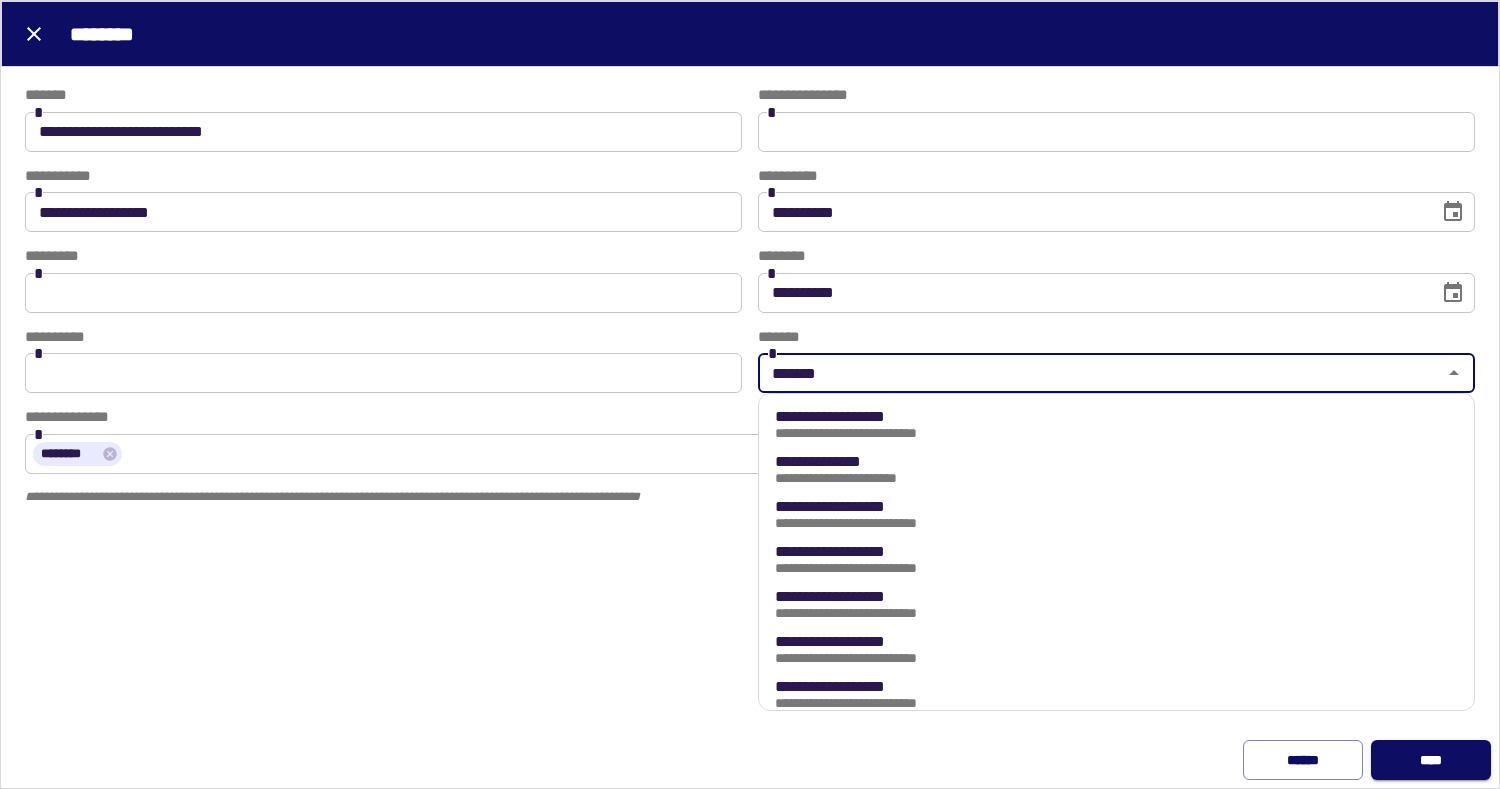 click on "**********" at bounding box center (859, 478) 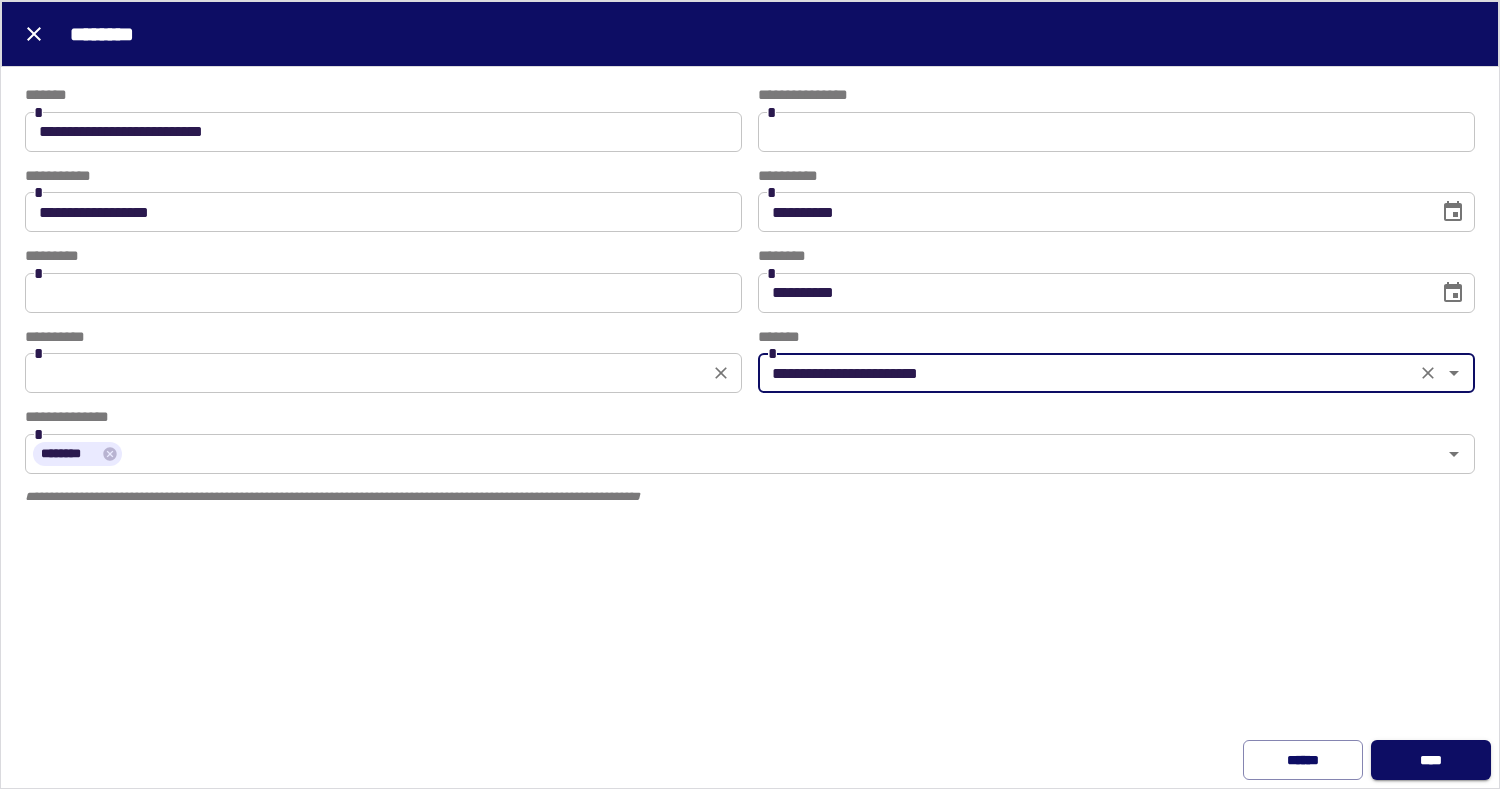 type on "**********" 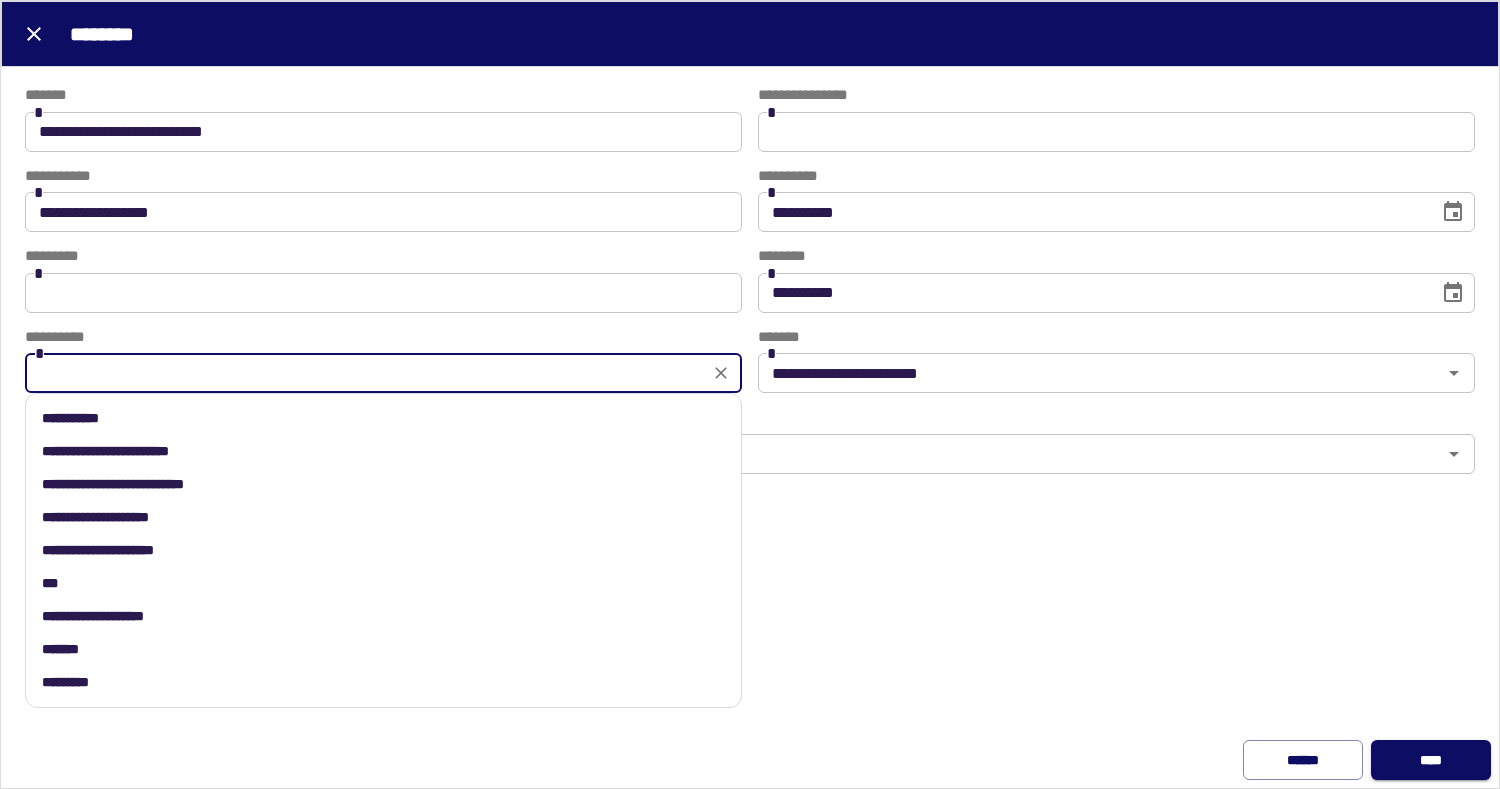 click at bounding box center [367, 373] 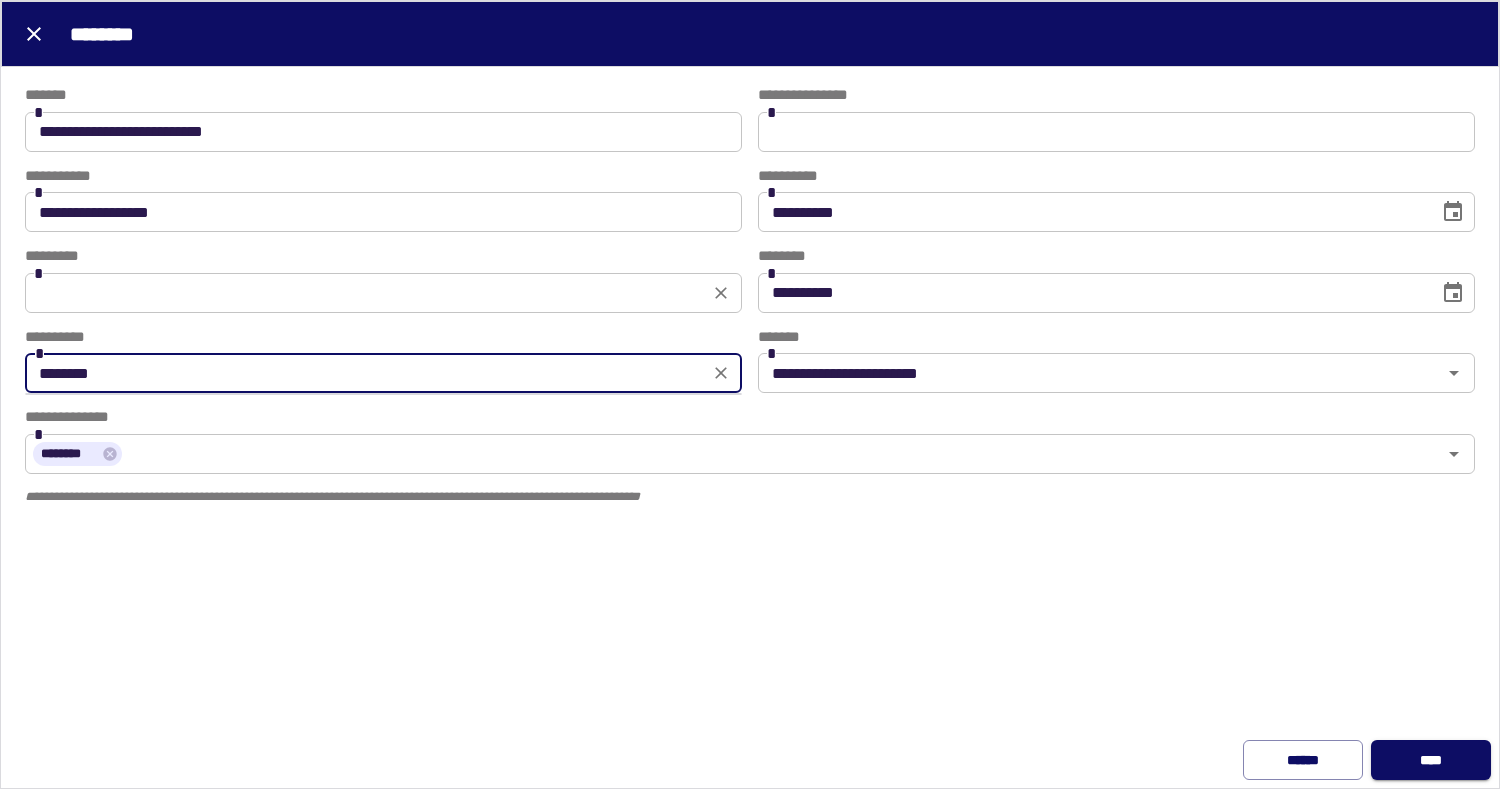 type on "********" 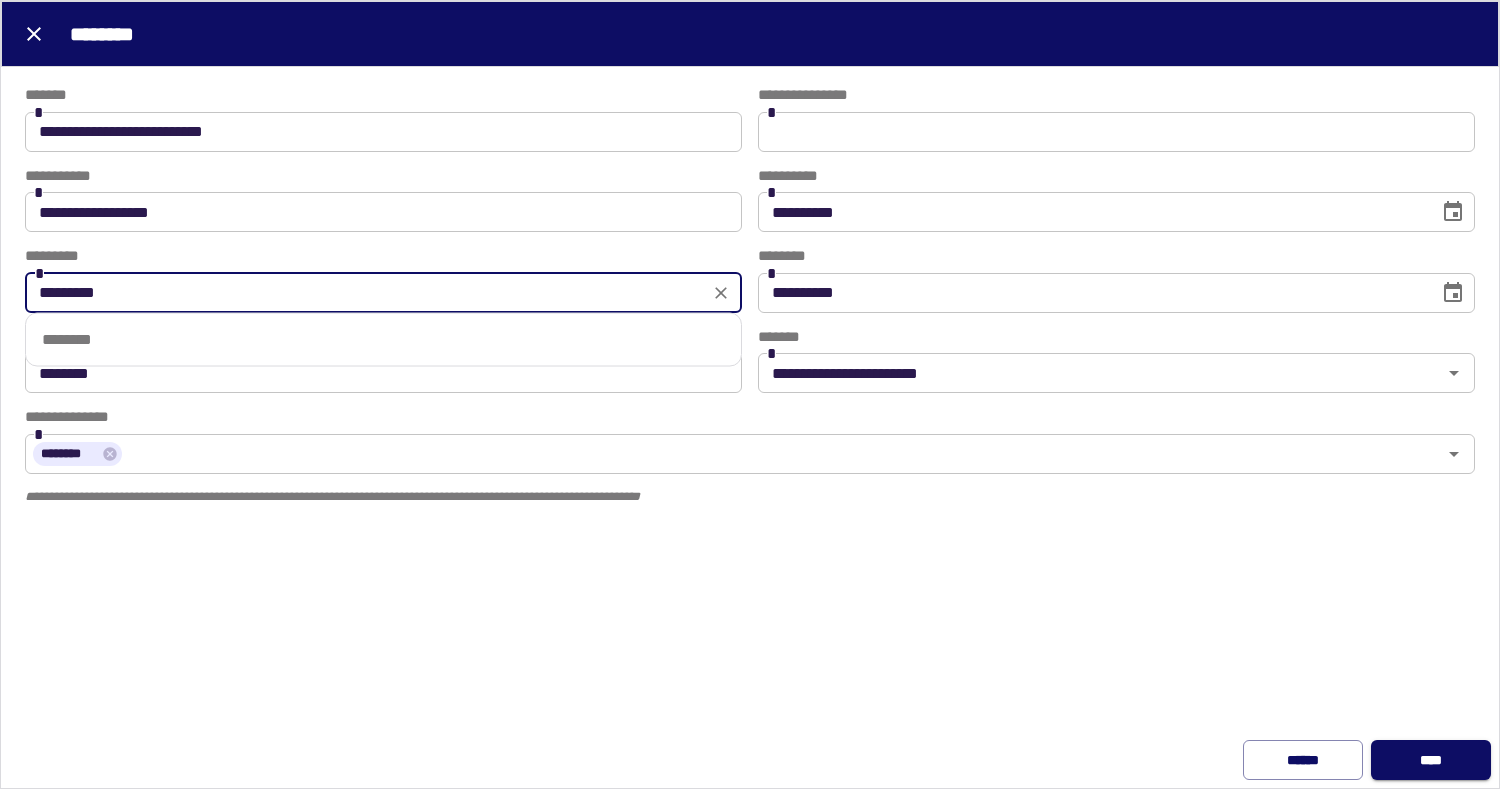 type on "*********" 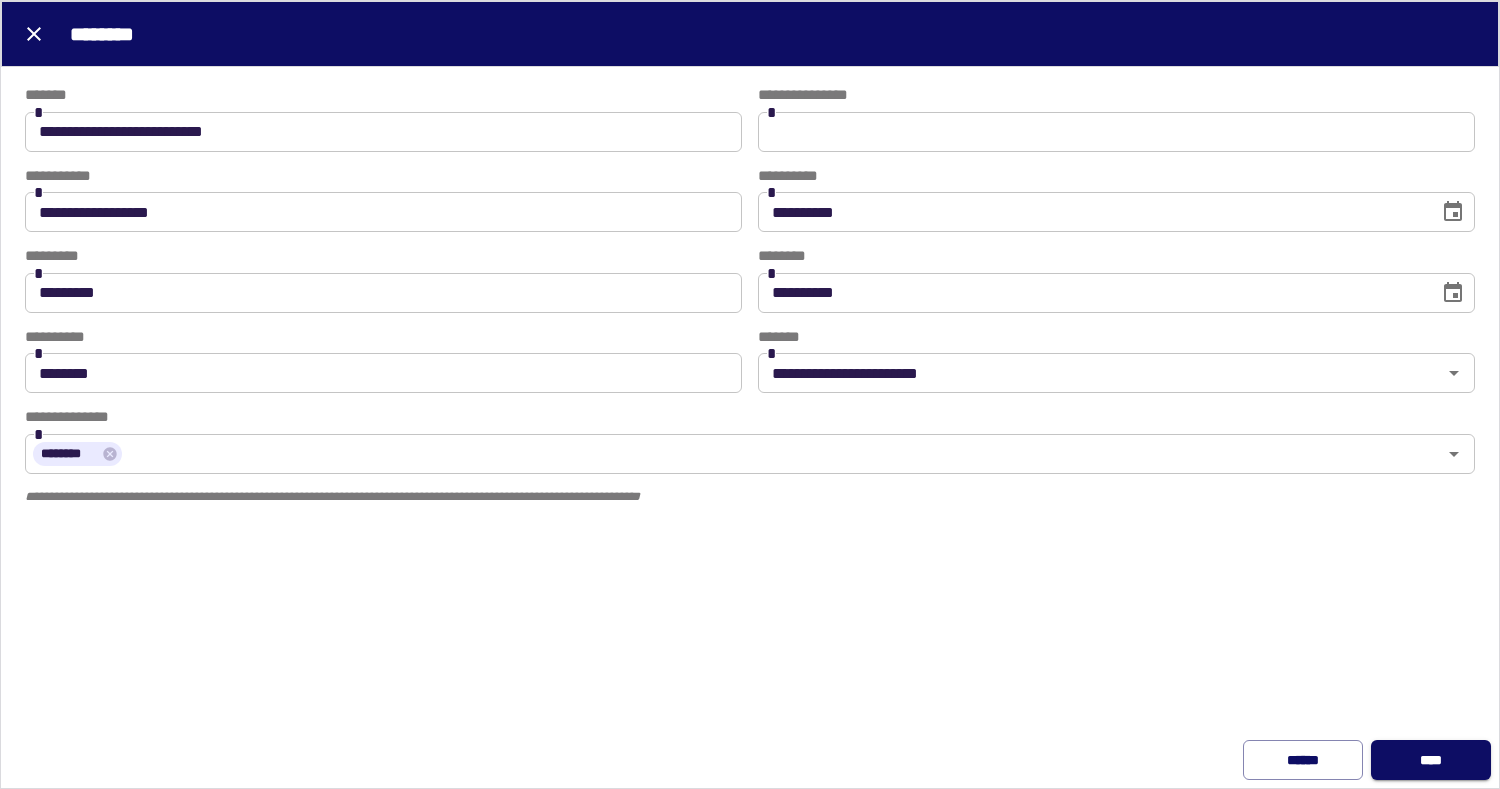 click on "****" at bounding box center (1431, 760) 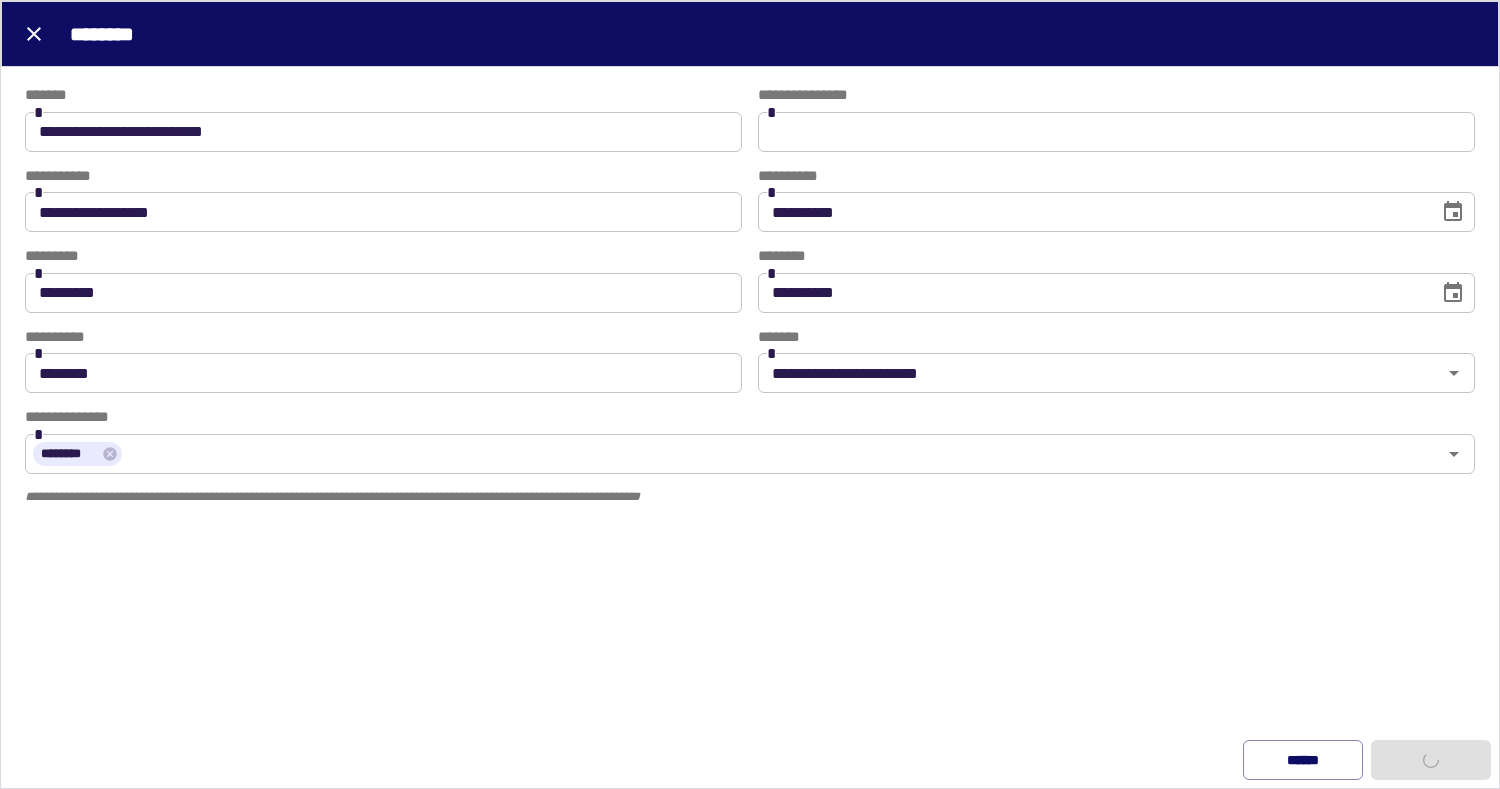 type 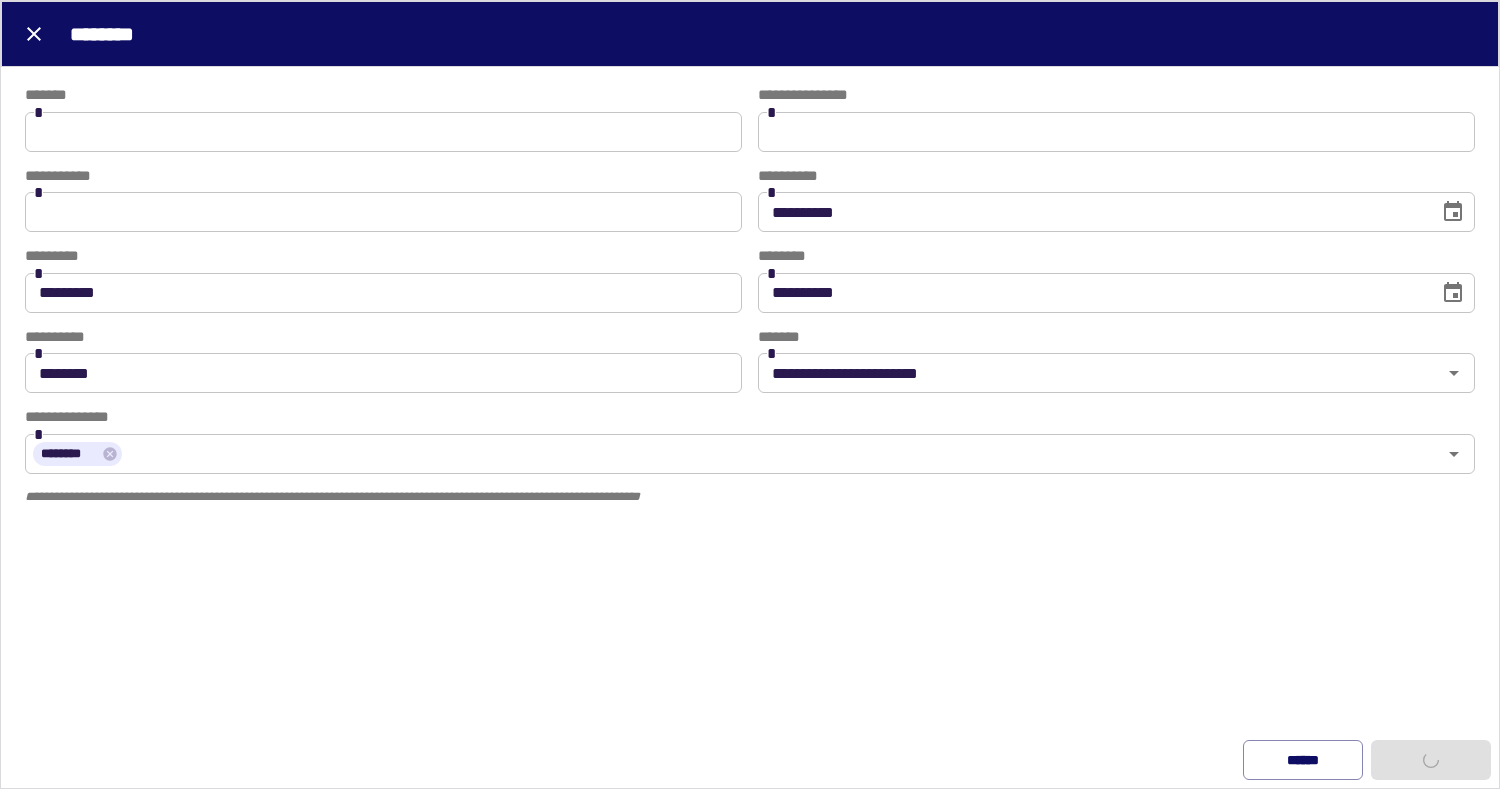 type 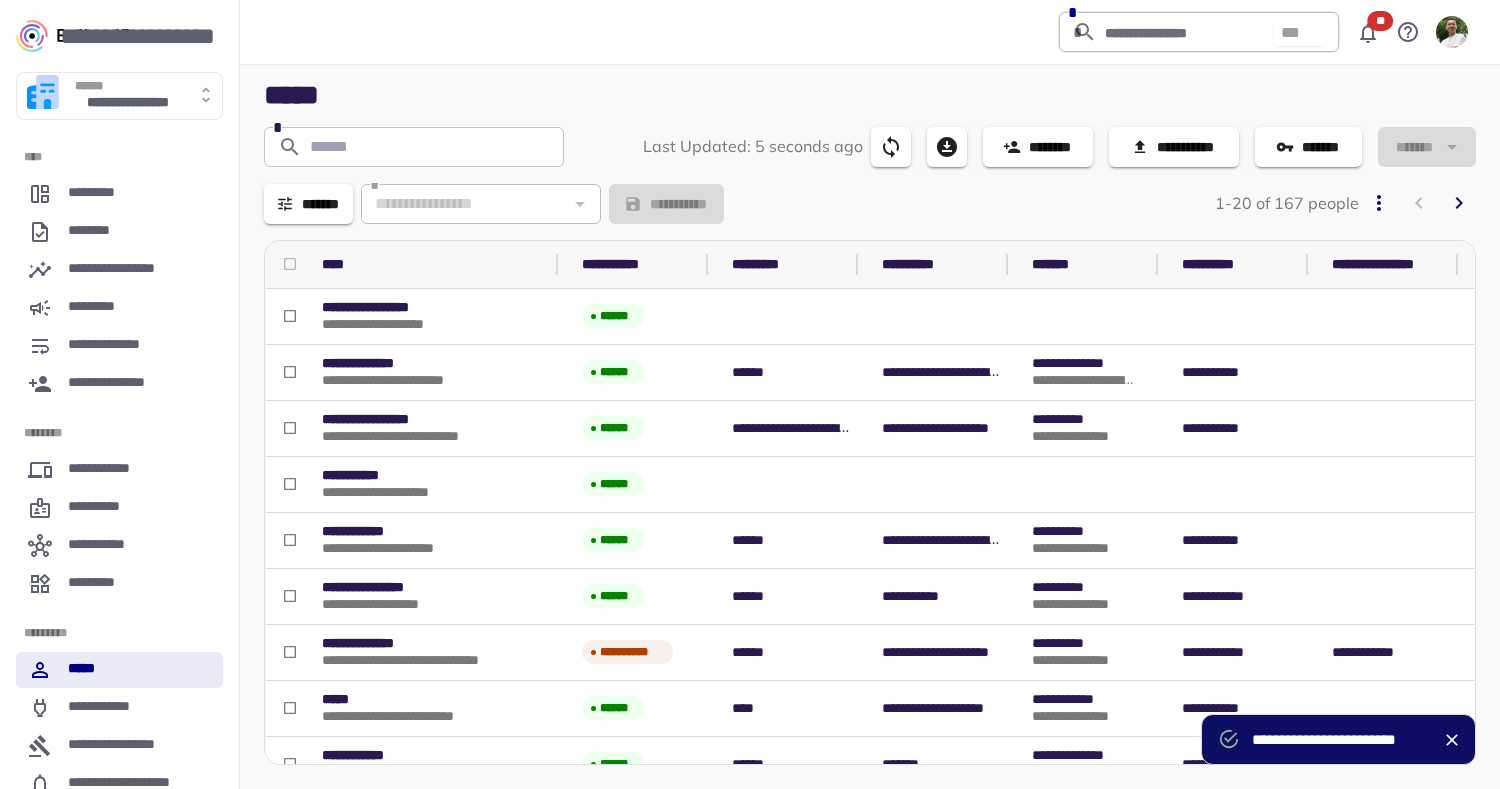 click on "**********" at bounding box center (1174, 147) 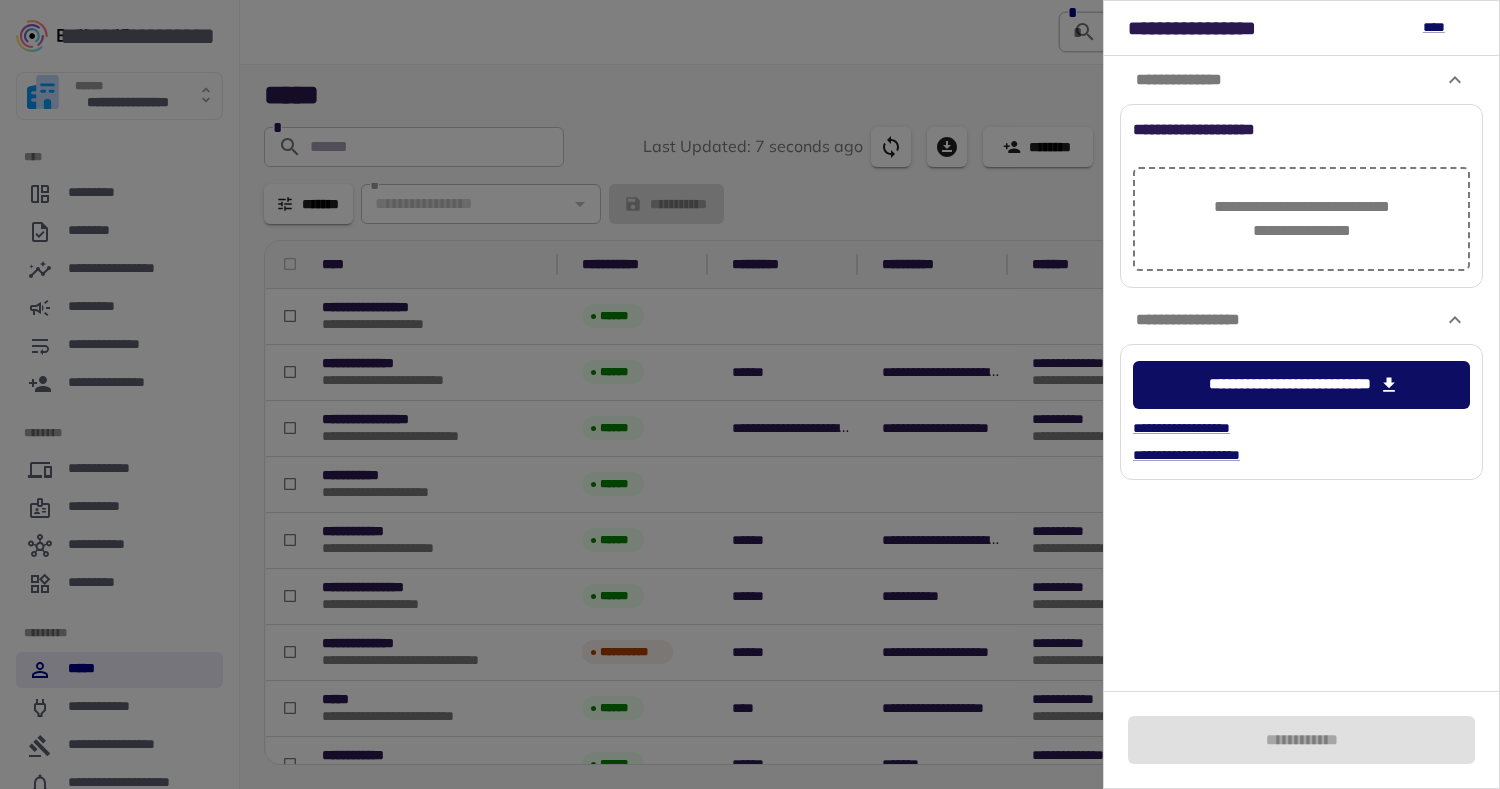 click on "**********" at bounding box center (1301, 385) 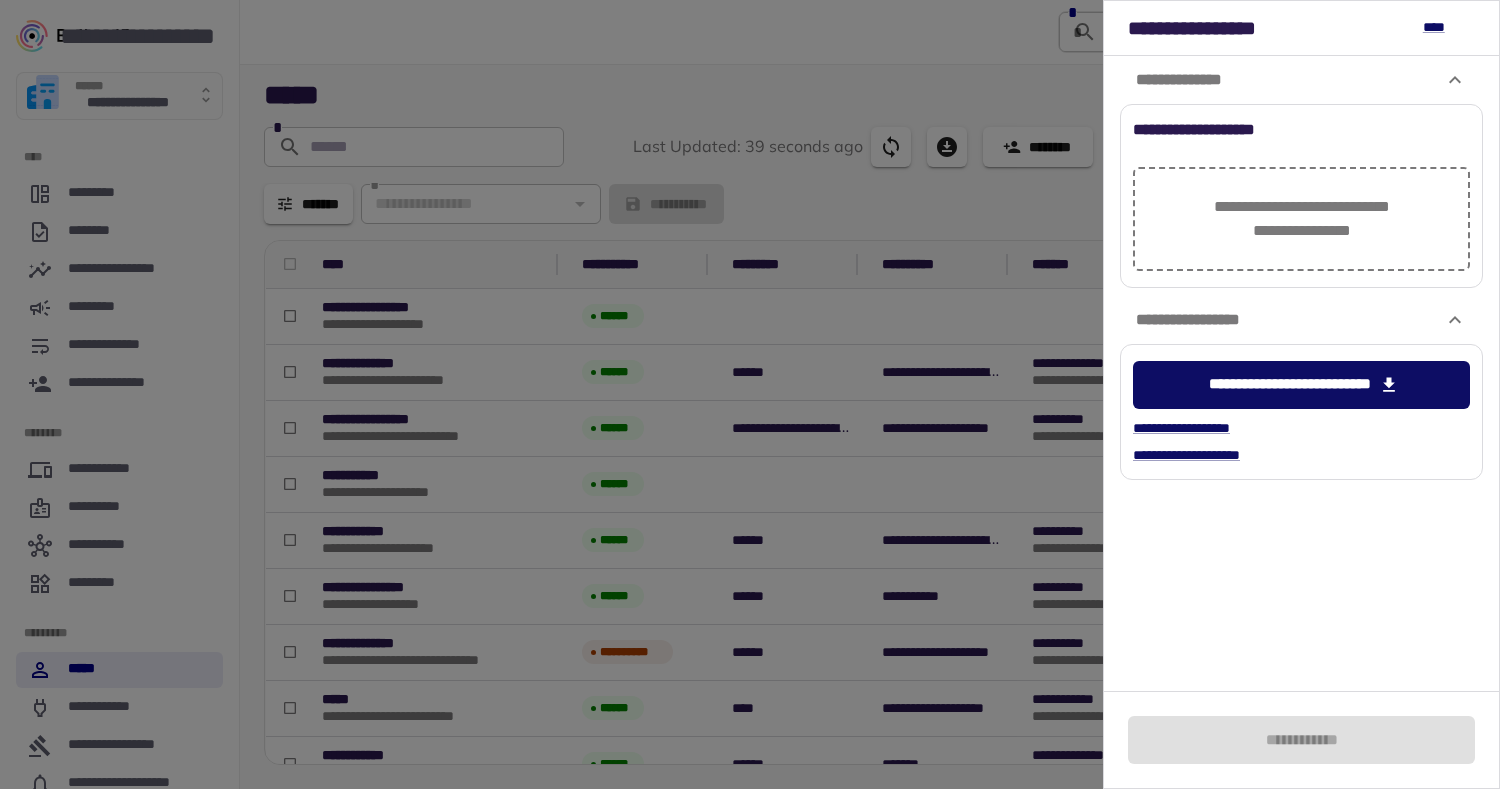 click at bounding box center (750, 394) 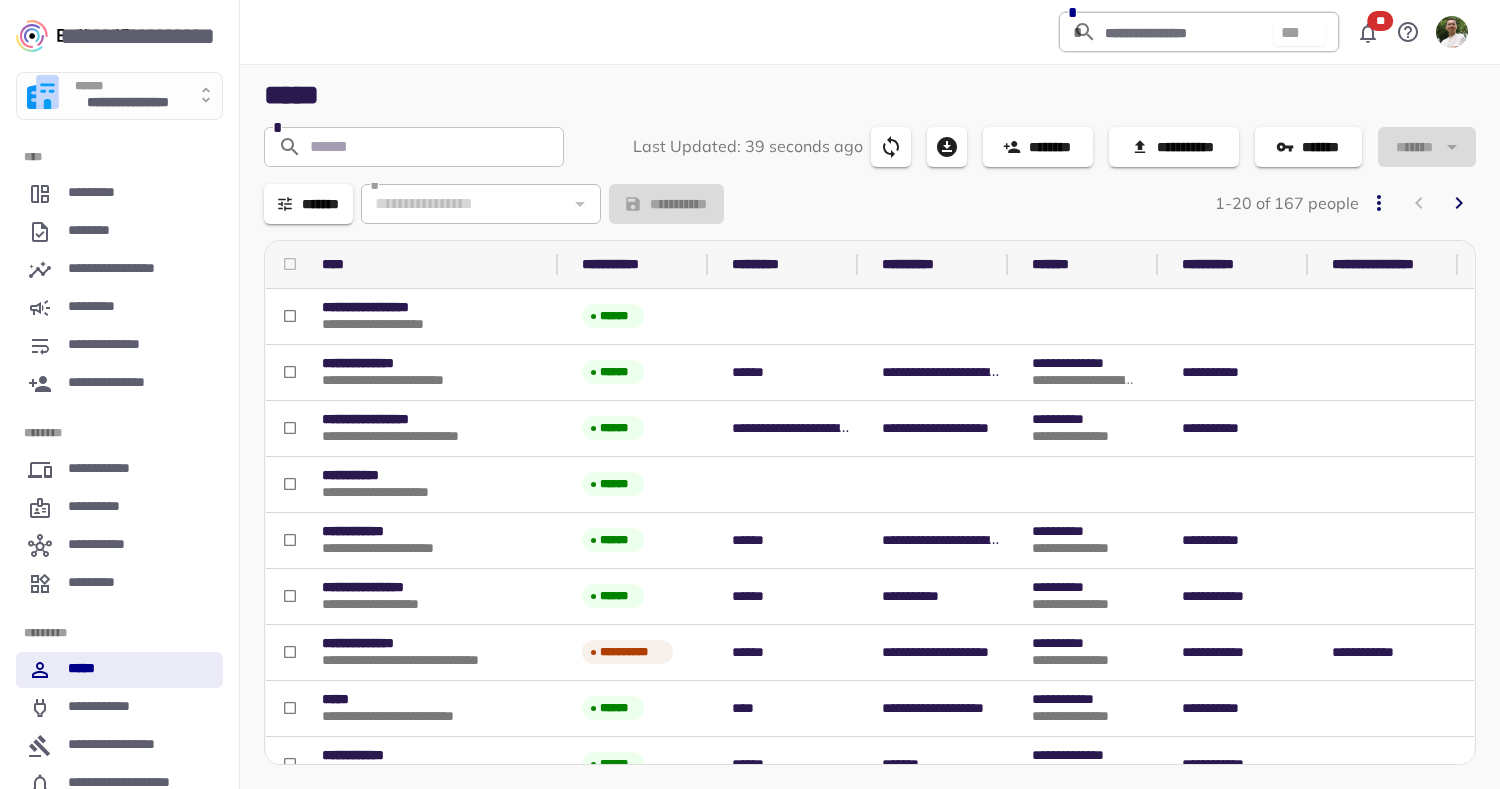 type 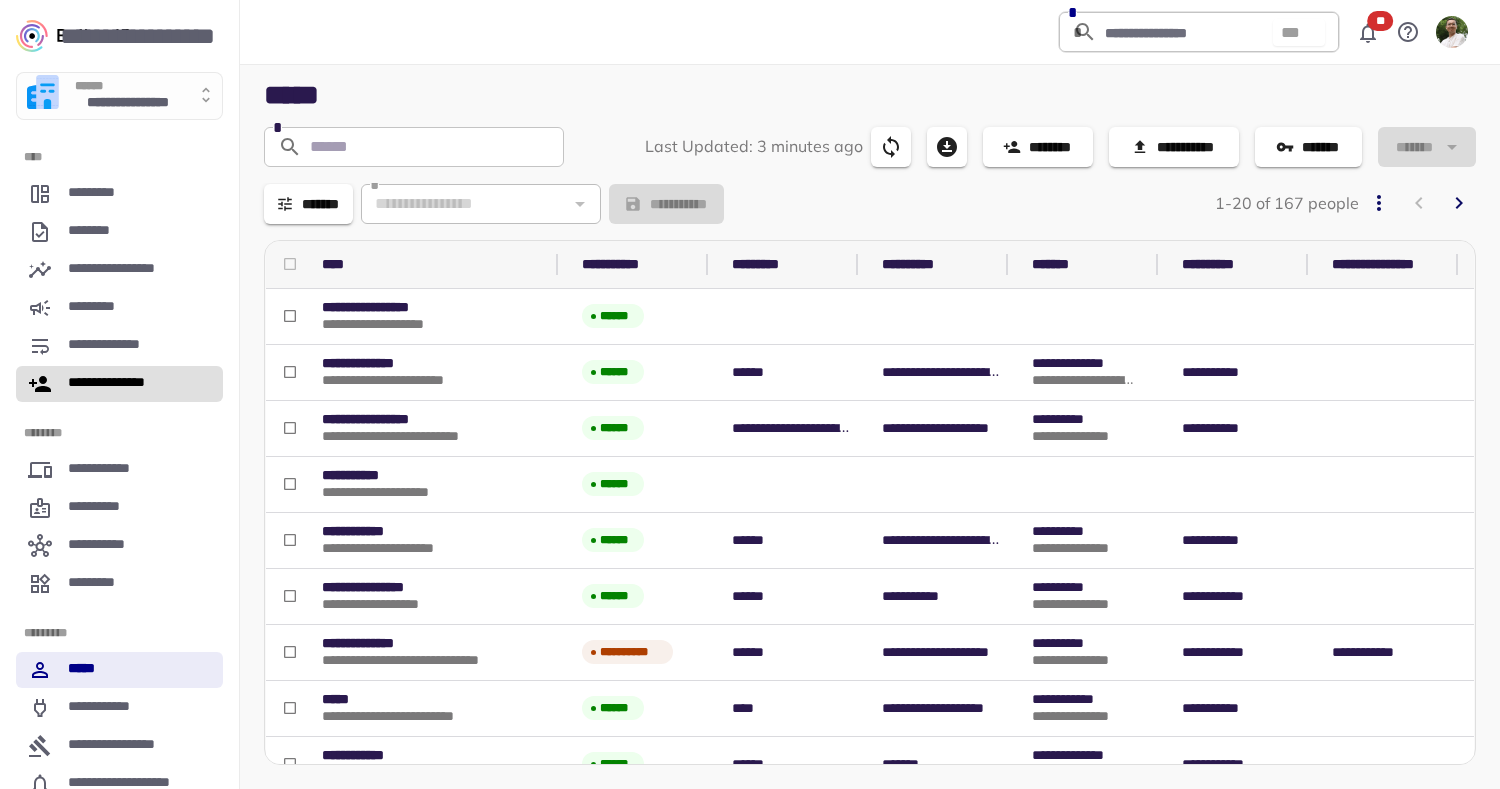 click on "**********" at bounding box center (118, 384) 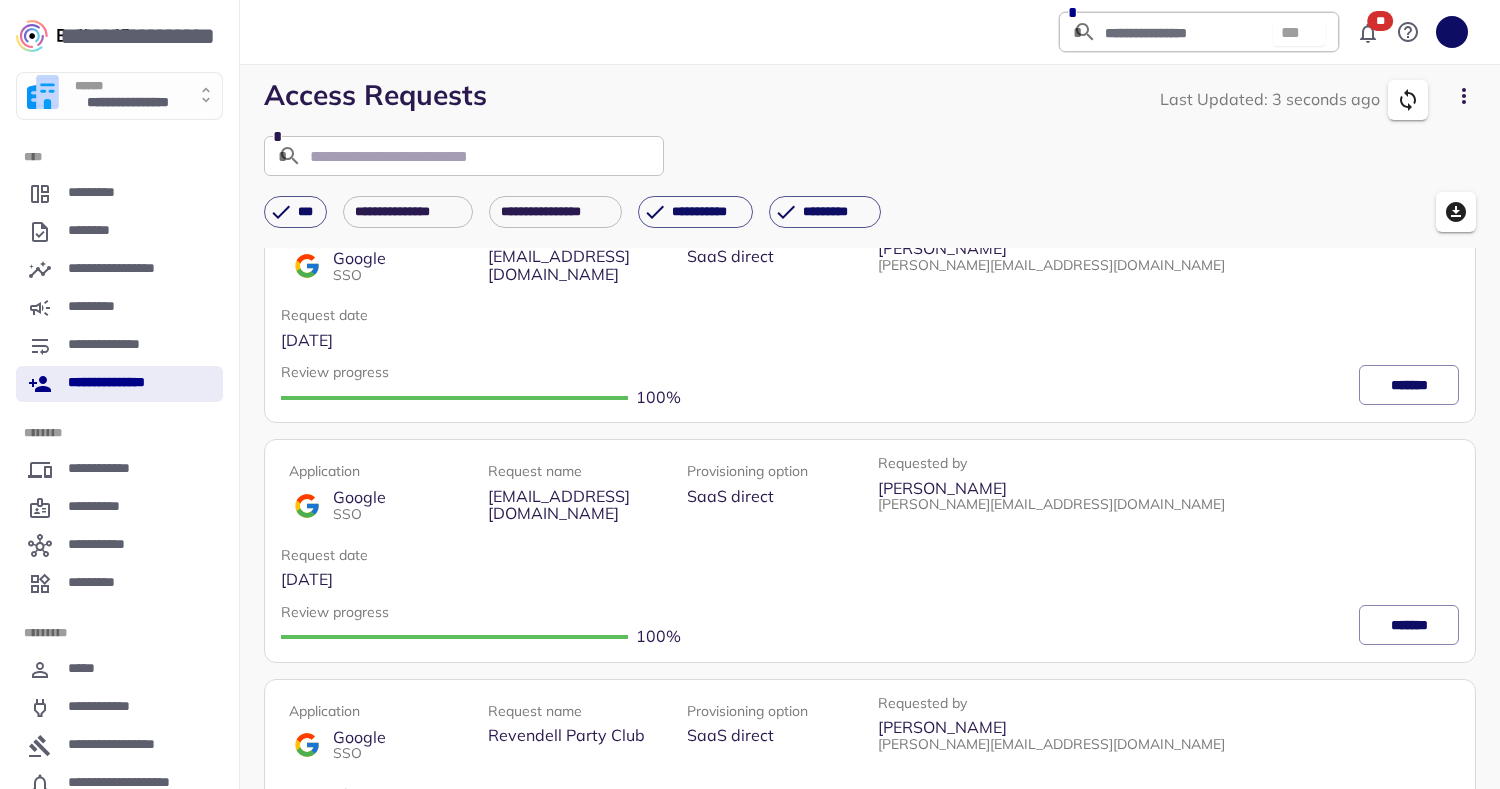scroll, scrollTop: 3952, scrollLeft: 0, axis: vertical 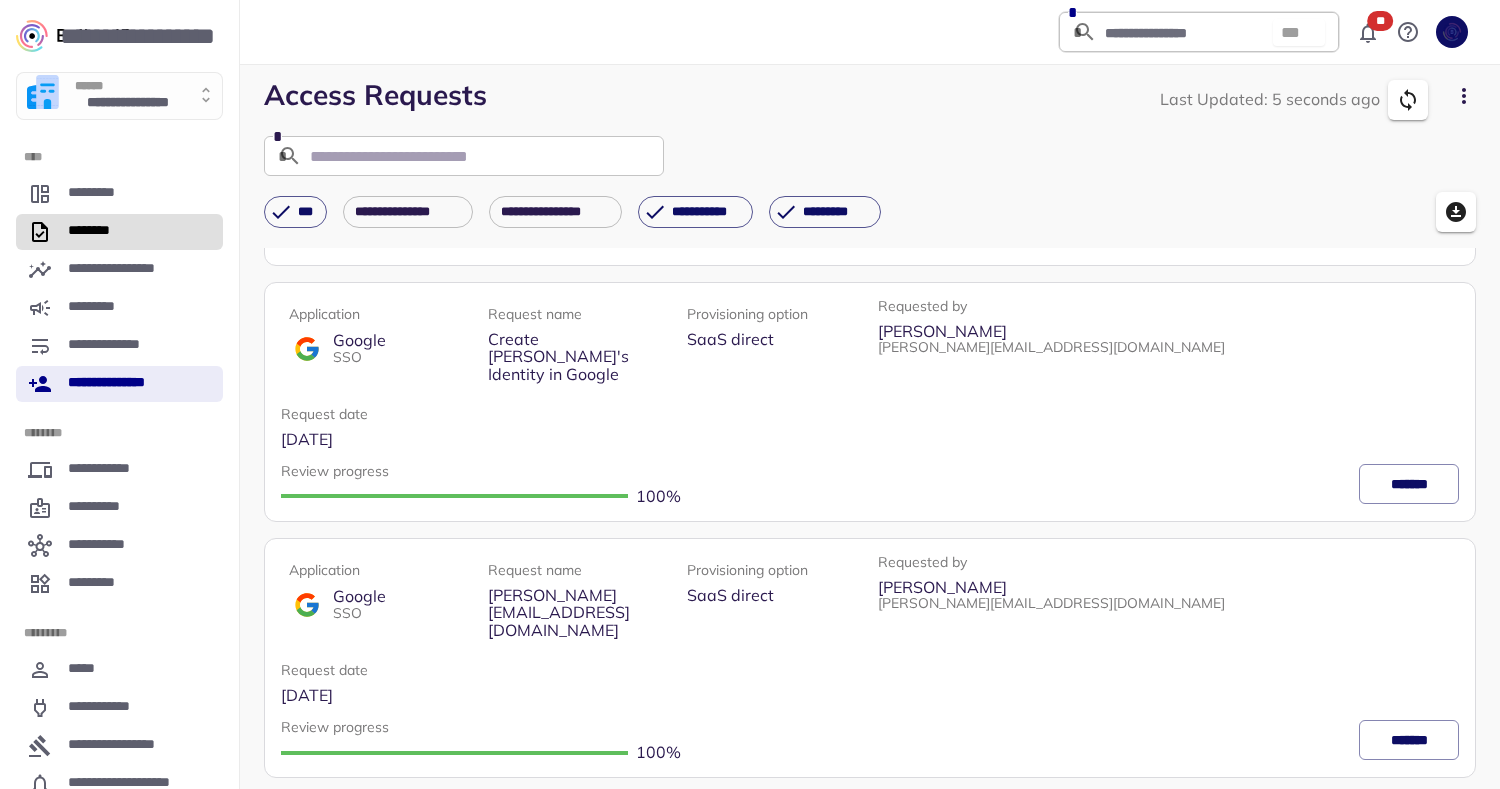 click on "********" at bounding box center [119, 232] 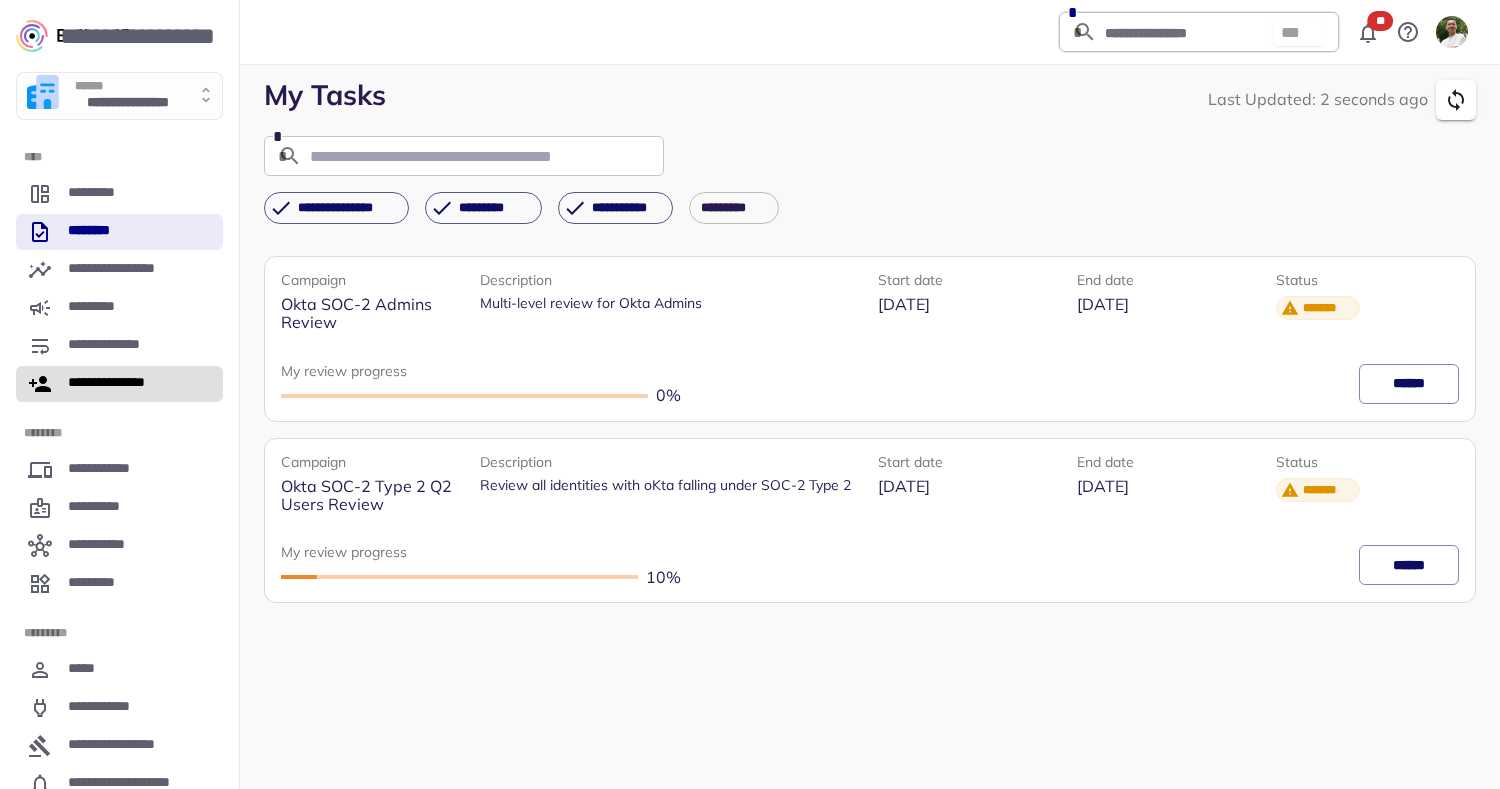click on "**********" at bounding box center [119, 384] 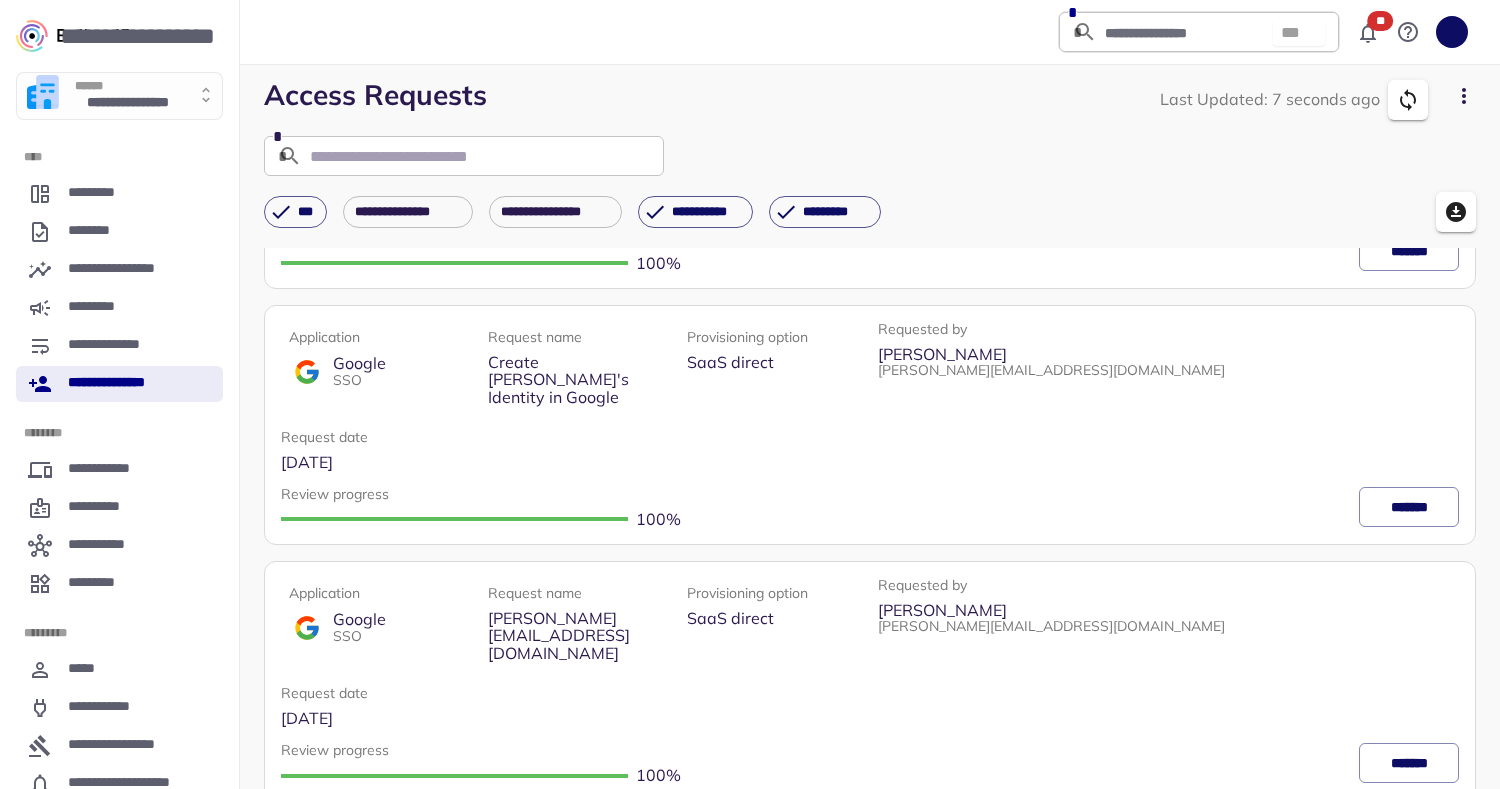 scroll, scrollTop: 3952, scrollLeft: 0, axis: vertical 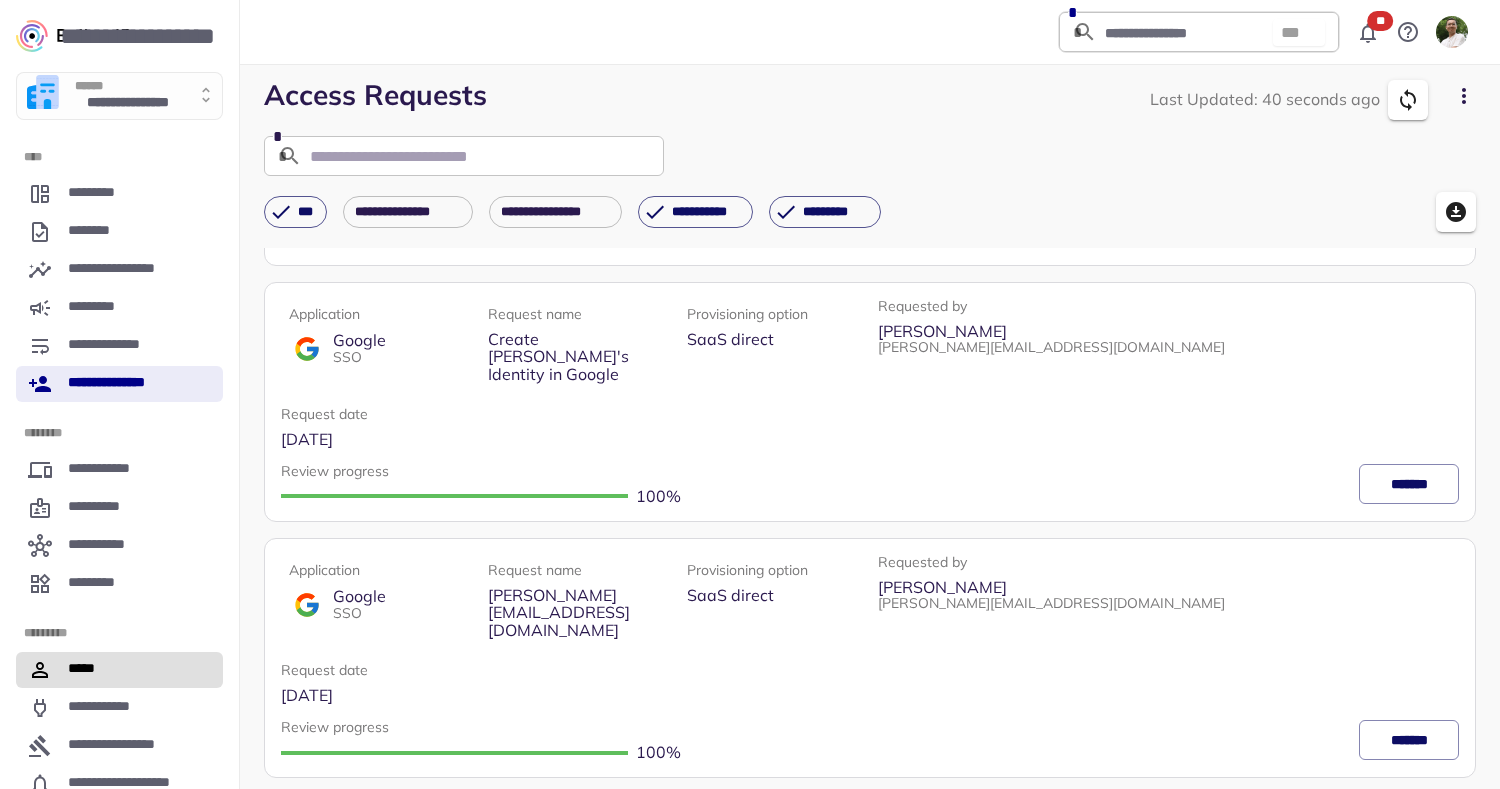 click on "*****" at bounding box center (119, 670) 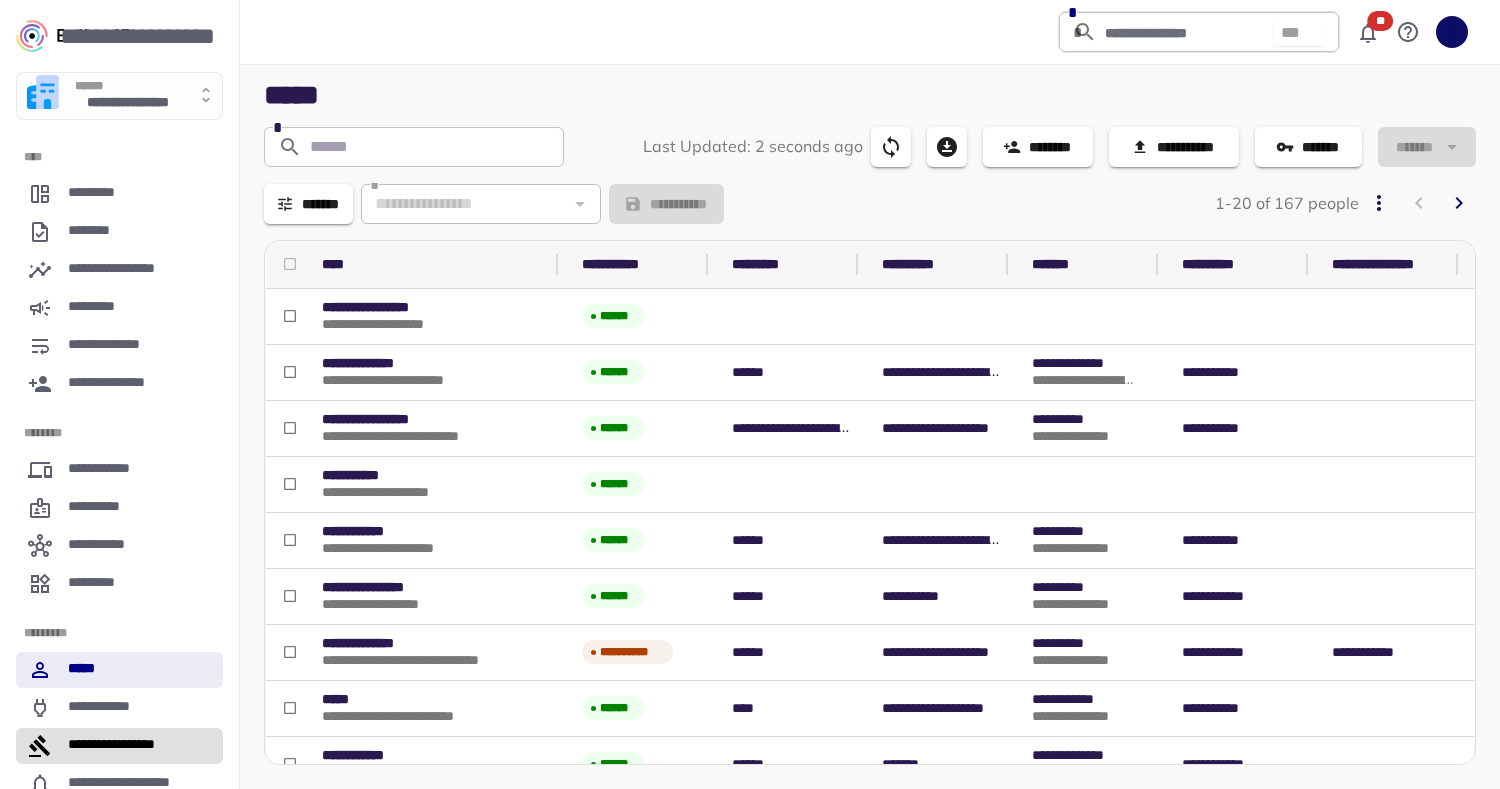 click on "**********" at bounding box center [119, 746] 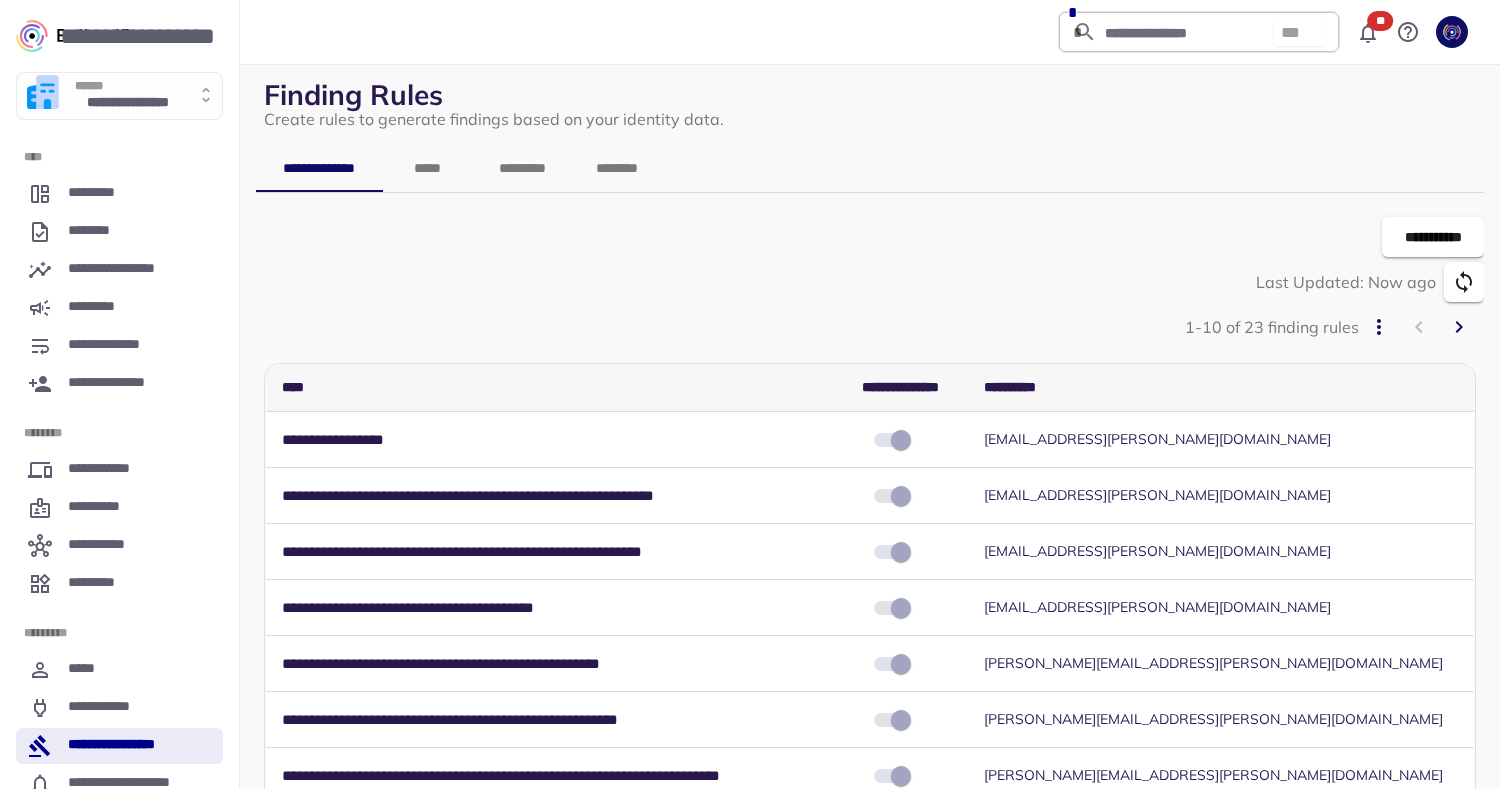click on "*********" at bounding box center [522, 168] 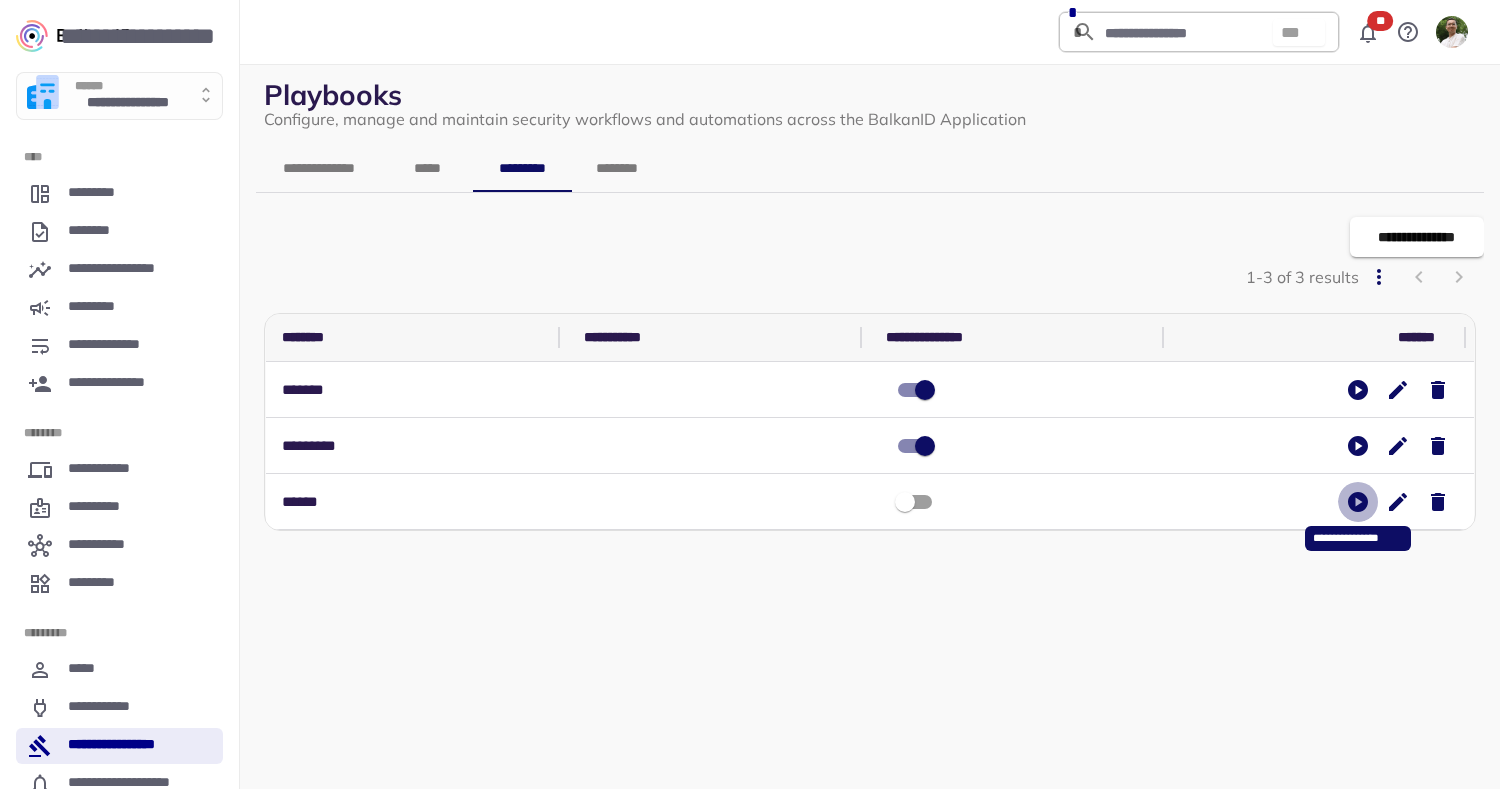 click 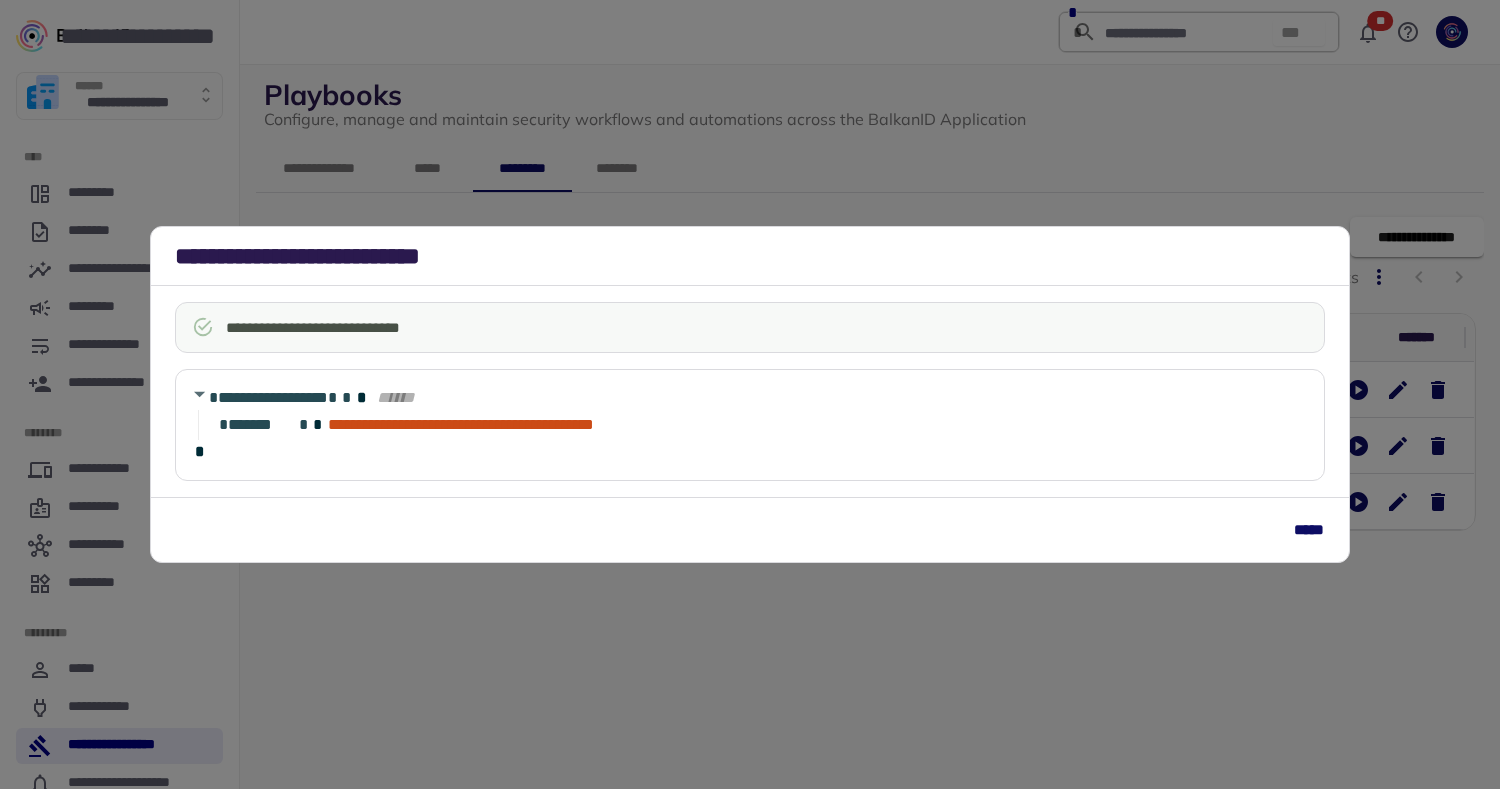 click on "**********" at bounding box center [750, 391] 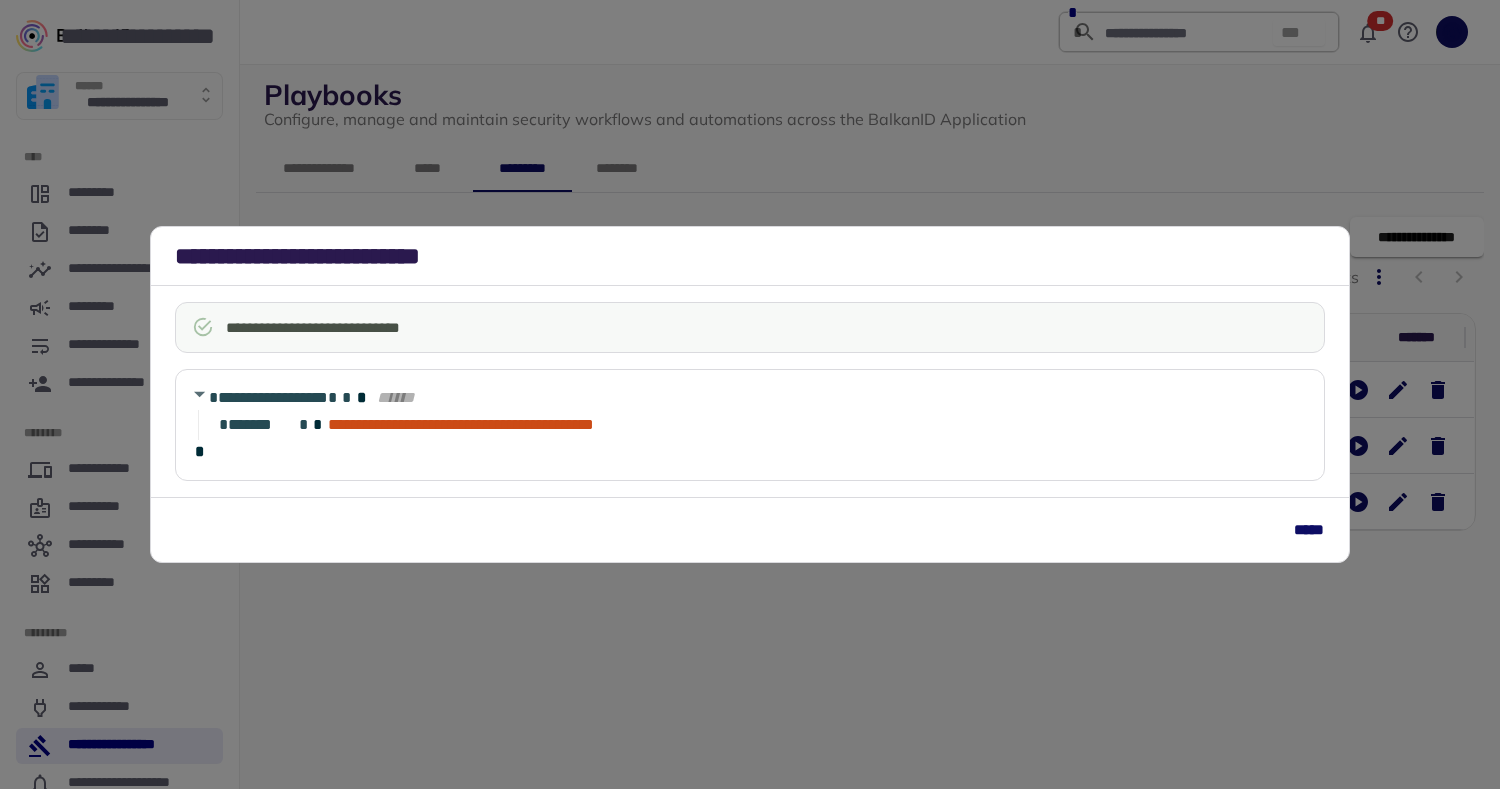 click on "*****" at bounding box center [1309, 530] 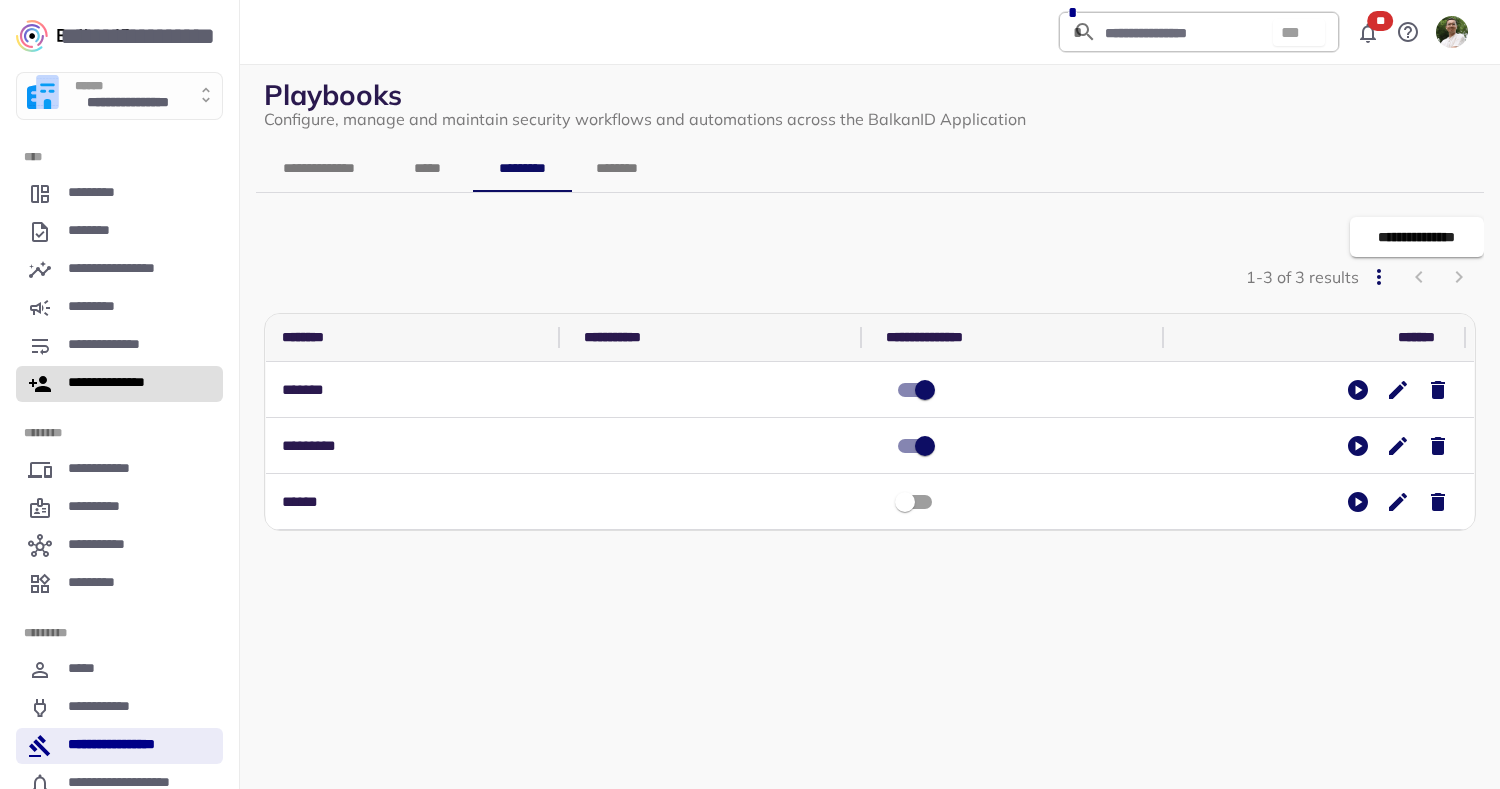 click on "**********" at bounding box center [118, 384] 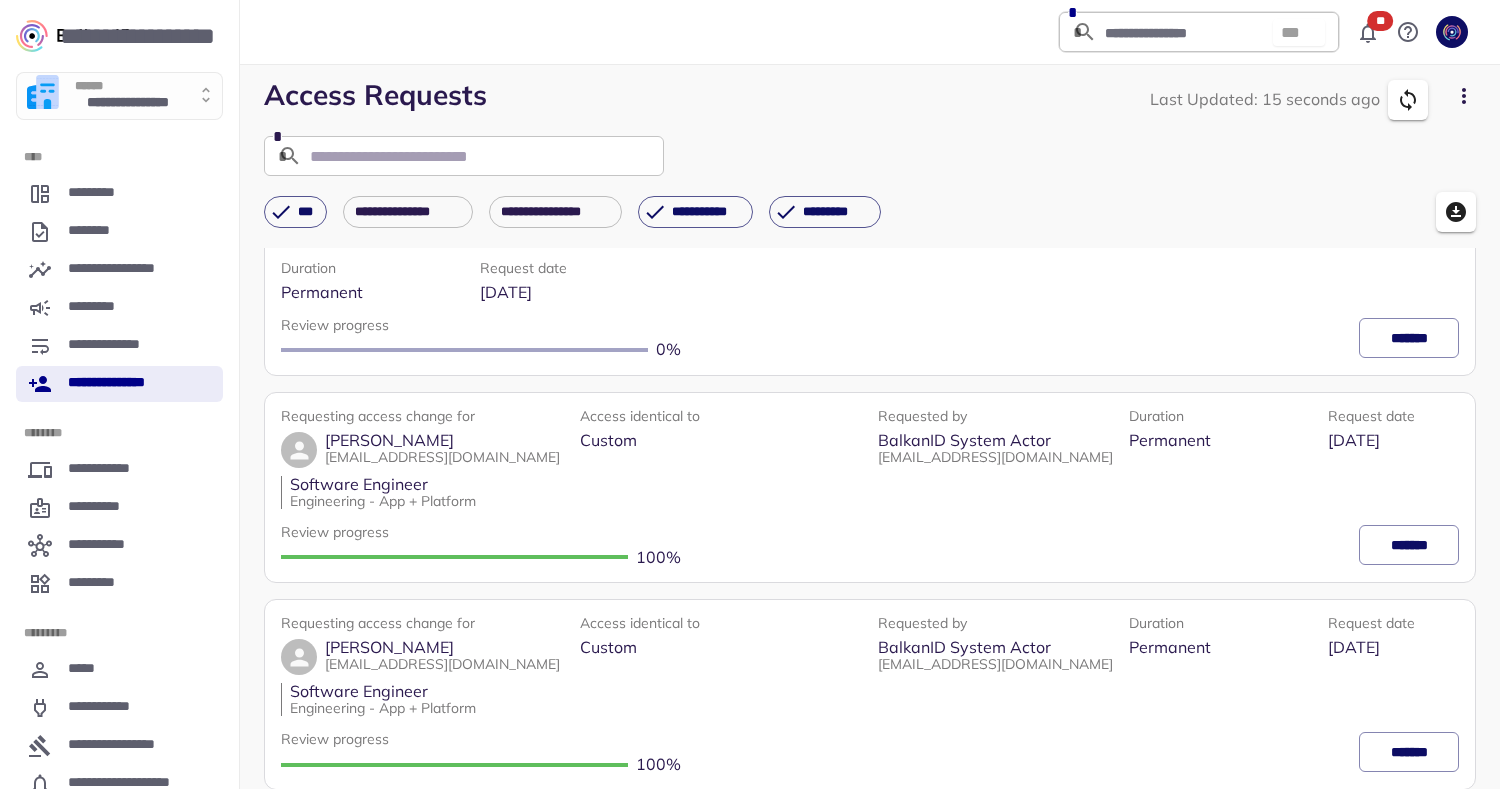 scroll, scrollTop: 0, scrollLeft: 0, axis: both 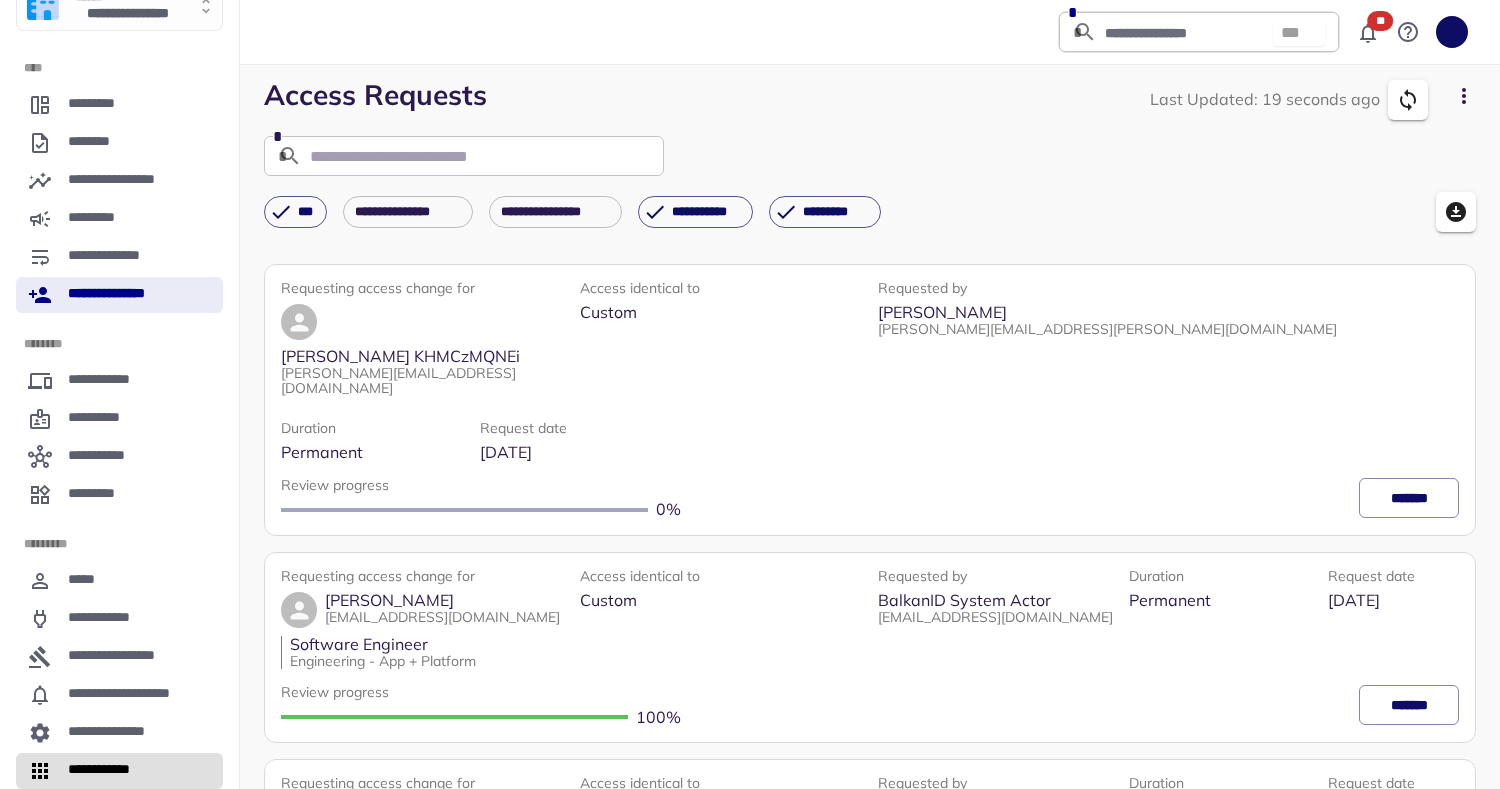 click on "**********" at bounding box center [100, 771] 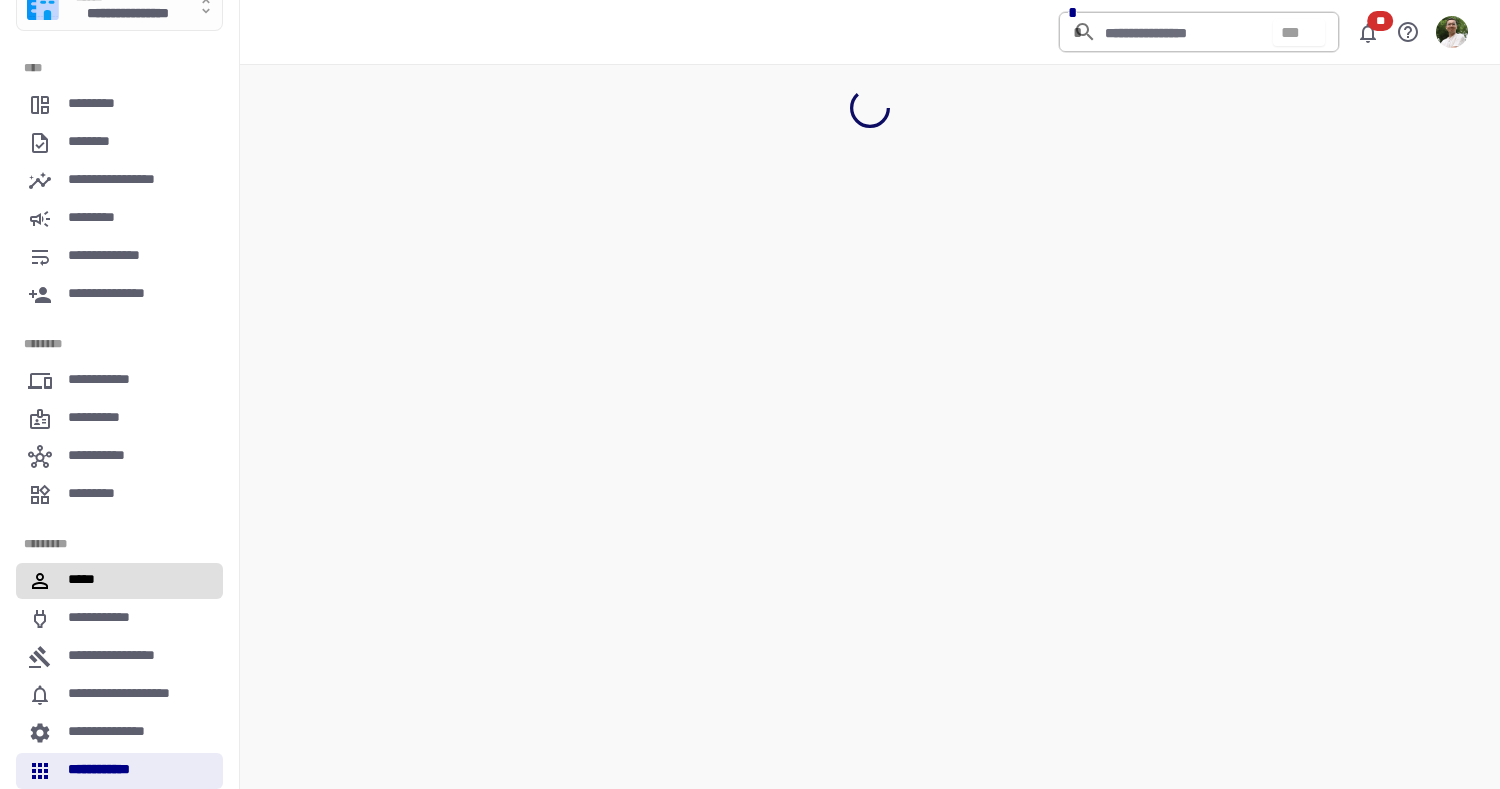 click on "*****" at bounding box center (119, 581) 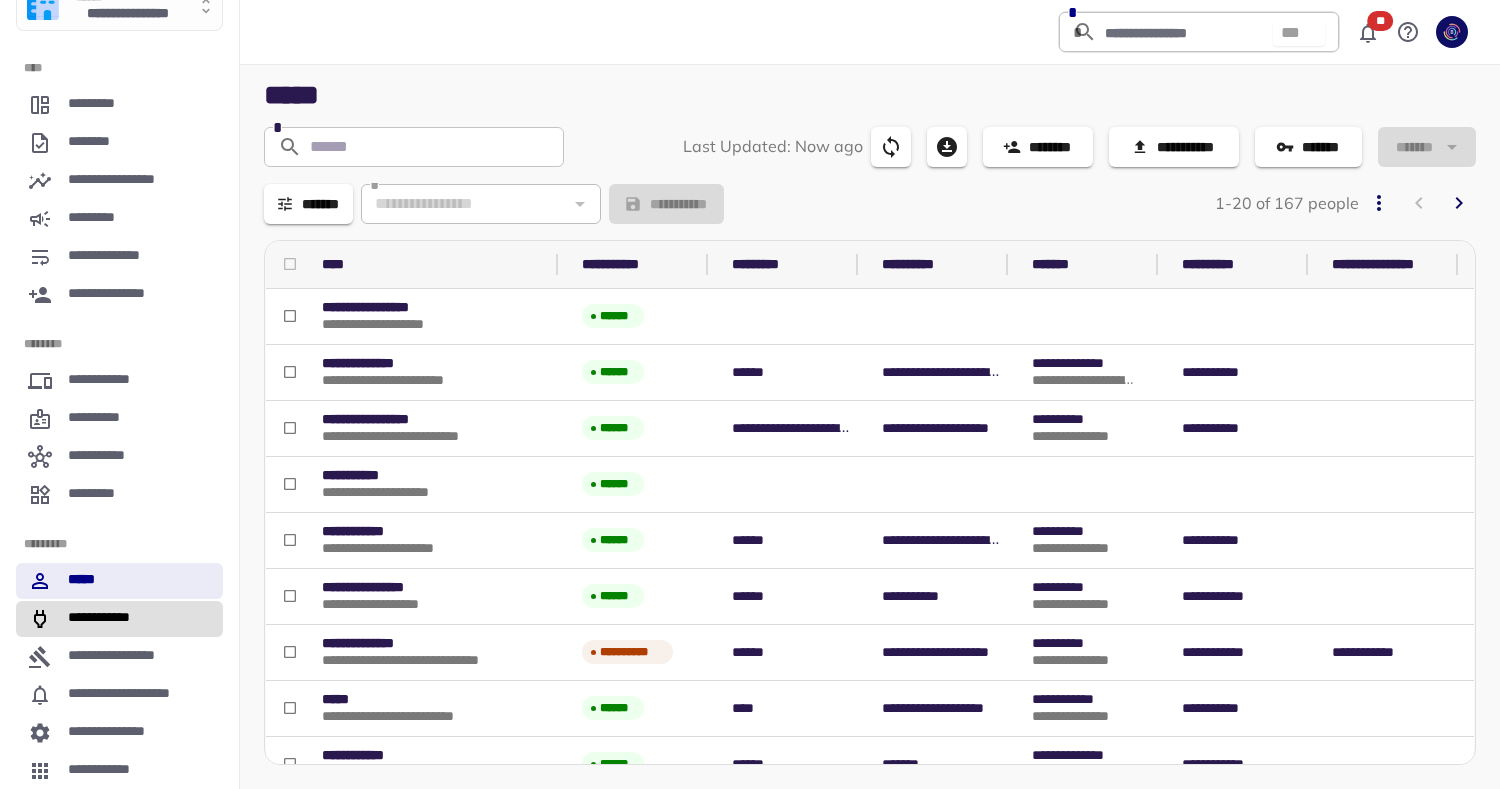 click on "**********" at bounding box center (119, 619) 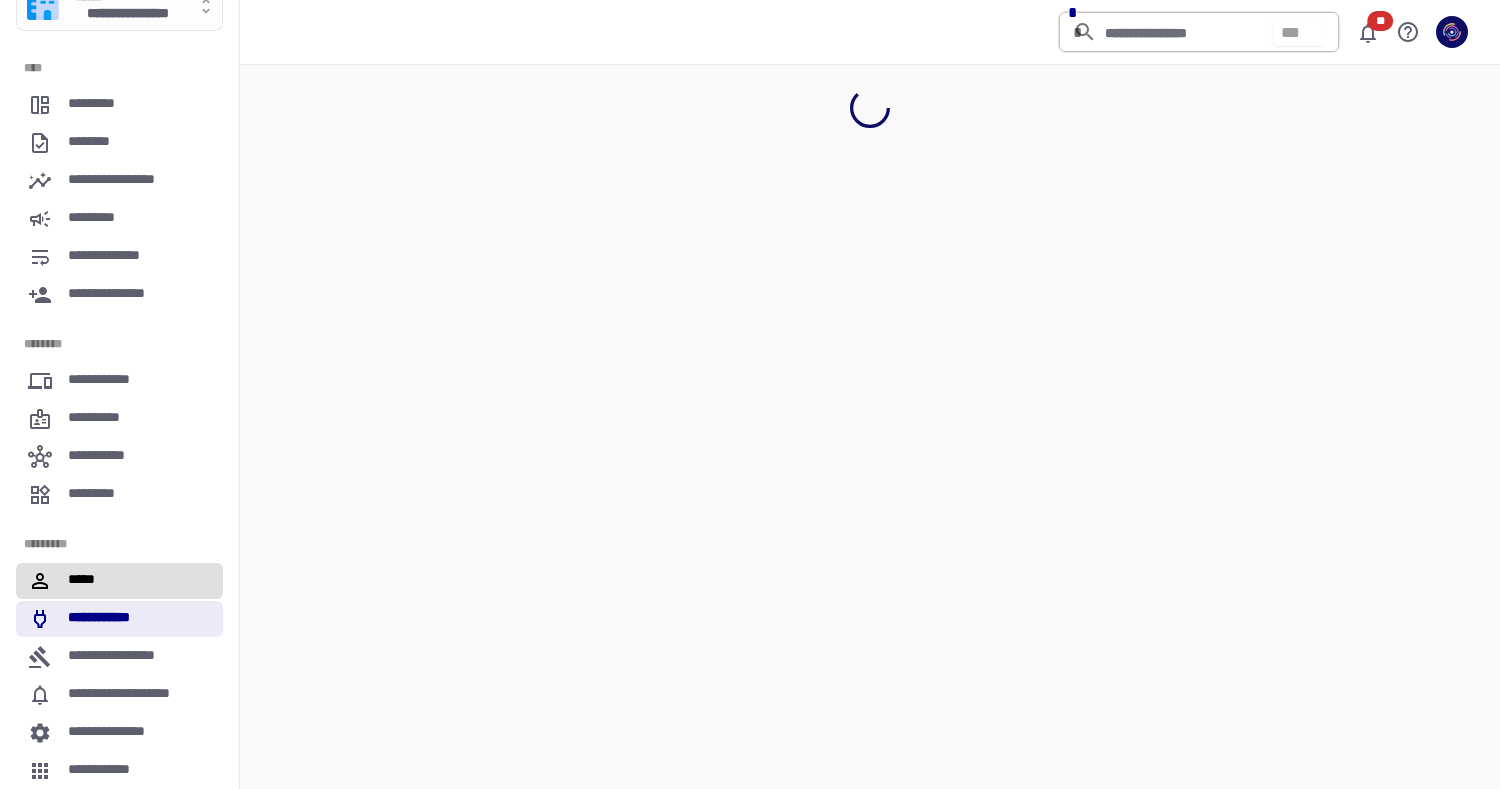 click on "*****" at bounding box center (119, 581) 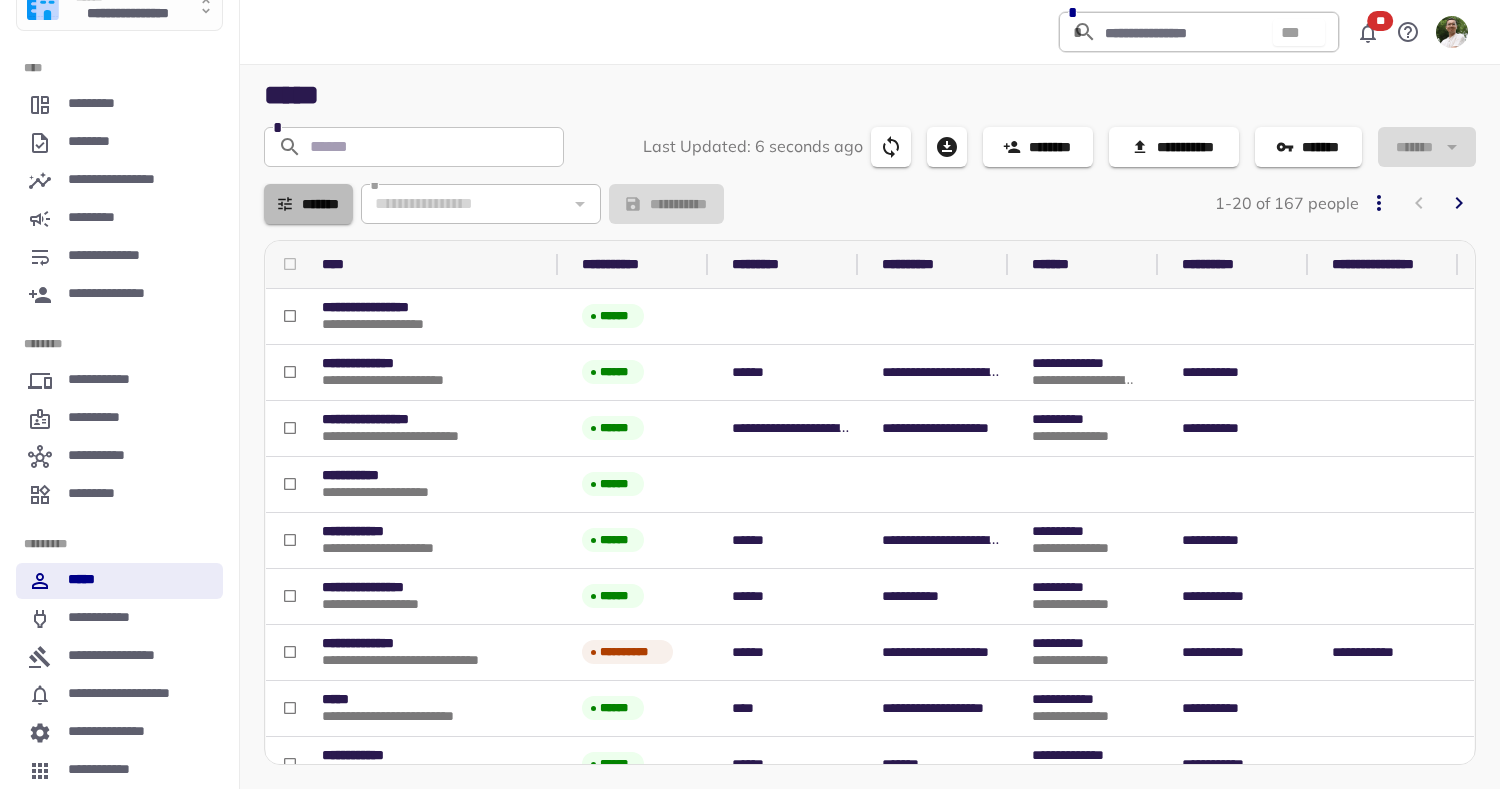 click on "*******" at bounding box center (308, 204) 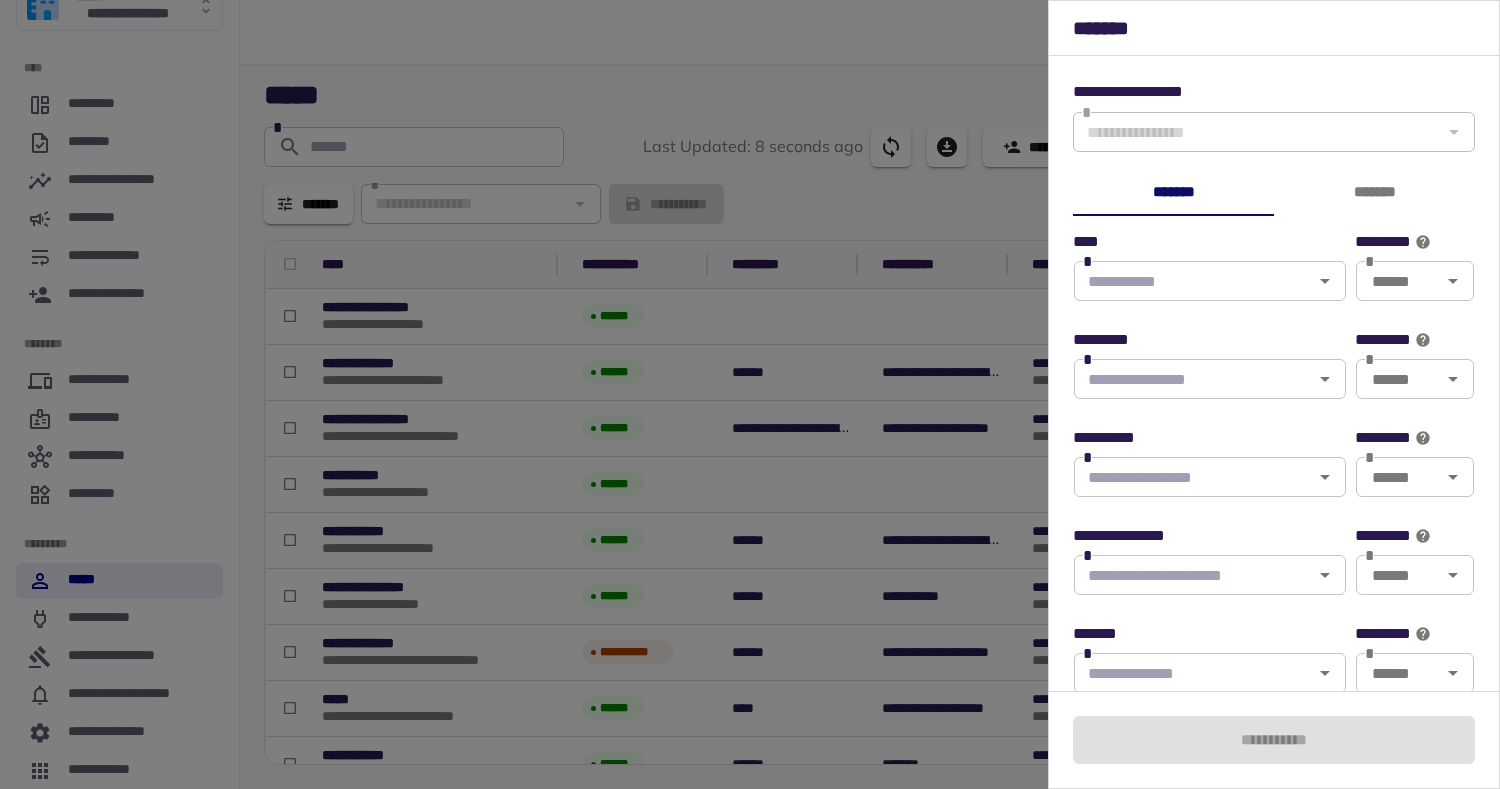 click on "**** *" at bounding box center (1210, 271) 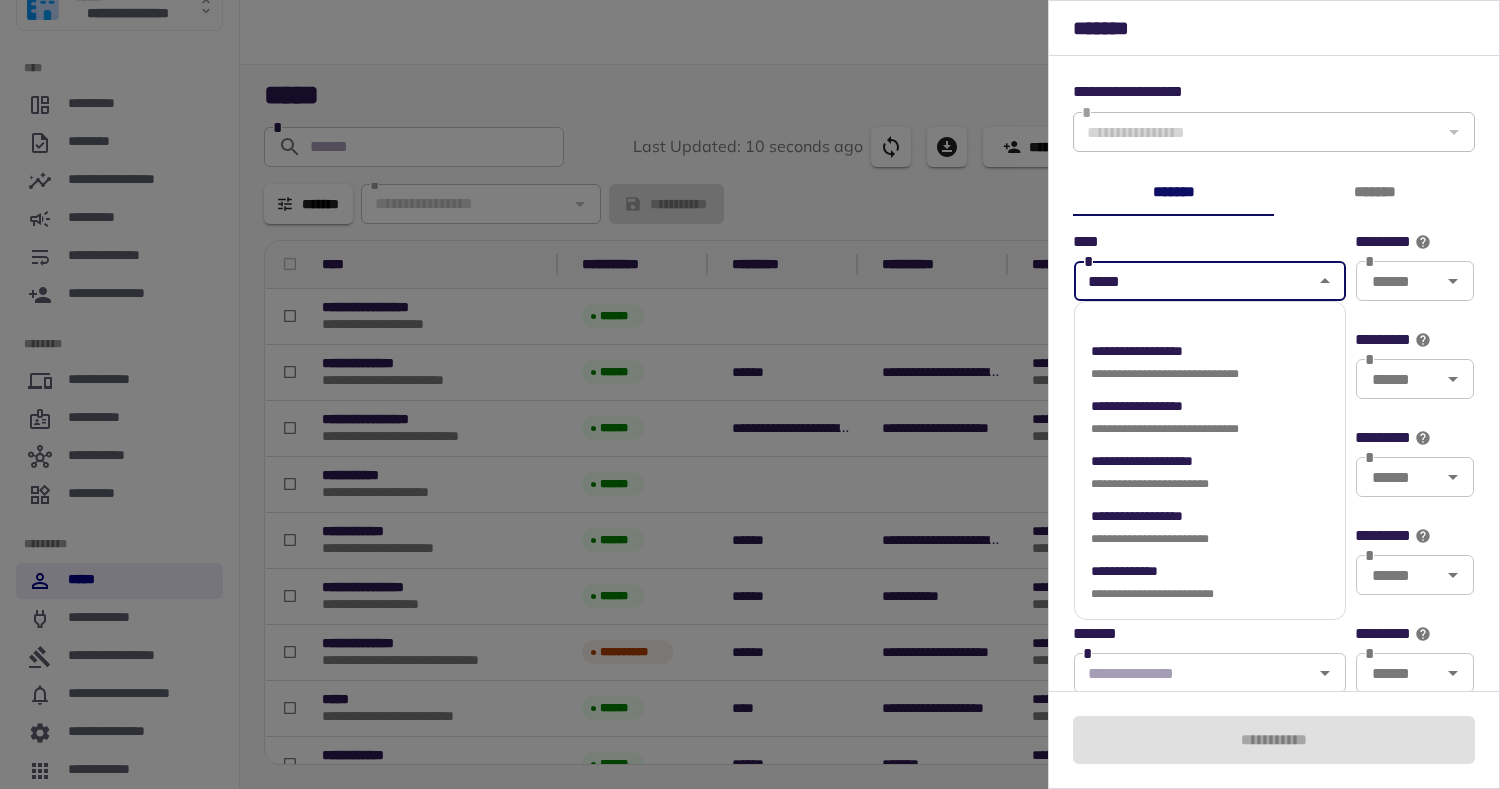type on "******" 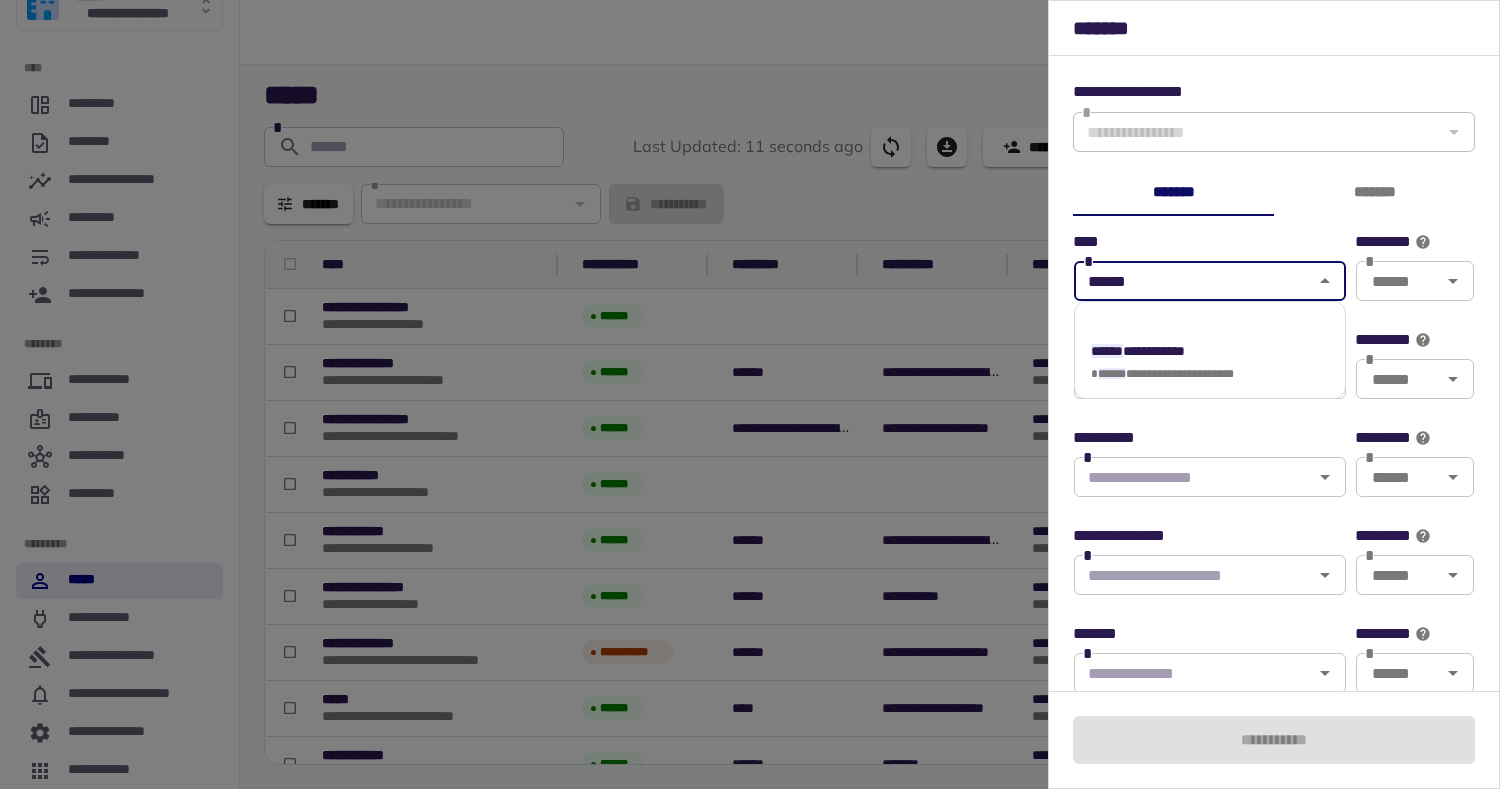 click on "**********" at bounding box center [1154, 351] 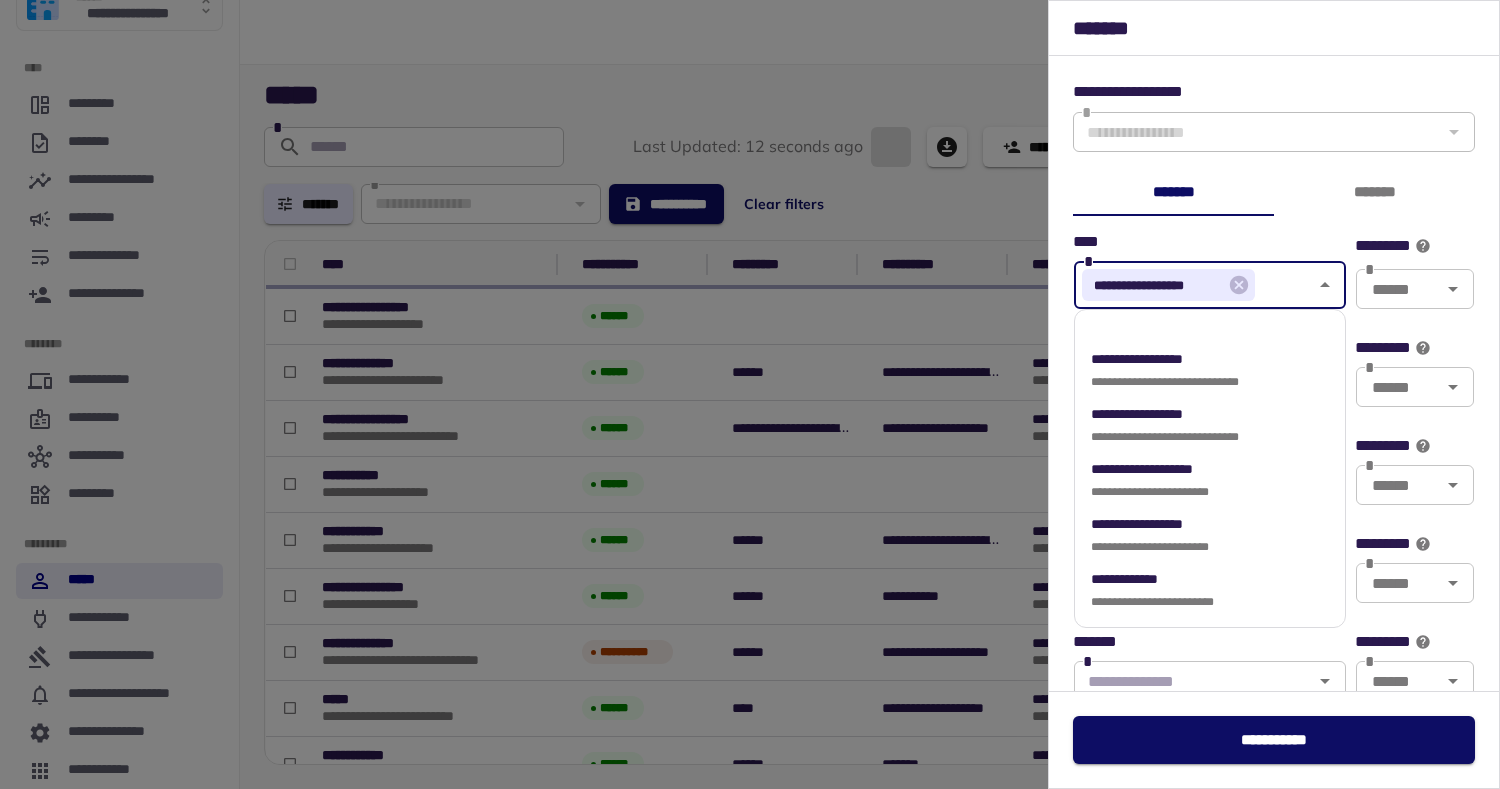 click at bounding box center [750, 394] 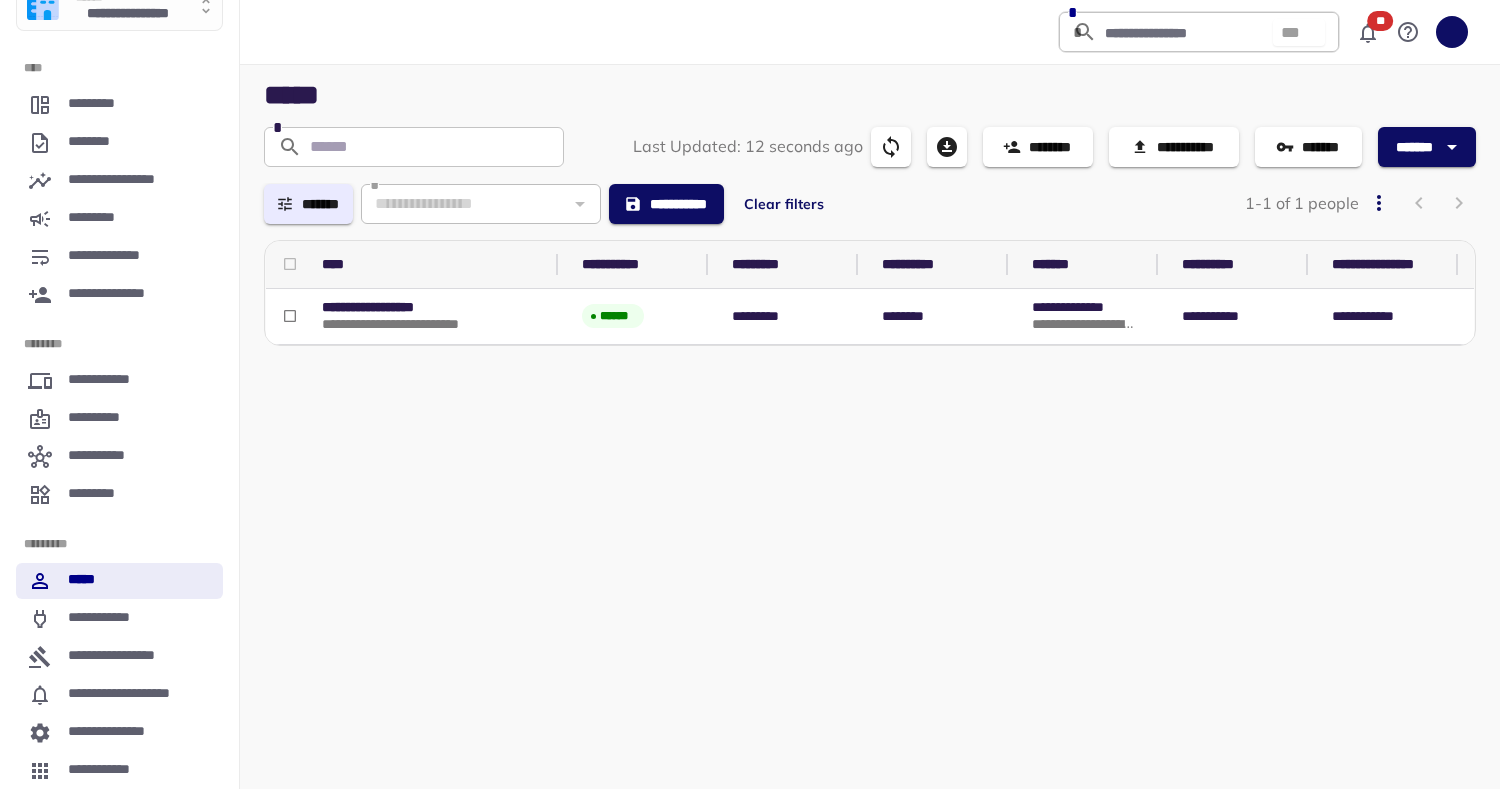 scroll, scrollTop: 0, scrollLeft: 642, axis: horizontal 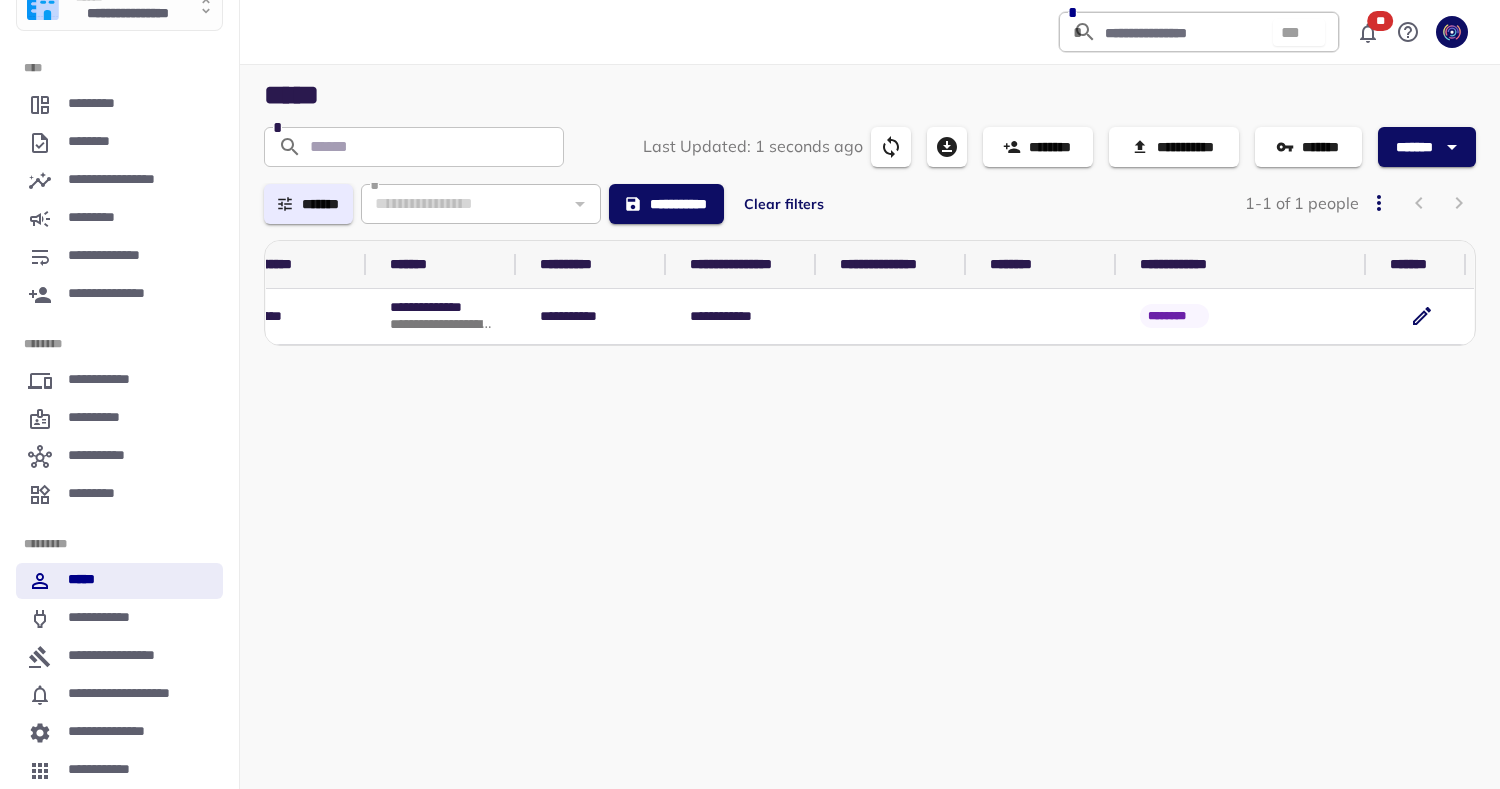 click 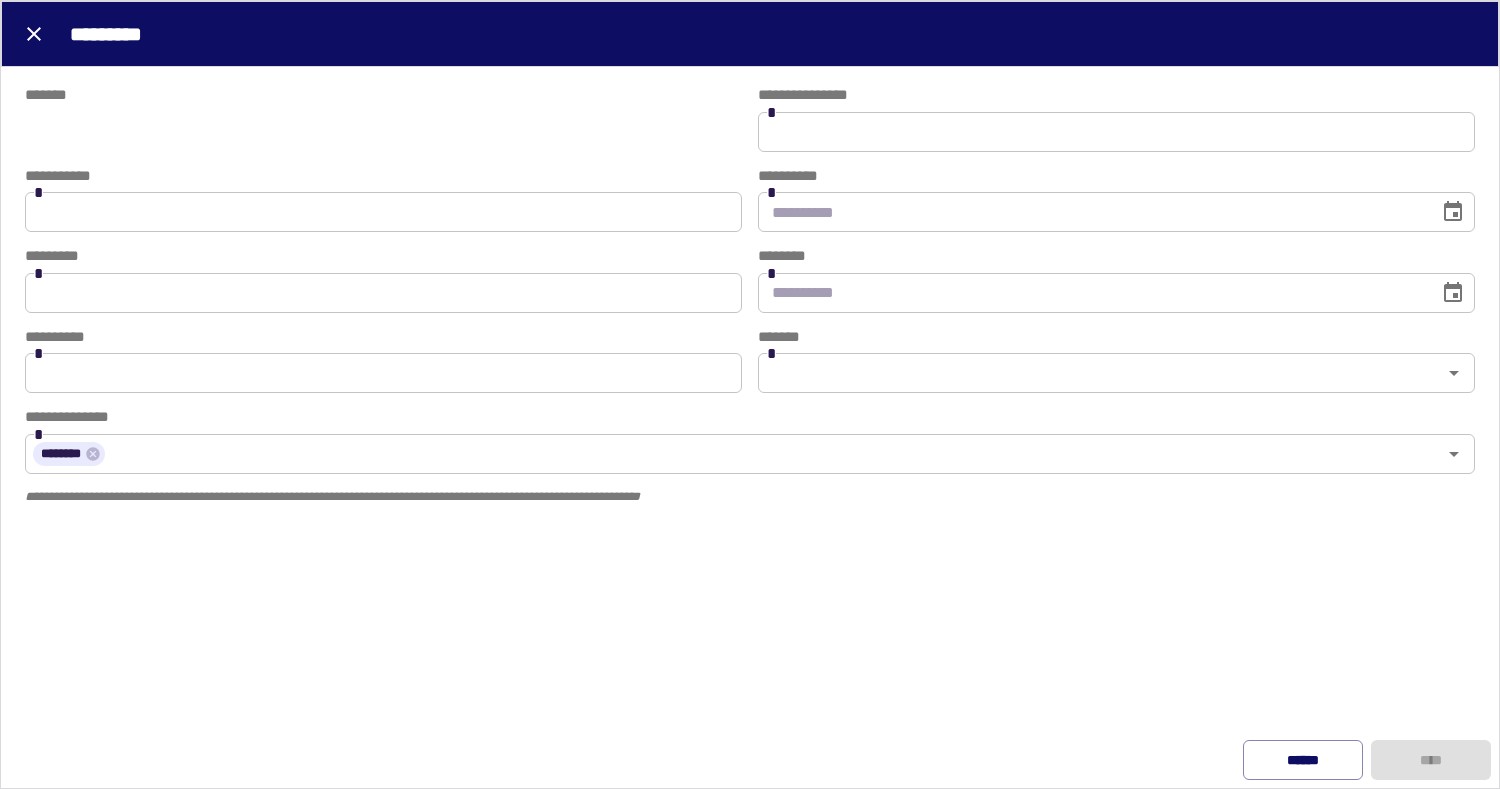 type on "**********" 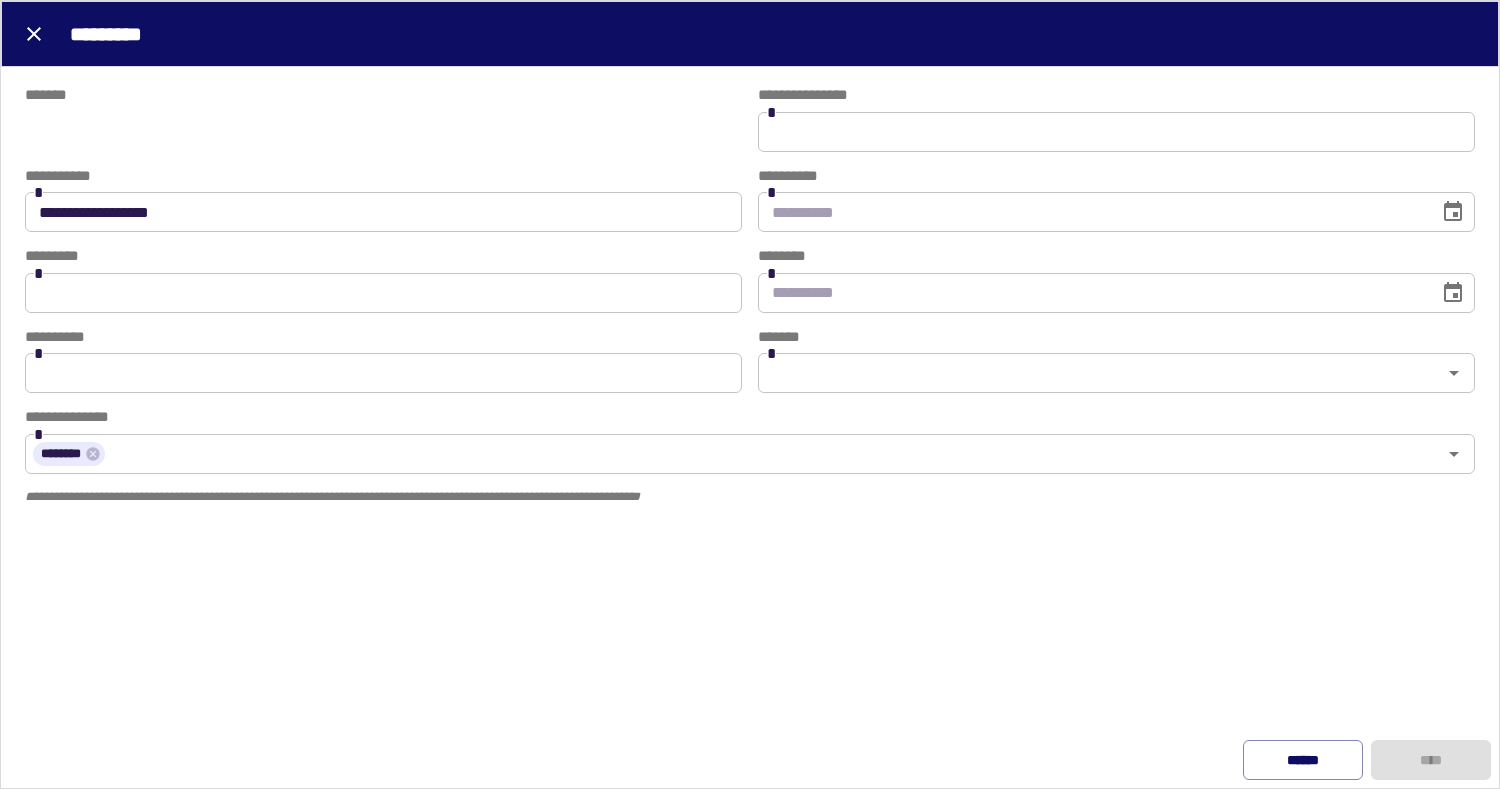 type on "*********" 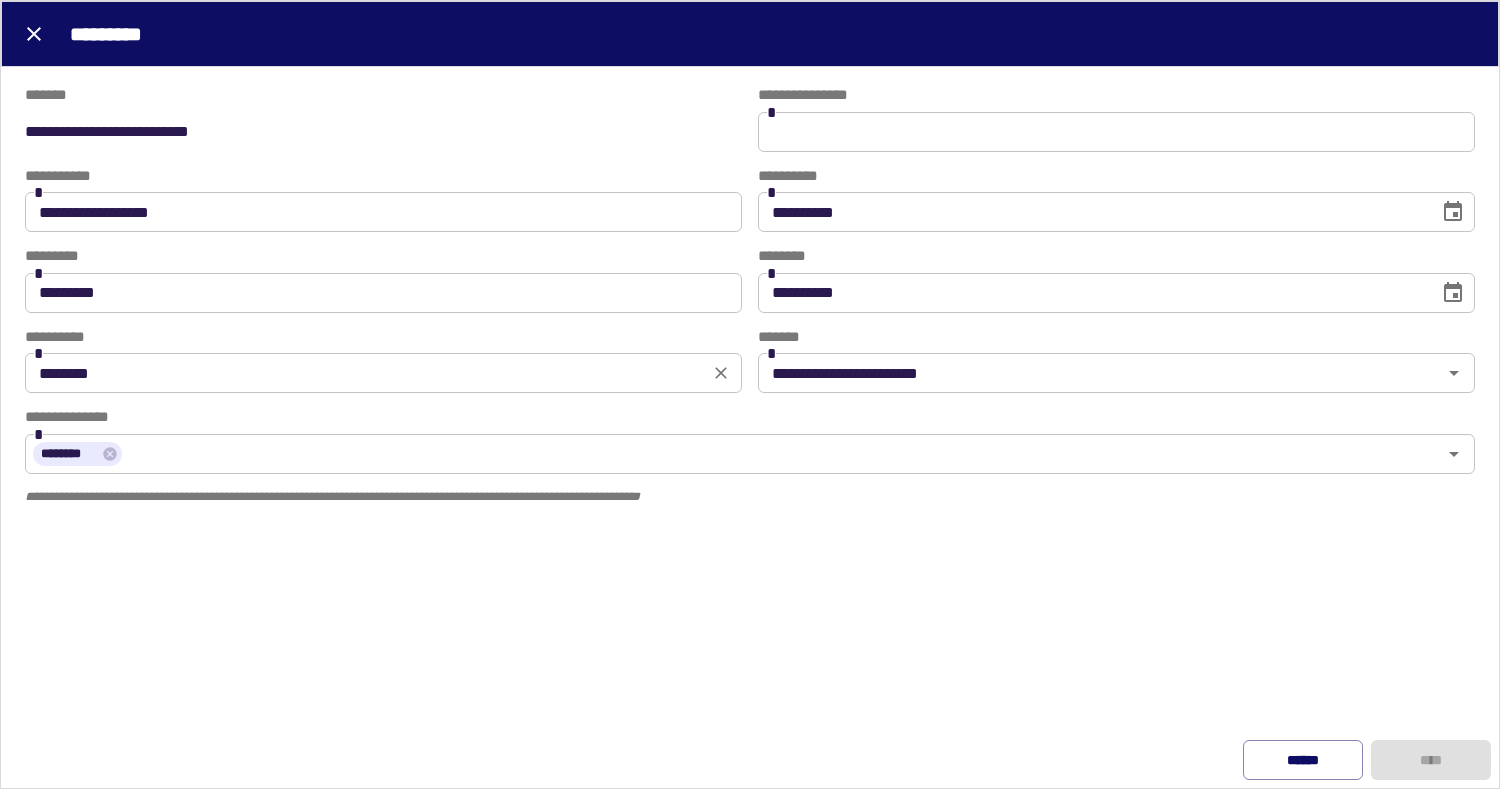 click on "********" at bounding box center [367, 373] 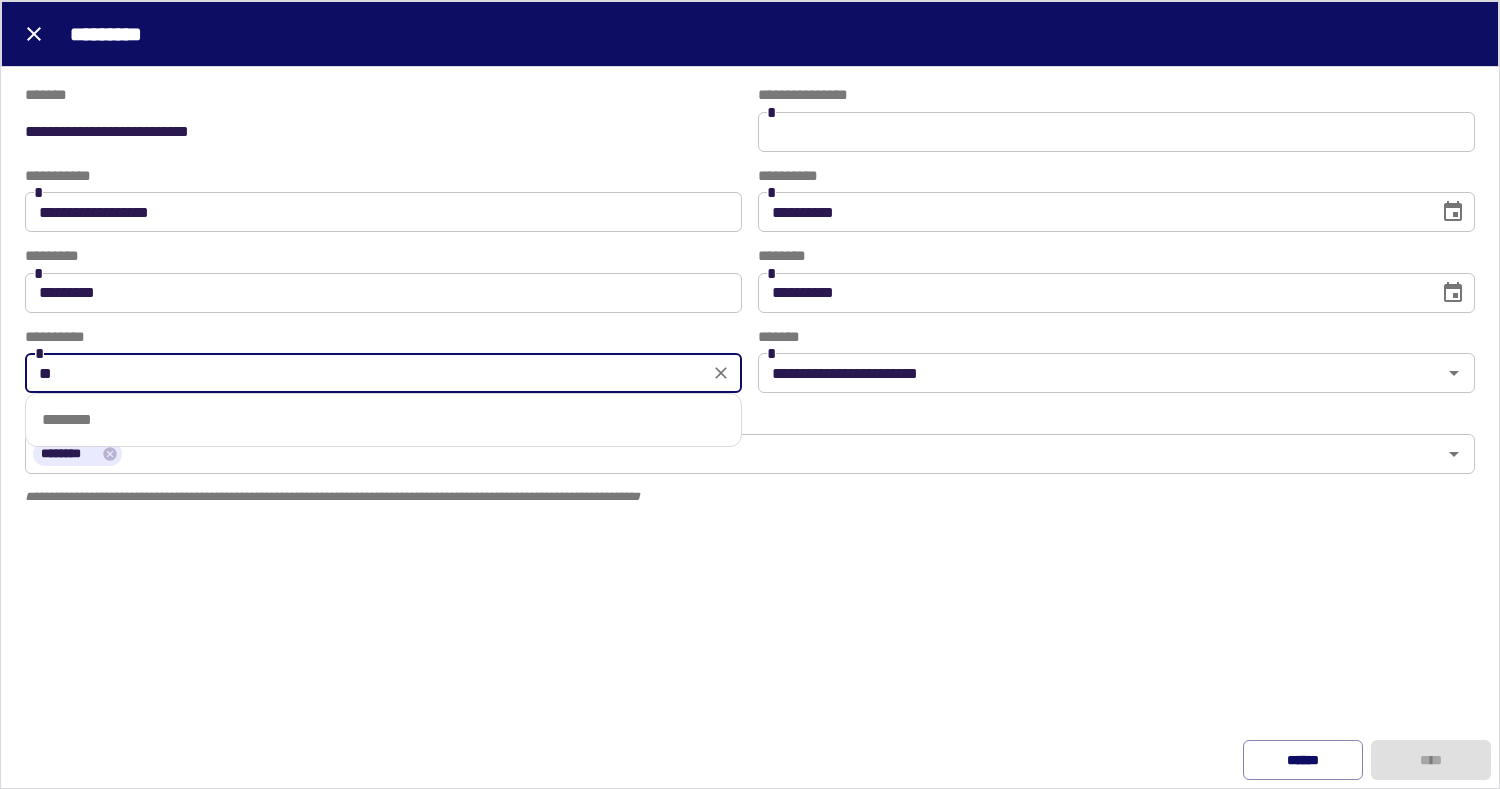 type on "*" 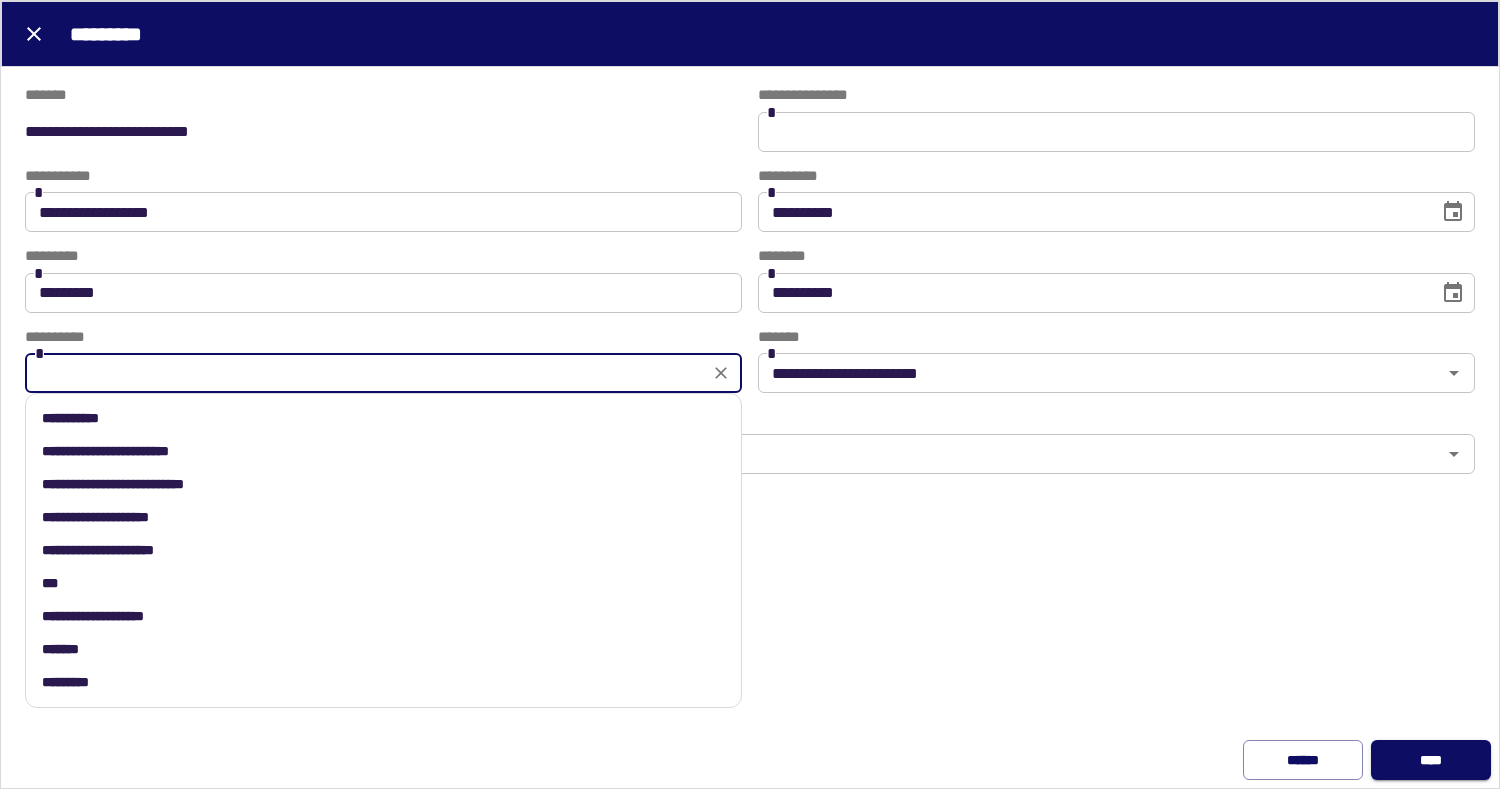 click on "**********" at bounding box center (383, 484) 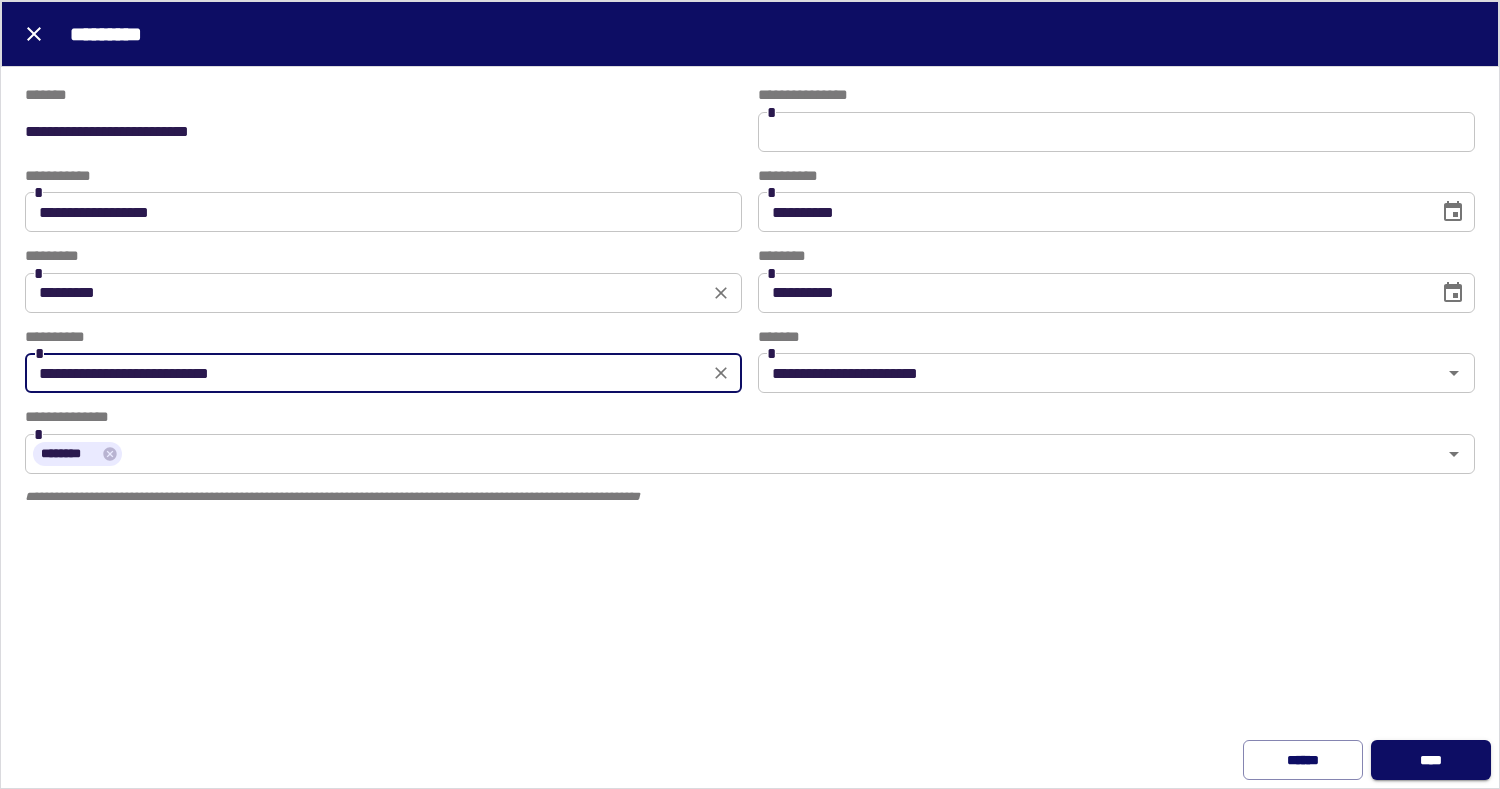 type on "**********" 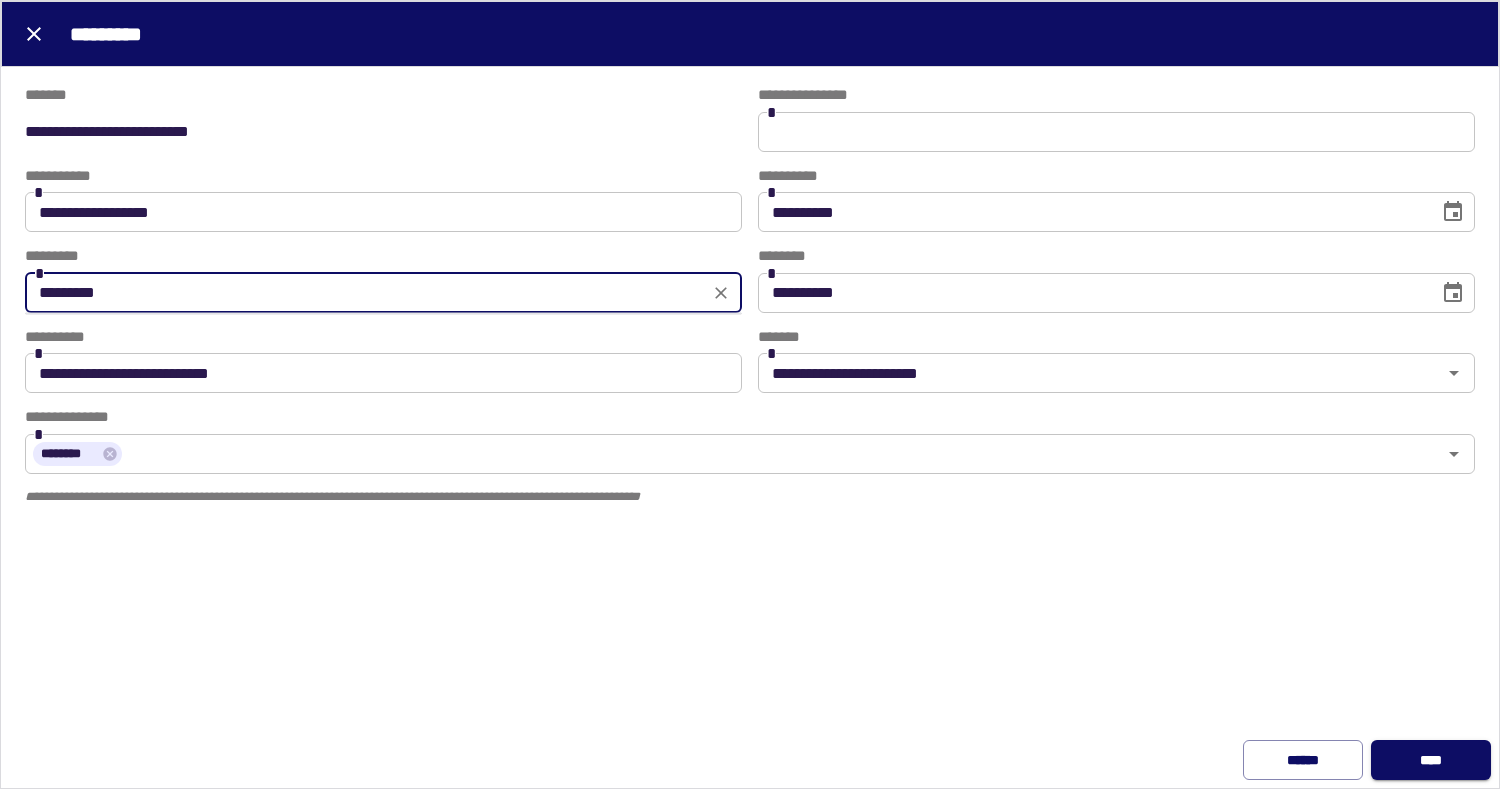click on "*********" at bounding box center (367, 293) 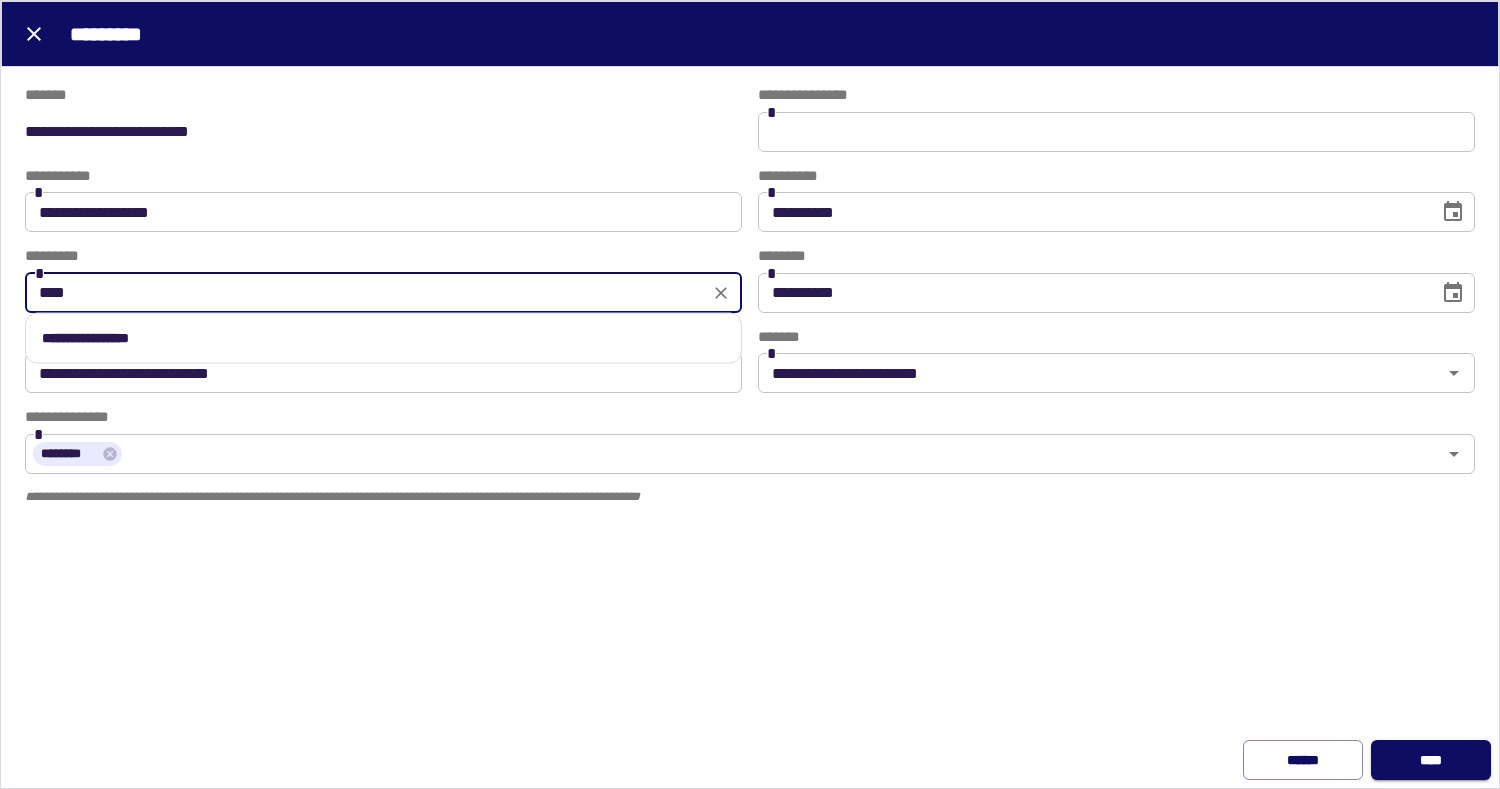 click on "**********" at bounding box center (383, 338) 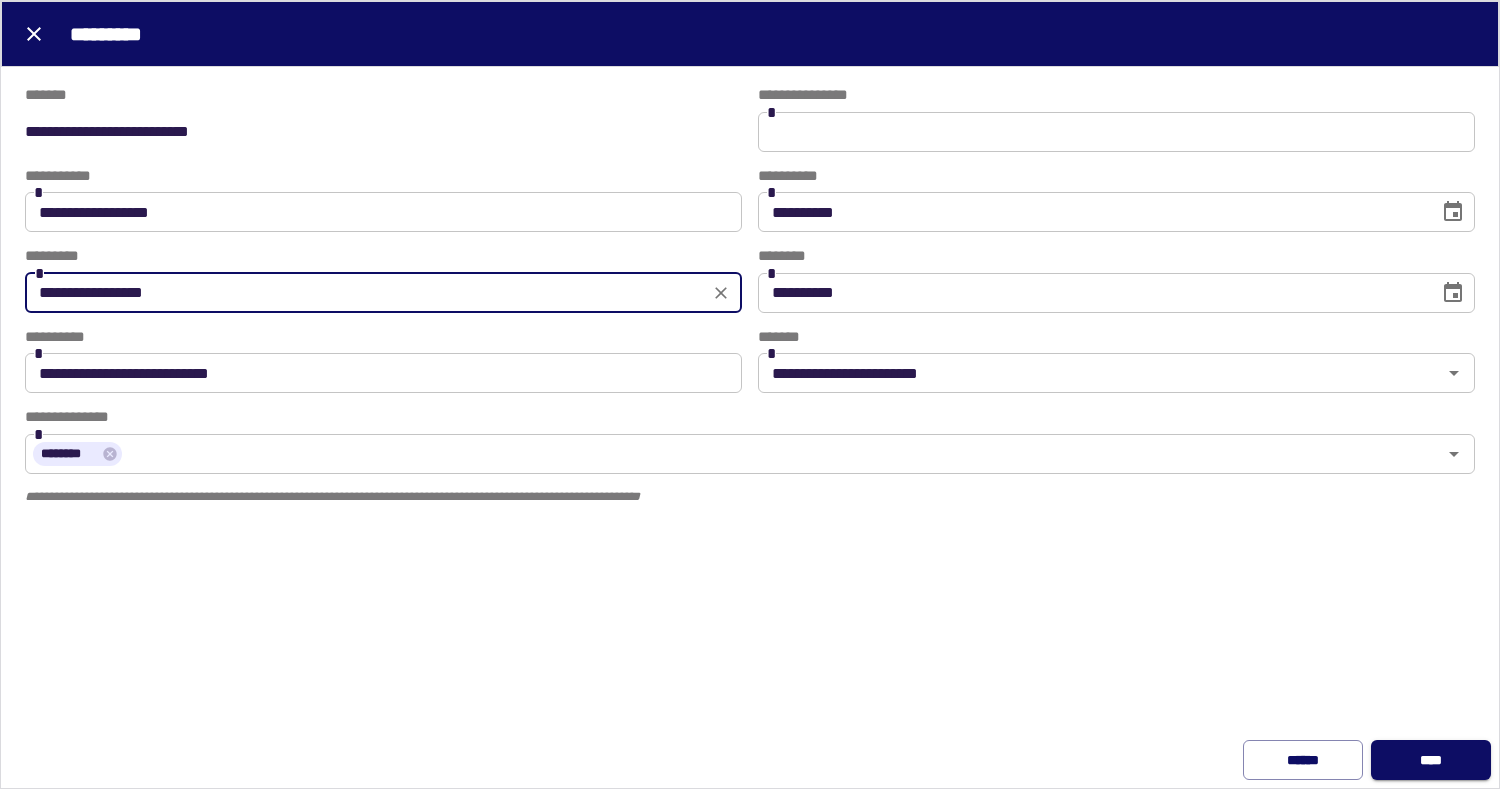 click on "****" at bounding box center [1431, 760] 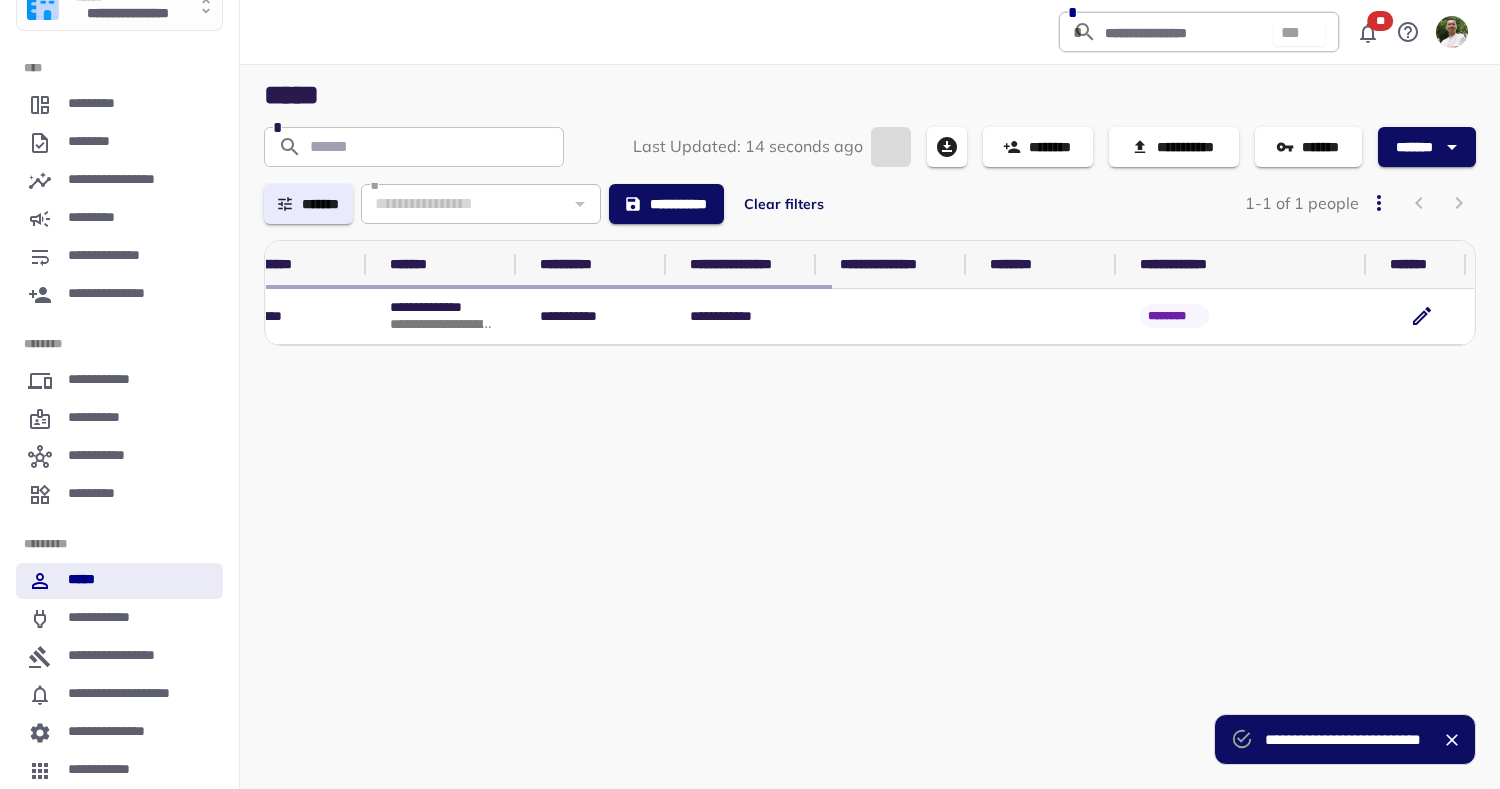 type on "*********" 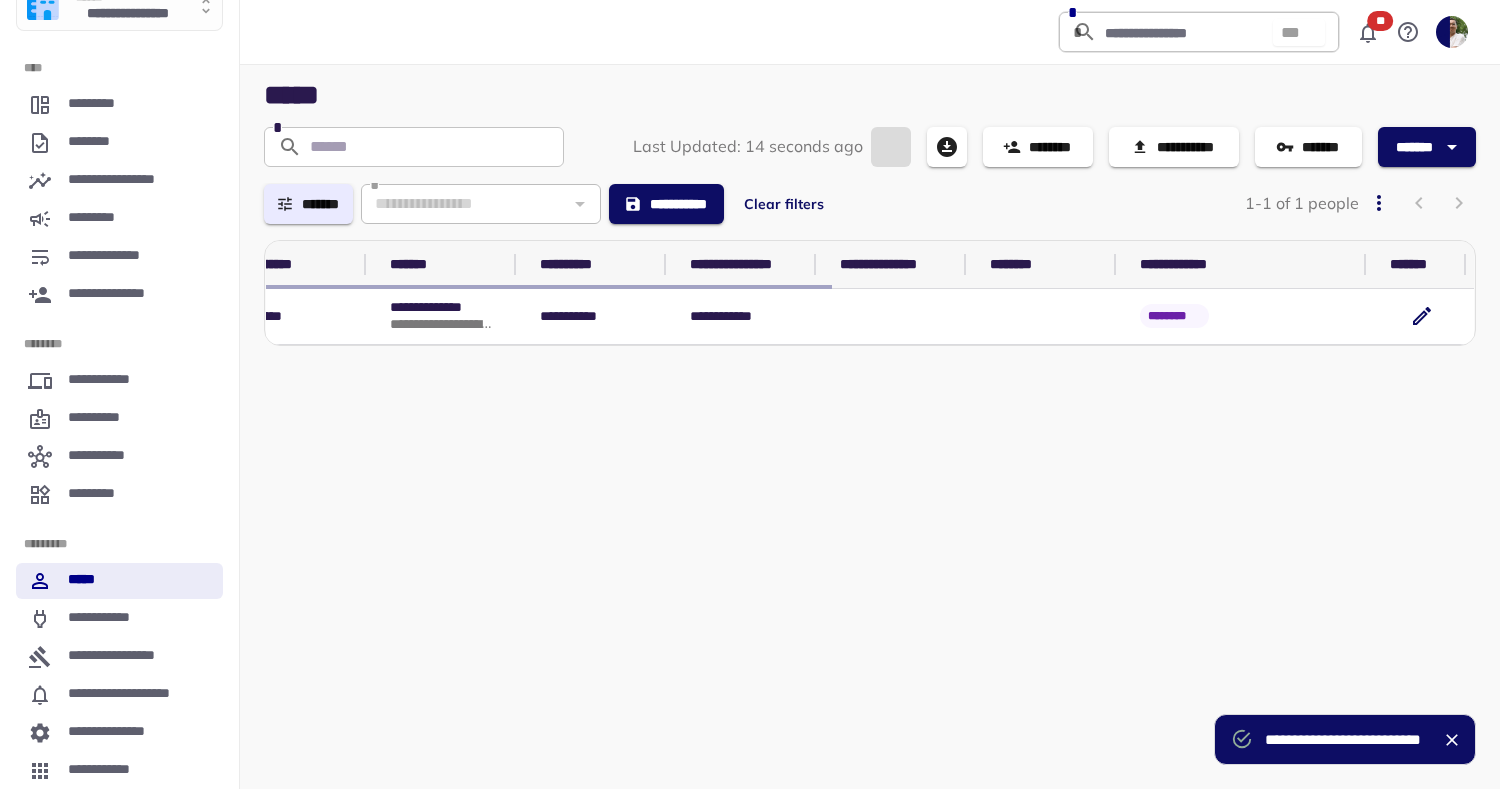 type on "********" 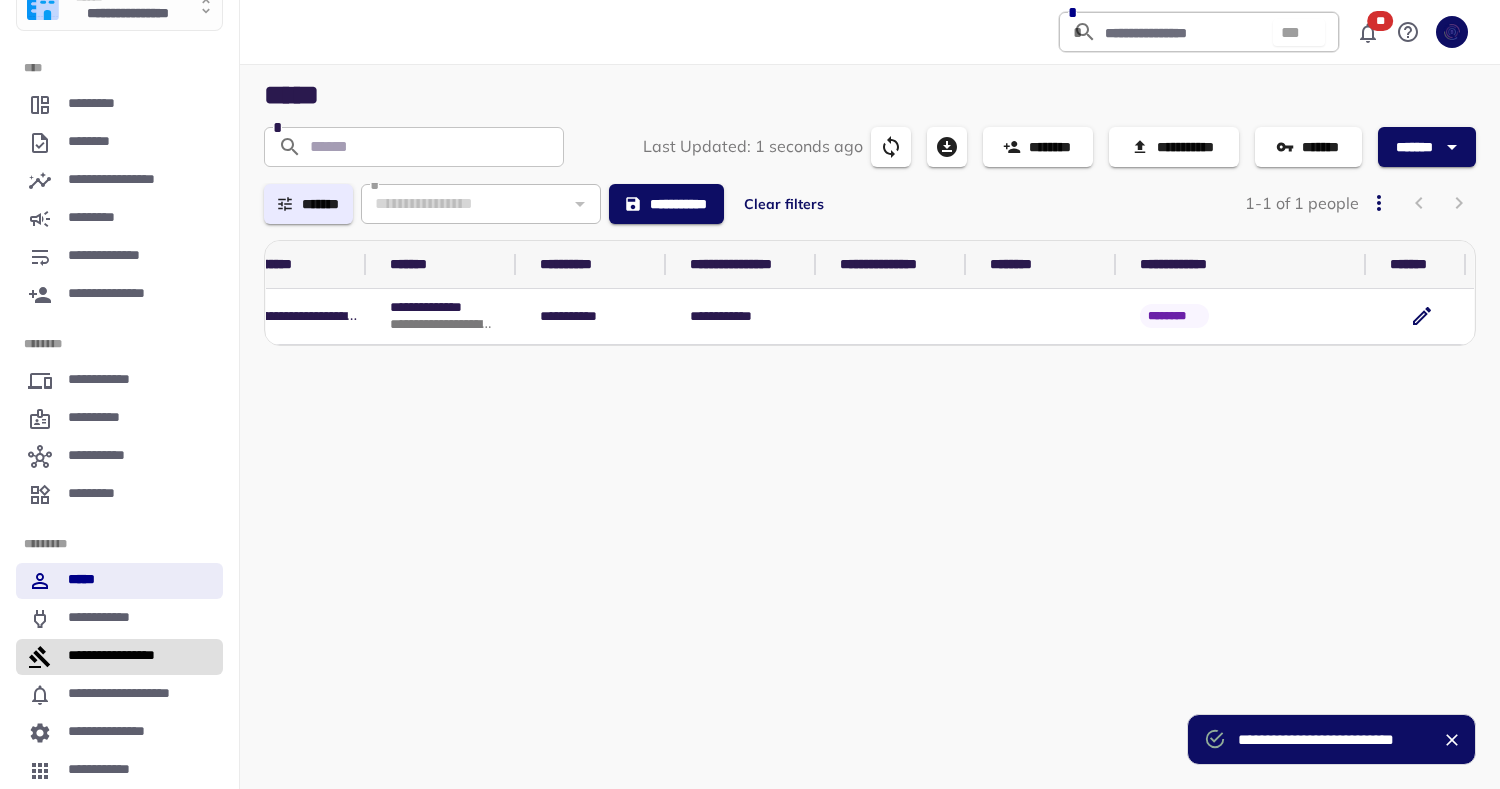 click on "**********" at bounding box center (119, 657) 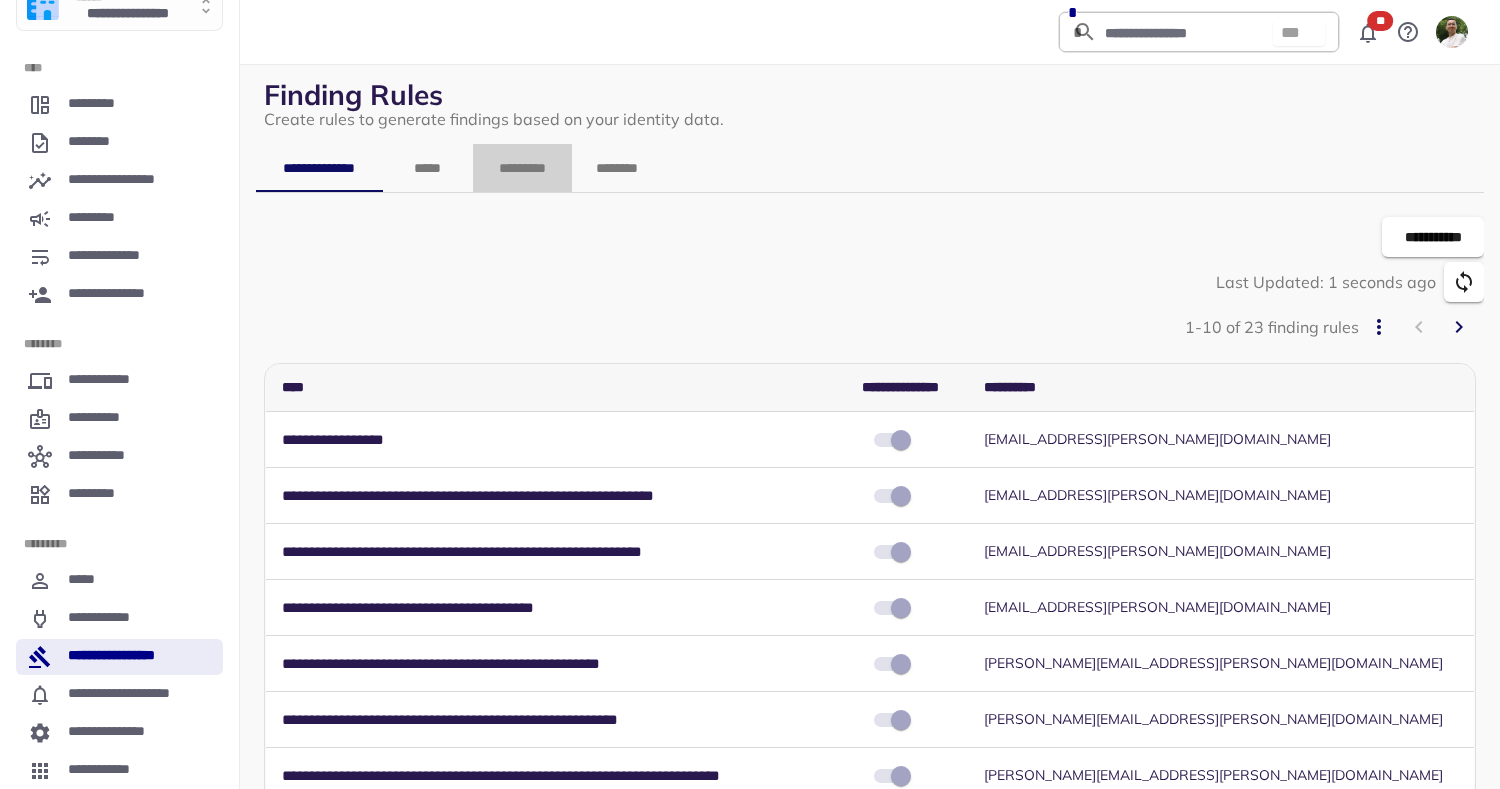 click on "*********" at bounding box center (522, 168) 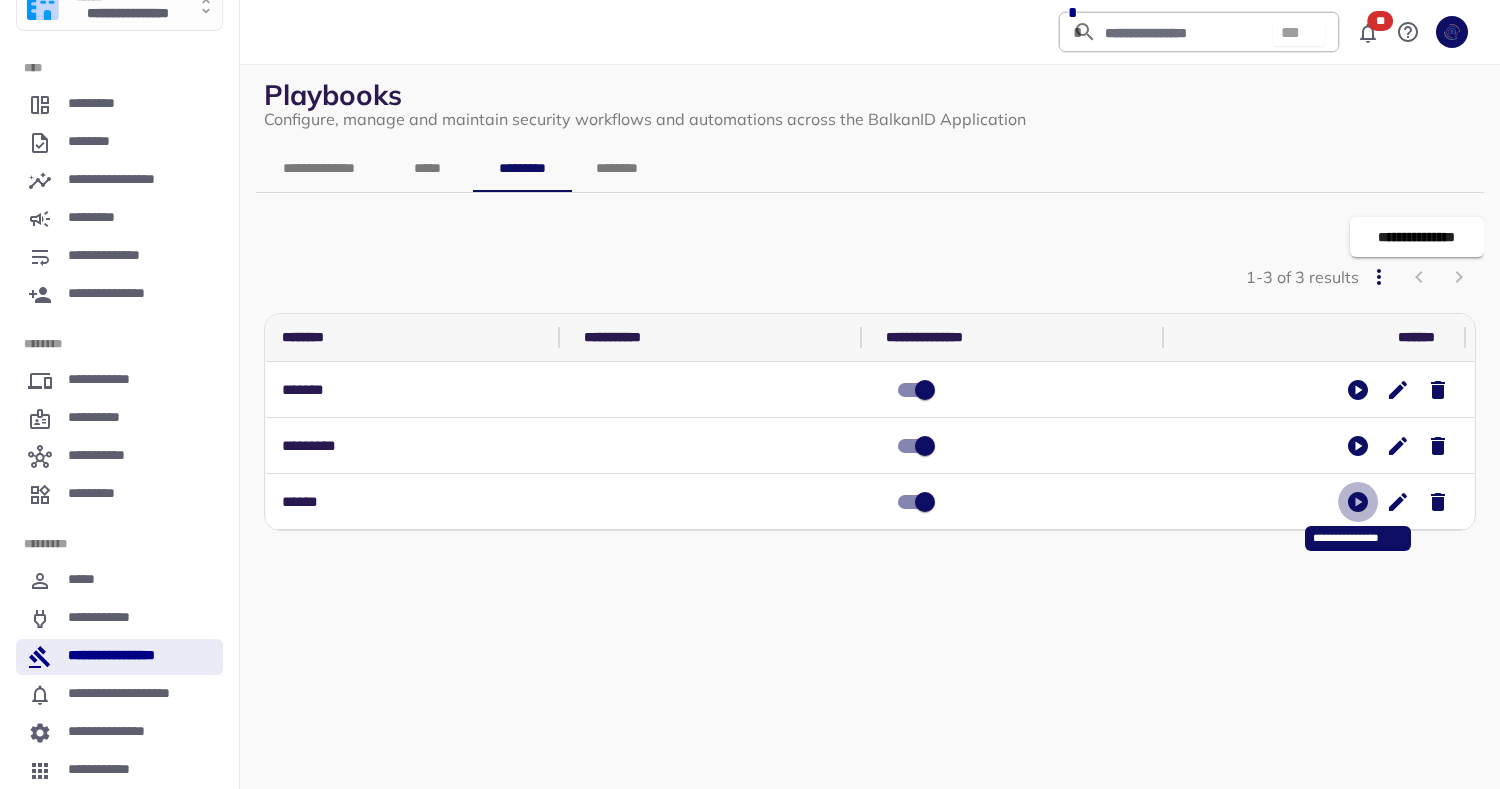 click 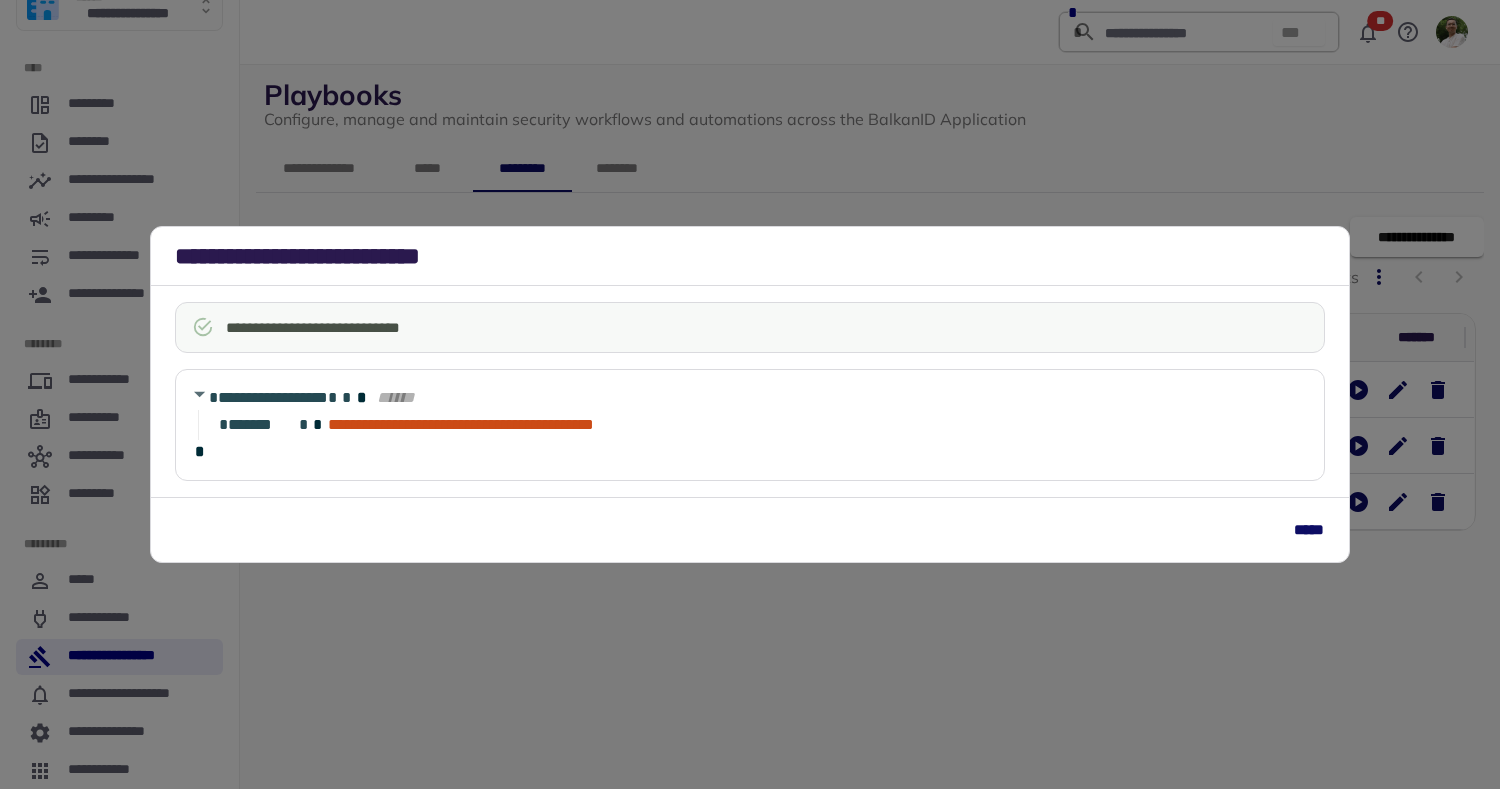 click on "**********" at bounding box center [750, 394] 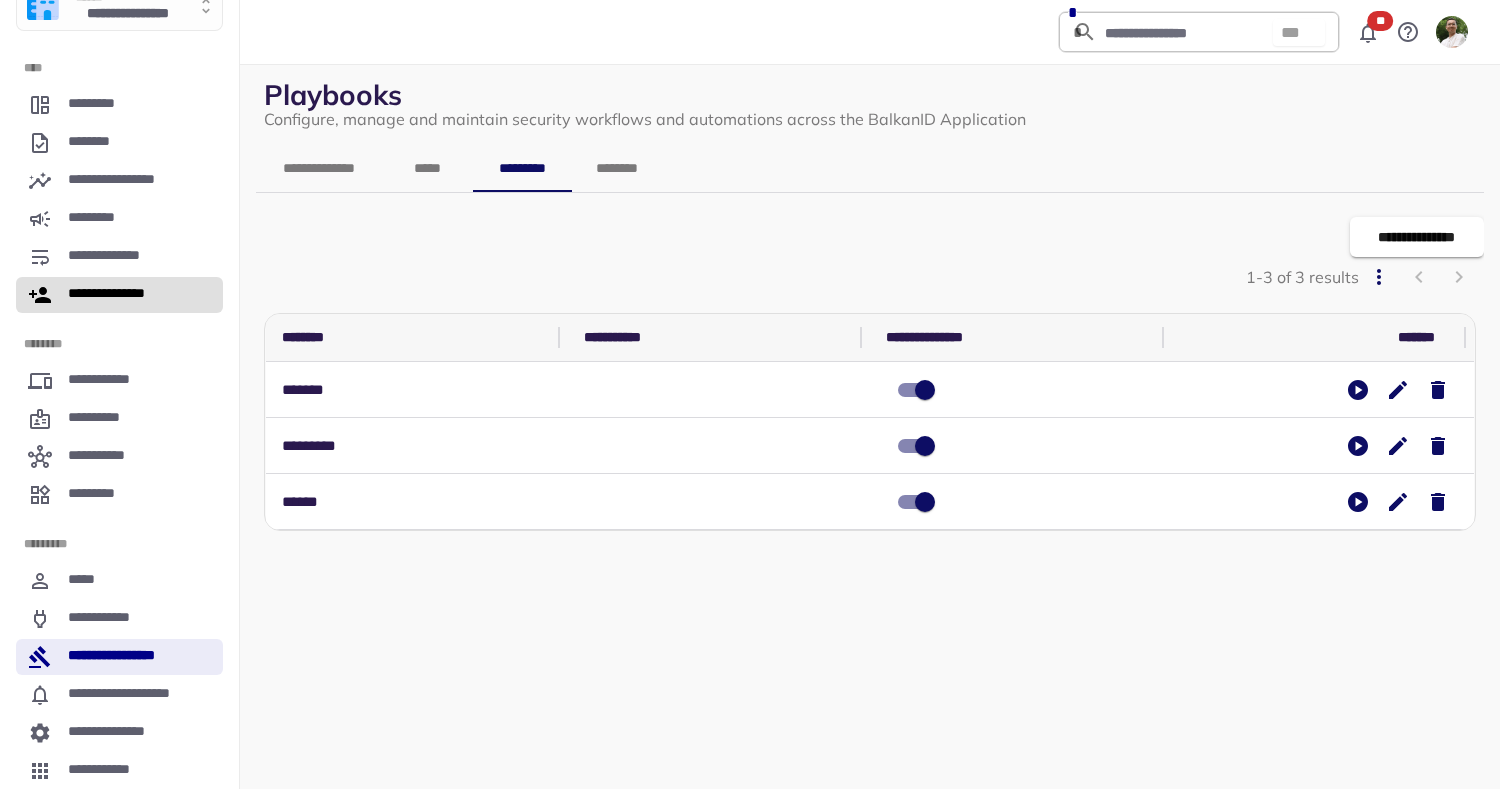click on "**********" at bounding box center (119, 295) 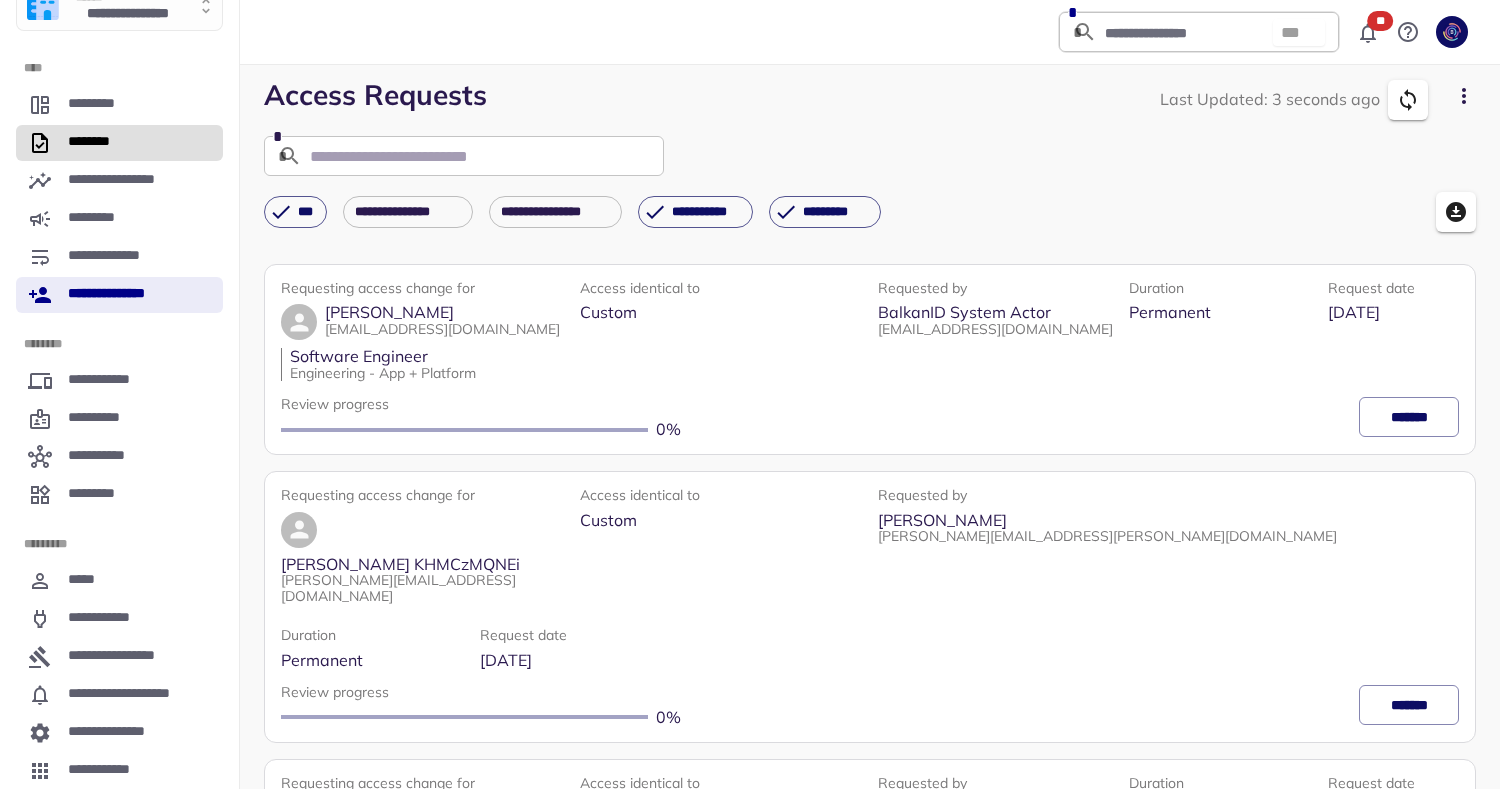 click on "********" at bounding box center [119, 143] 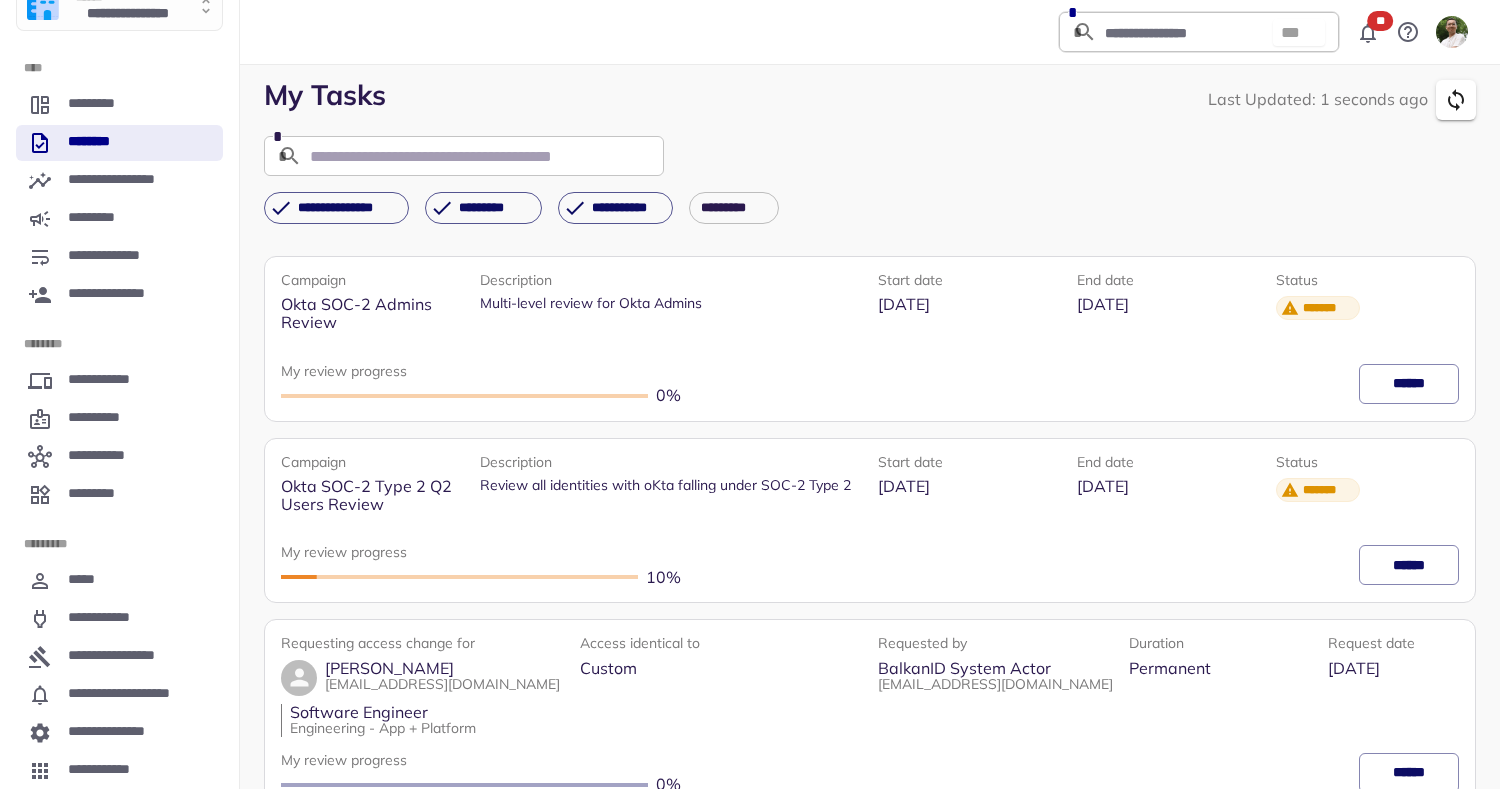 scroll, scrollTop: 37, scrollLeft: 0, axis: vertical 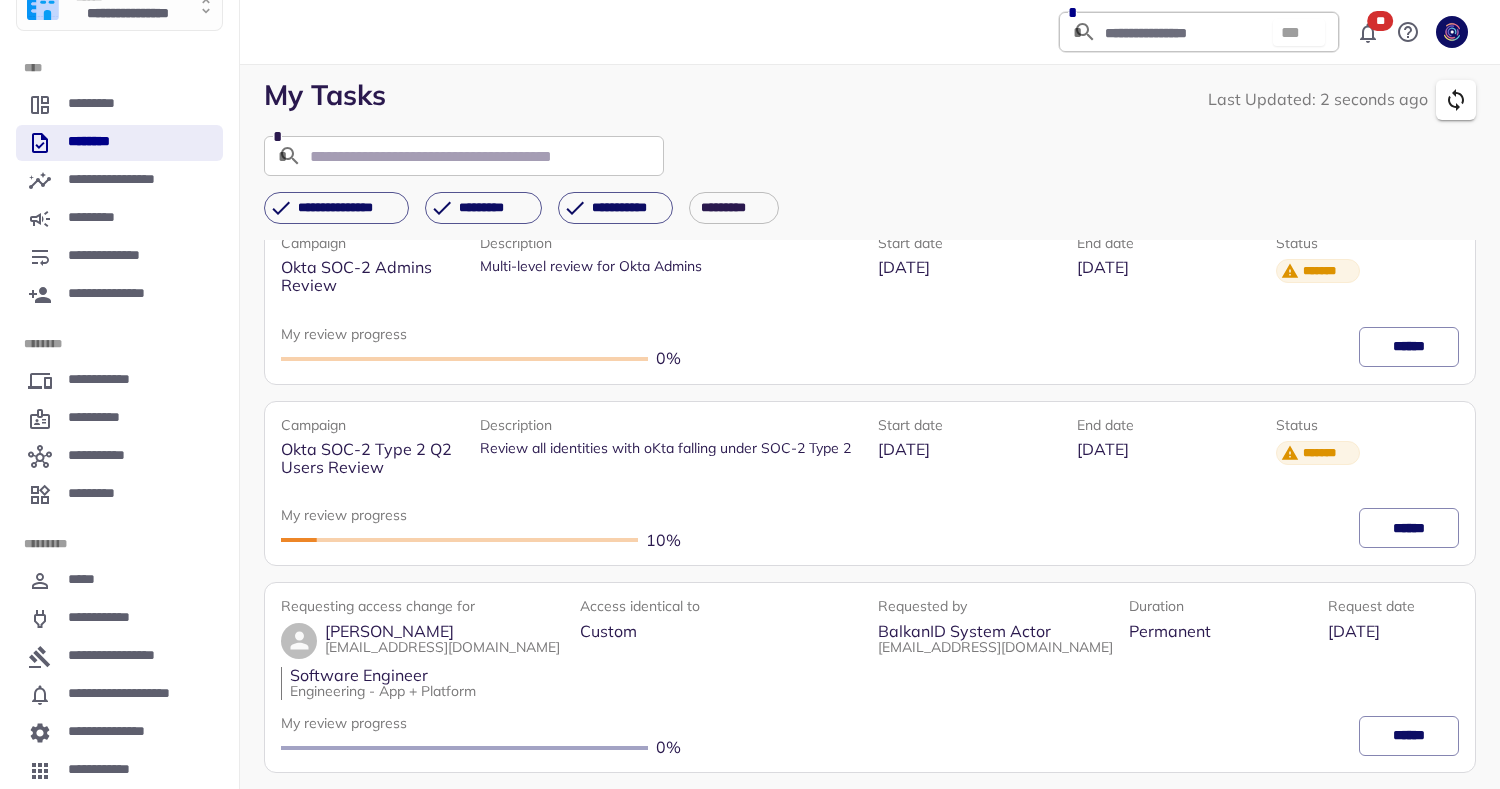 click on "******" at bounding box center [1409, 736] 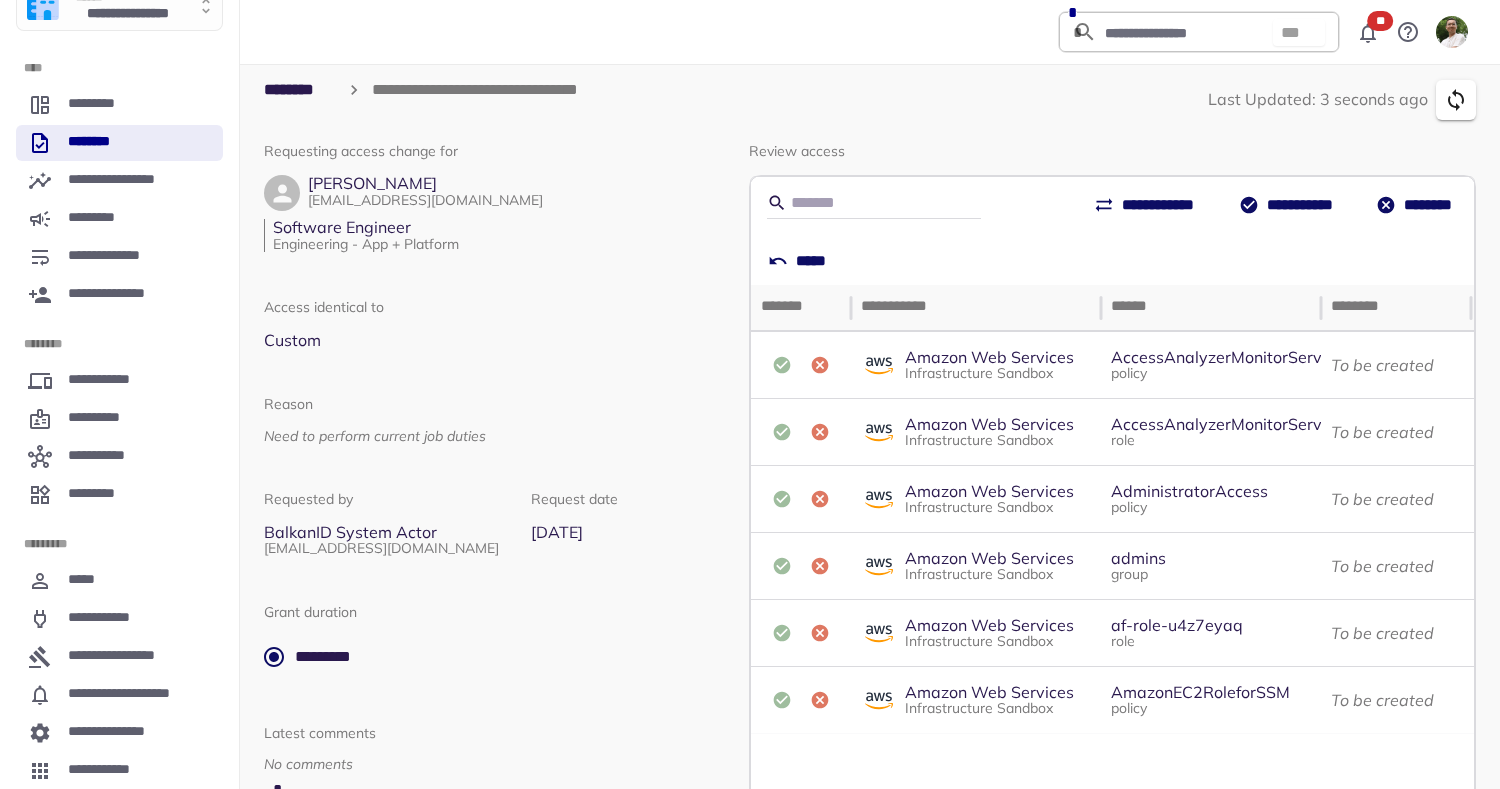 click on "**********" at bounding box center [1288, 205] 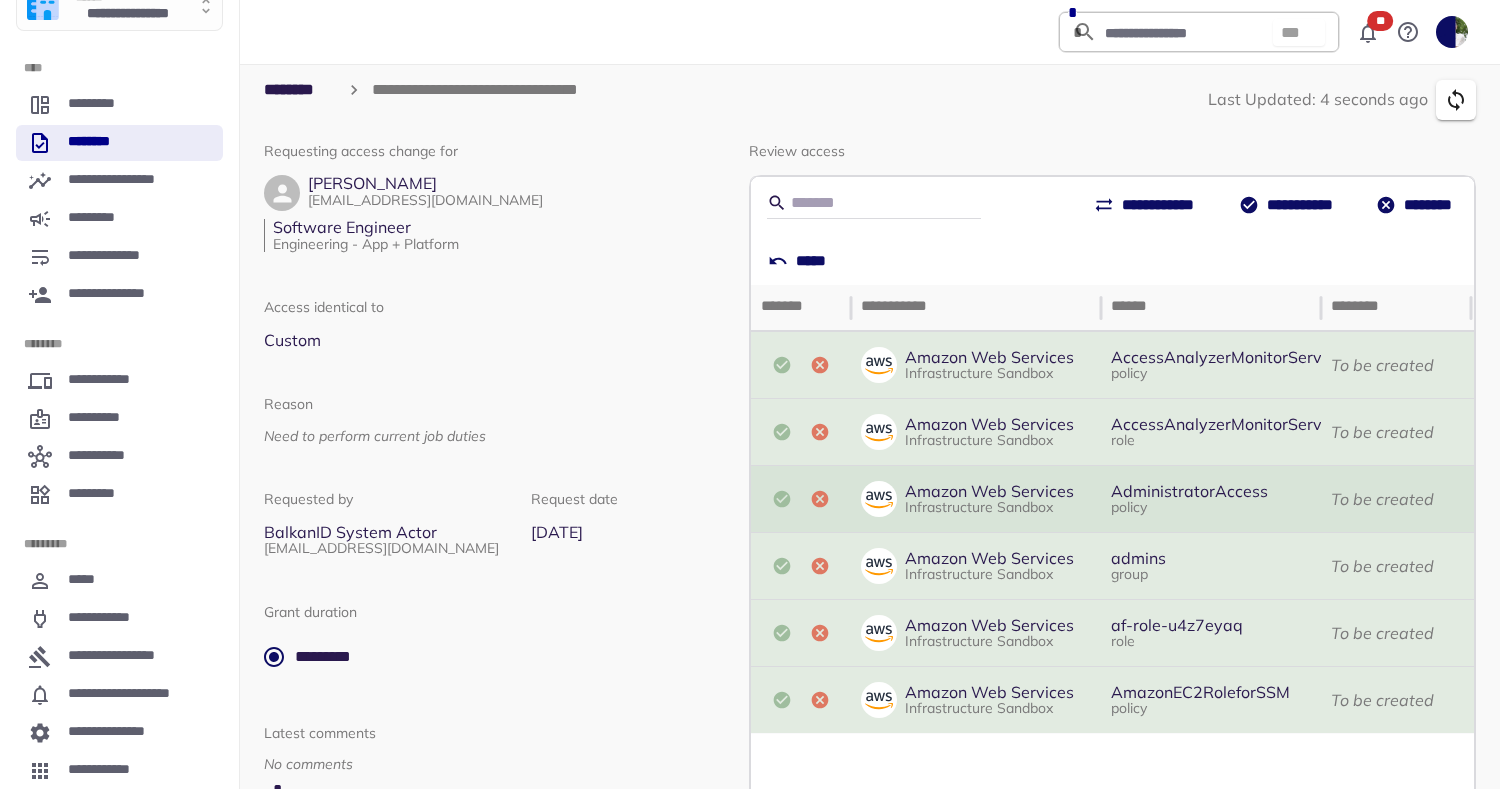 scroll, scrollTop: 111, scrollLeft: 0, axis: vertical 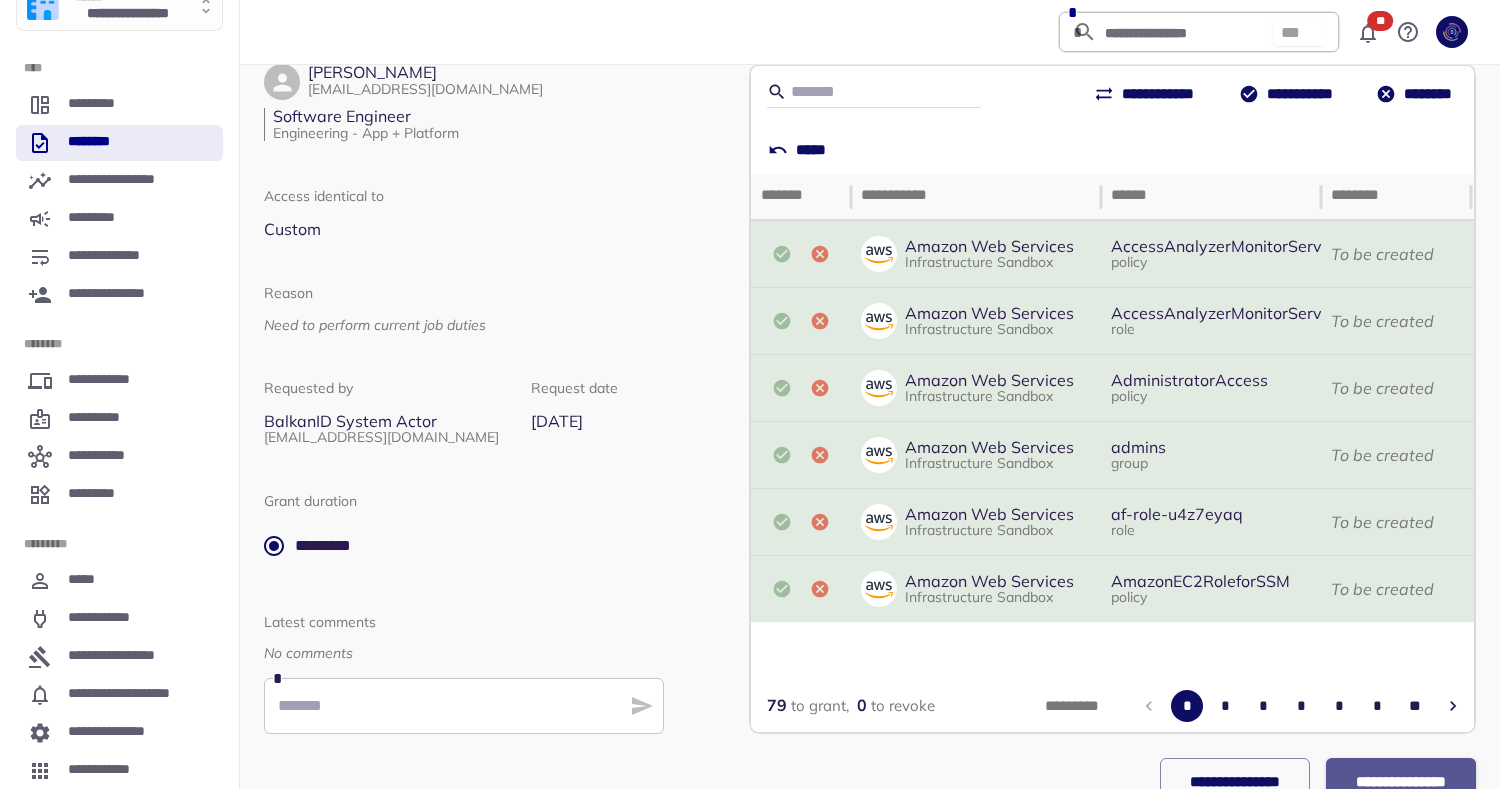 click on "**********" at bounding box center [1400, 782] 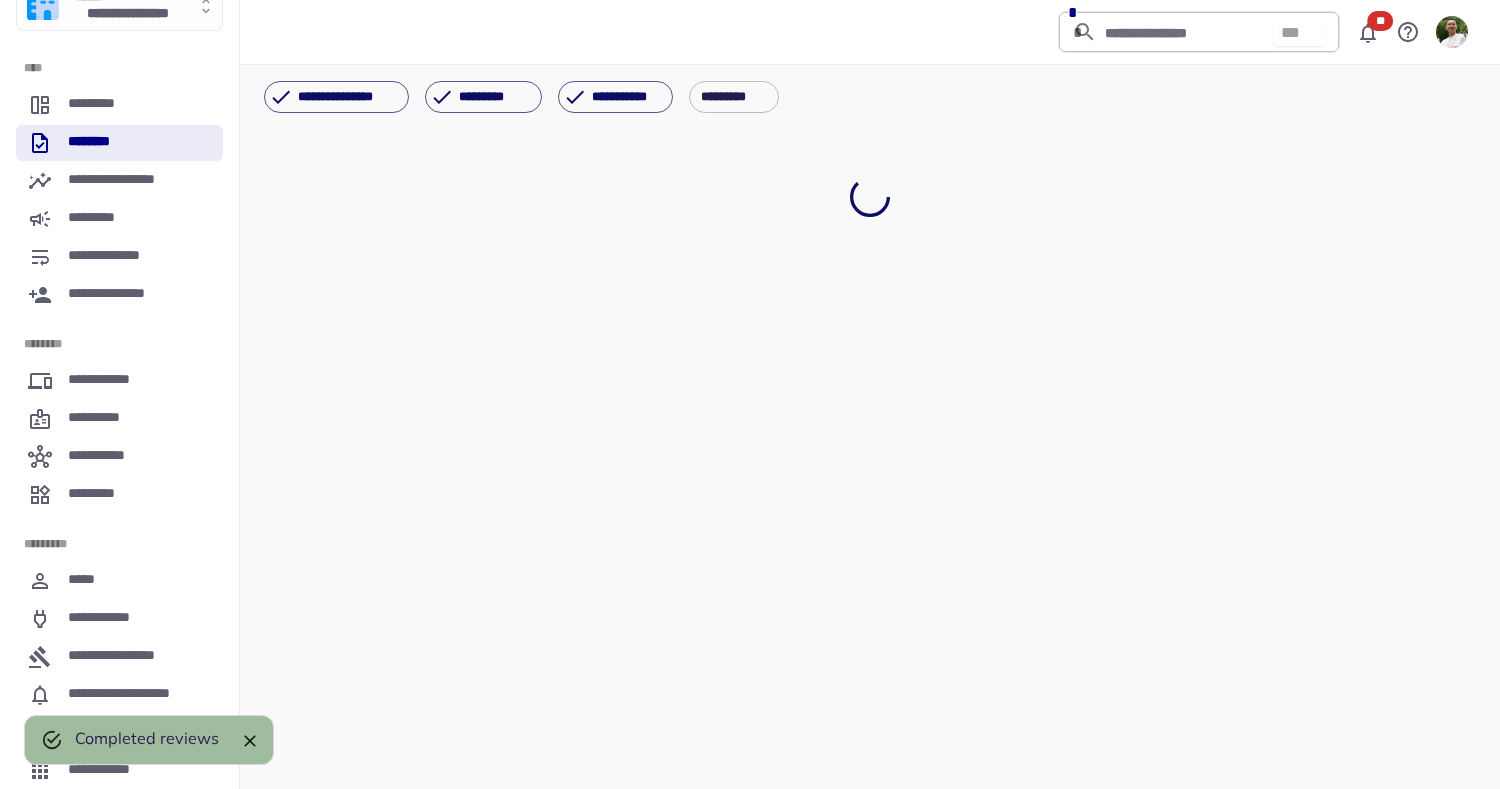 scroll, scrollTop: 0, scrollLeft: 0, axis: both 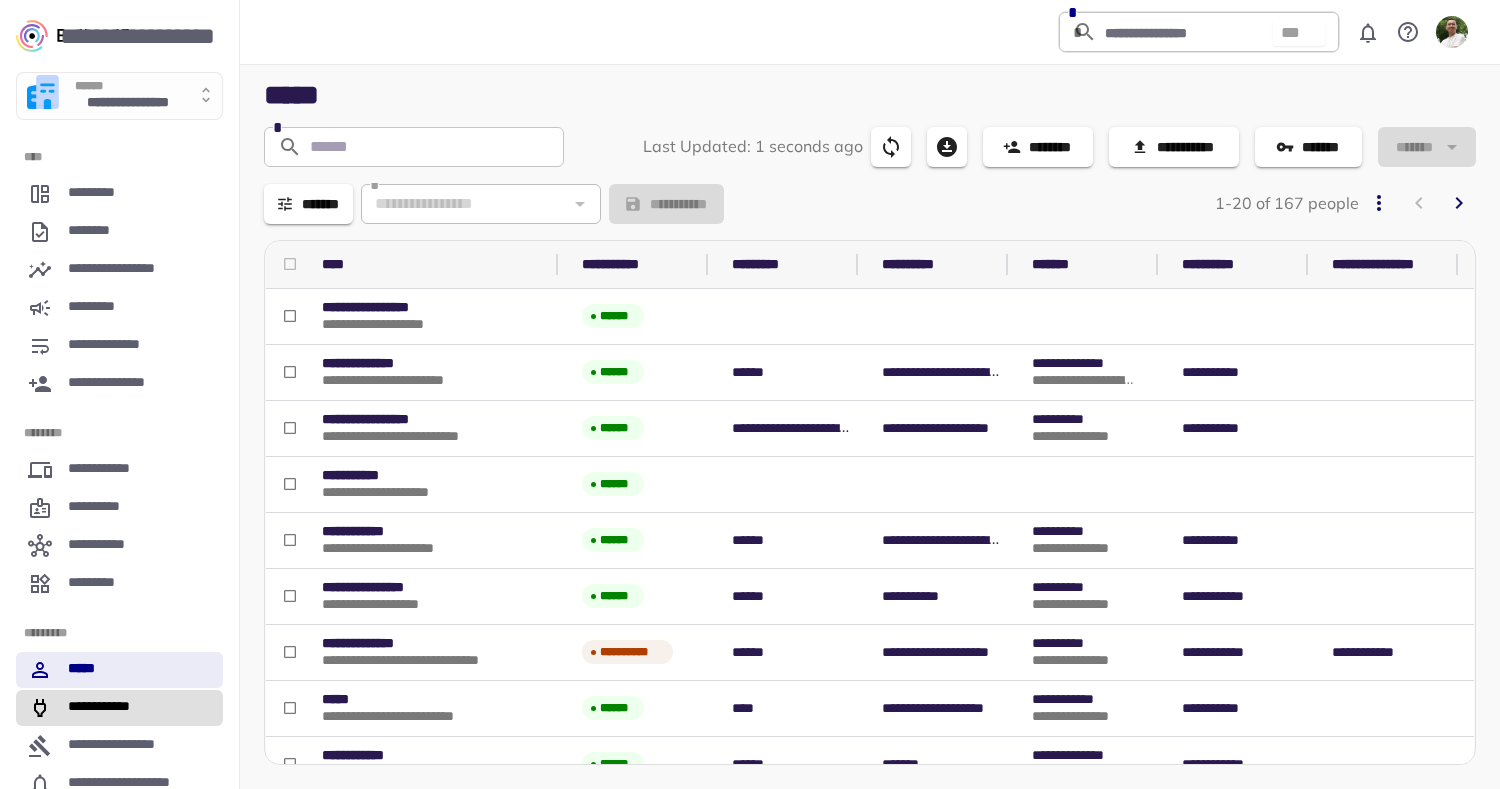 click on "**********" at bounding box center [105, 708] 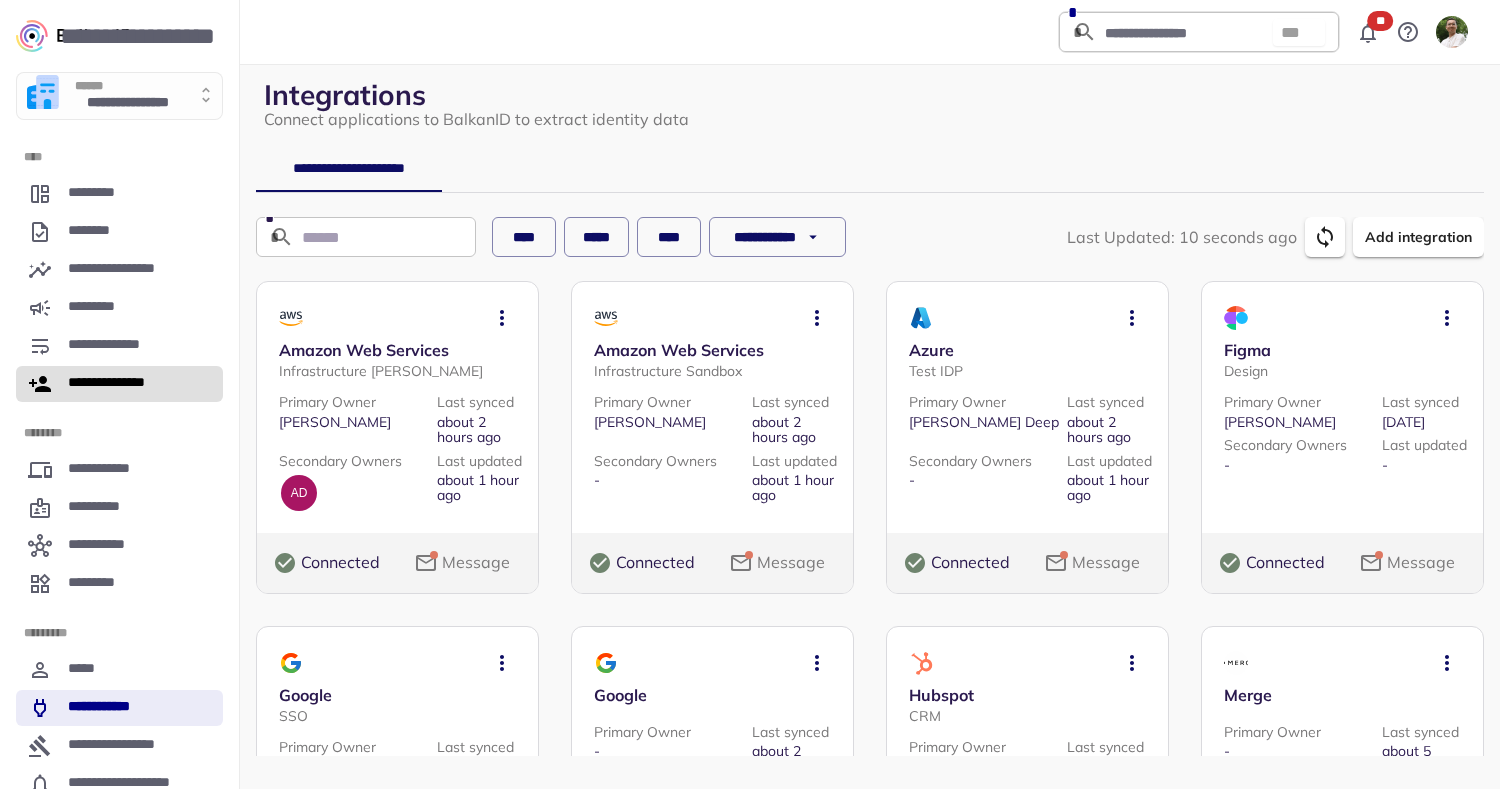 click on "**********" at bounding box center [119, 384] 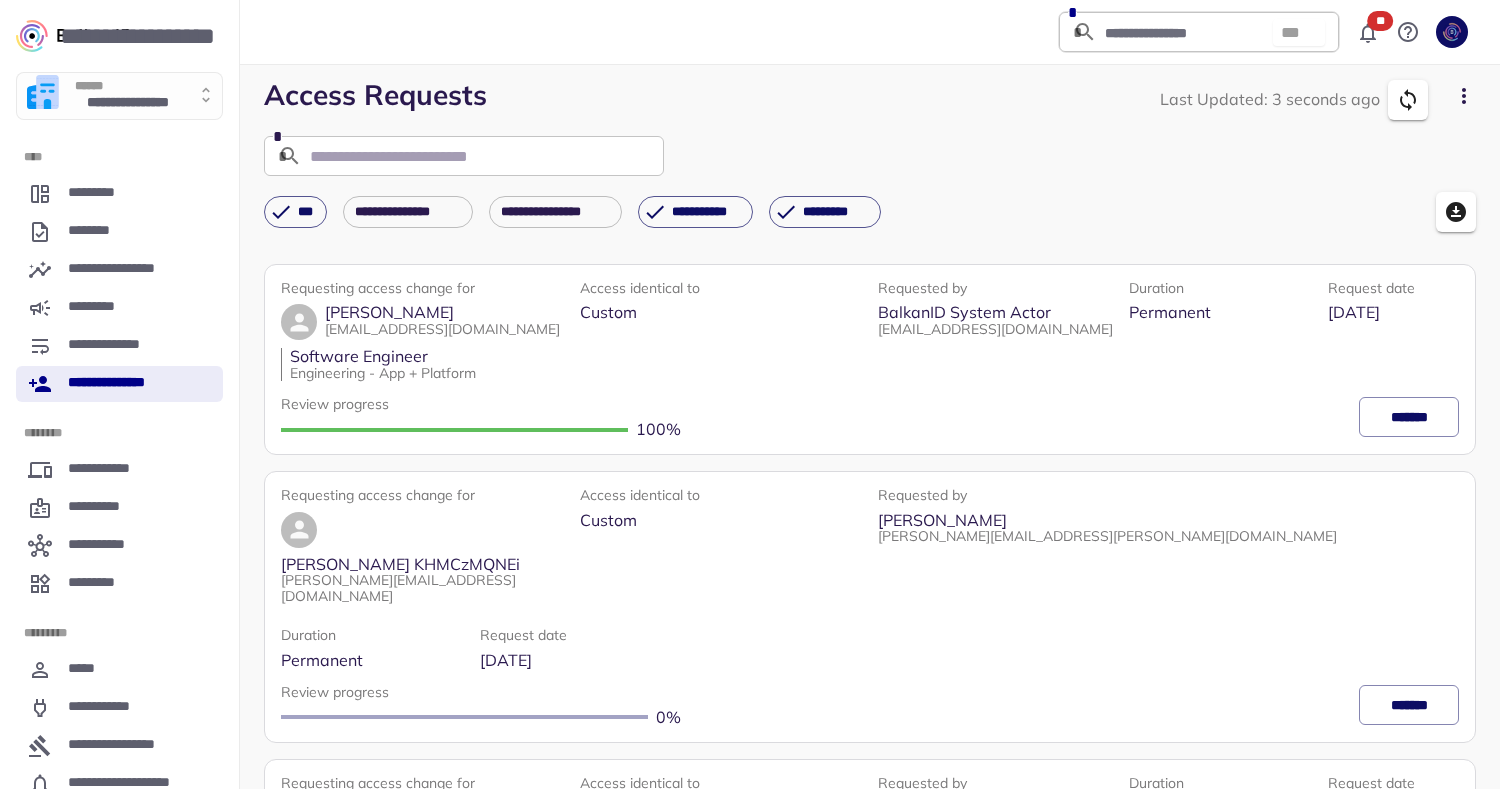 click on "*******" at bounding box center [1409, 417] 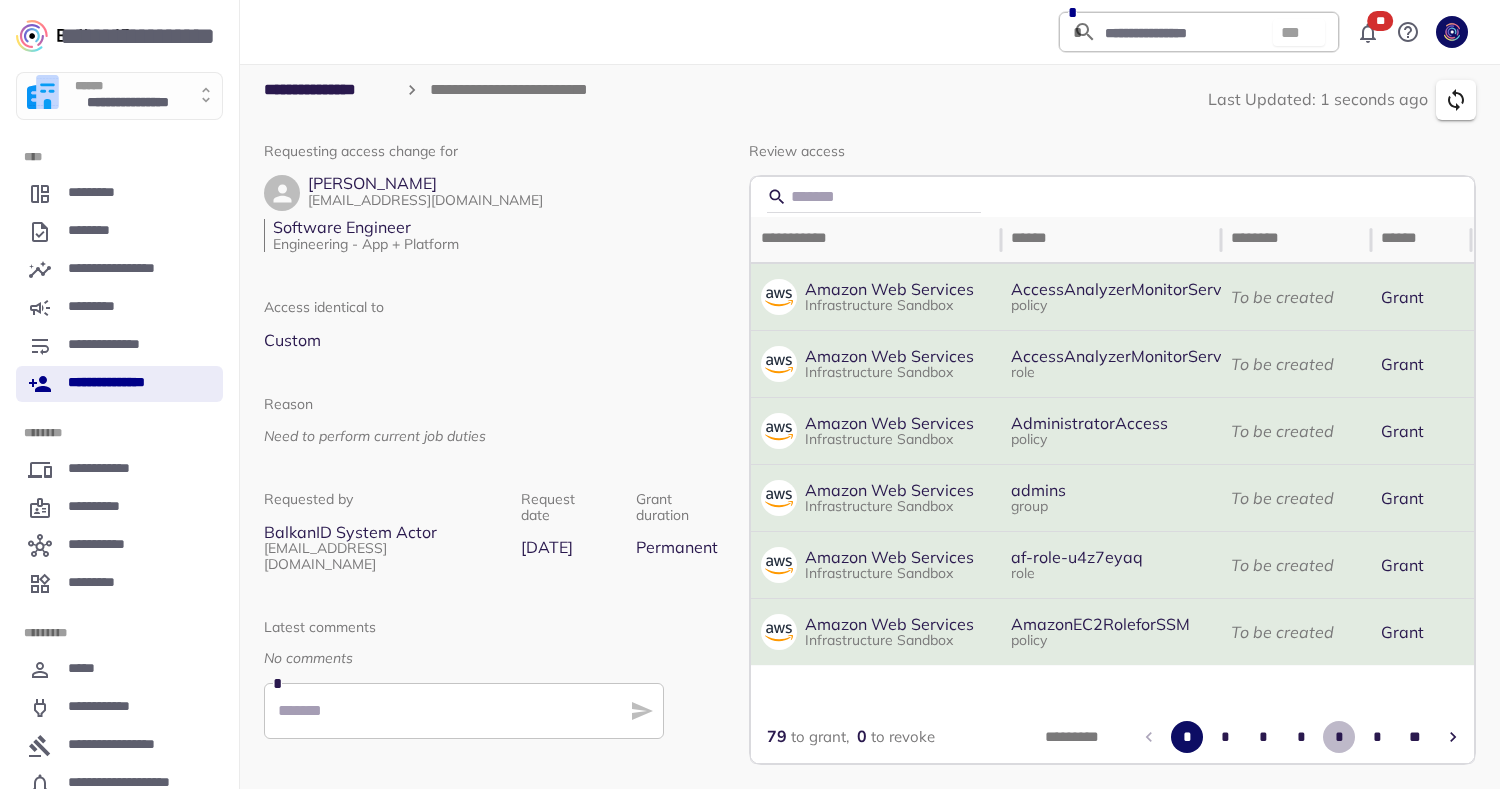 click on "*" at bounding box center (1339, 737) 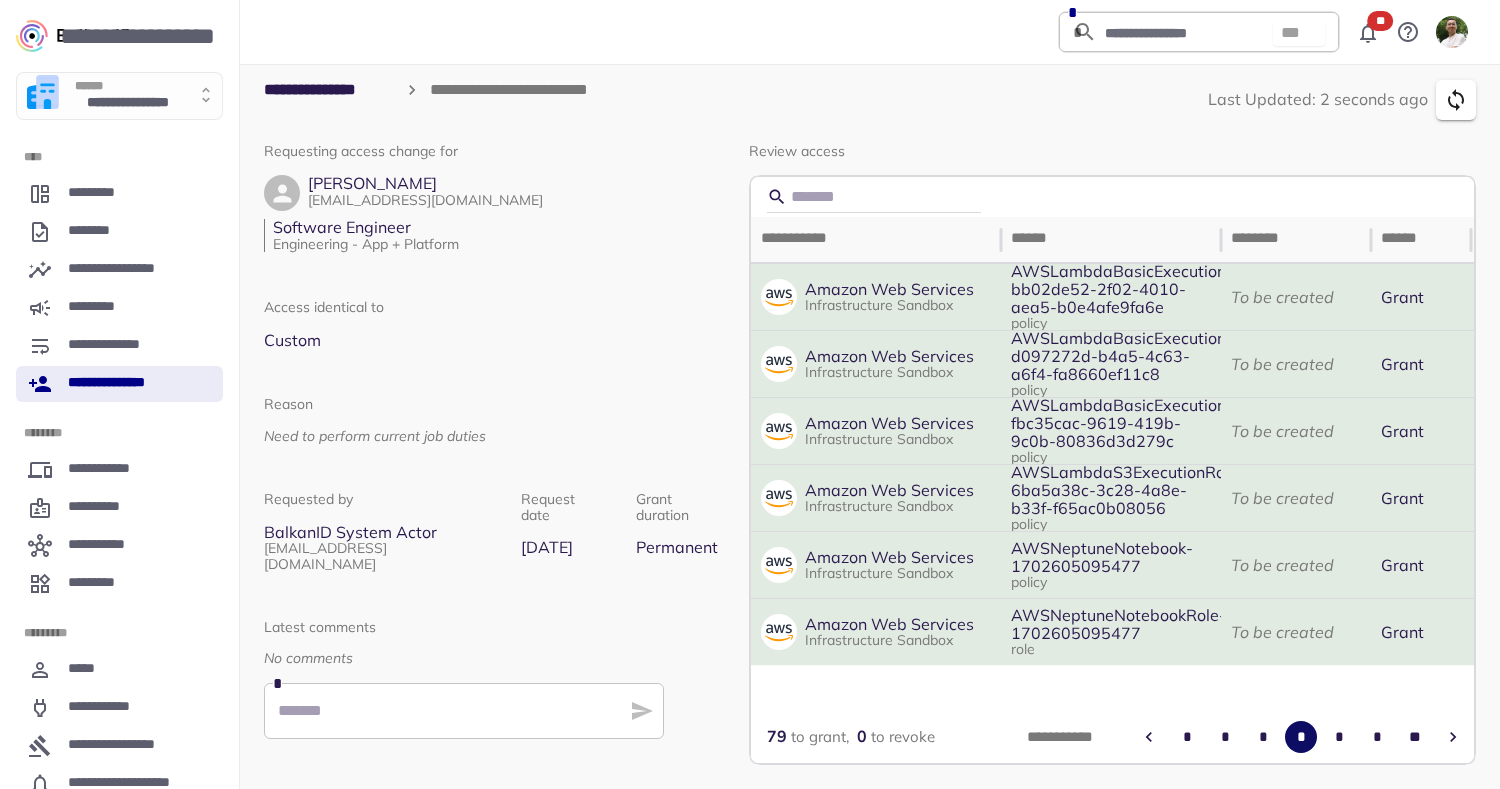 click on "**" at bounding box center [1415, 737] 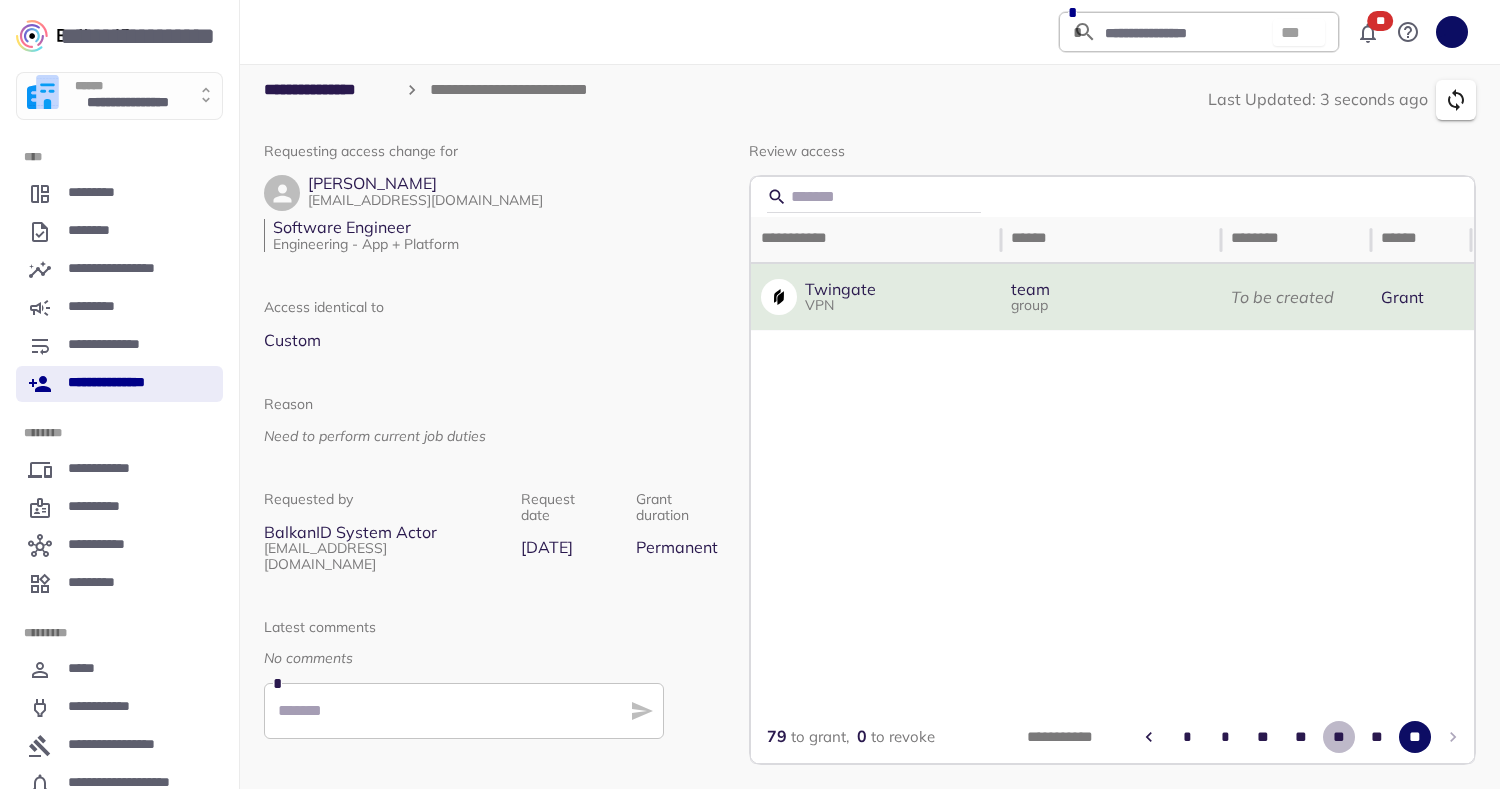 click on "**" at bounding box center [1339, 737] 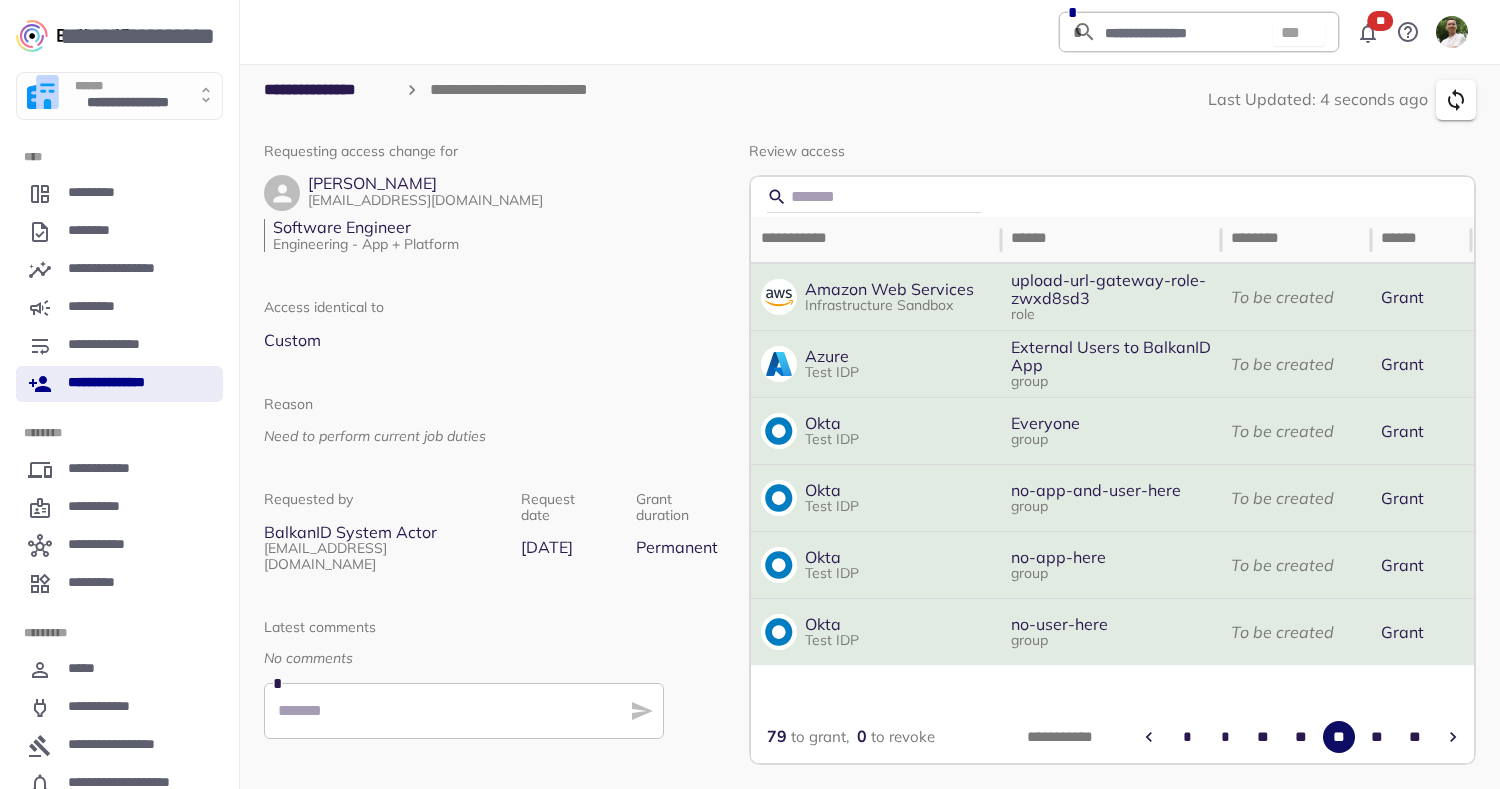click on "**" at bounding box center [1377, 737] 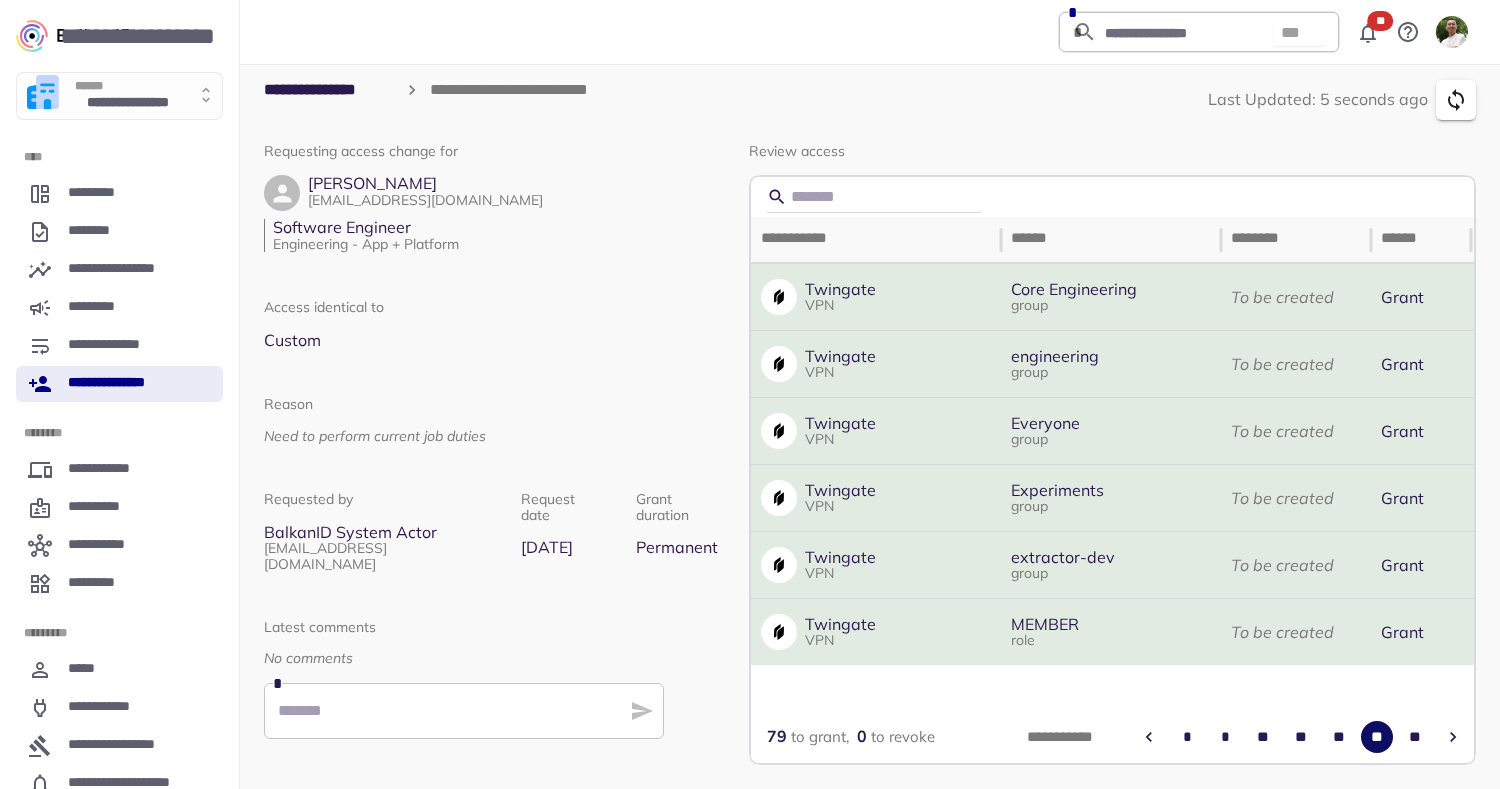 click on "**" at bounding box center (1301, 737) 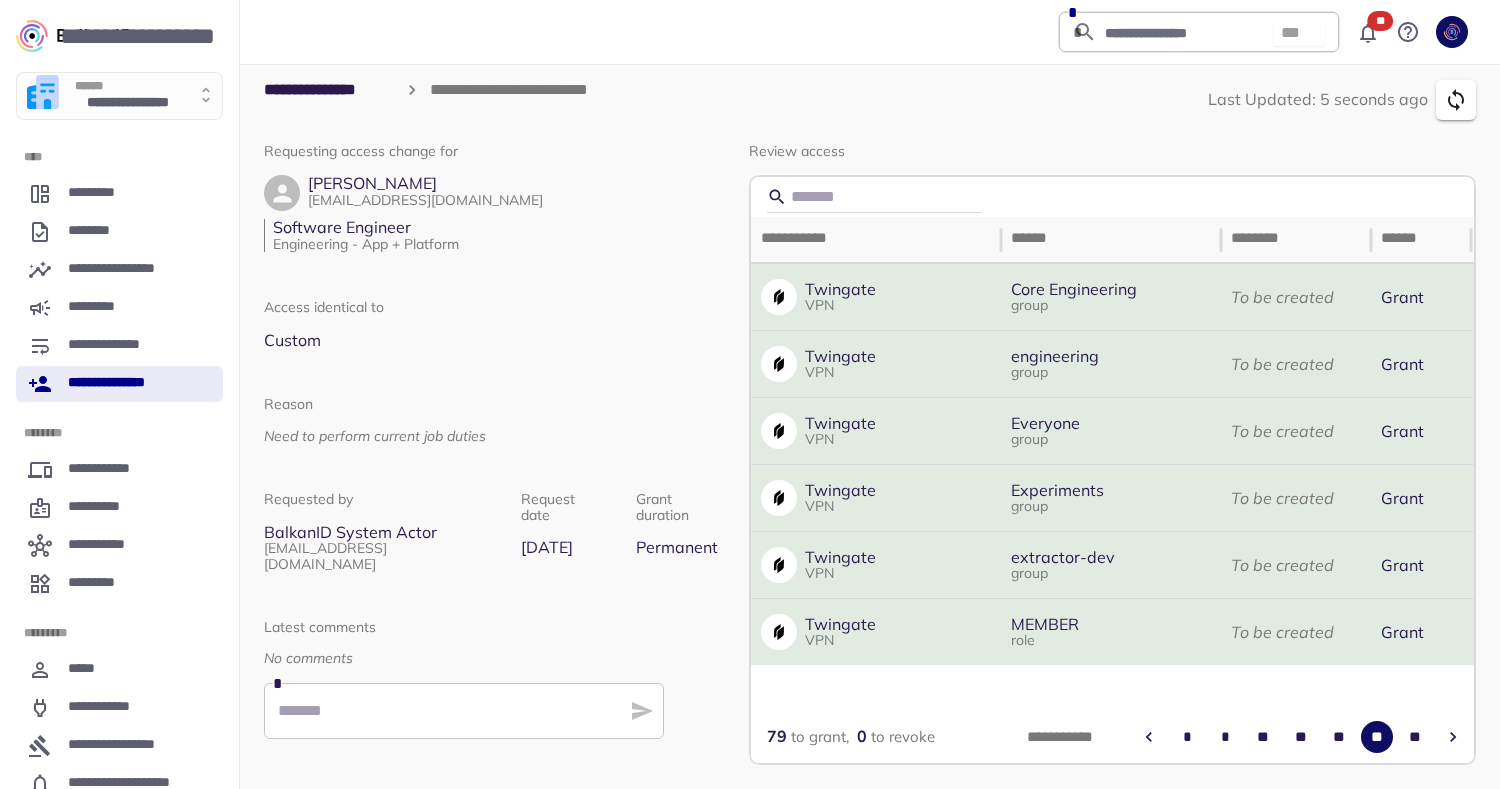 click on "**" at bounding box center [1301, 737] 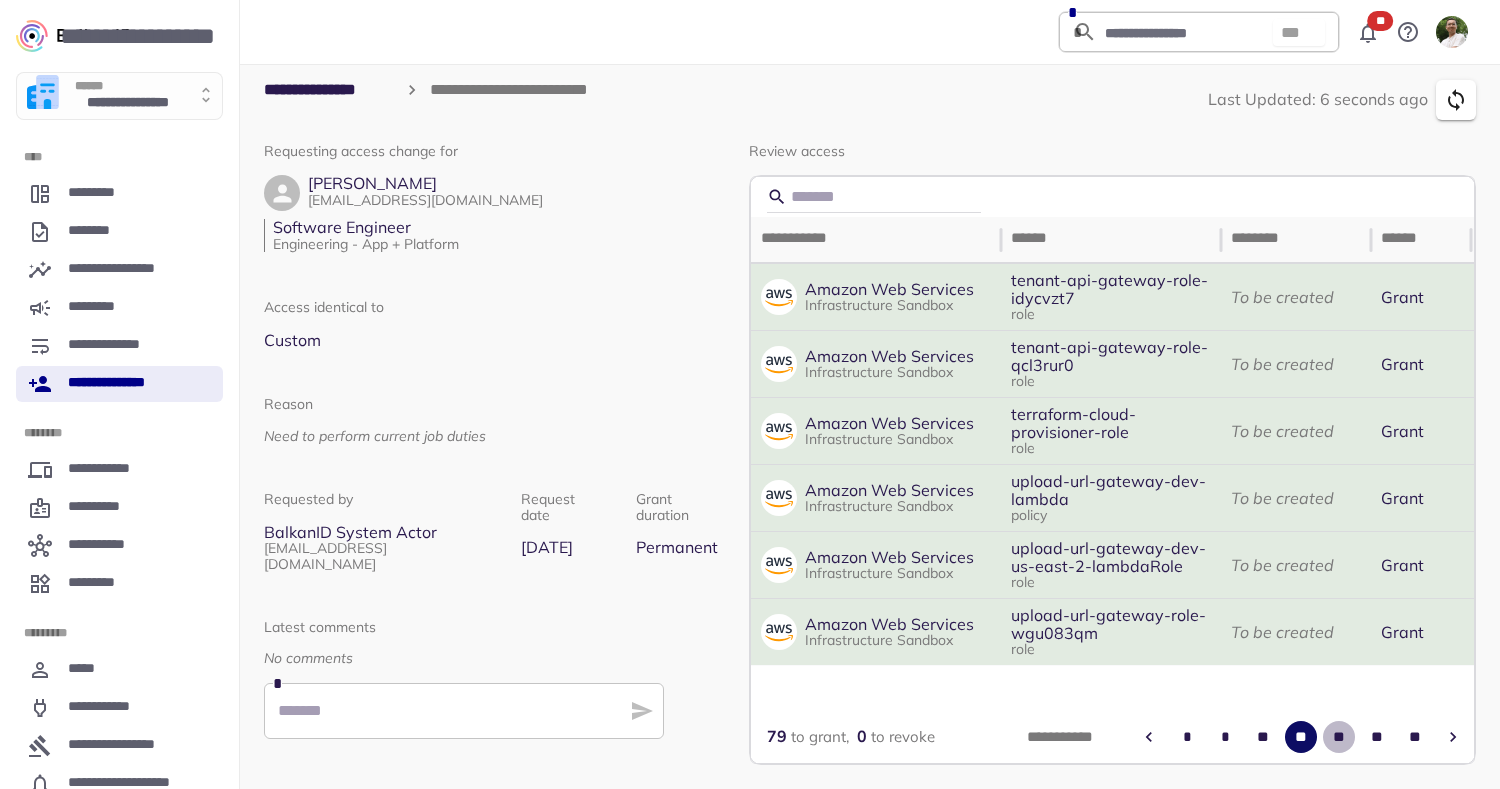 click on "**" at bounding box center (1339, 737) 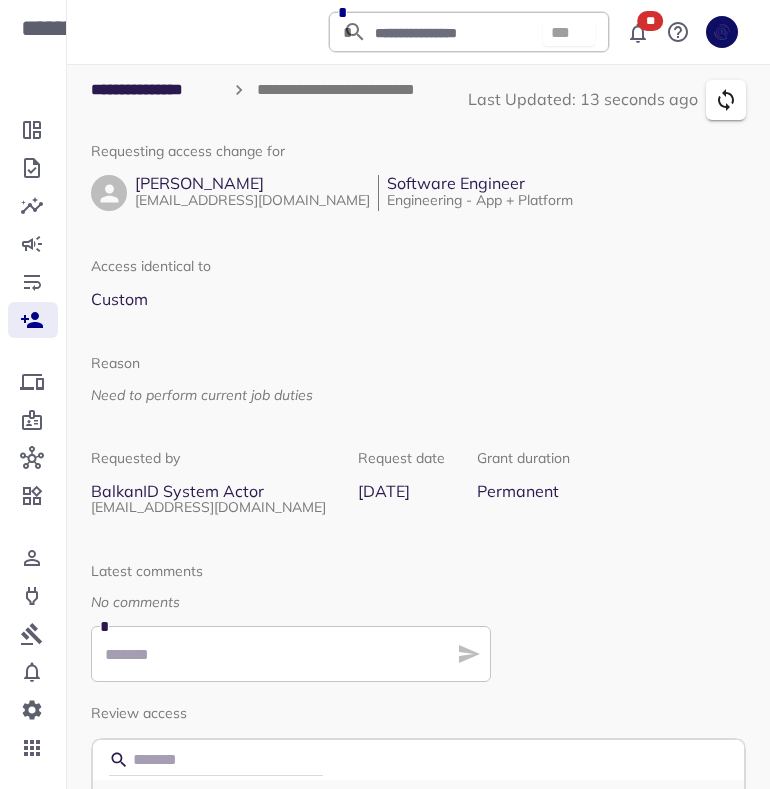 click on "Requesting access change for Minerva McGonagall minervamcgonagall@balkan.id Software Engineer Engineering - App + Platform Access identical to Custom Reason Need to perform current job duties Requested by BalkanID System Actor no-reply@balkan.id Request date Jul 9, 2025 Grant duration Permanent Latest comments No comments *" at bounding box center (418, 413) 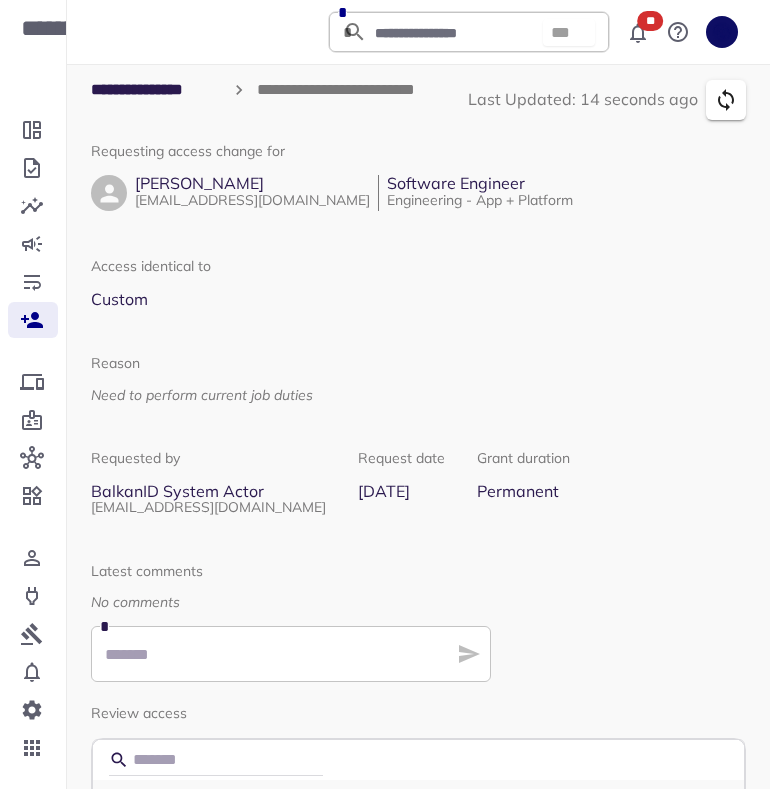 click on "Minerva McGonagall minervamcgonagall@balkan.id Software Engineer Engineering - App + Platform" at bounding box center [418, 193] 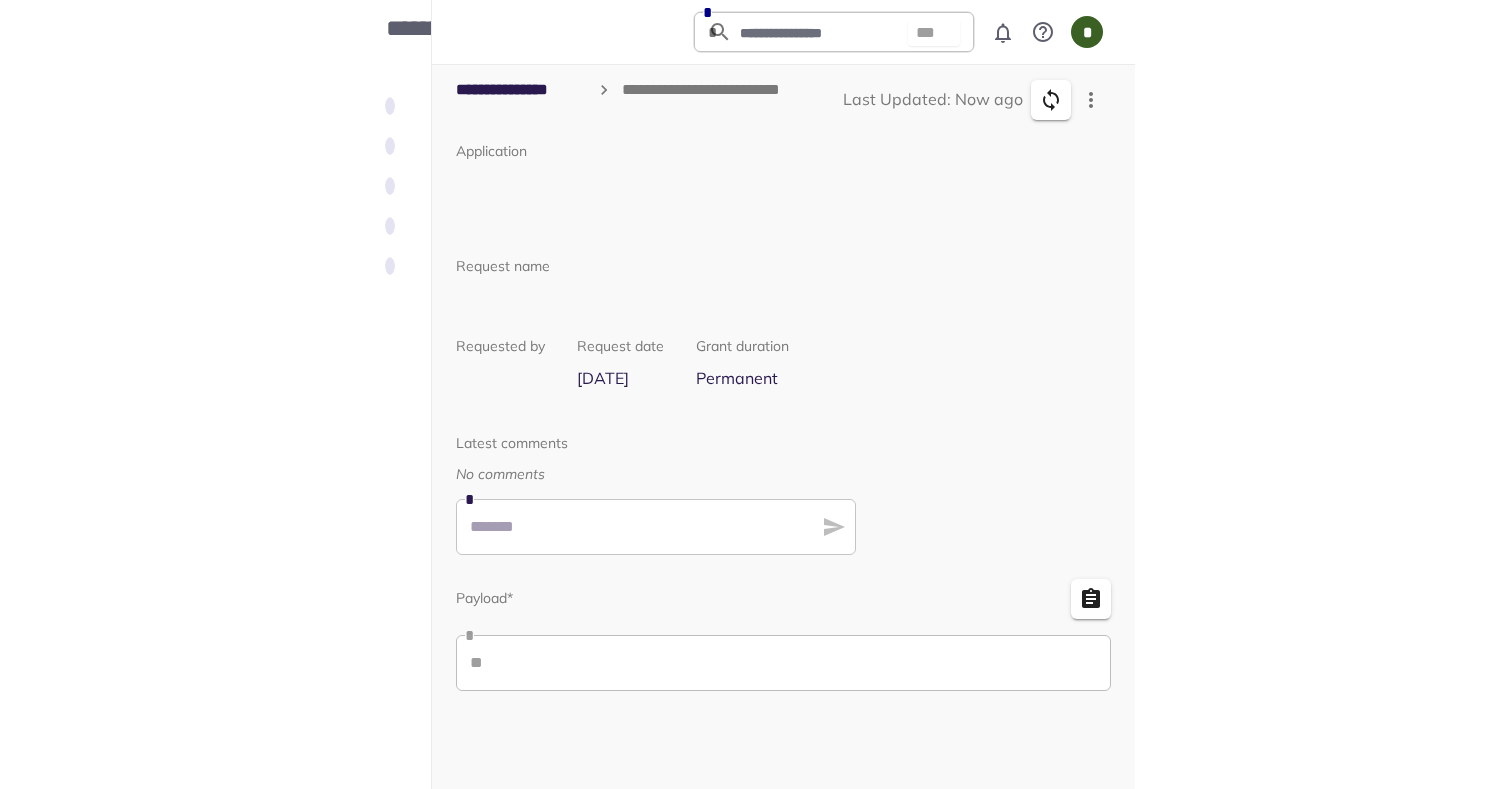 scroll, scrollTop: 0, scrollLeft: 0, axis: both 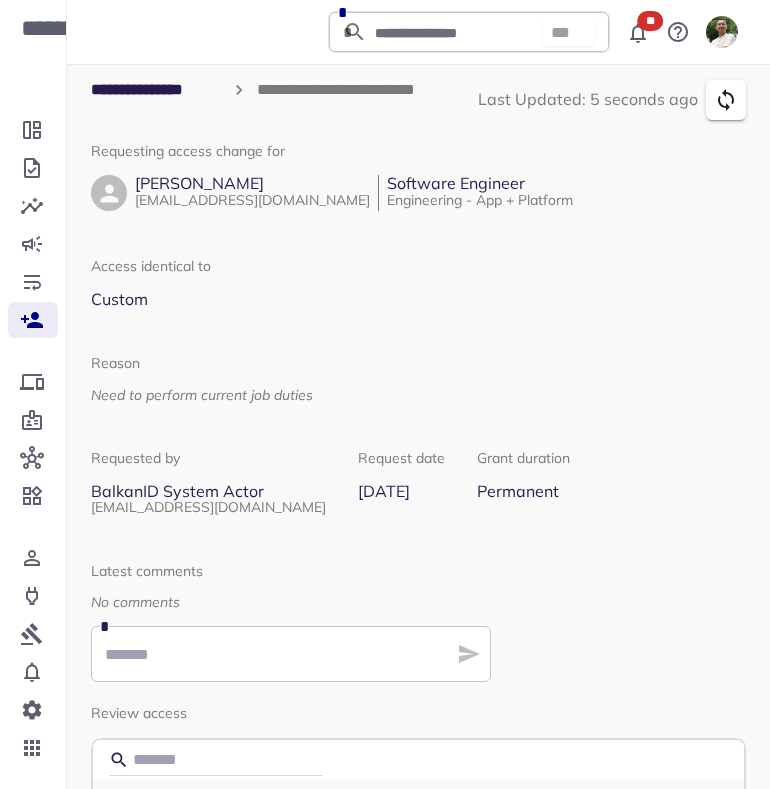 click on "Requesting access change for [PERSON_NAME] [EMAIL_ADDRESS][DOMAIN_NAME] Software Engineer Engineering - App + Platform Access identical to Custom Reason Need to perform current job duties Requested by BalkanID System Actor [EMAIL_ADDRESS][DOMAIN_NAME] Request date [DATE] Grant duration Permanent Latest comments No comments *" at bounding box center [418, 413] 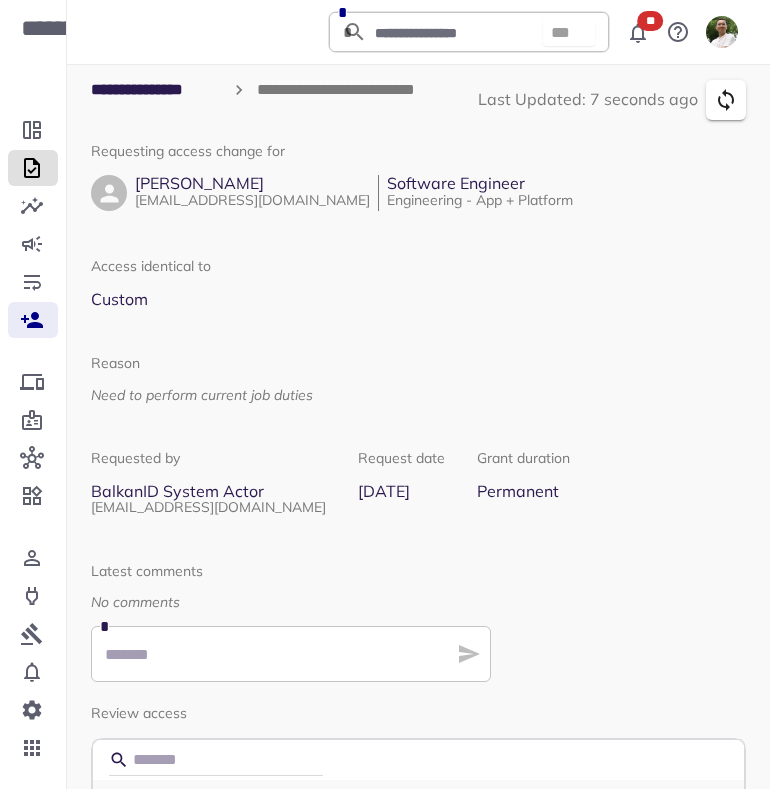 click at bounding box center (33, 168) 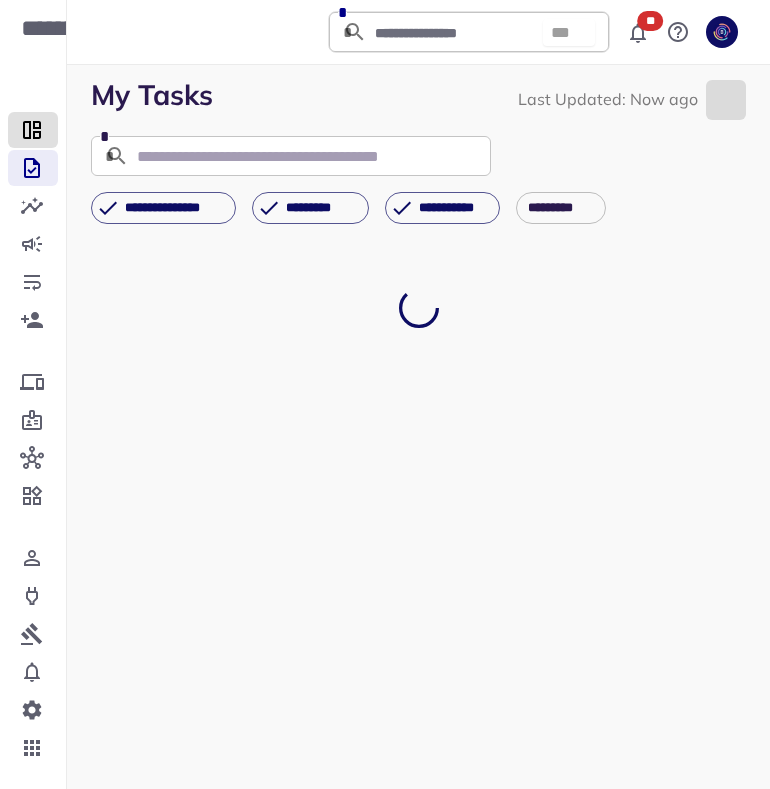 click 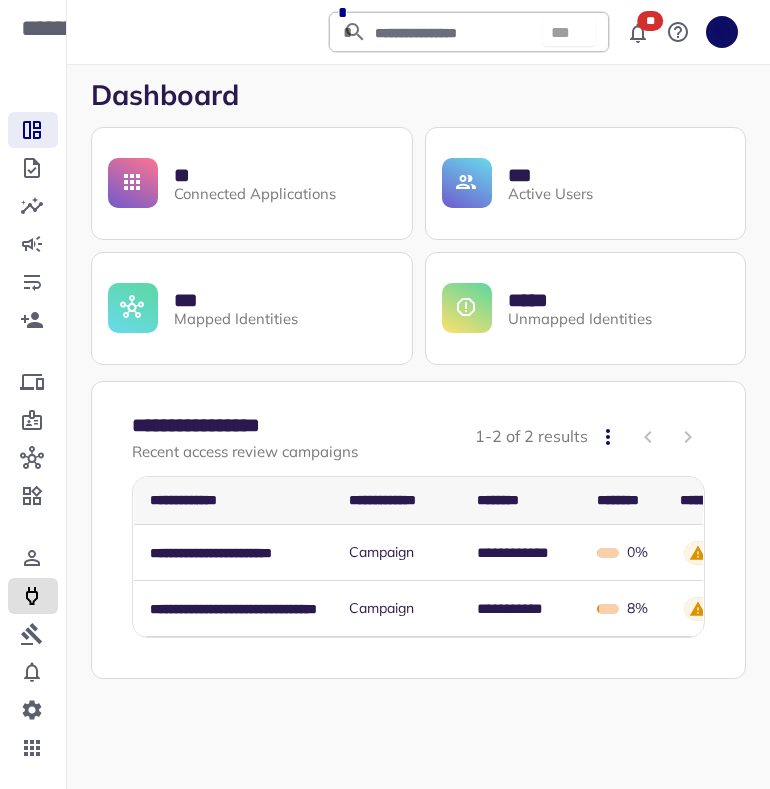 click 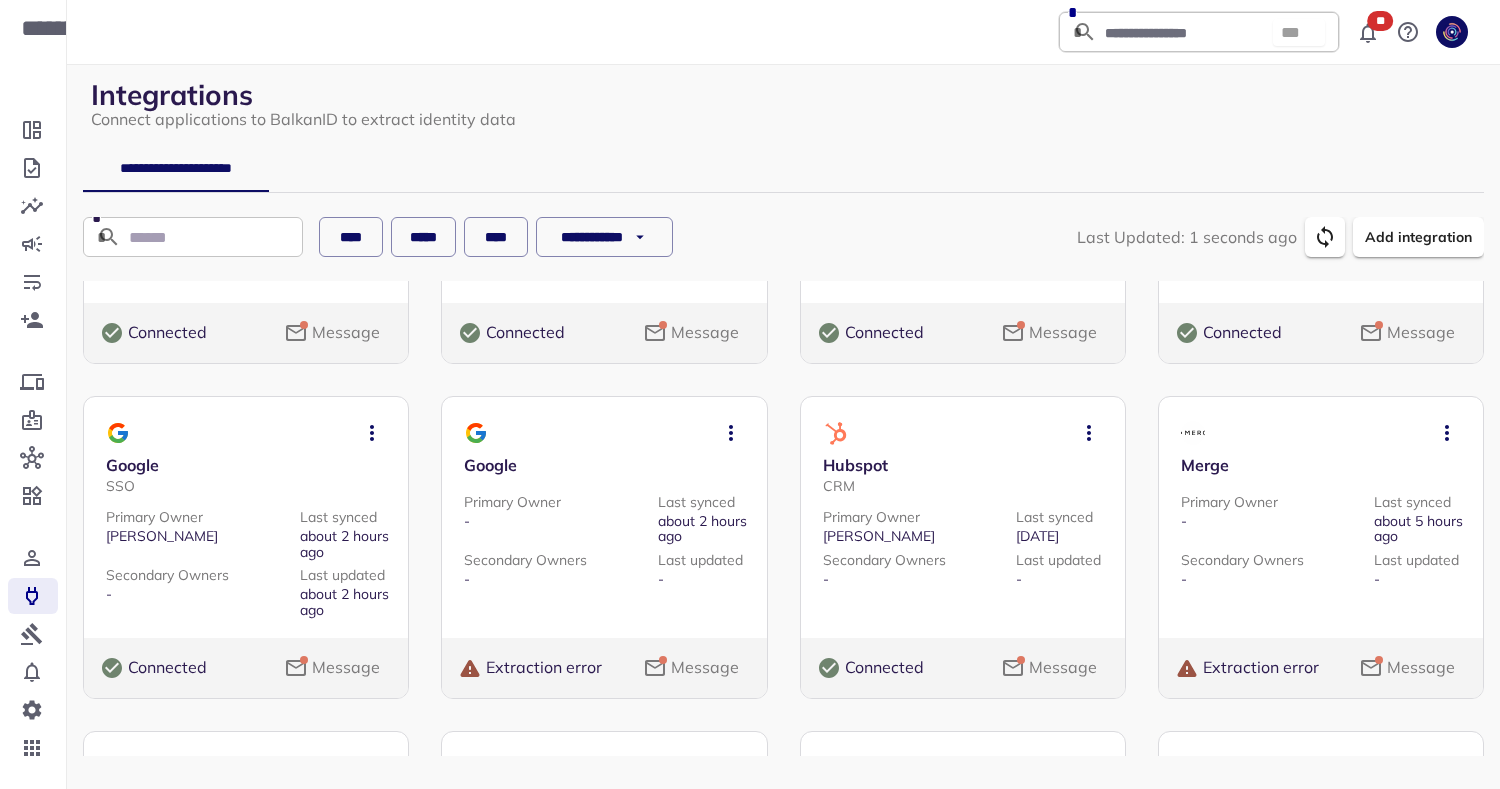 scroll, scrollTop: 260, scrollLeft: 0, axis: vertical 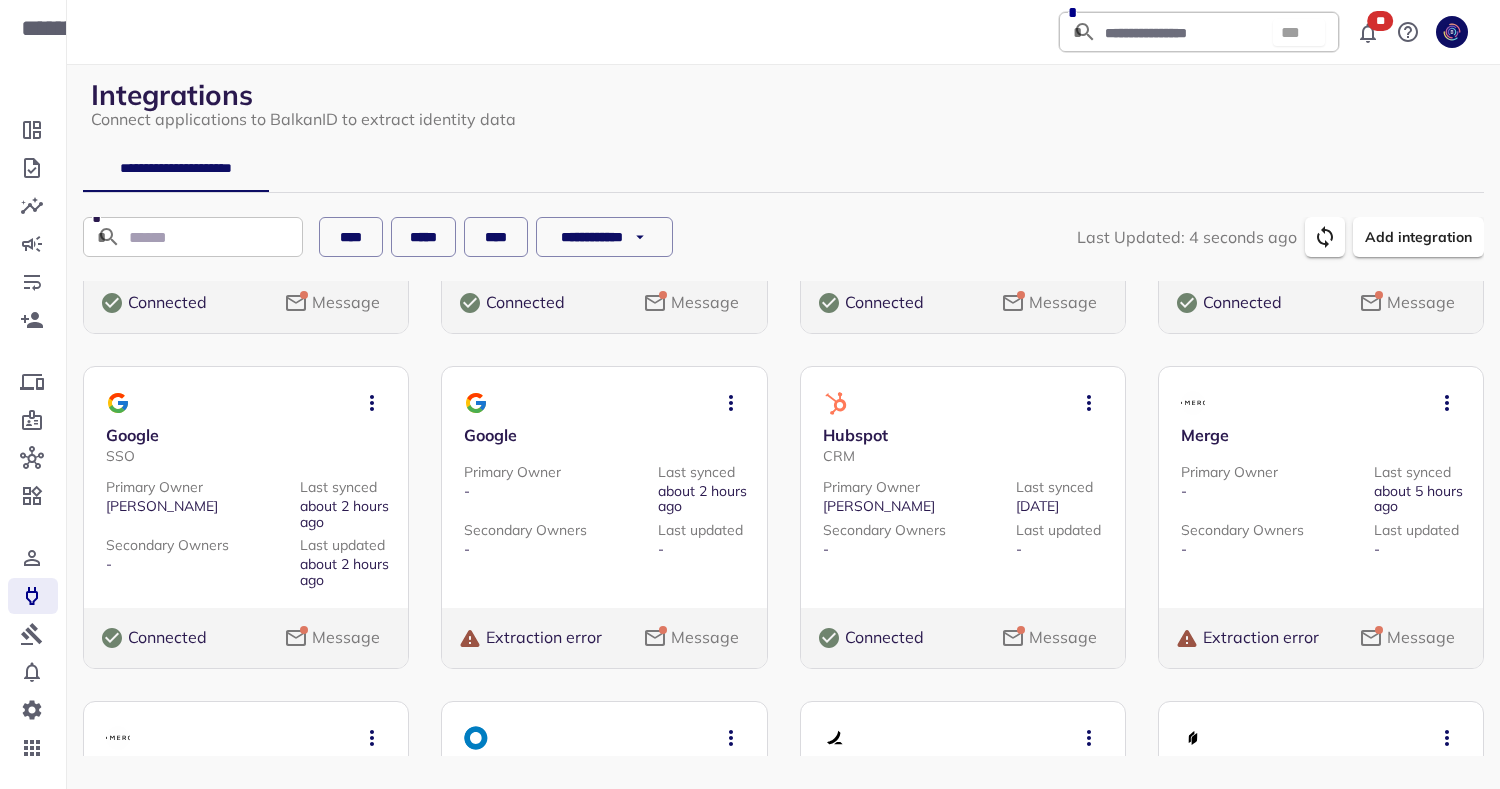 click 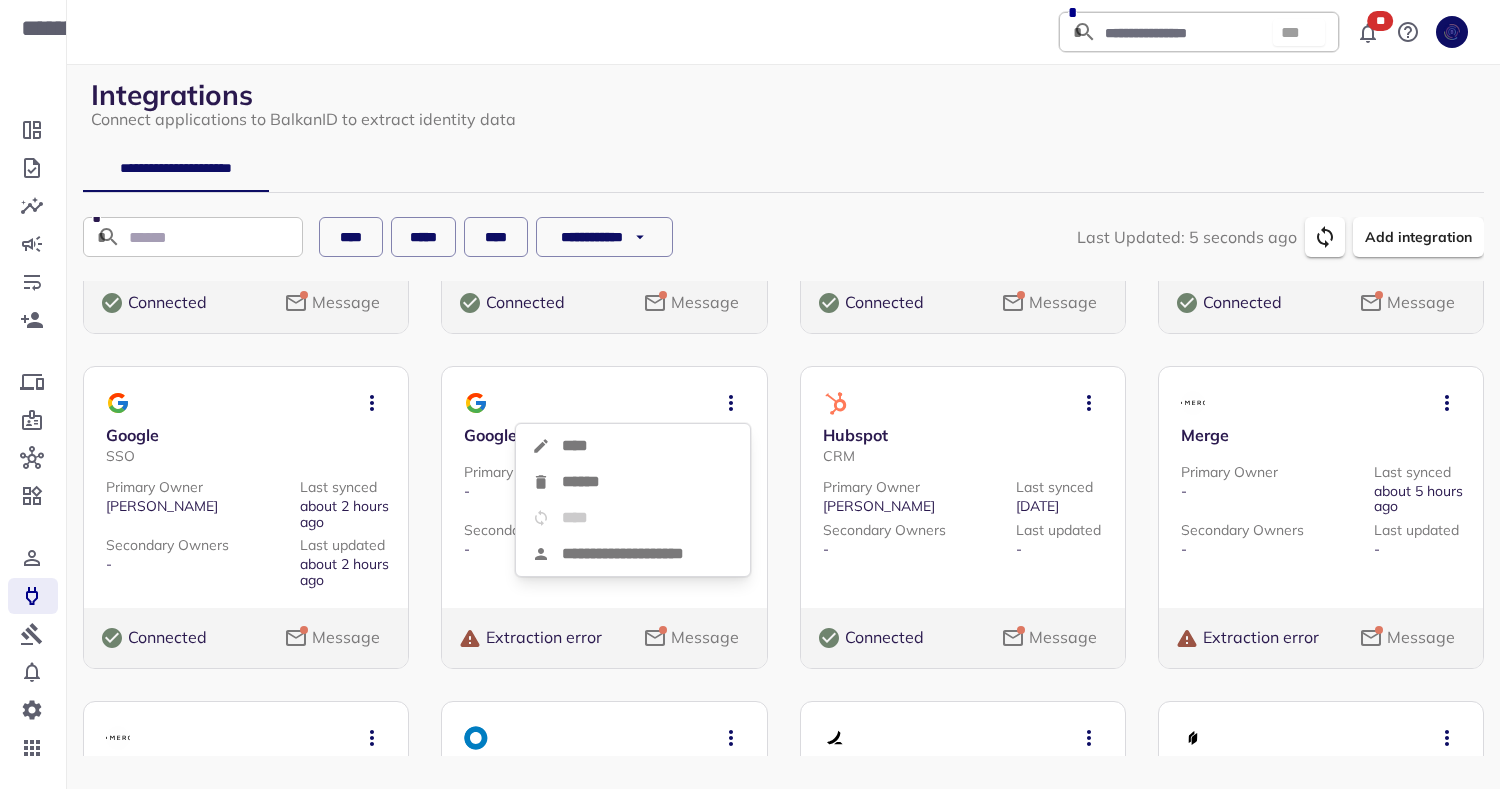 click on "******" at bounding box center (633, 482) 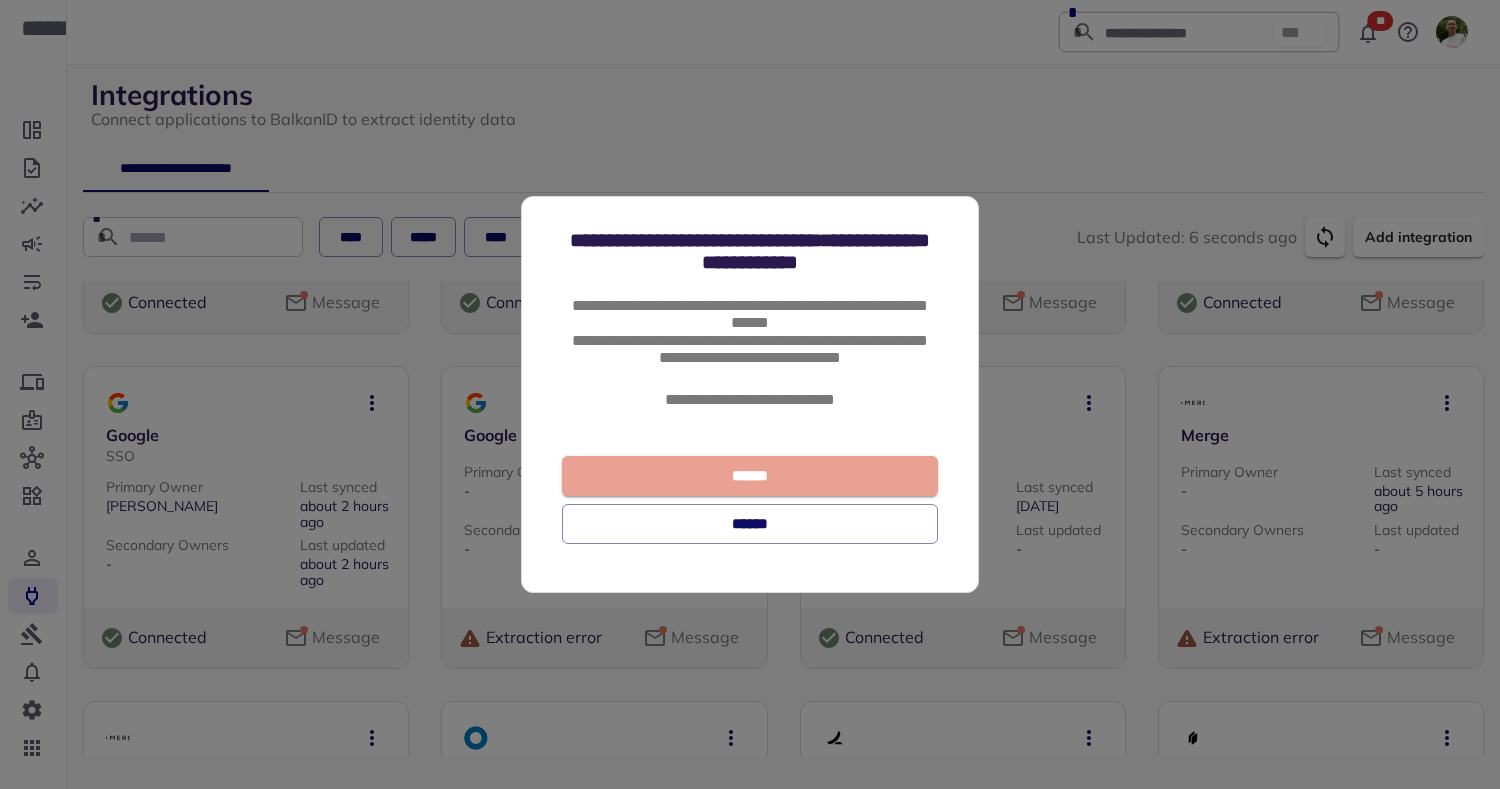 click on "******" at bounding box center [750, 476] 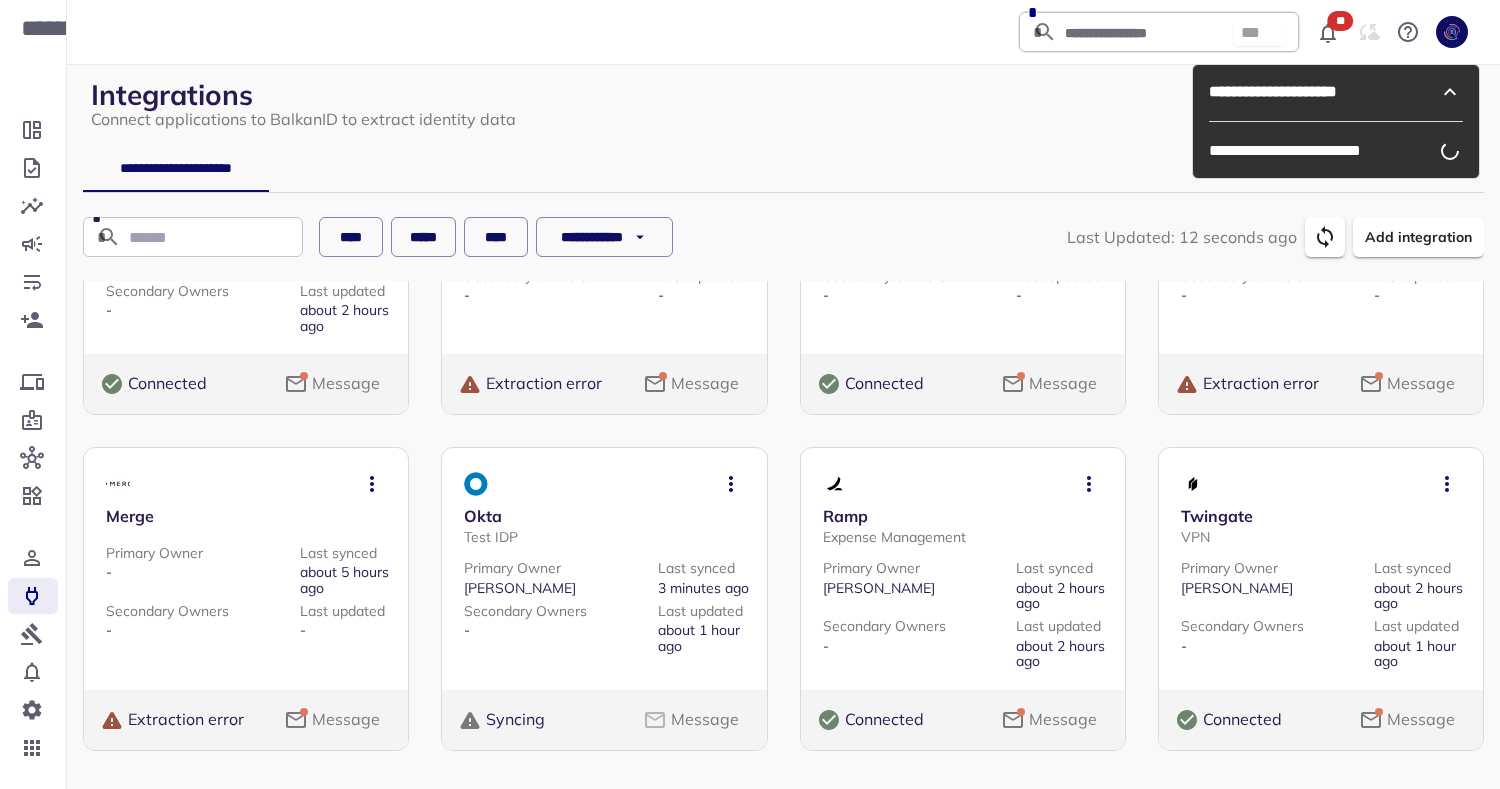 scroll, scrollTop: 516, scrollLeft: 0, axis: vertical 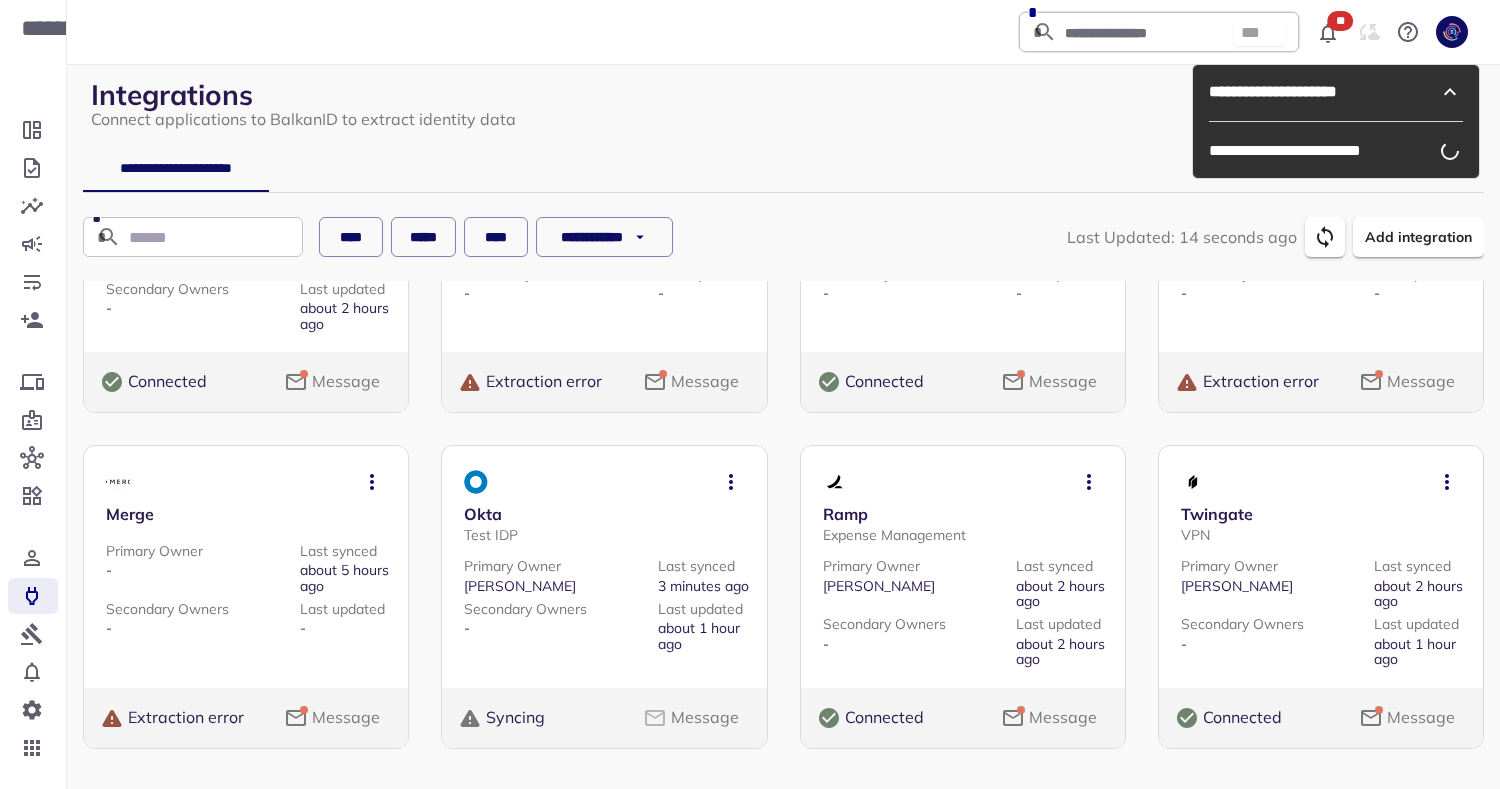 click 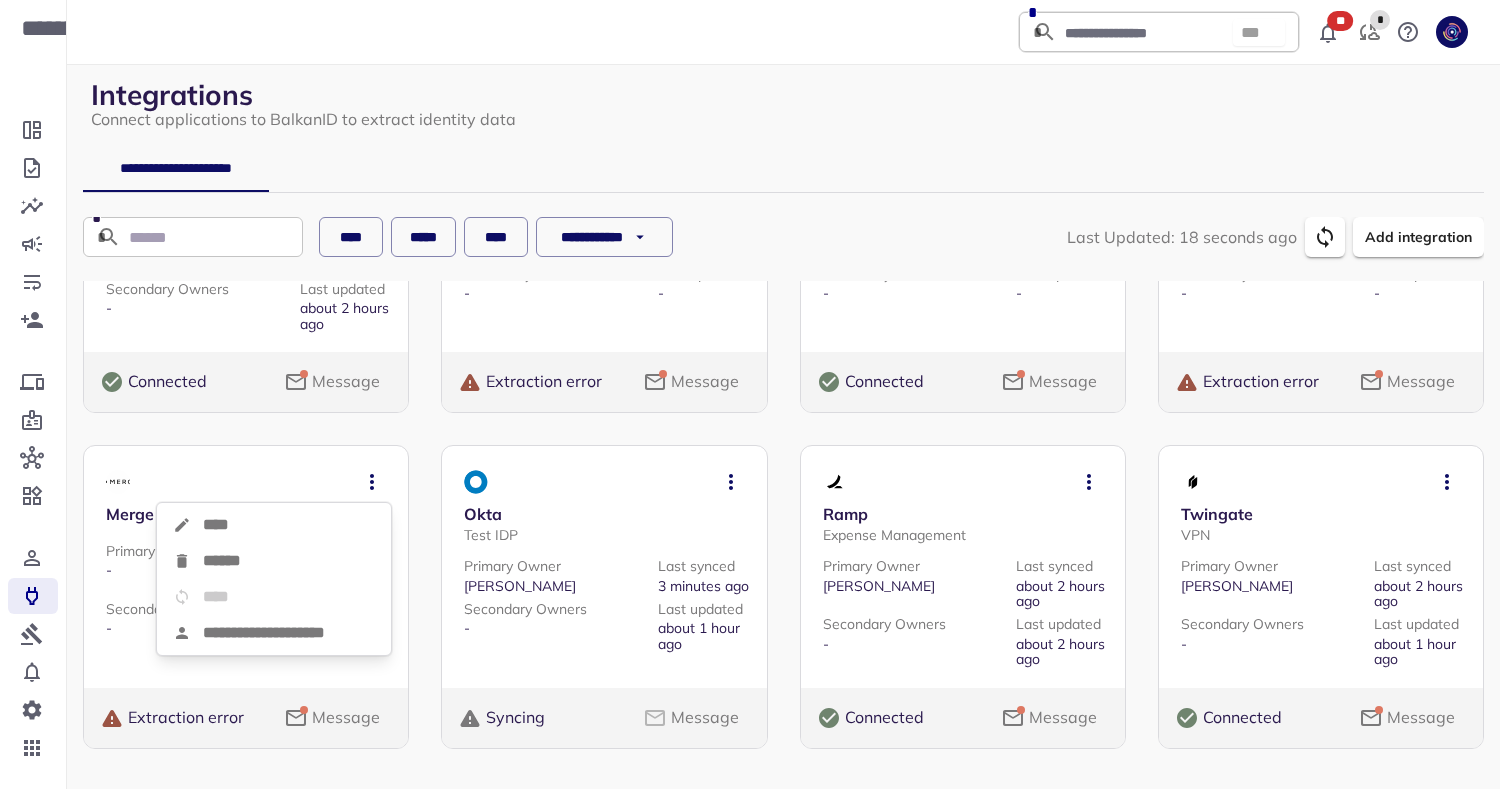 click at bounding box center [750, 394] 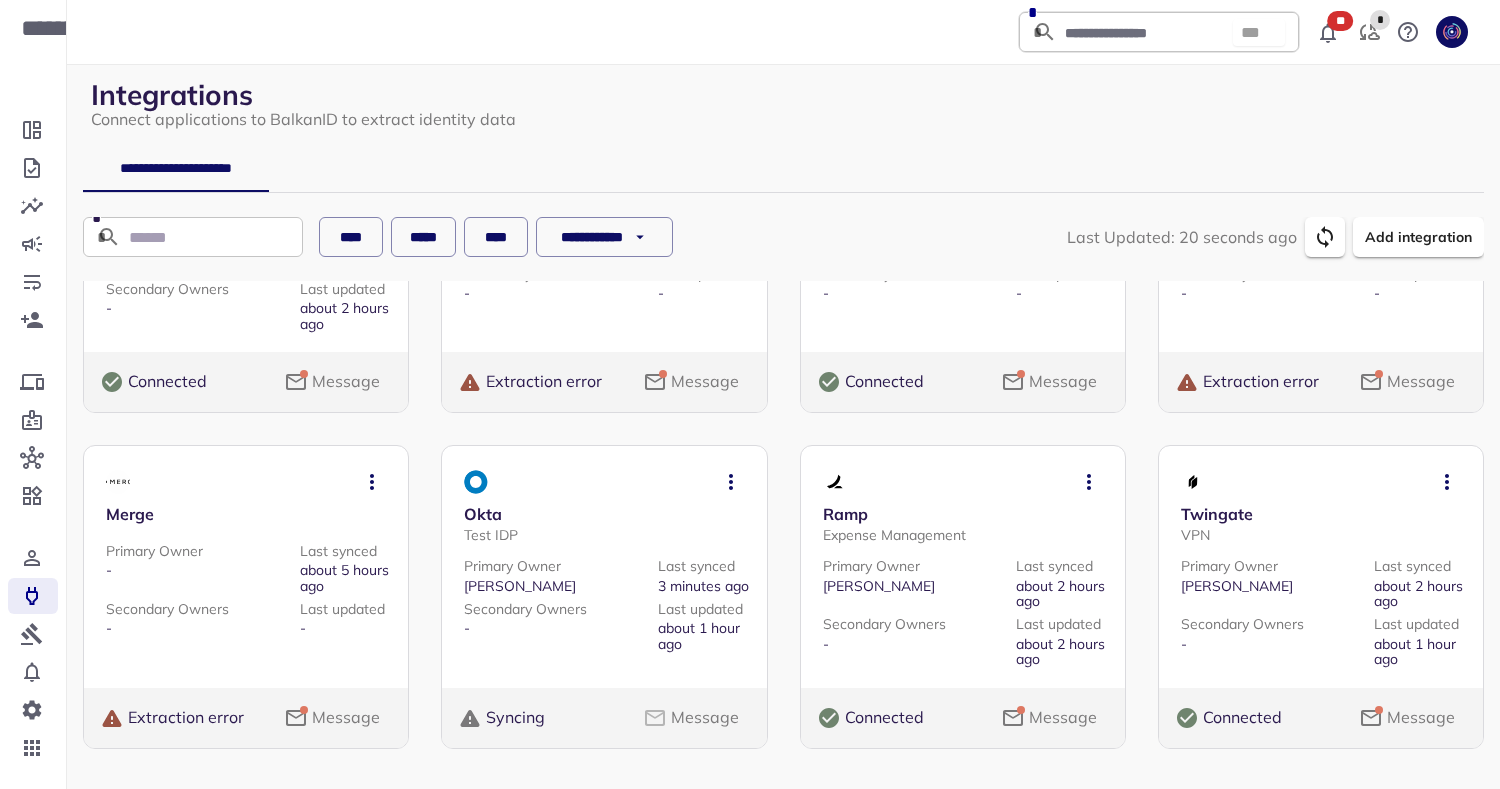 click 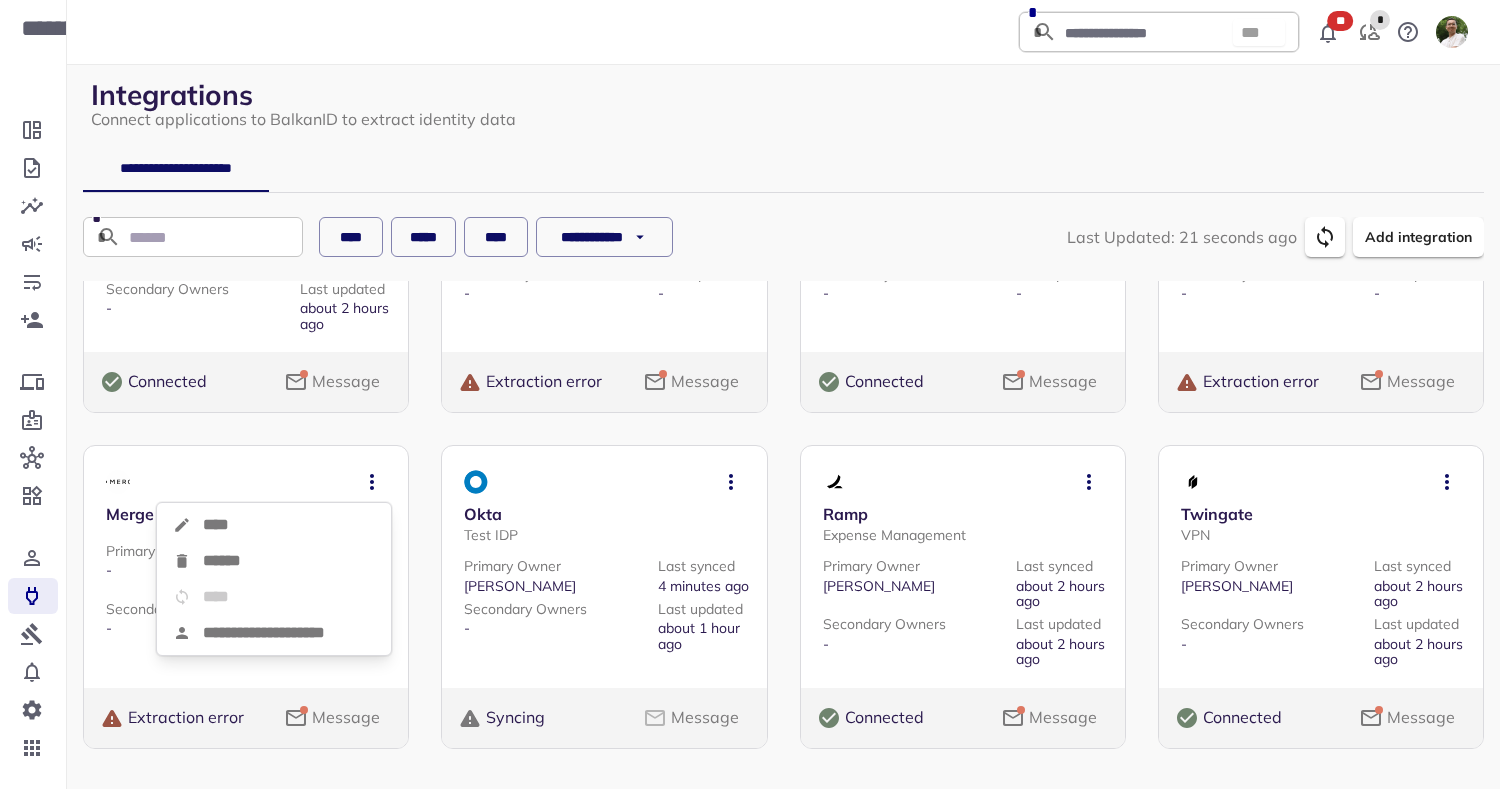 click on "******" at bounding box center [274, 561] 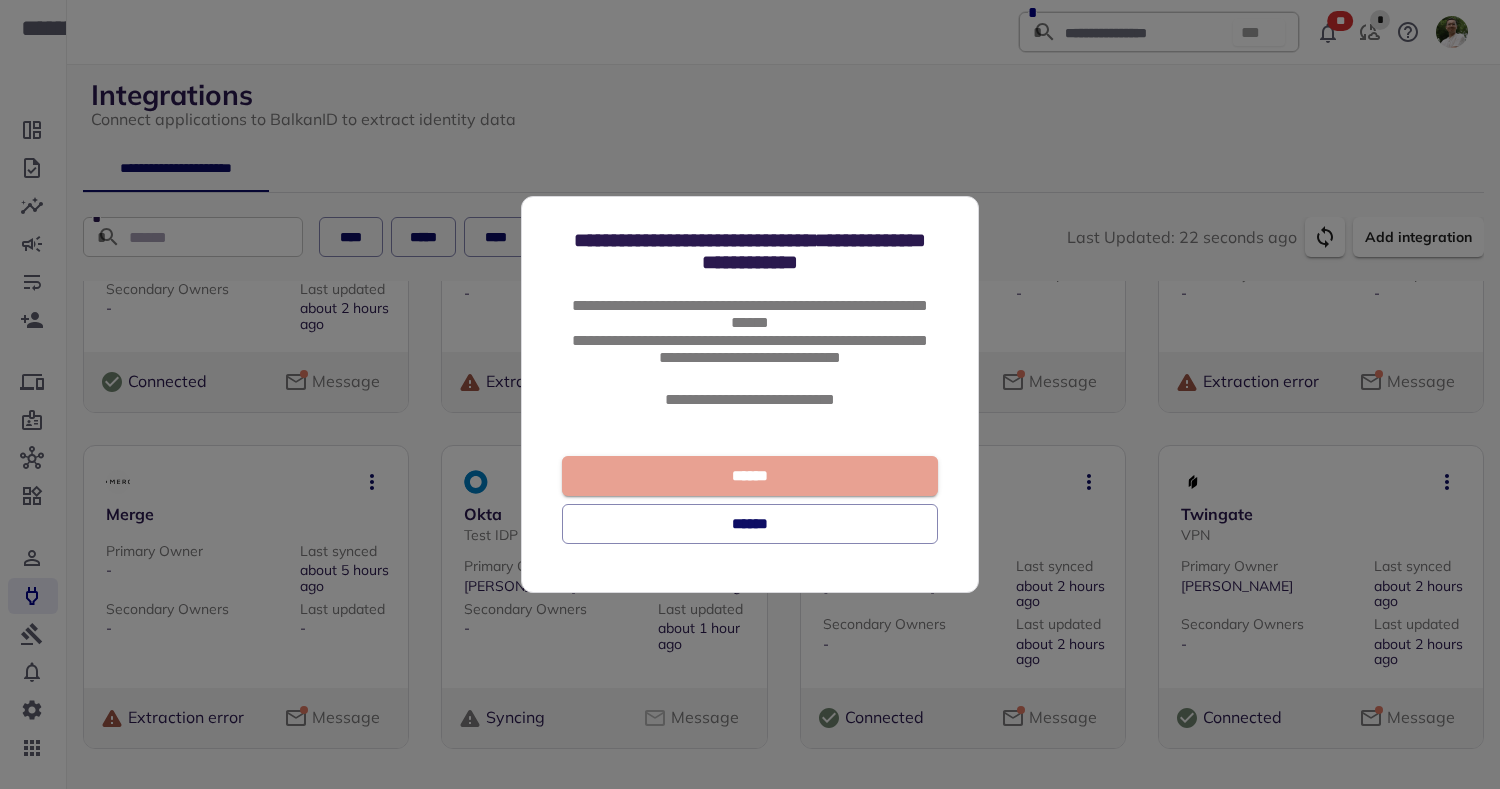 click on "******" at bounding box center [750, 476] 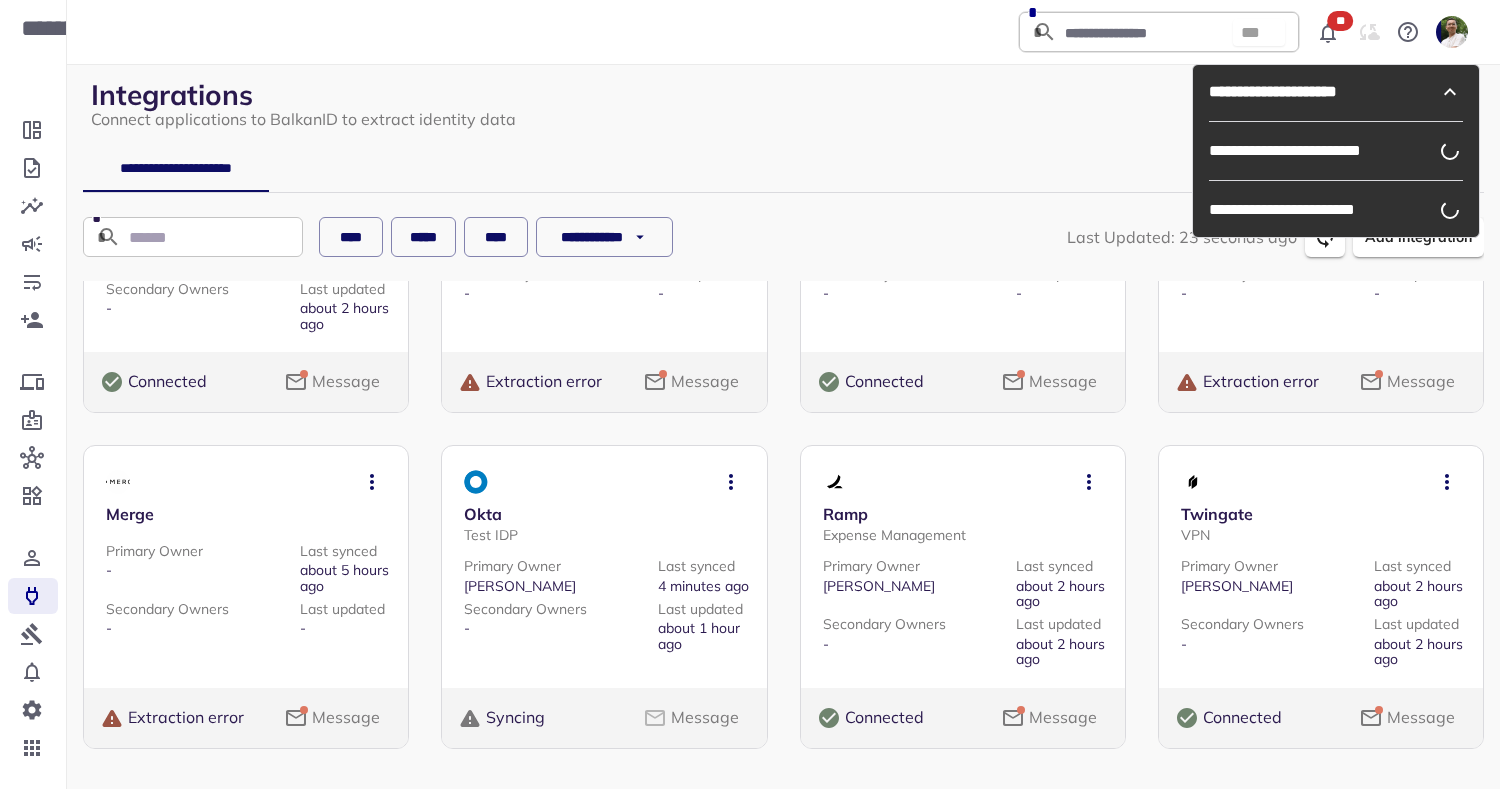 click on "Twingate VPN Primary Owner Vishesh Bansal Last synced about 2 hours ago Secondary Owners - Last updated about 2 hours ago" at bounding box center (246, -109) 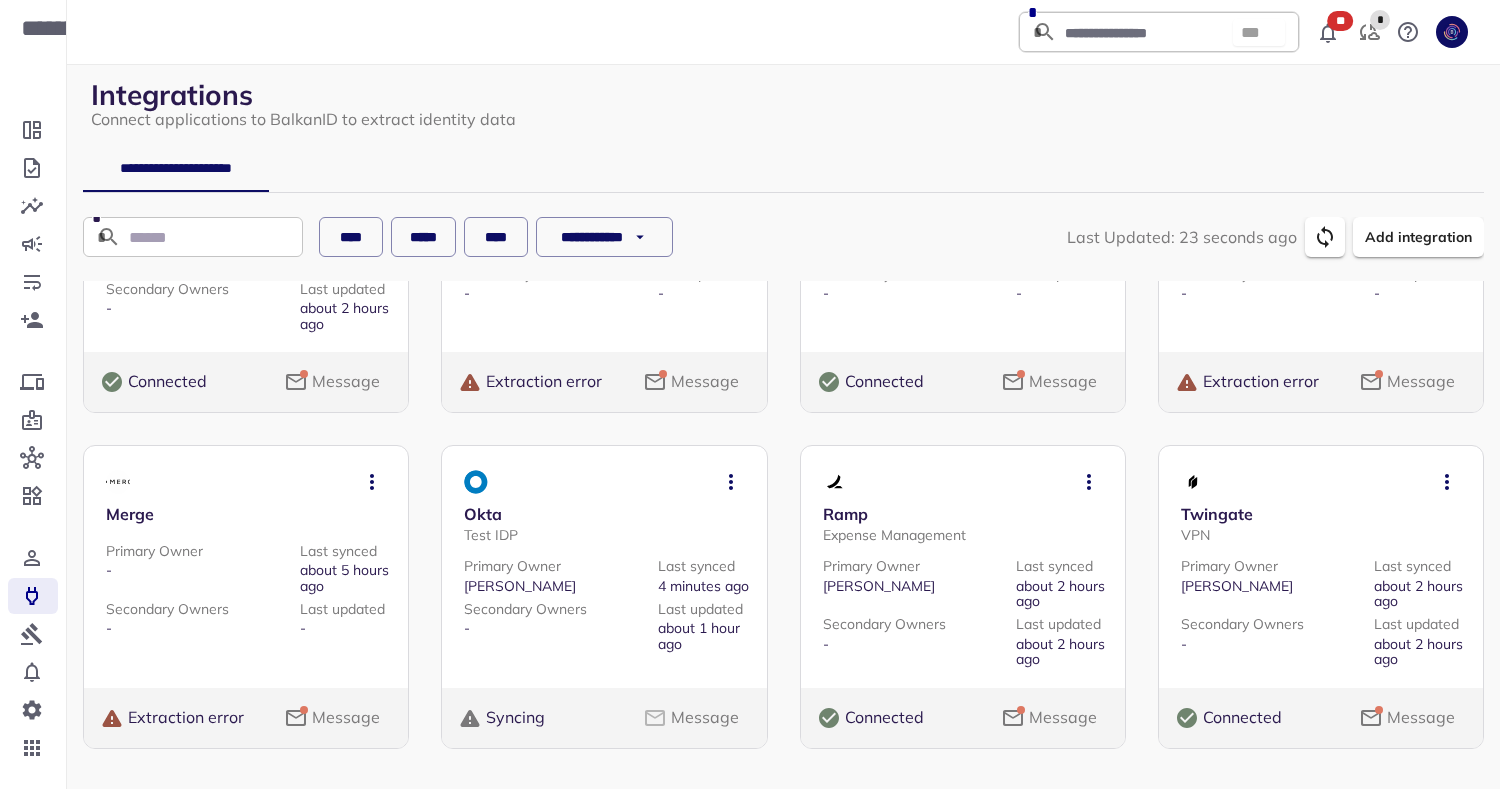 scroll, scrollTop: 0, scrollLeft: 0, axis: both 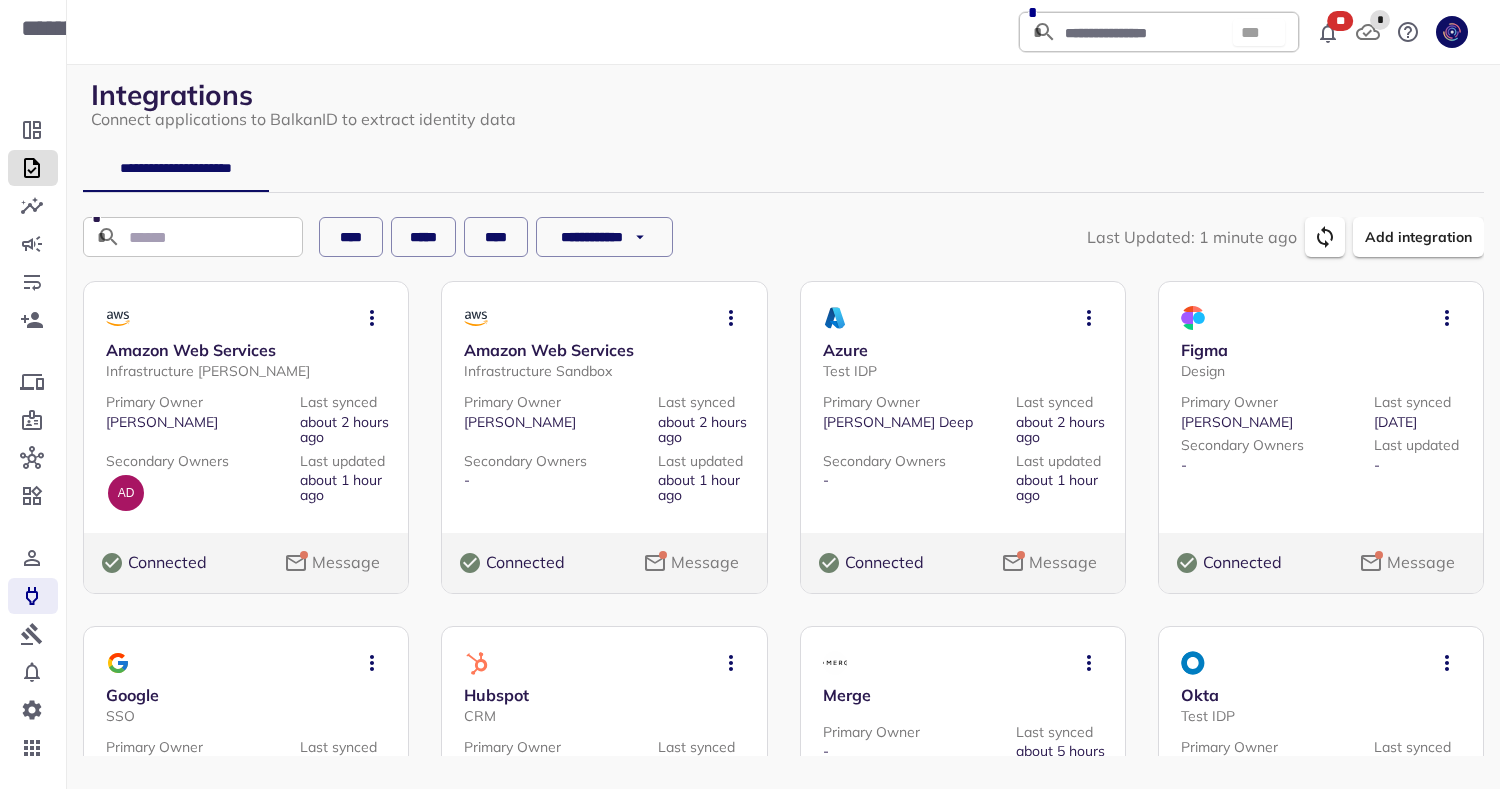 click at bounding box center [33, 168] 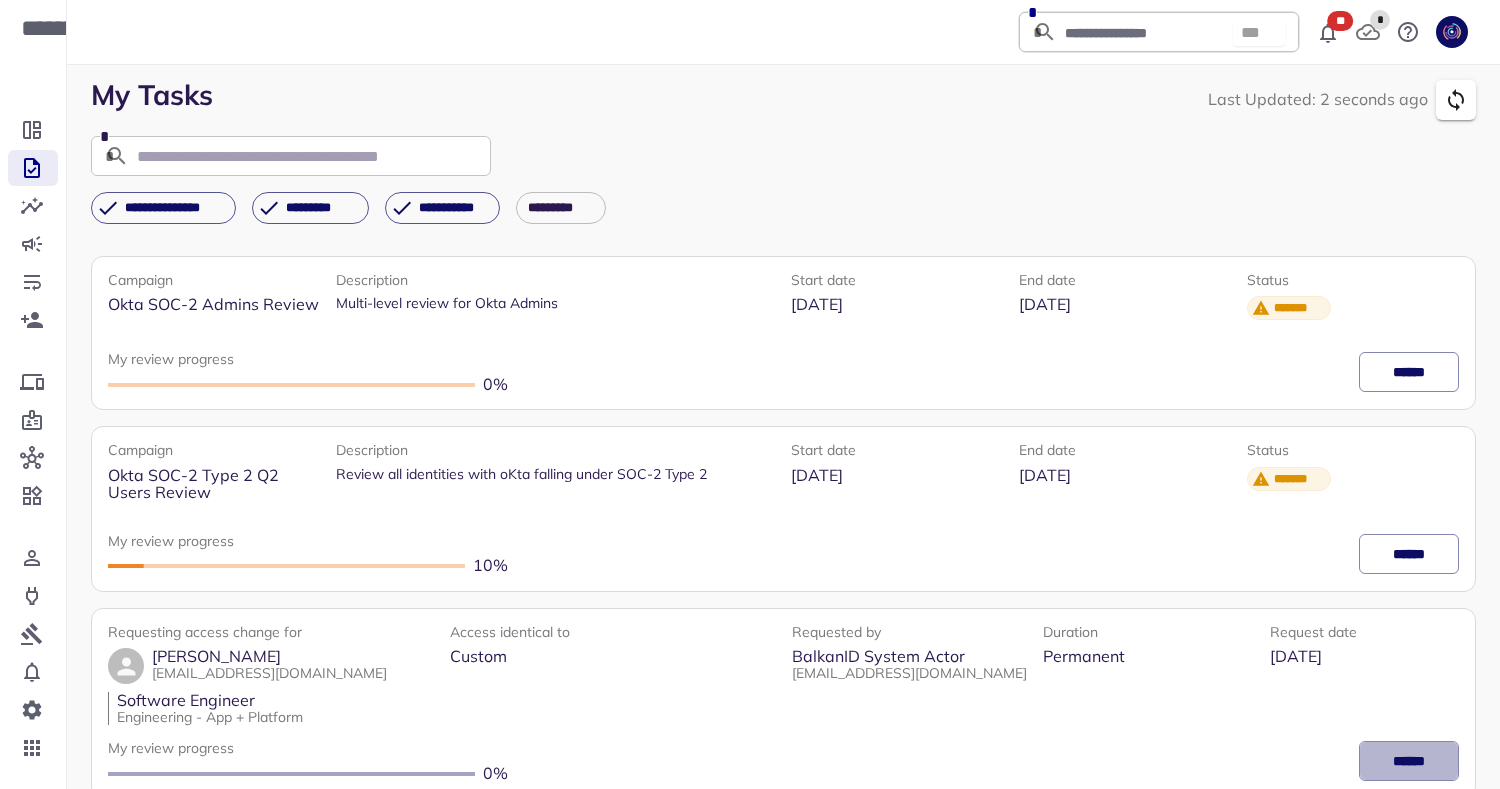 click on "******" at bounding box center [1409, 761] 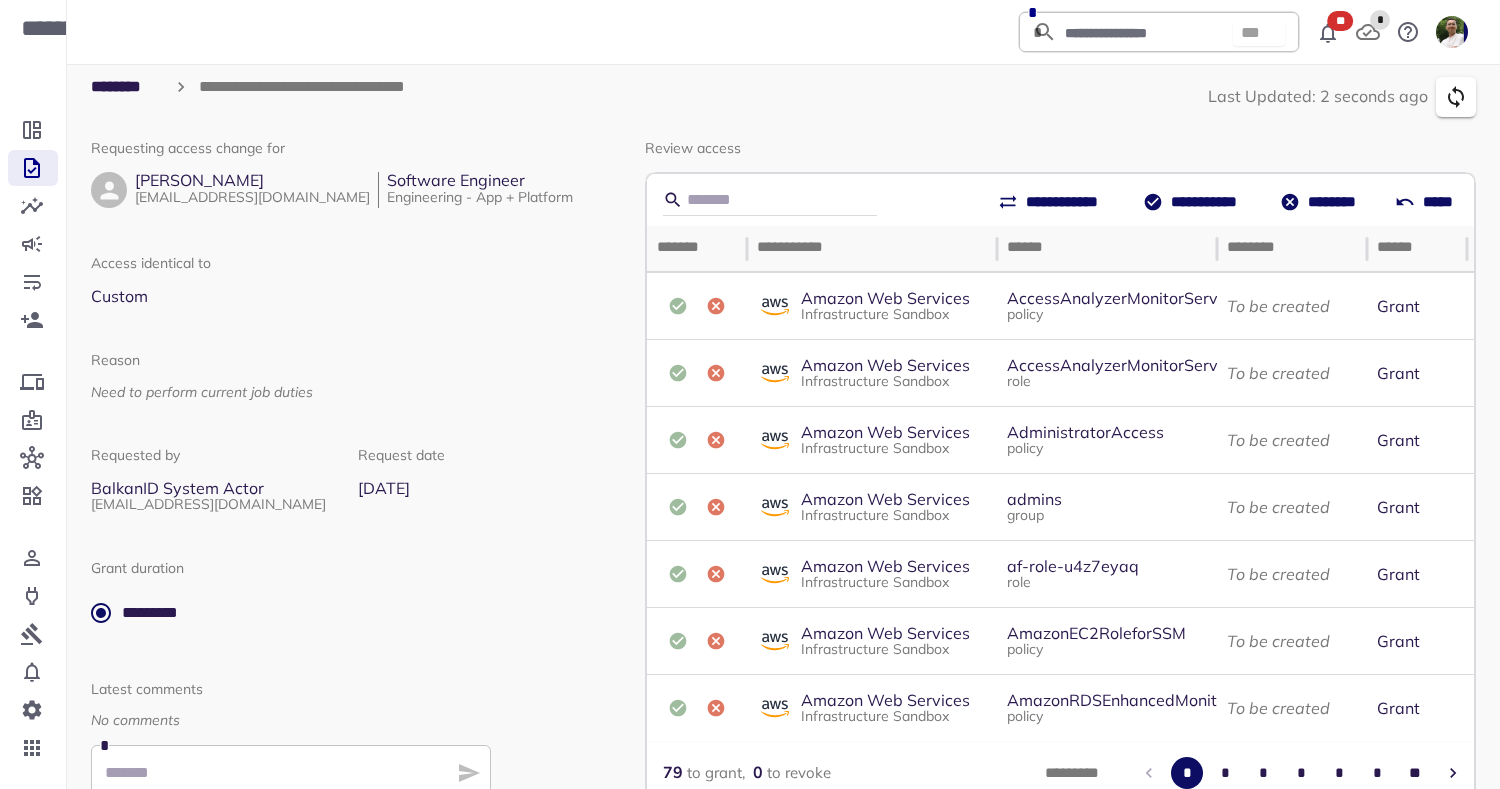 scroll, scrollTop: 0, scrollLeft: 0, axis: both 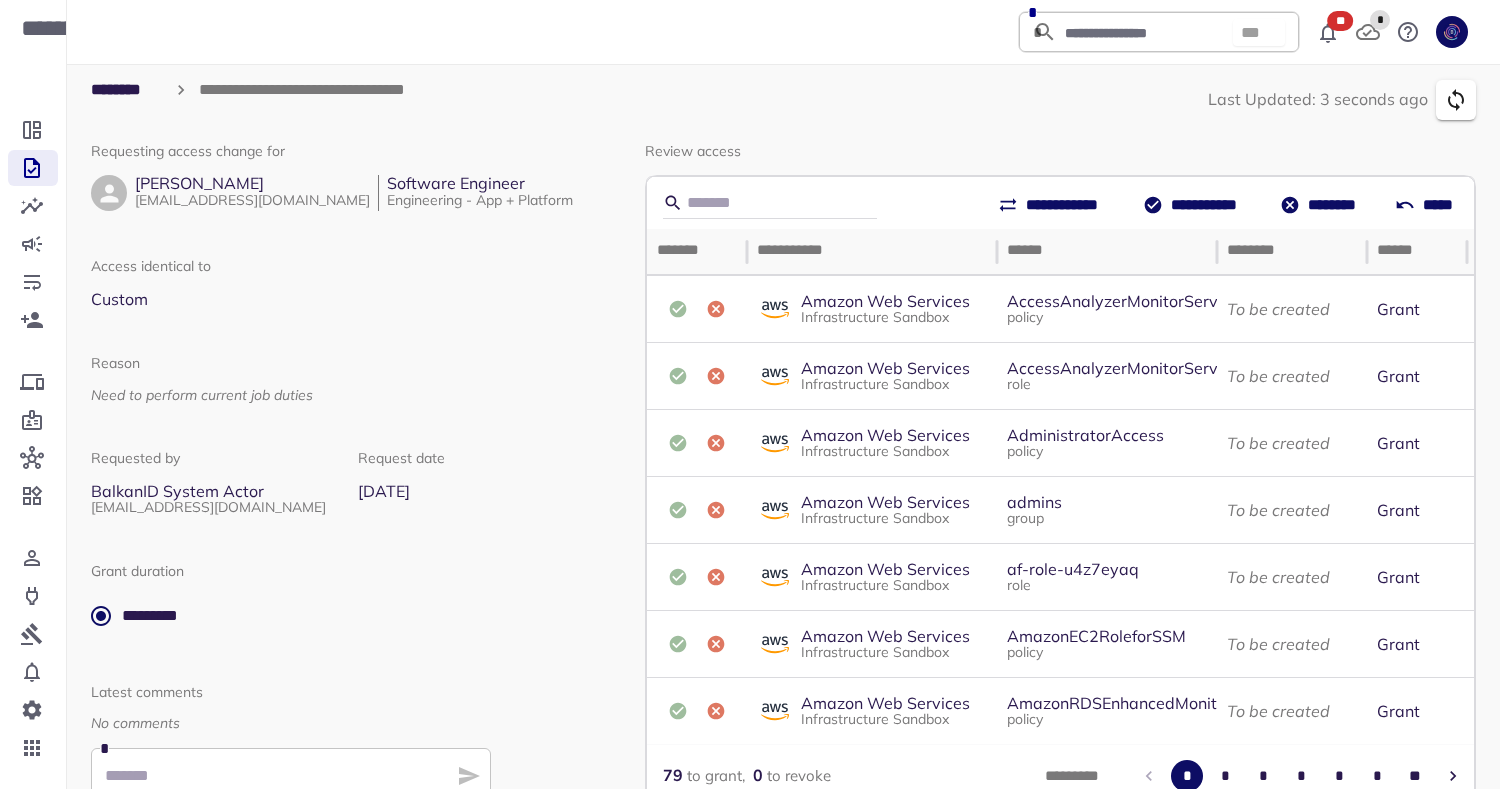 click on "**********" at bounding box center [1192, 205] 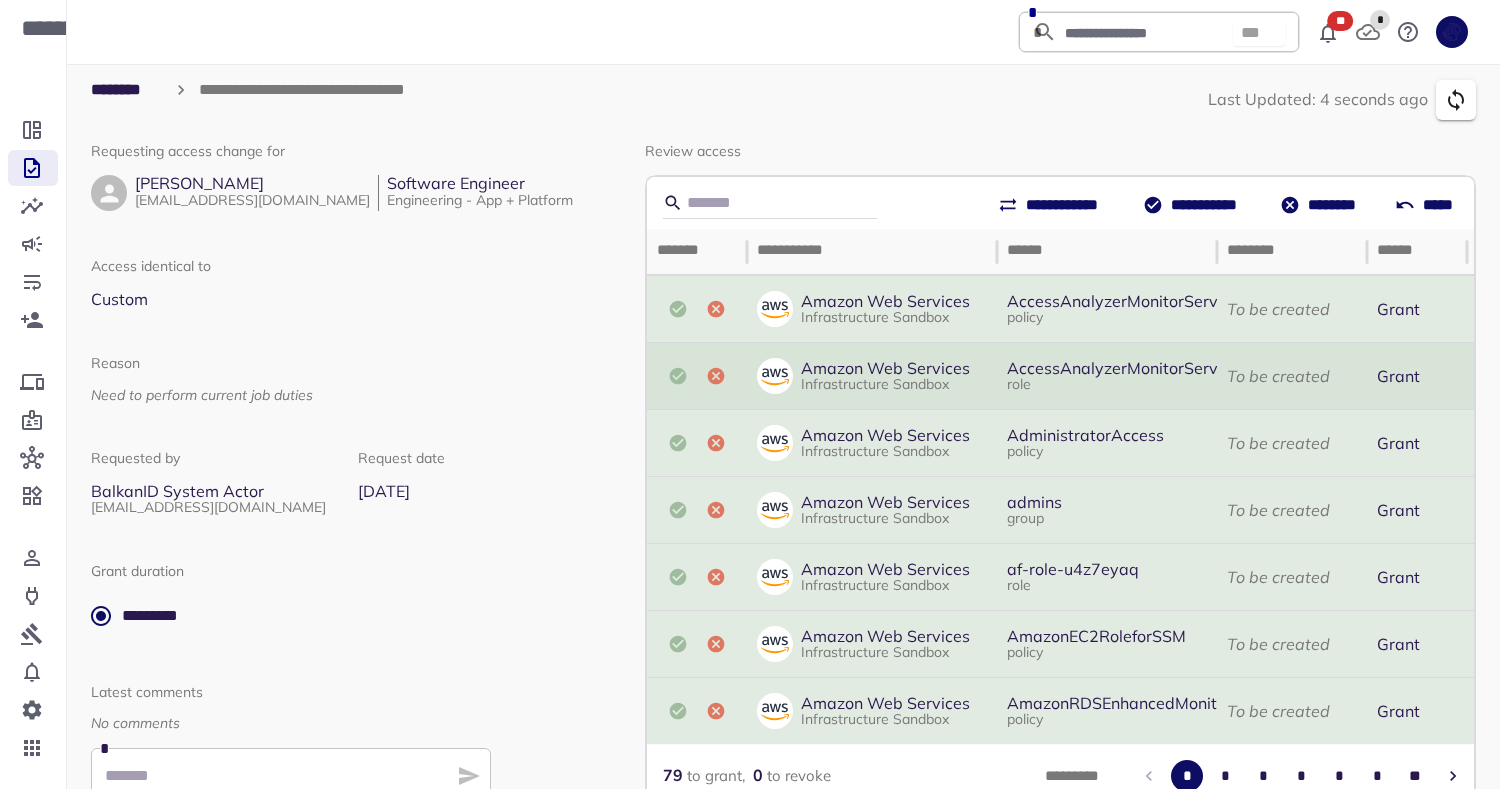 scroll, scrollTop: 111, scrollLeft: 0, axis: vertical 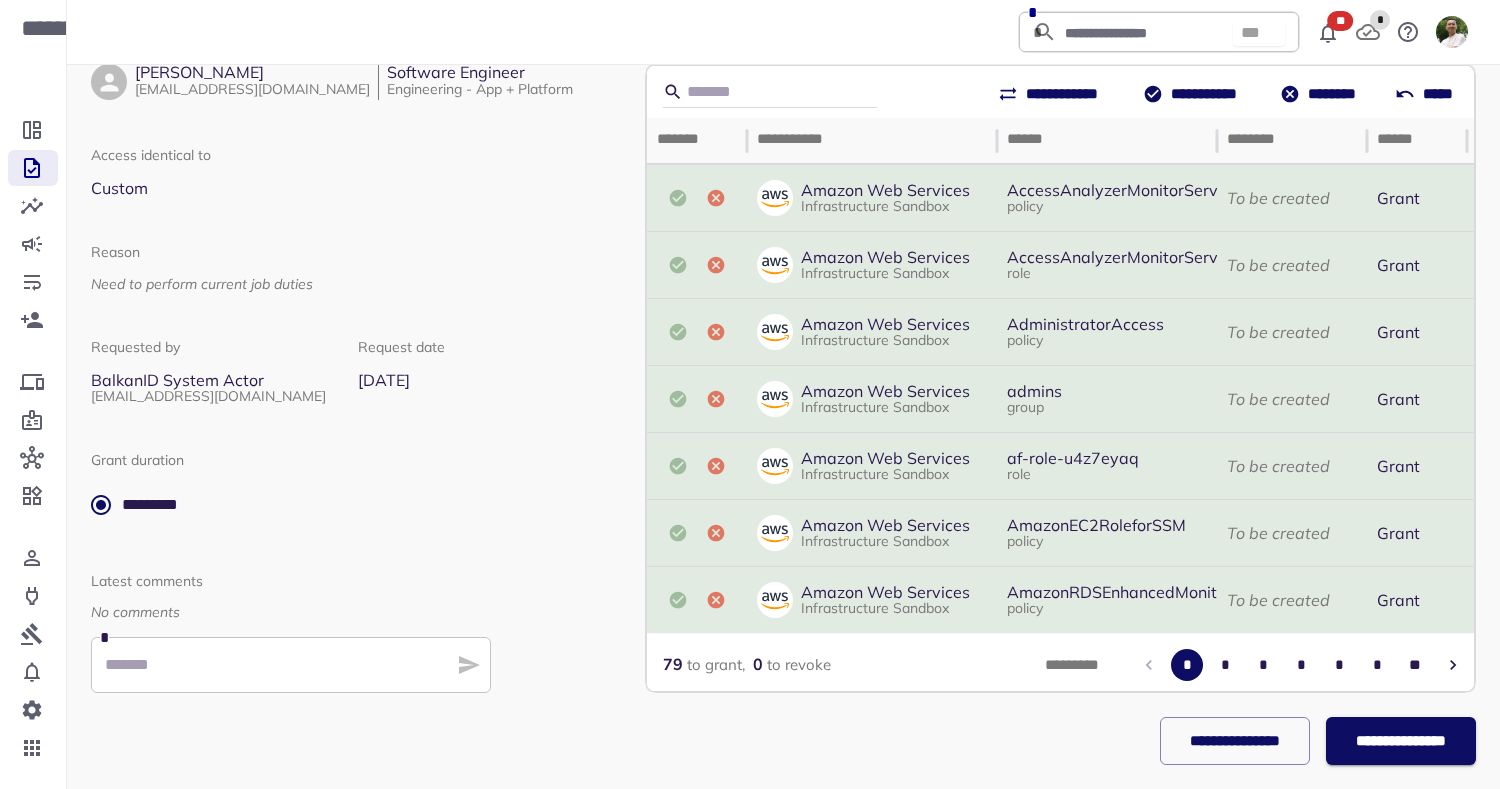 click on "**********" at bounding box center [783, 367] 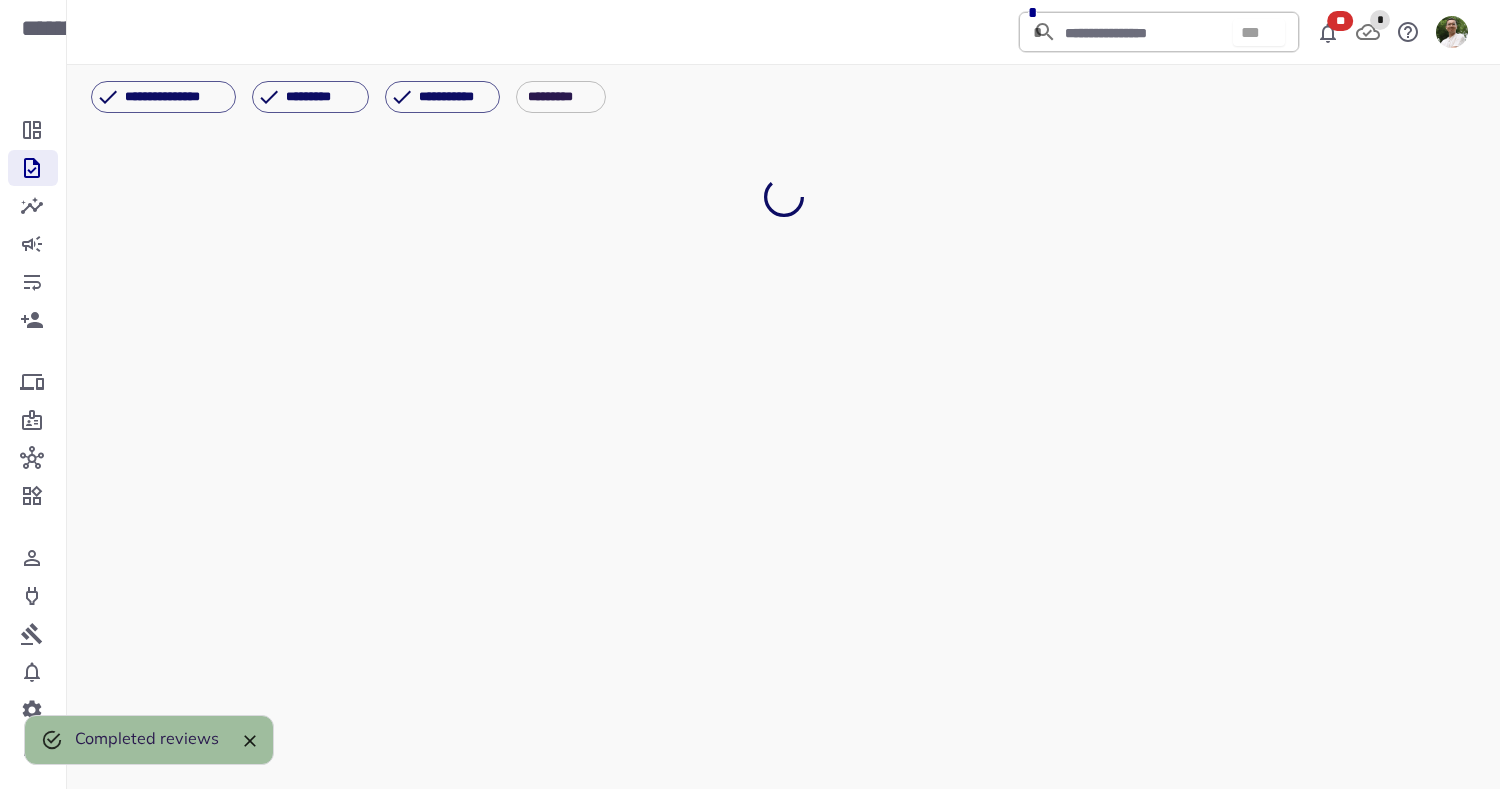 scroll, scrollTop: 0, scrollLeft: 0, axis: both 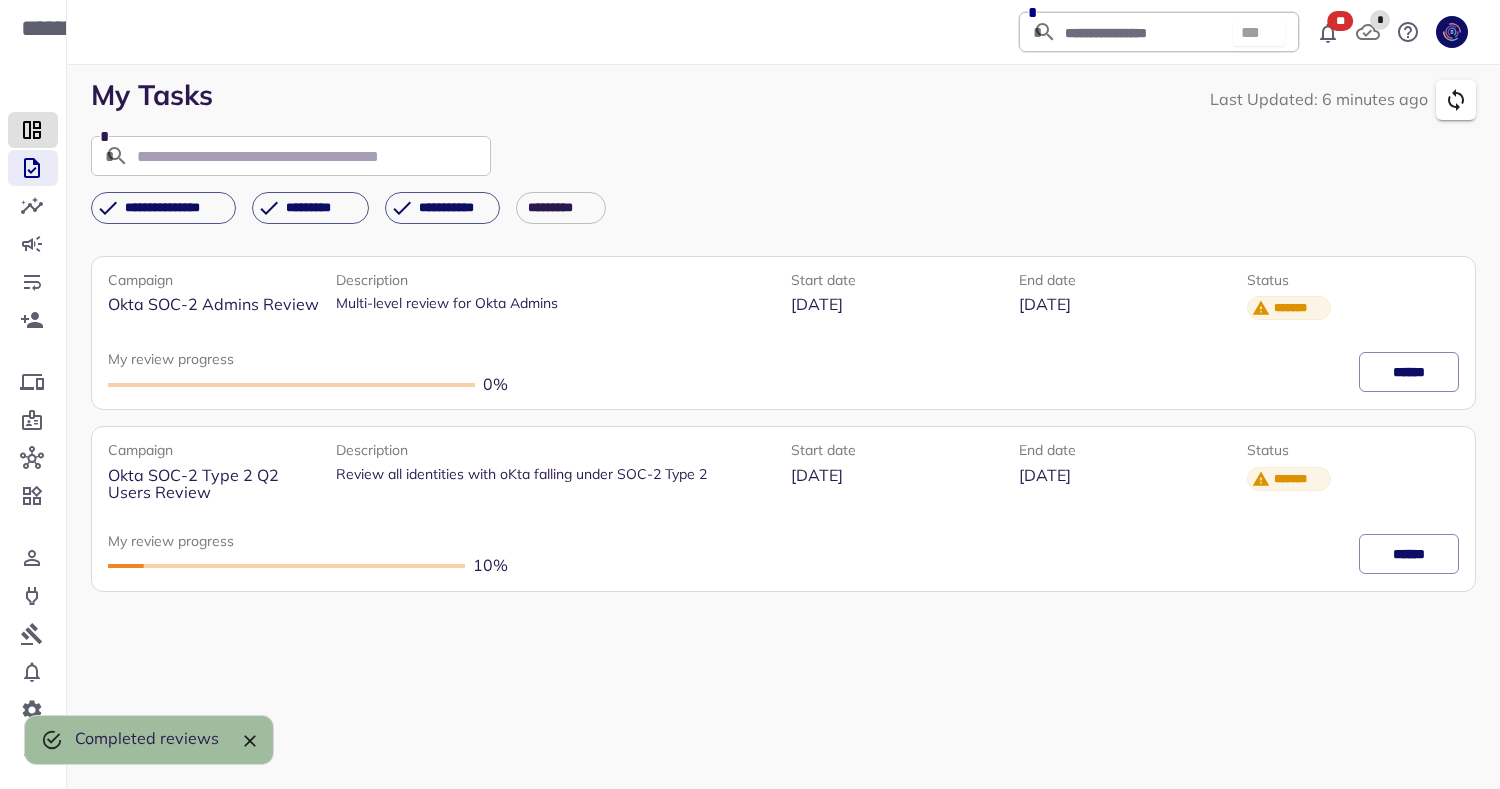 click 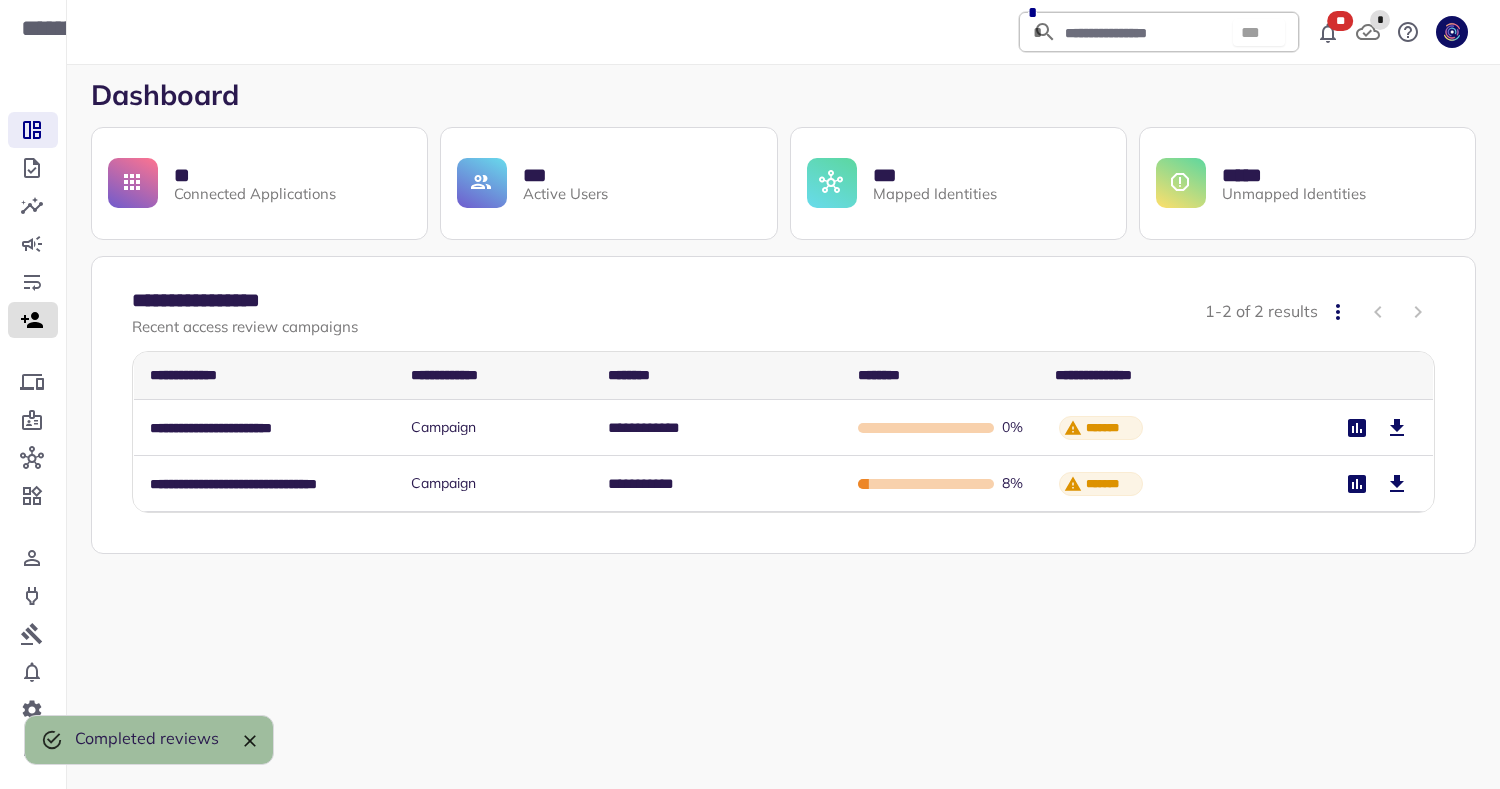 click 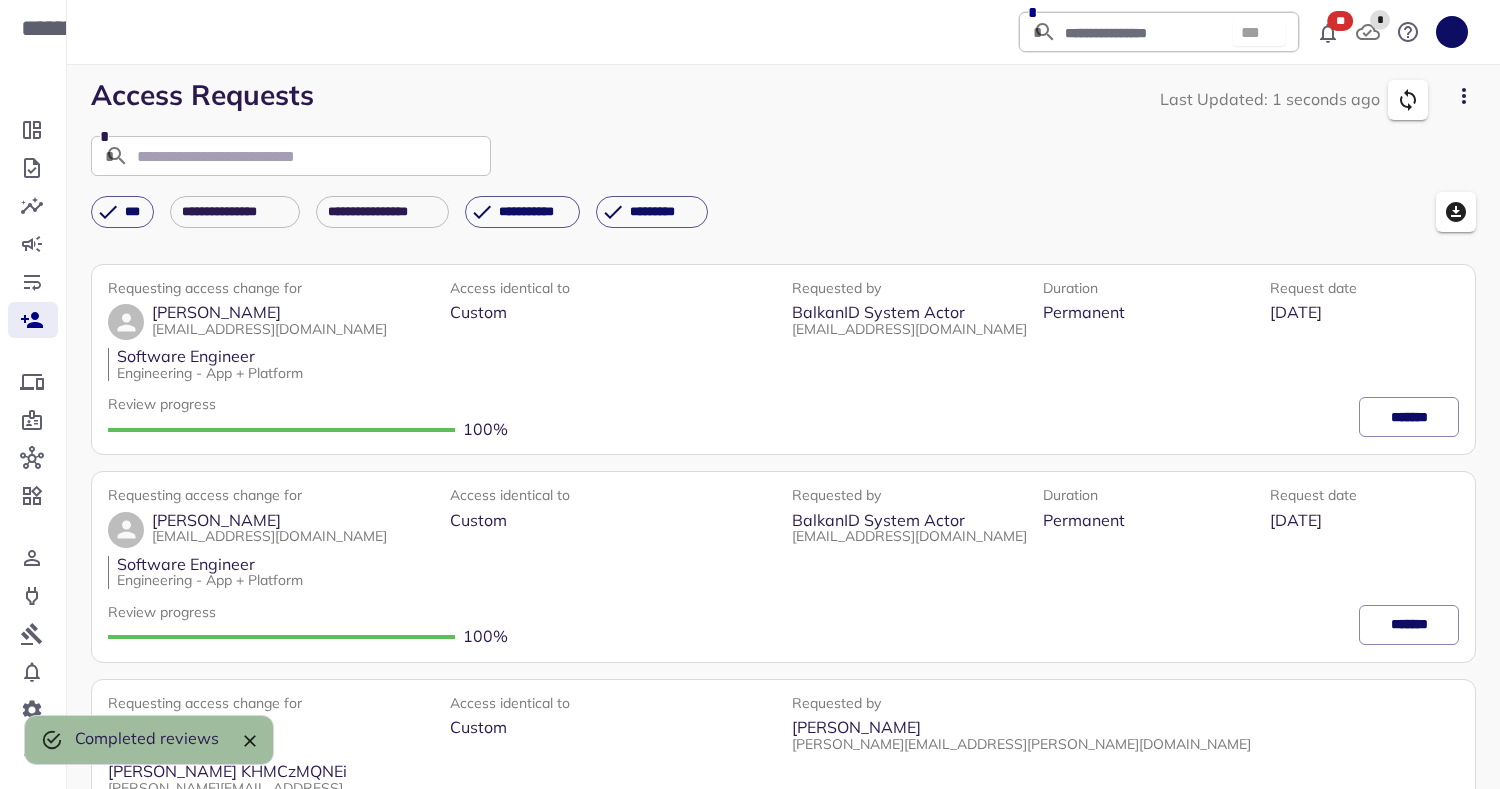 click on "*******" at bounding box center [1409, 417] 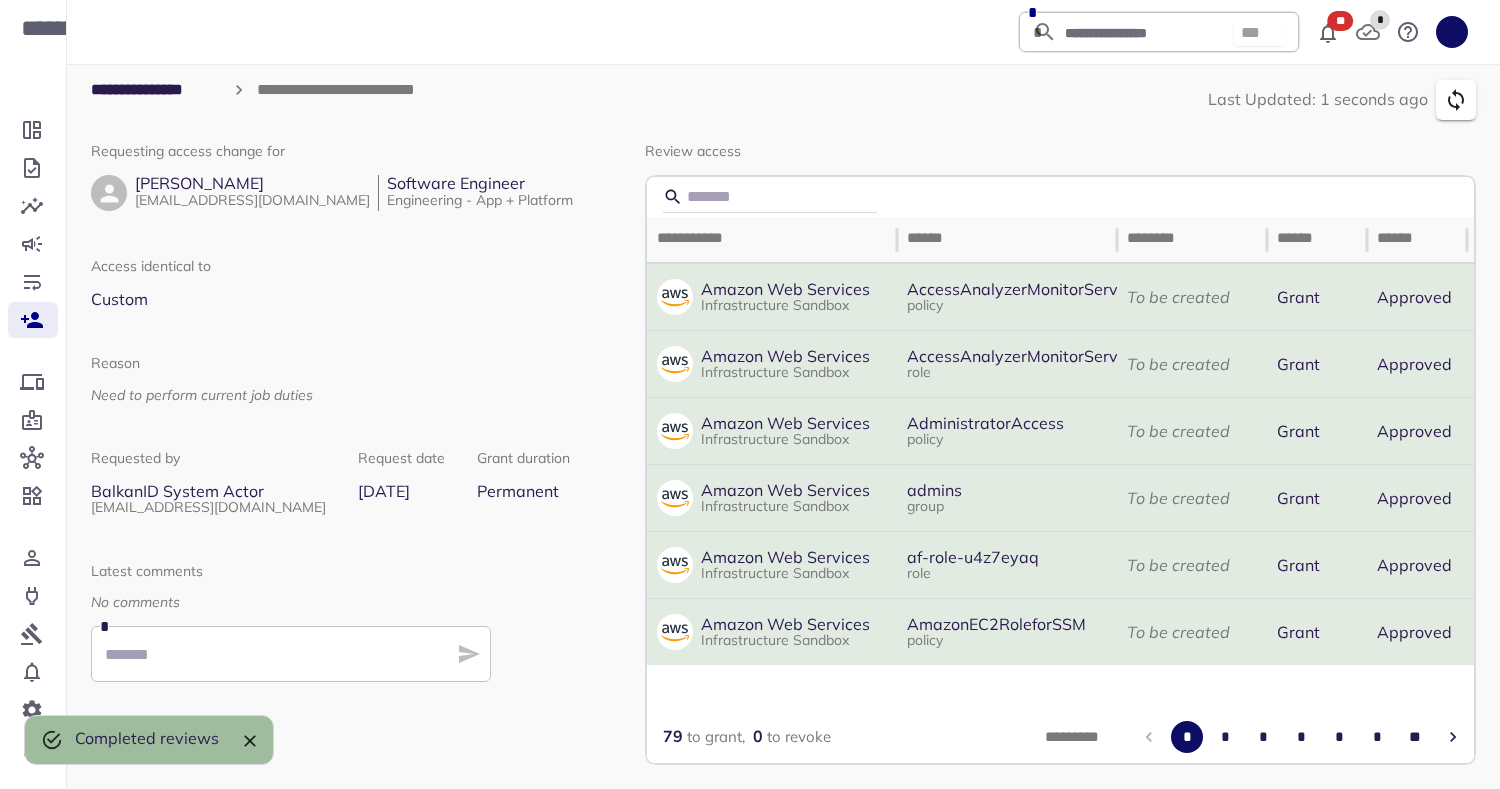 click on "*" at bounding box center (1225, 737) 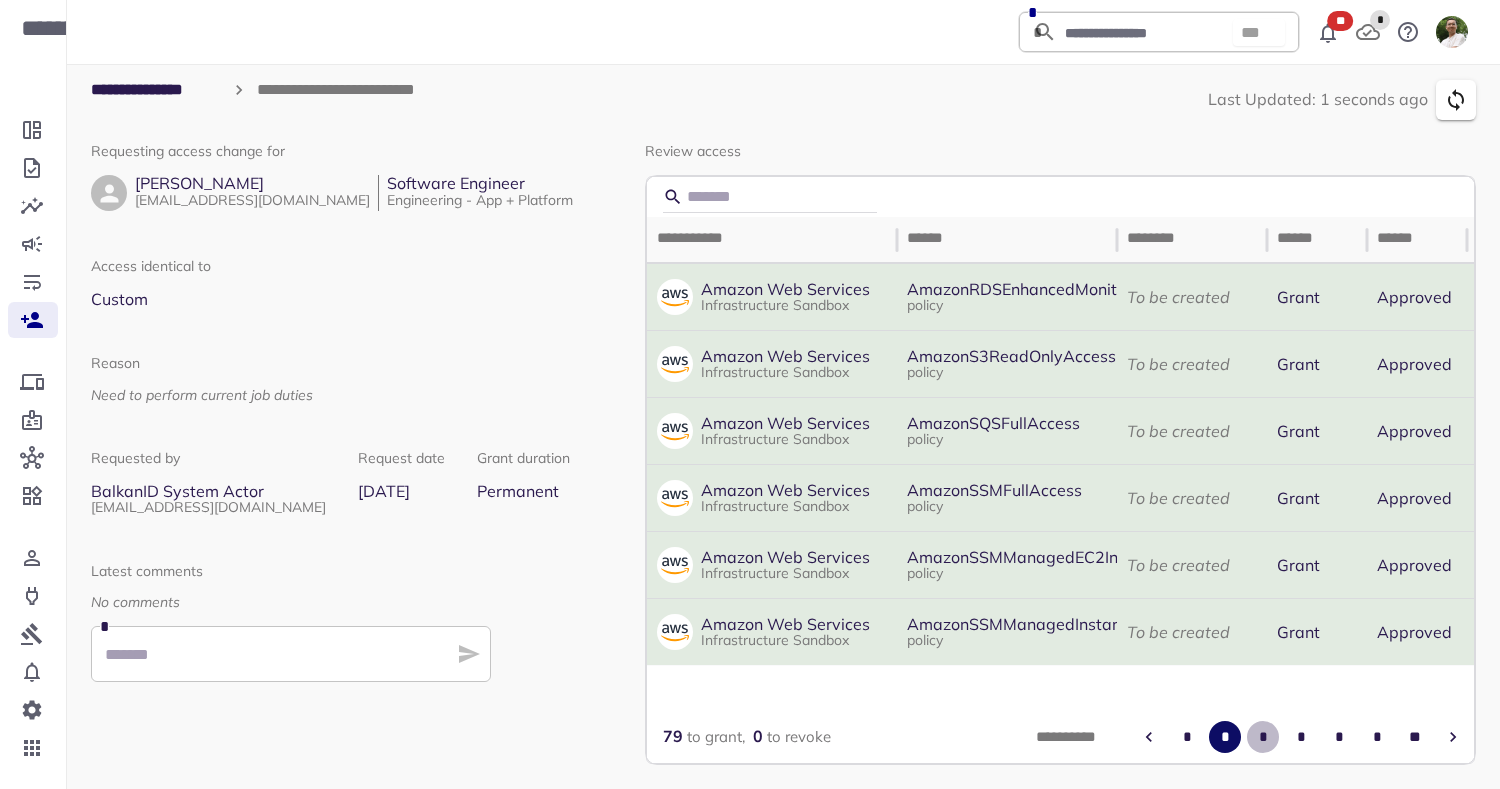 click on "*" at bounding box center [1263, 737] 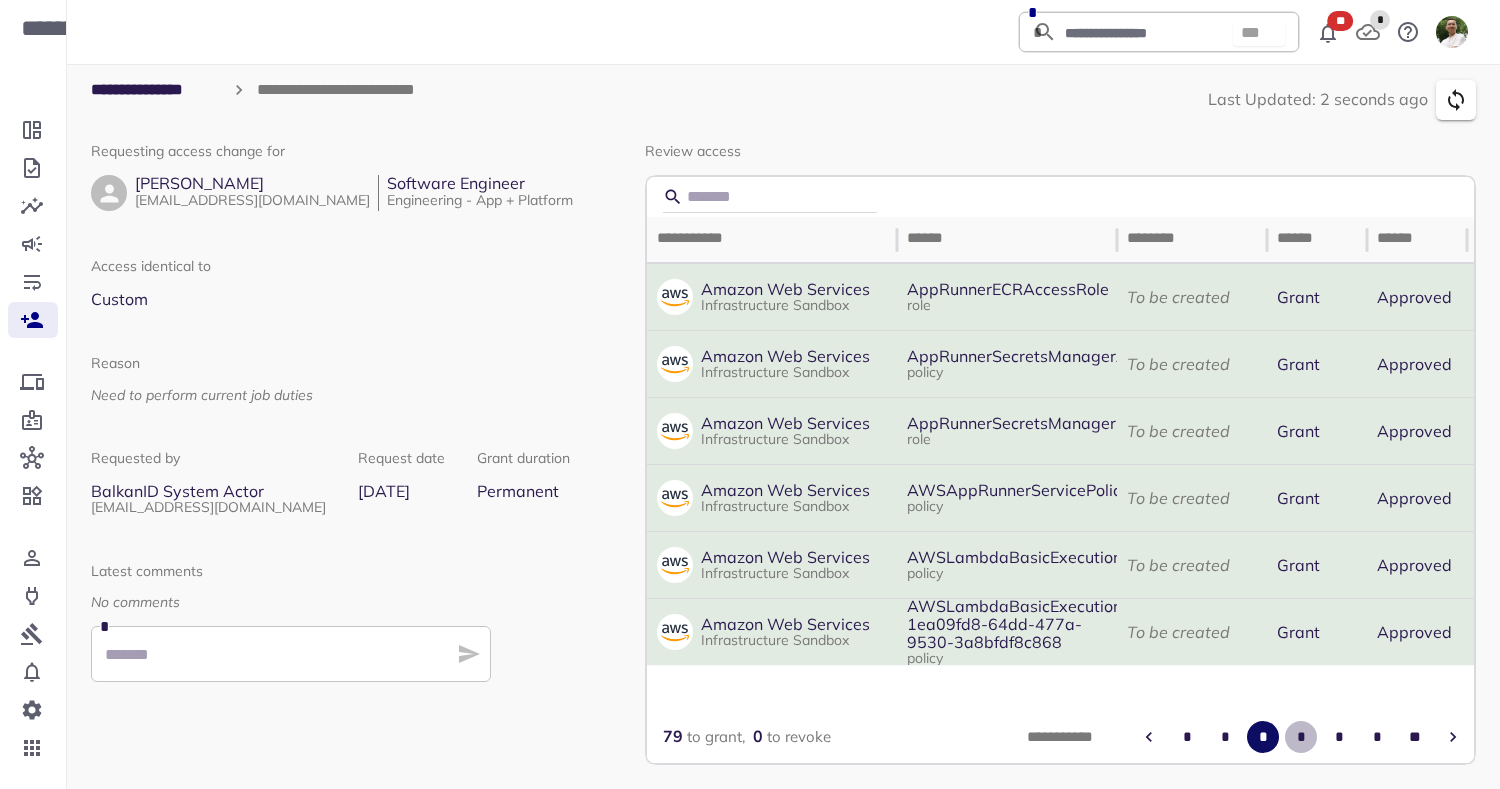 click on "*" at bounding box center [1301, 737] 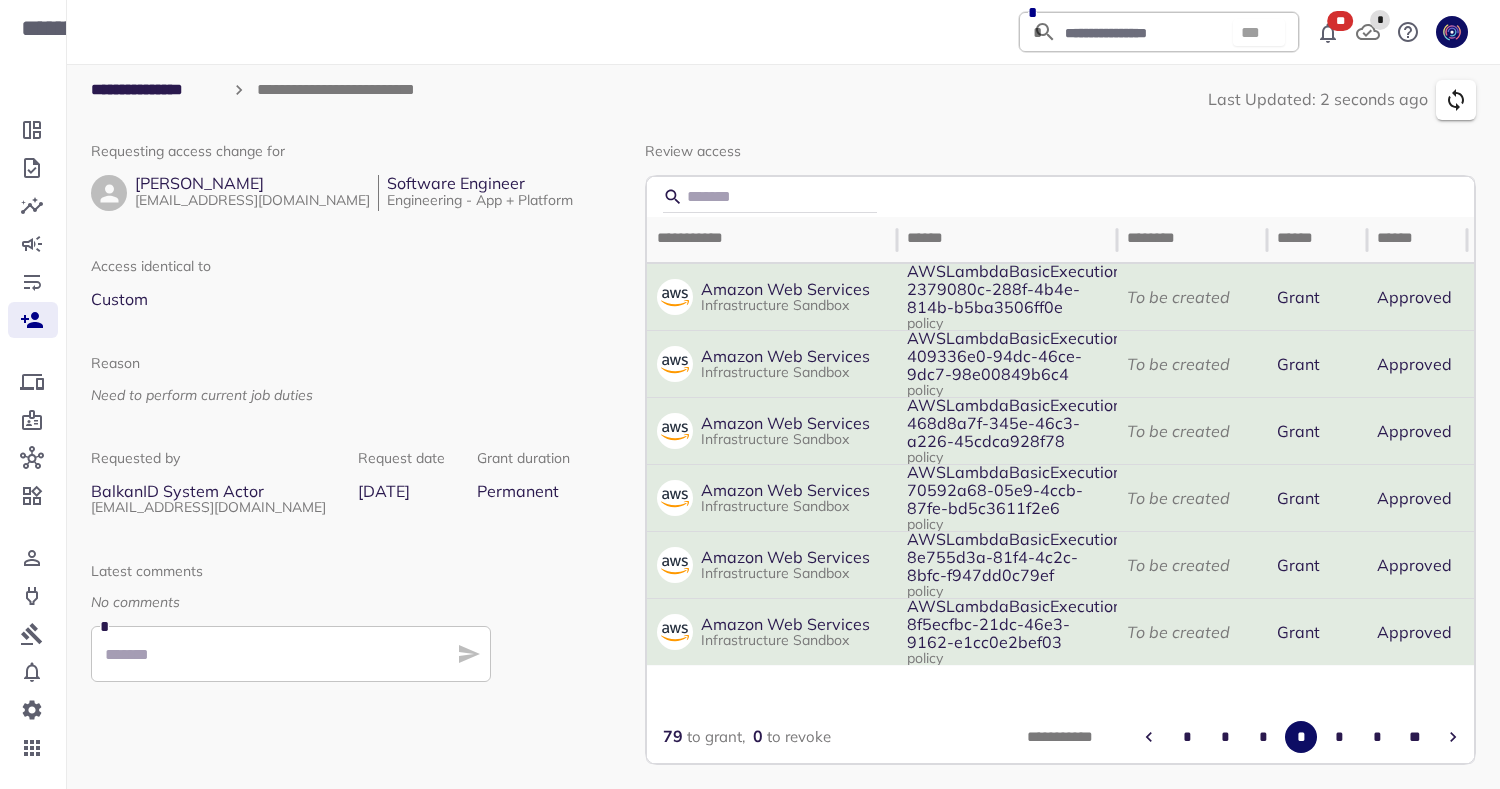 click on "*" at bounding box center [1339, 737] 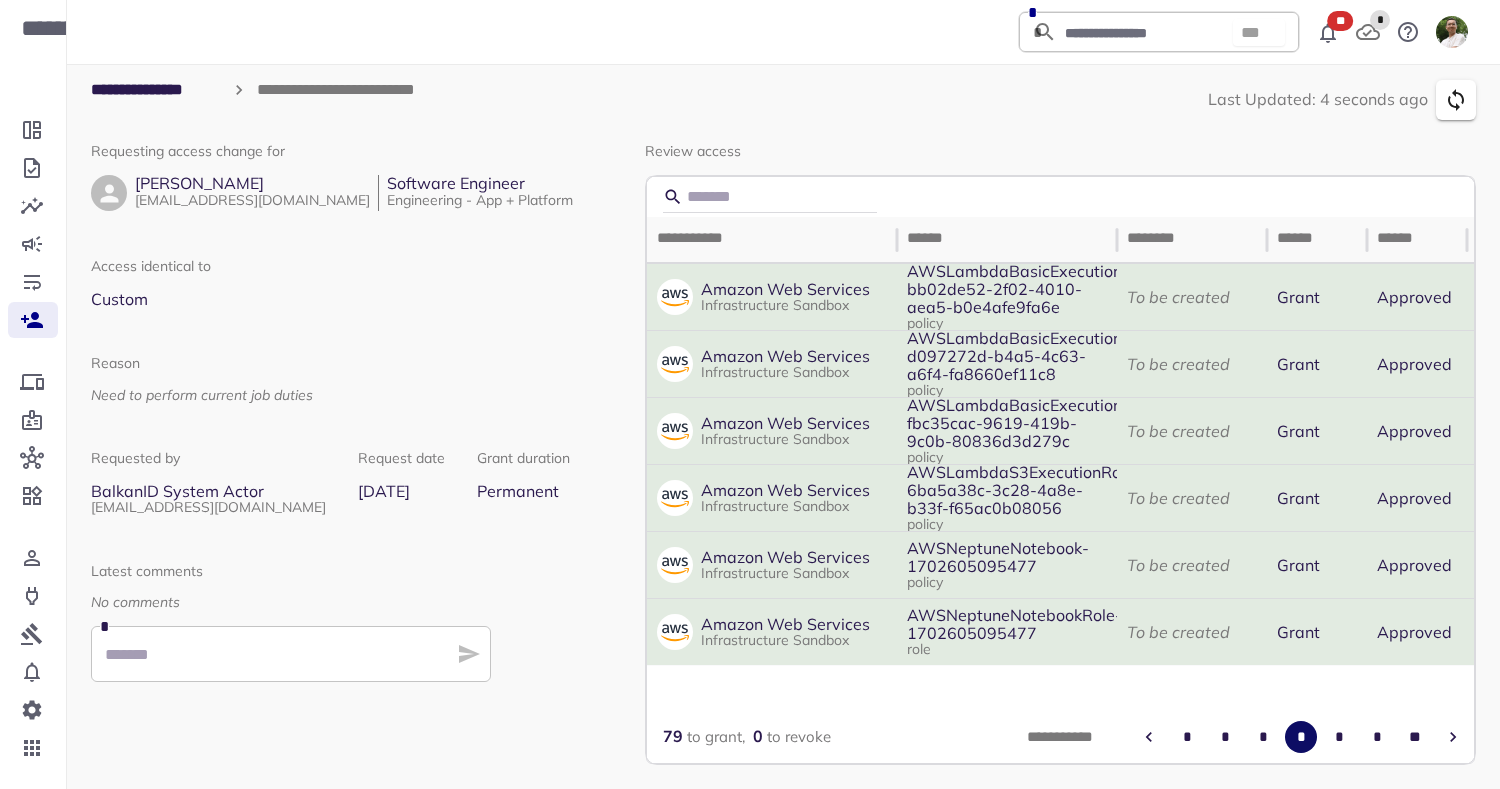 click at bounding box center (1060, 197) 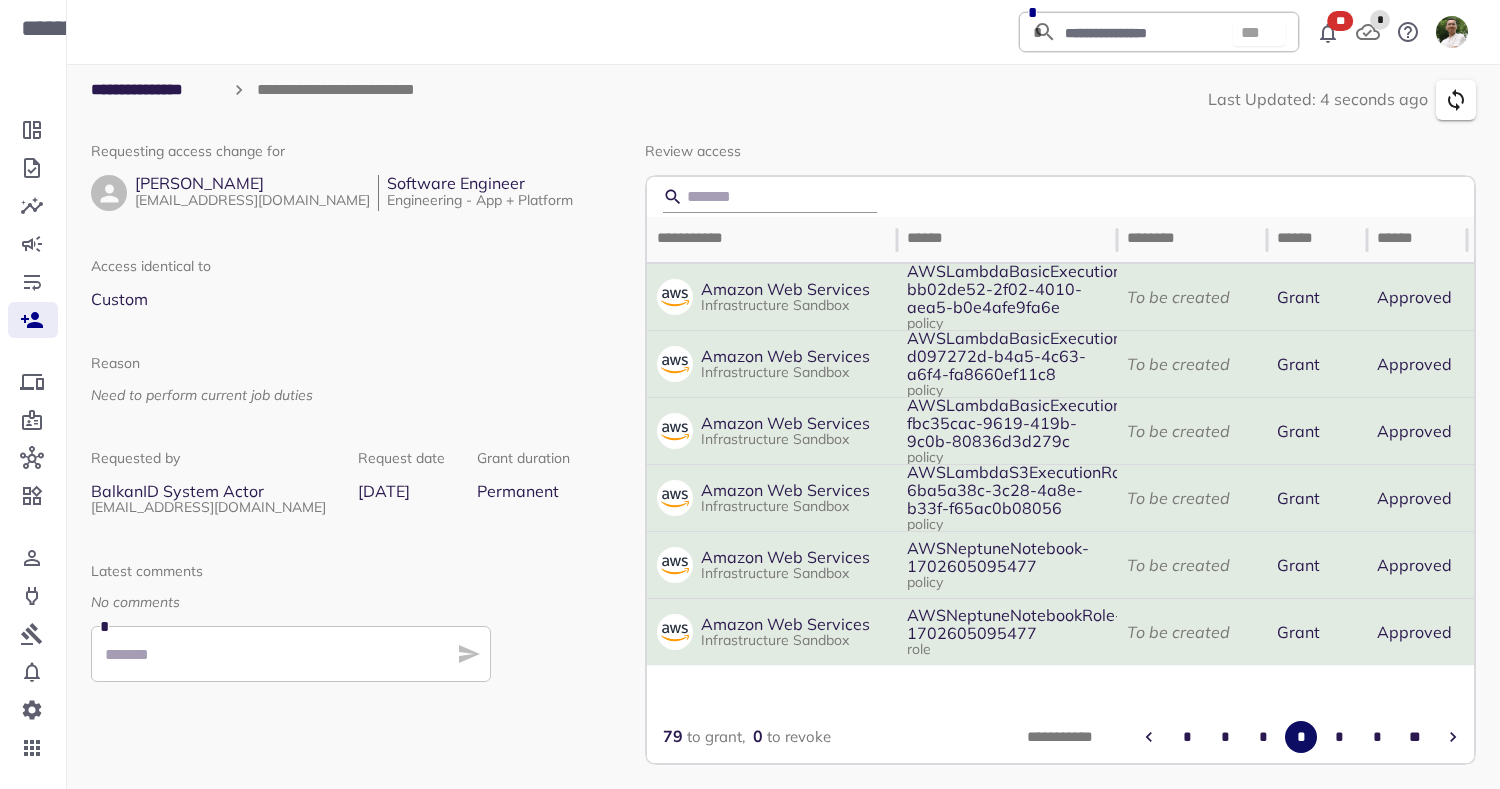 click at bounding box center (767, 197) 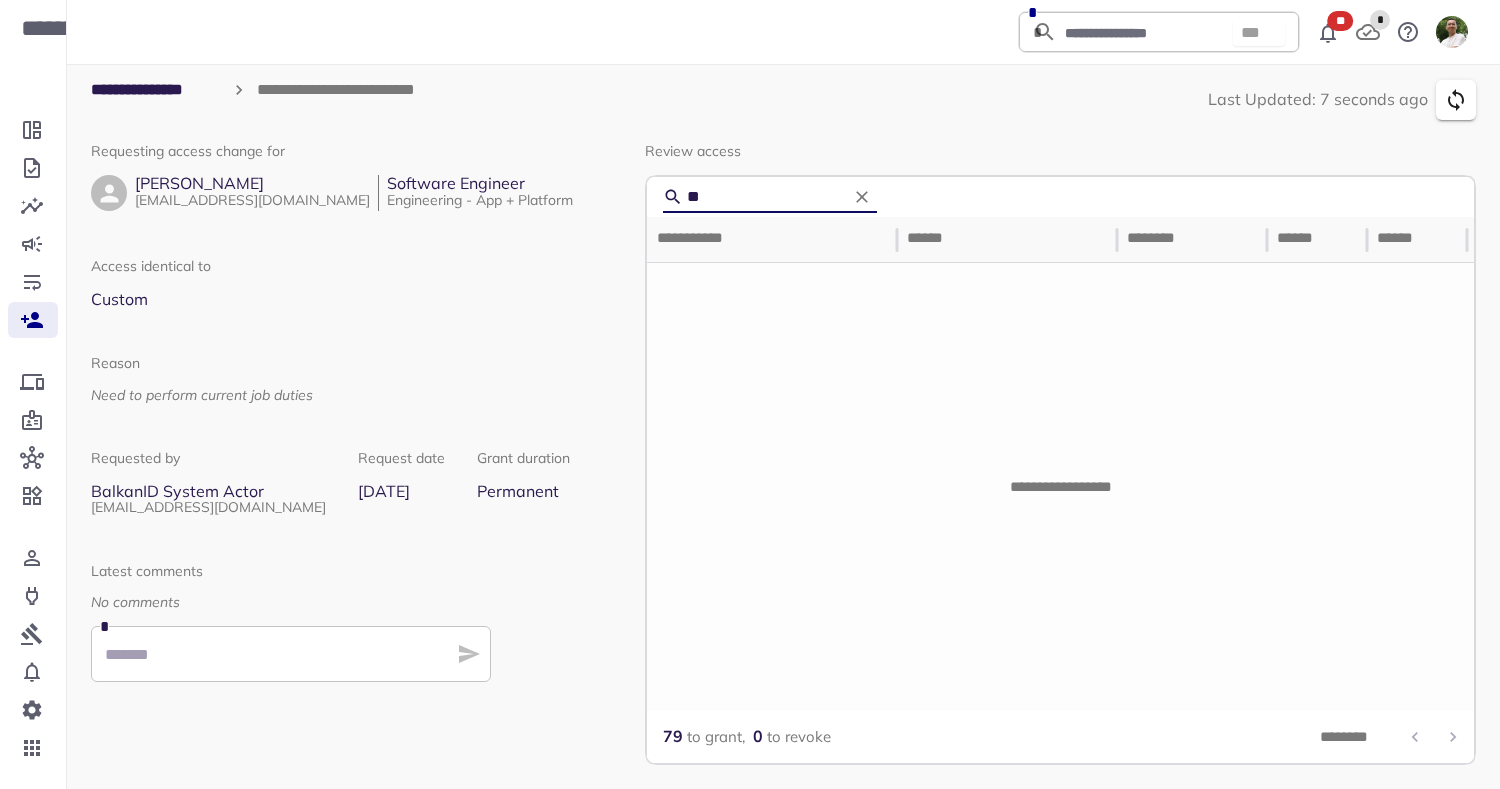 type on "*" 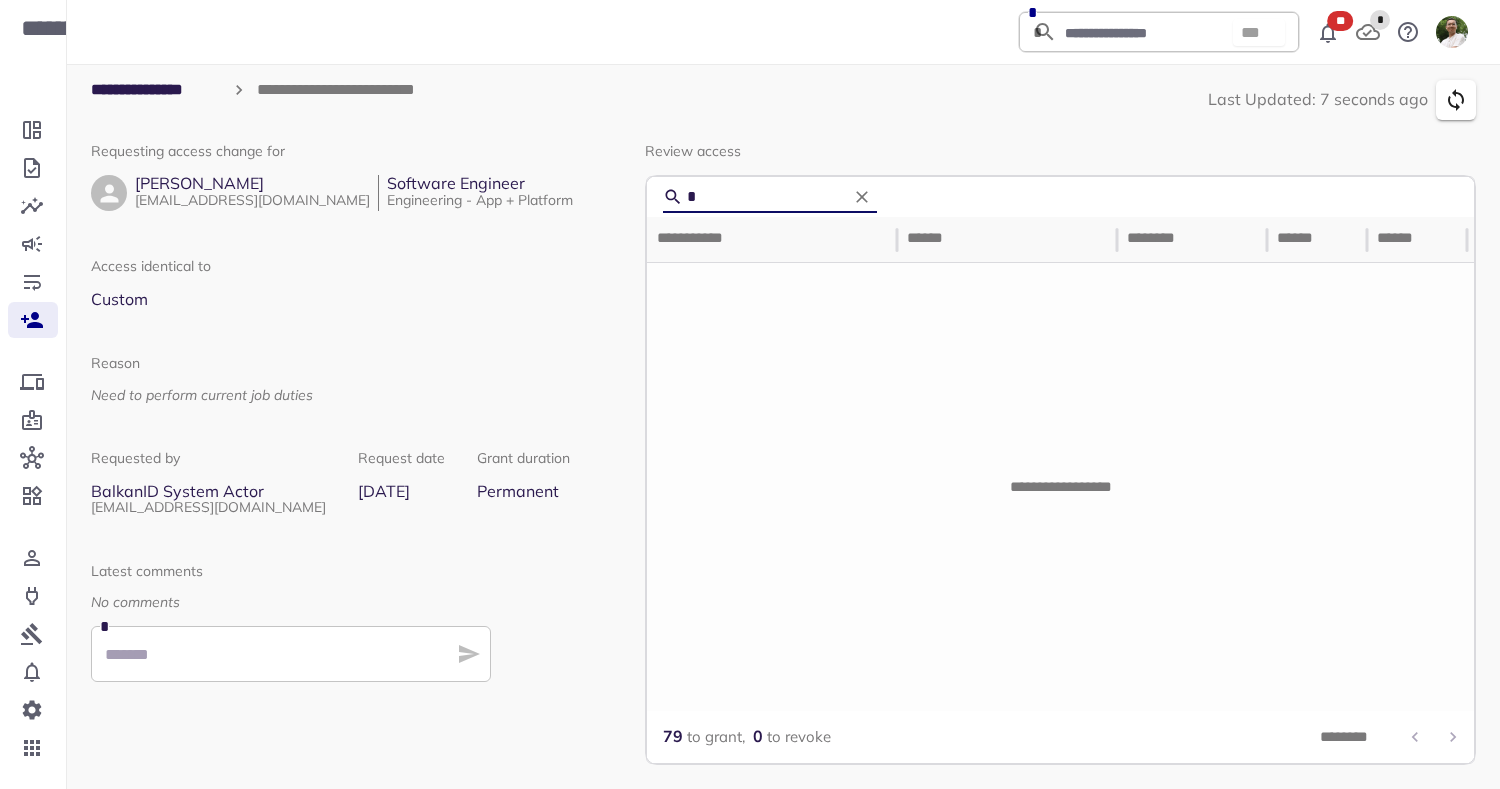 type 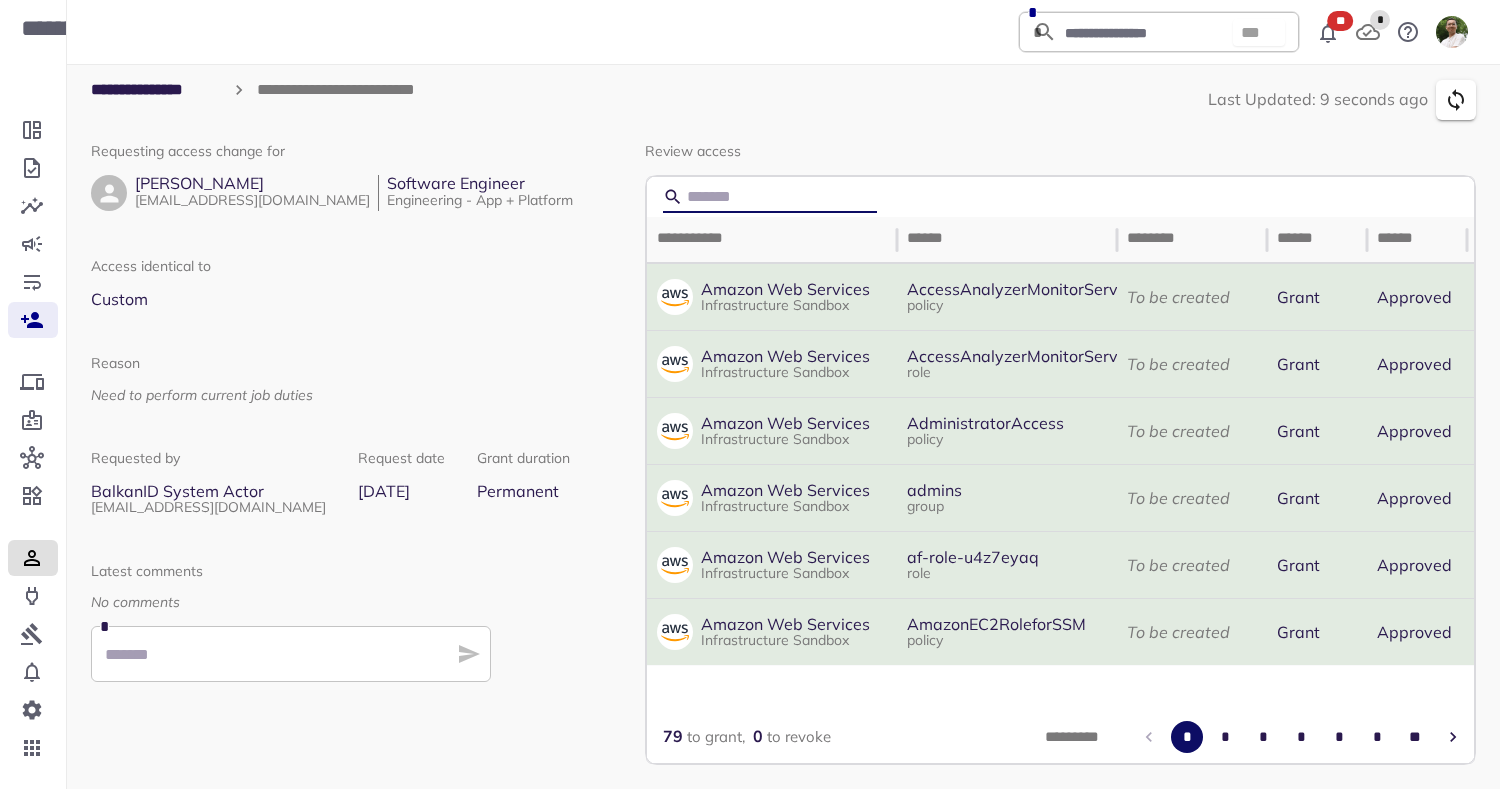 click at bounding box center (33, 558) 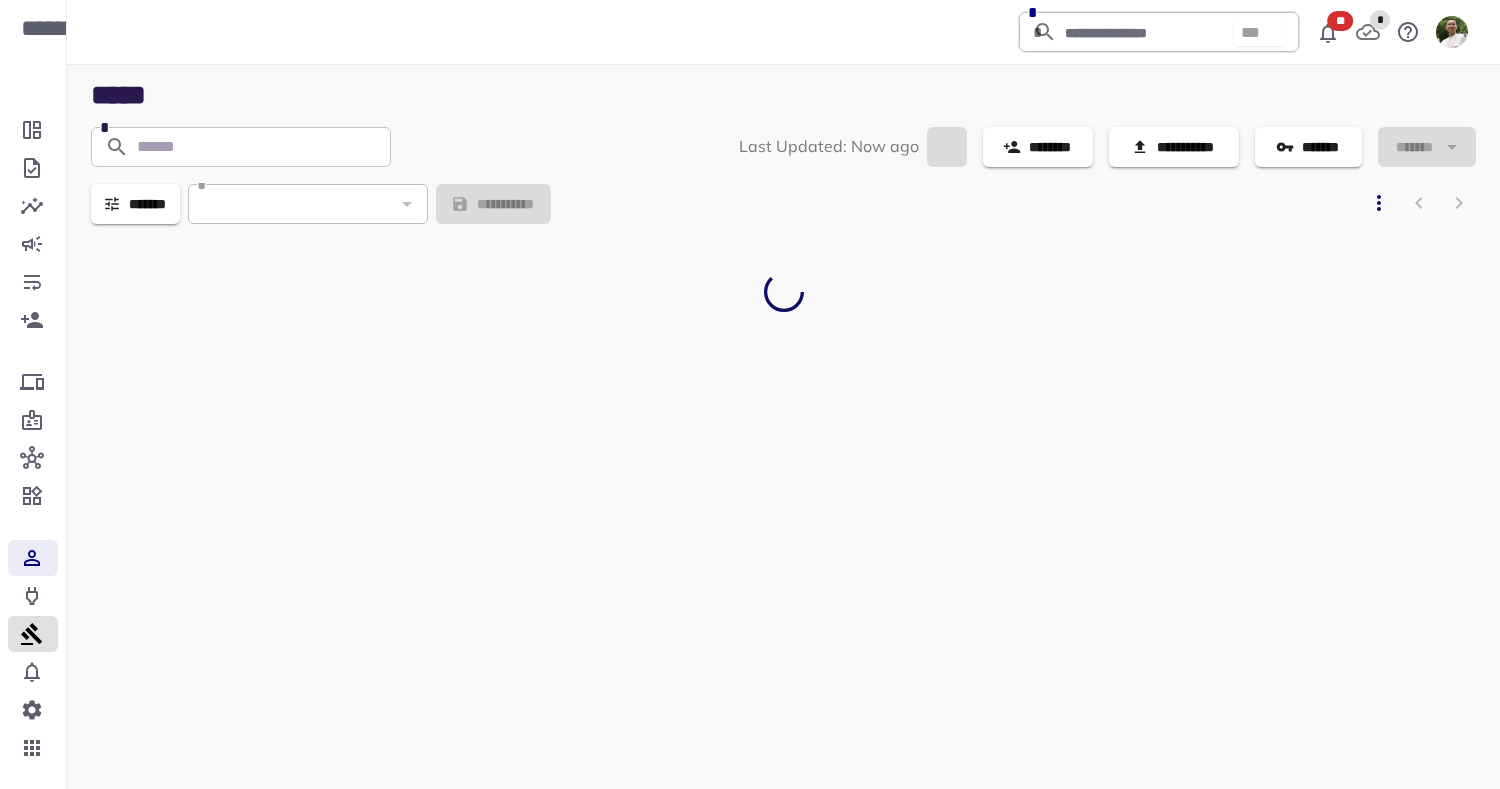 click at bounding box center (33, 634) 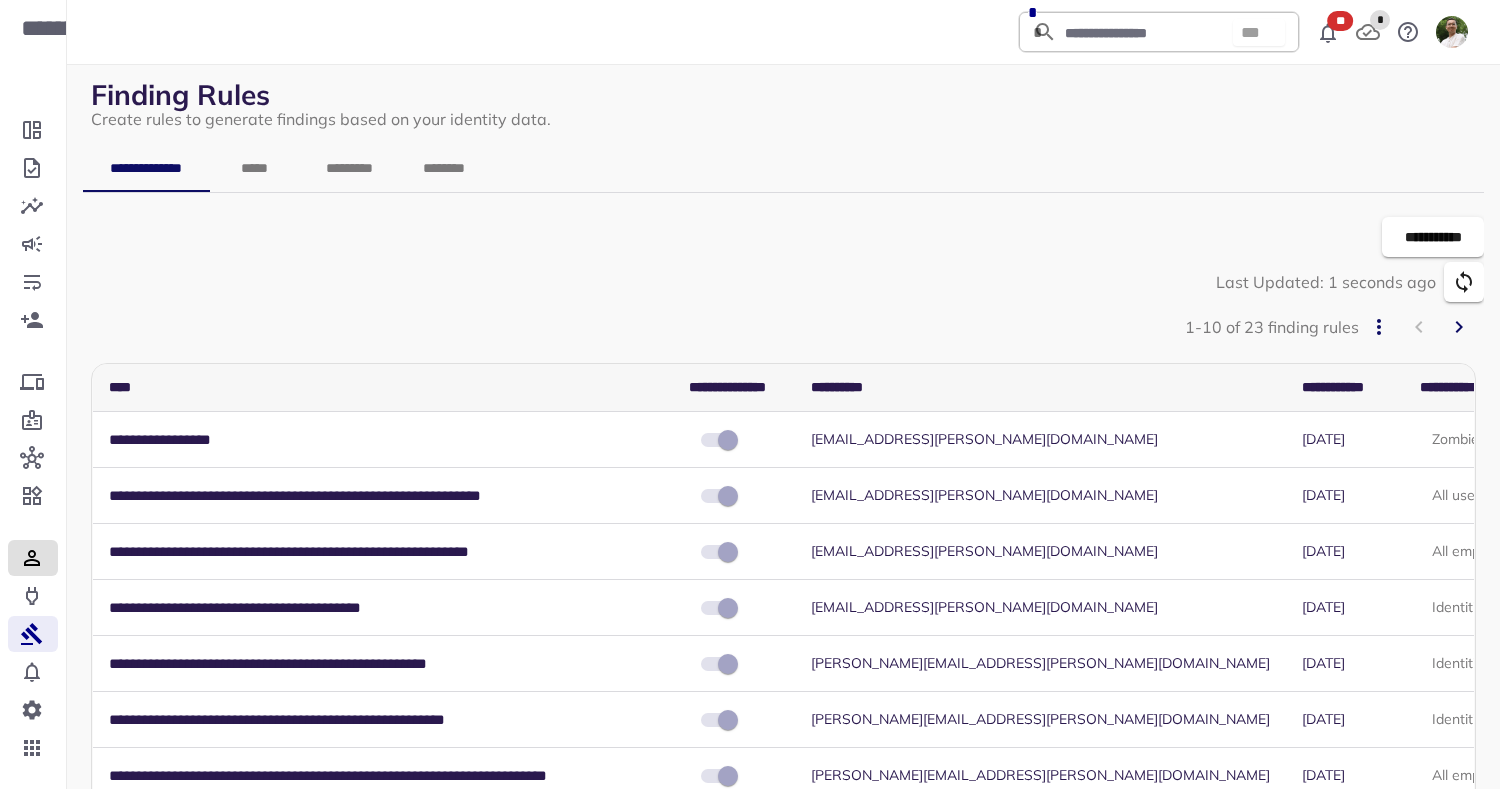 click 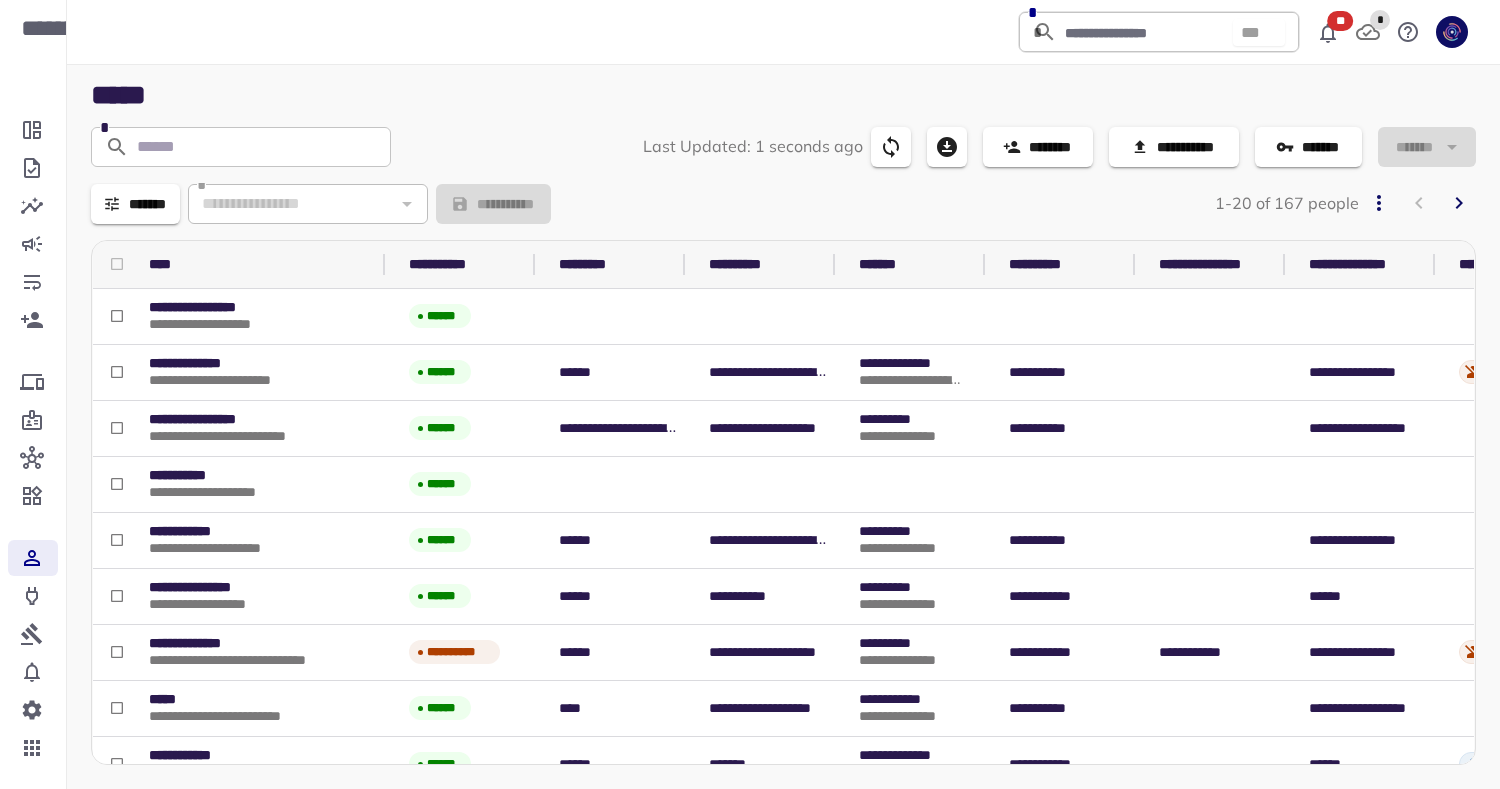 click on "*******" at bounding box center (1308, 147) 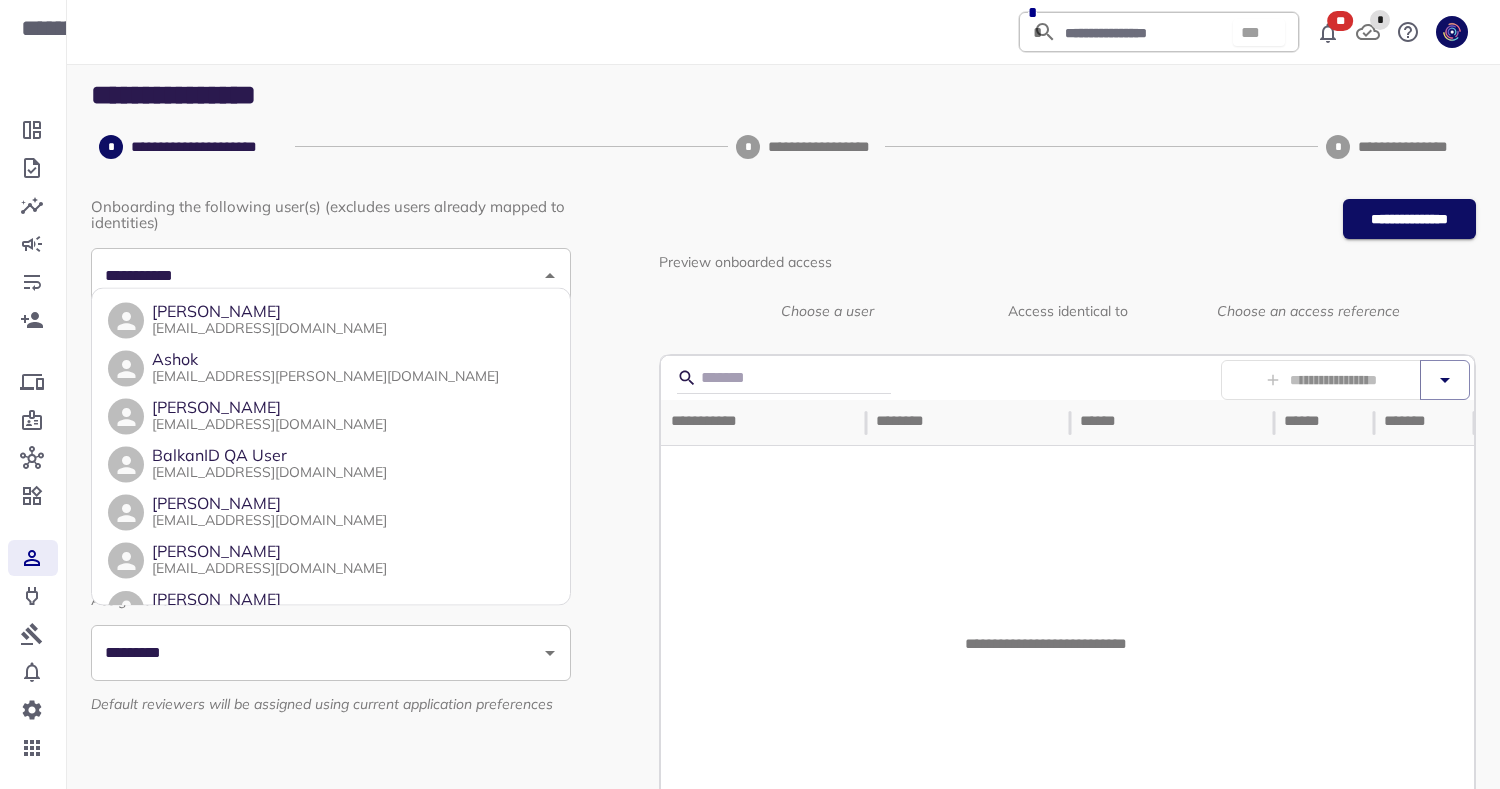 click on "**********" at bounding box center (331, 276) 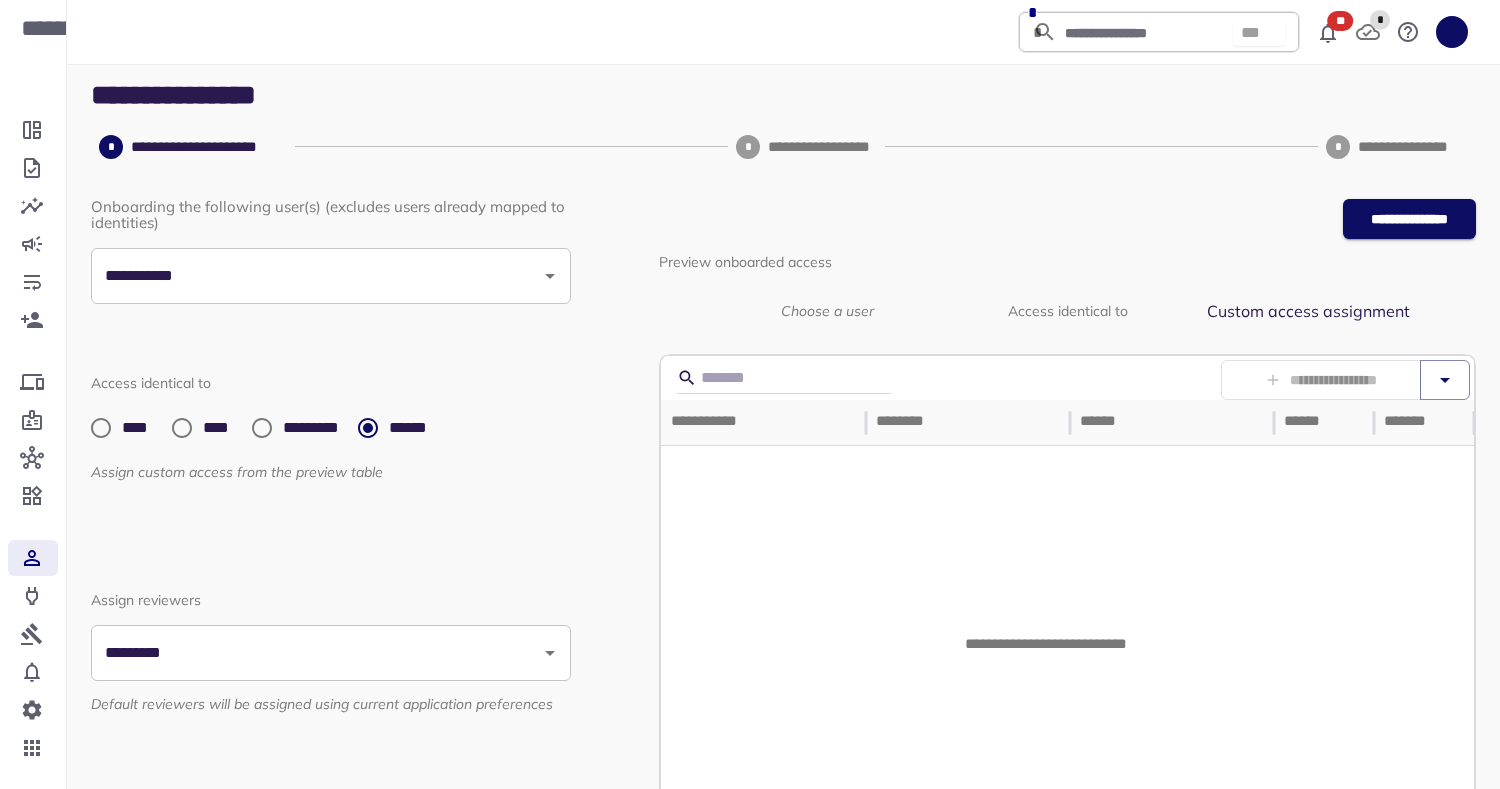 click on "*********" at bounding box center [313, 428] 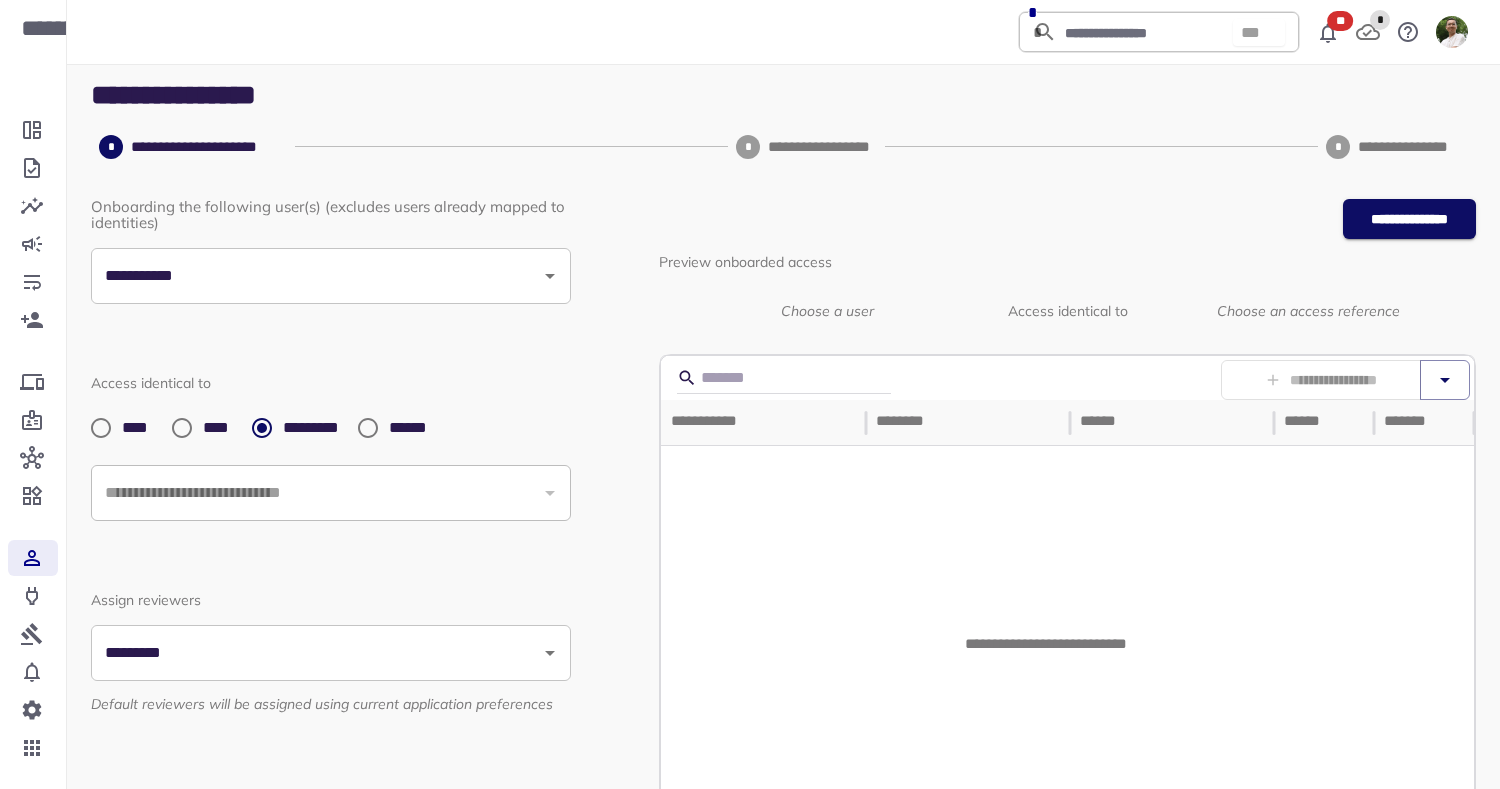 click on "****" at bounding box center (219, 428) 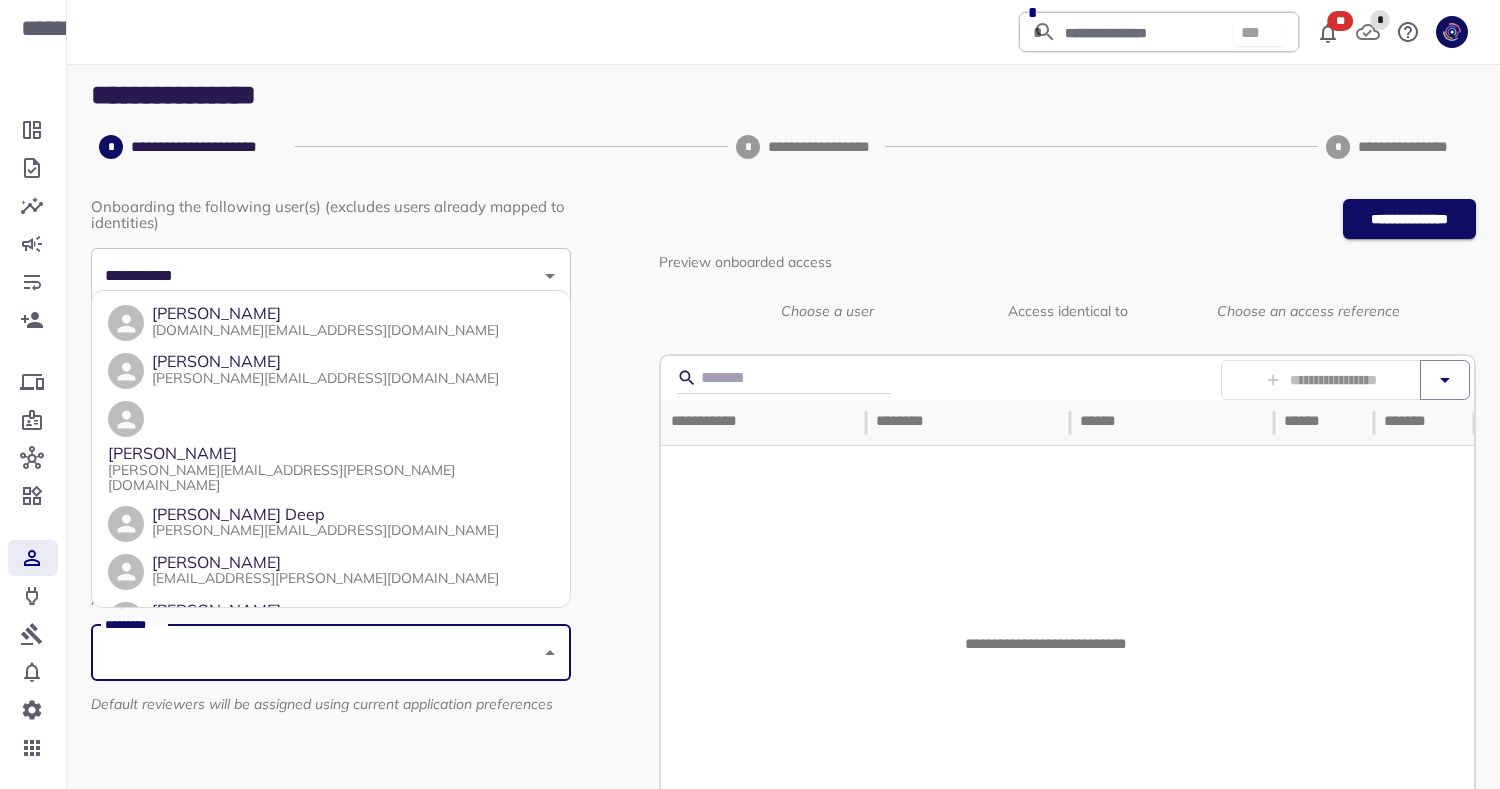 click on "*********" at bounding box center (316, 653) 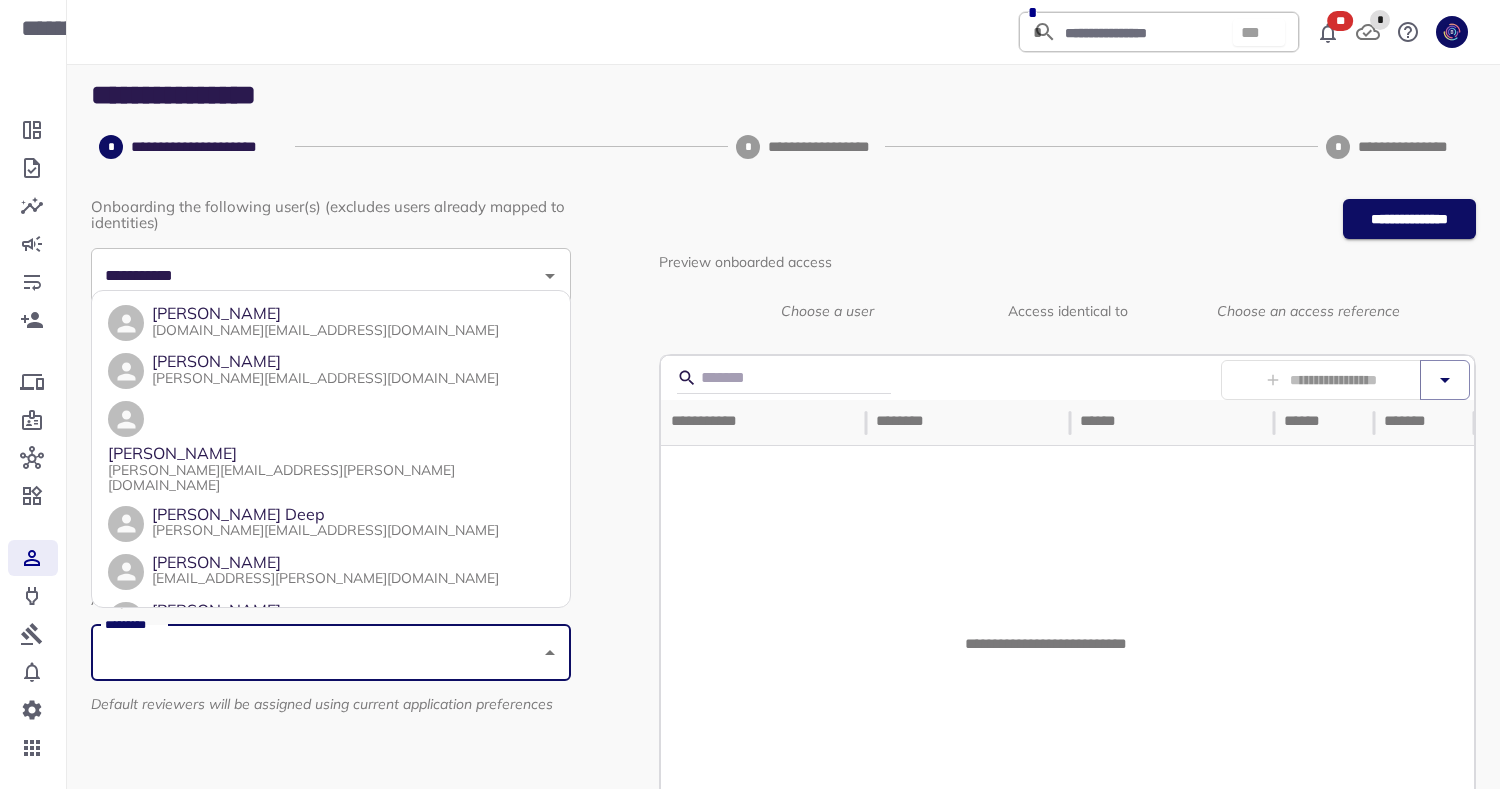 click on "Apurva Pingale" at bounding box center [331, 703] 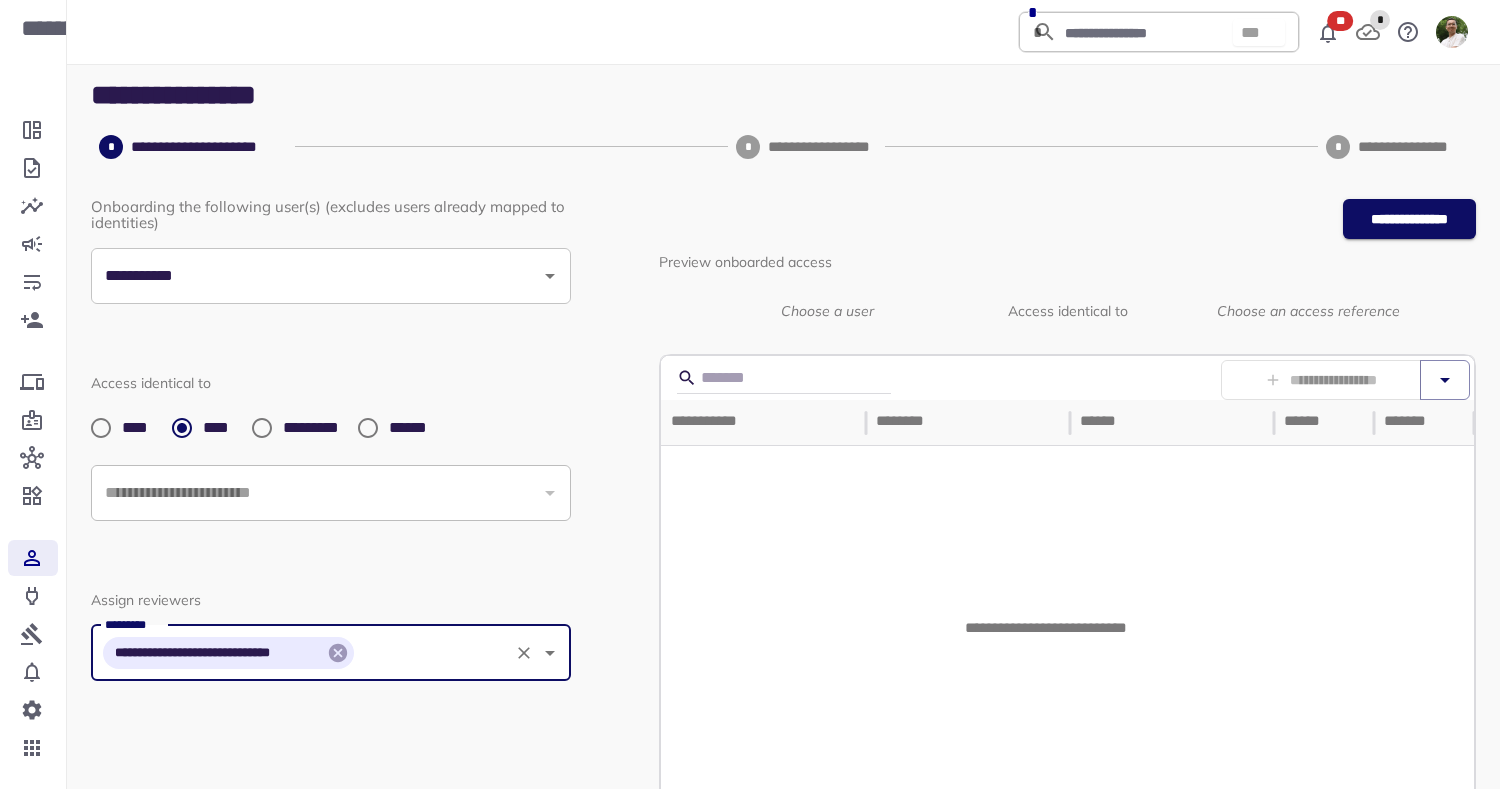 click 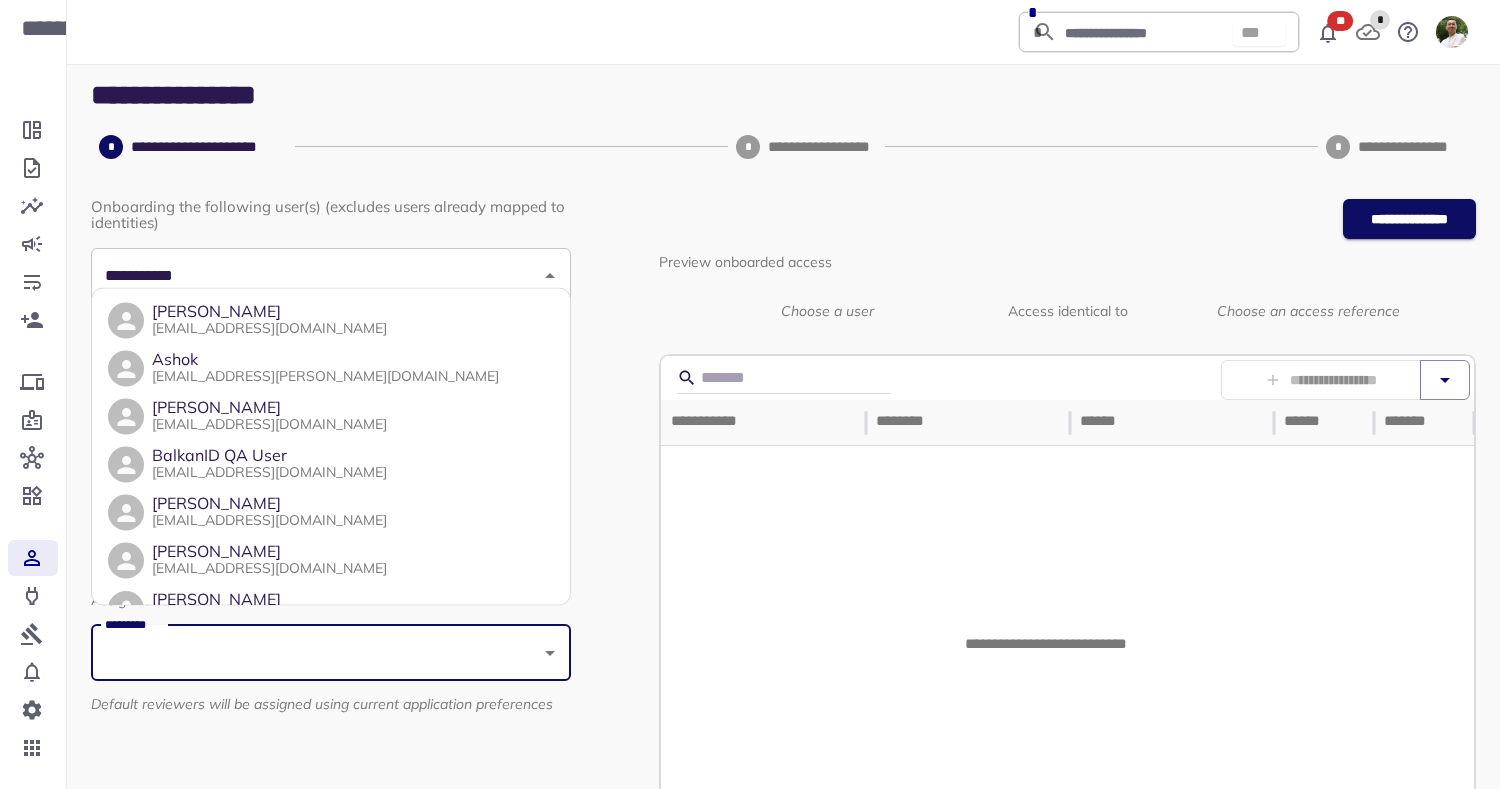 click on "**********" at bounding box center (331, 276) 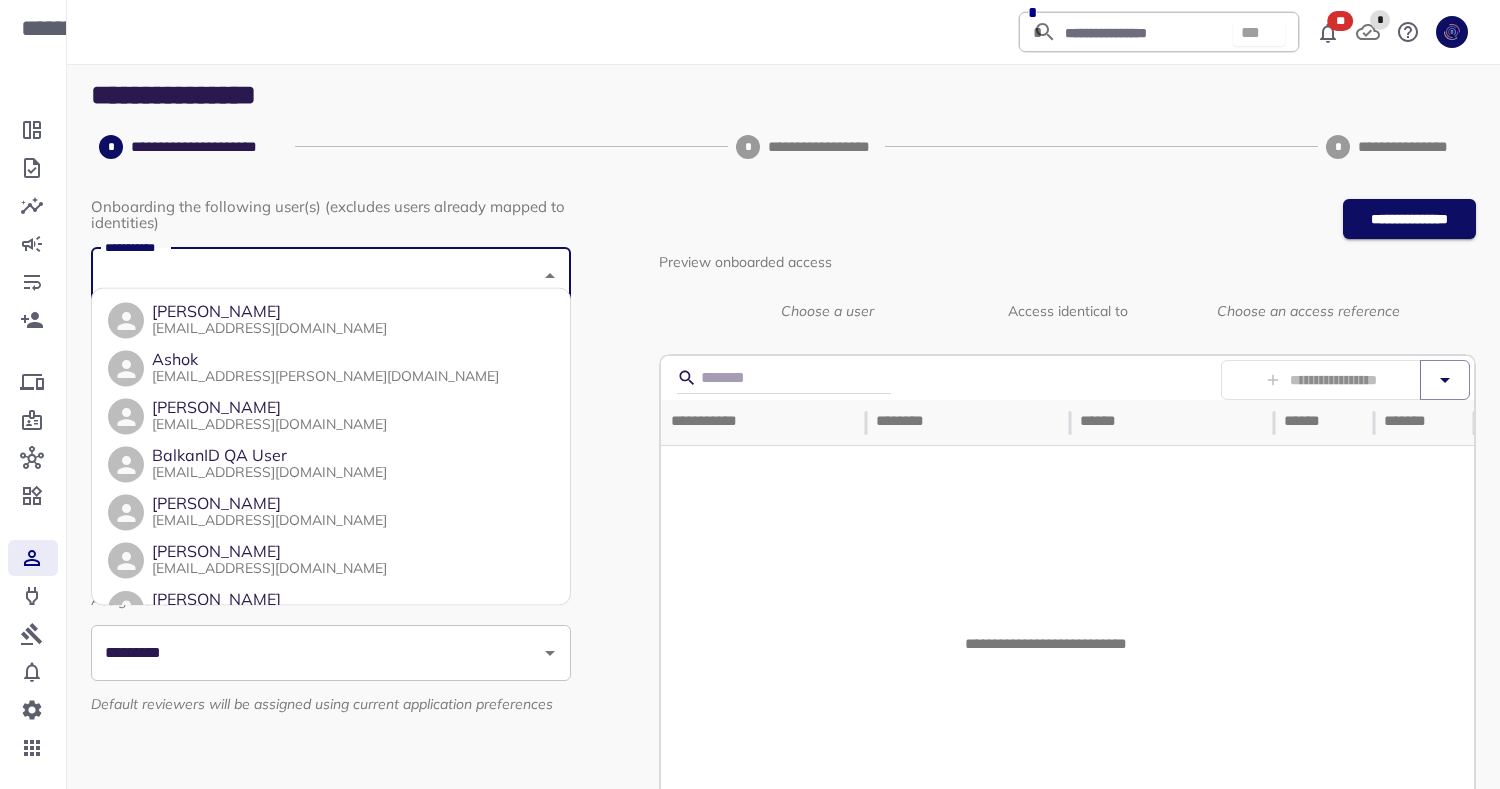 click on "**********" at bounding box center [783, 95] 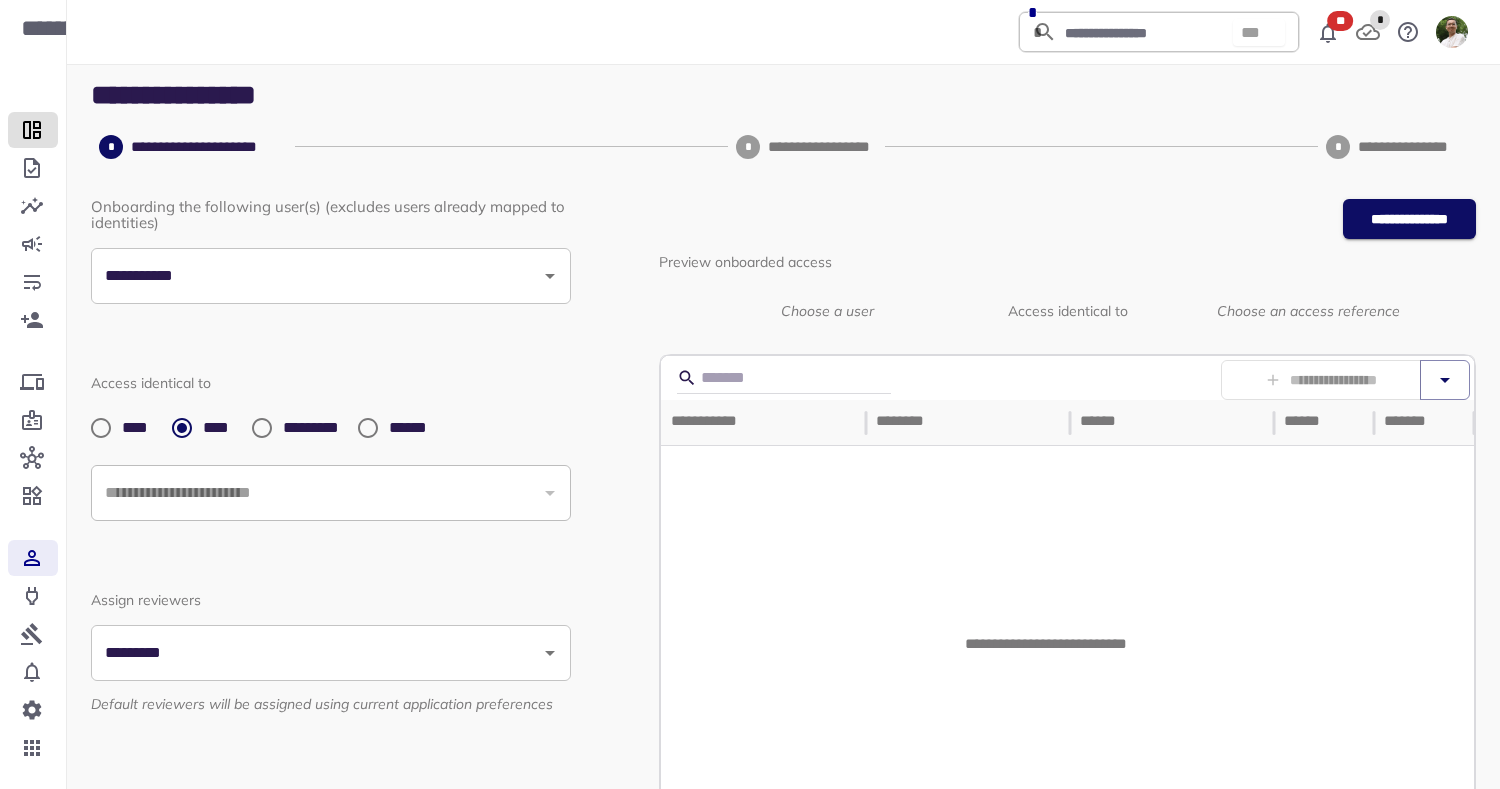 click 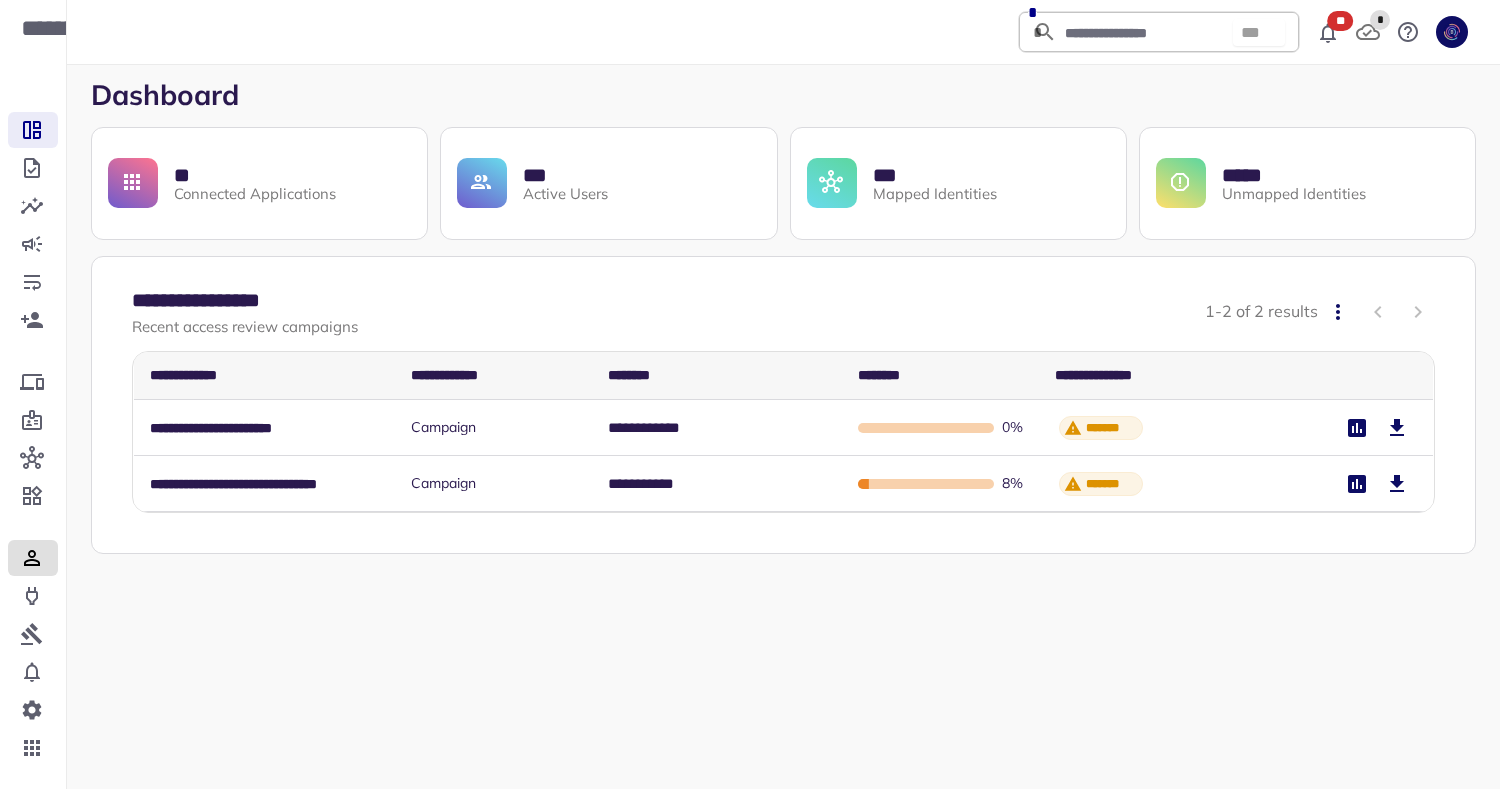 click 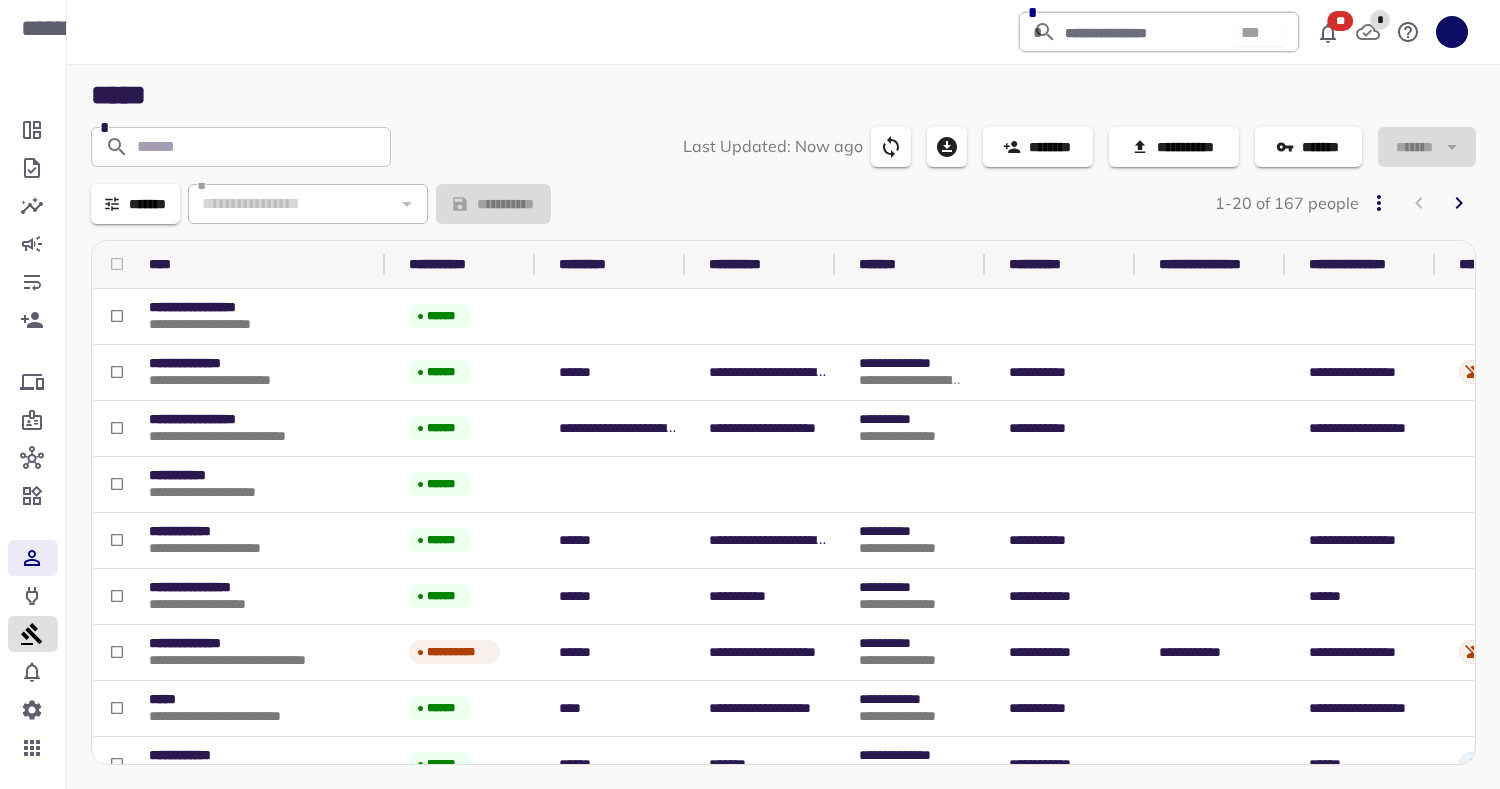 click at bounding box center [33, 634] 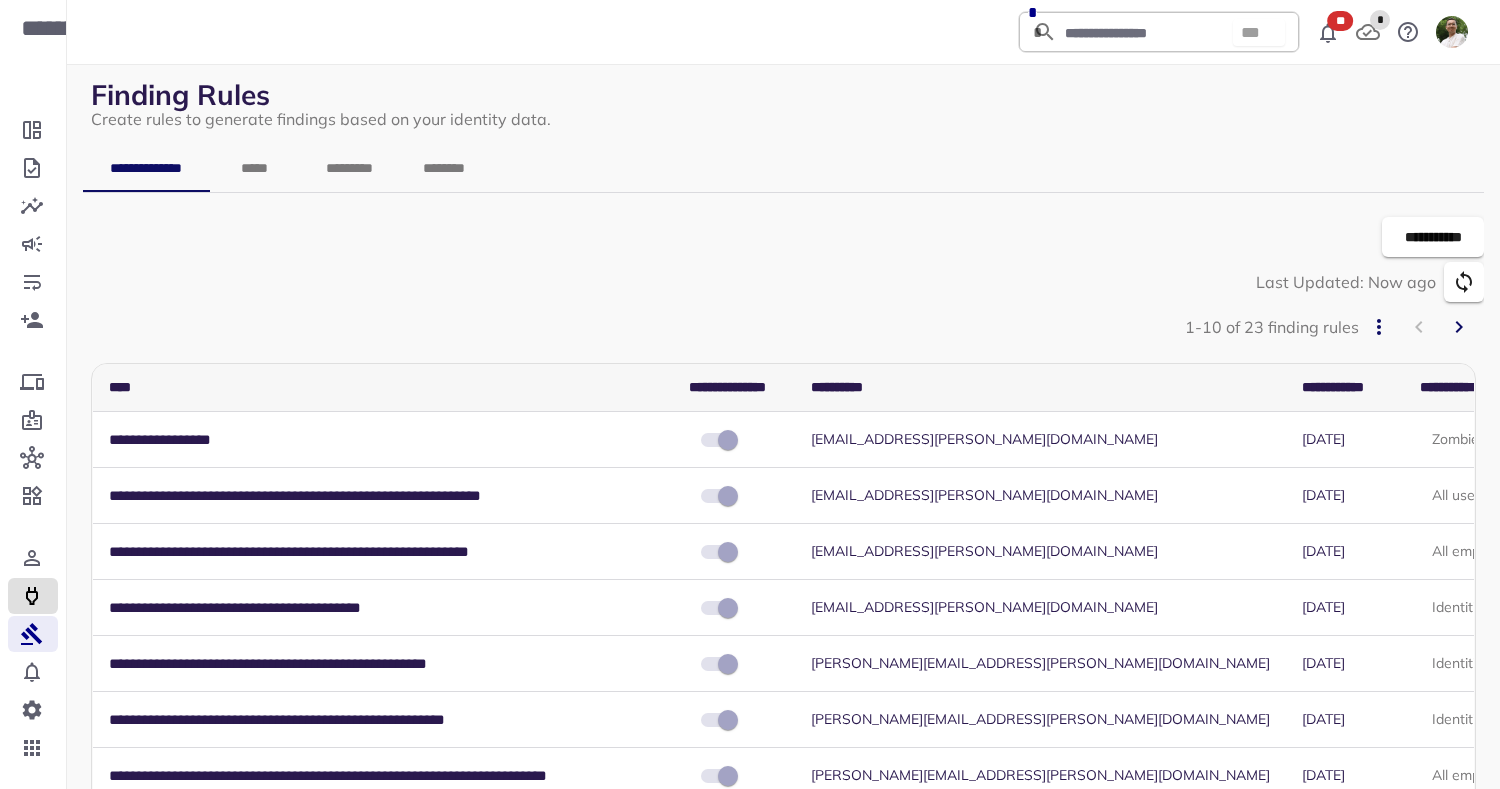click 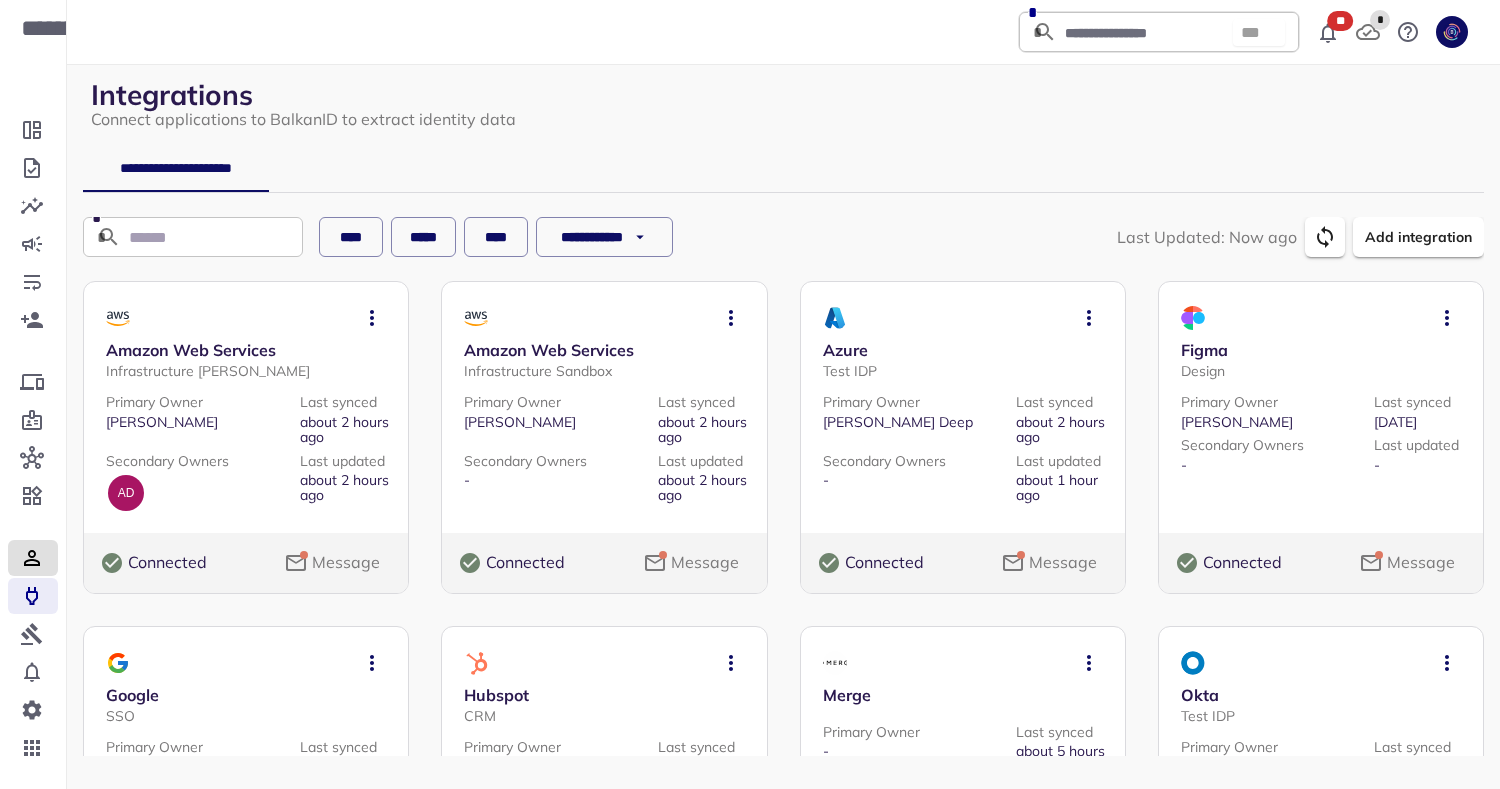 click 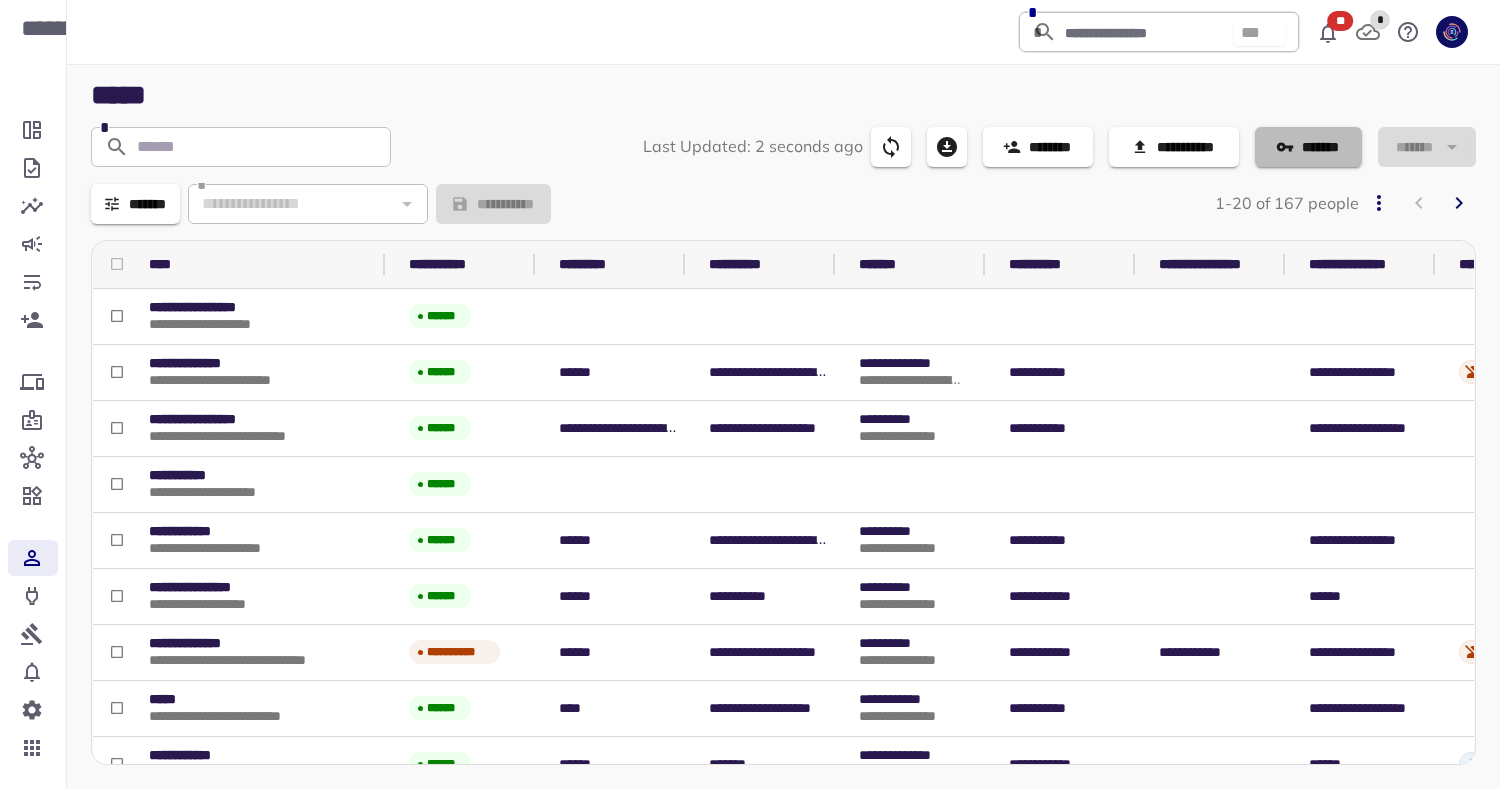 click on "*******" at bounding box center [1308, 147] 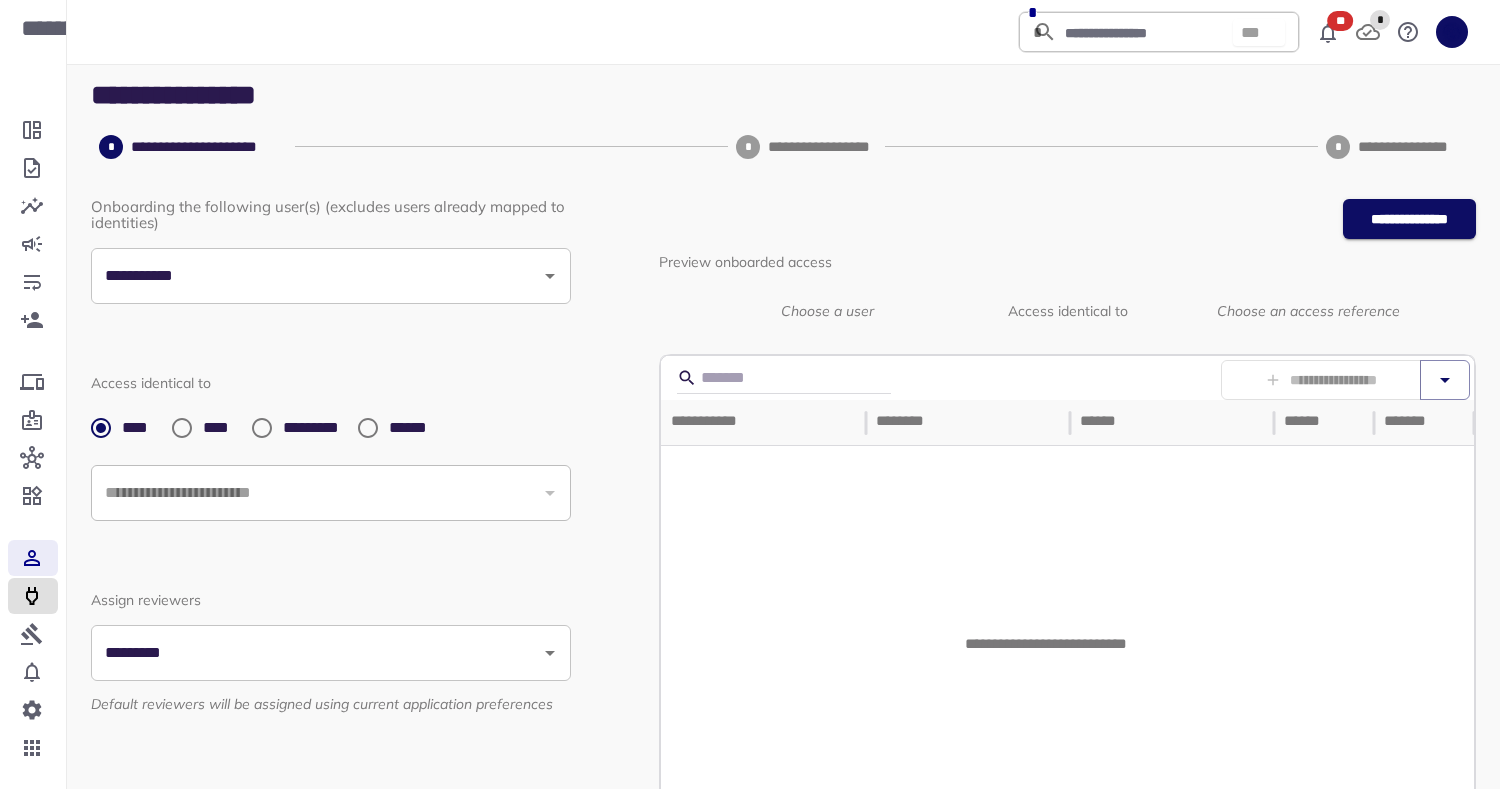 click 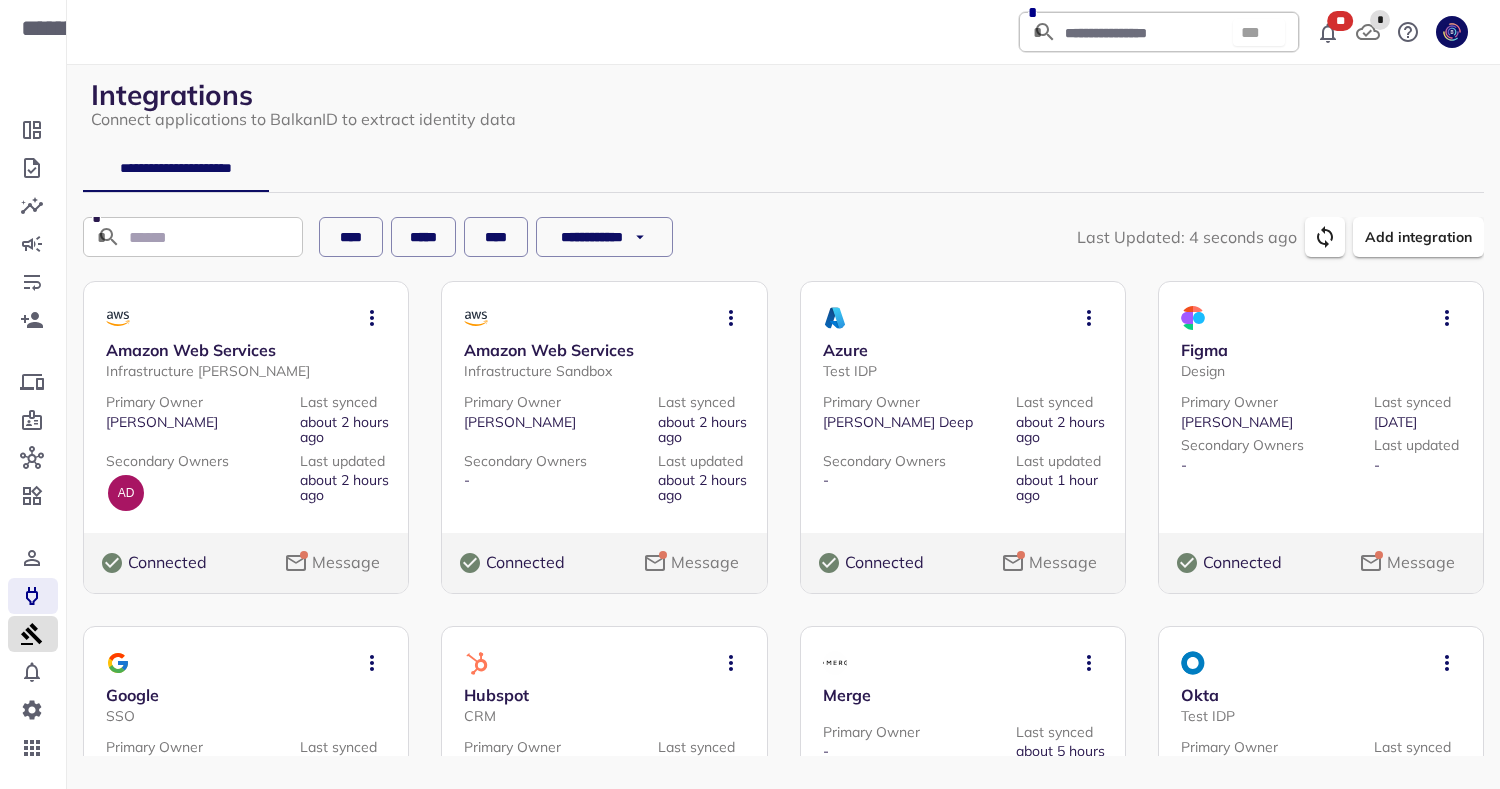 click 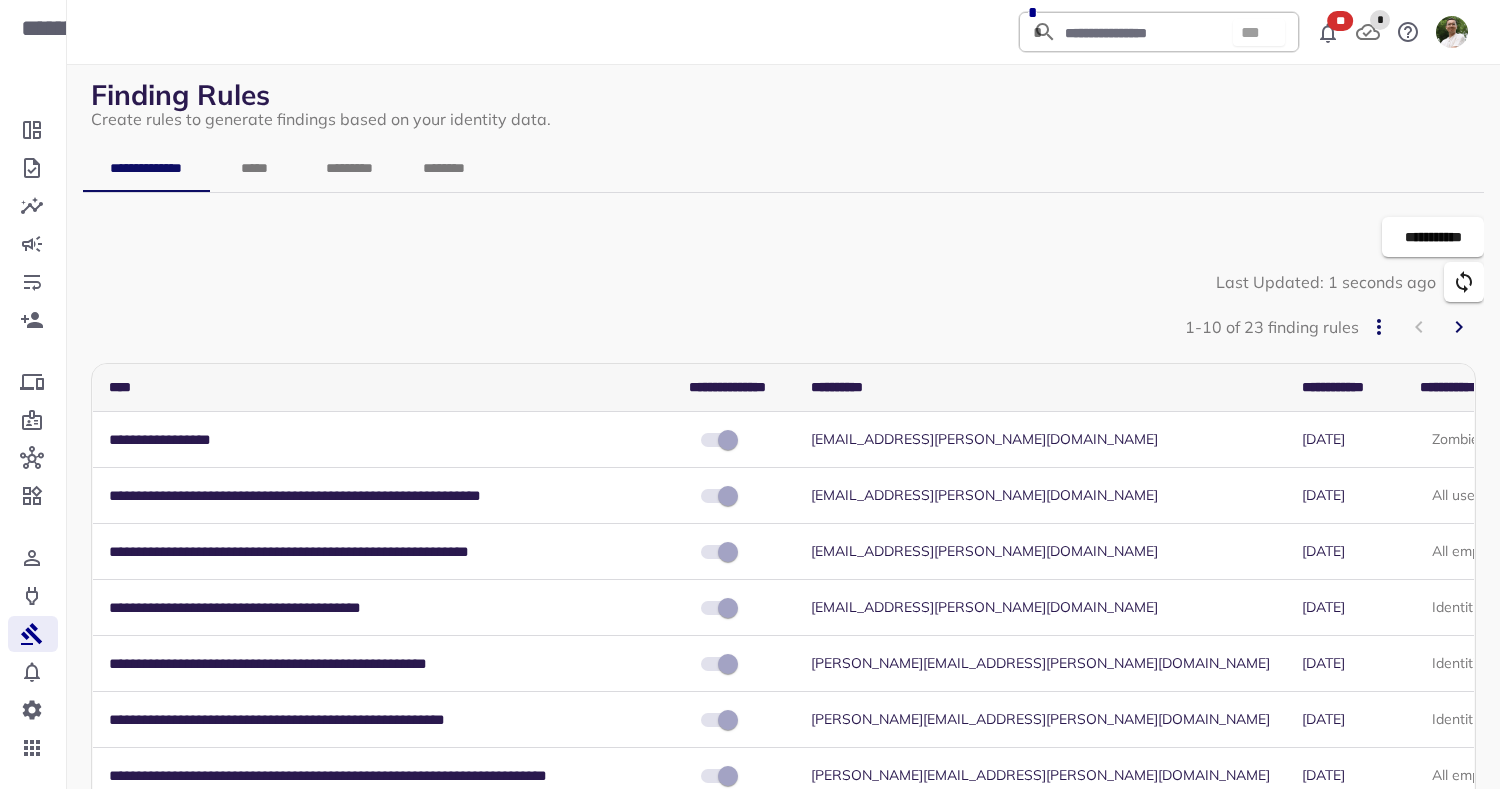 click on "*********" at bounding box center (349, 168) 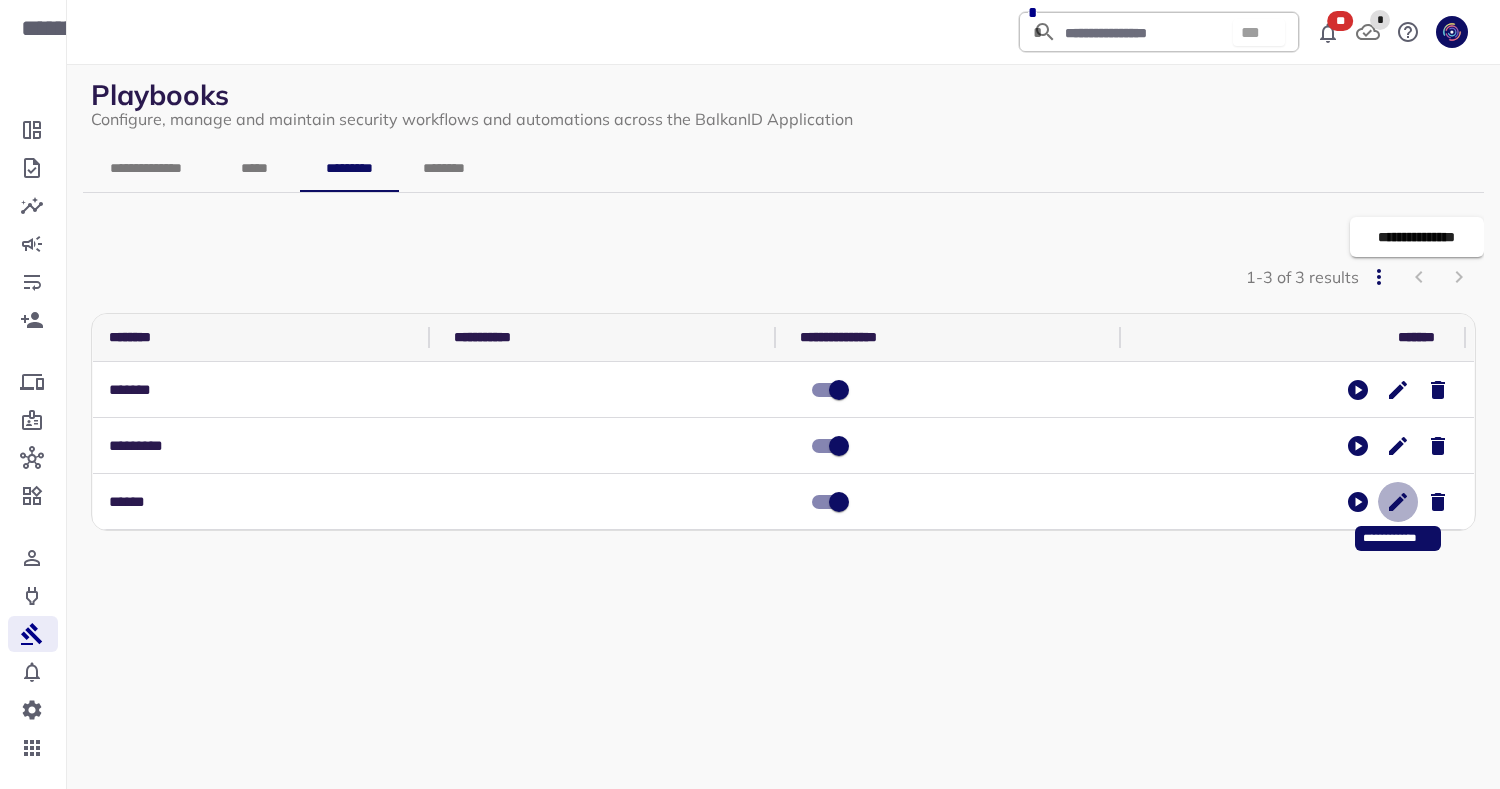 click 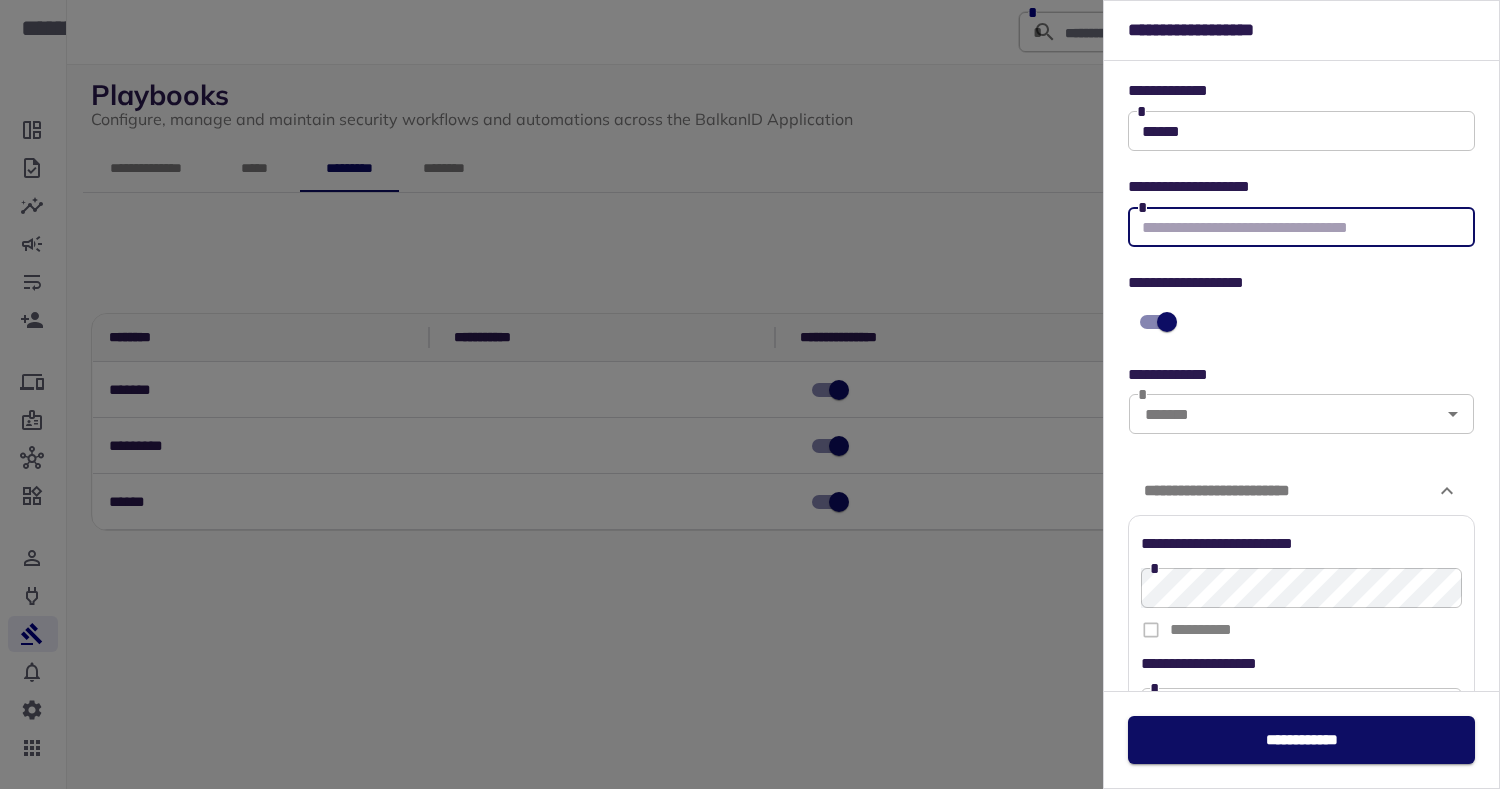 scroll, scrollTop: 287, scrollLeft: 0, axis: vertical 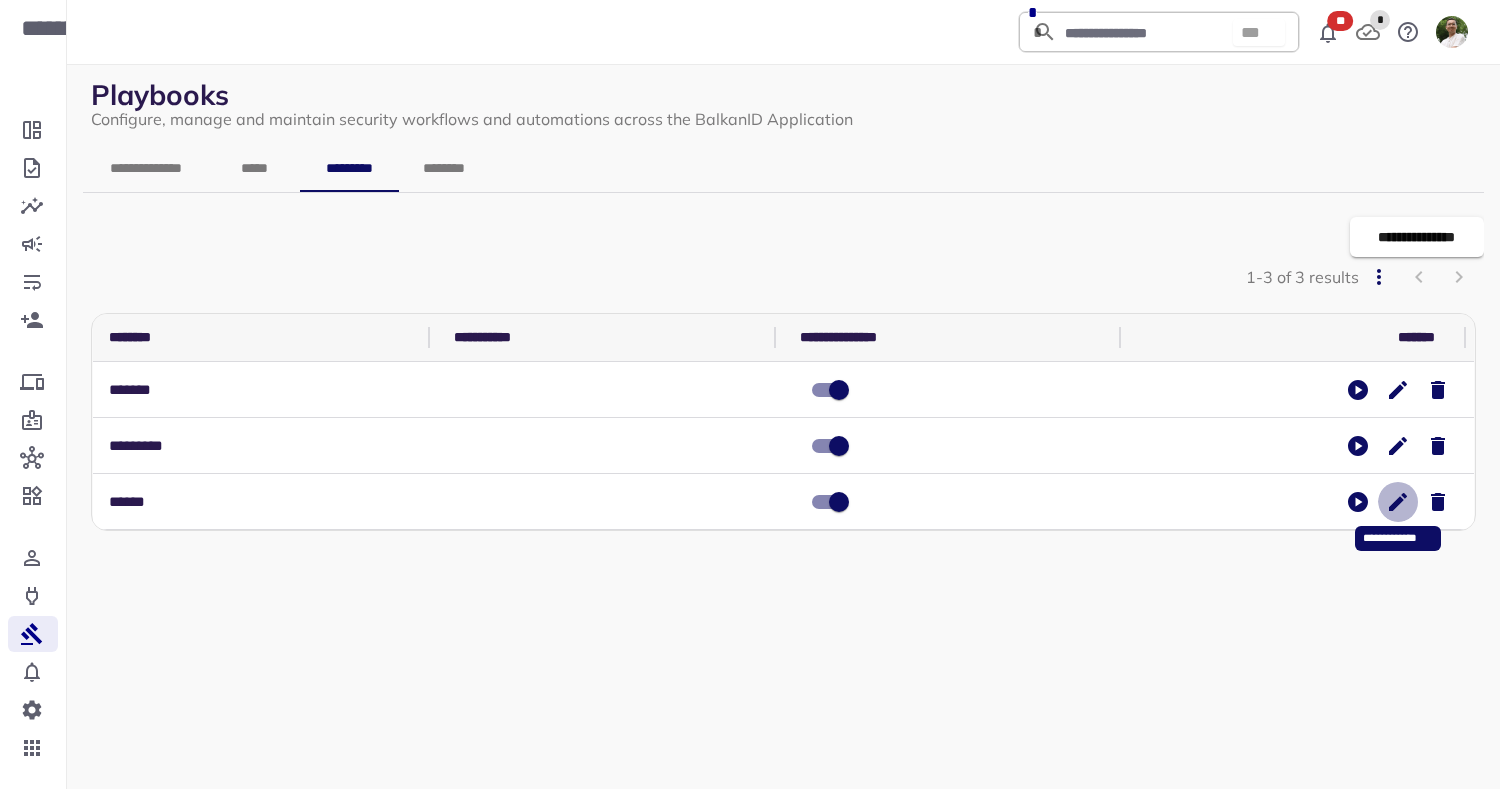 click on "**********" at bounding box center [1417, 237] 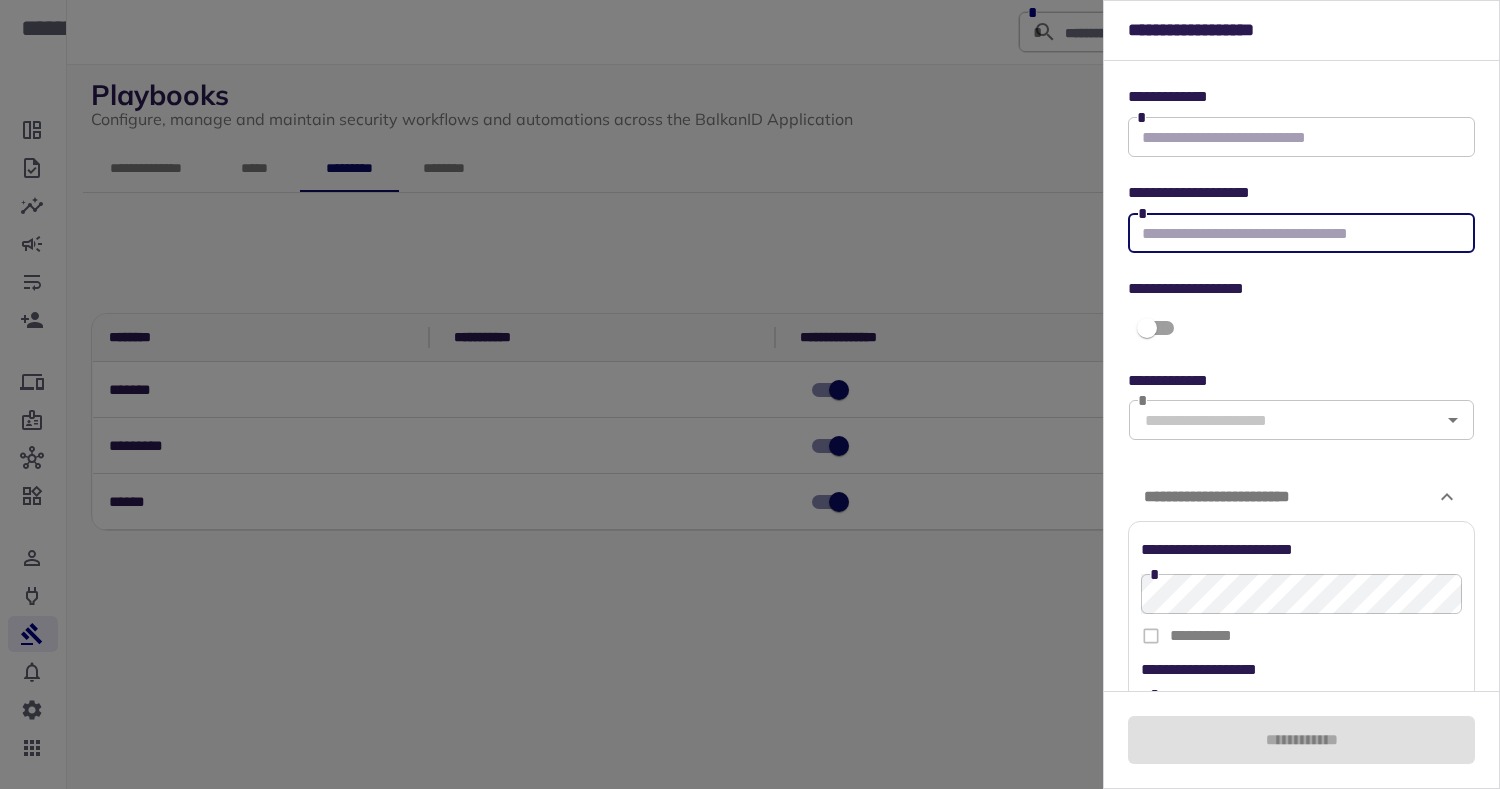click at bounding box center [1301, 137] 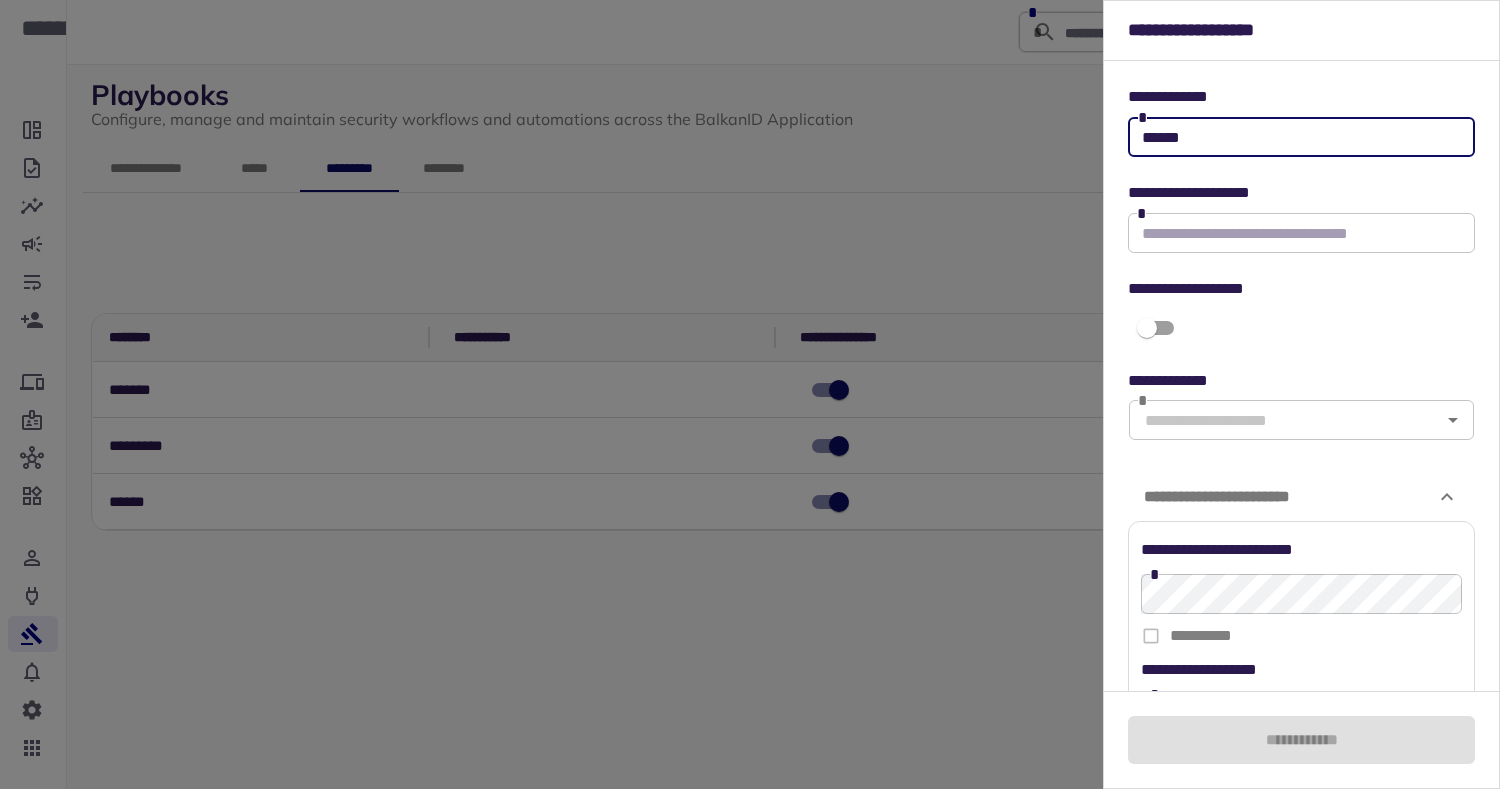 type on "******" 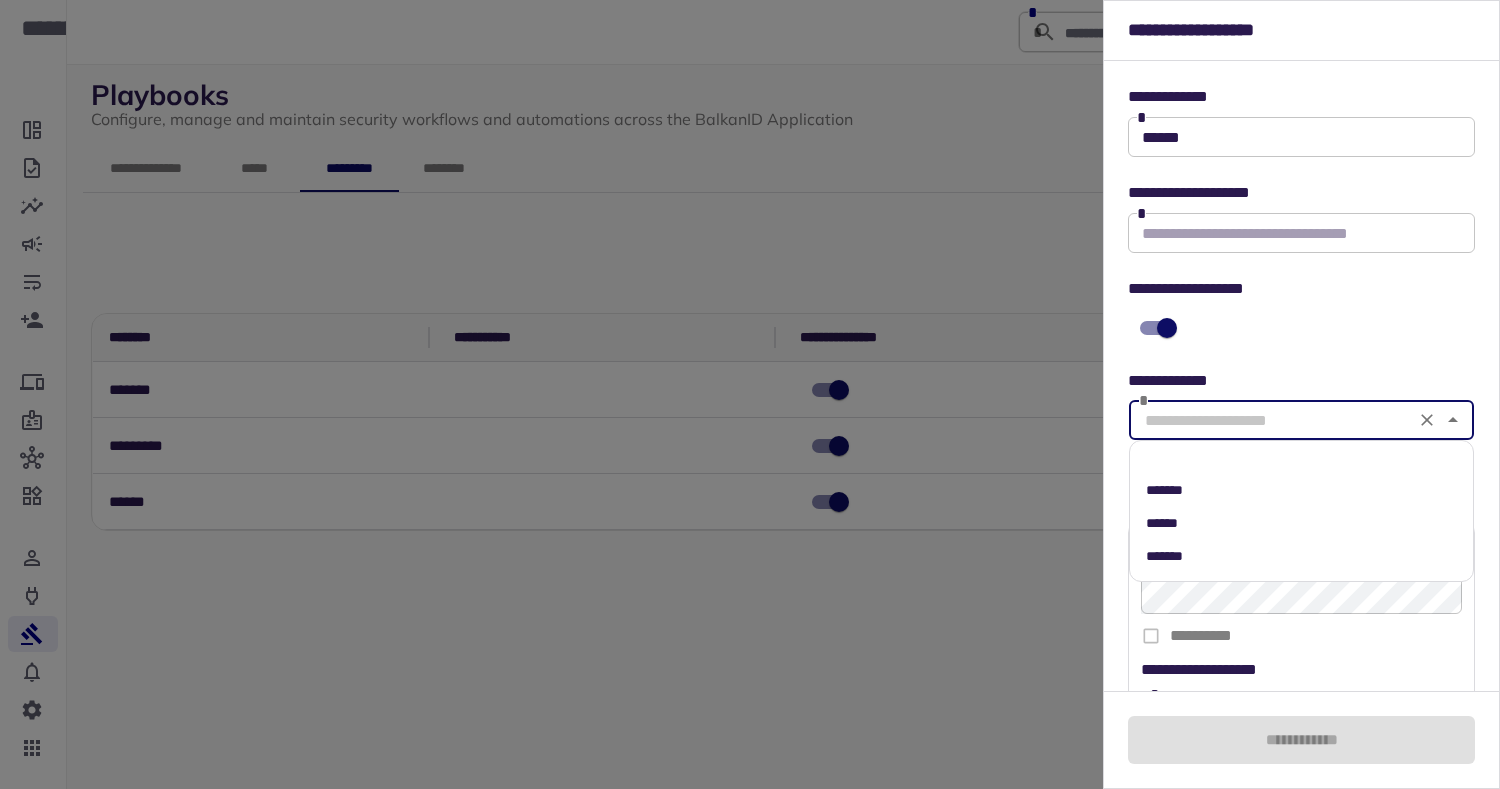click at bounding box center [1273, 420] 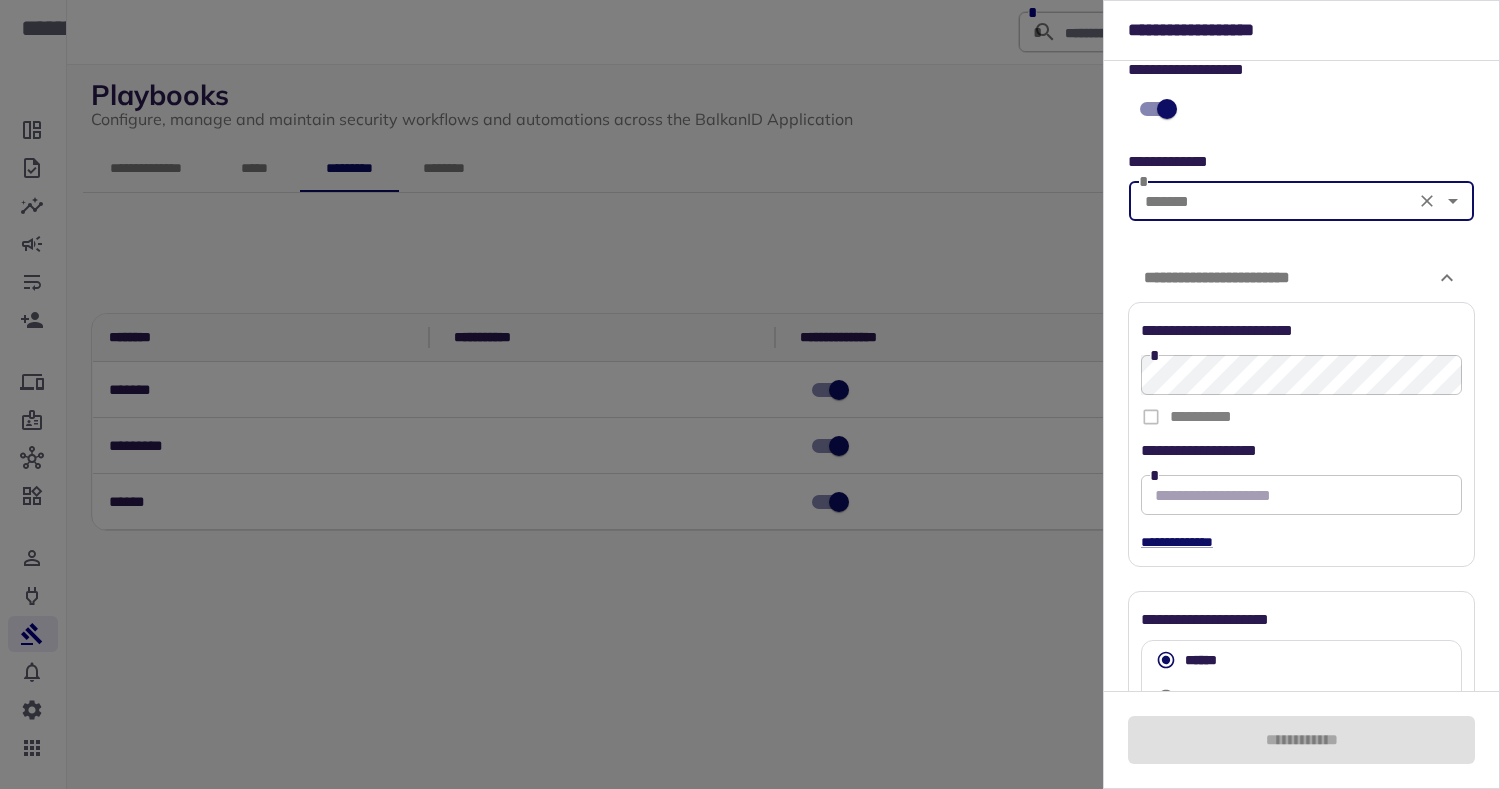 scroll, scrollTop: 287, scrollLeft: 0, axis: vertical 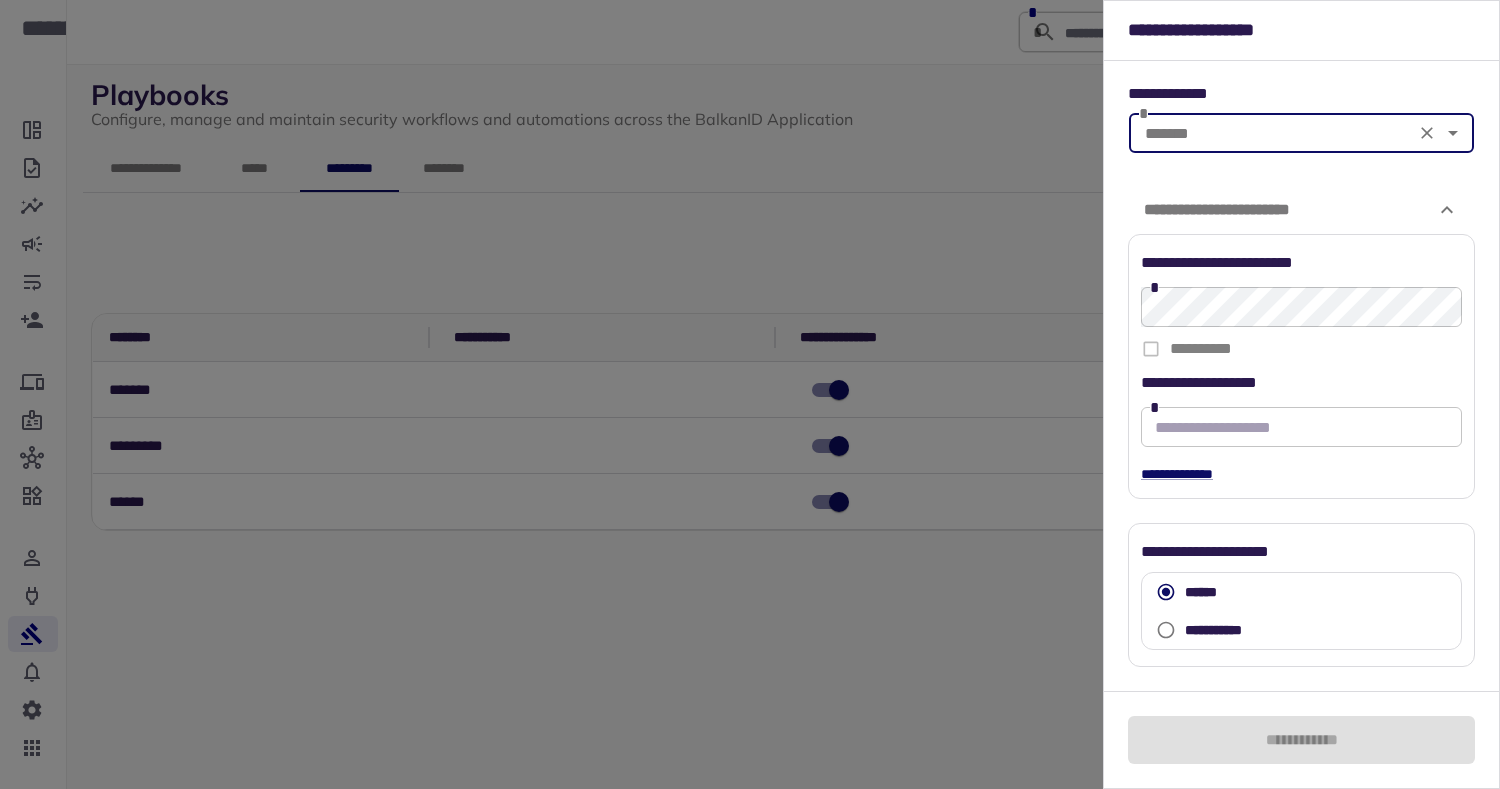 click at bounding box center [750, 394] 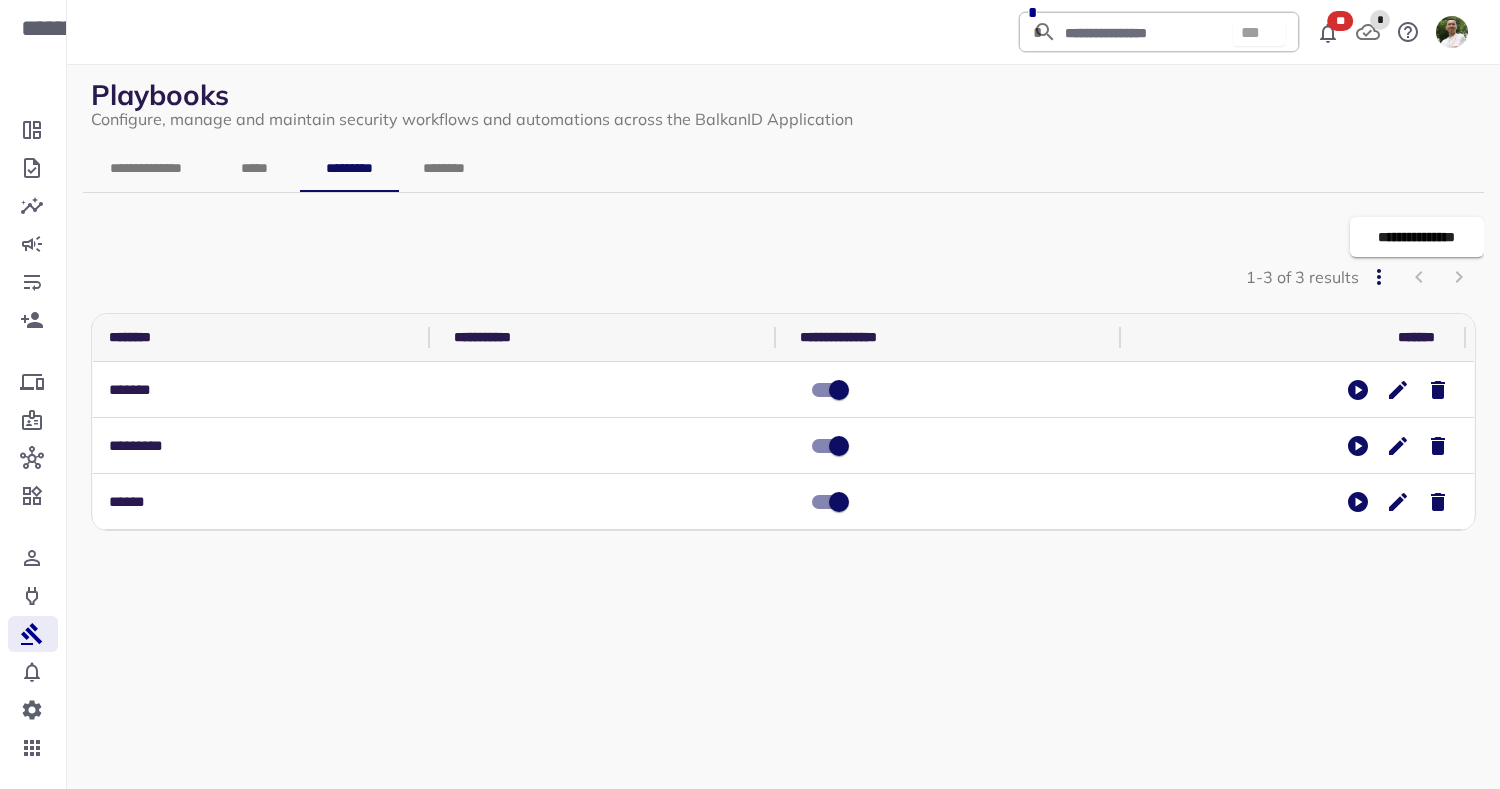 scroll, scrollTop: 359, scrollLeft: 0, axis: vertical 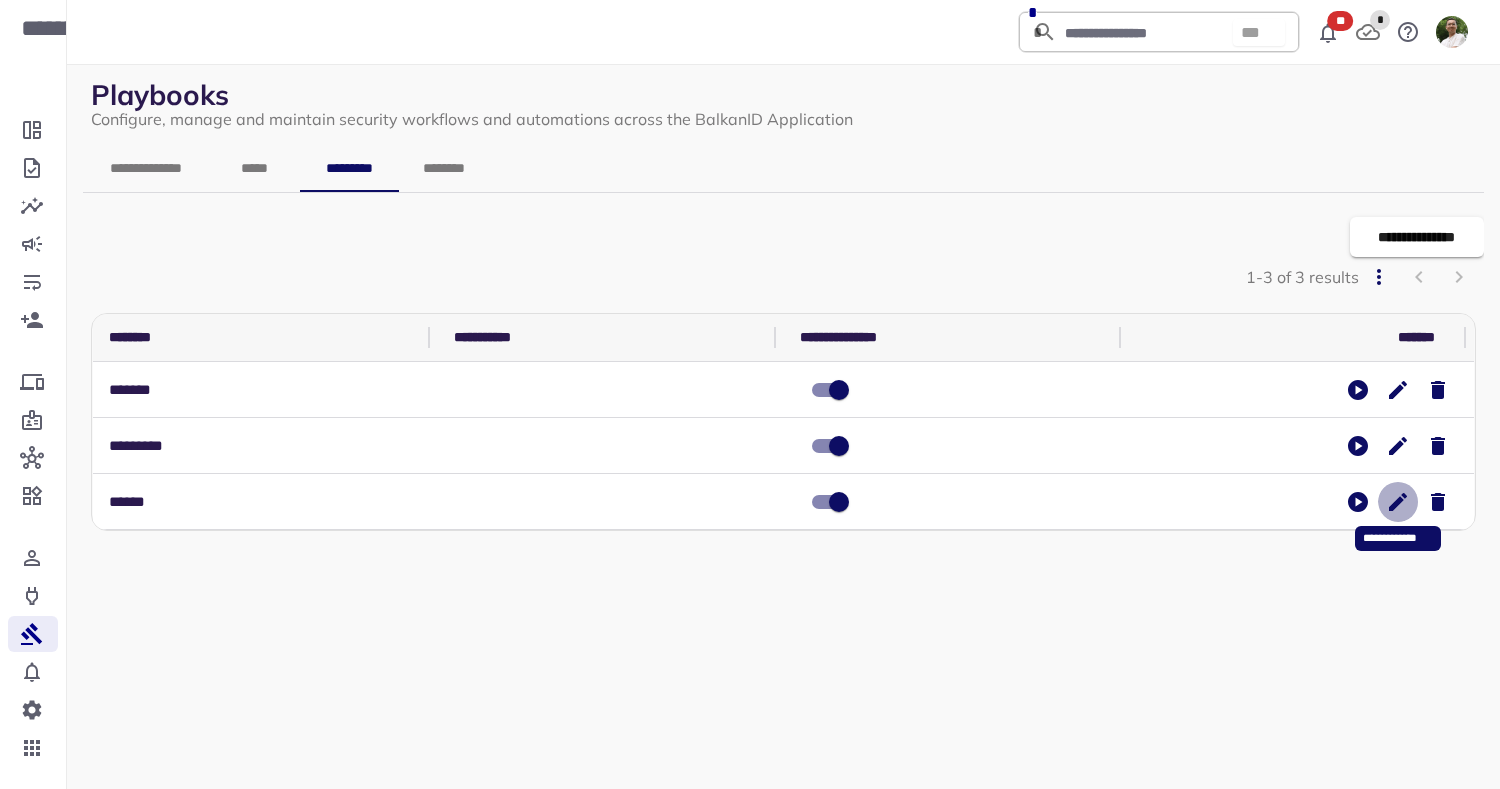 click 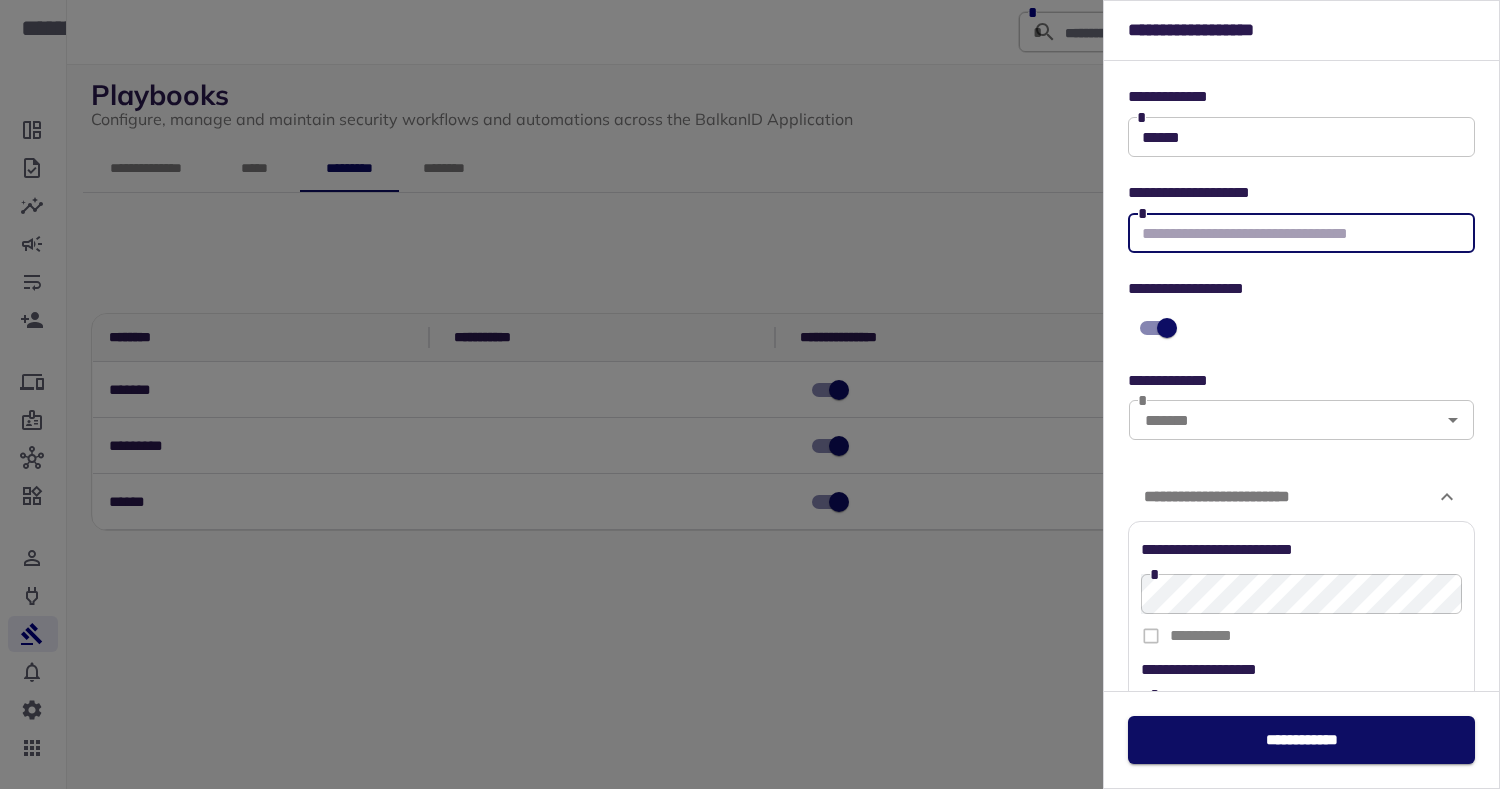 scroll, scrollTop: 287, scrollLeft: 0, axis: vertical 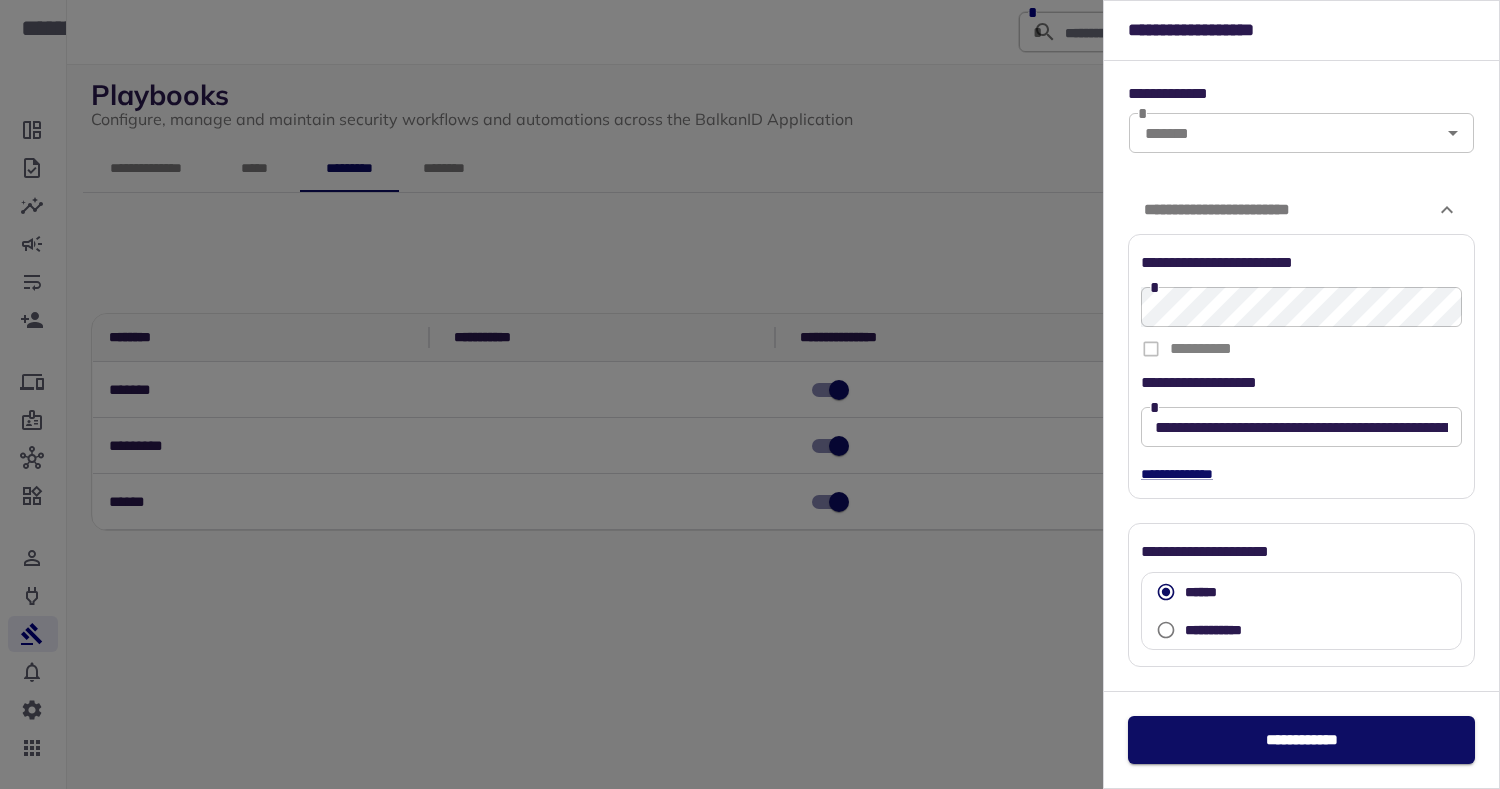 click on "**********" at bounding box center (1301, 427) 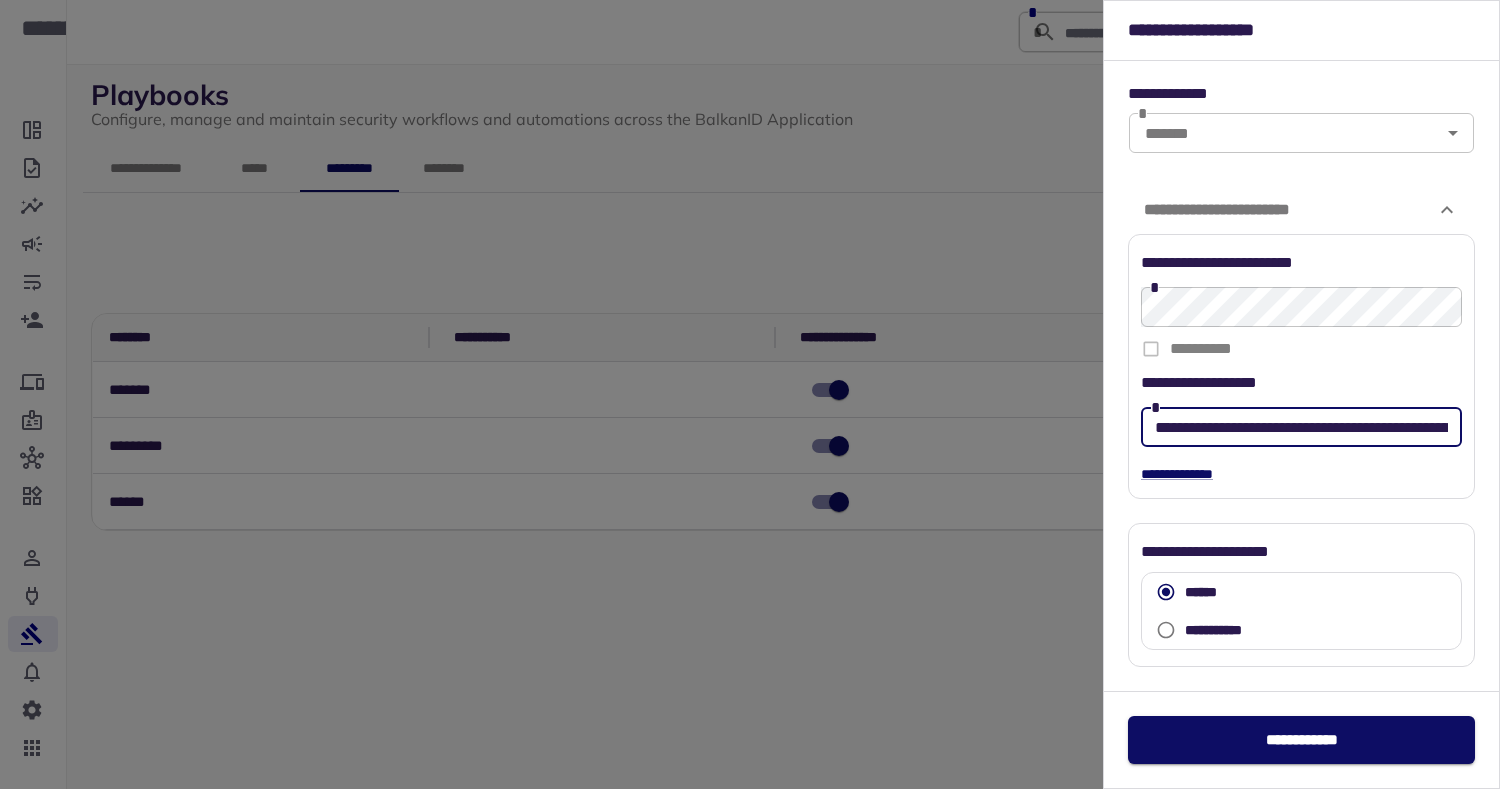 click at bounding box center [750, 394] 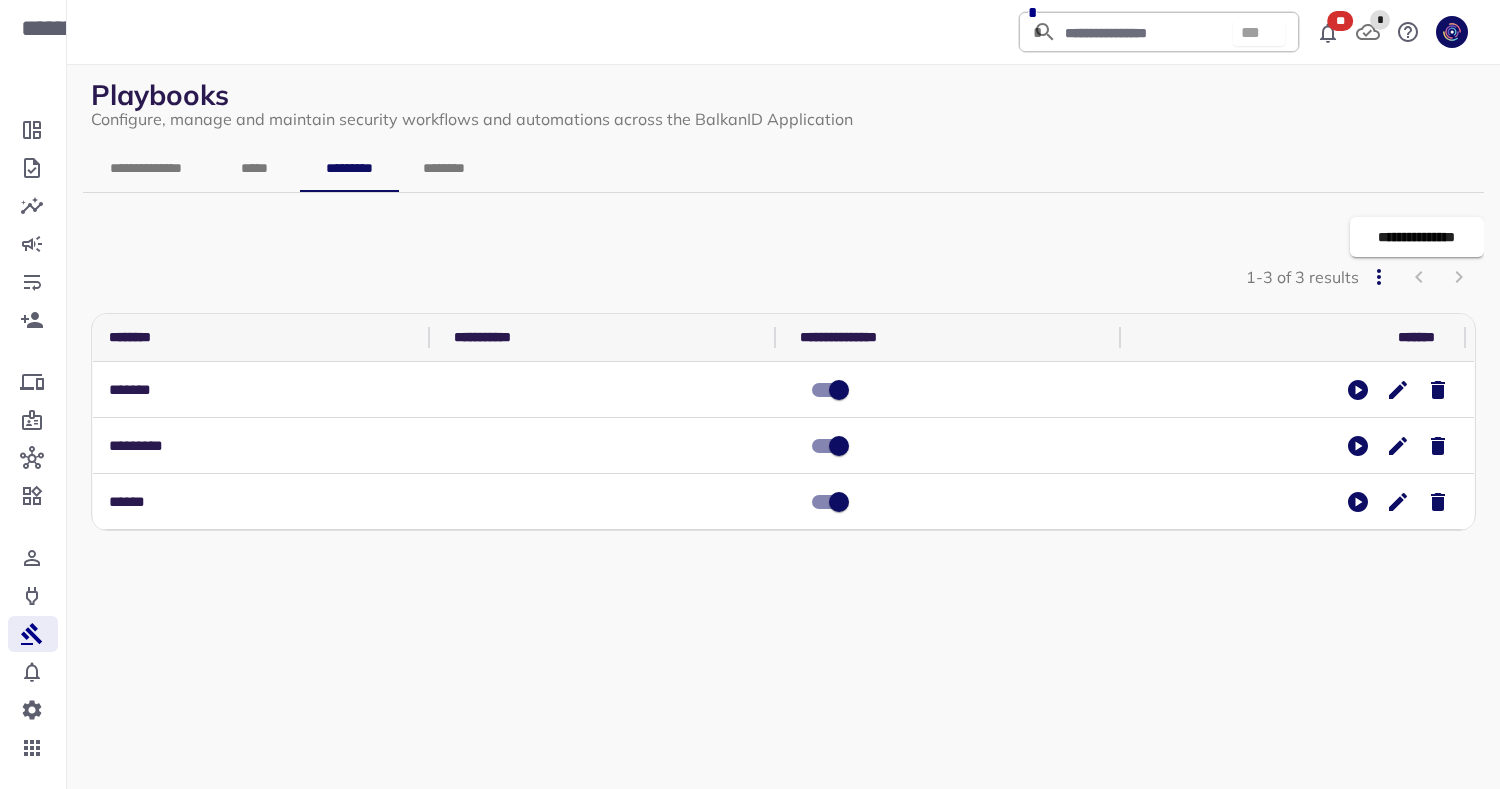 scroll, scrollTop: 359, scrollLeft: 0, axis: vertical 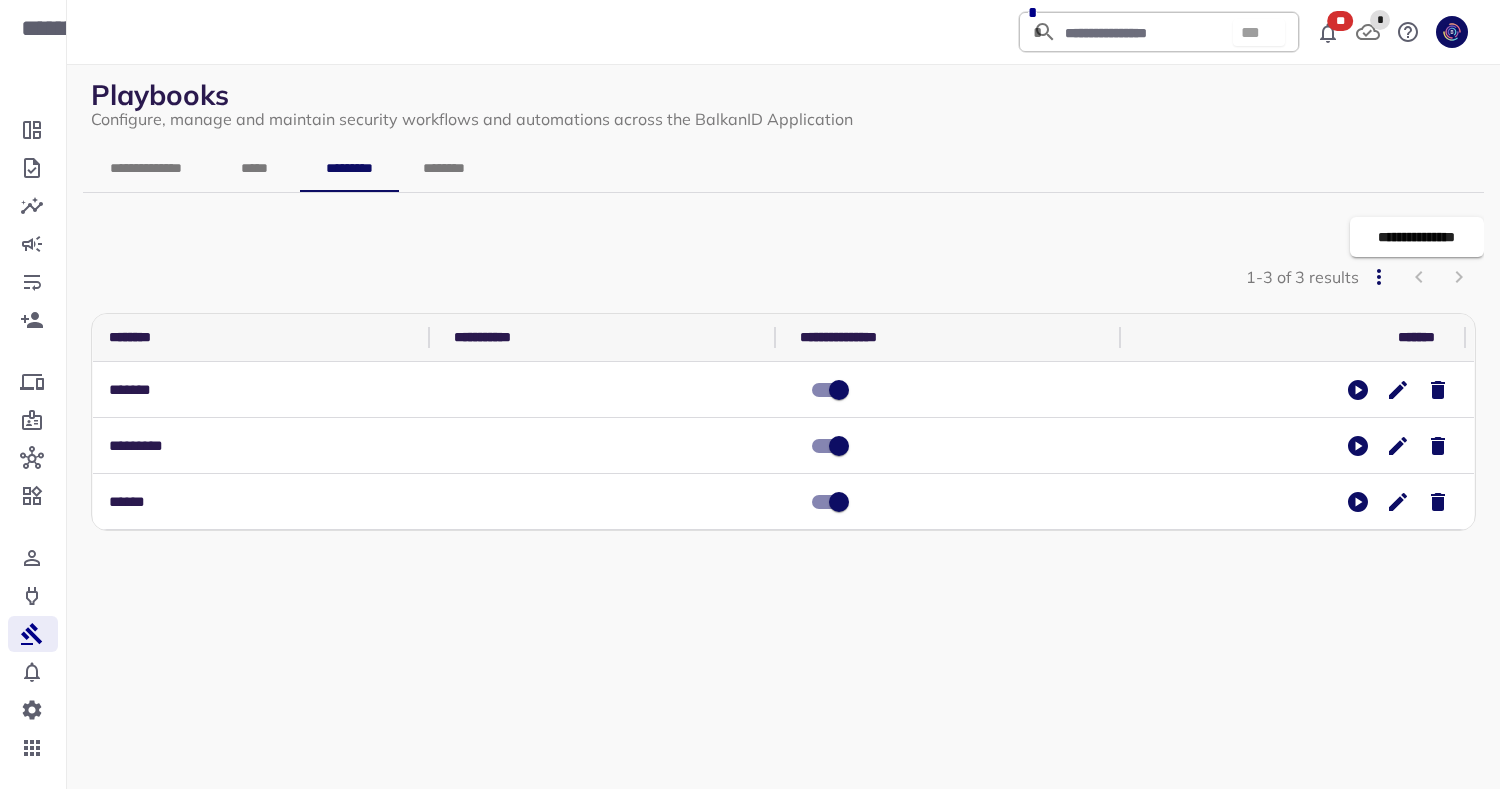 click on "**********" at bounding box center [1417, 237] 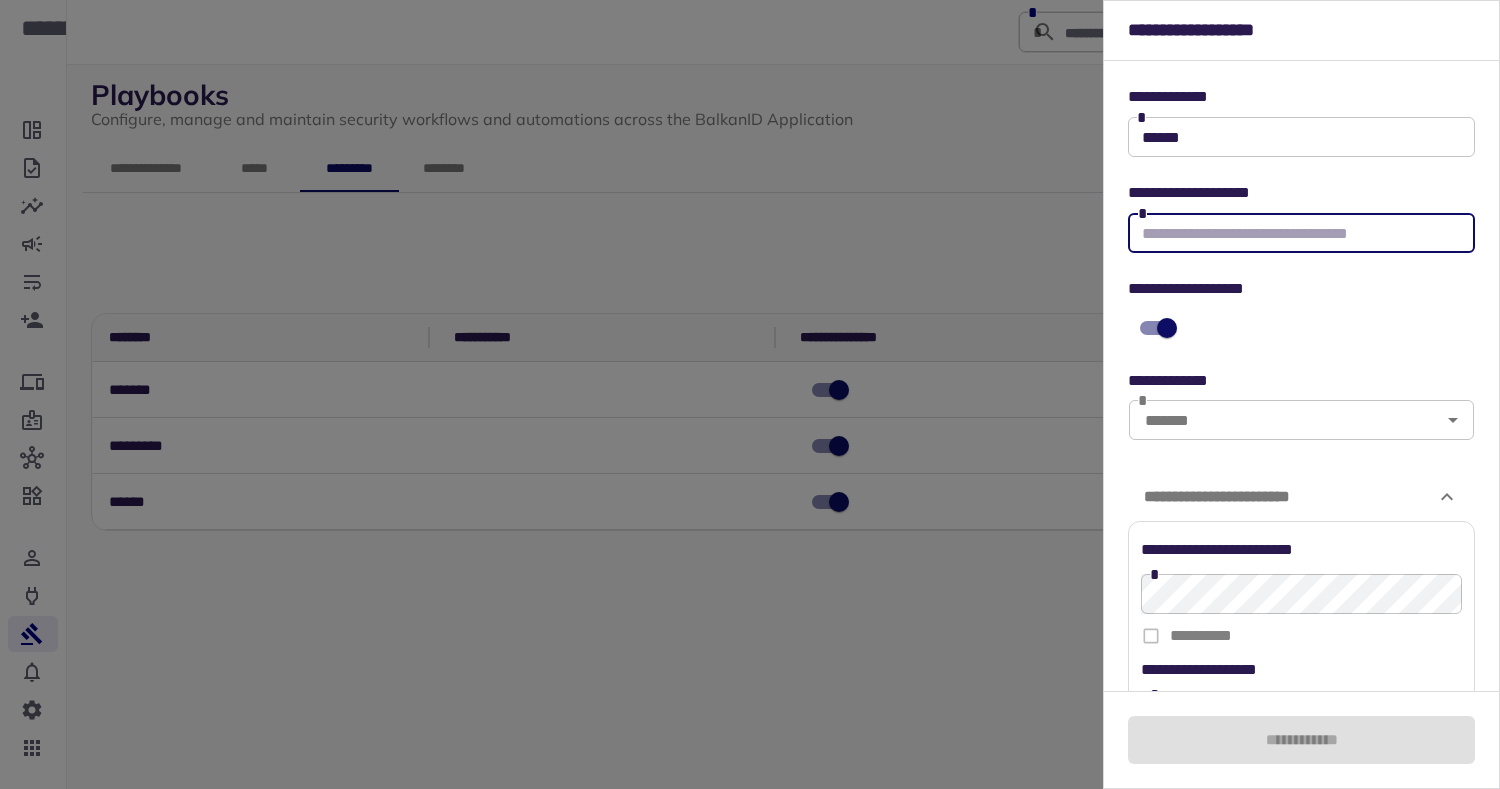 scroll, scrollTop: 287, scrollLeft: 0, axis: vertical 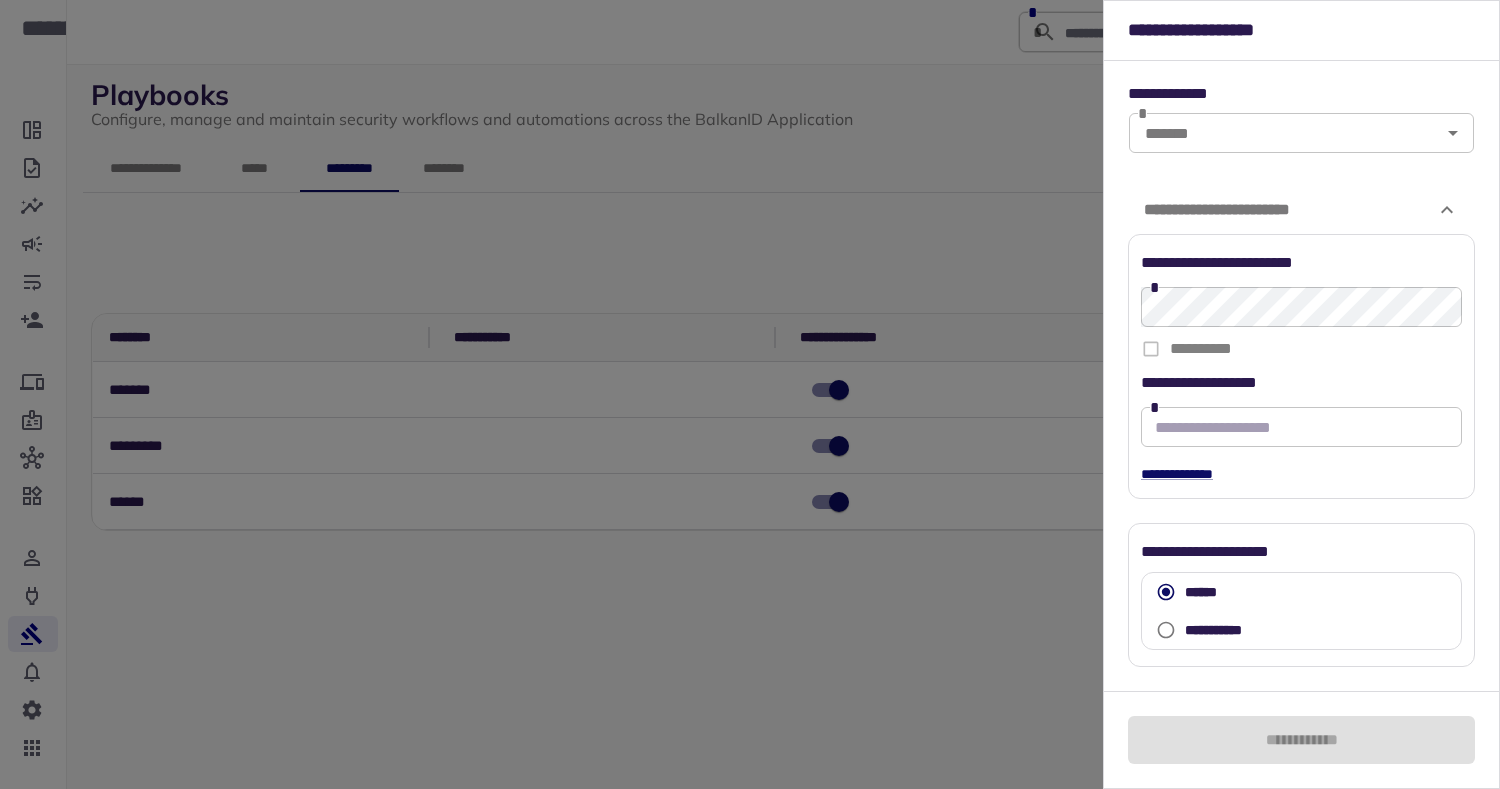 click at bounding box center (1301, 427) 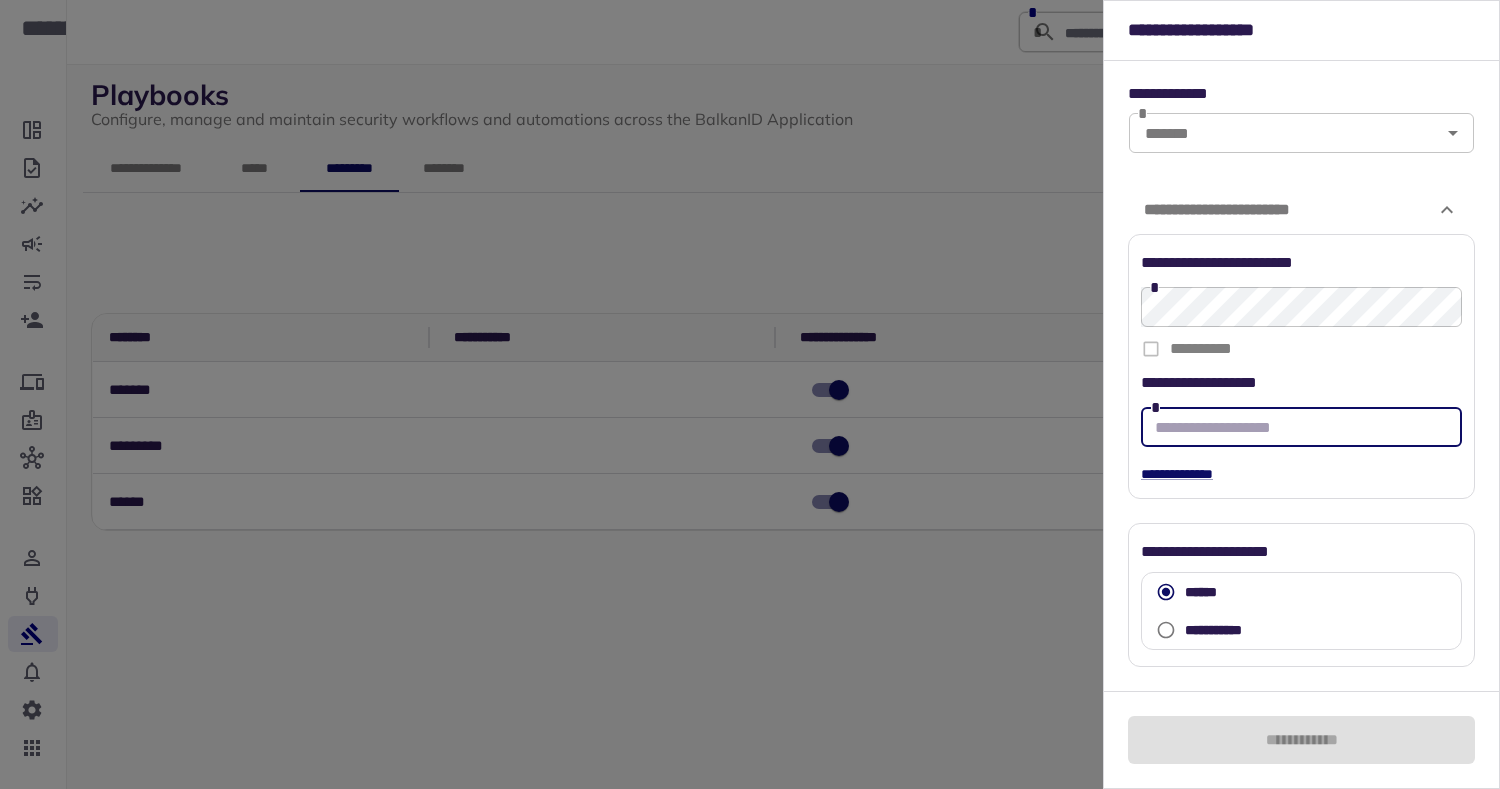 paste on "**********" 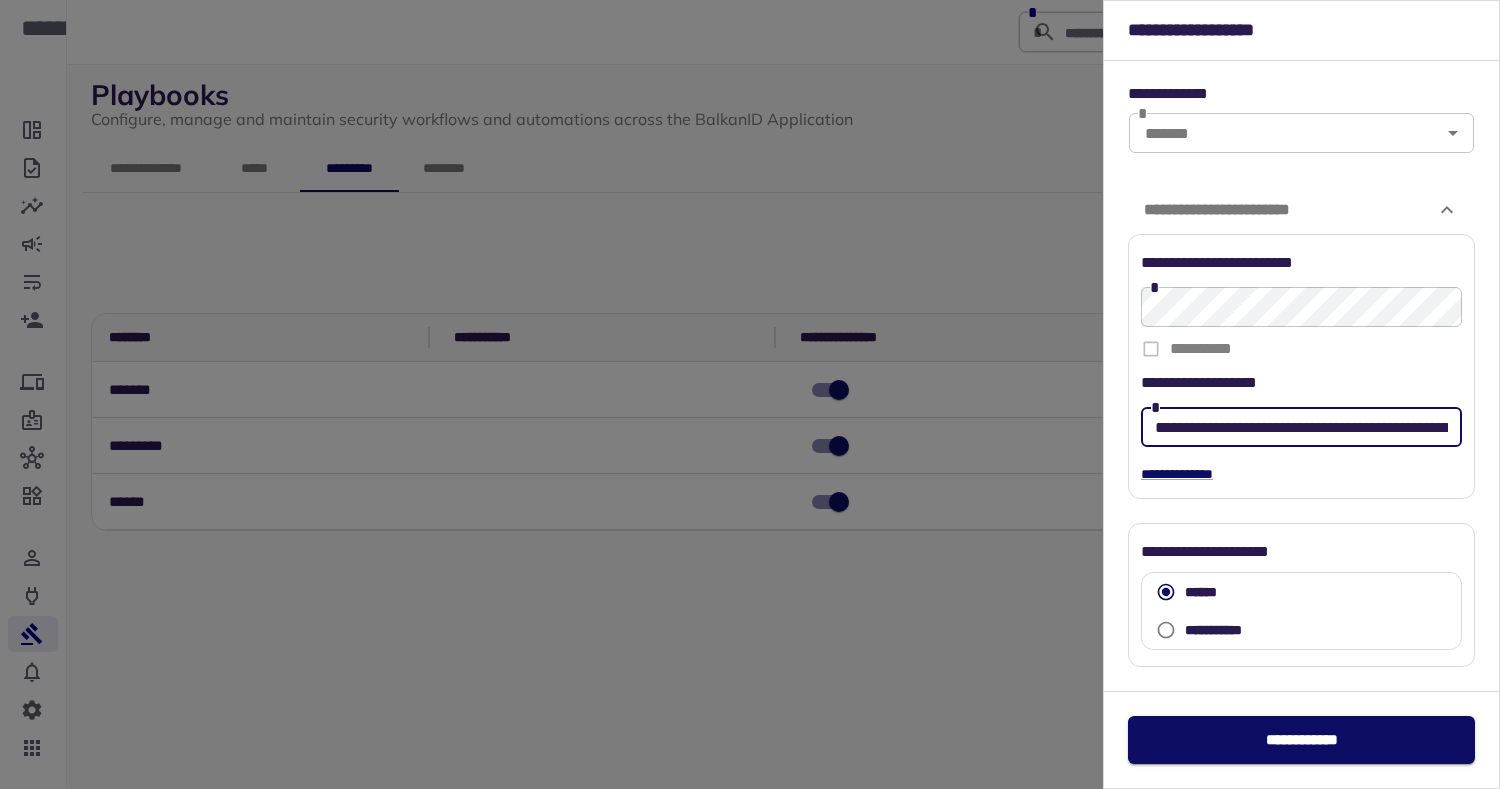 scroll, scrollTop: 0, scrollLeft: 345, axis: horizontal 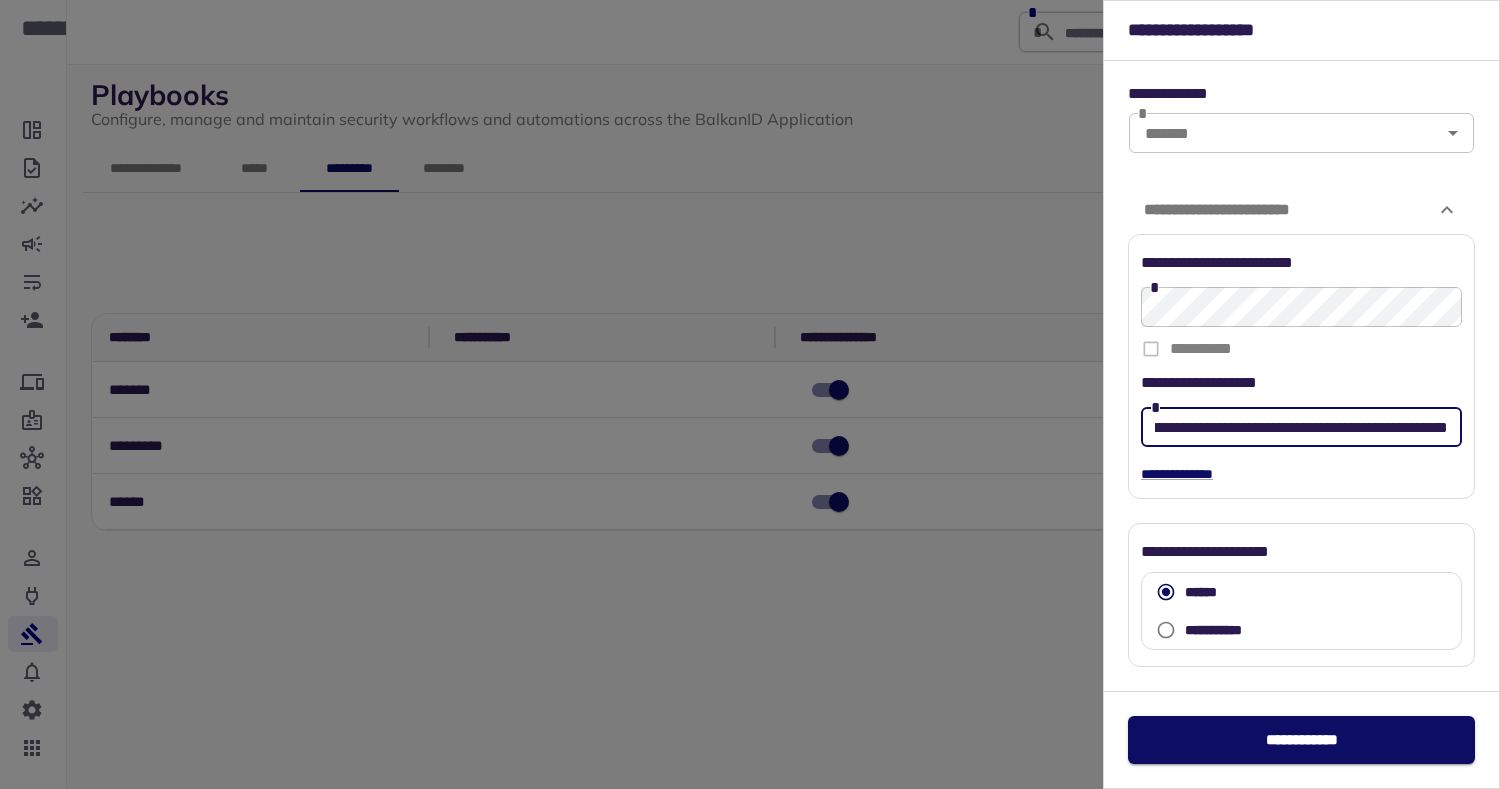 click on "**********" at bounding box center [1301, 427] 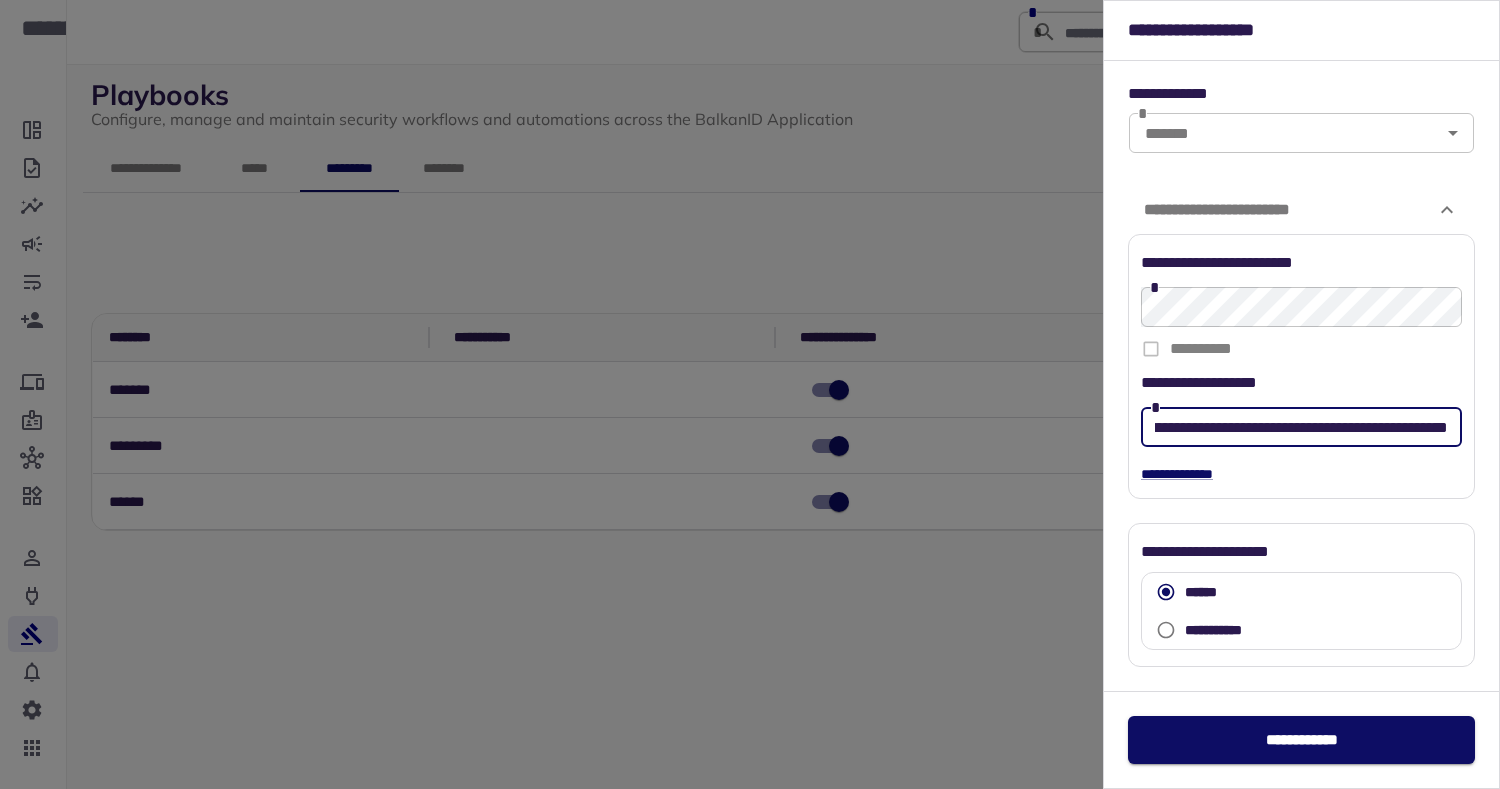 scroll, scrollTop: 0, scrollLeft: 349, axis: horizontal 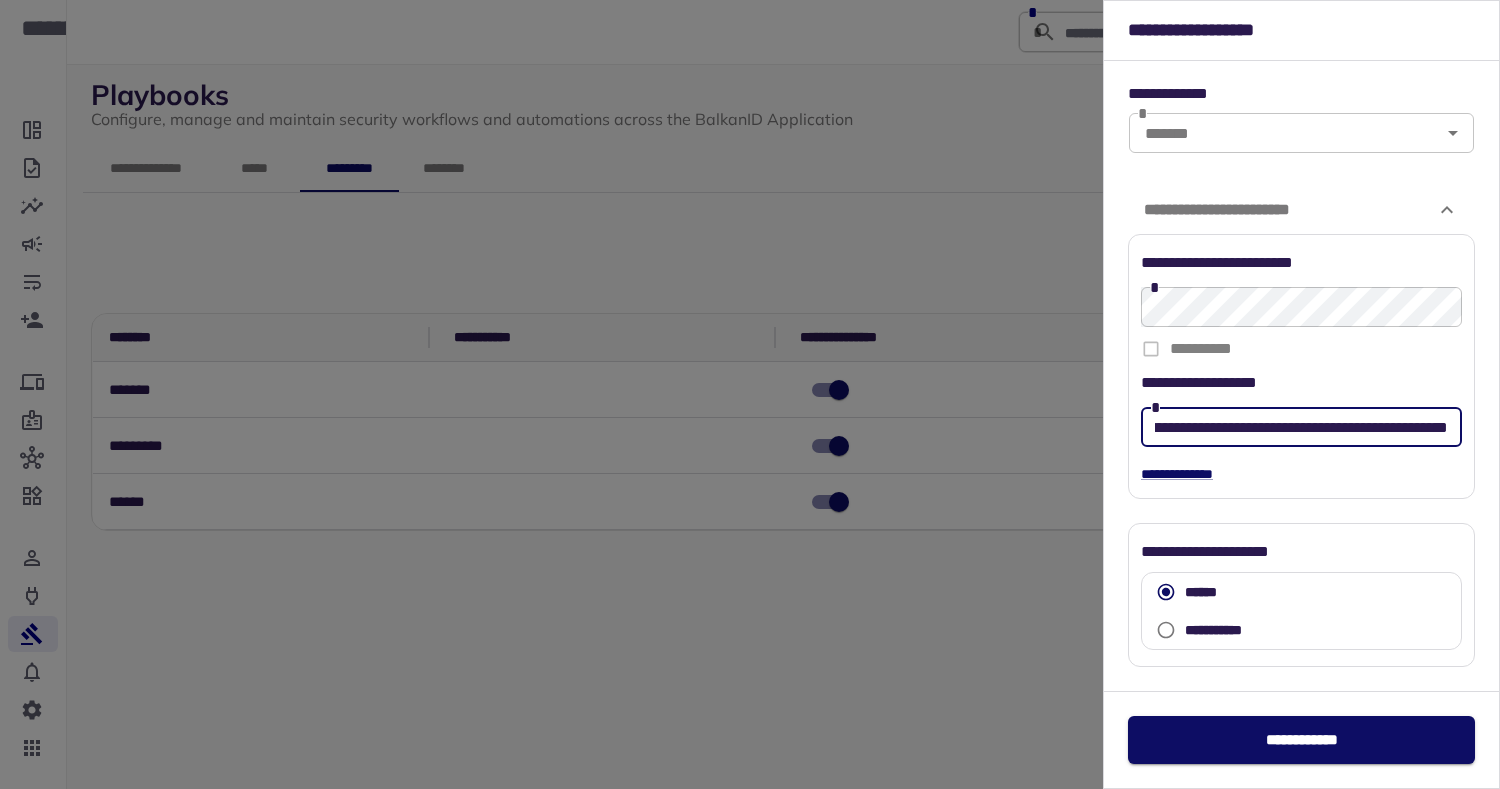 type on "**********" 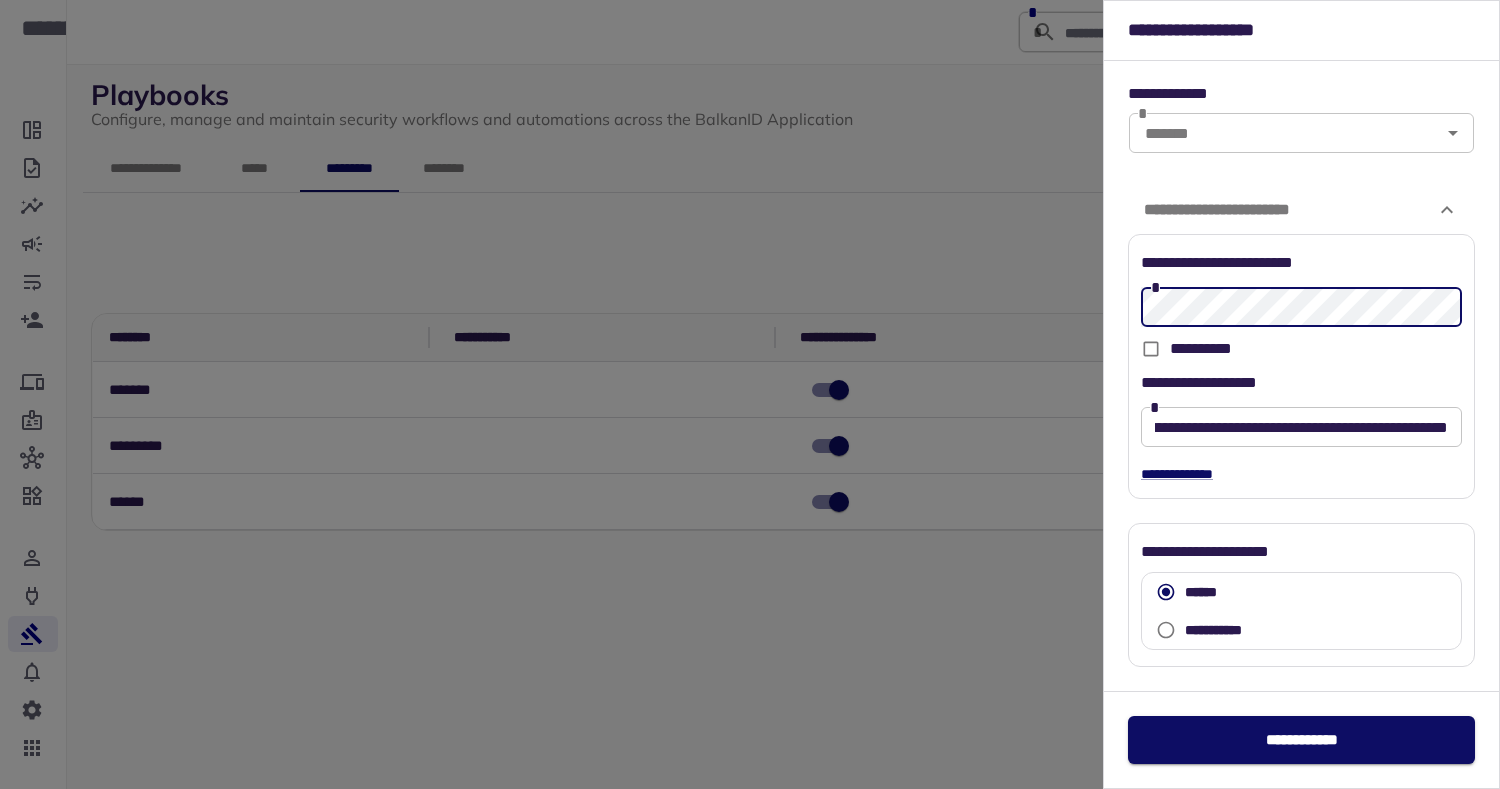 scroll, scrollTop: 0, scrollLeft: 0, axis: both 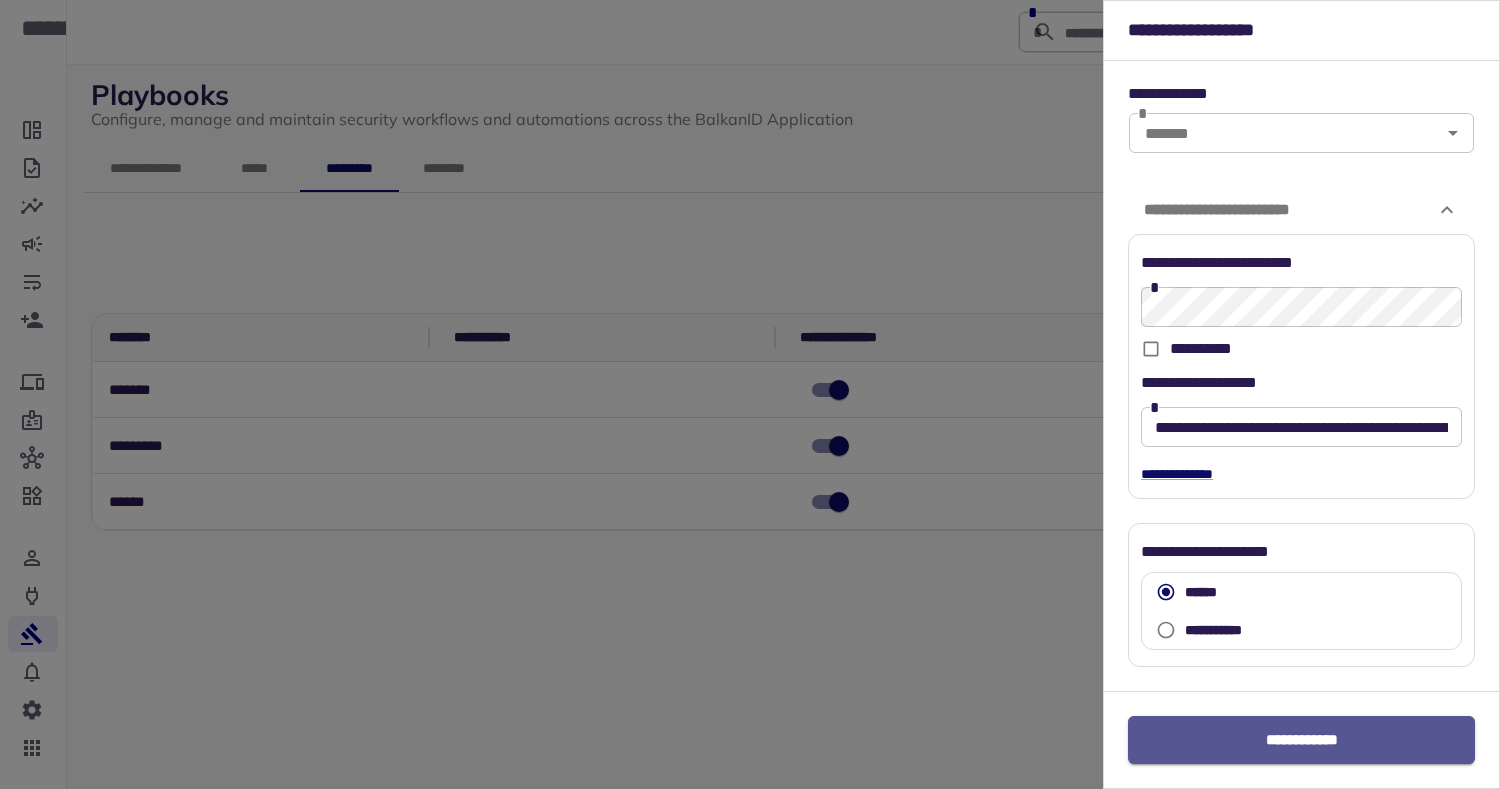 click on "**********" at bounding box center (1301, 740) 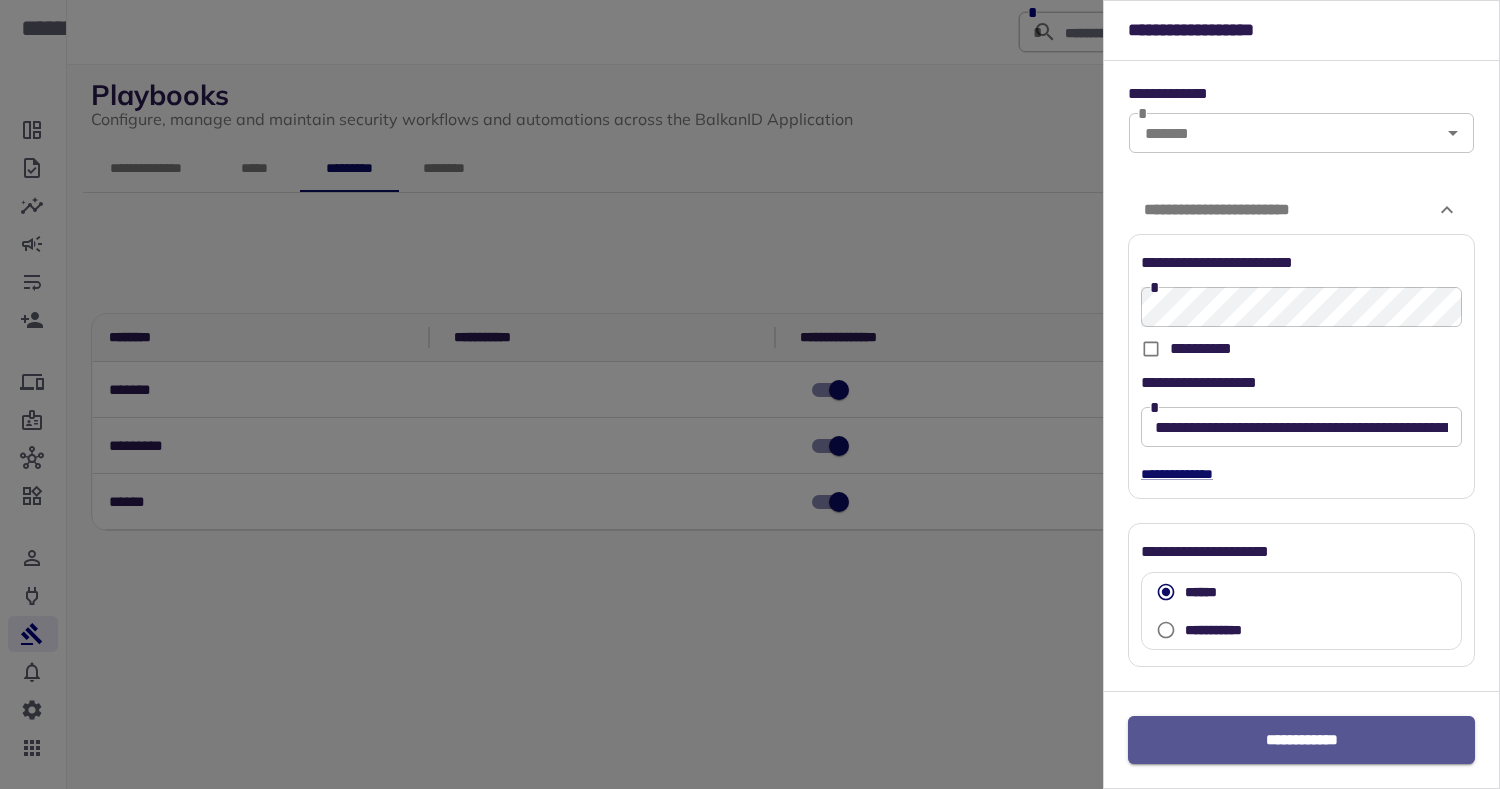 type 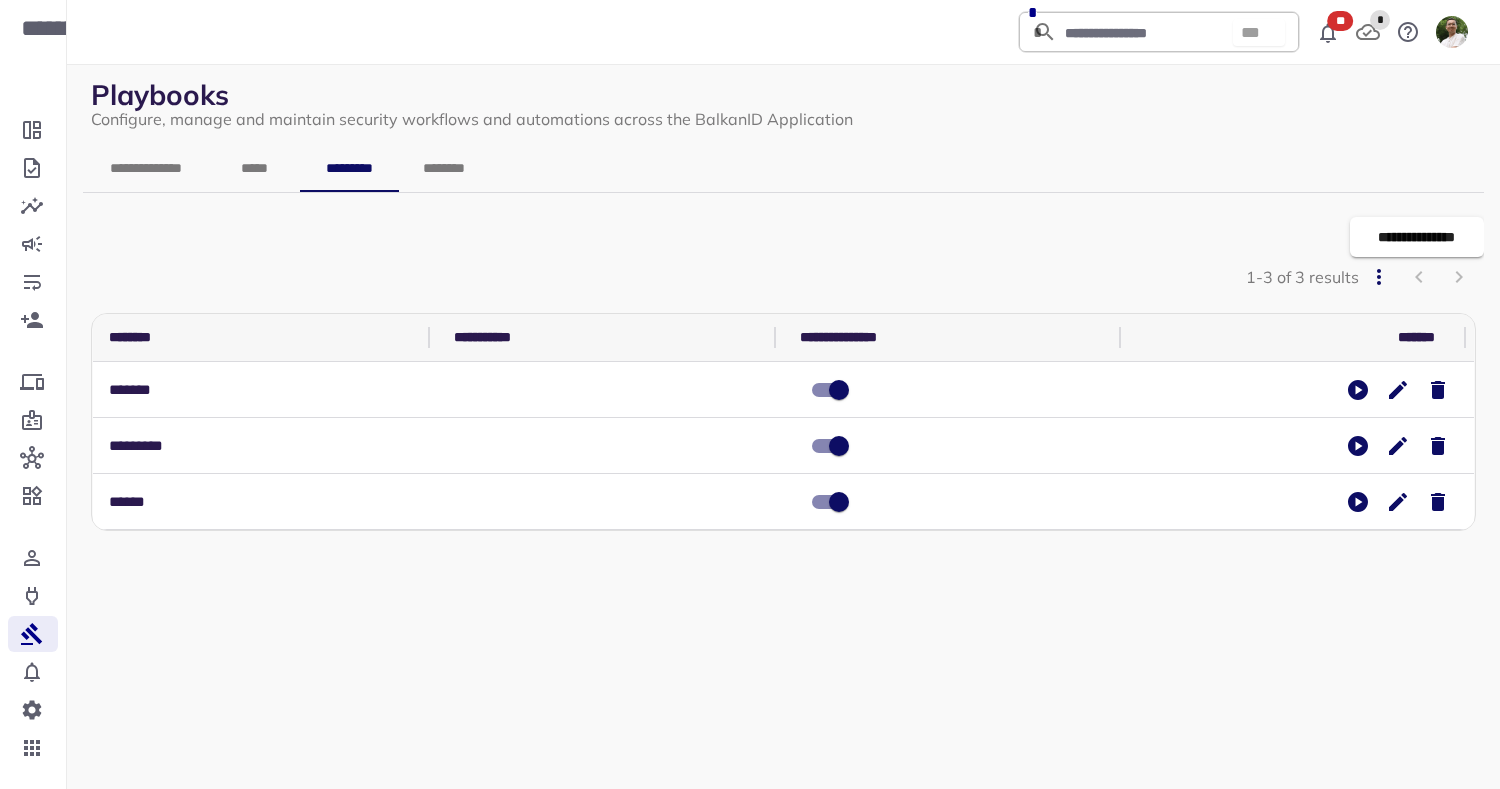 scroll, scrollTop: 0, scrollLeft: 0, axis: both 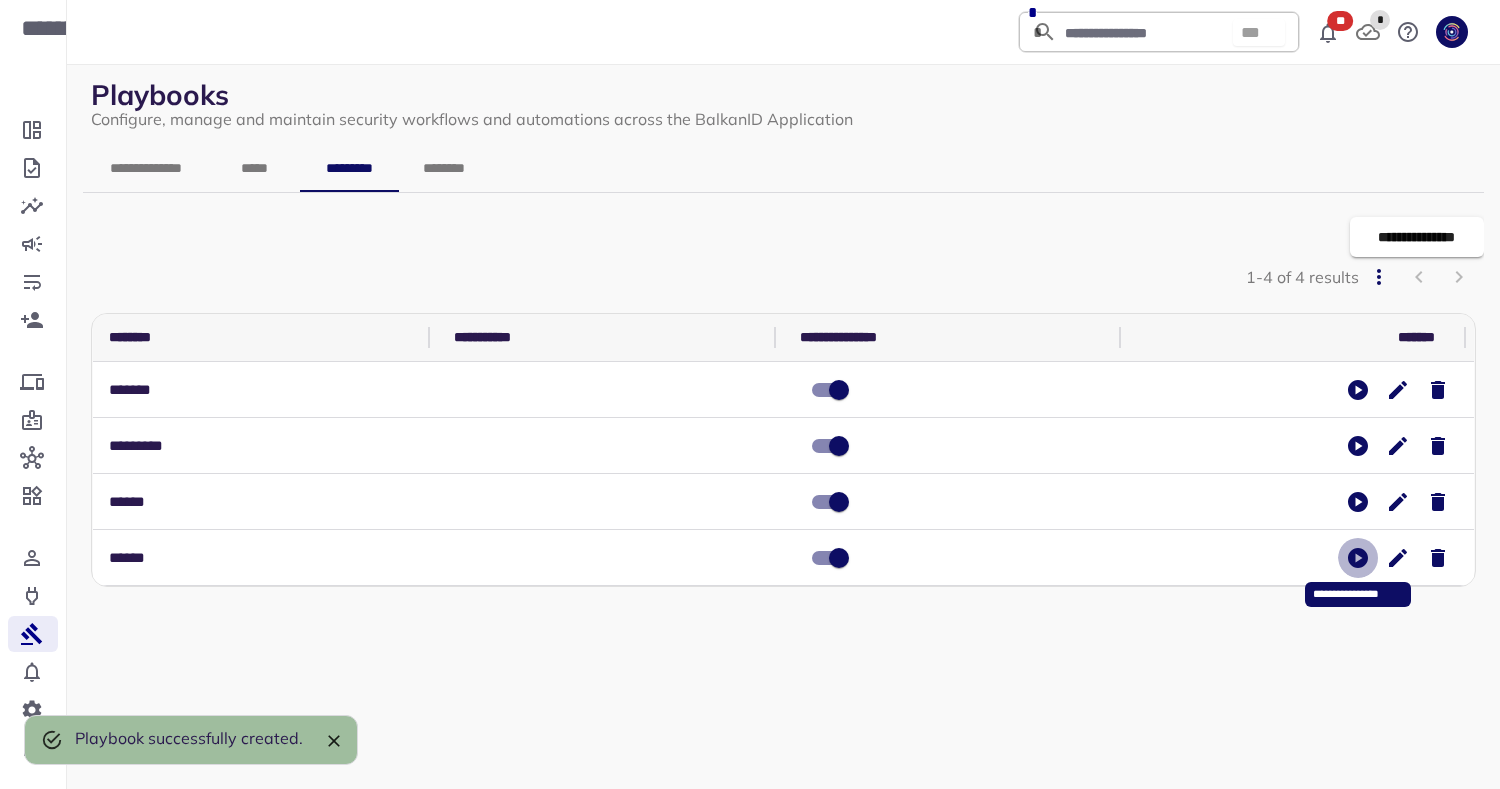click 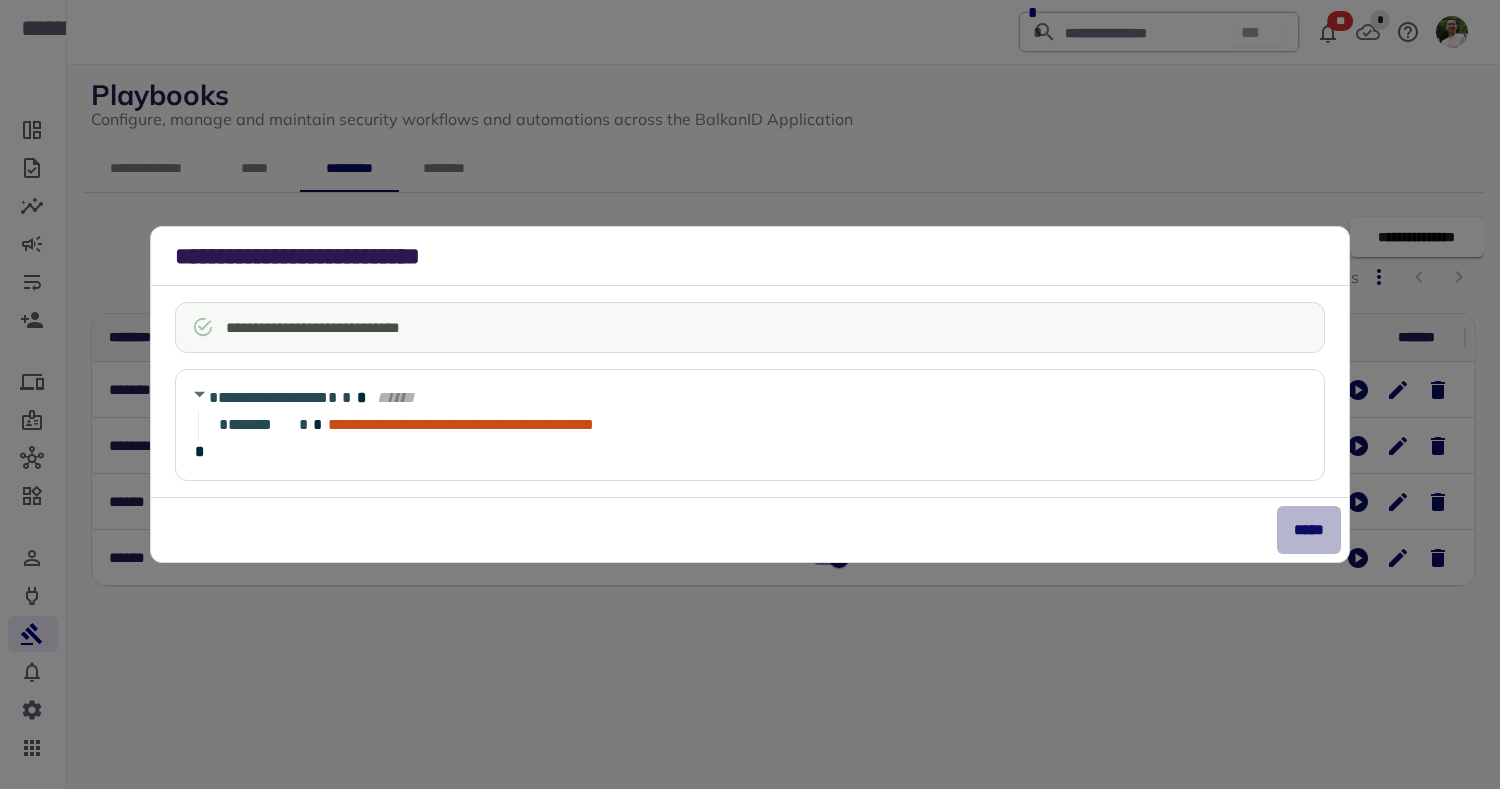 click on "*****" at bounding box center [1309, 530] 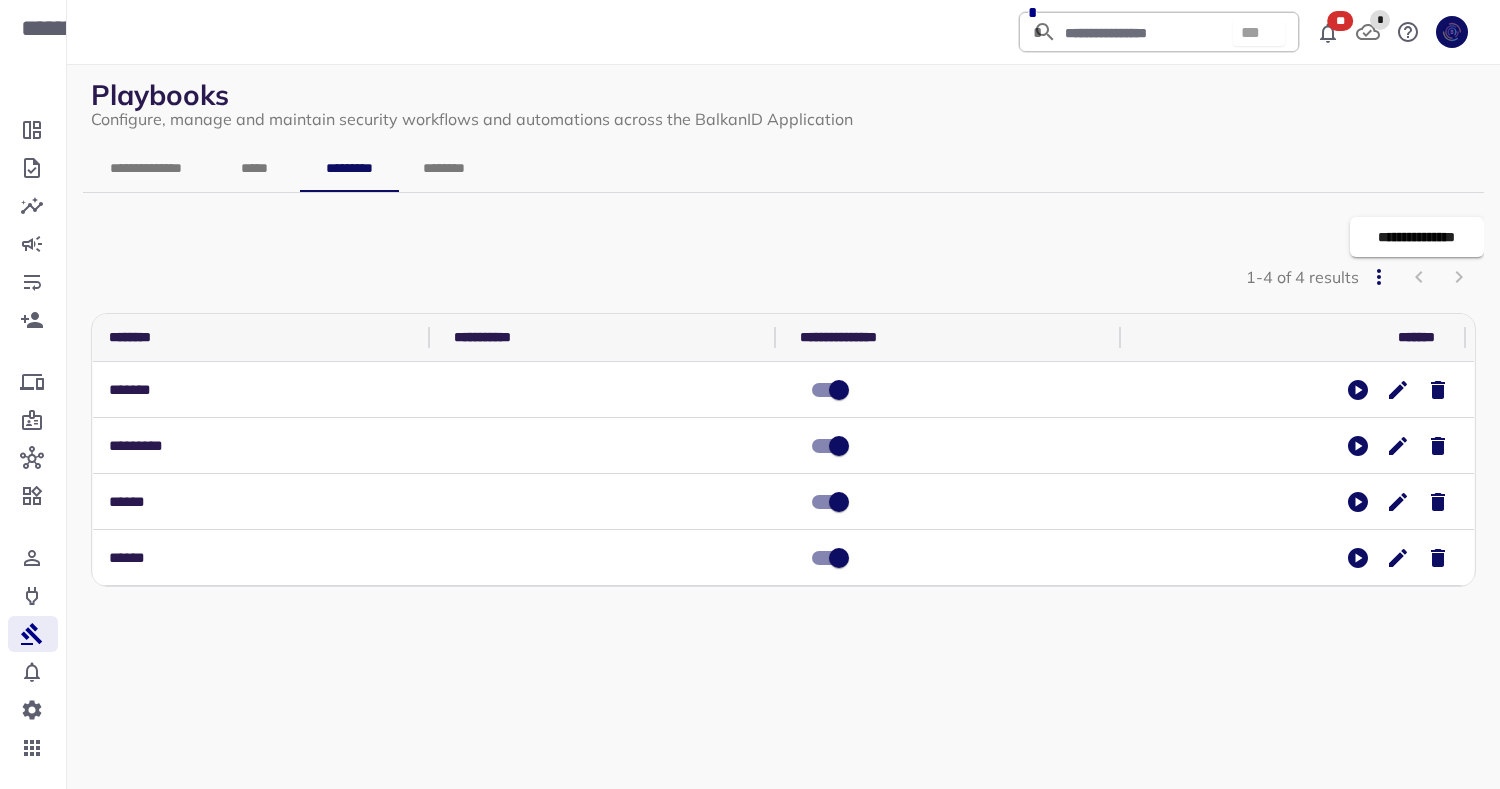 click on "**********" at bounding box center [33, 394] 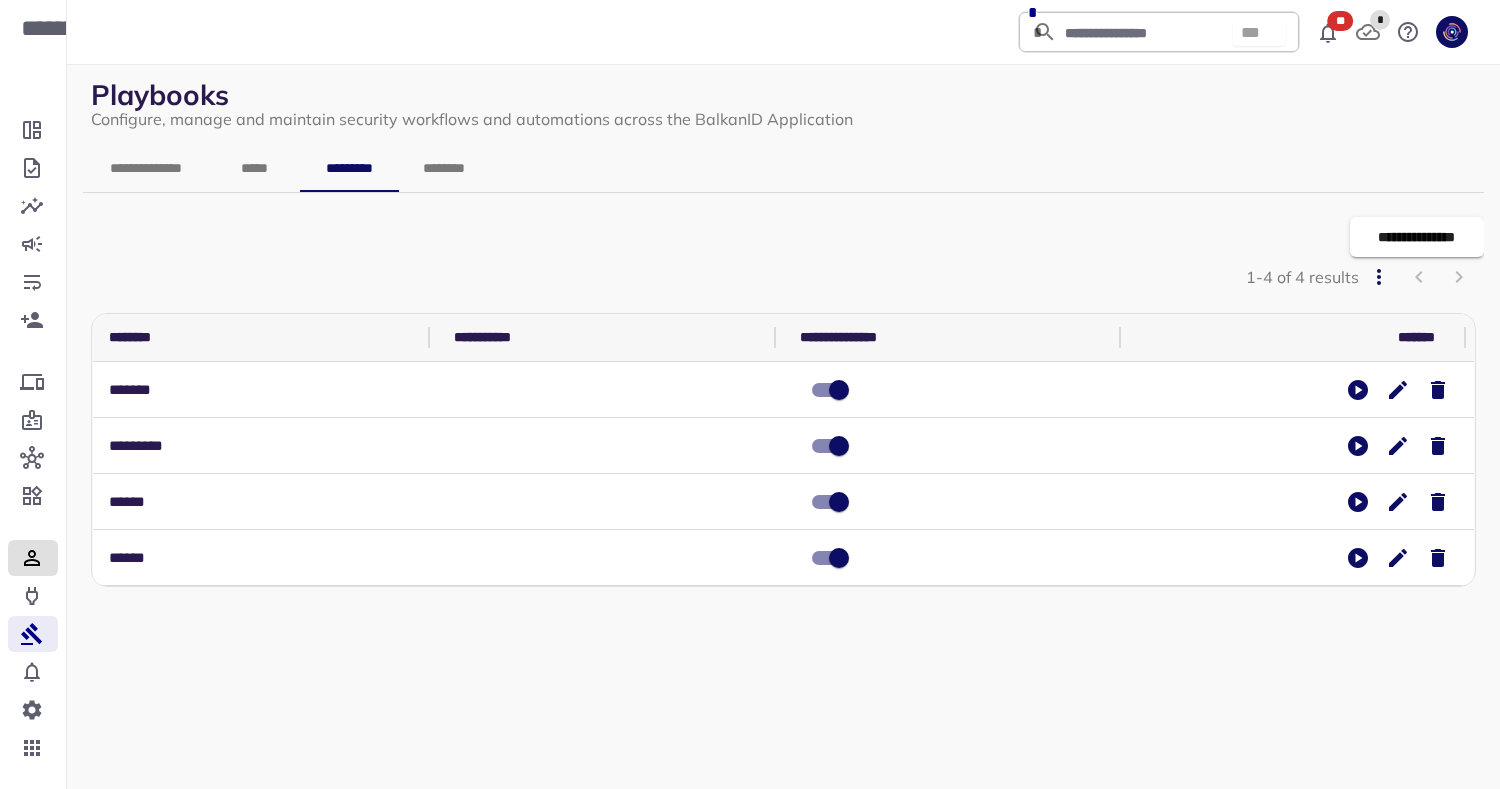 click 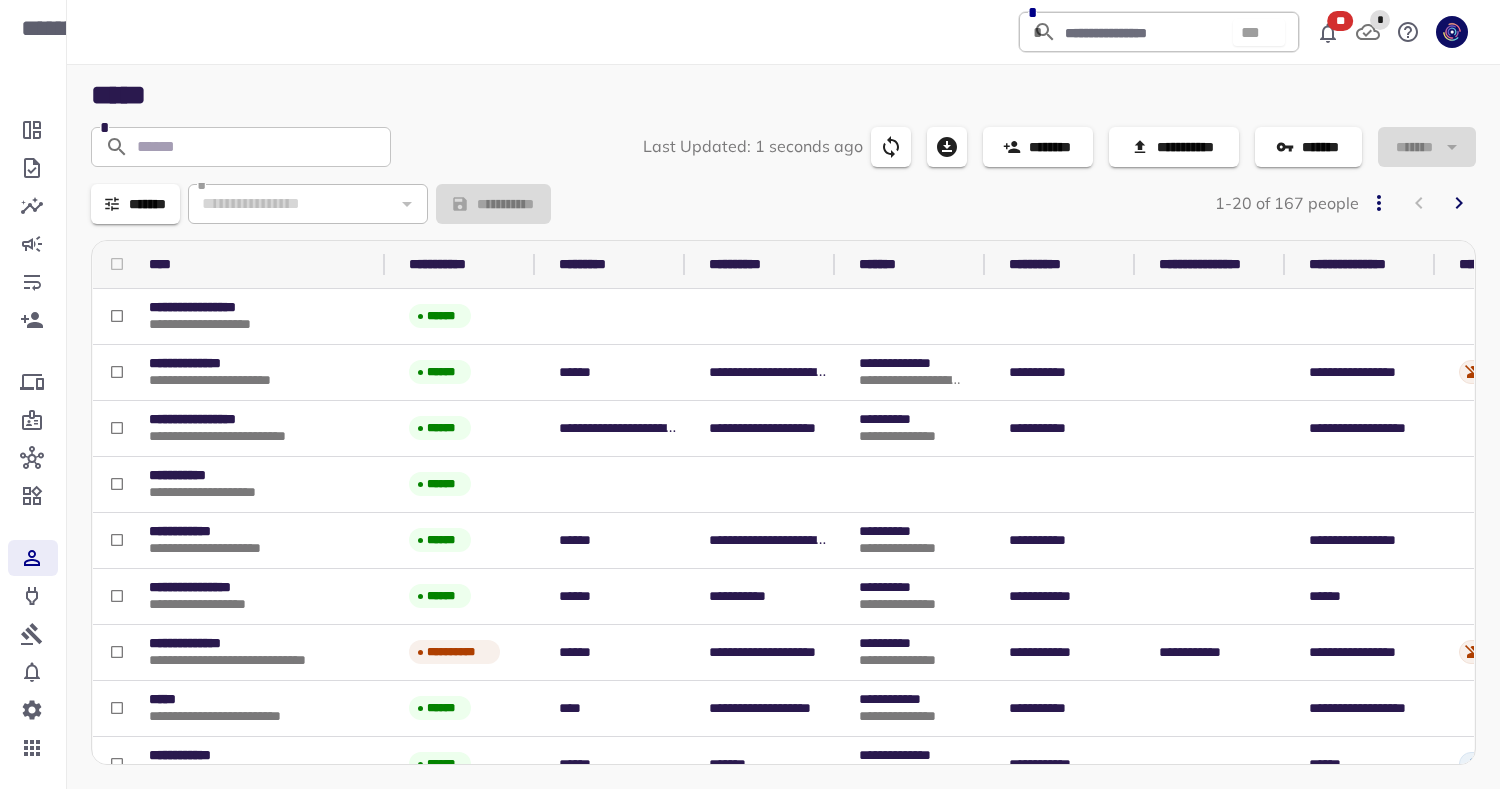 click 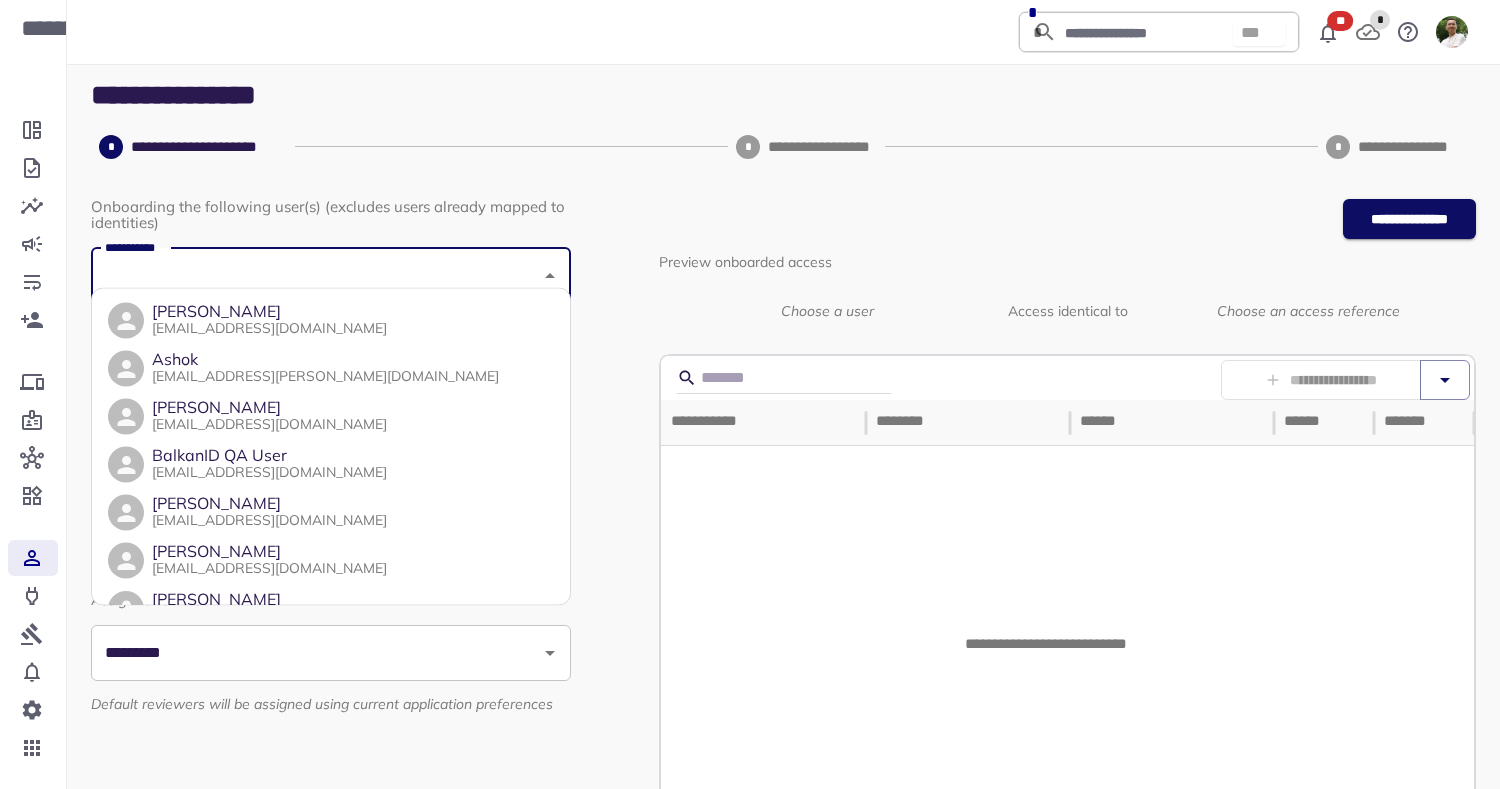click on "**********" at bounding box center [316, 276] 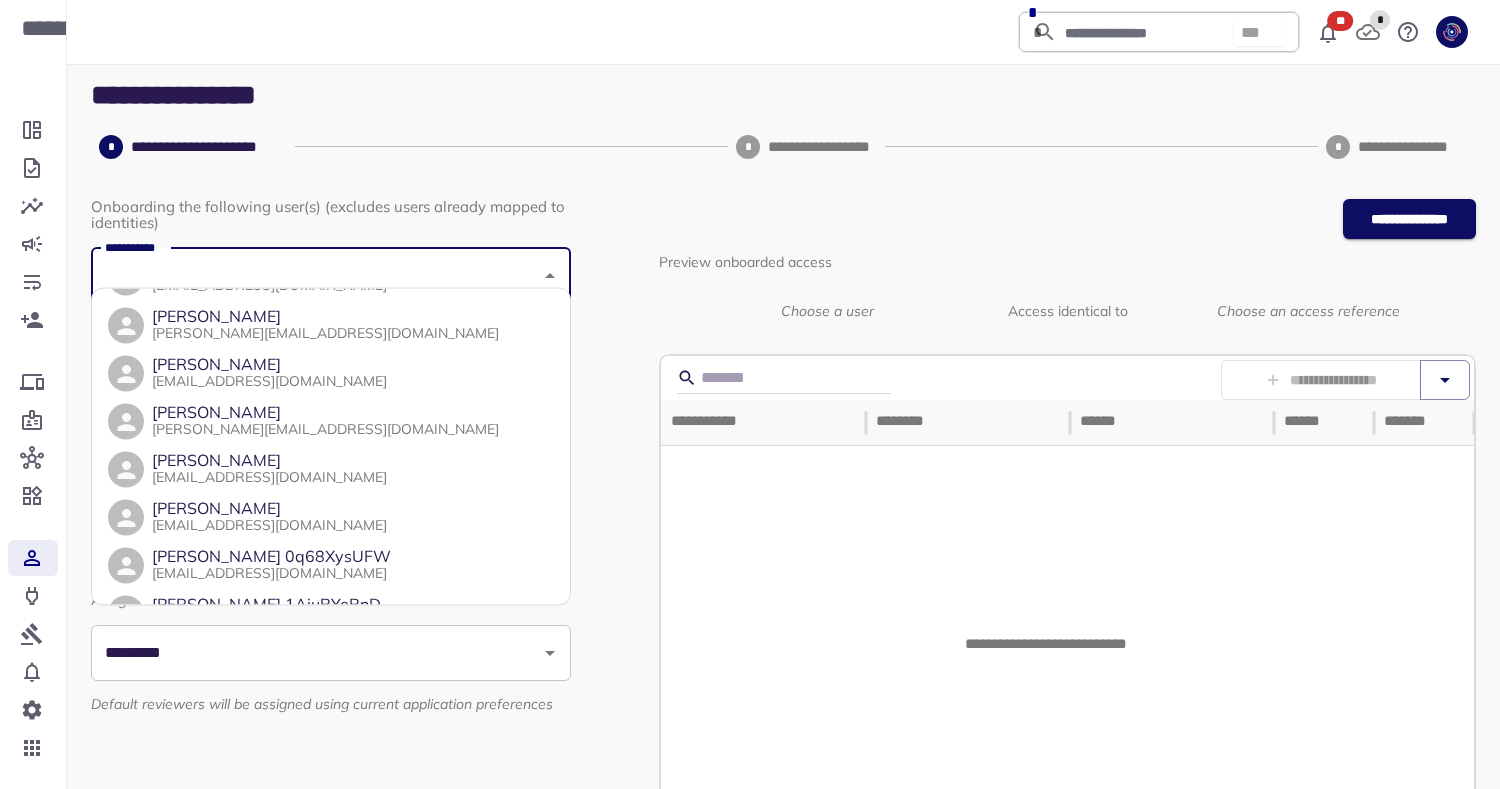 scroll, scrollTop: 660, scrollLeft: 0, axis: vertical 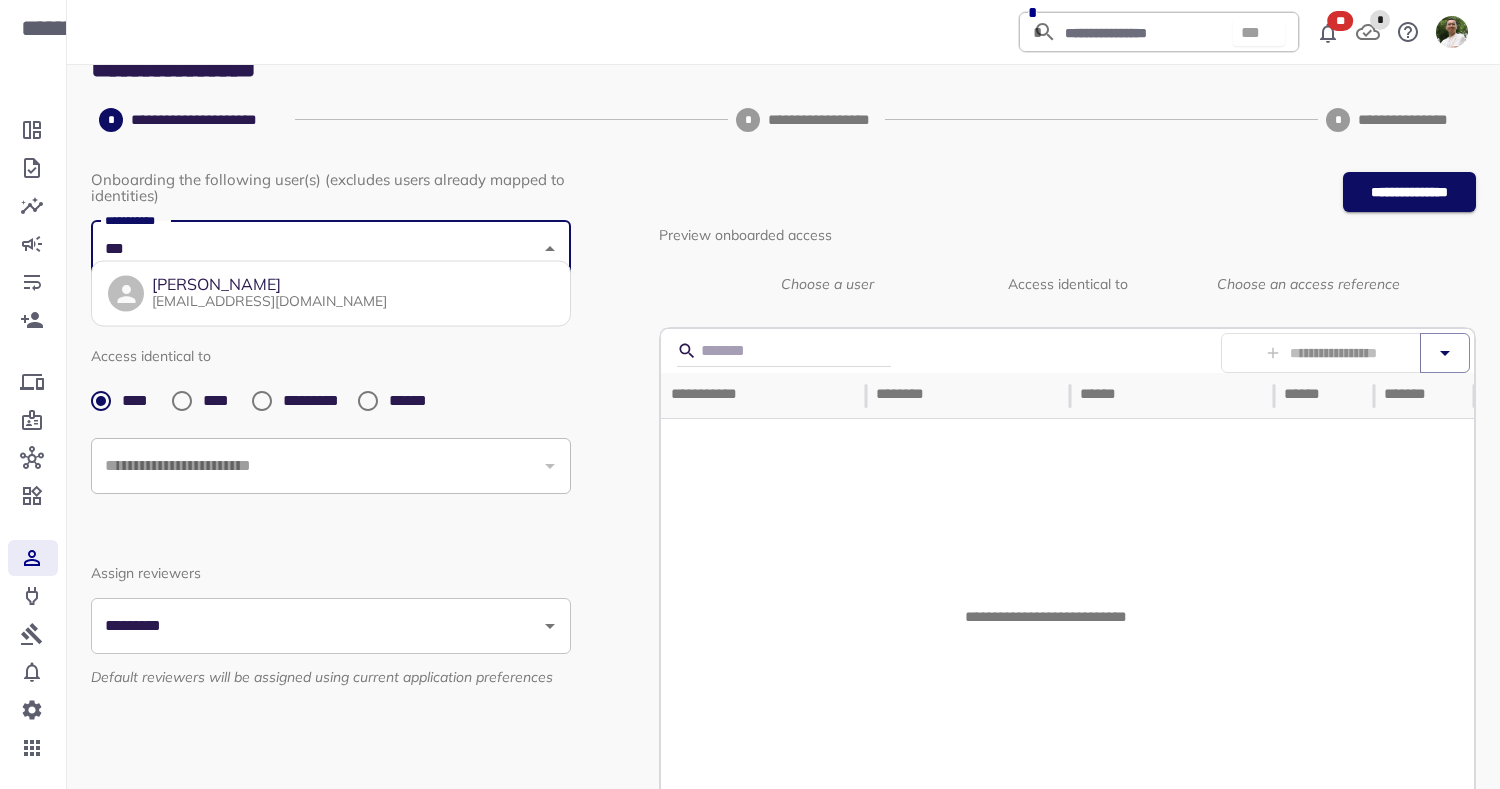 click on "[PERSON_NAME] [EMAIL_ADDRESS][DOMAIN_NAME]" at bounding box center (331, 294) 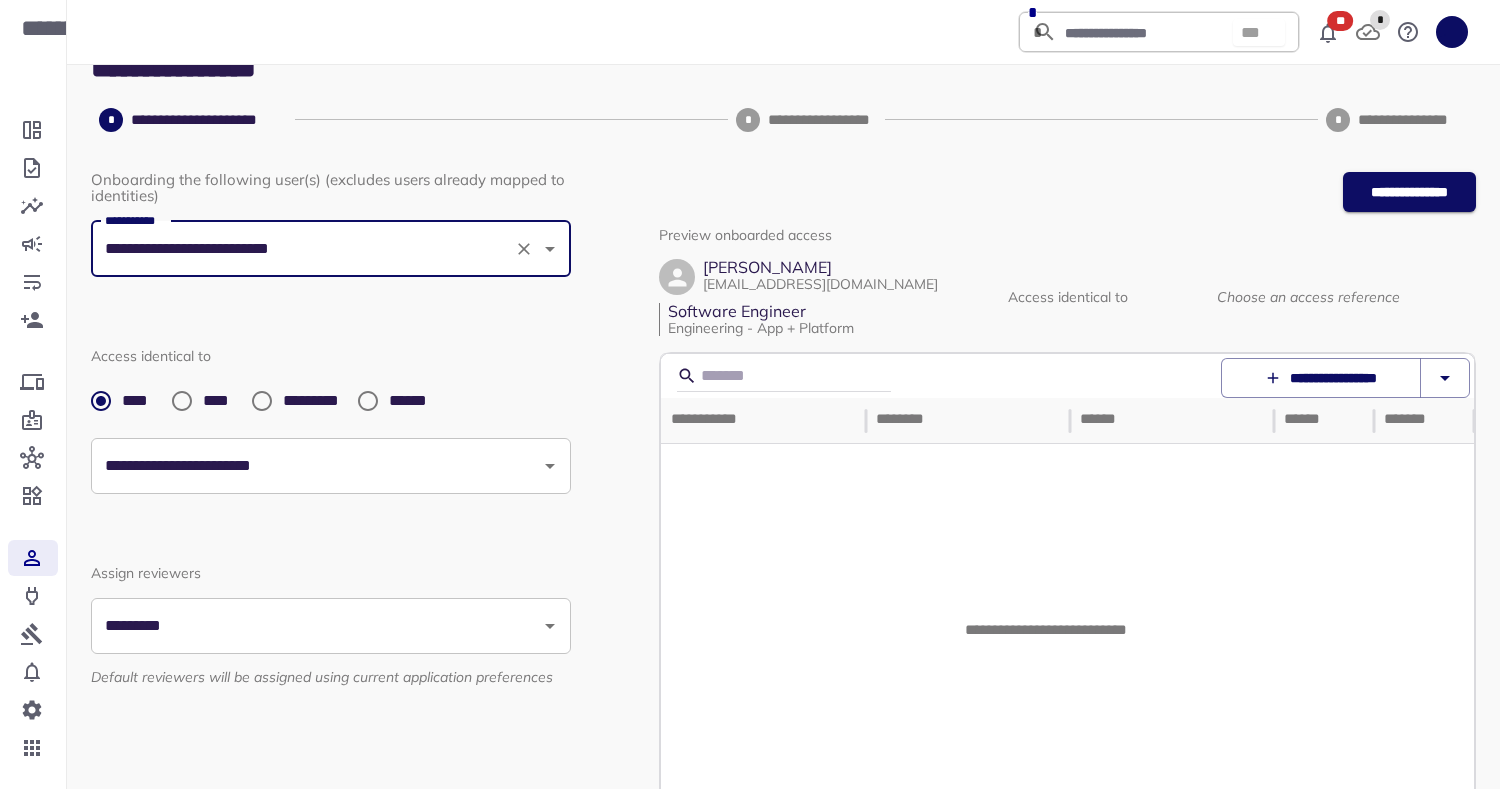 type on "**********" 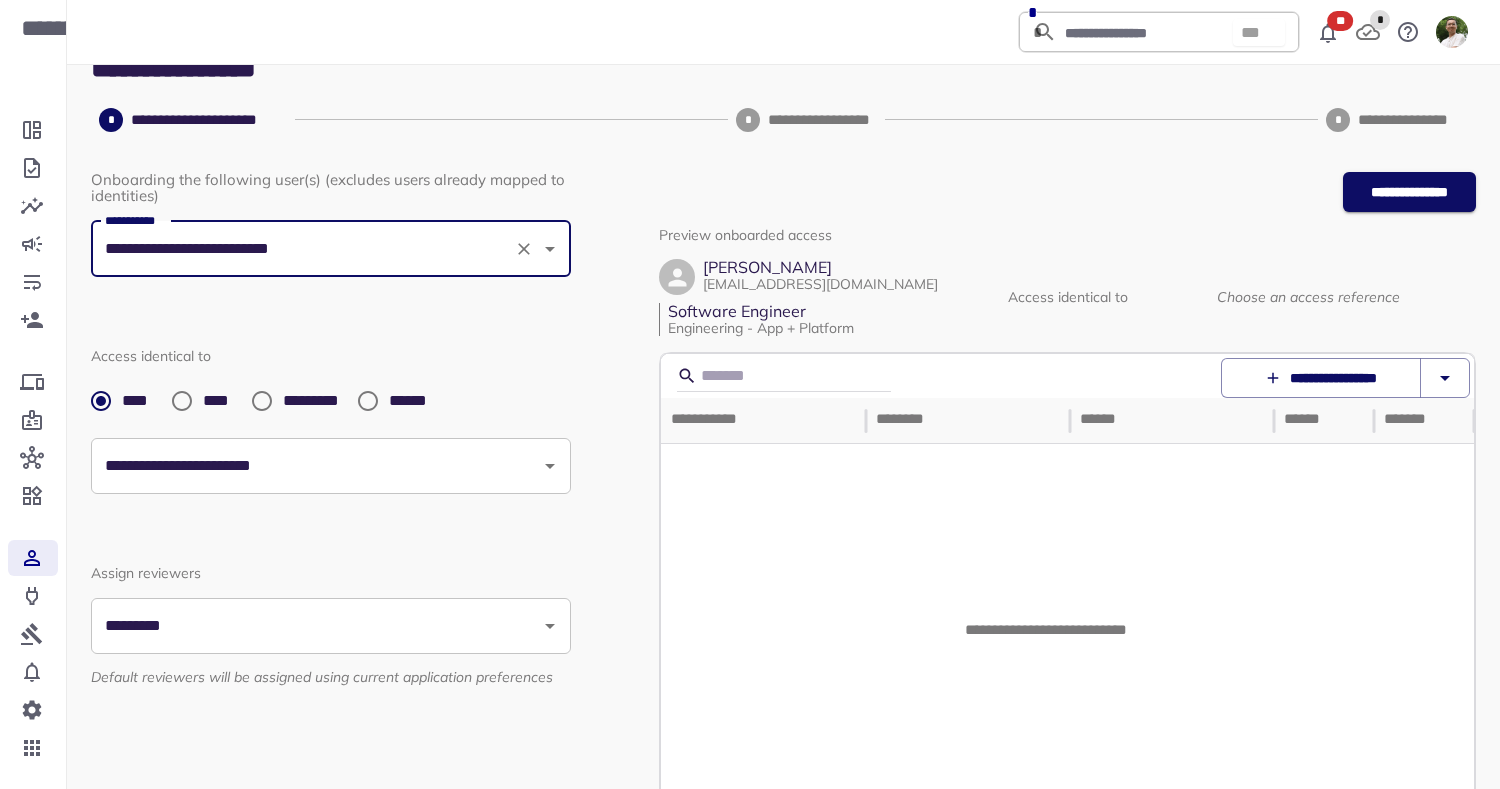 click on "**********" at bounding box center [316, 466] 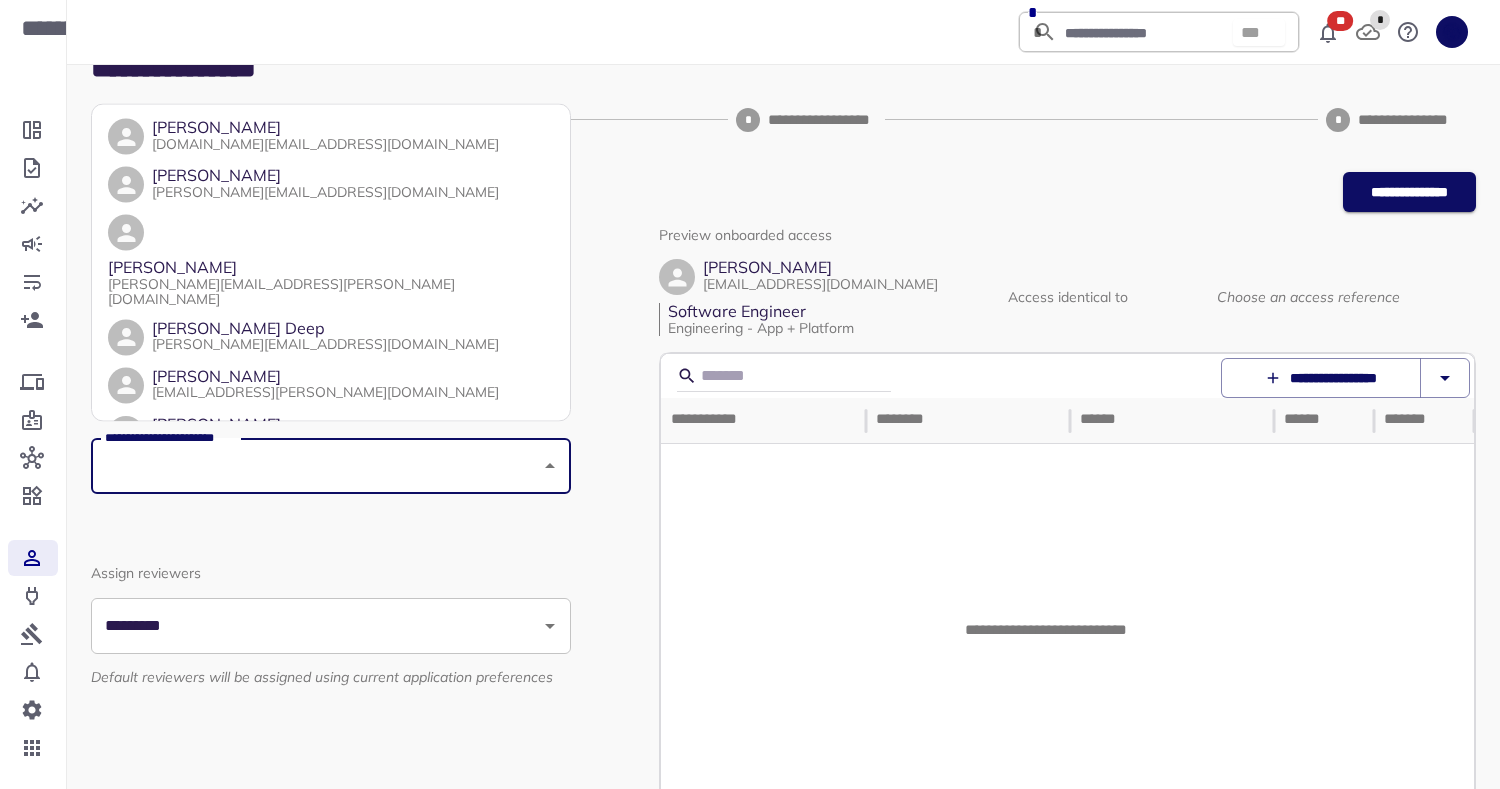 click on "**********" at bounding box center [363, 524] 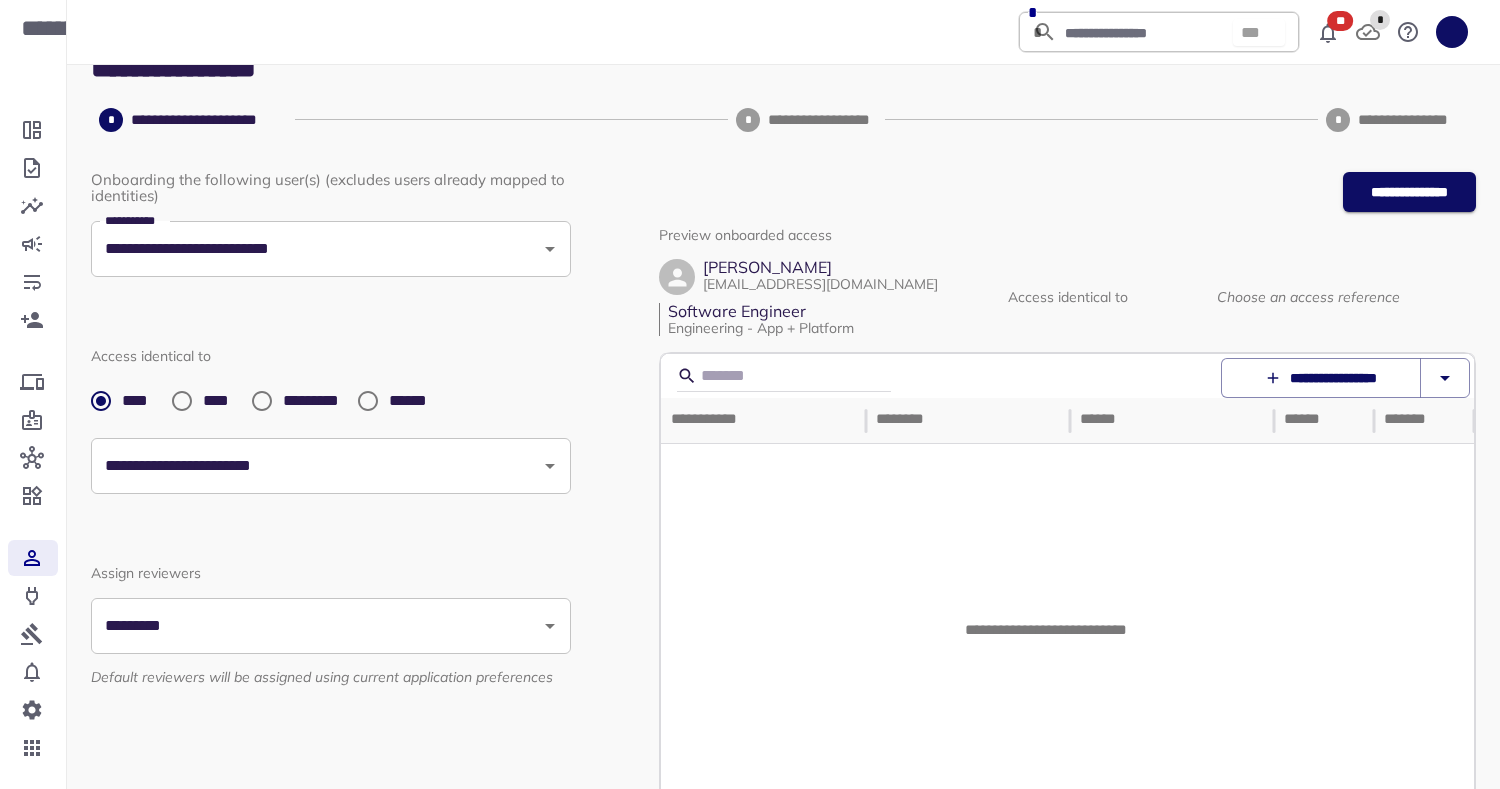 click on "*********" at bounding box center [313, 401] 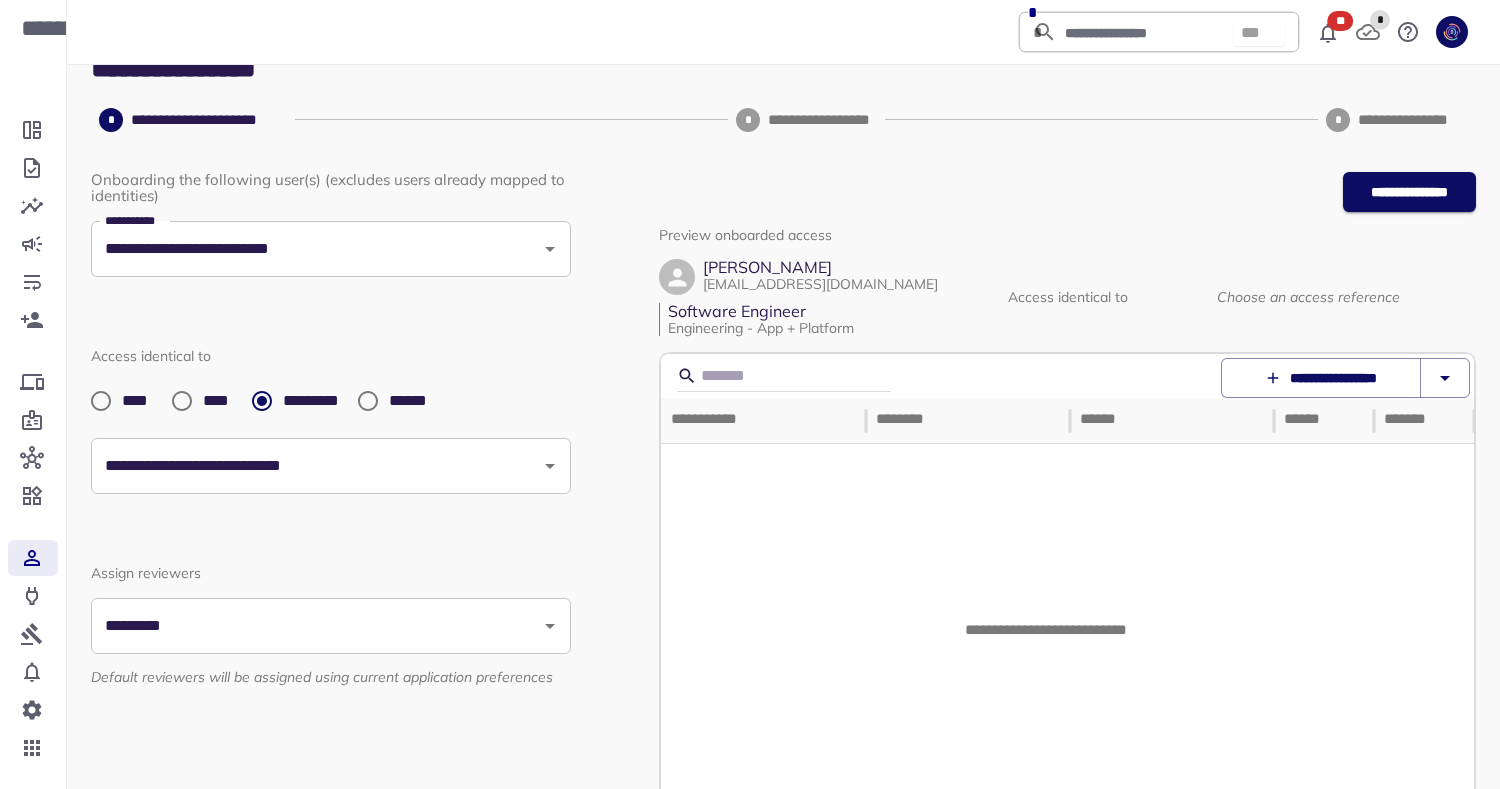 click on "**********" at bounding box center [316, 466] 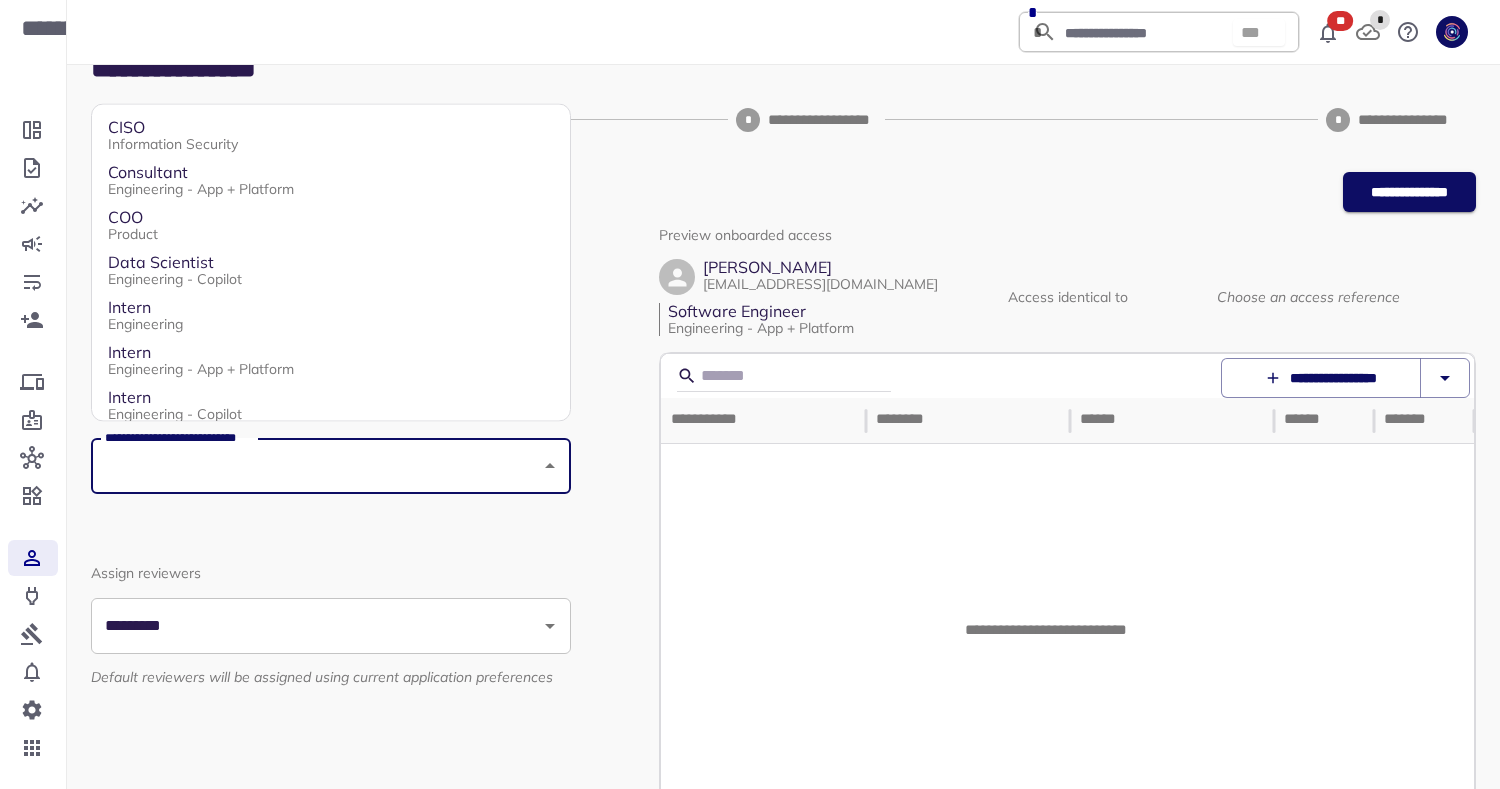 click on "Intern Engineering - App + Platform" at bounding box center [331, 360] 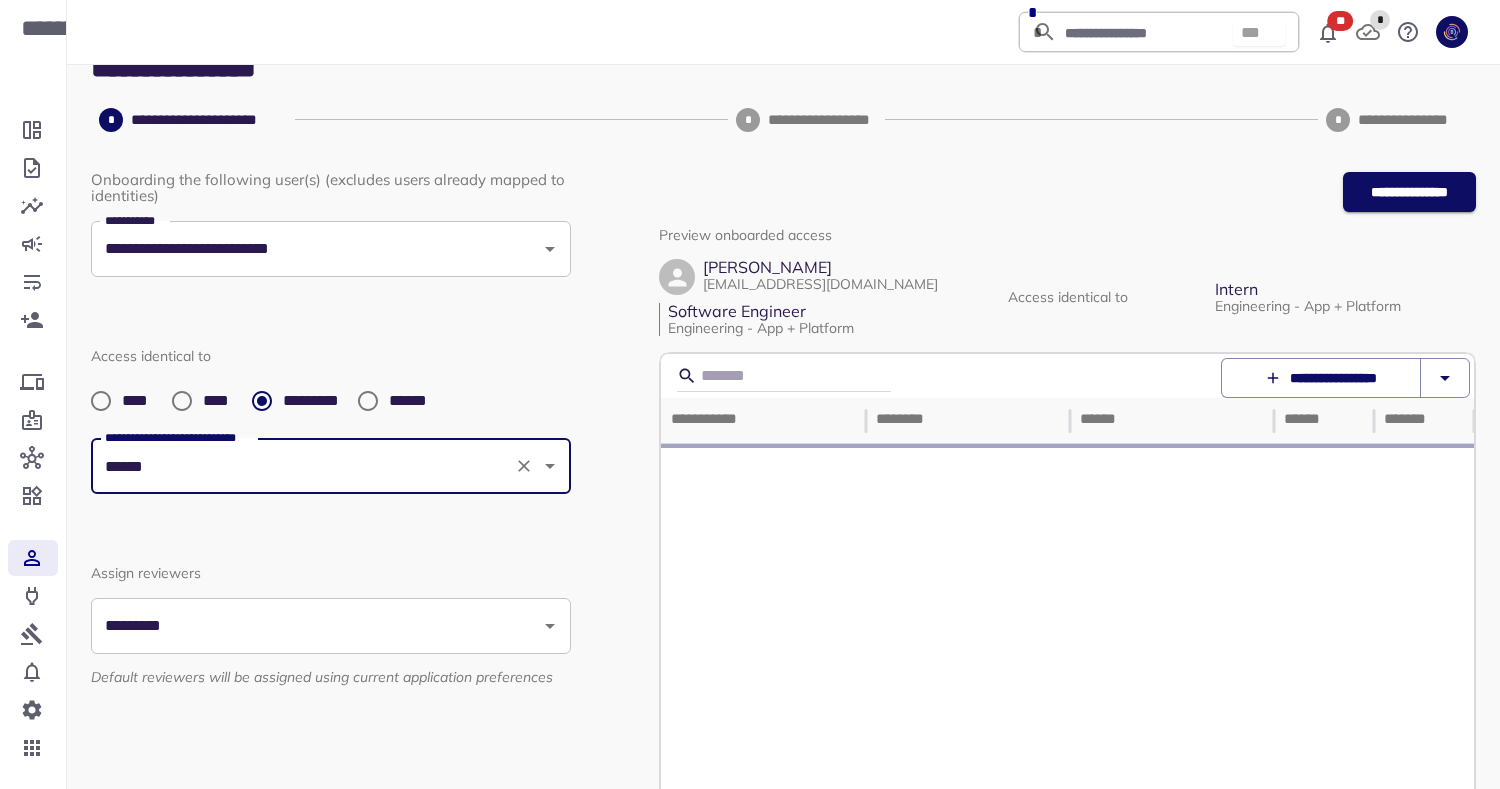 scroll, scrollTop: 178, scrollLeft: 0, axis: vertical 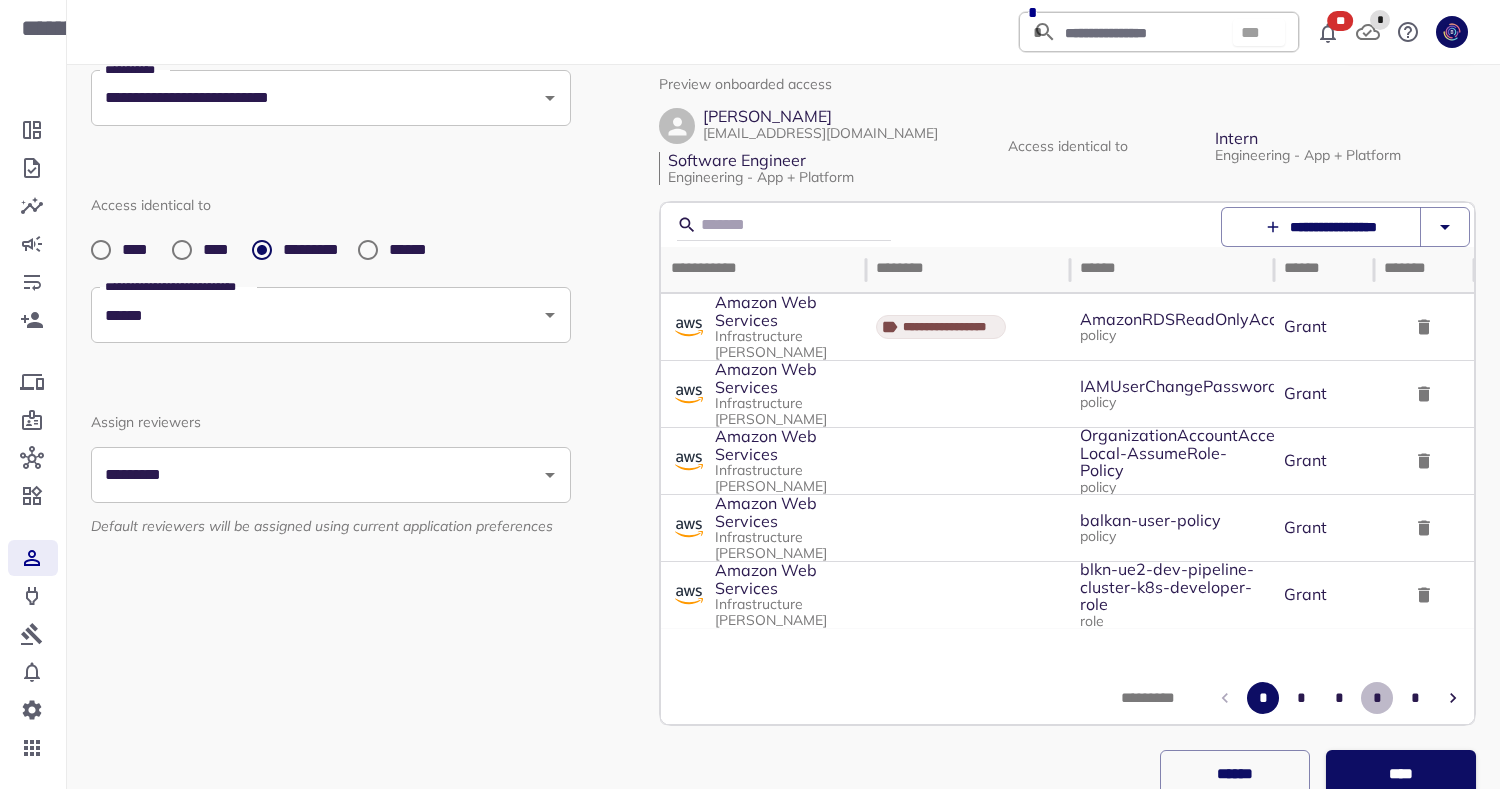 click on "*" at bounding box center [1377, 698] 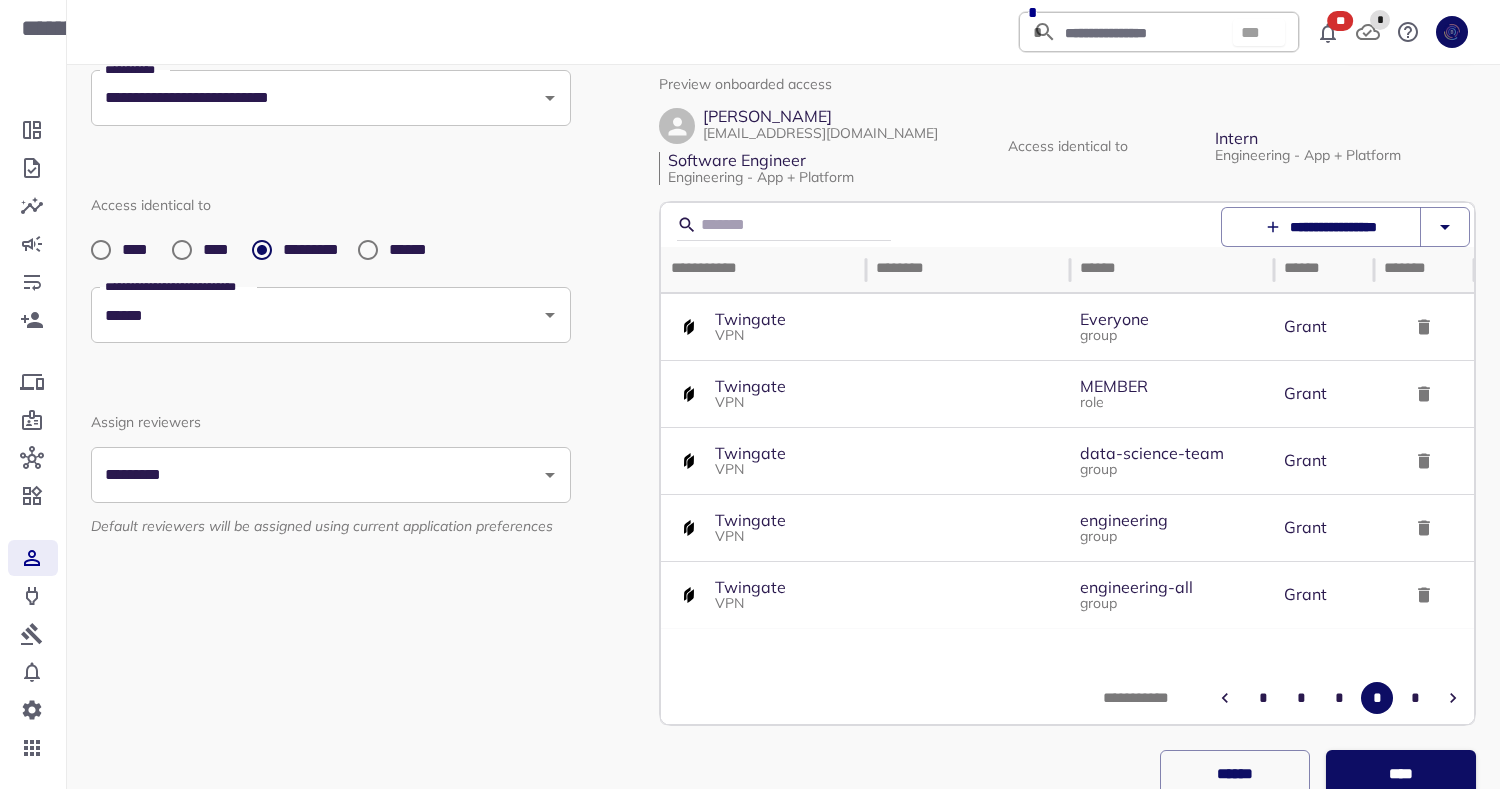 click on "*" at bounding box center (1339, 698) 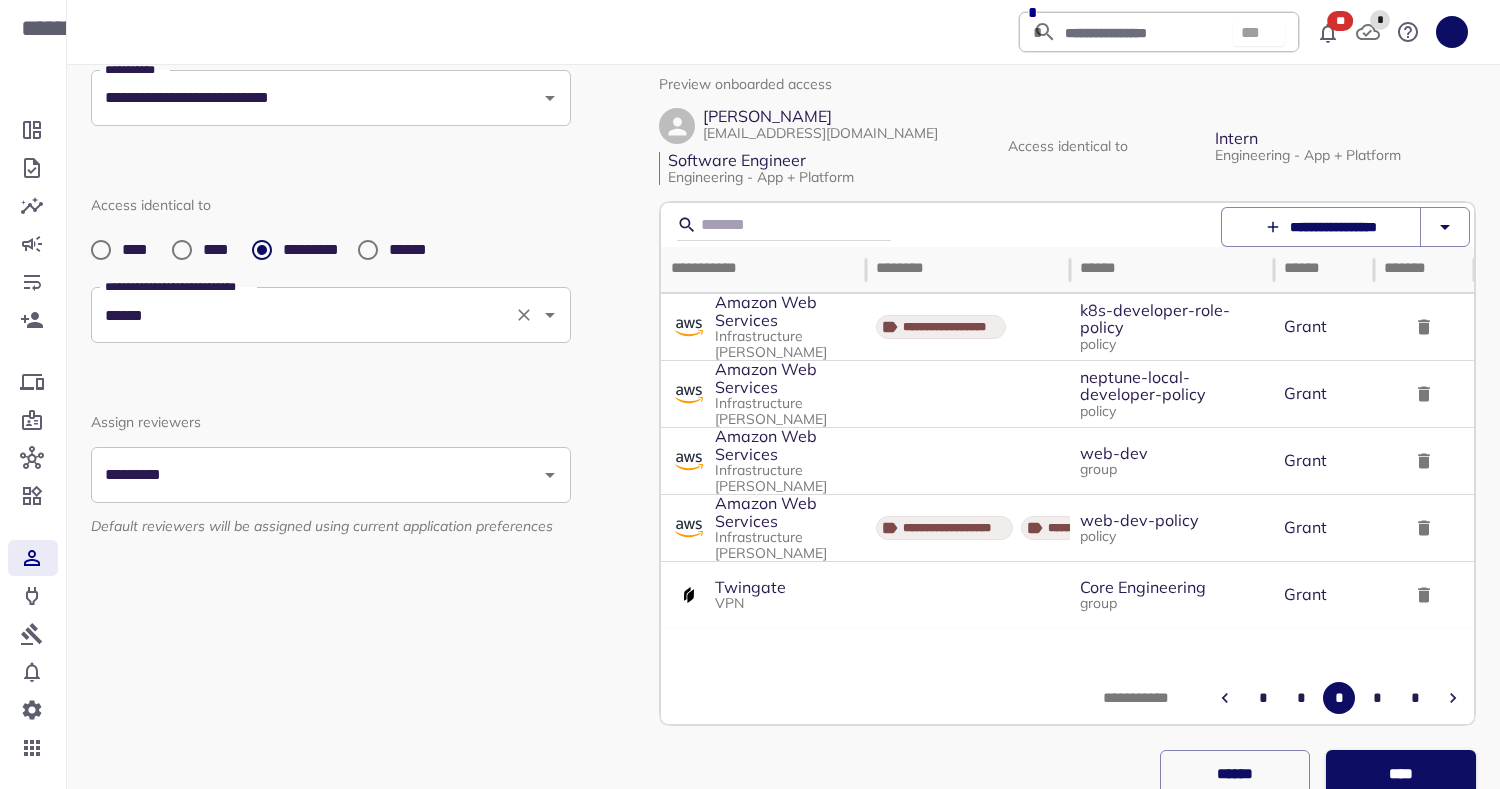 click on "******" at bounding box center [303, 315] 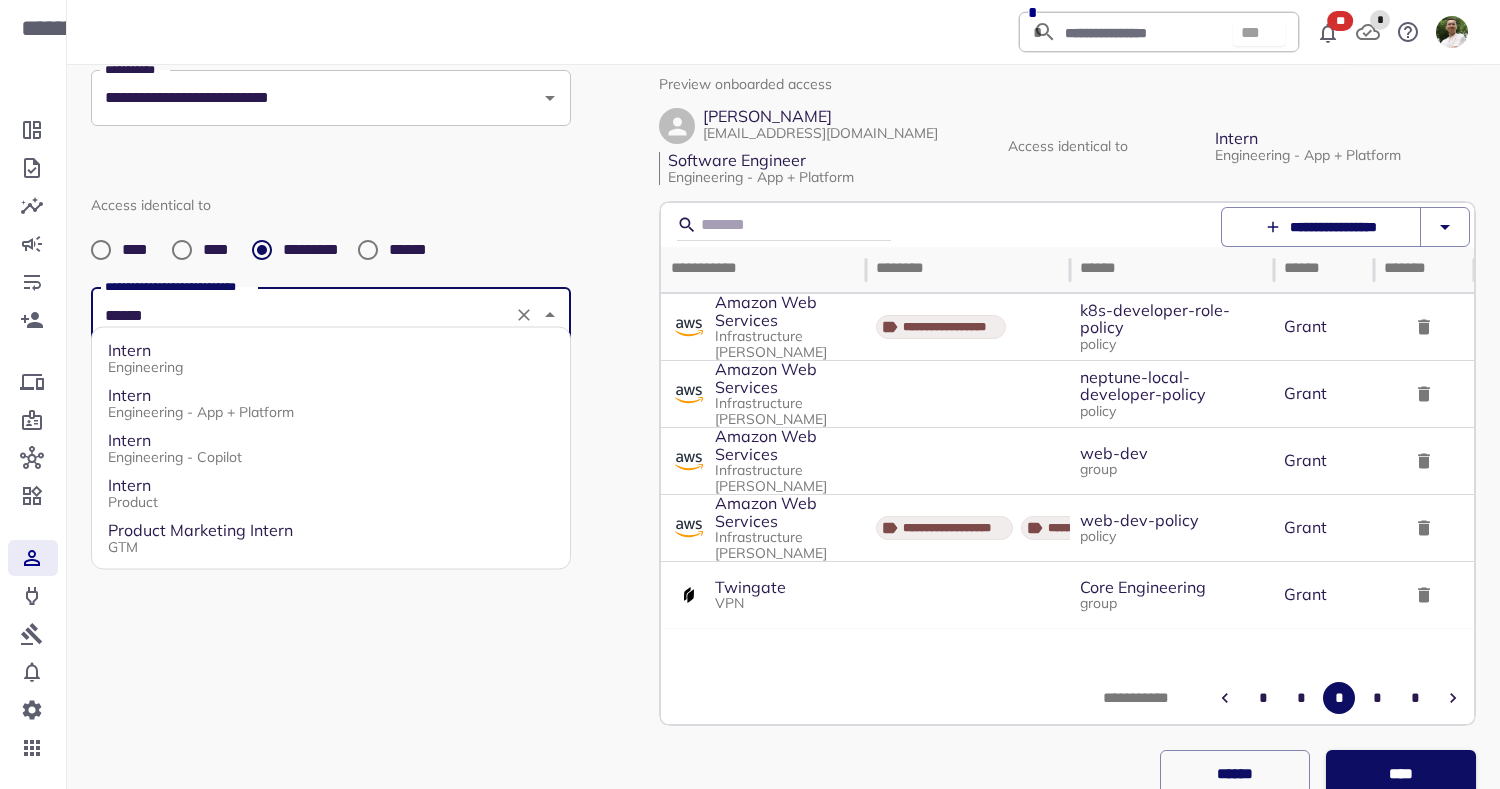 click on "Product Marketing Intern" at bounding box center [200, 530] 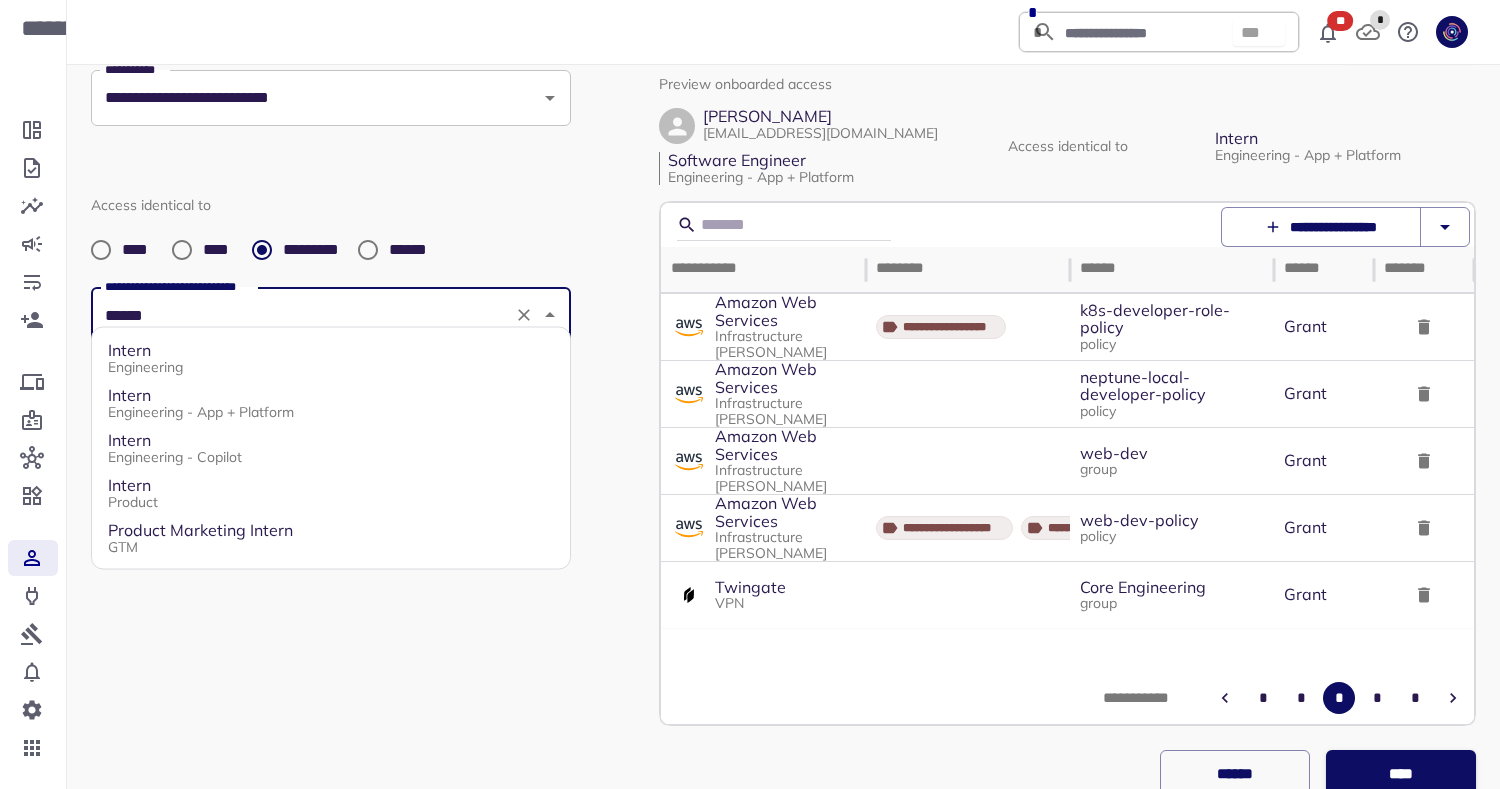 type on "**********" 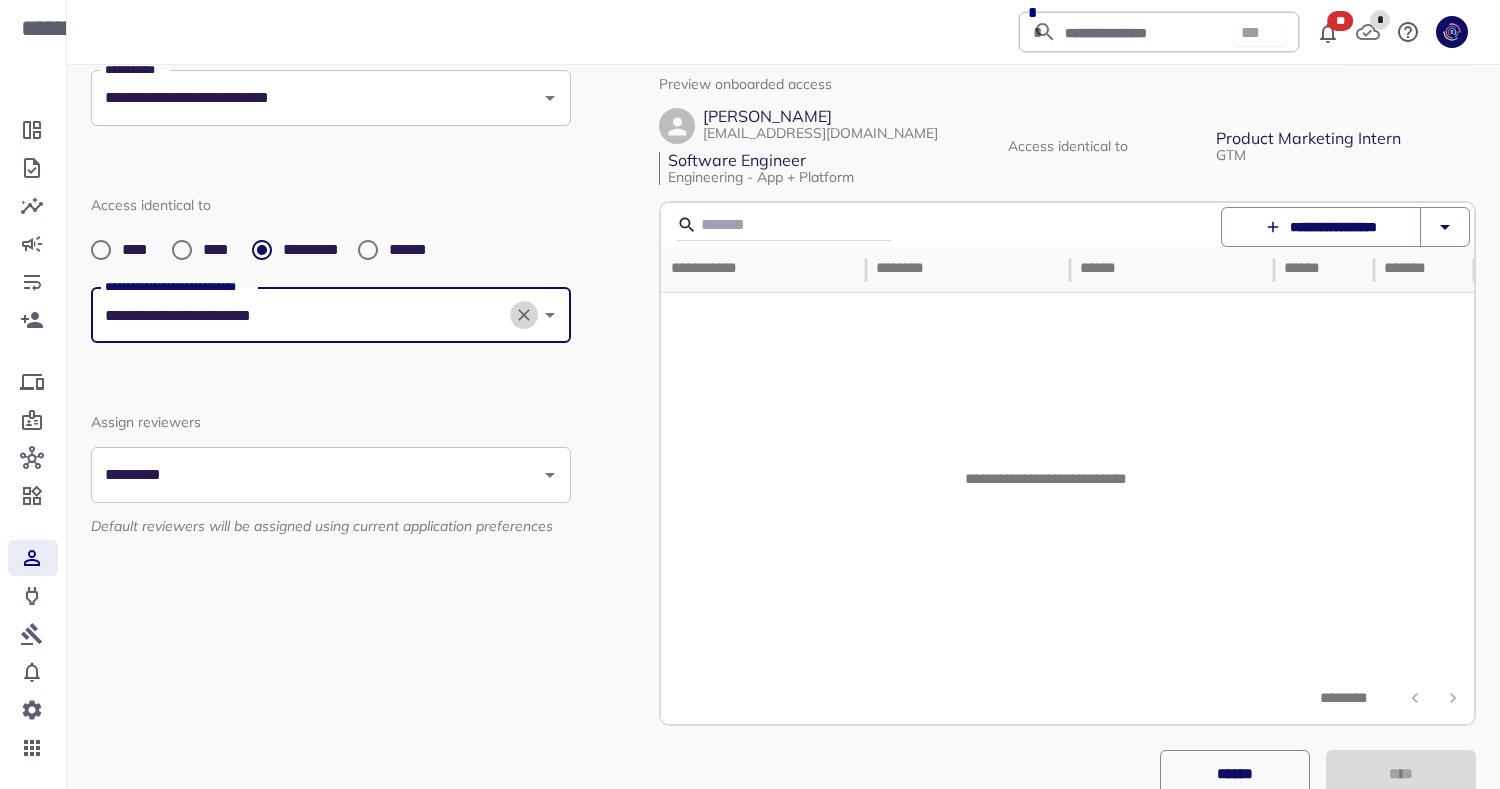 click 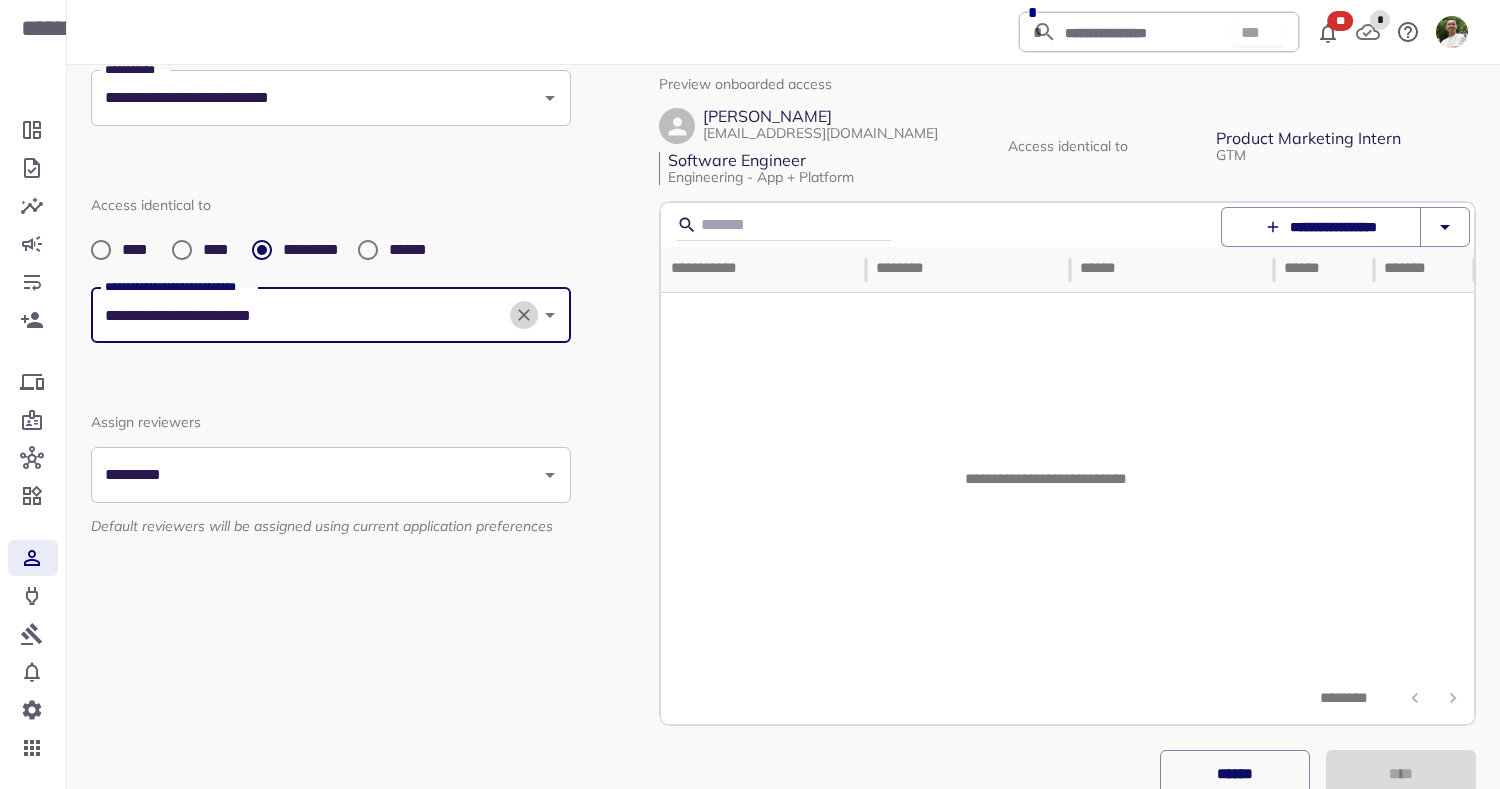 type 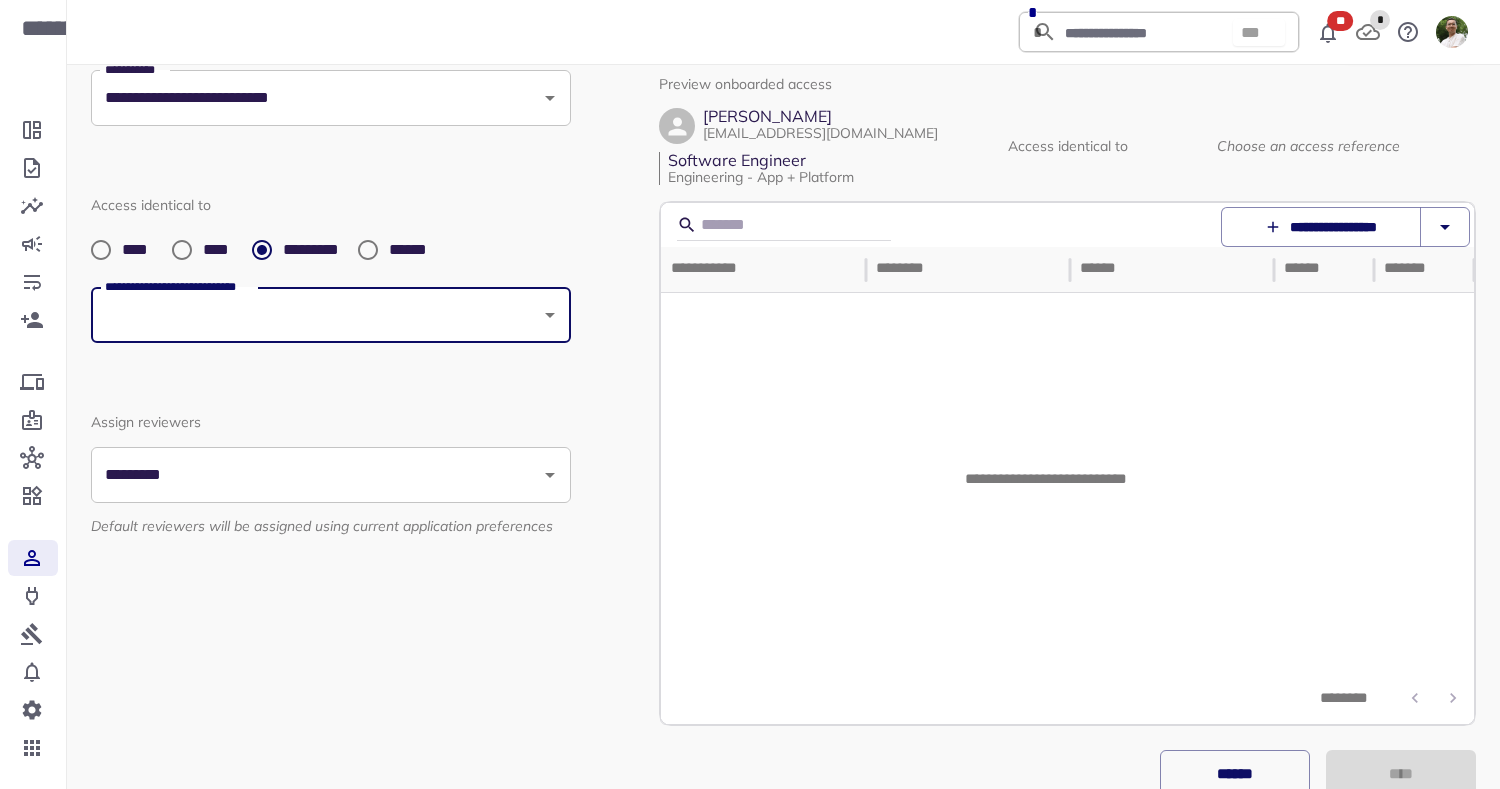 click on "******" at bounding box center [417, 250] 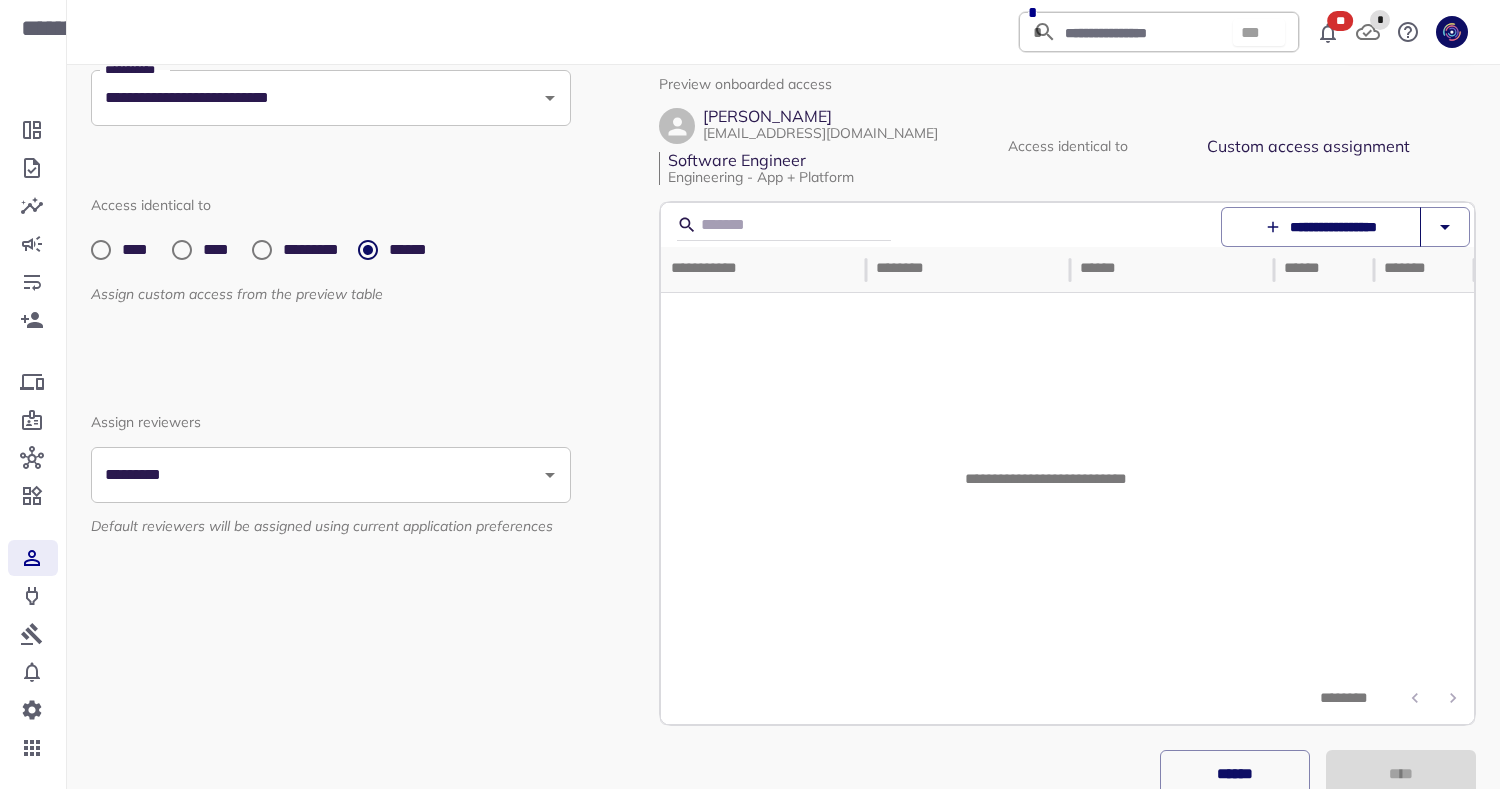 click on "**********" at bounding box center (1321, 227) 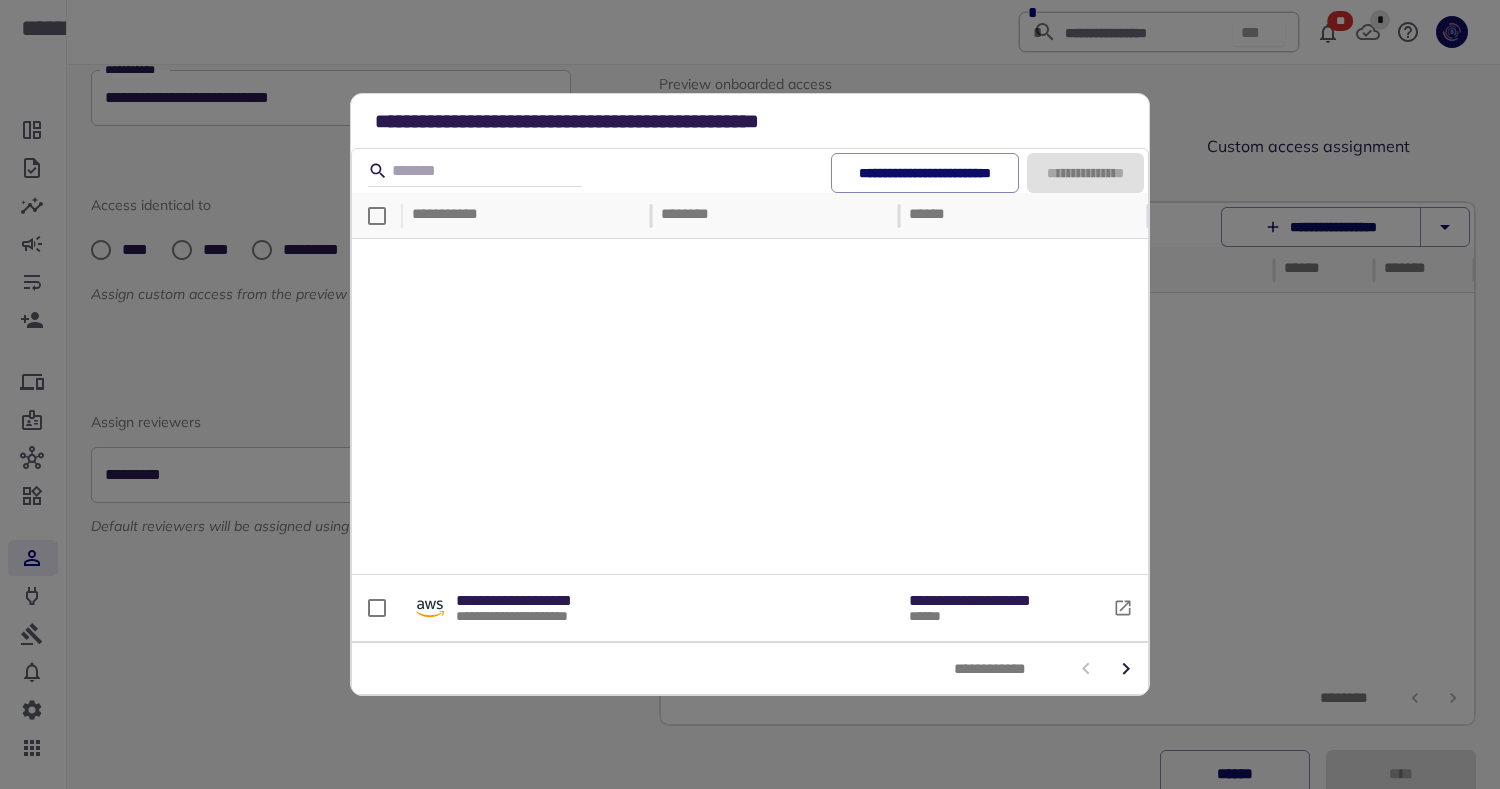 scroll, scrollTop: 937, scrollLeft: 0, axis: vertical 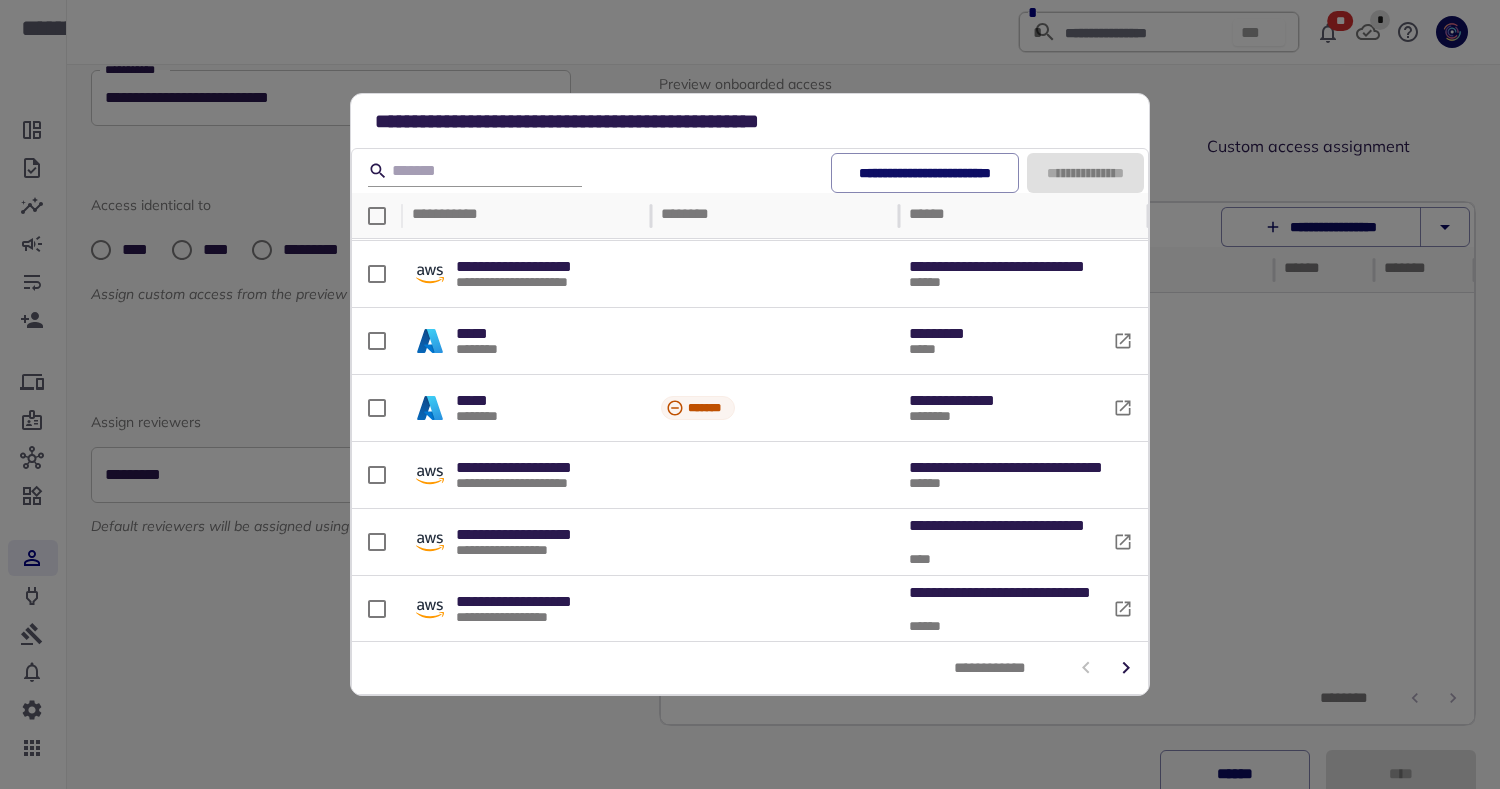 click at bounding box center [475, 171] 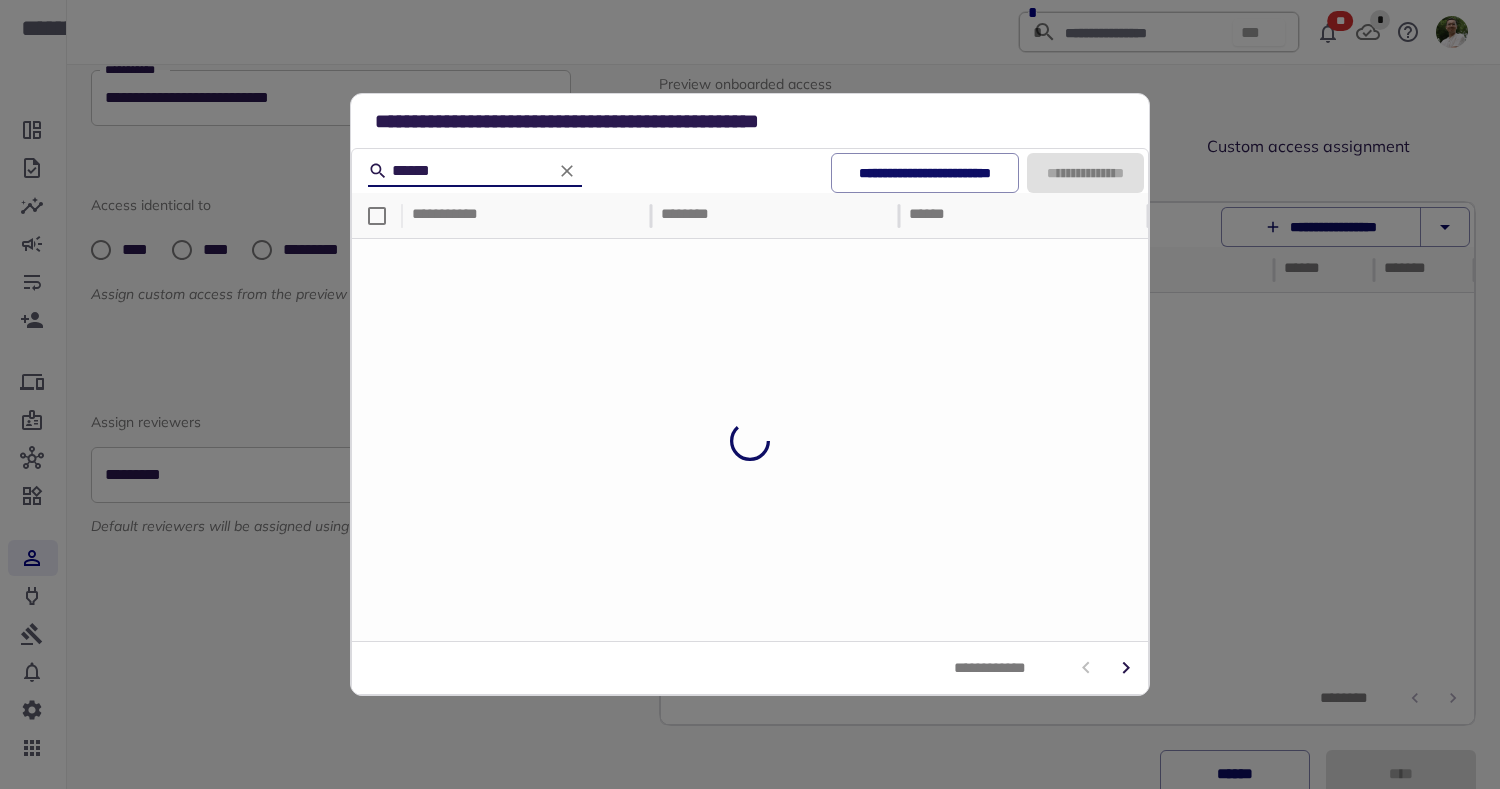 scroll, scrollTop: 0, scrollLeft: 0, axis: both 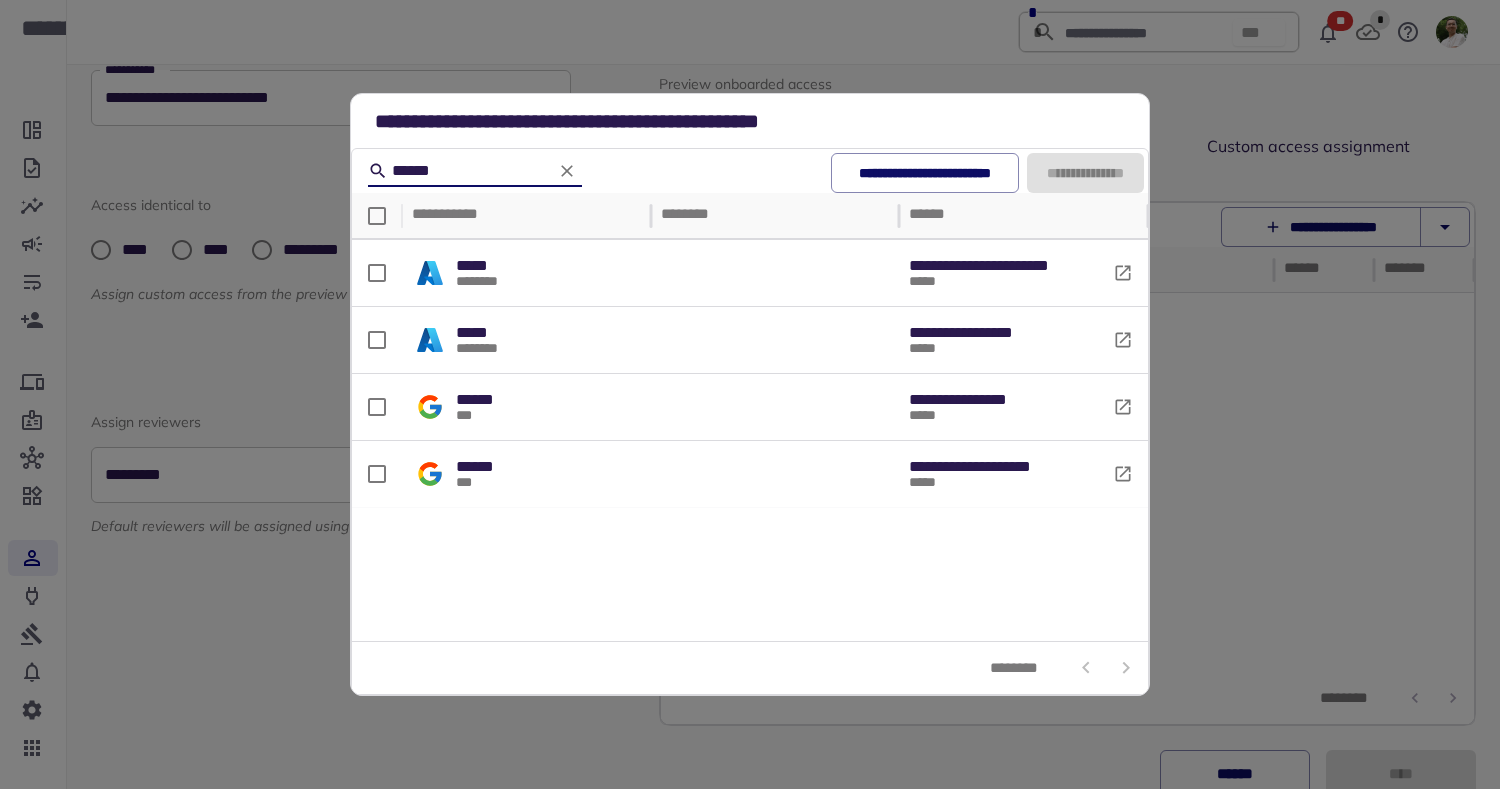 type on "******" 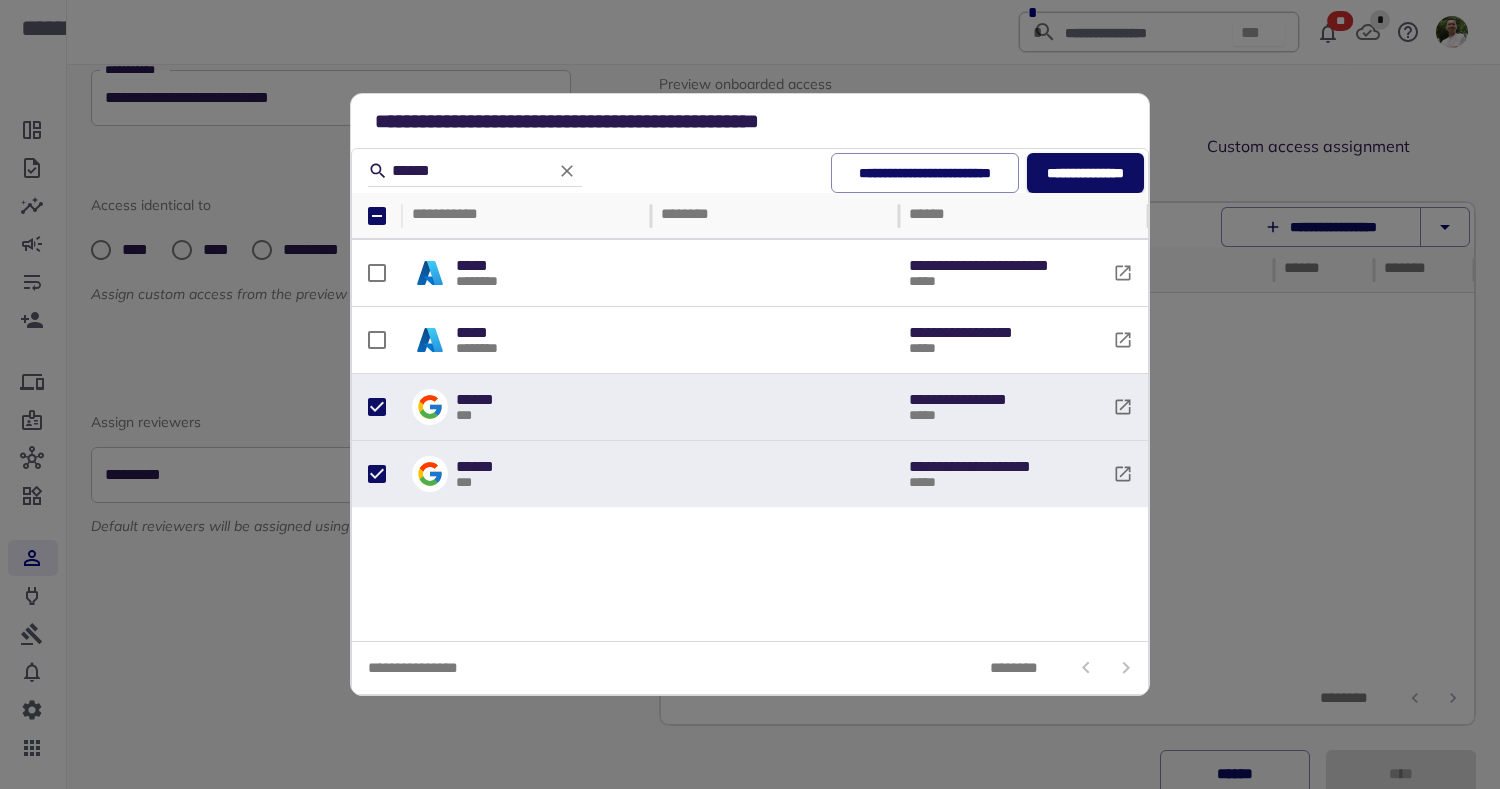 click on "**********" at bounding box center (1085, 173) 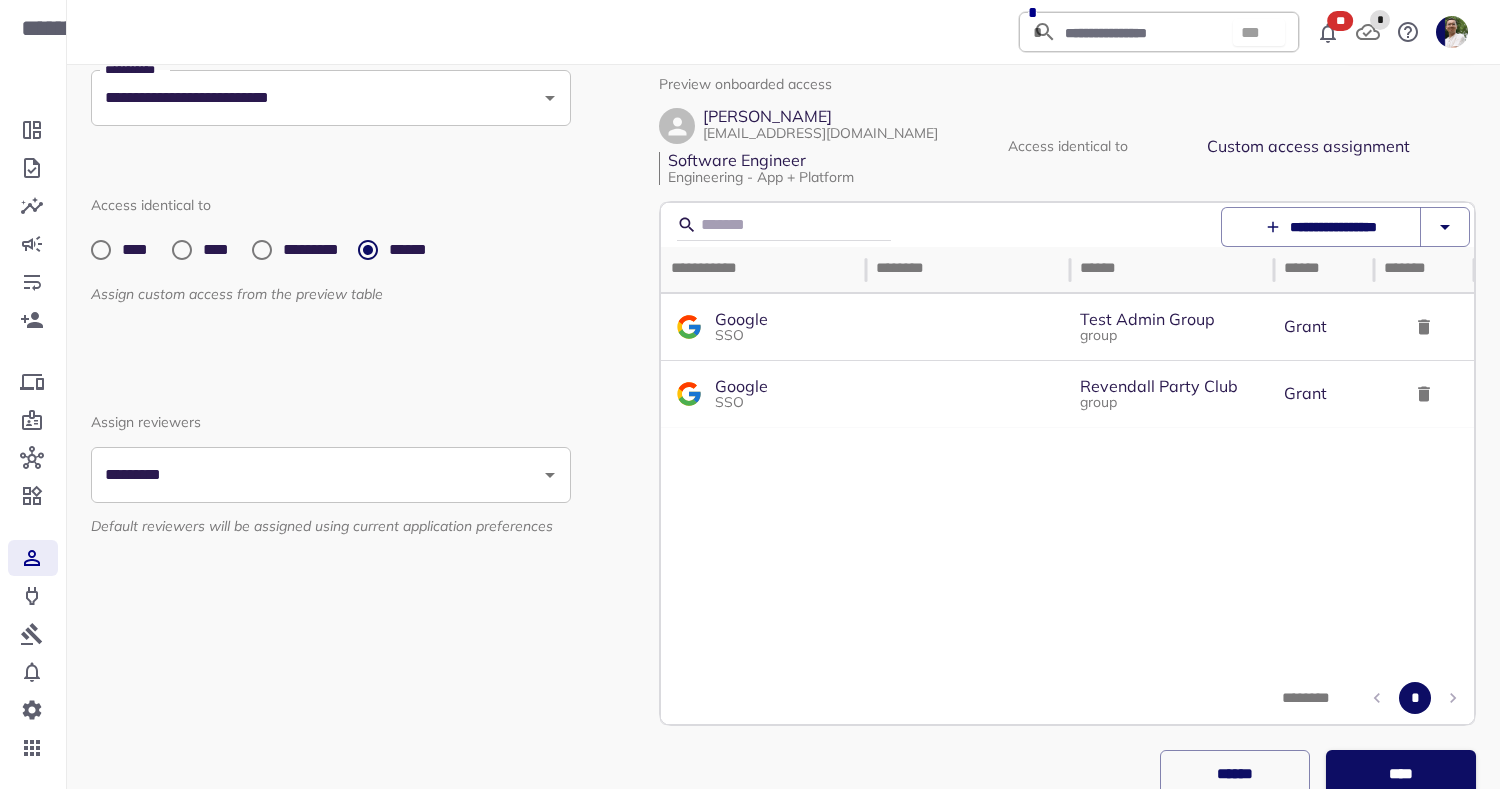 click on "****" at bounding box center (1401, 774) 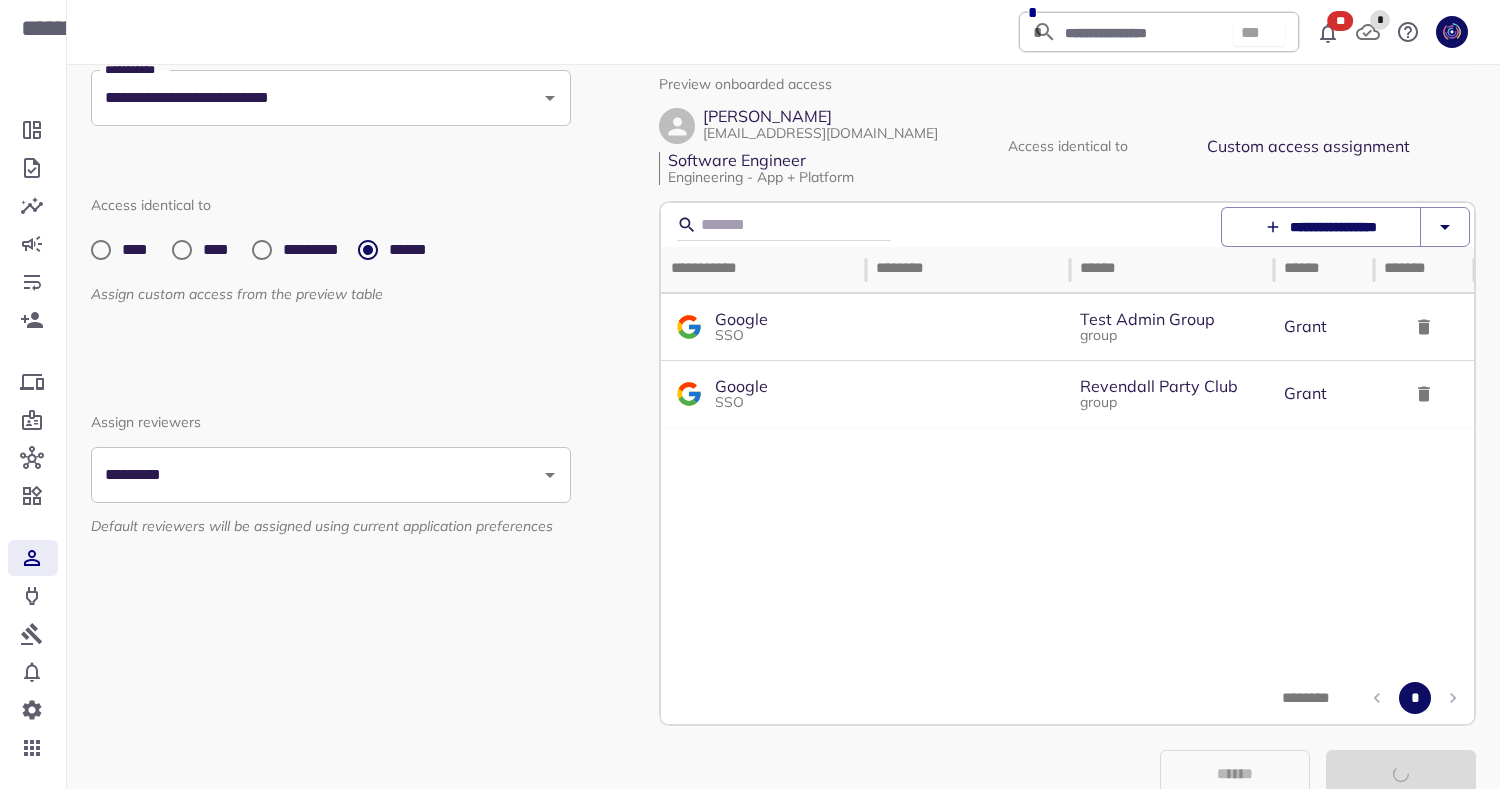 scroll, scrollTop: 0, scrollLeft: 0, axis: both 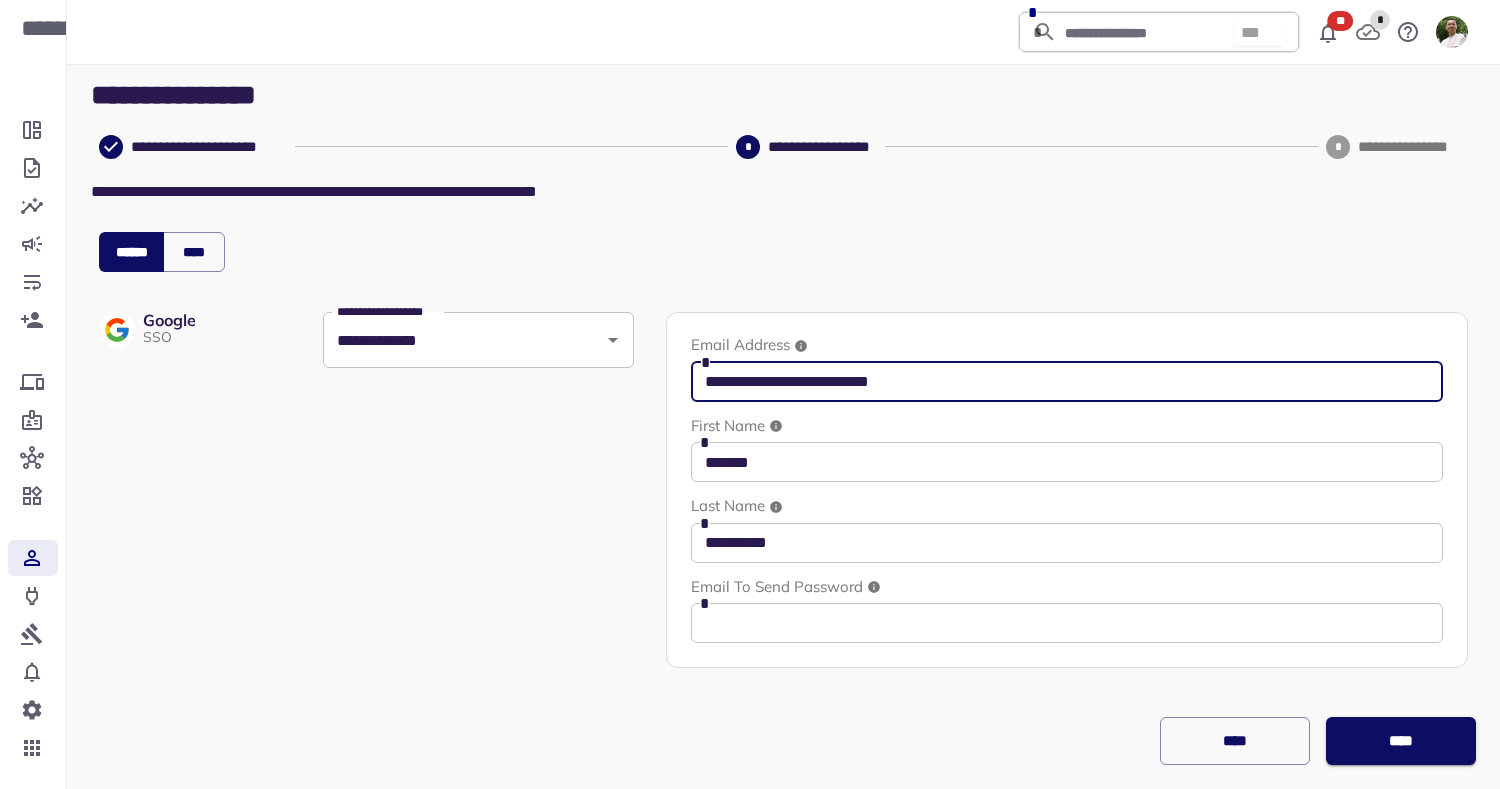 drag, startPoint x: 915, startPoint y: 385, endPoint x: 966, endPoint y: 385, distance: 51 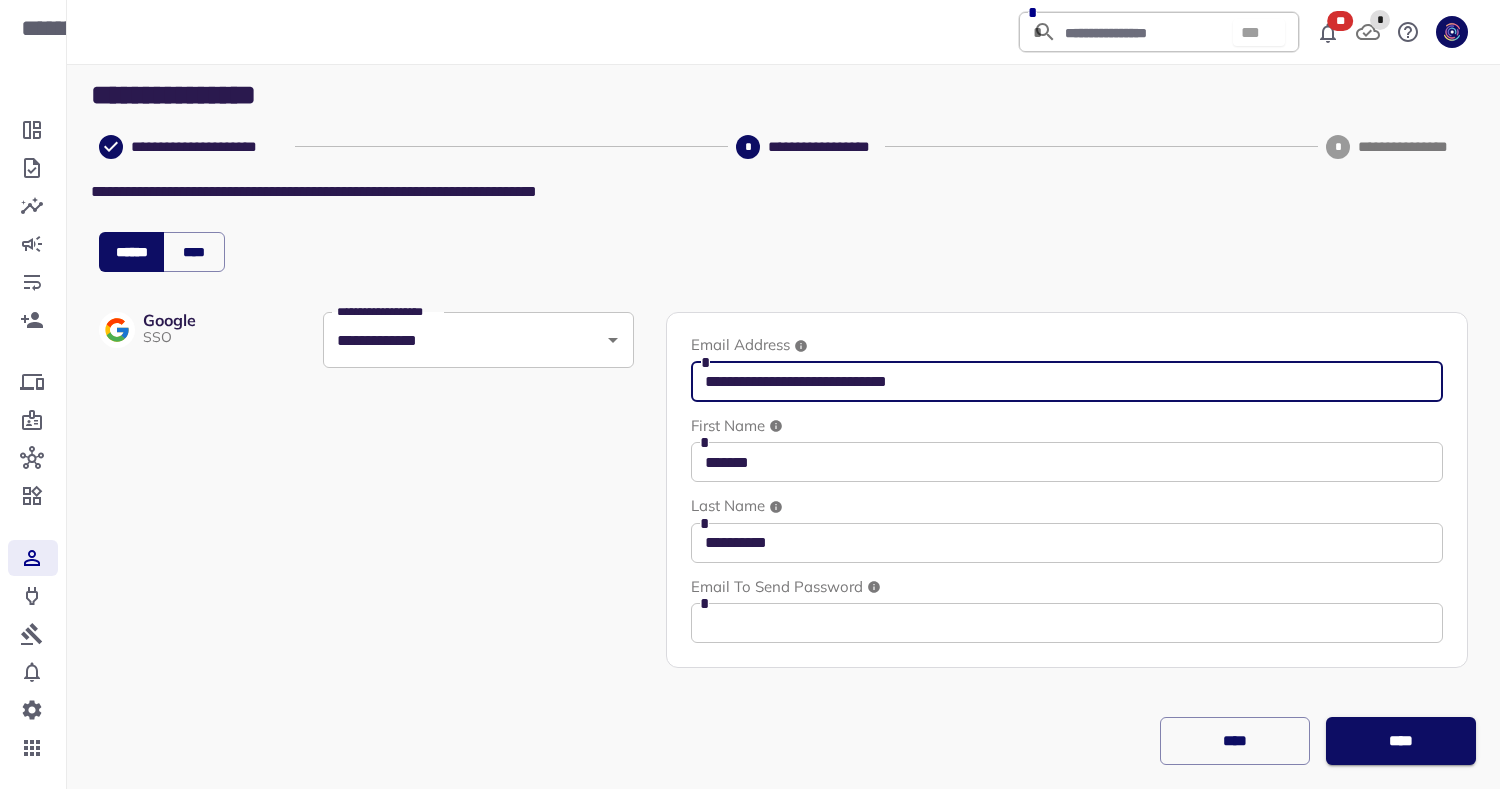 type on "**********" 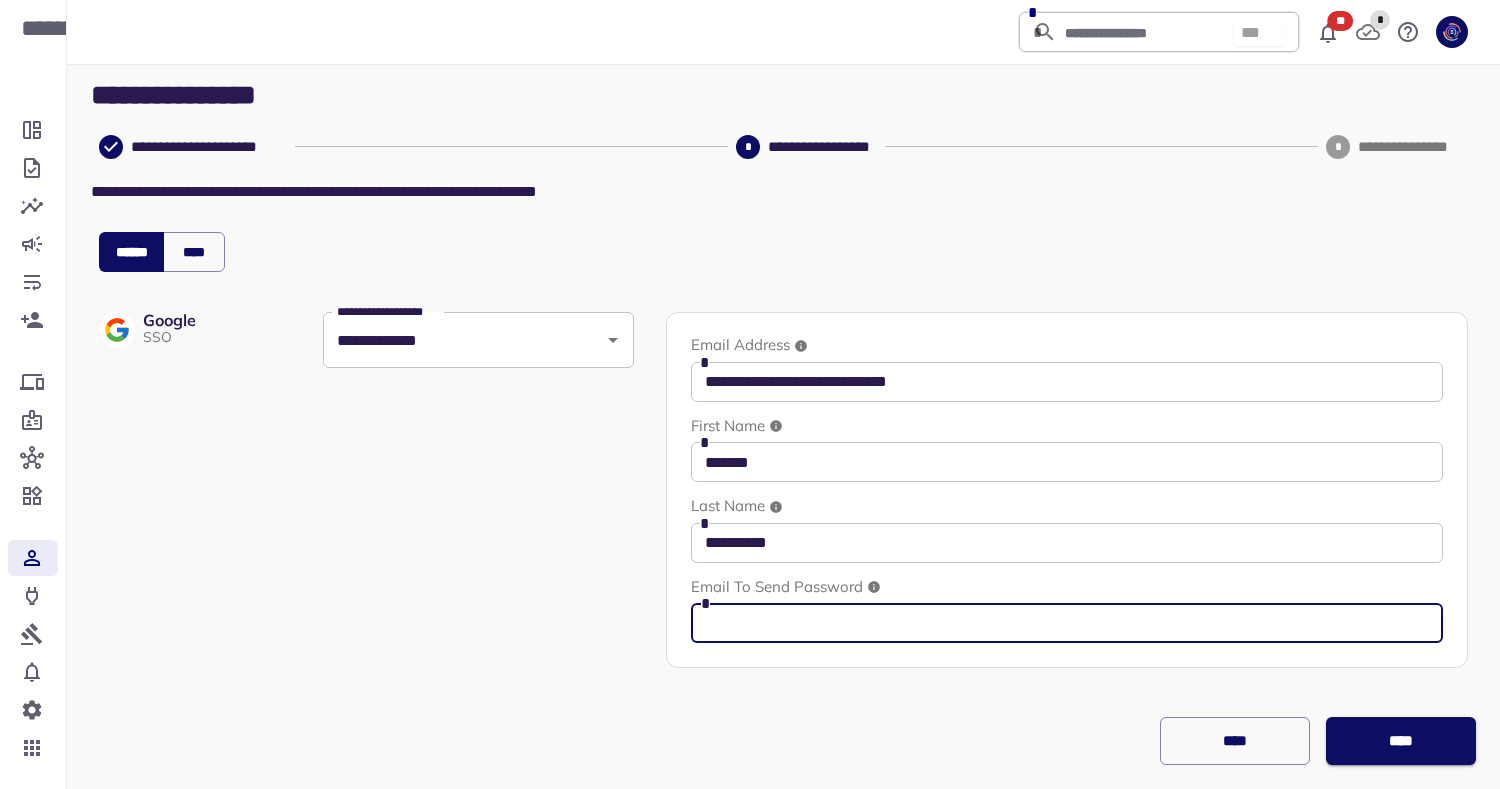 click at bounding box center (1067, 623) 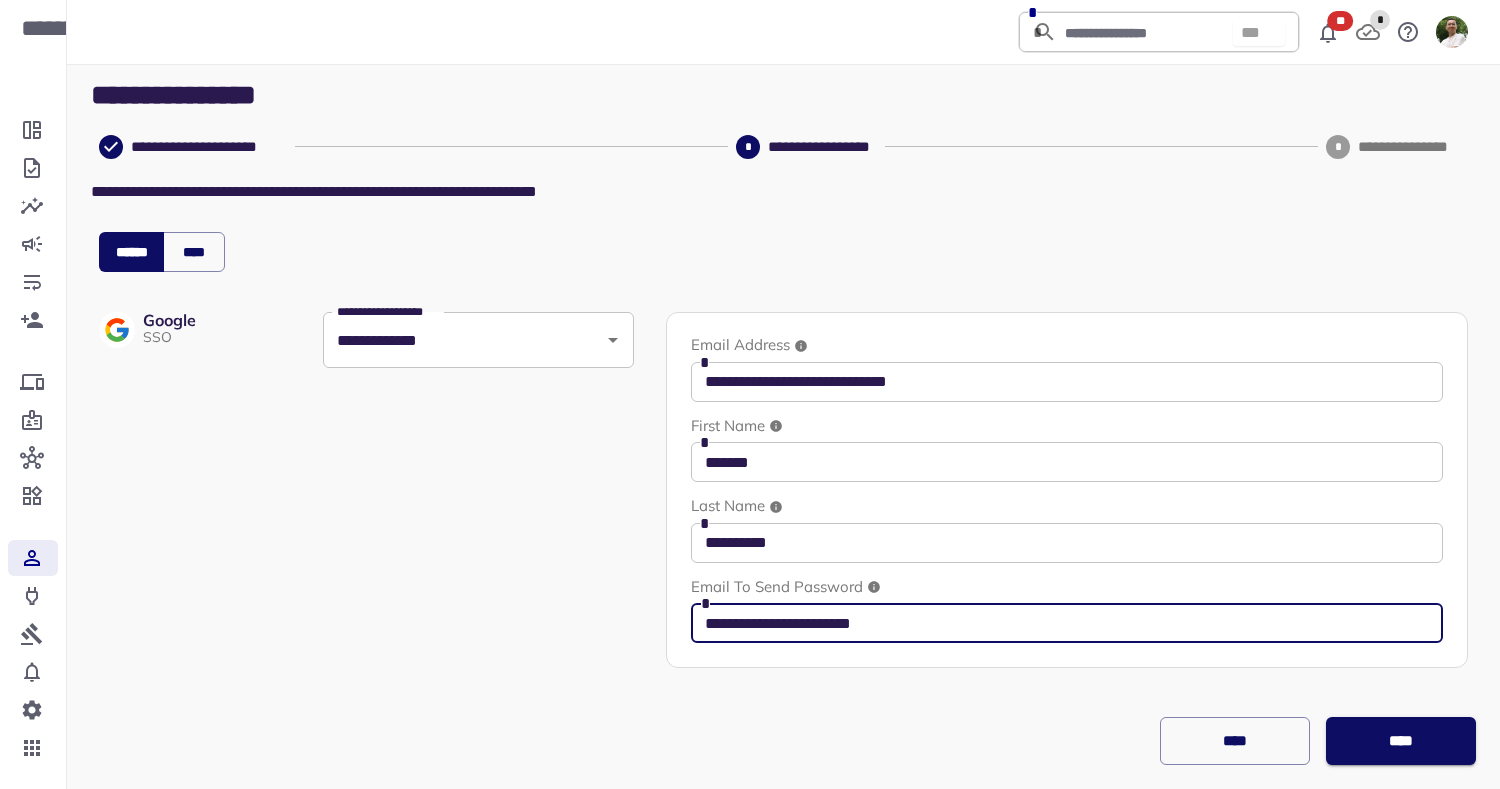 type on "**********" 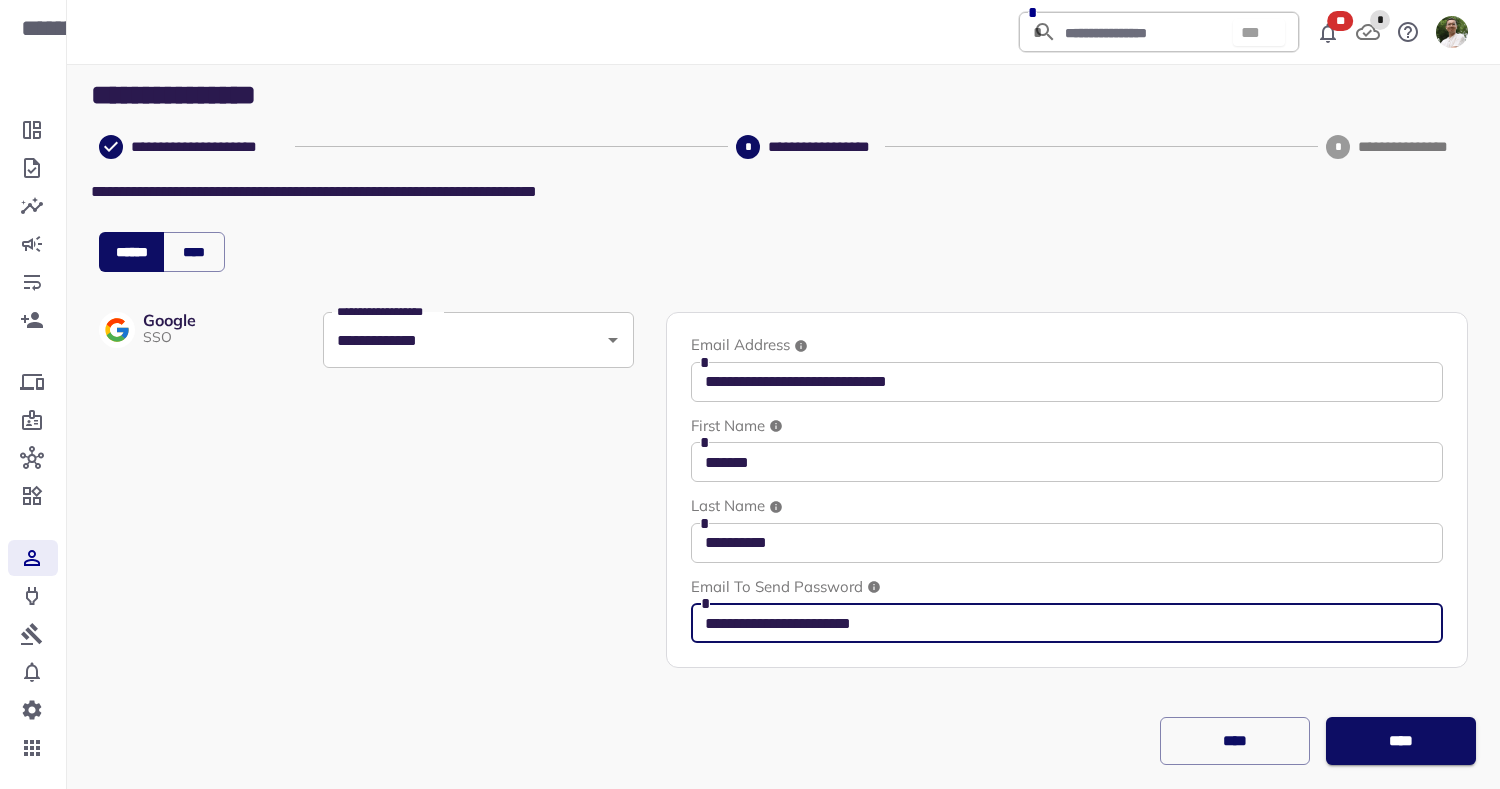 click on "****" at bounding box center (1400, 741) 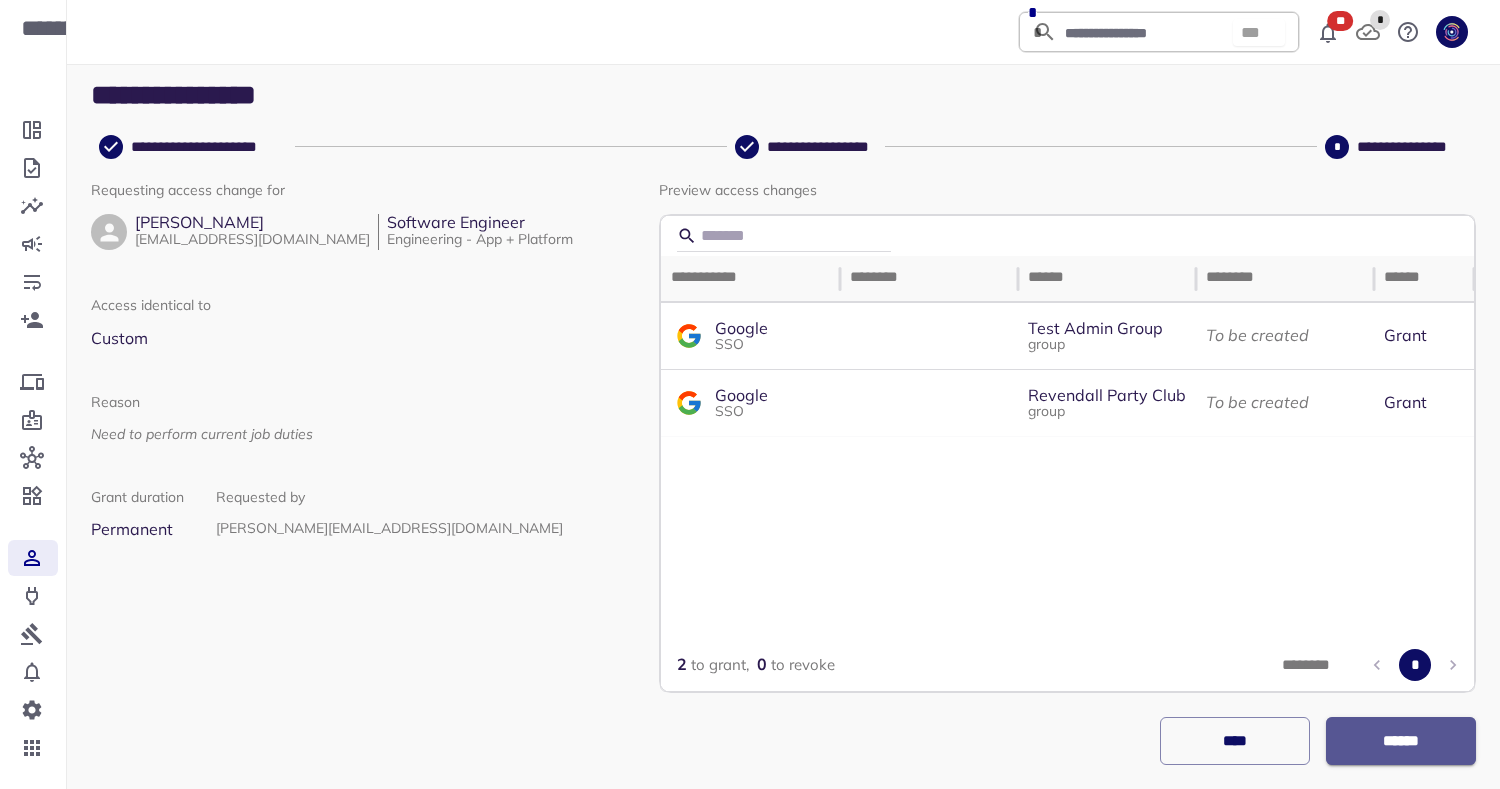 click on "******" at bounding box center (1400, 741) 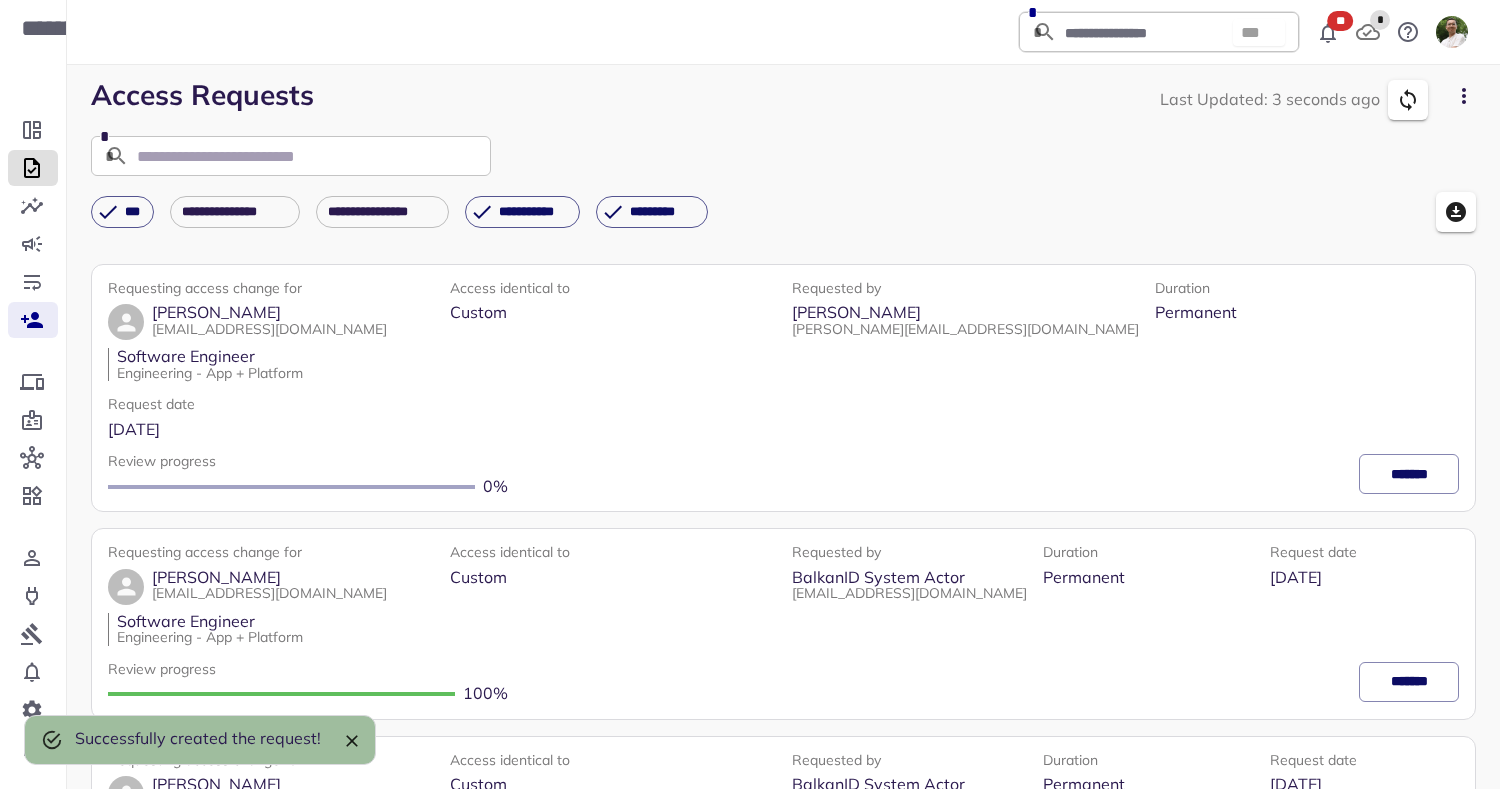 click at bounding box center (33, 168) 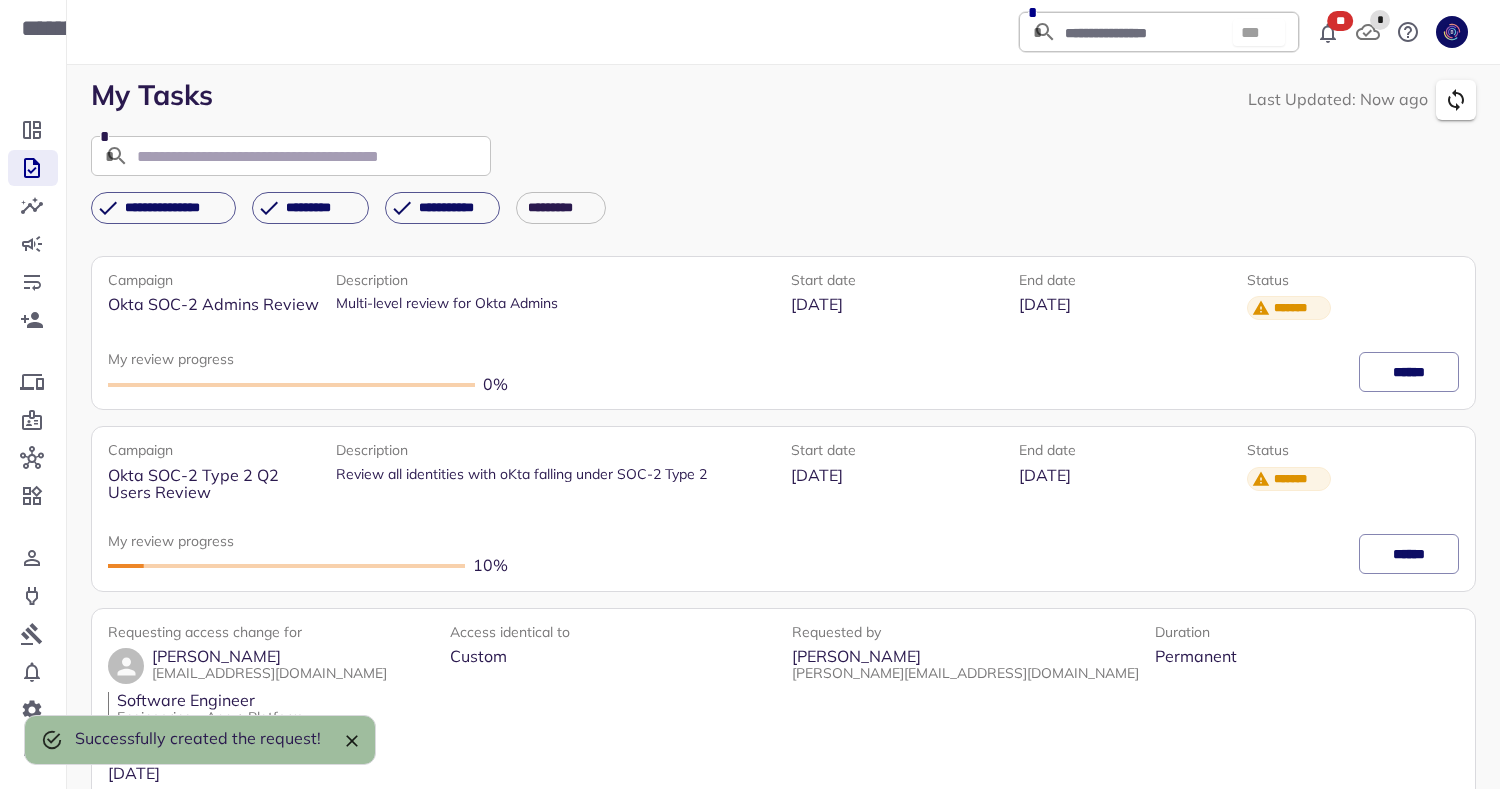 scroll, scrollTop: 26, scrollLeft: 0, axis: vertical 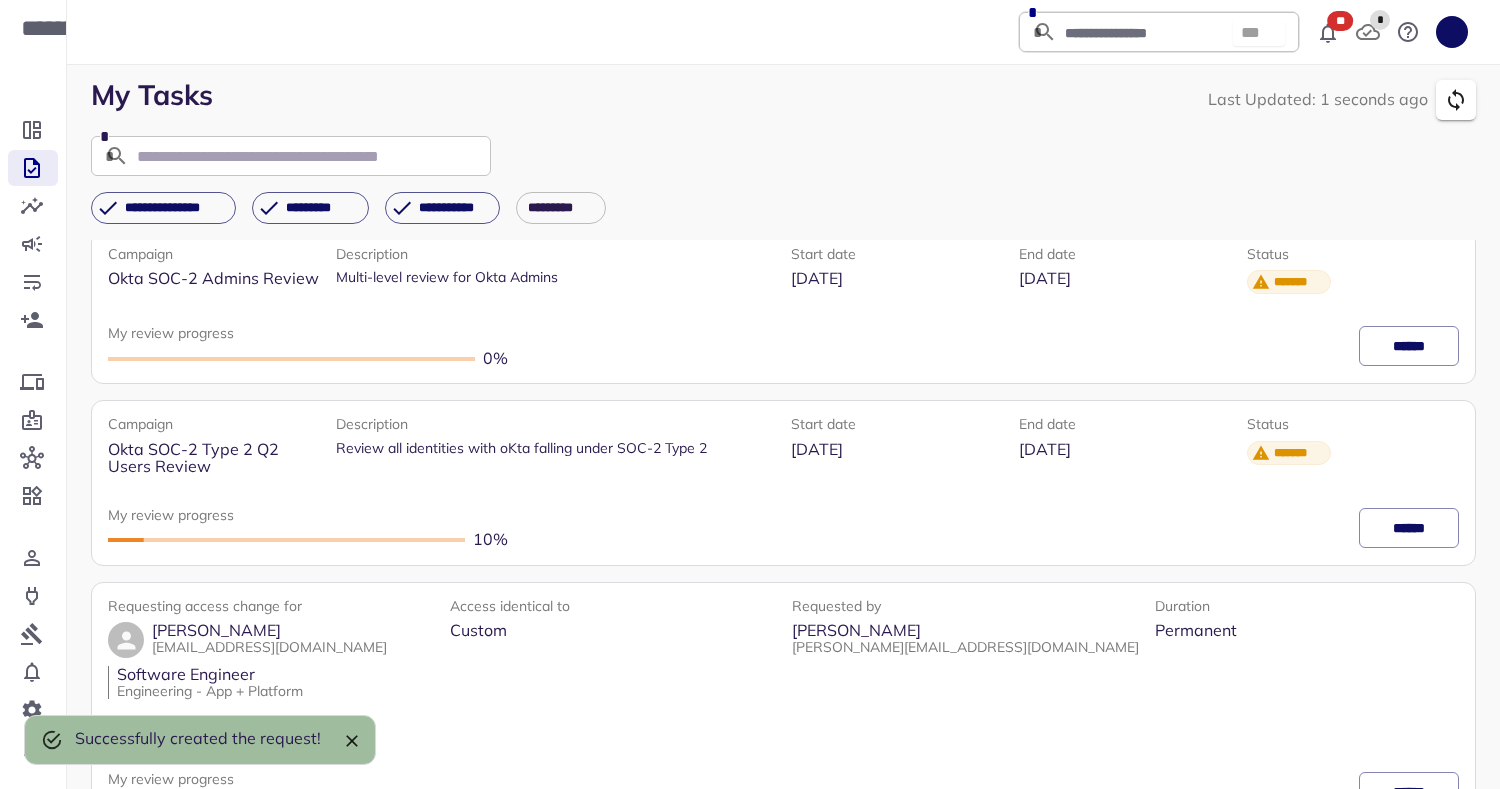 click on "******" at bounding box center (1409, 792) 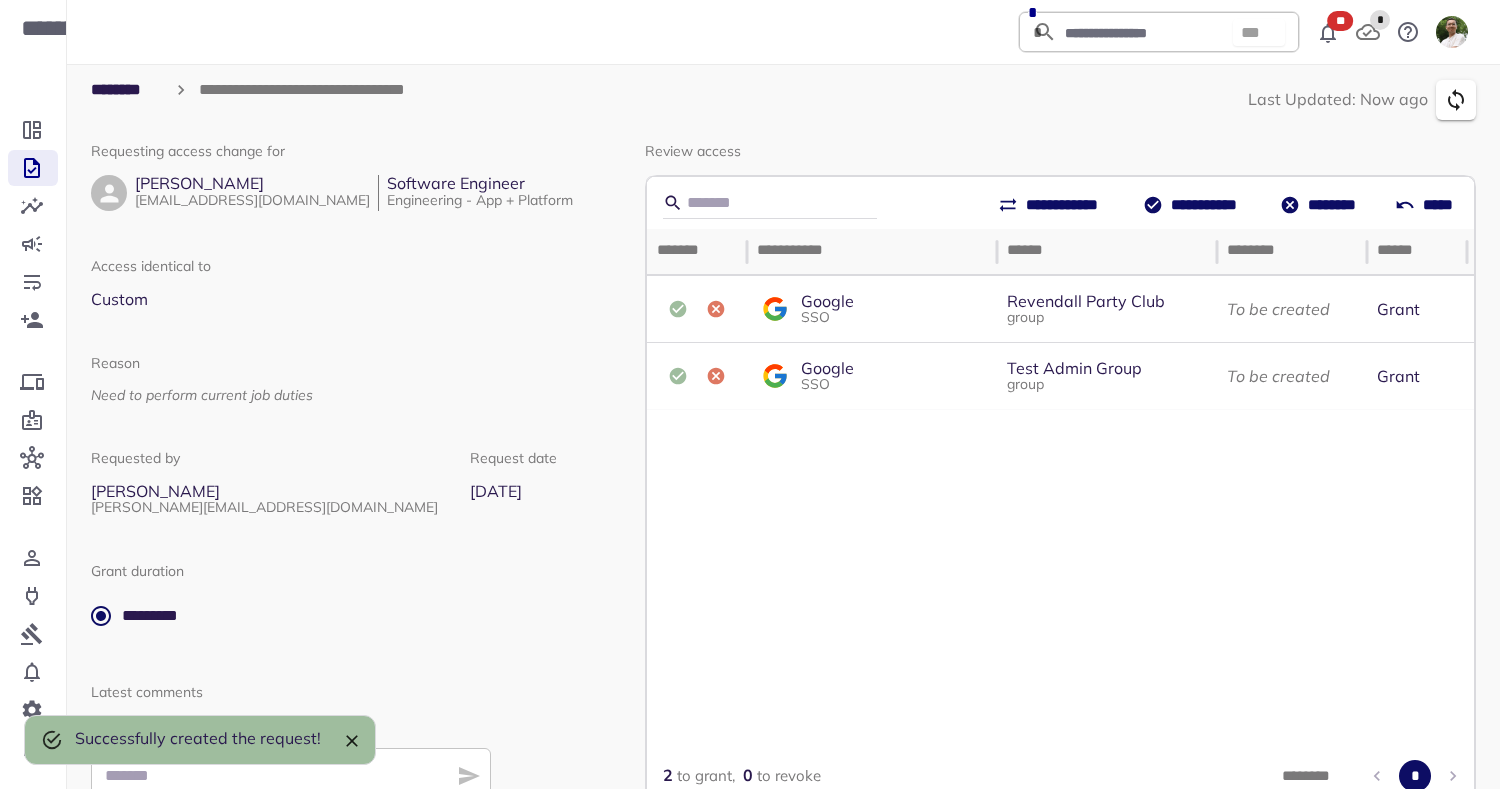 click on "**********" at bounding box center (1192, 205) 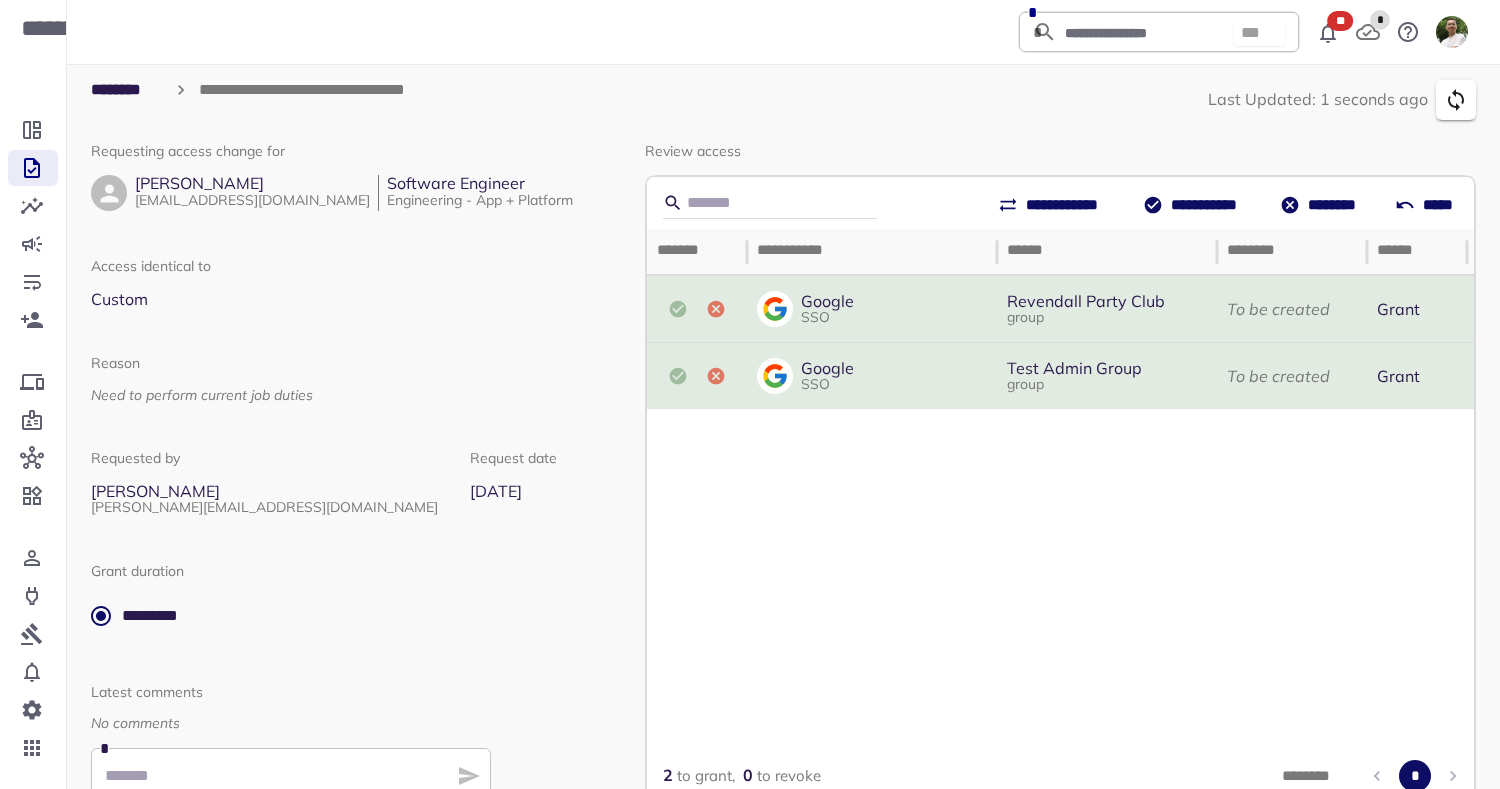 scroll, scrollTop: 111, scrollLeft: 0, axis: vertical 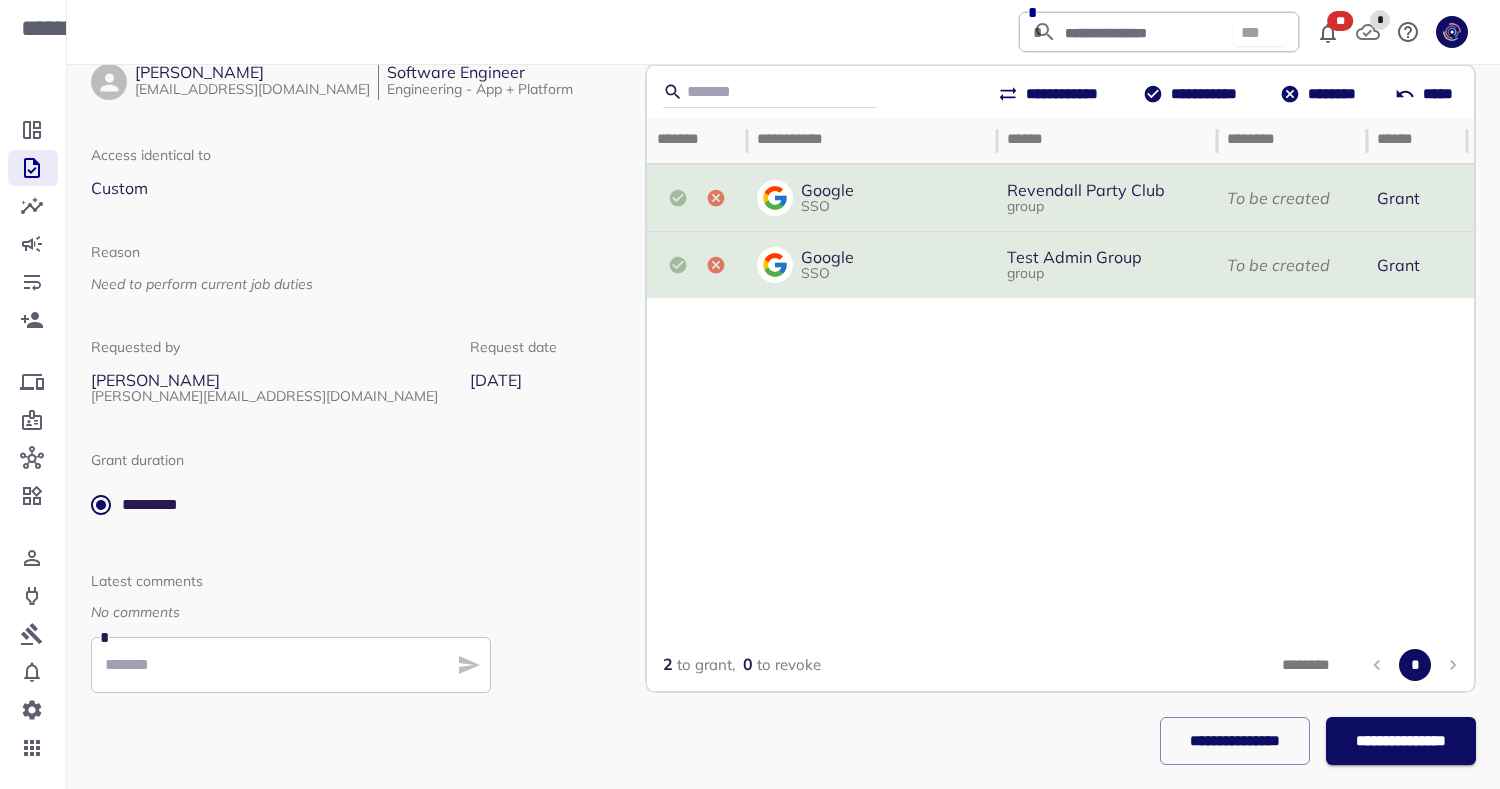 click on "**********" at bounding box center (1400, 741) 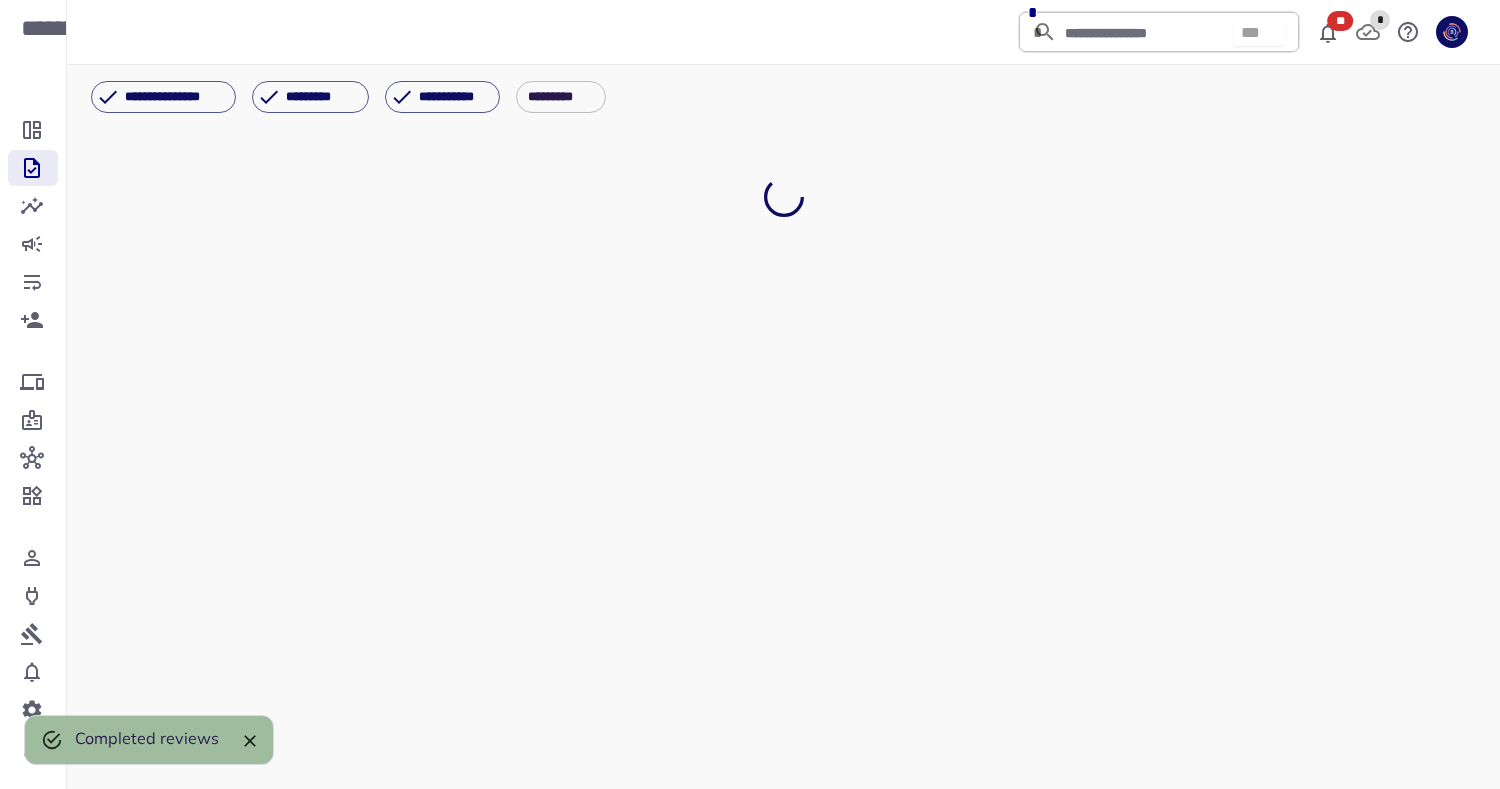 scroll, scrollTop: 0, scrollLeft: 0, axis: both 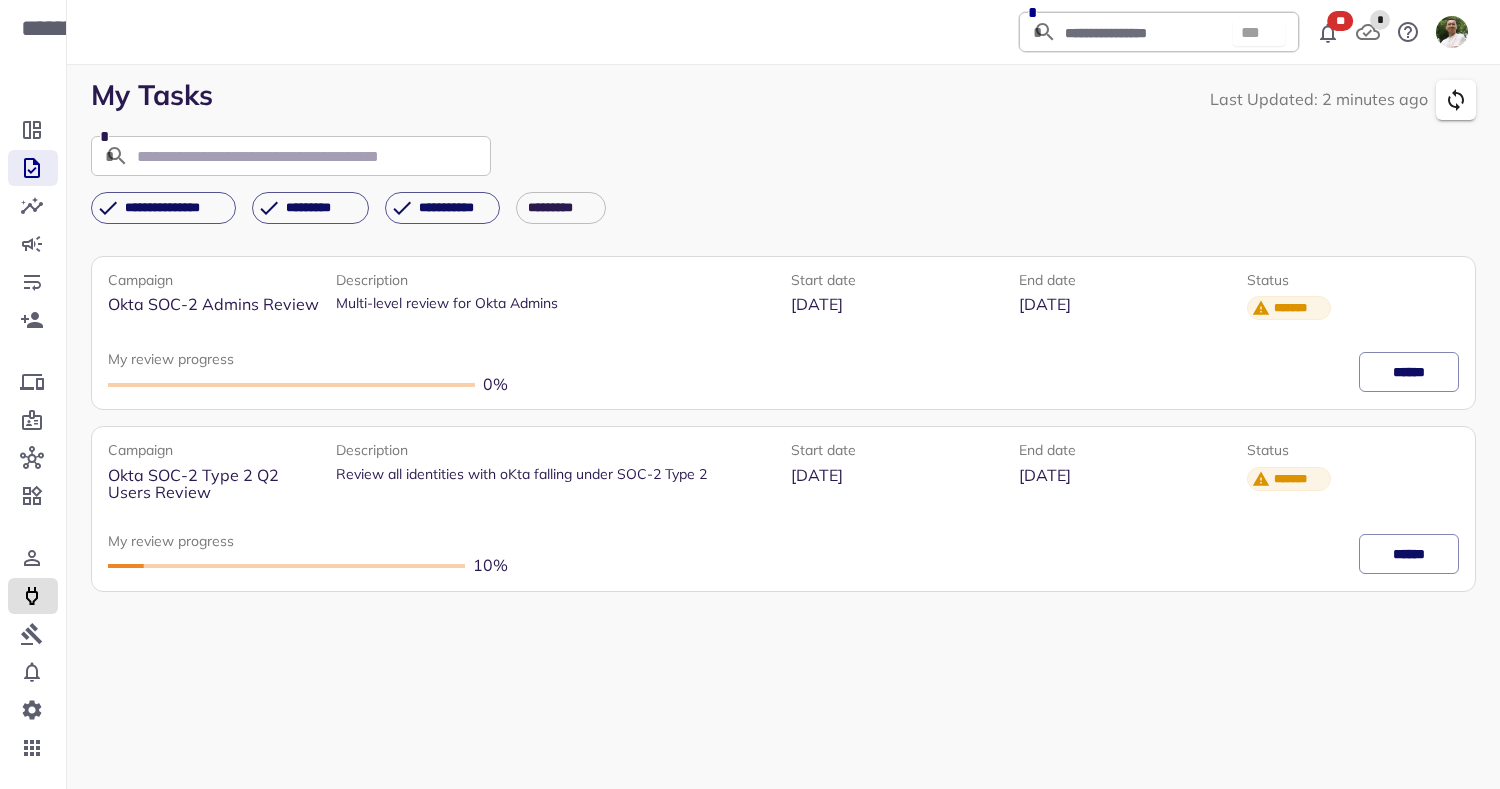 click at bounding box center (33, 596) 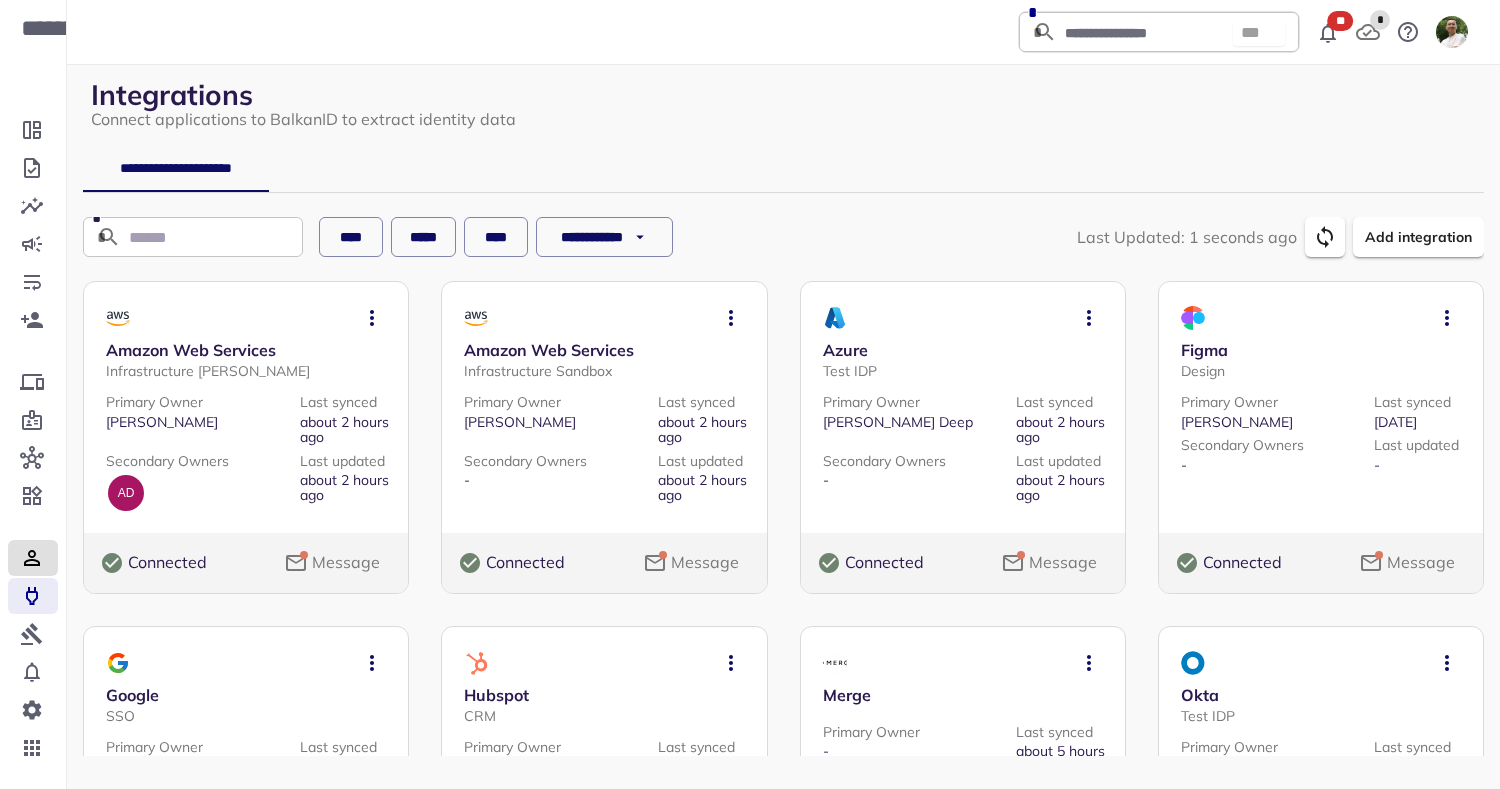 click at bounding box center (33, 558) 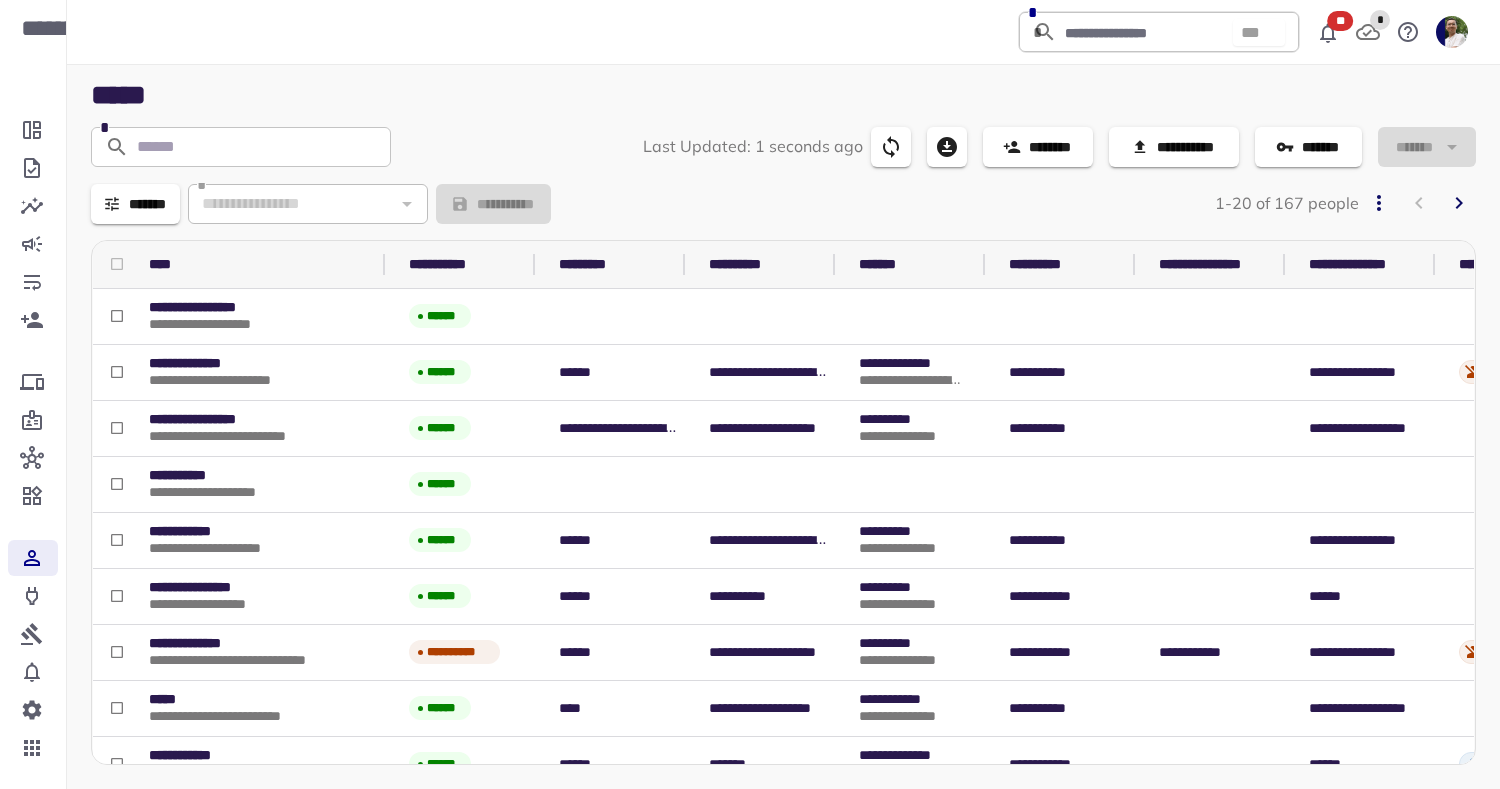 scroll, scrollTop: 645, scrollLeft: 0, axis: vertical 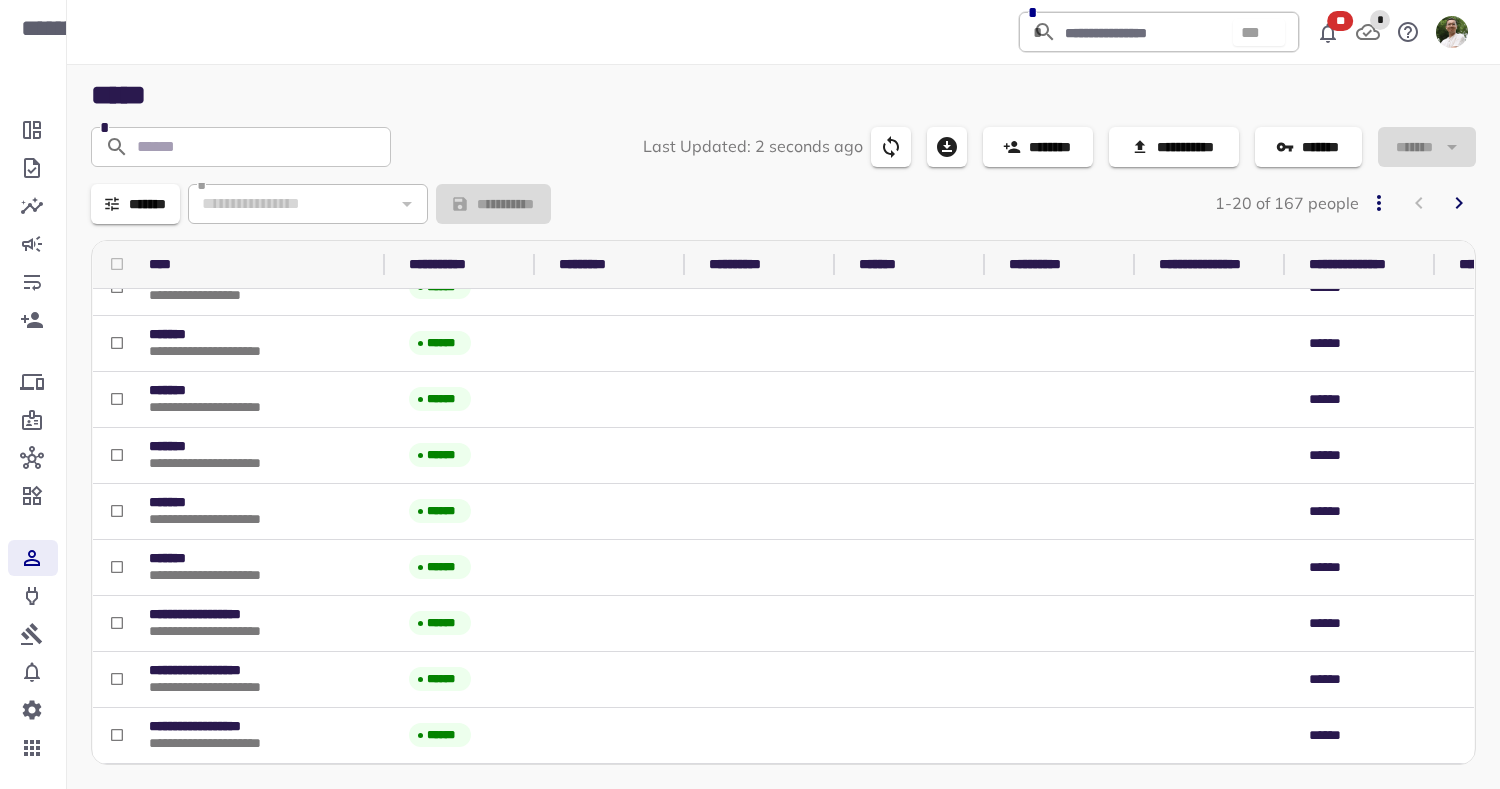 click 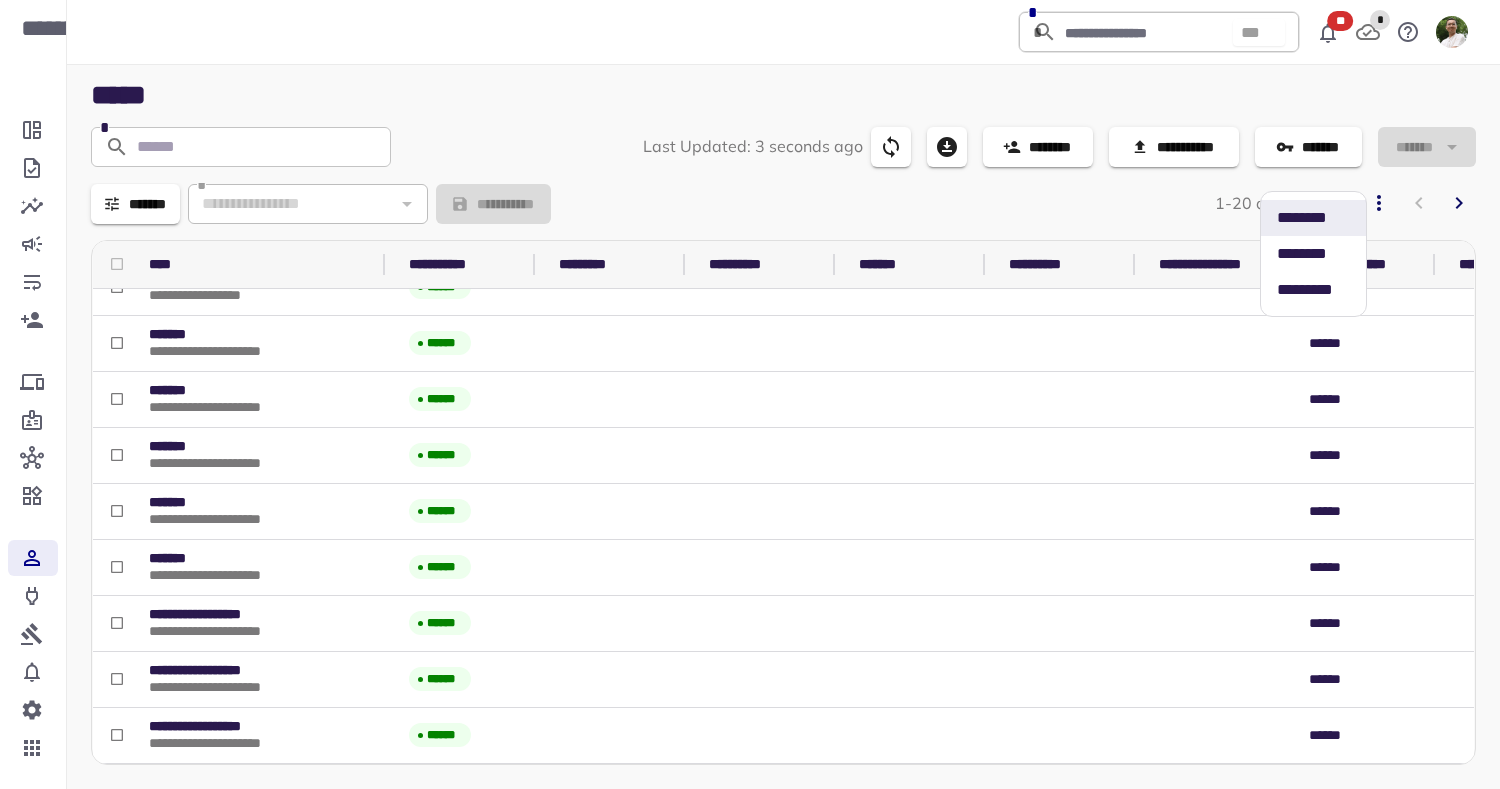 click on "*** *****" at bounding box center (1313, 290) 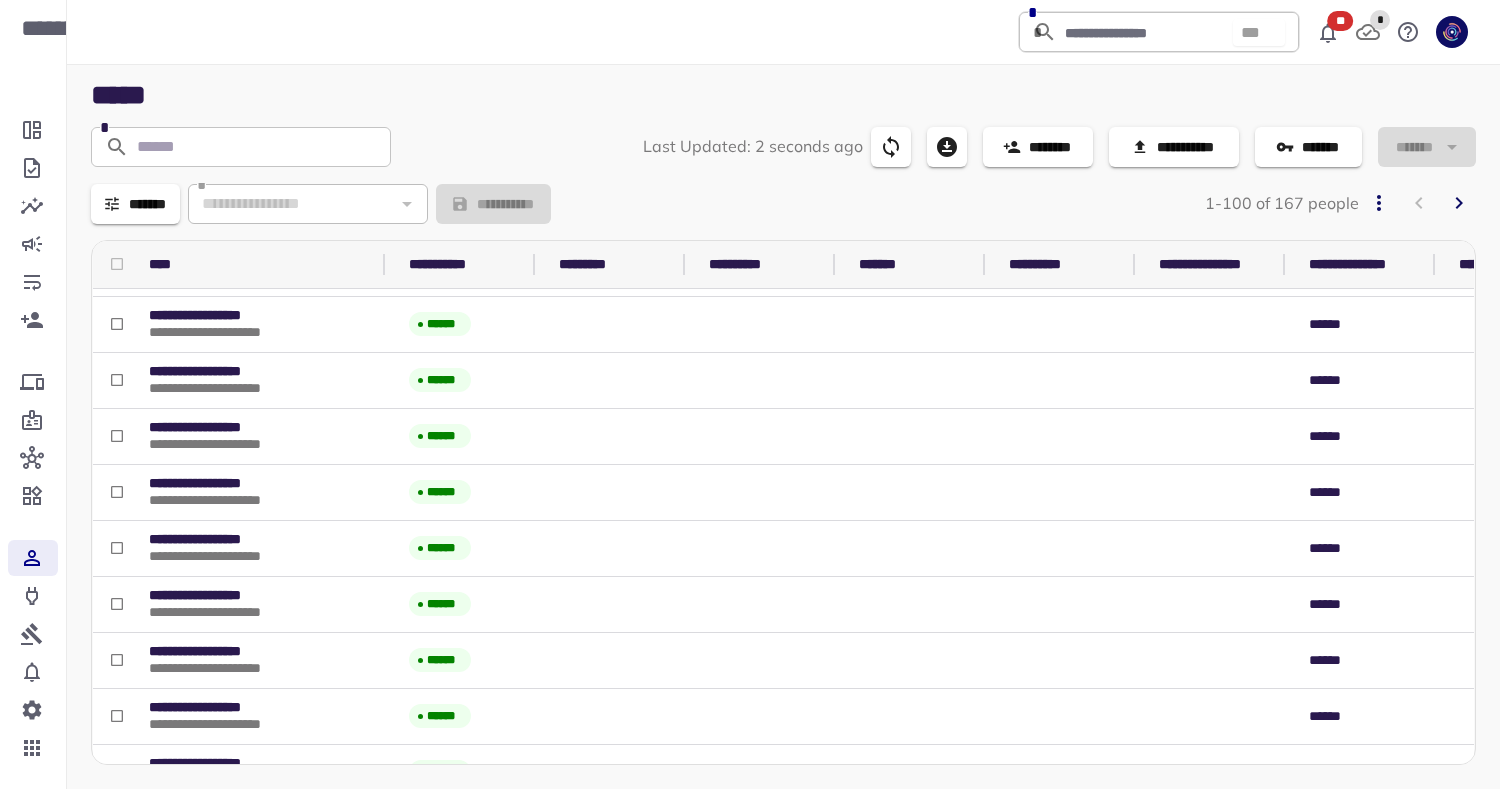 scroll, scrollTop: 5125, scrollLeft: 0, axis: vertical 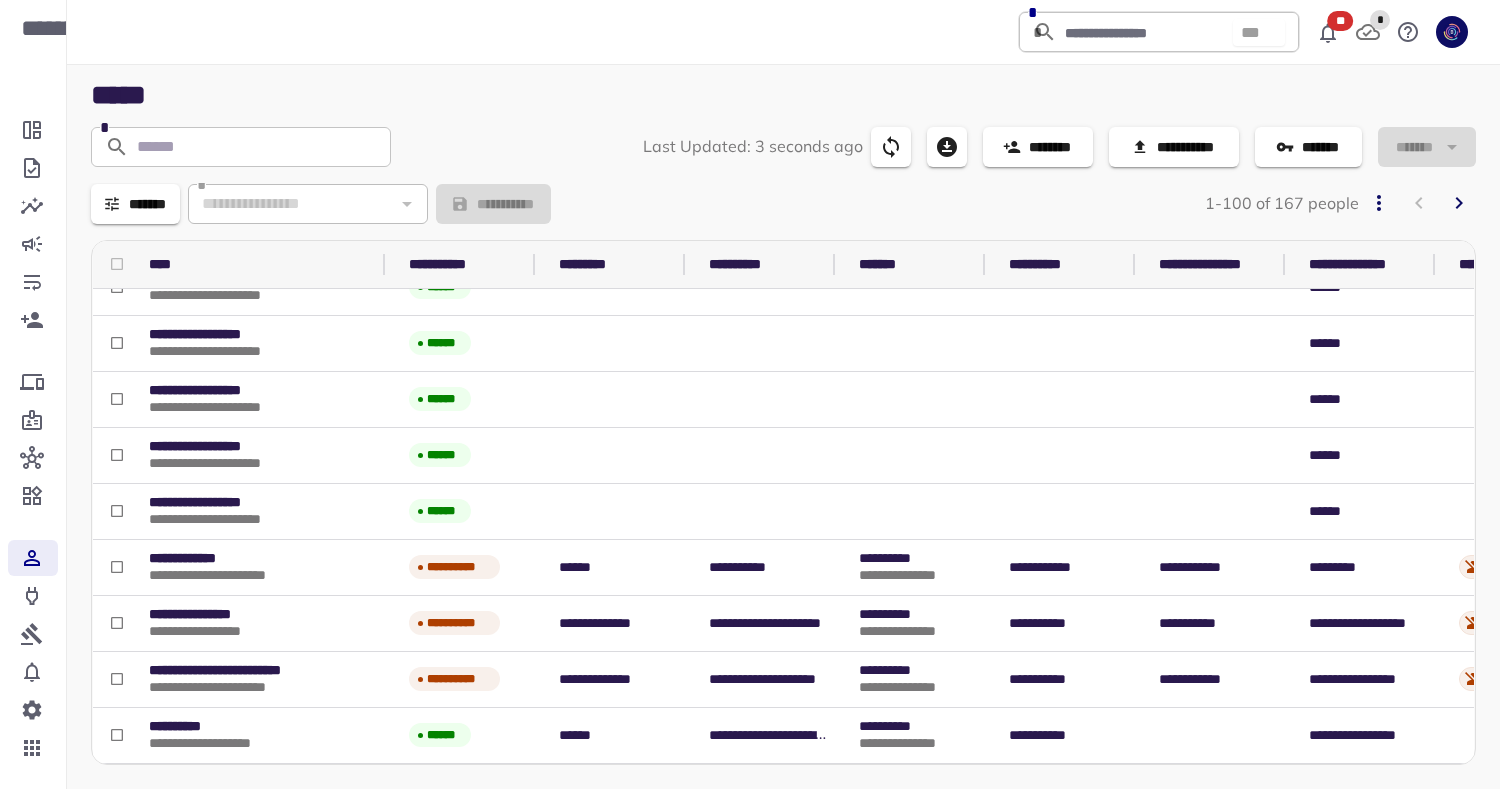 click 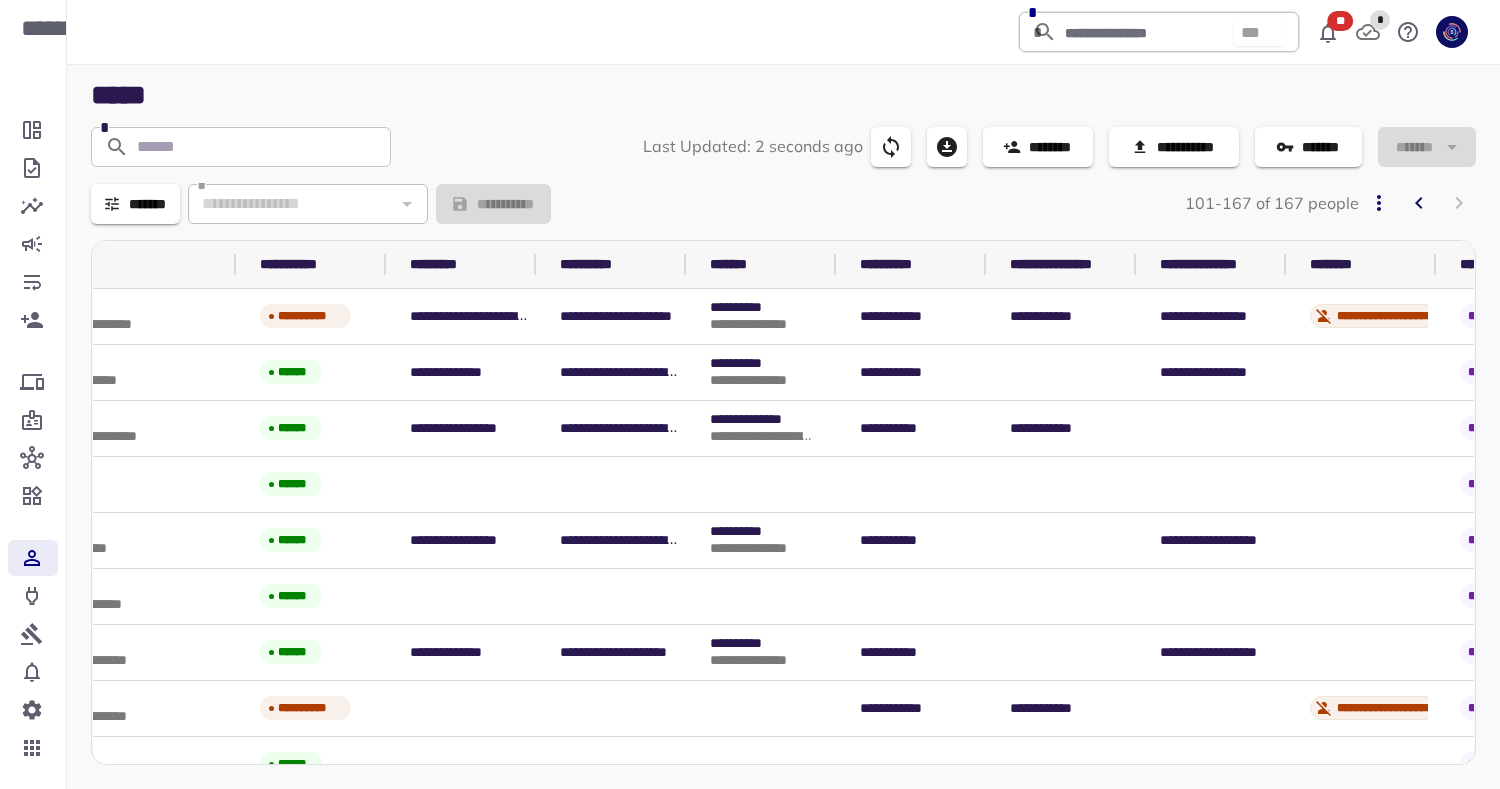 scroll, scrollTop: 504, scrollLeft: 469, axis: both 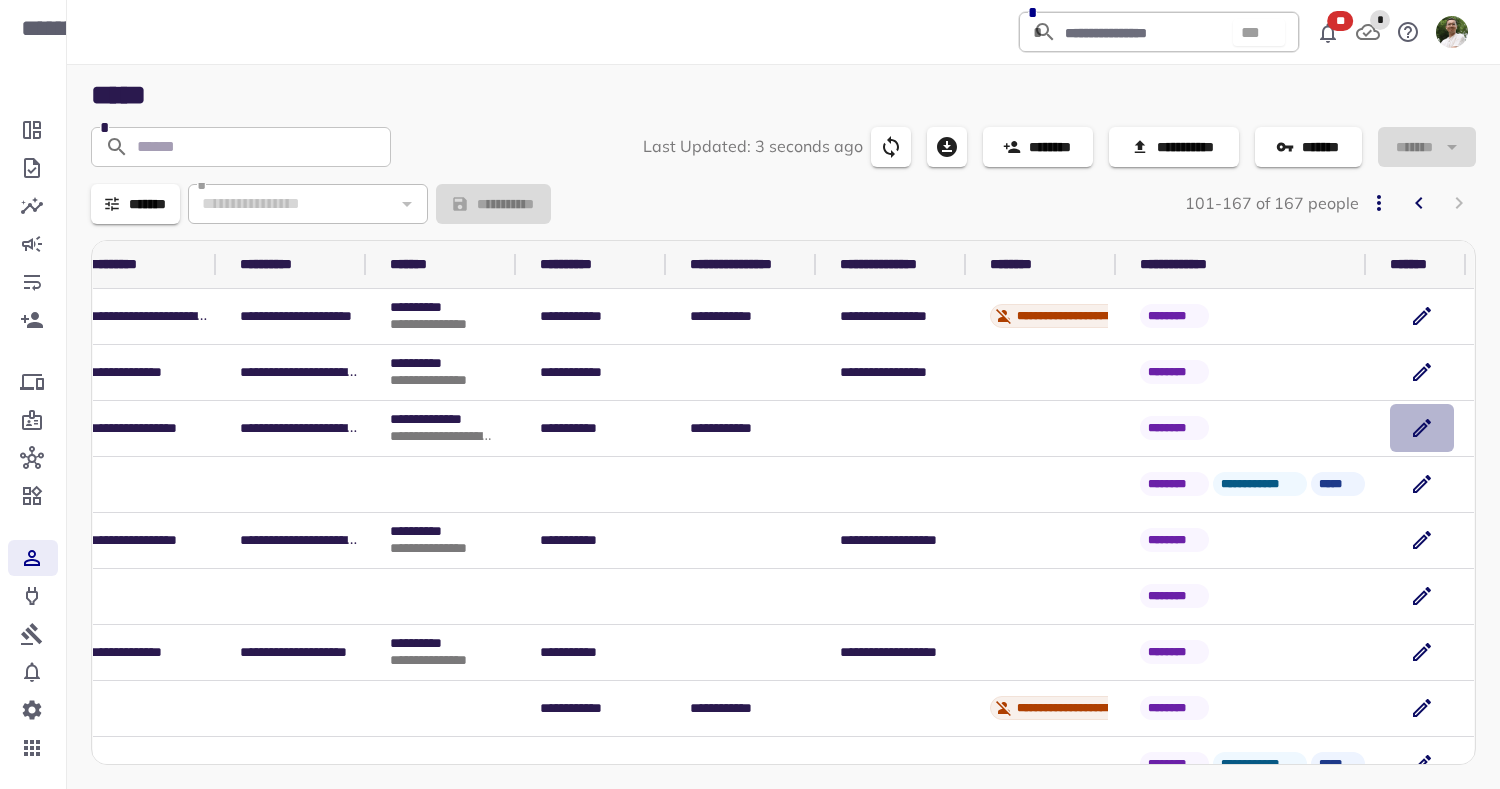 click 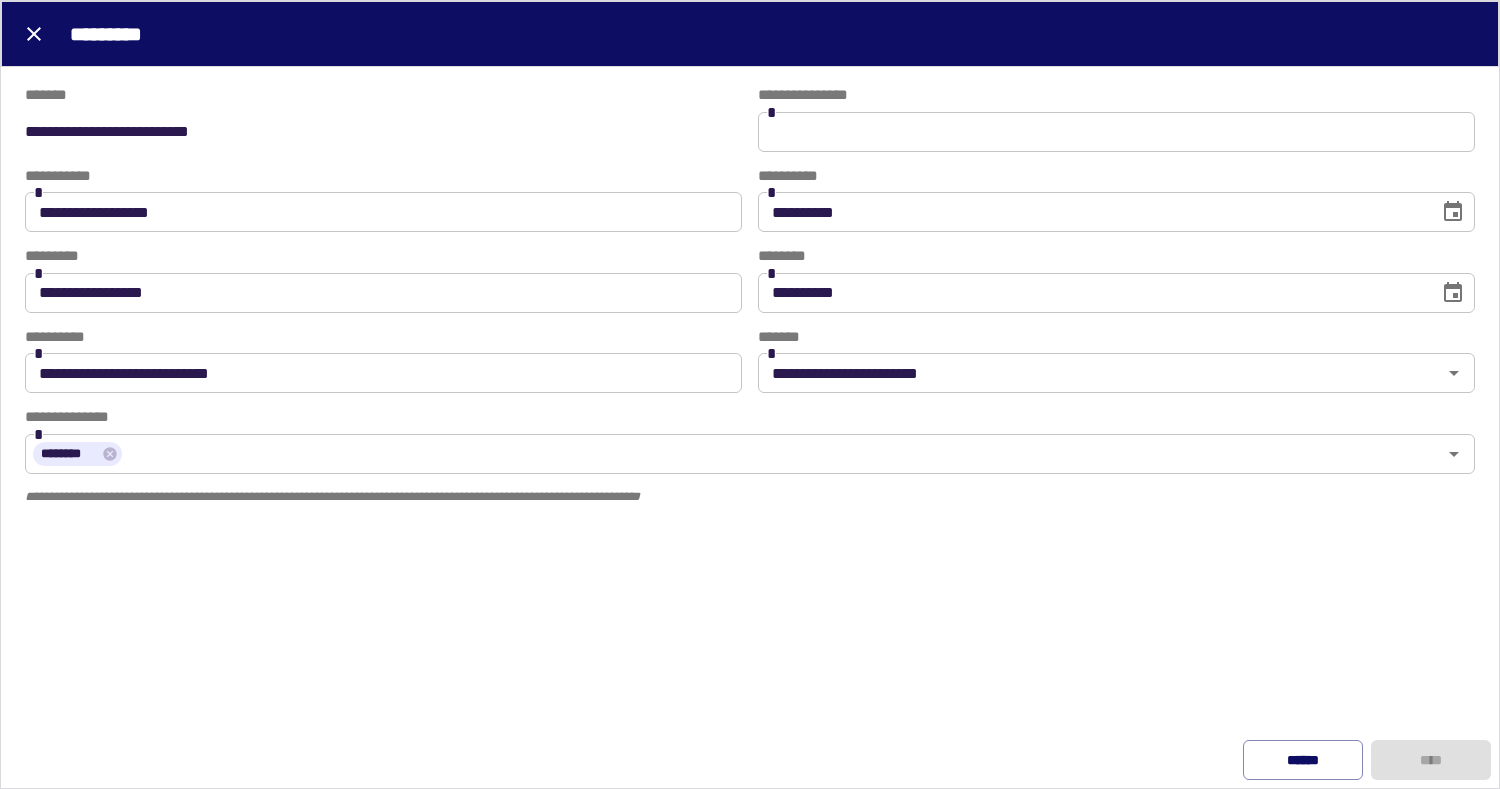 click on "**********" at bounding box center [1091, 212] 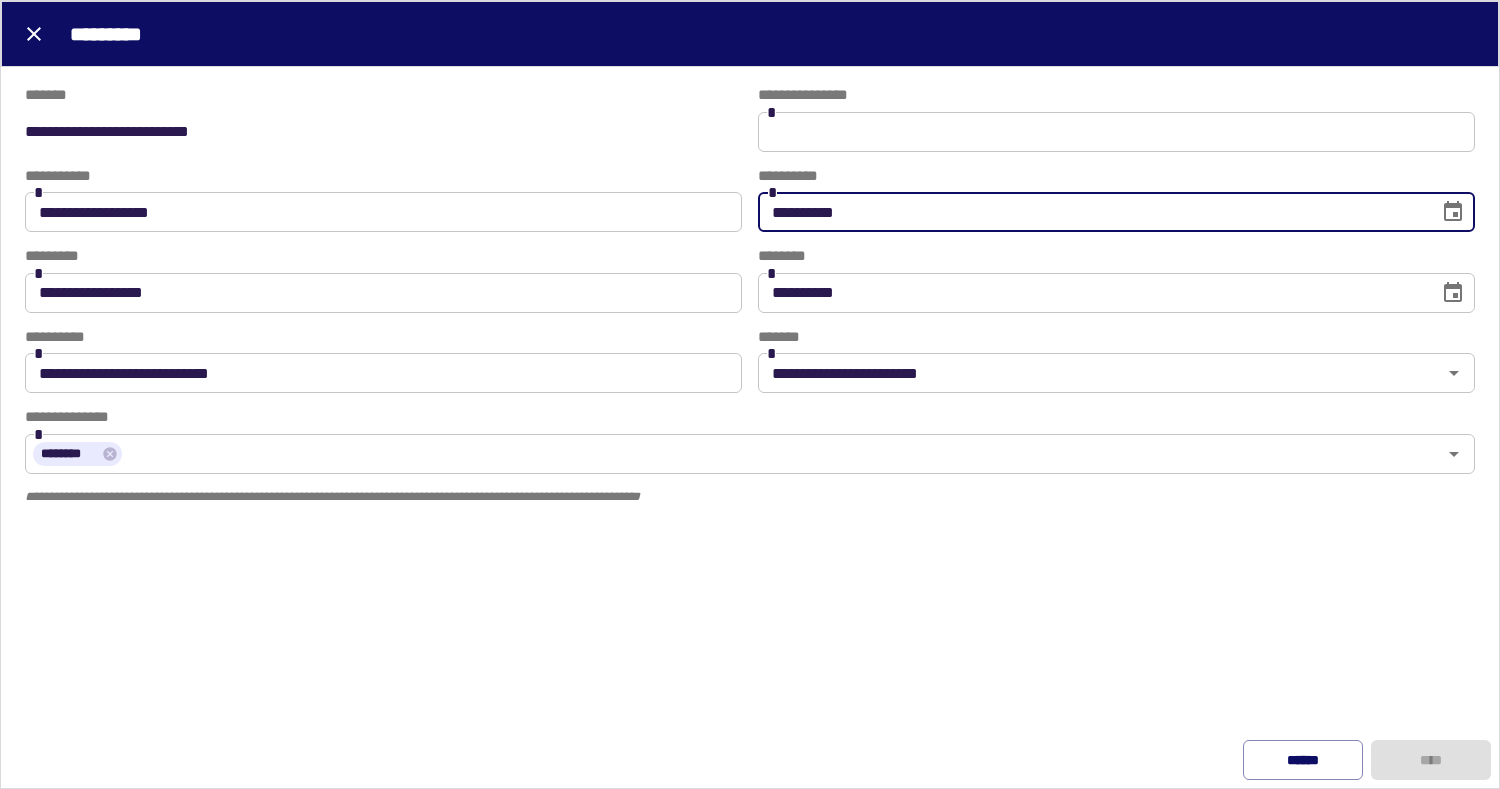 click on "**********" at bounding box center (1091, 212) 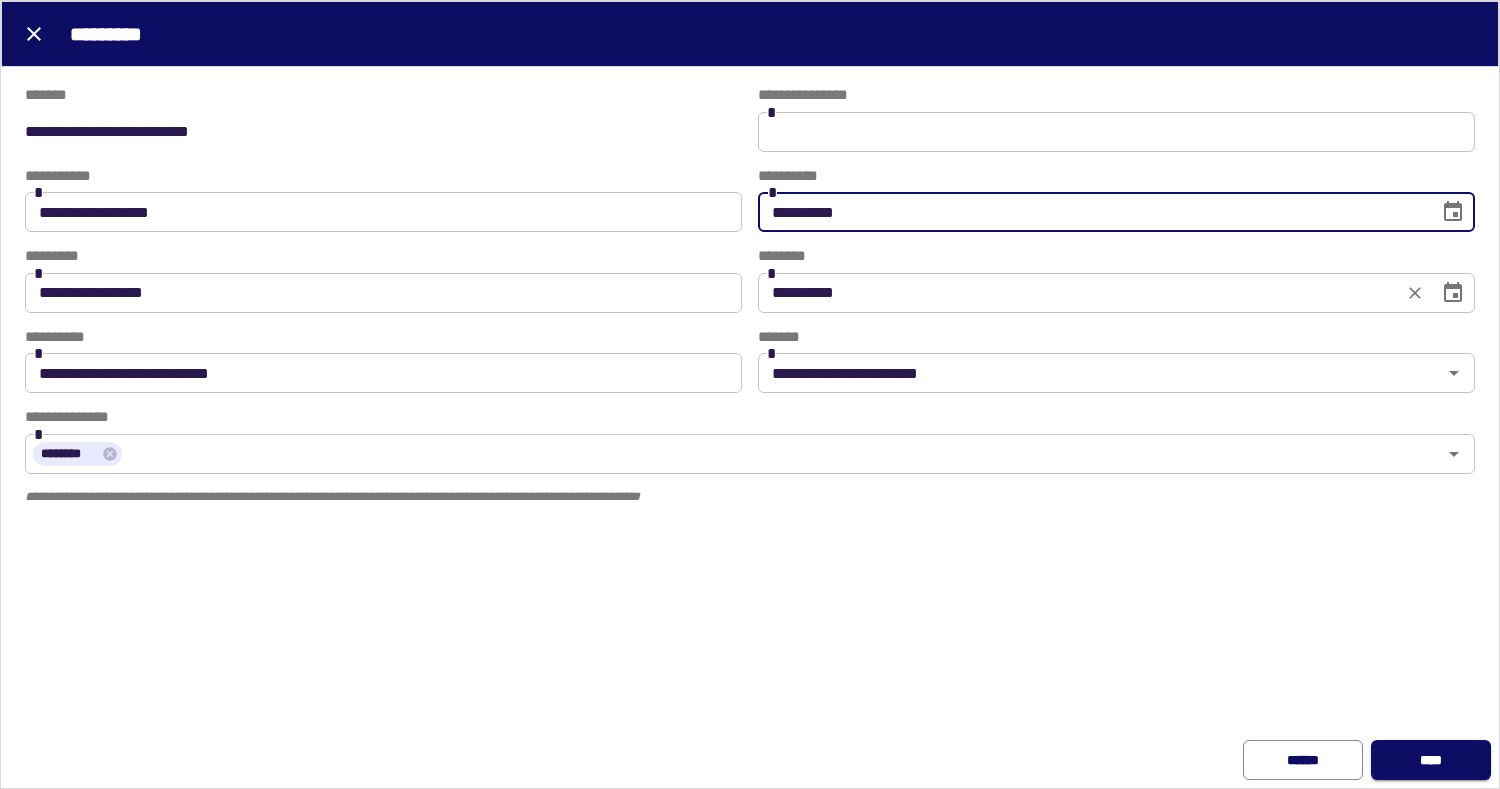 type on "**********" 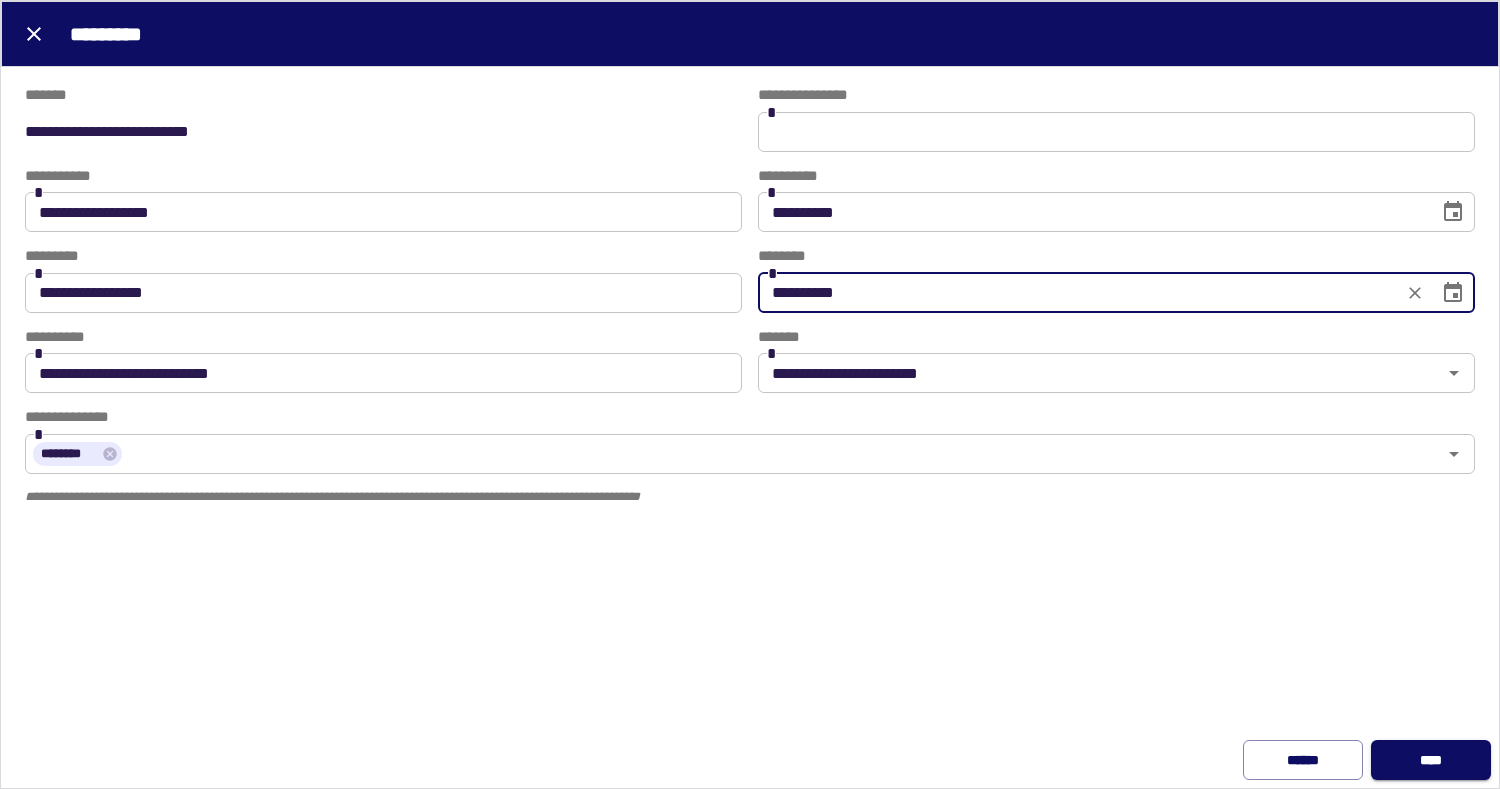 type on "**********" 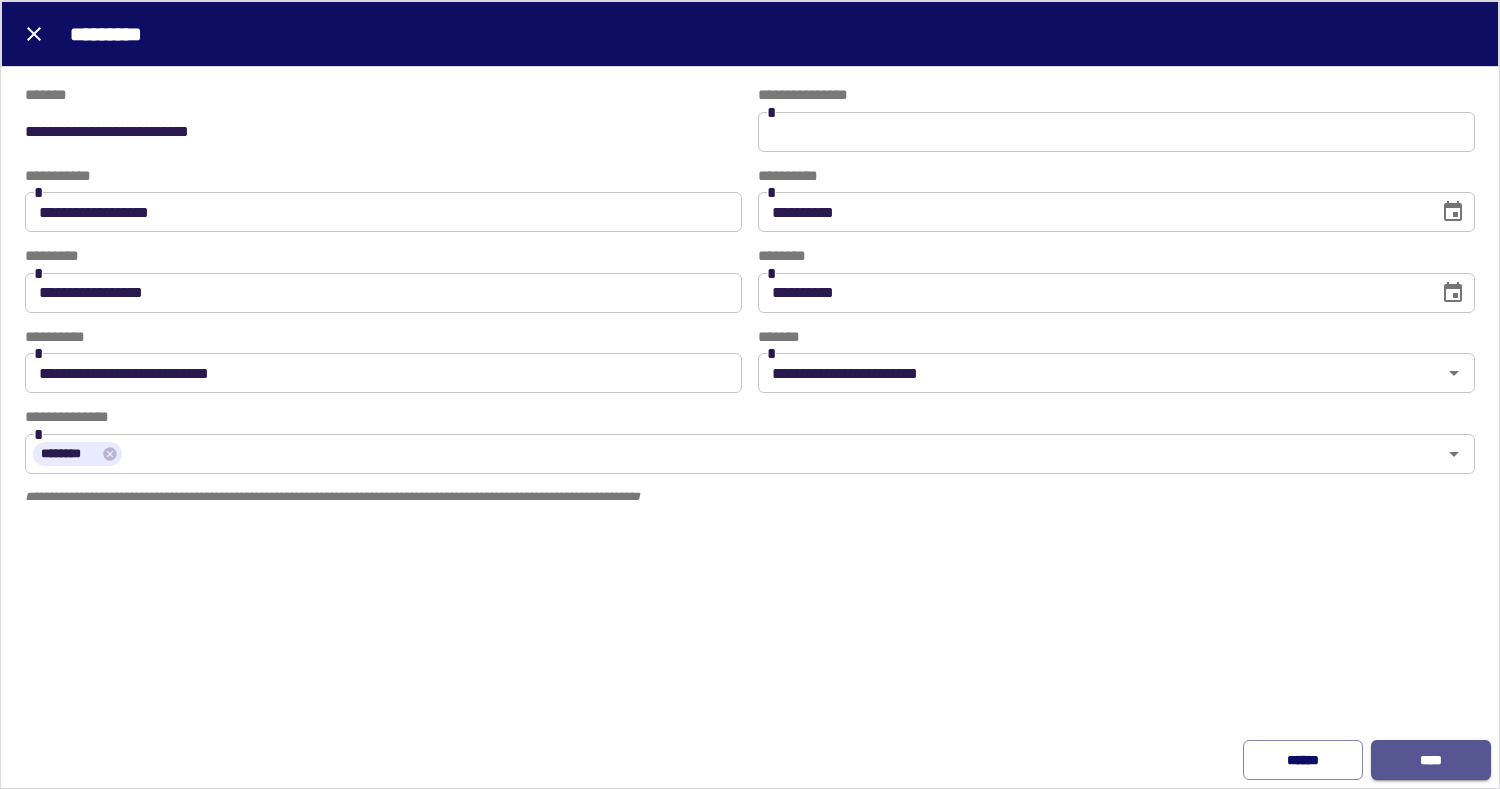 click on "****" at bounding box center (1431, 760) 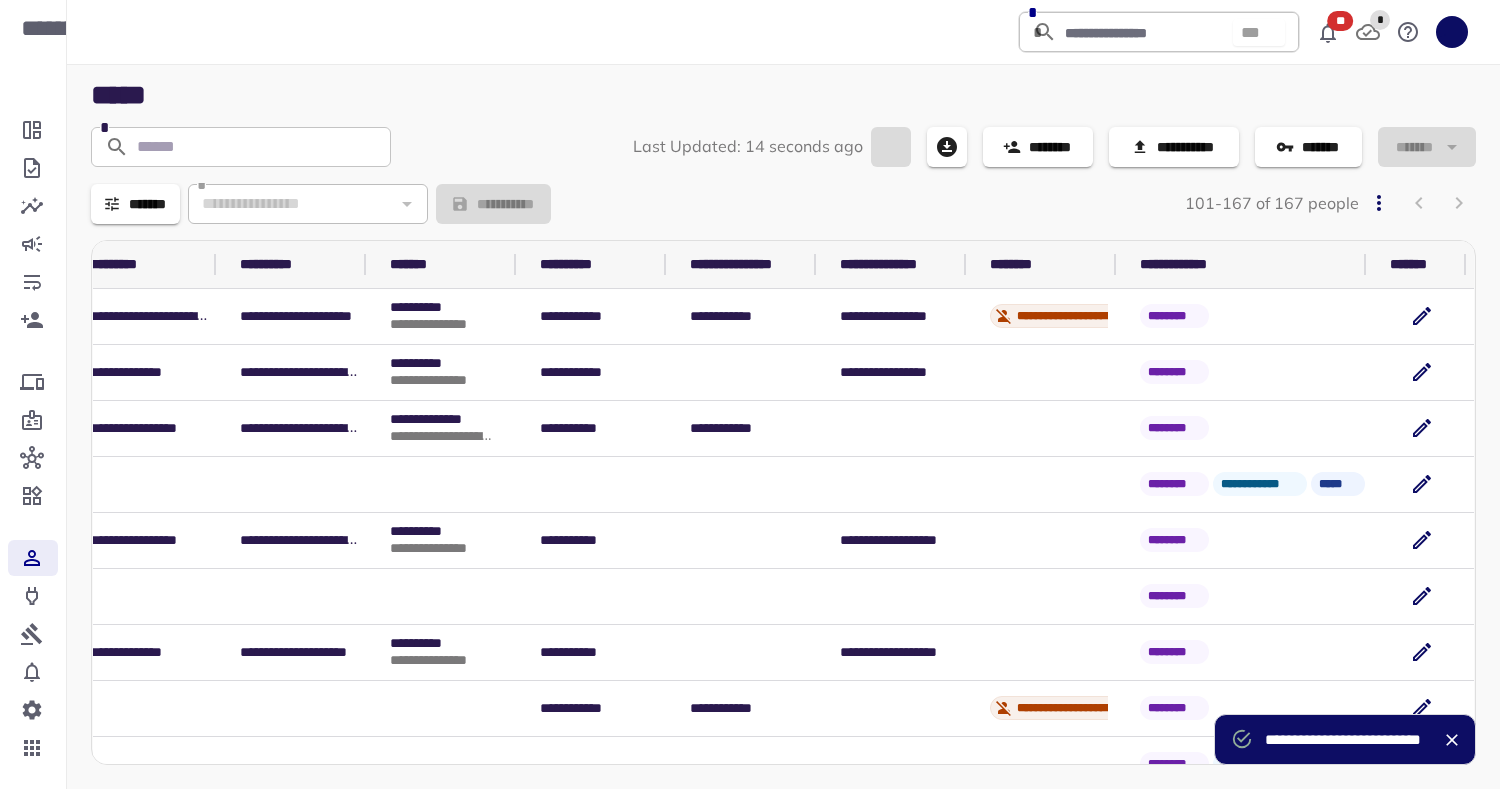 type on "**********" 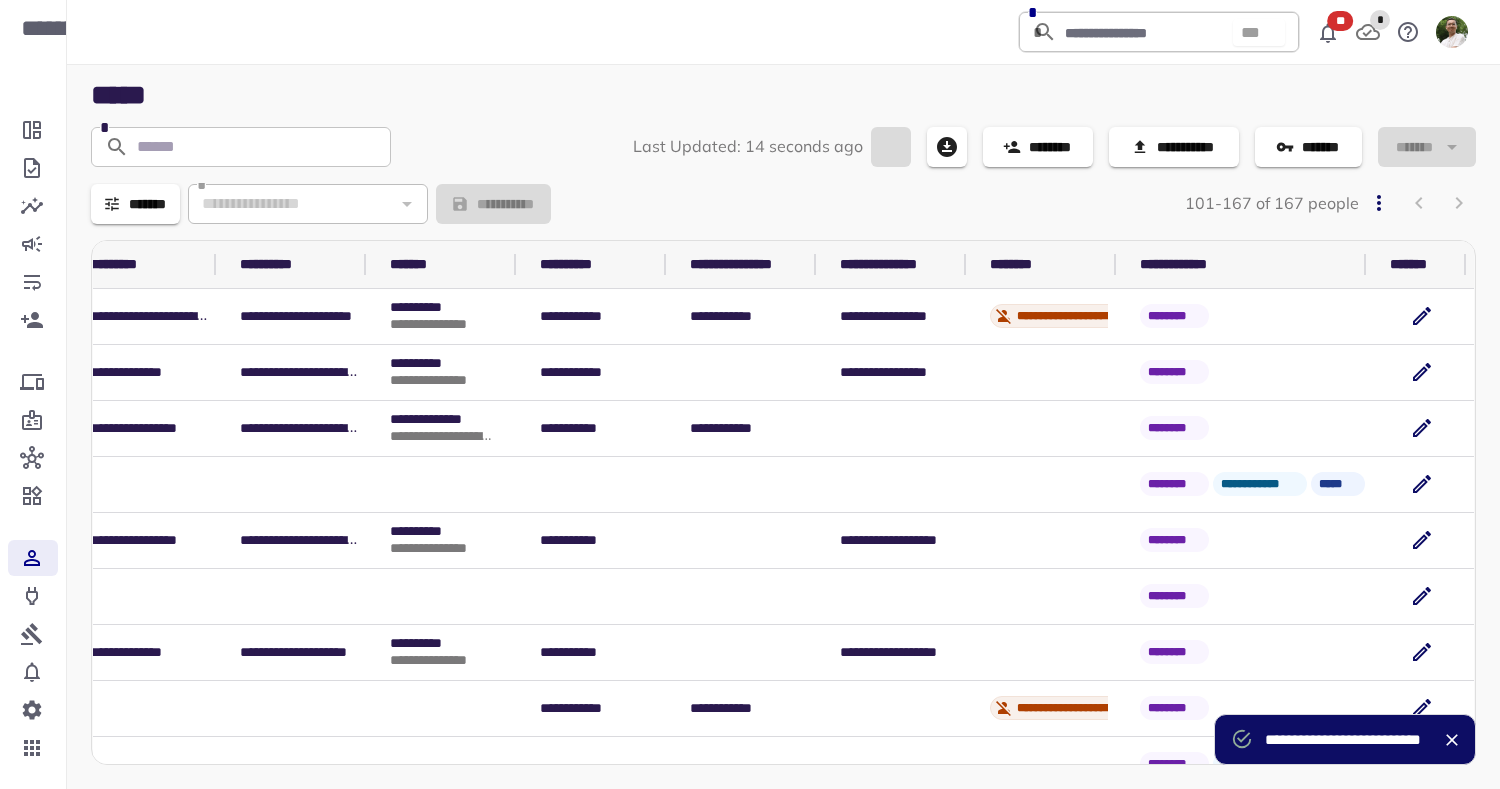 type on "**********" 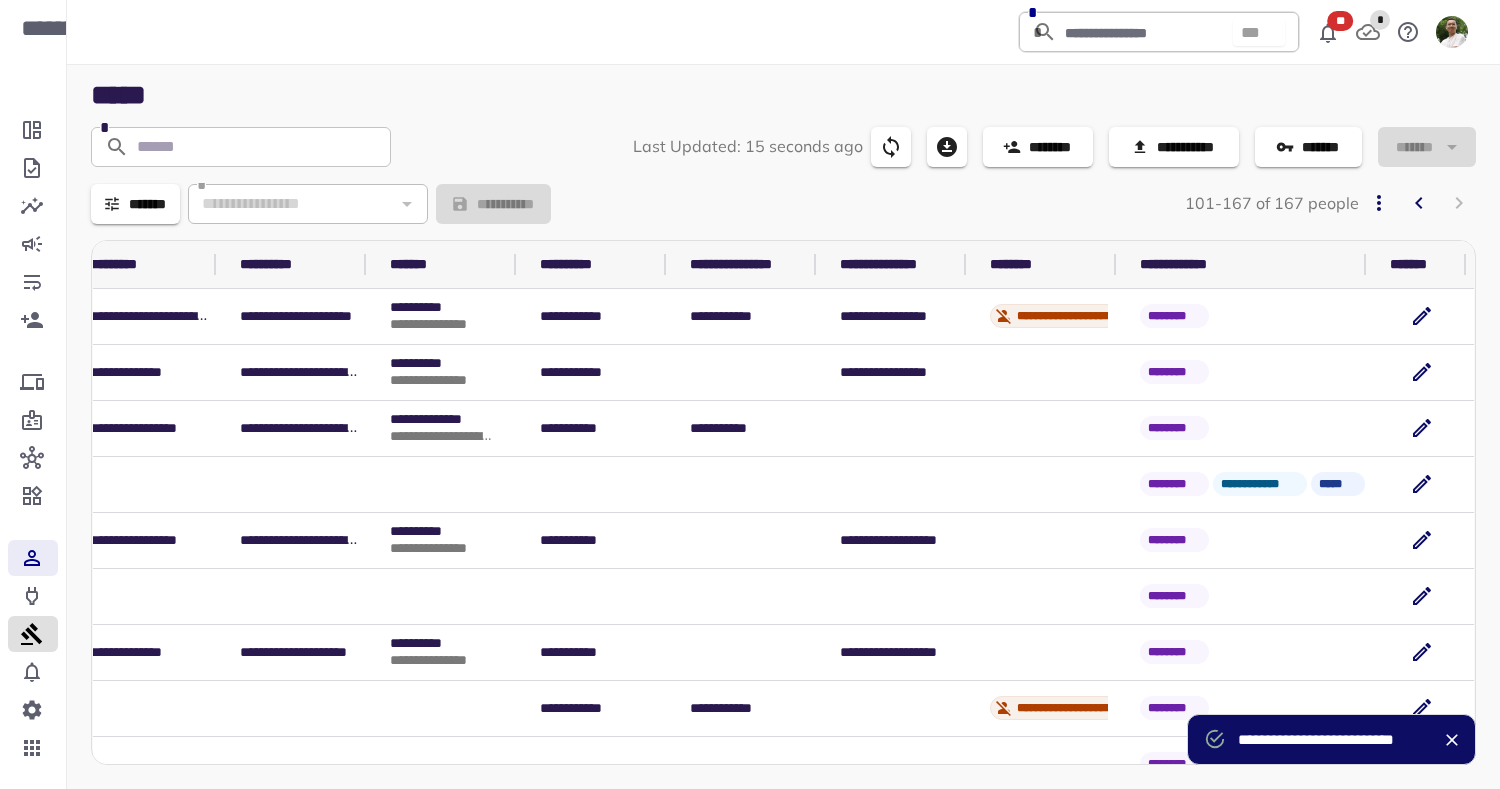 click at bounding box center [33, 634] 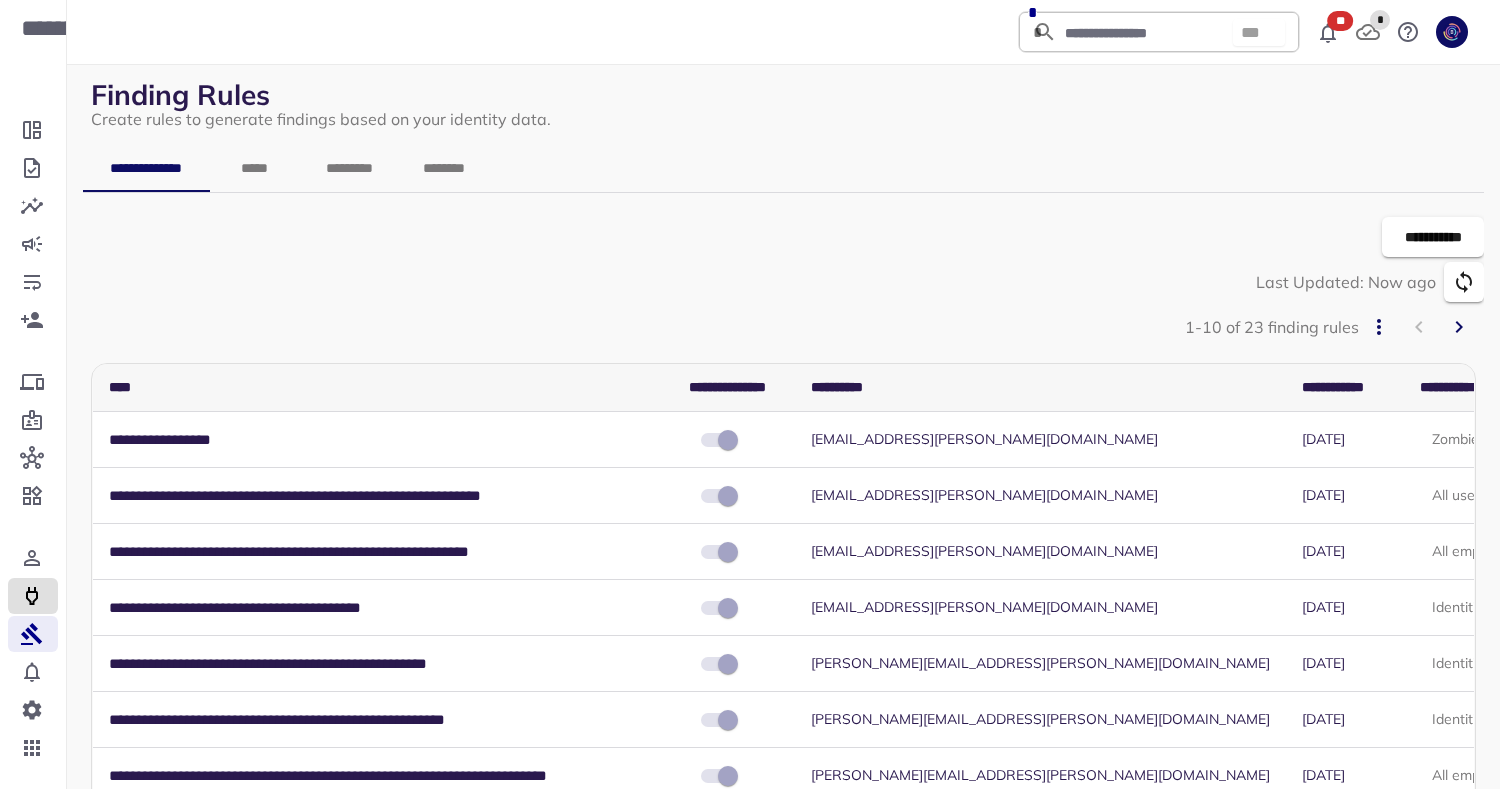 click 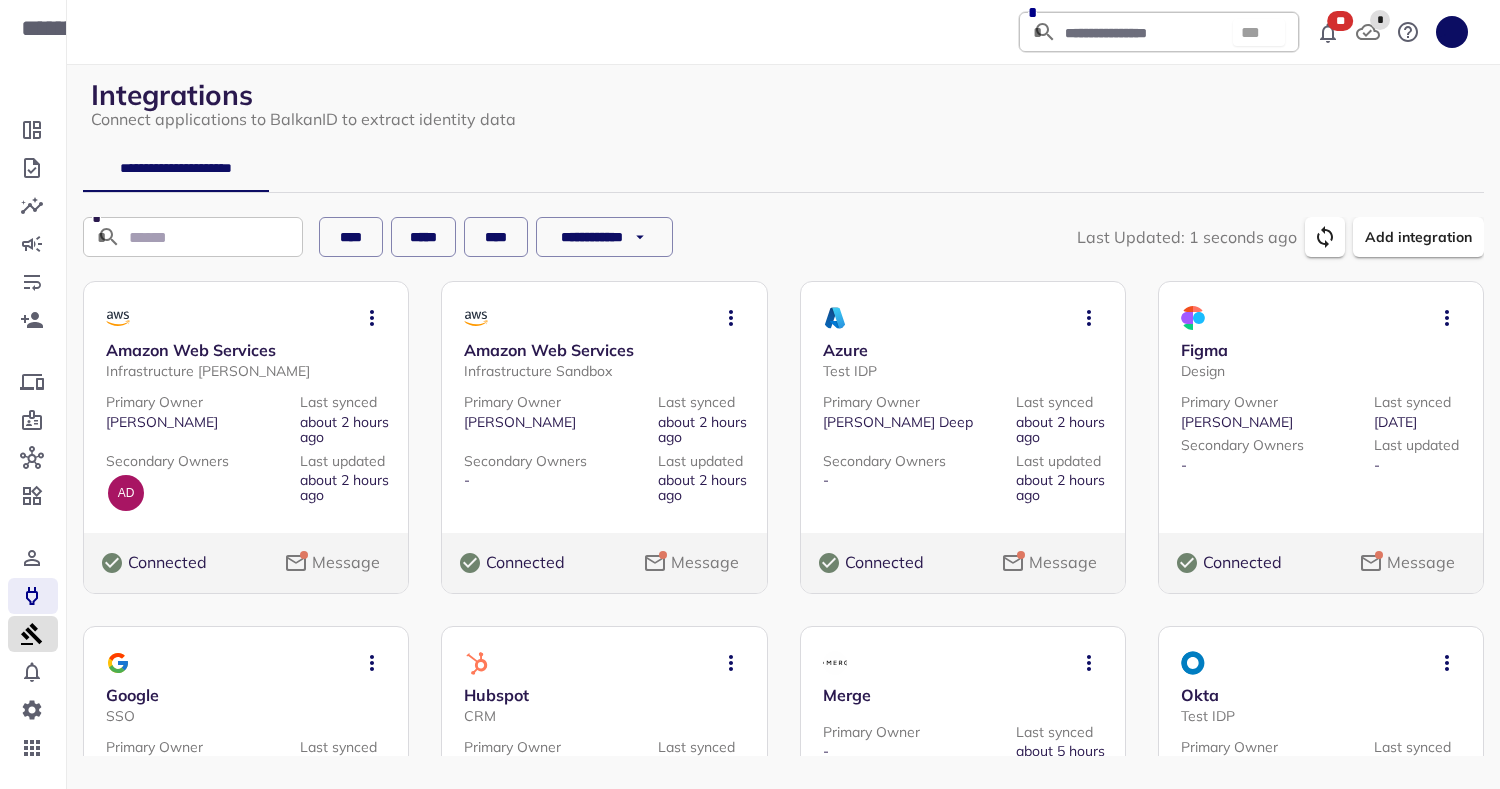 click at bounding box center (33, 634) 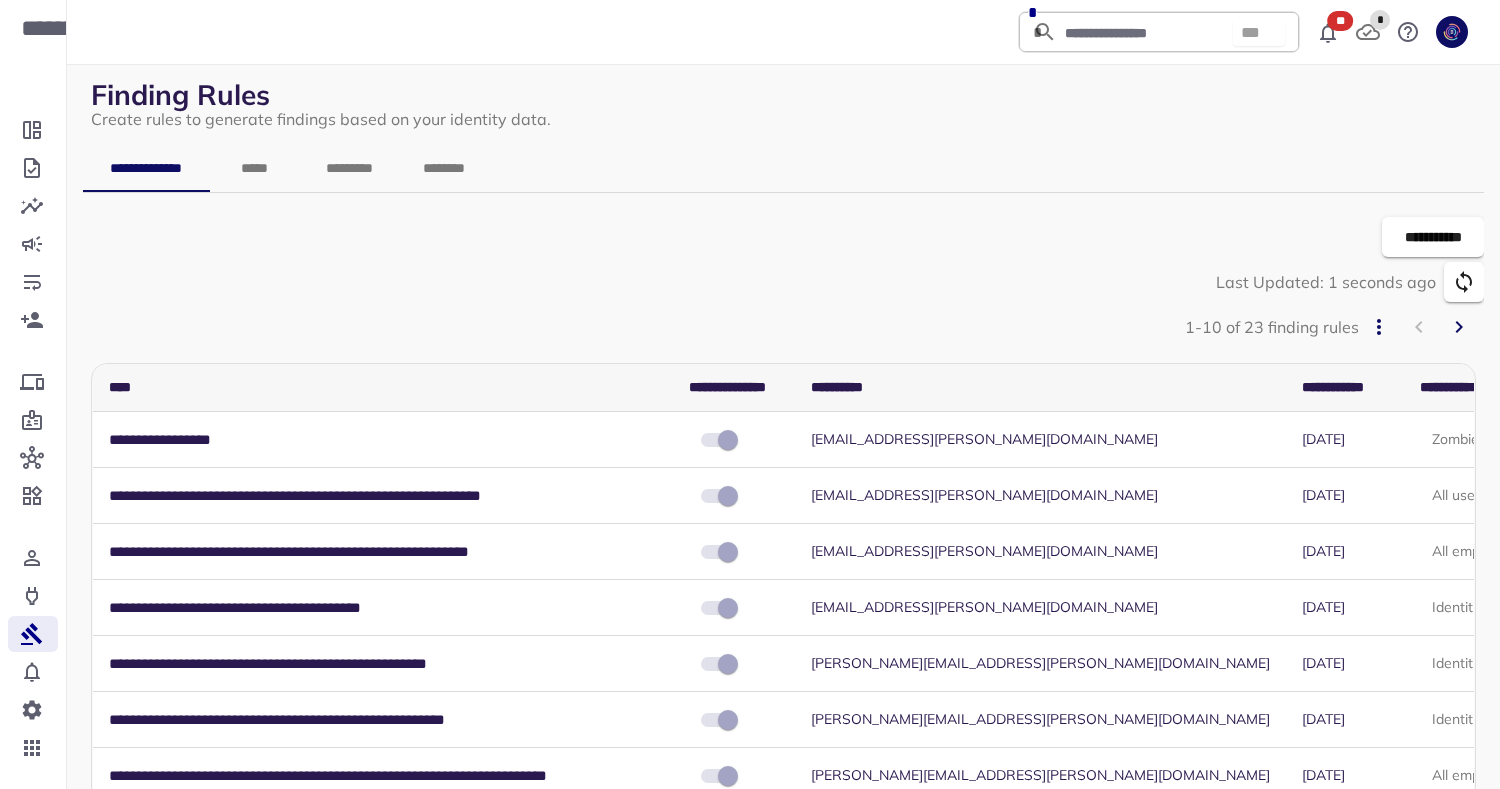 click on "*********" at bounding box center (349, 168) 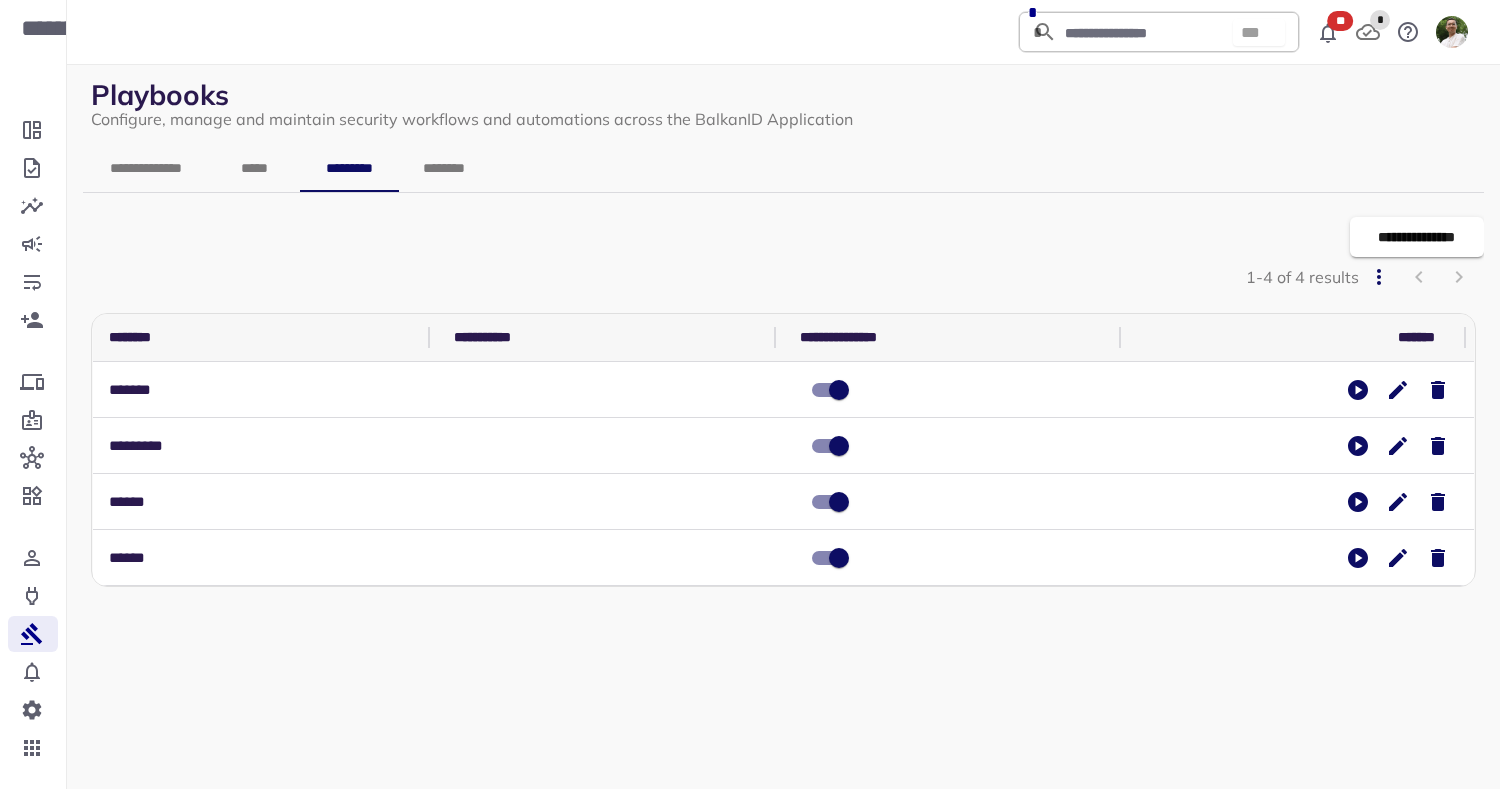click 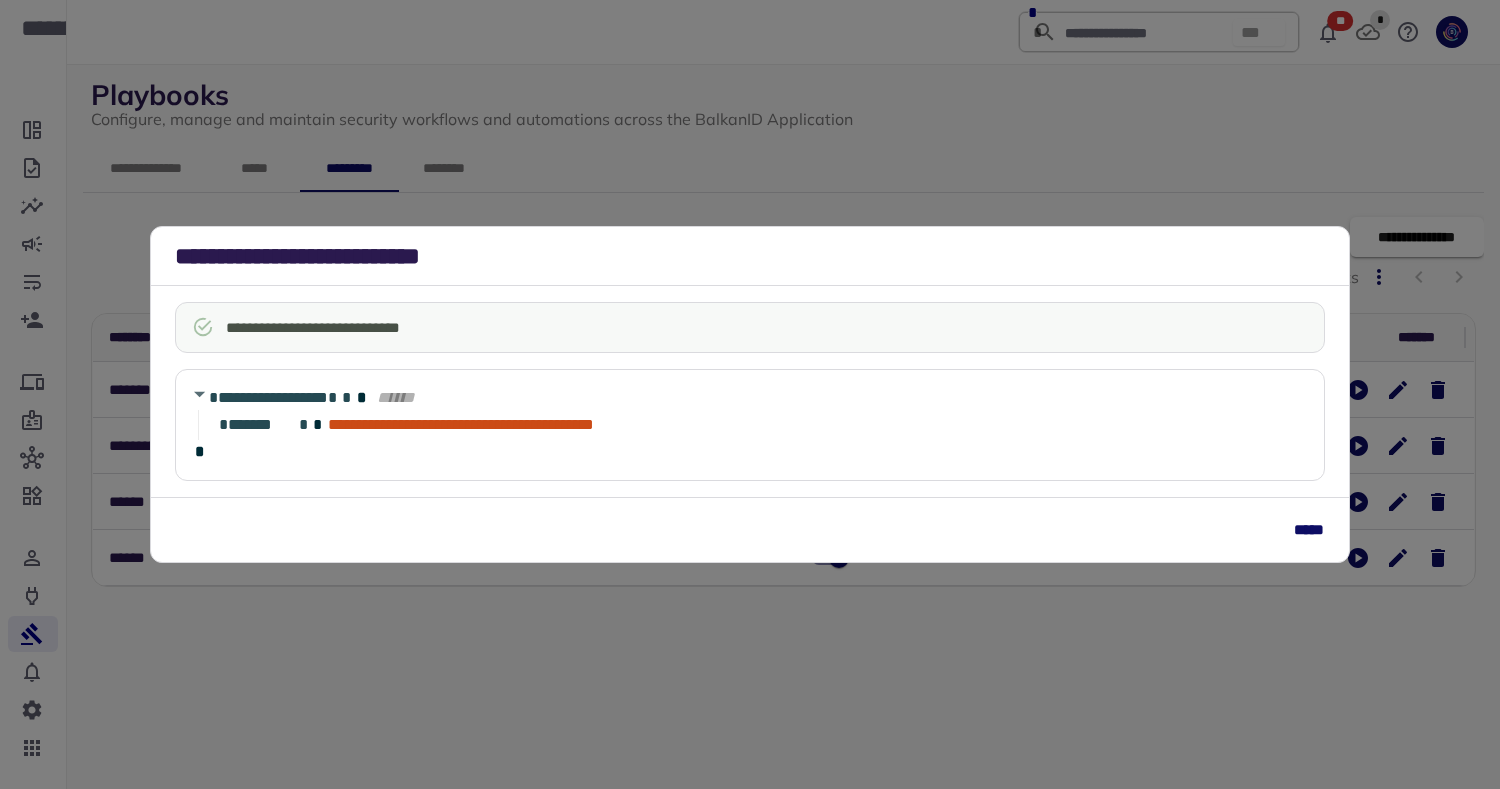 click on "*****" at bounding box center (1309, 530) 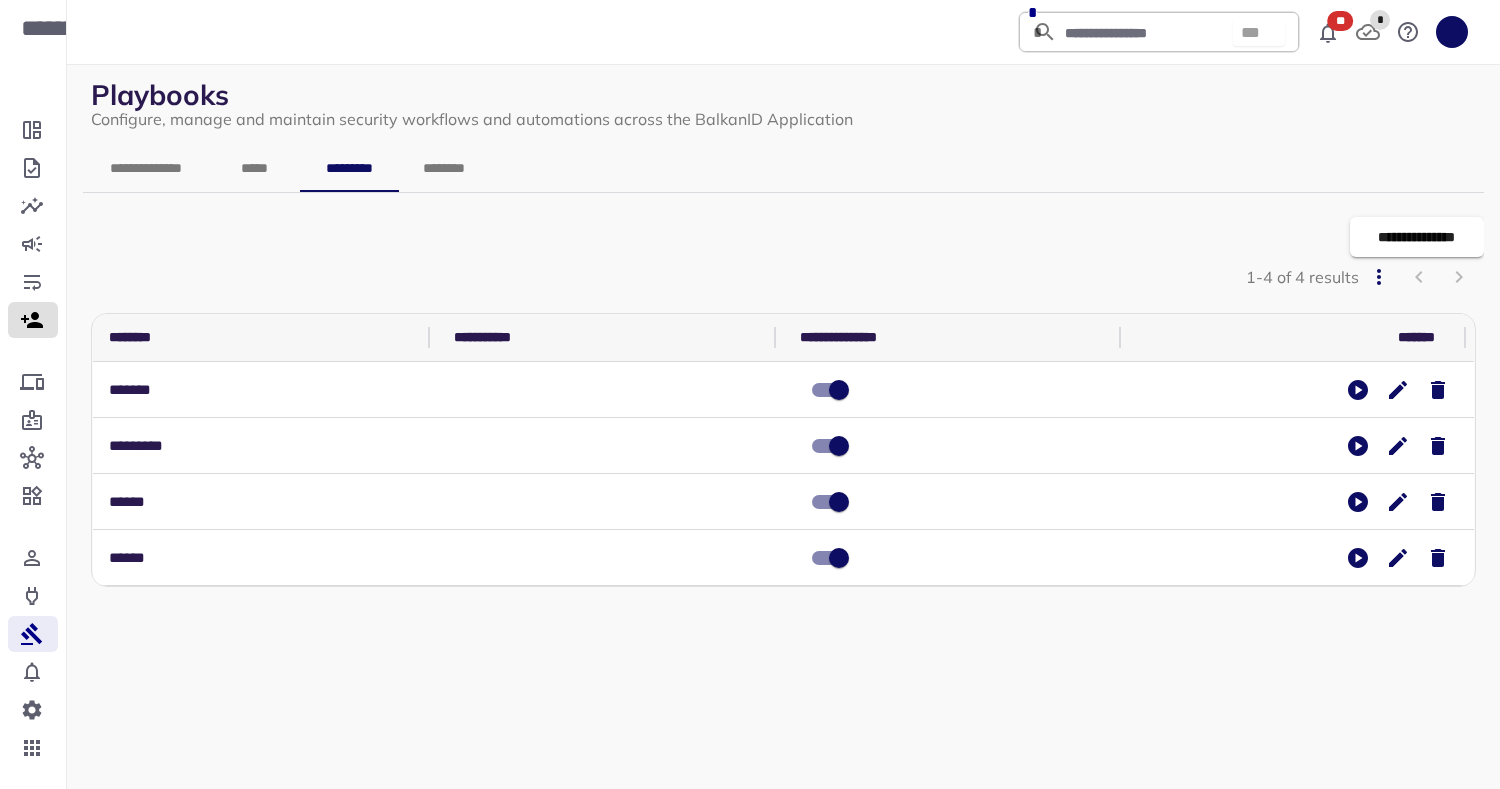 click 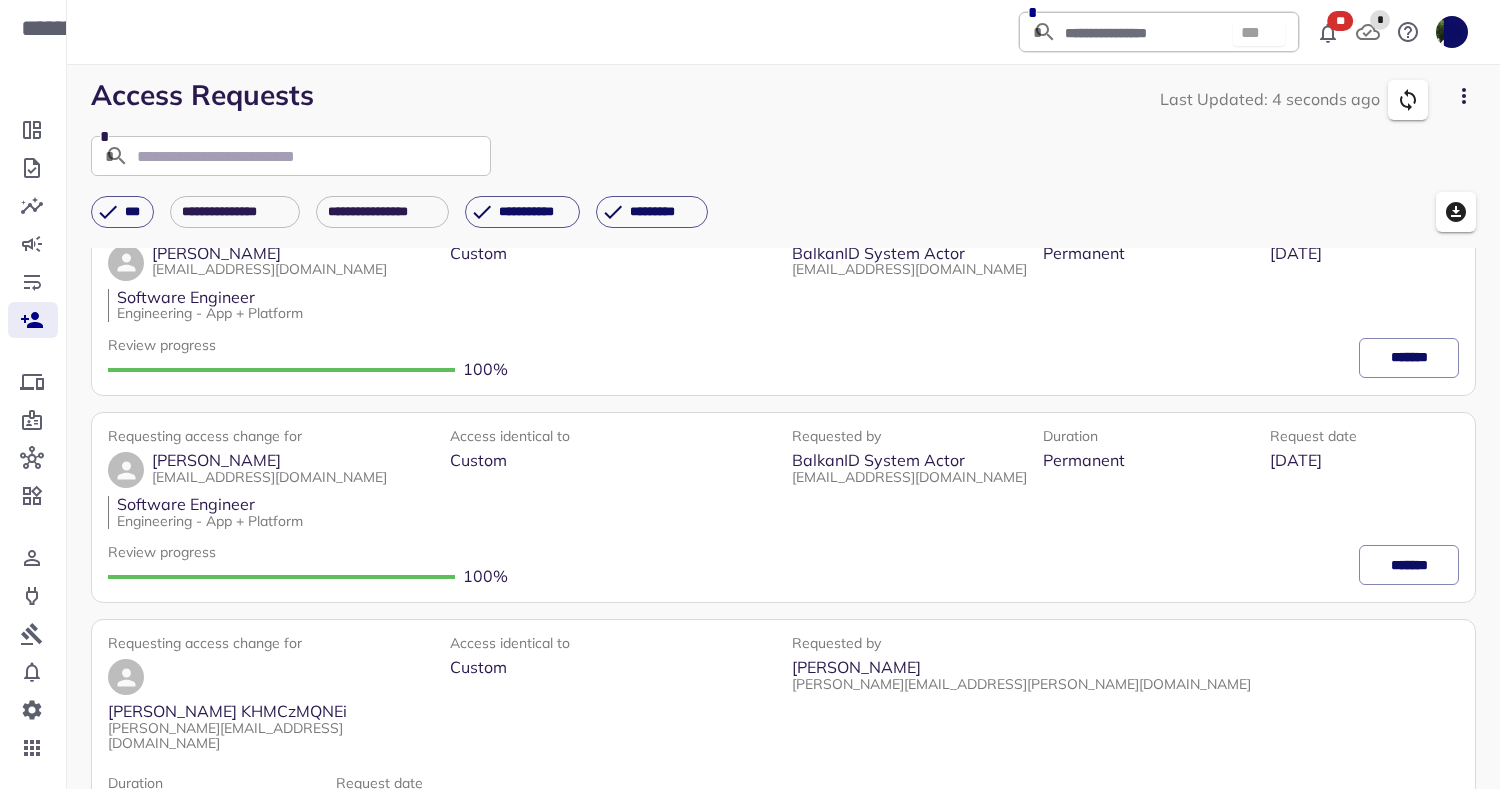 scroll, scrollTop: 323, scrollLeft: 0, axis: vertical 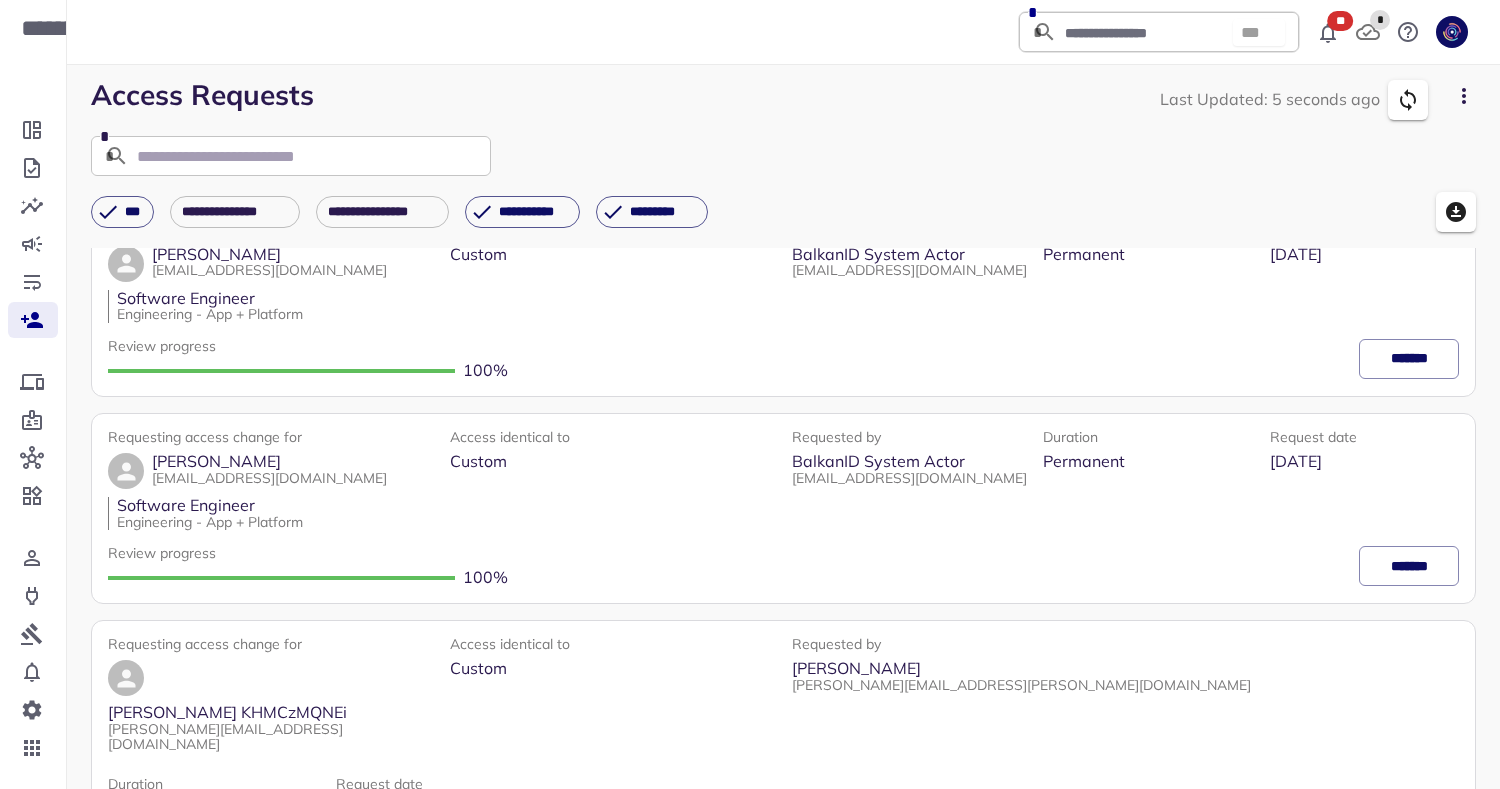 click on "*******" at bounding box center (1409, 854) 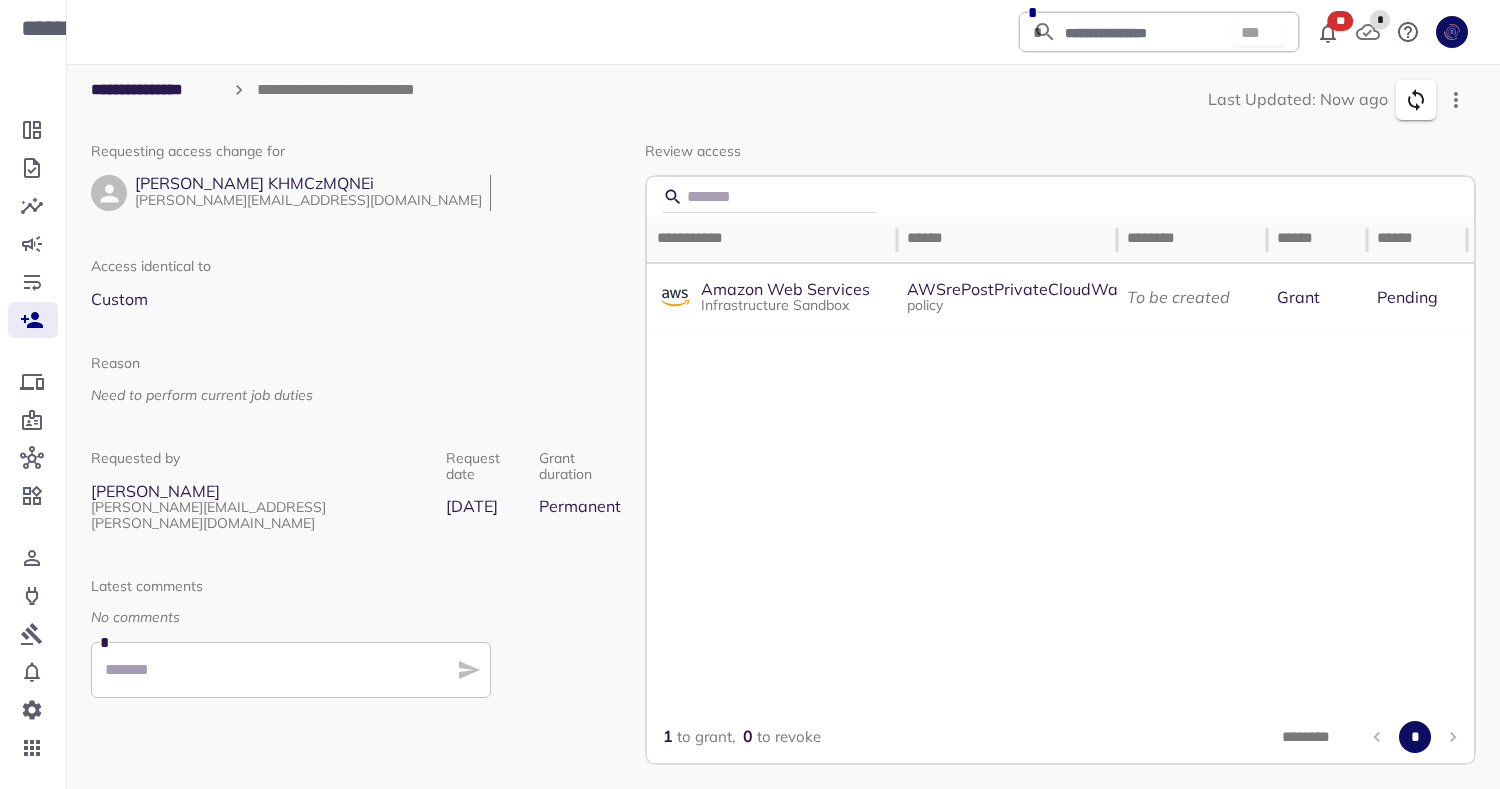 click 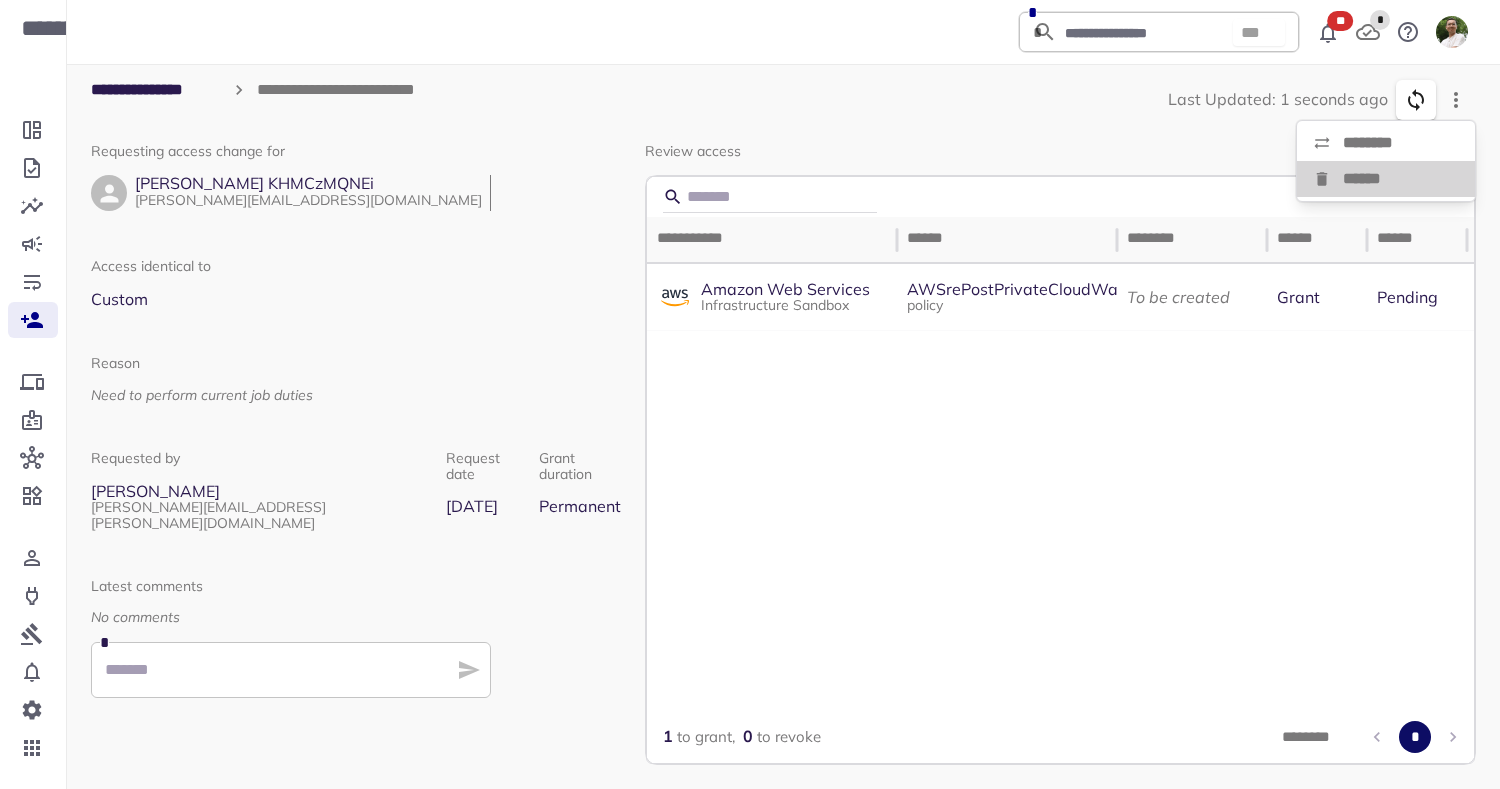 click on "******" at bounding box center (1386, 179) 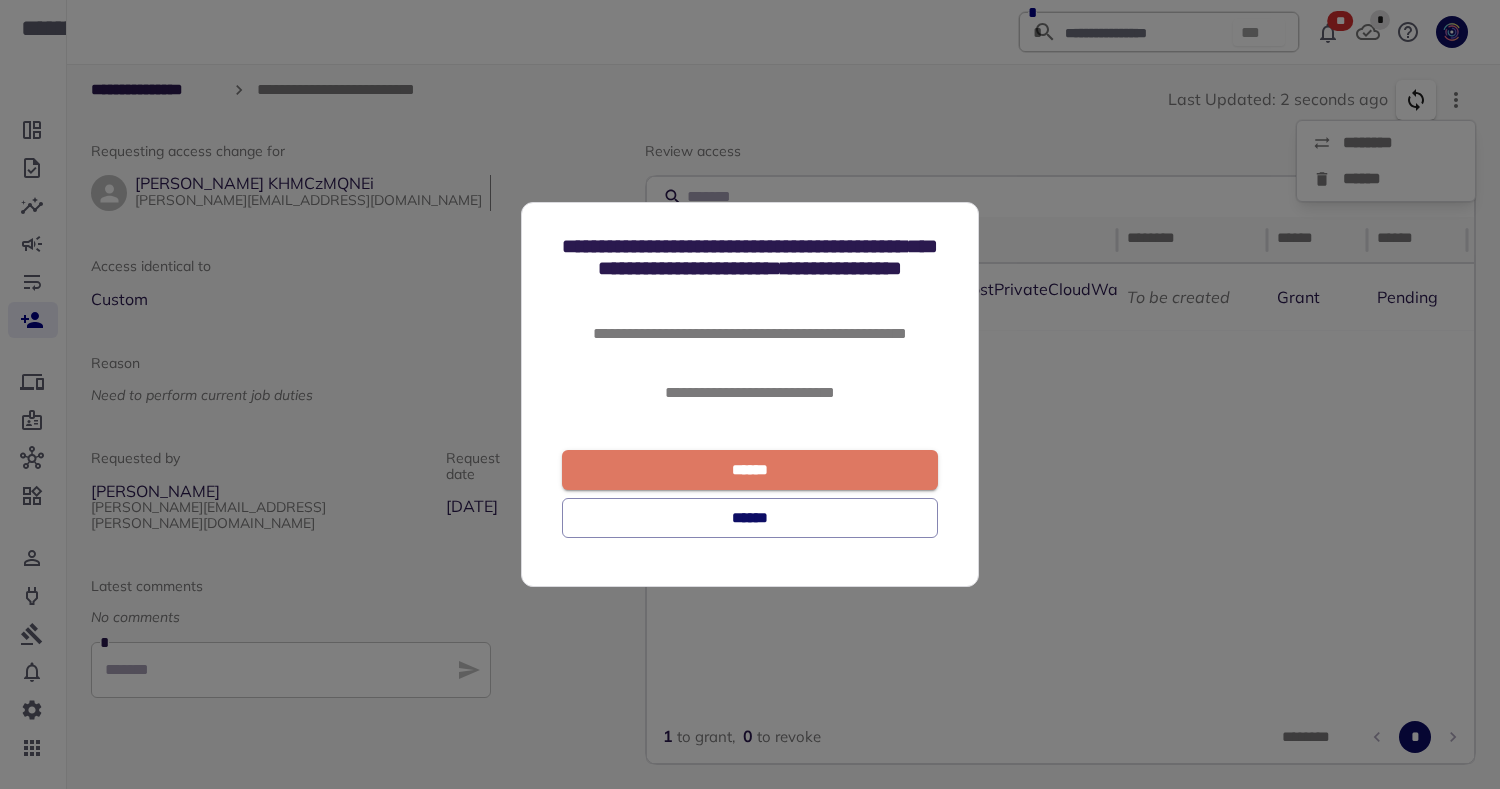 click on "******" at bounding box center [750, 470] 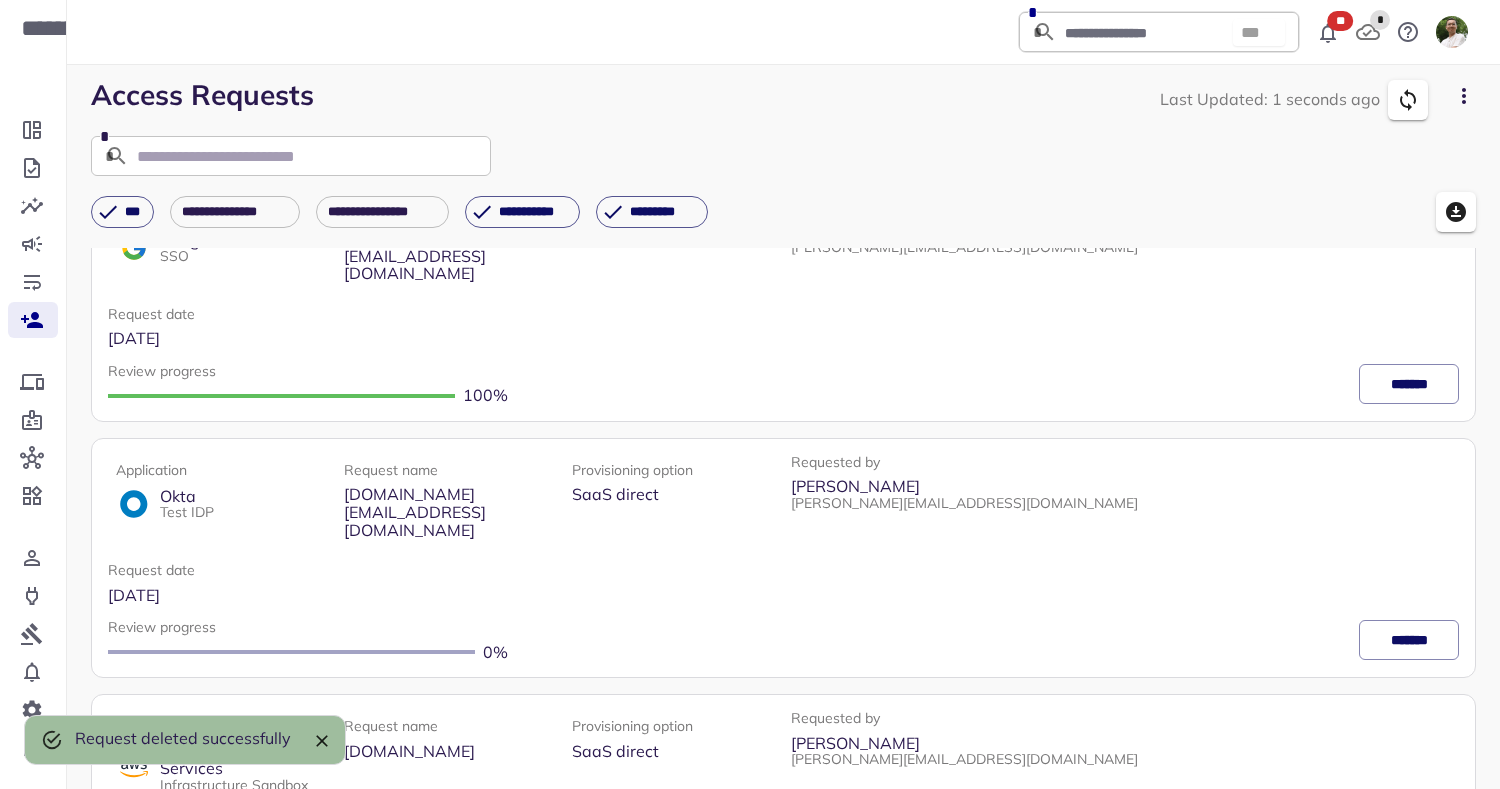 scroll, scrollTop: 1804, scrollLeft: 0, axis: vertical 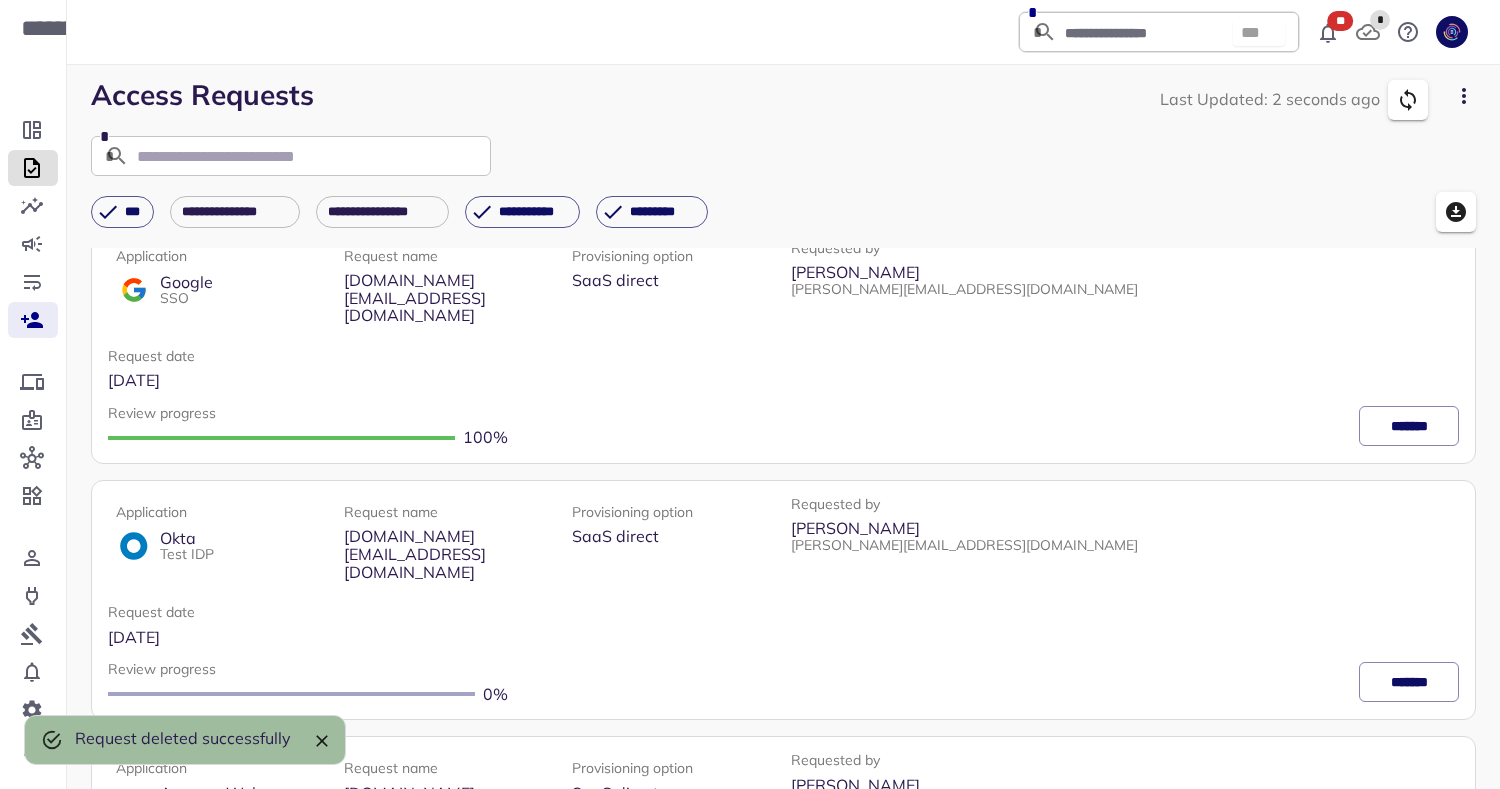 click at bounding box center (33, 168) 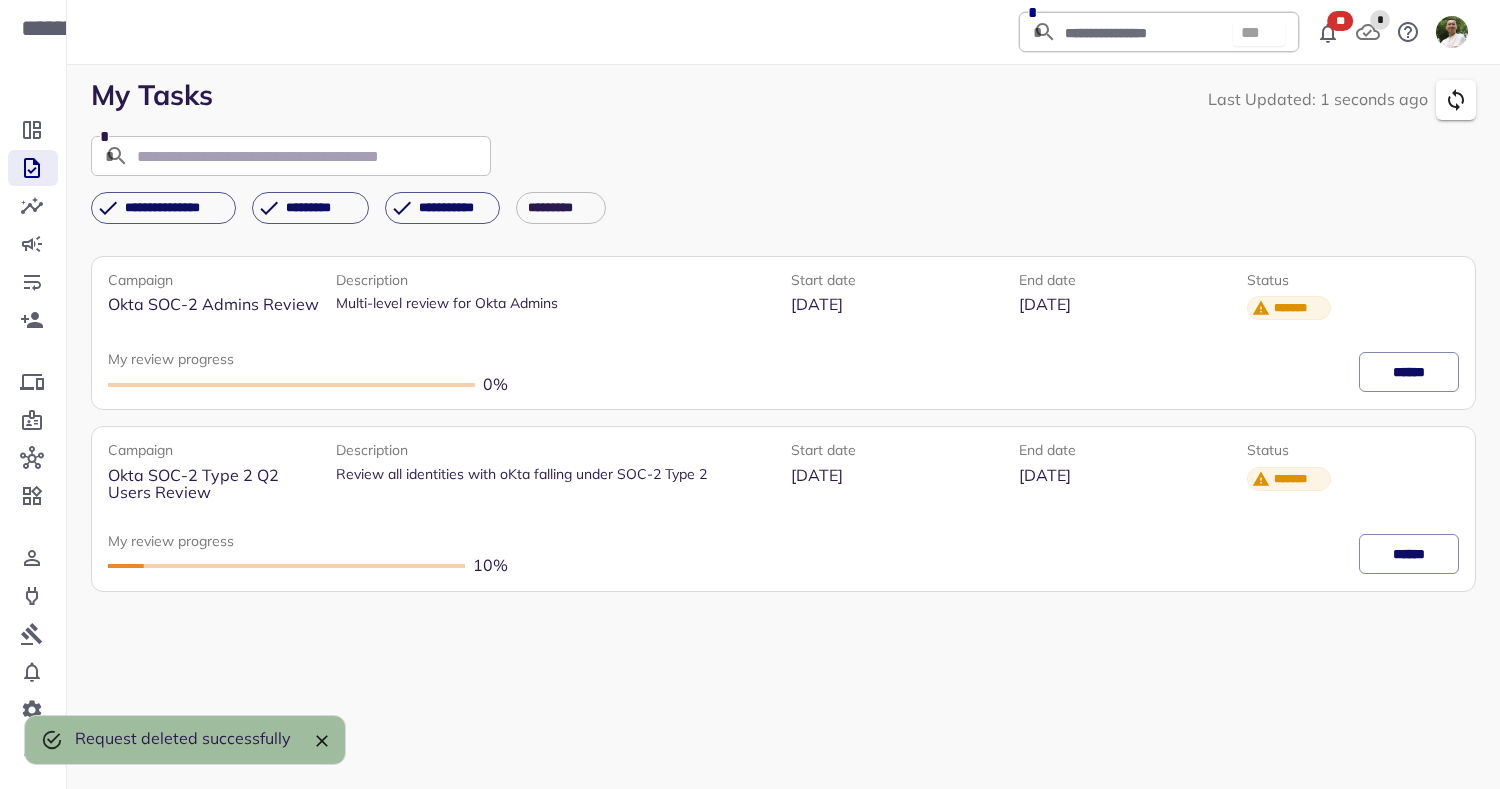 click on "* *" at bounding box center (783, 156) 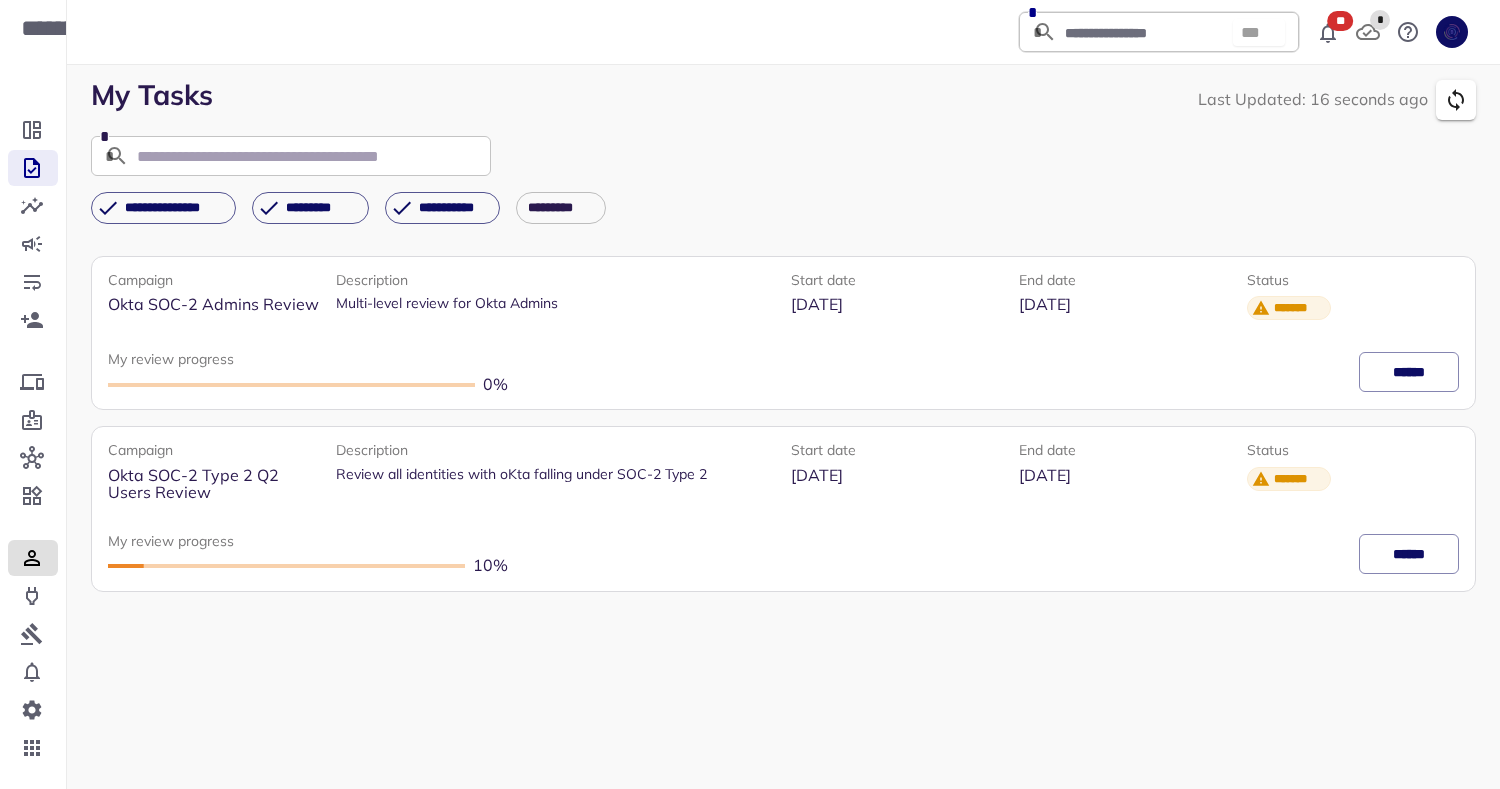 click 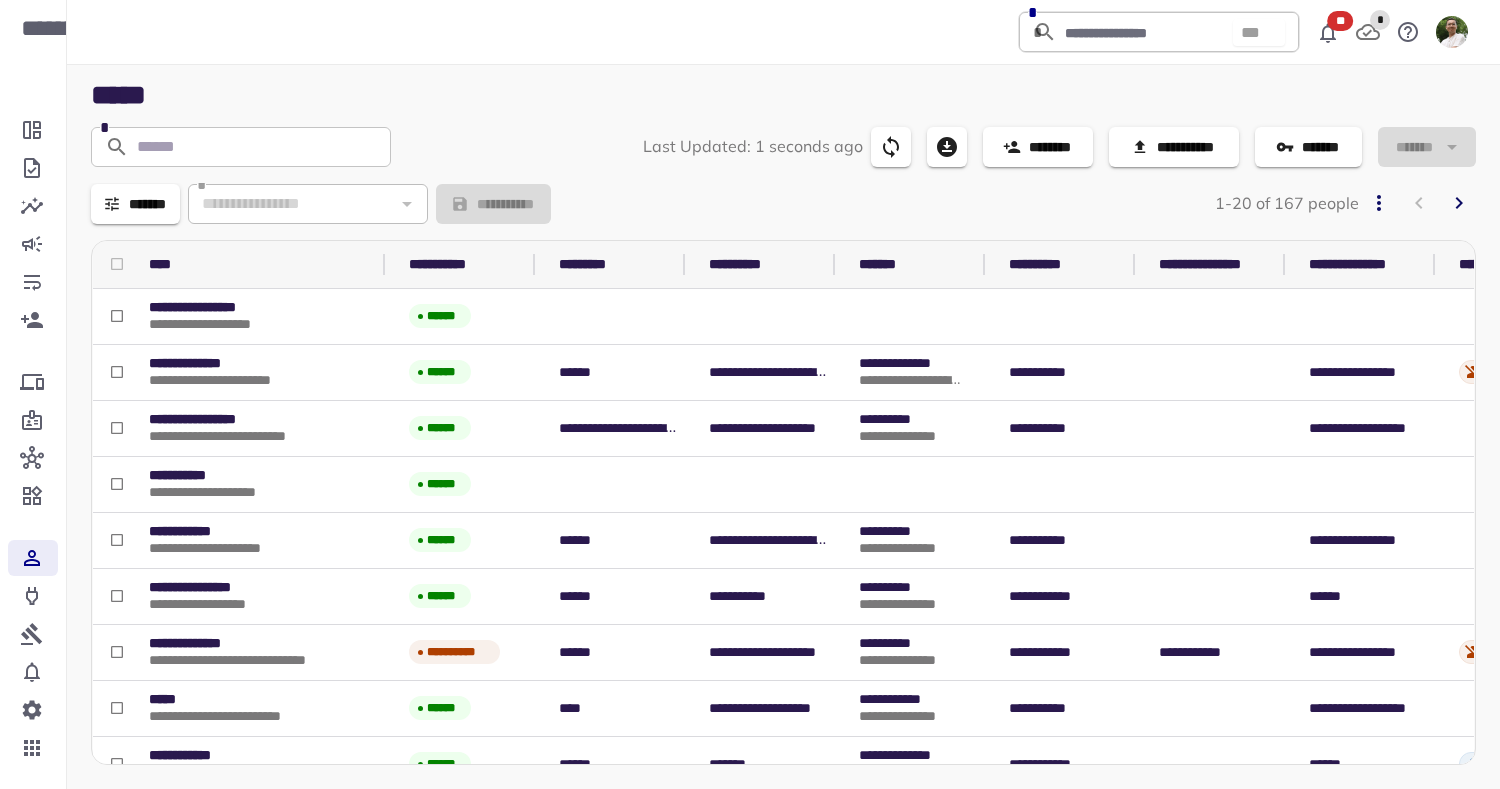 click on "**********" at bounding box center [783, 478] 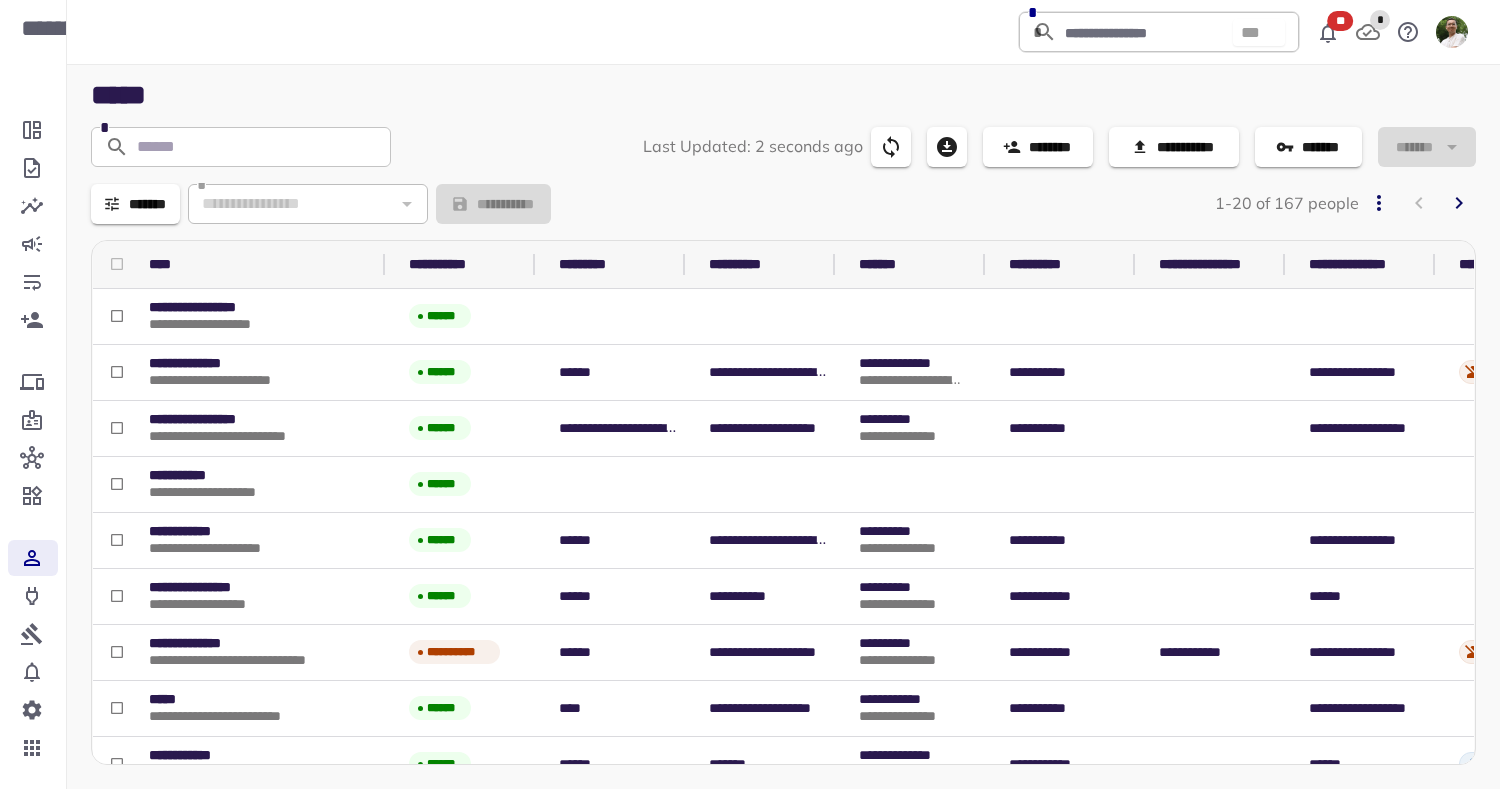 click on "*******" at bounding box center [135, 204] 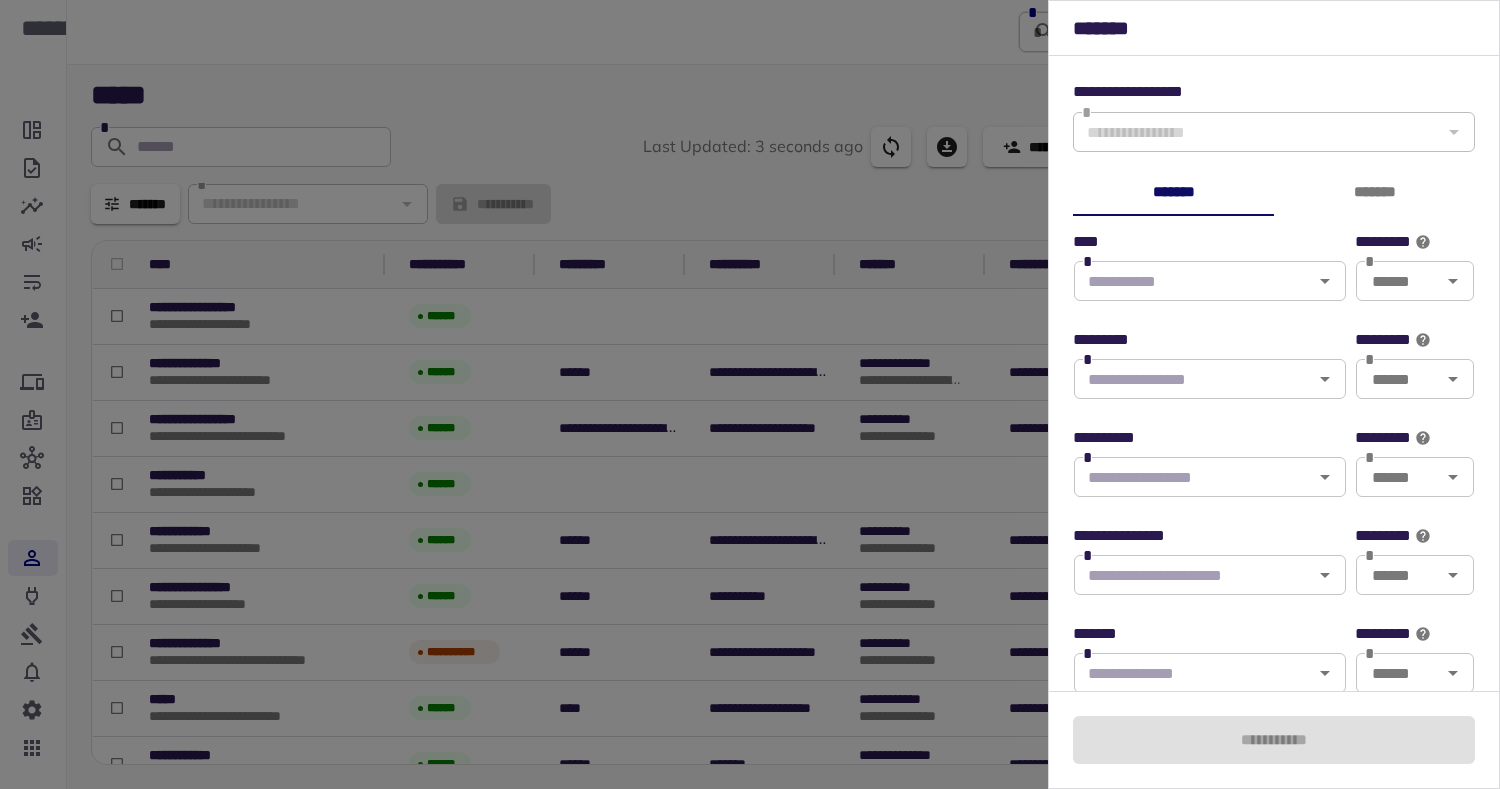 click at bounding box center (1193, 281) 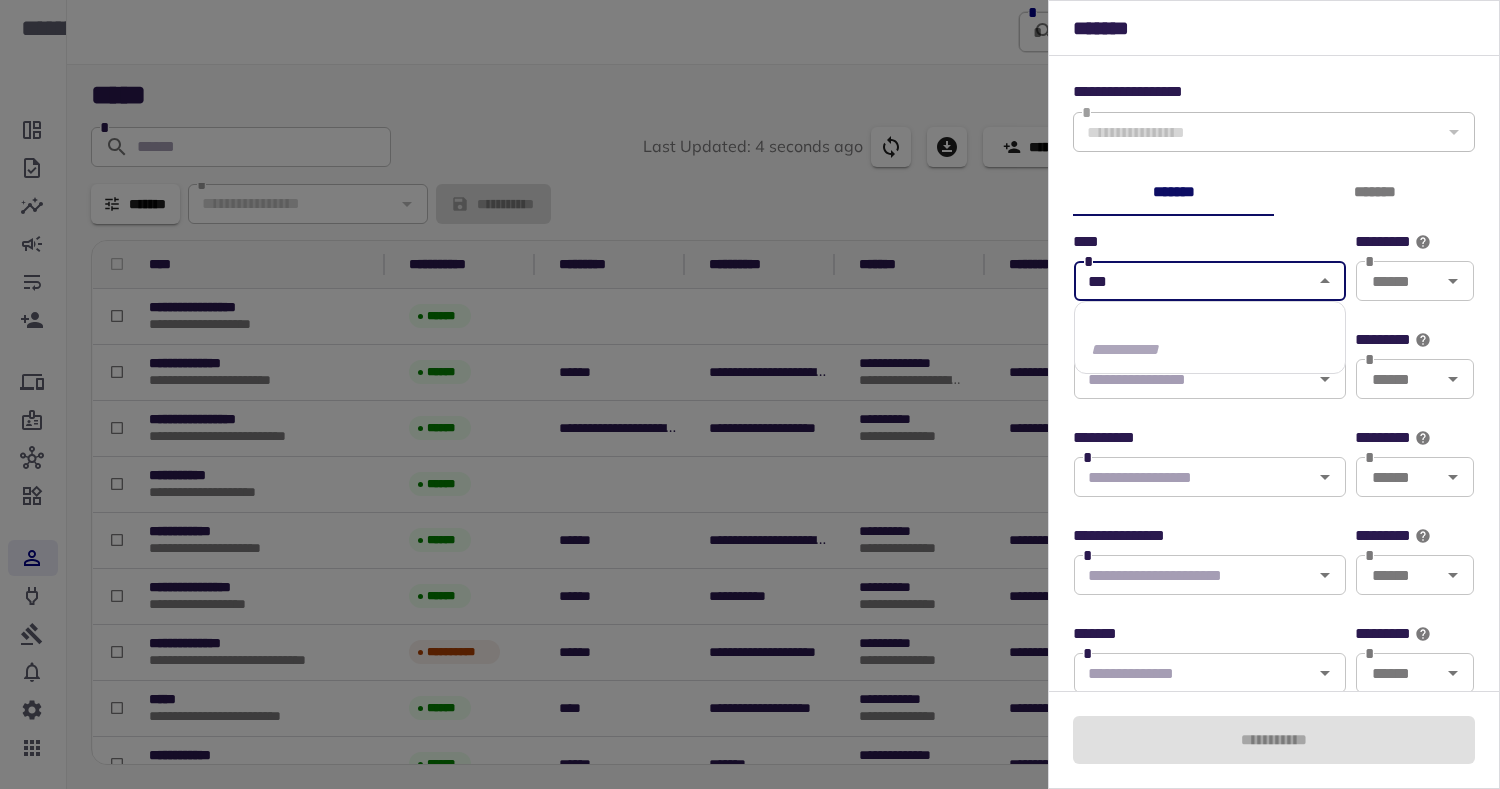 type on "****" 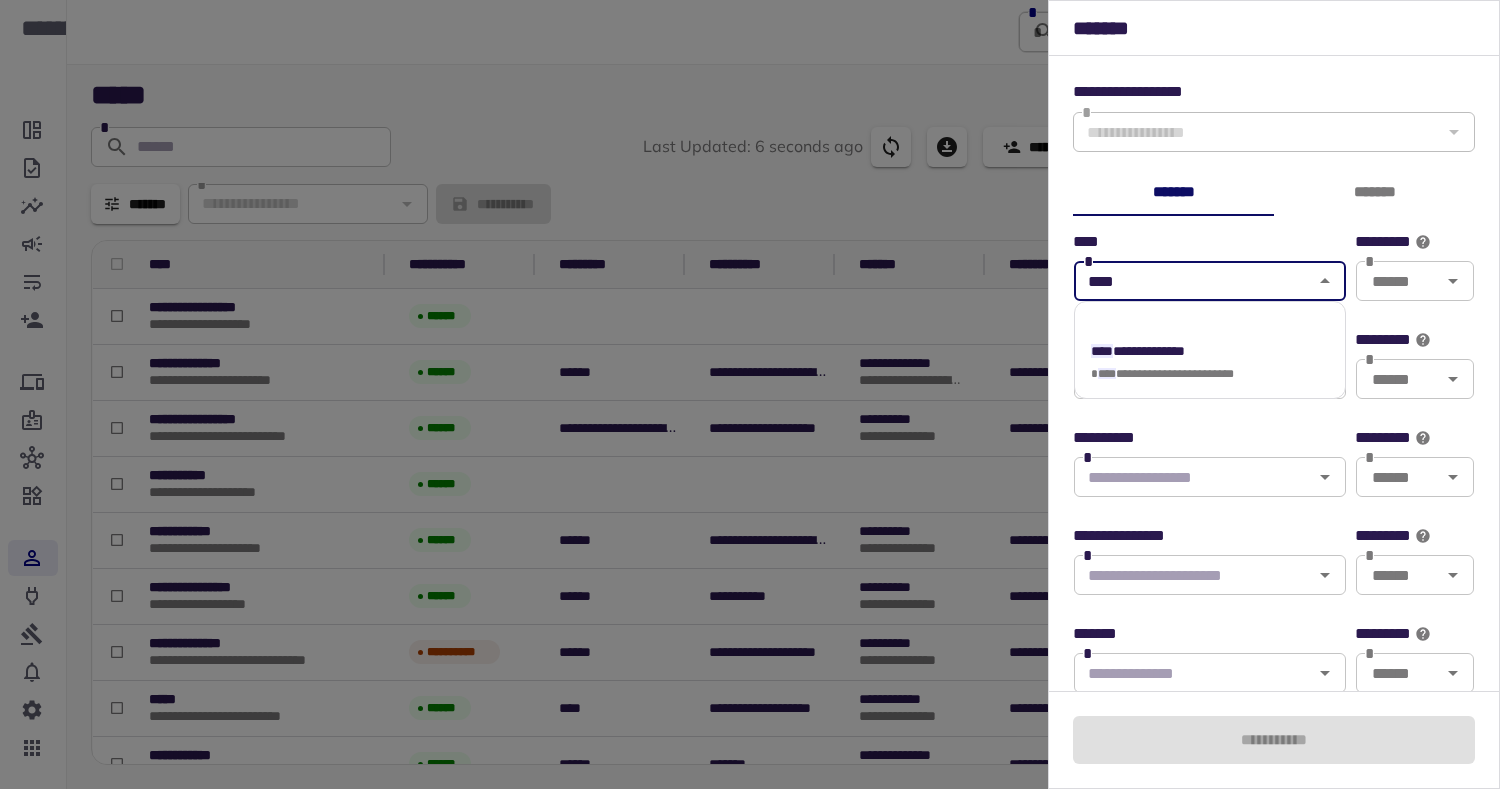 click on "**********" at bounding box center [1149, 351] 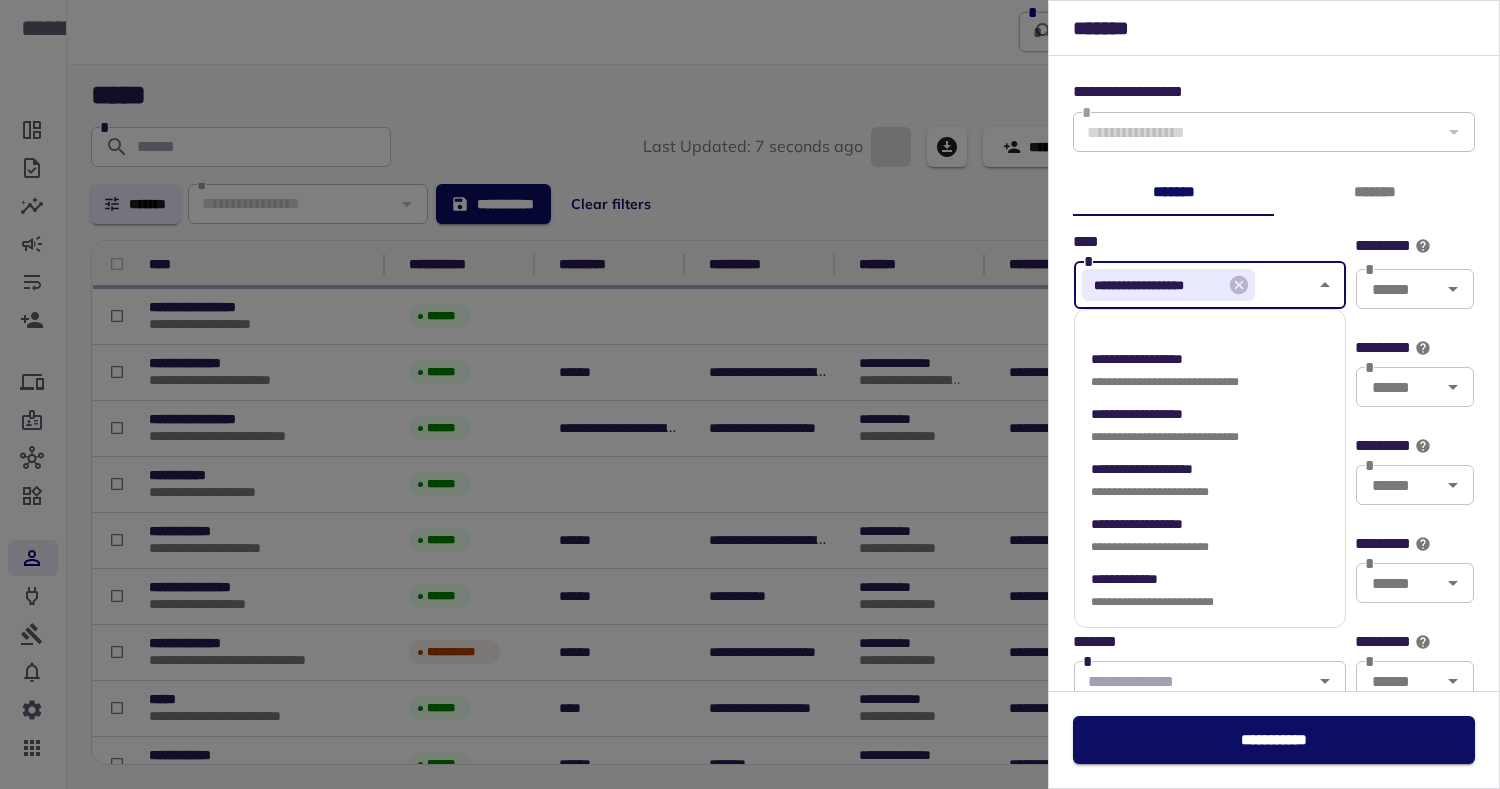 click at bounding box center (750, 394) 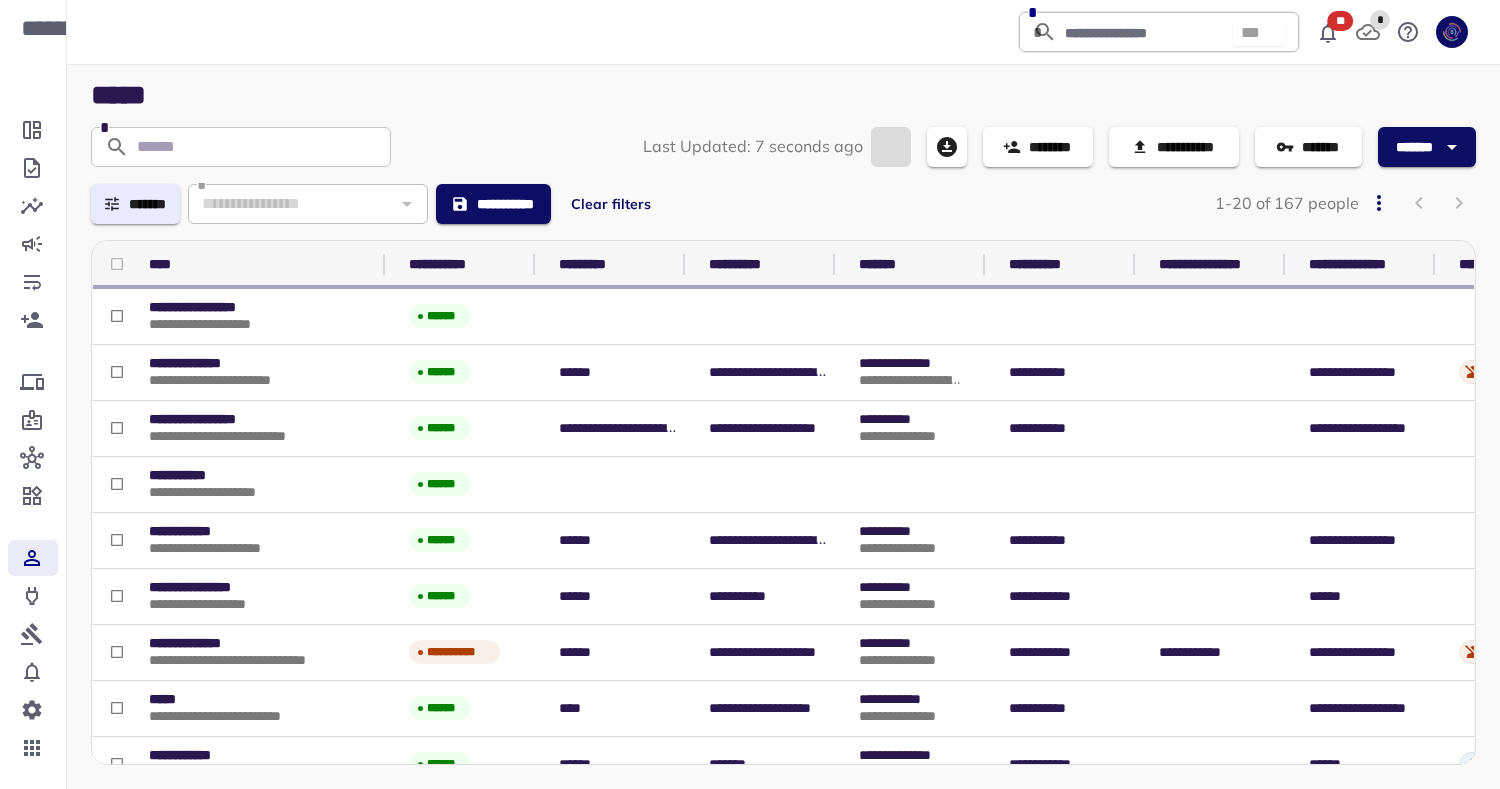 scroll, scrollTop: 0, scrollLeft: 0, axis: both 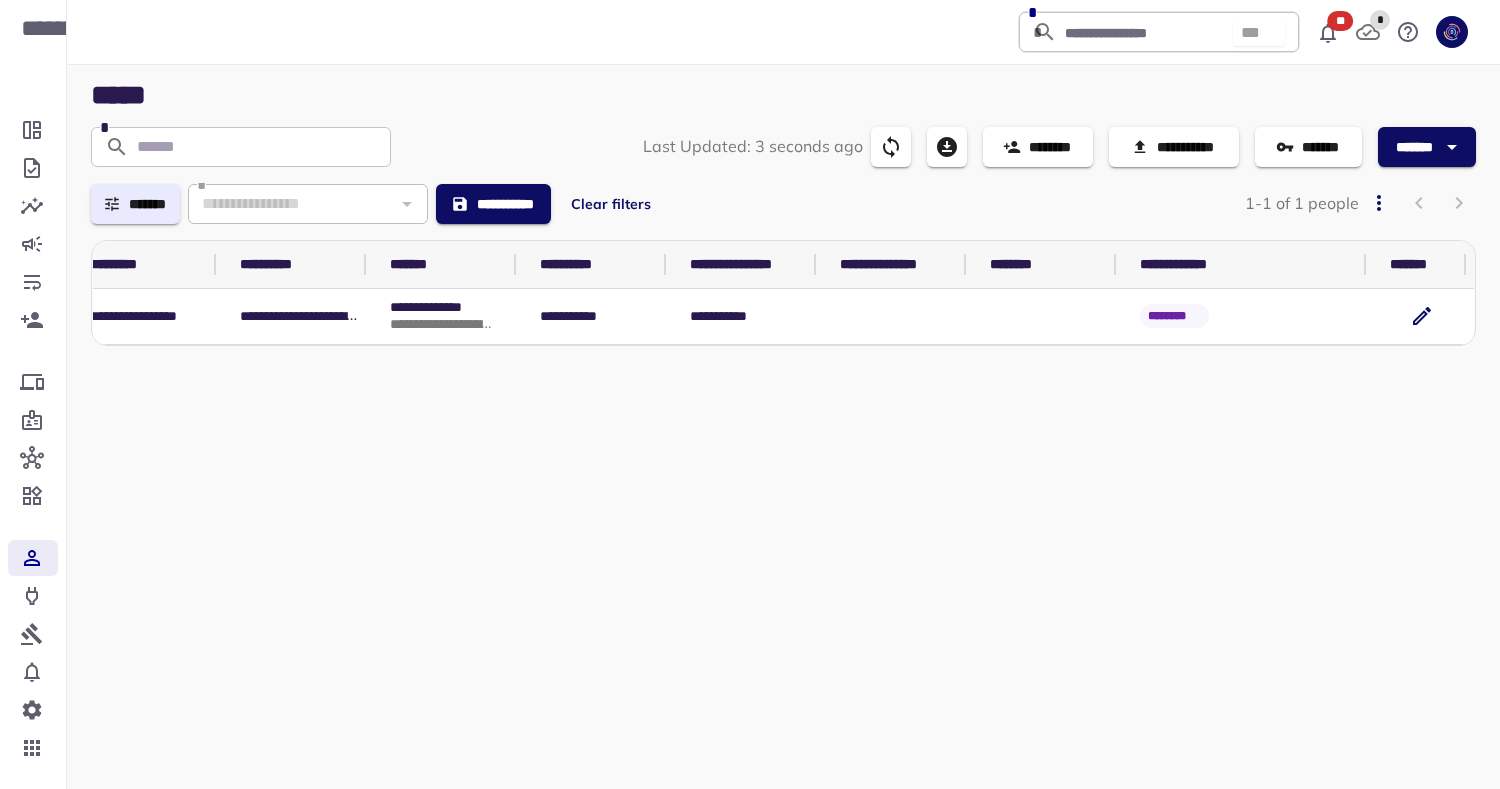click 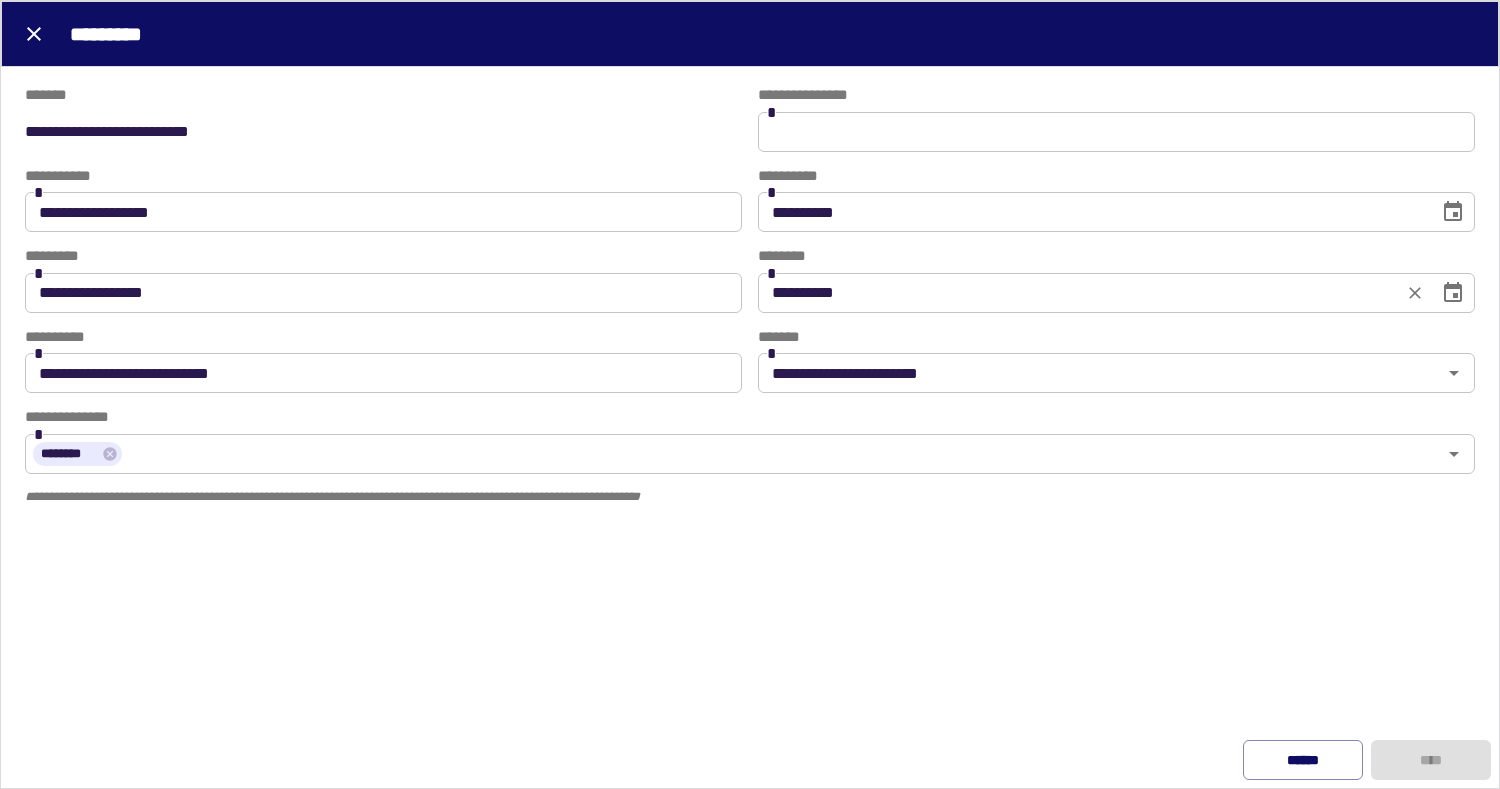 click on "**********" at bounding box center (1073, 293) 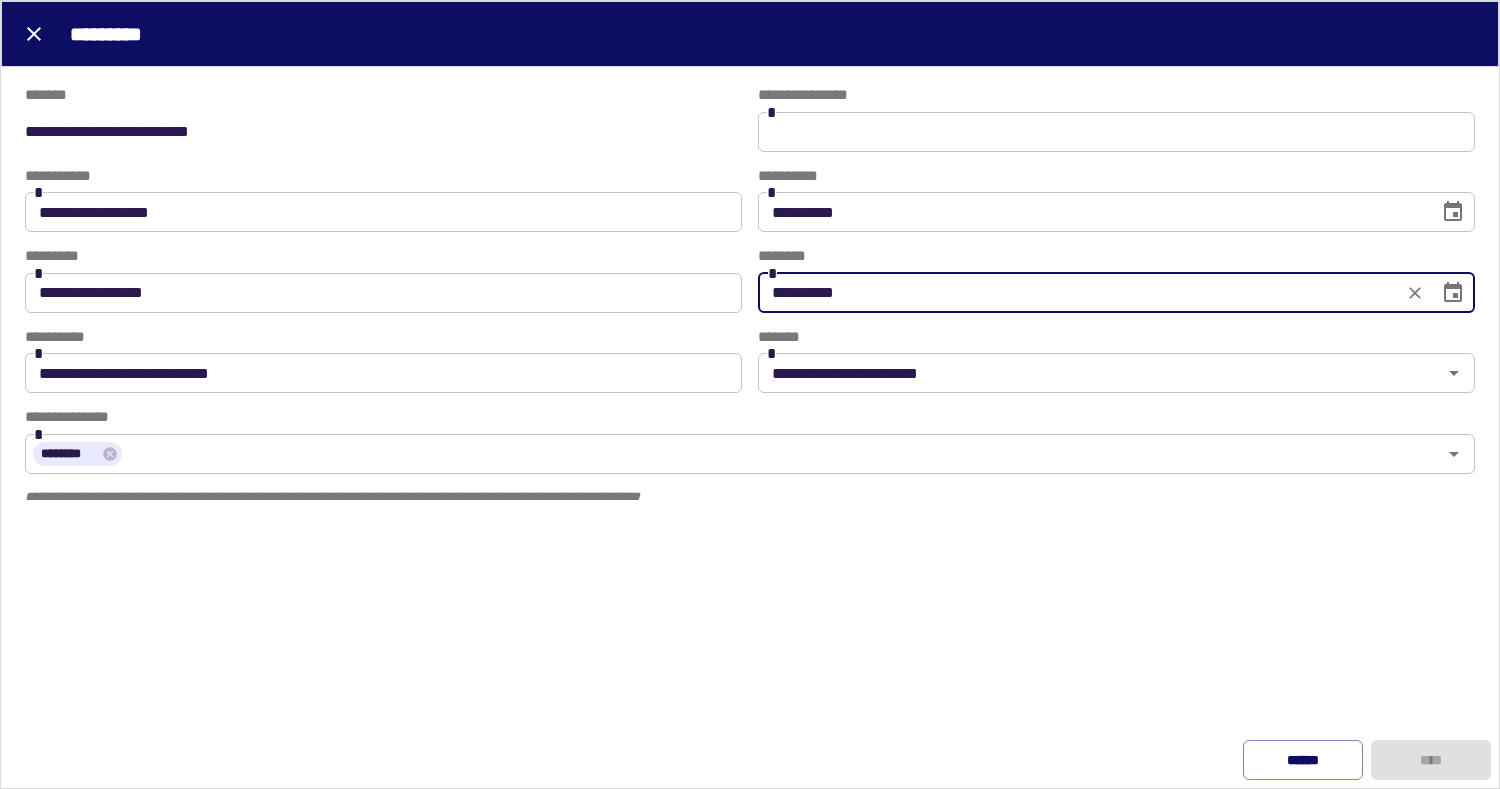 click on "**********" at bounding box center (1073, 293) 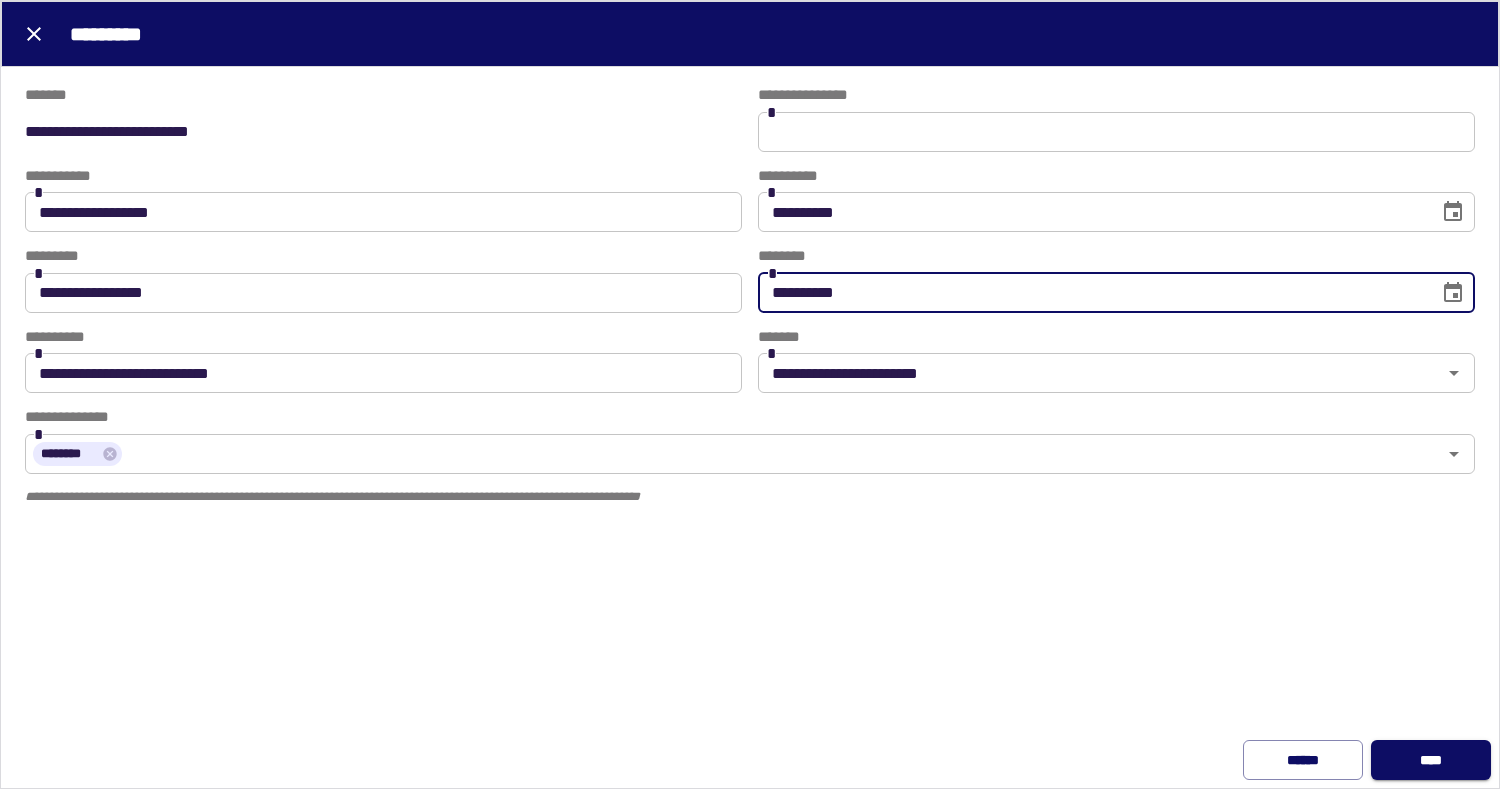 click on "****" at bounding box center [1431, 760] 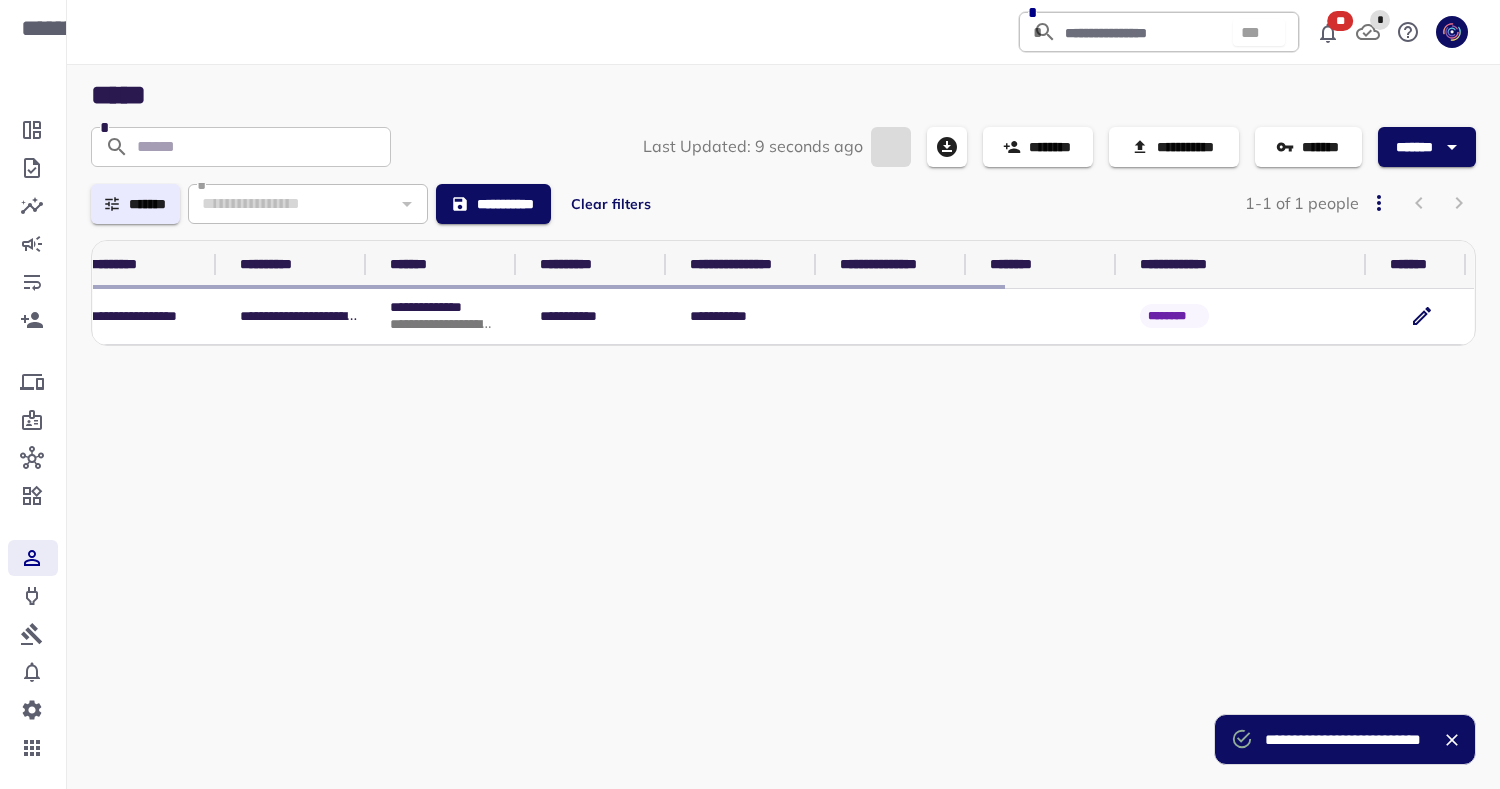 type on "**********" 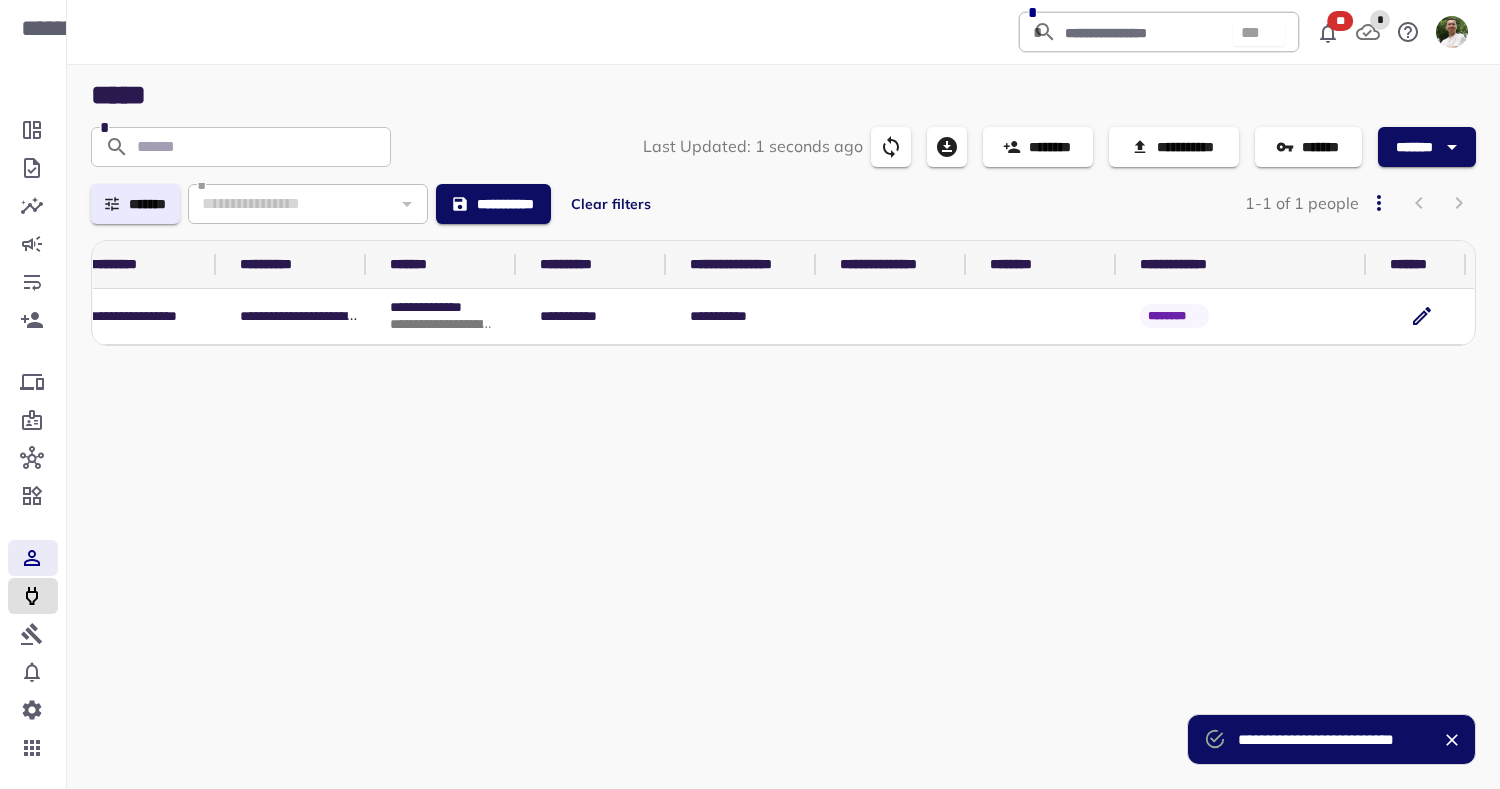 click at bounding box center [33, 596] 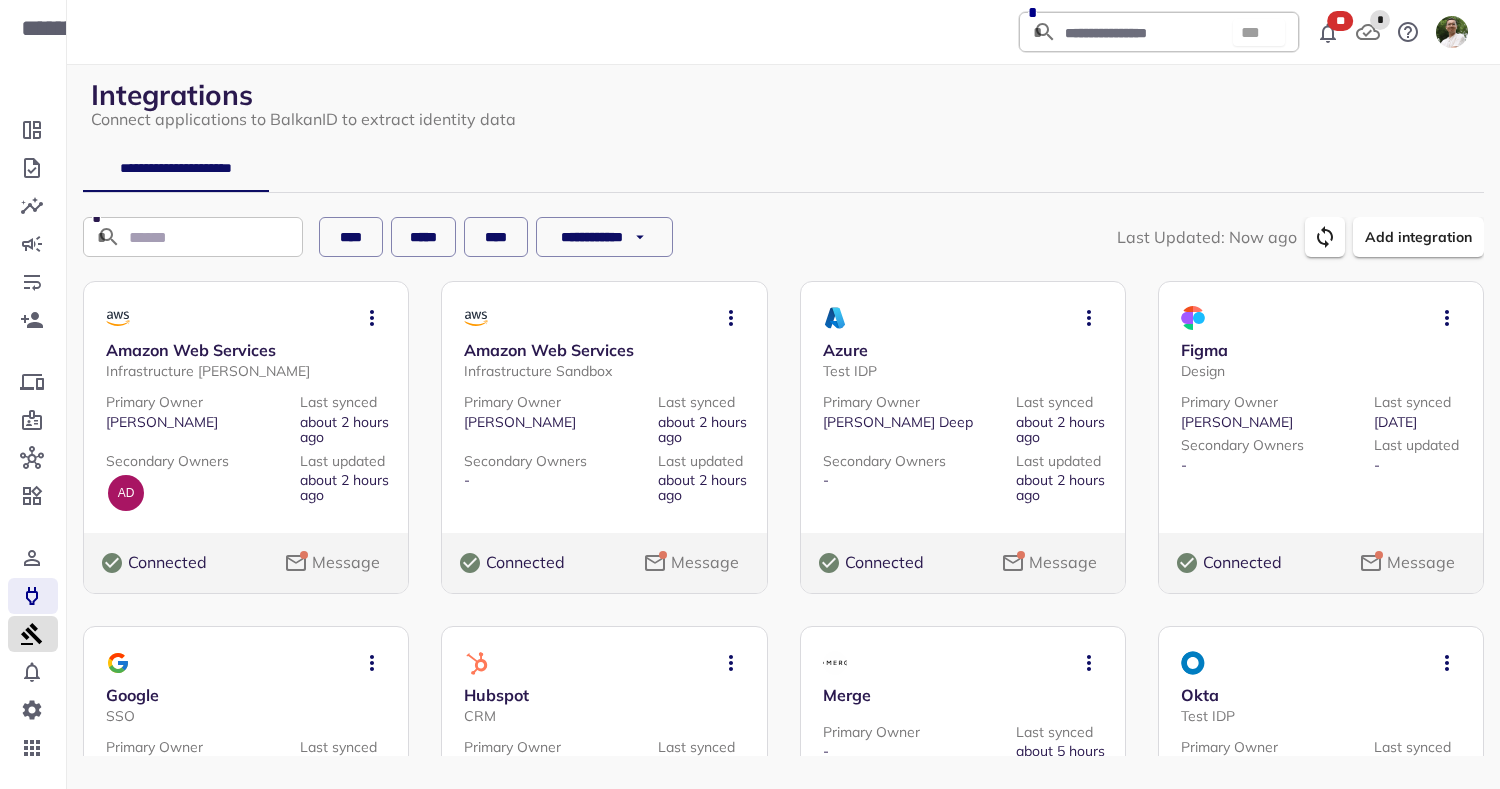 click at bounding box center [33, 634] 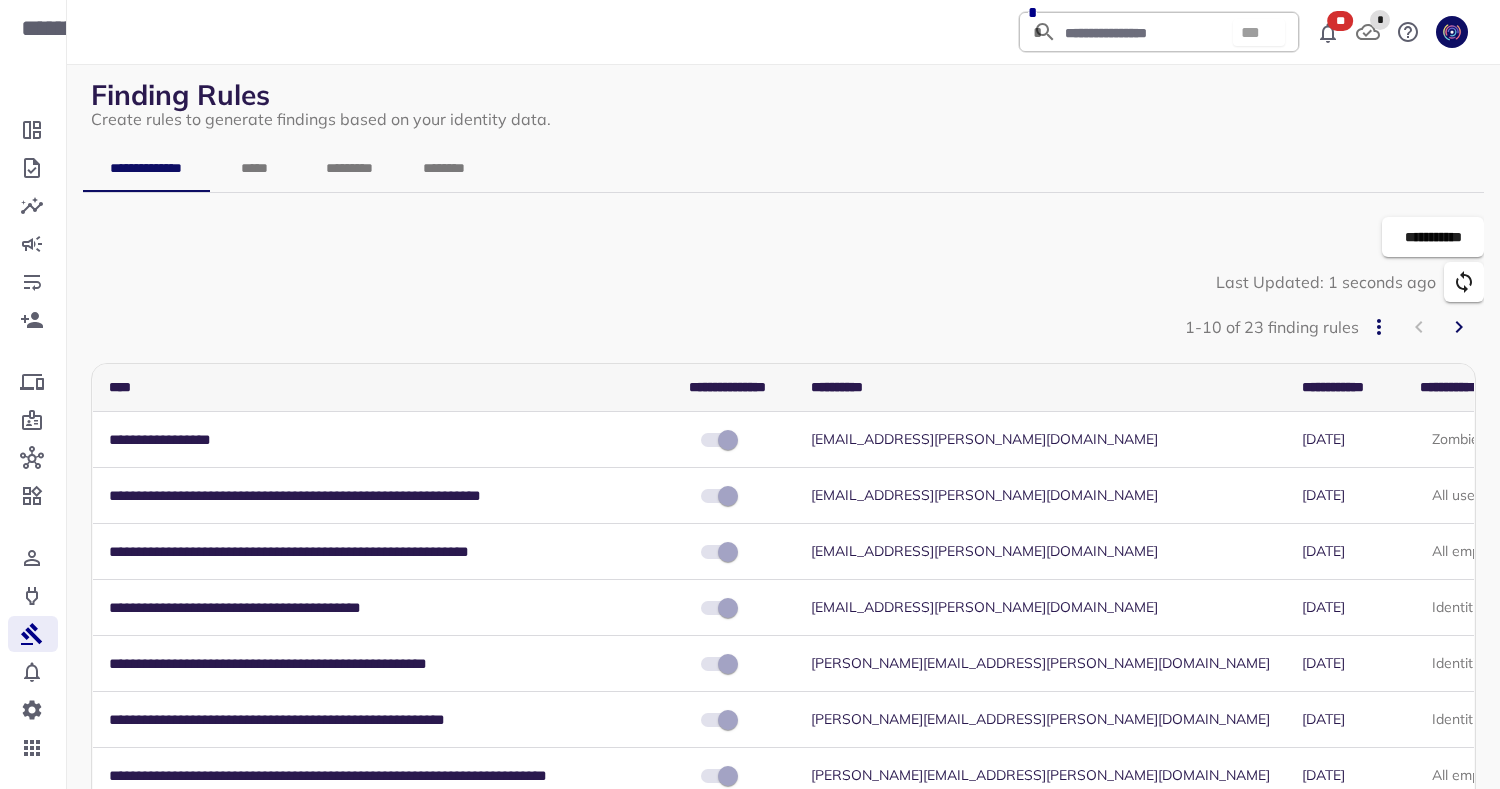 click on "*********" at bounding box center (349, 168) 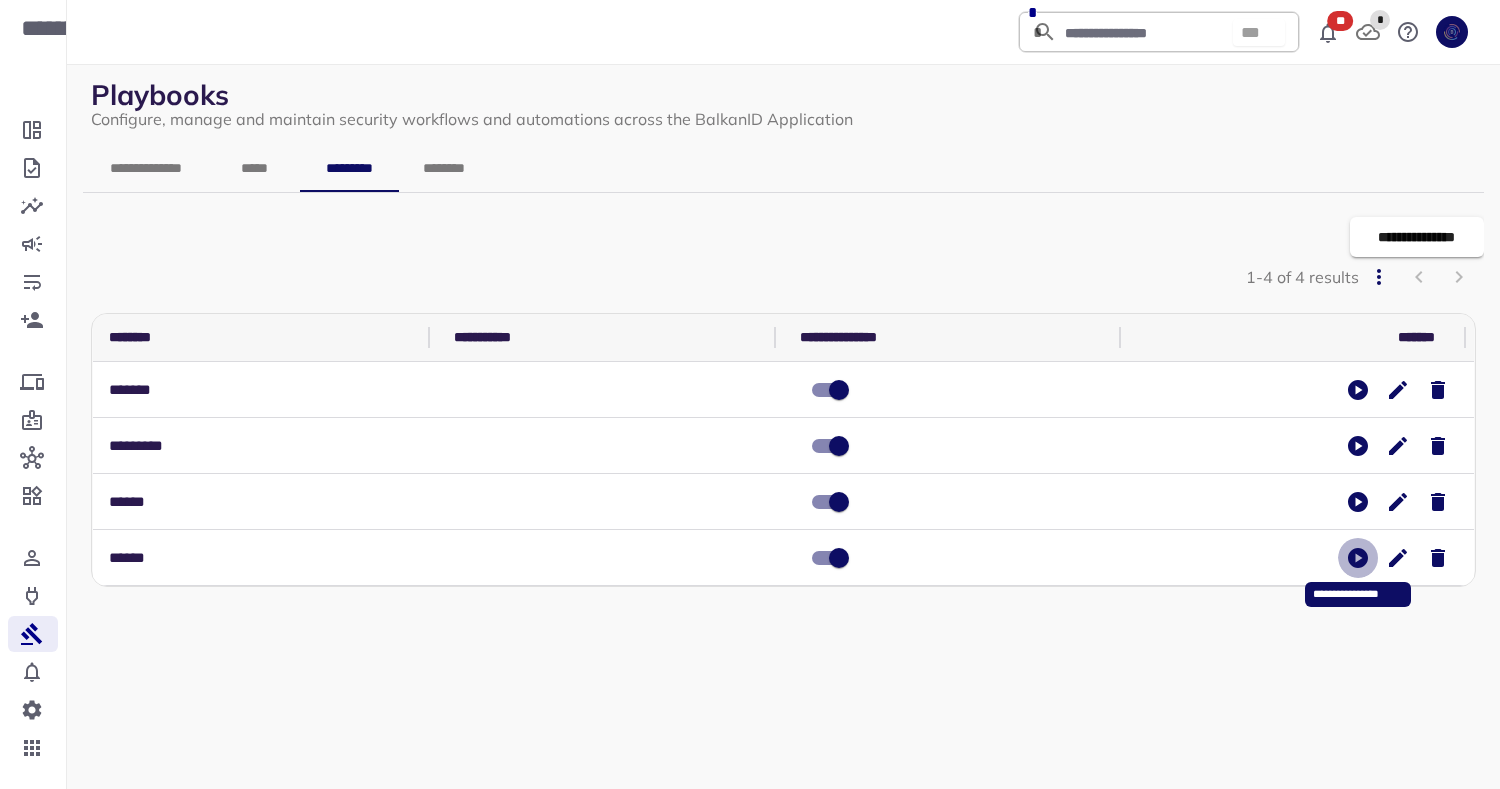 click 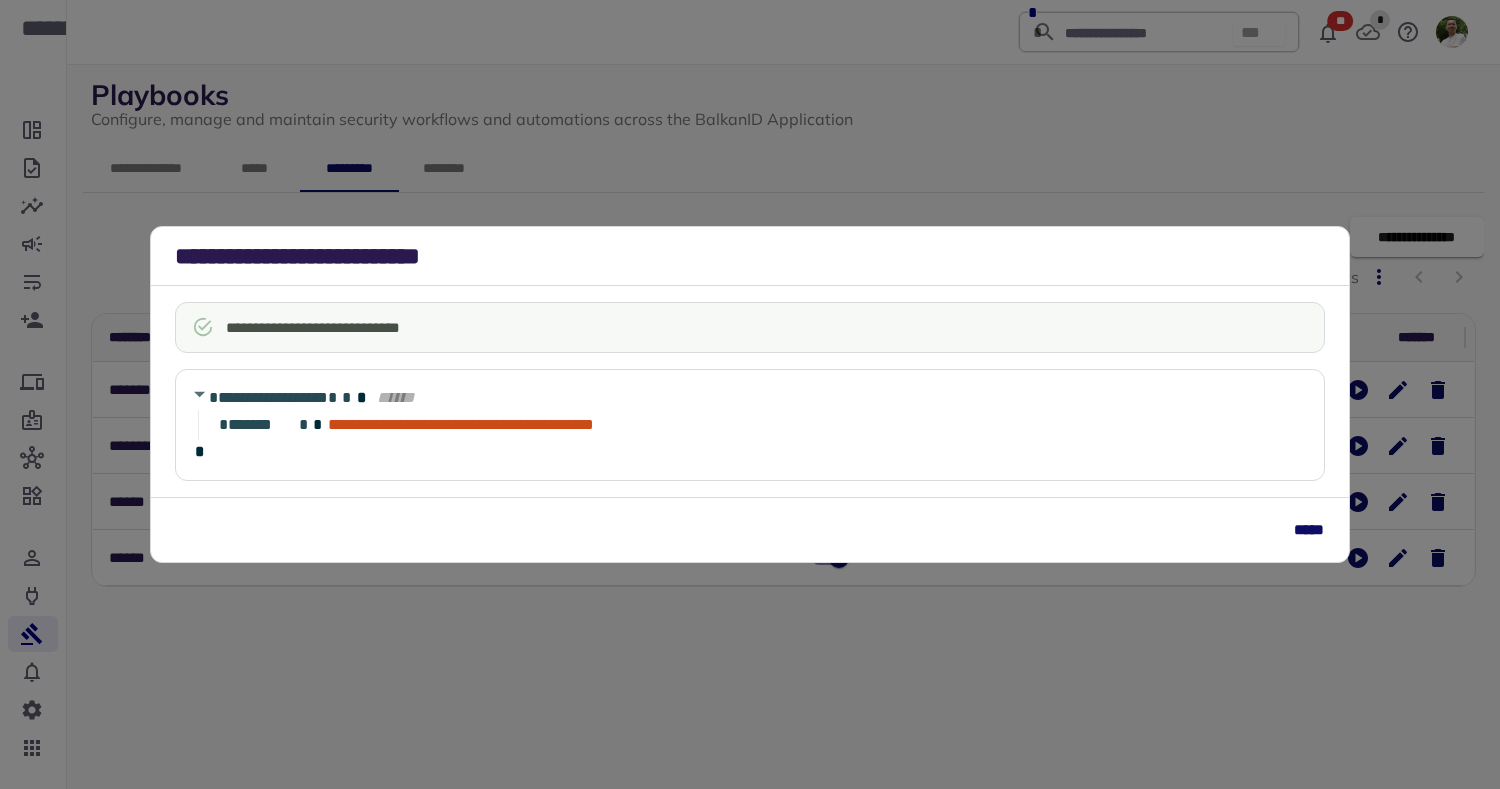 click on "*****" at bounding box center [1309, 530] 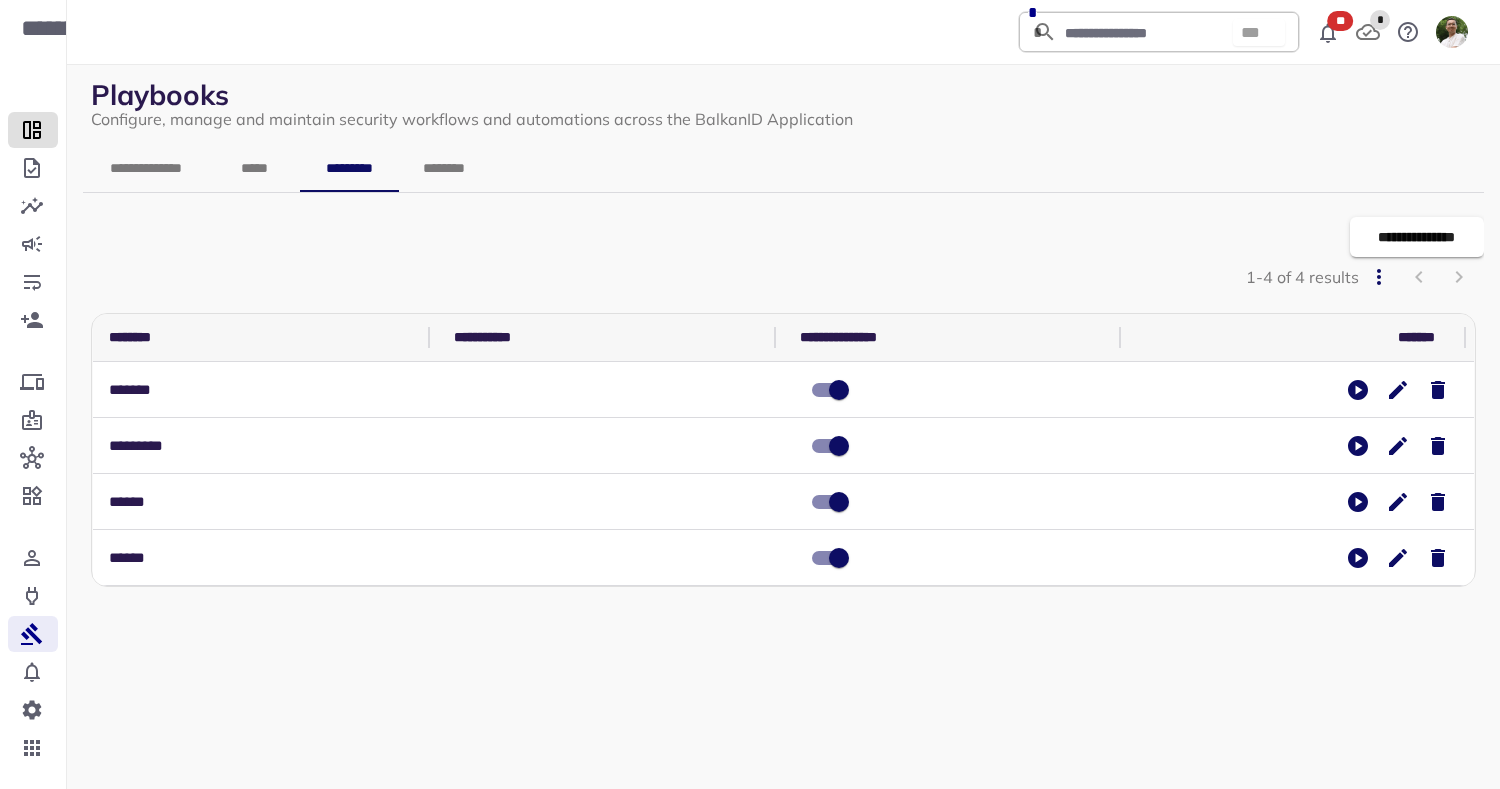 click 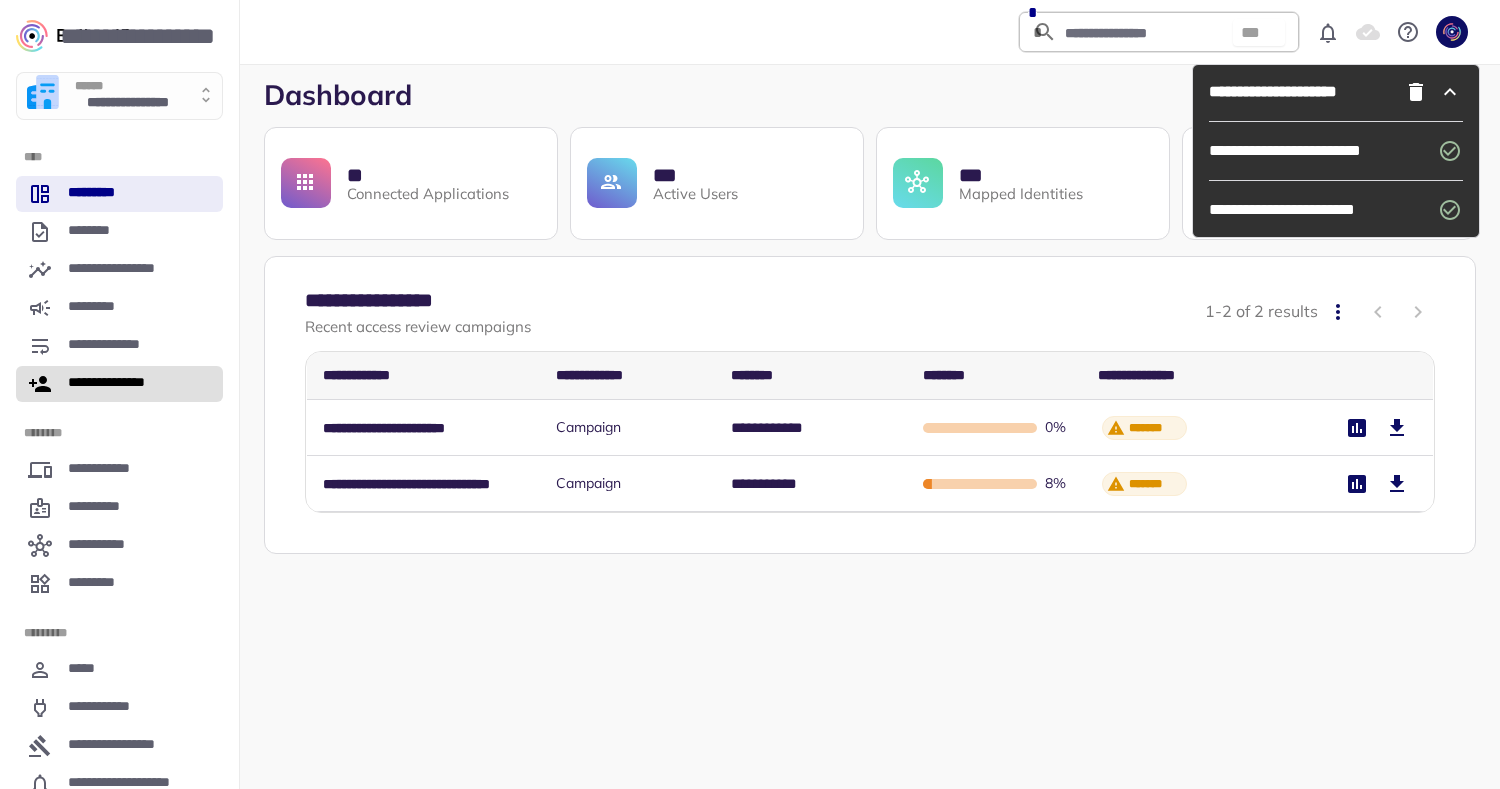 scroll, scrollTop: 0, scrollLeft: 0, axis: both 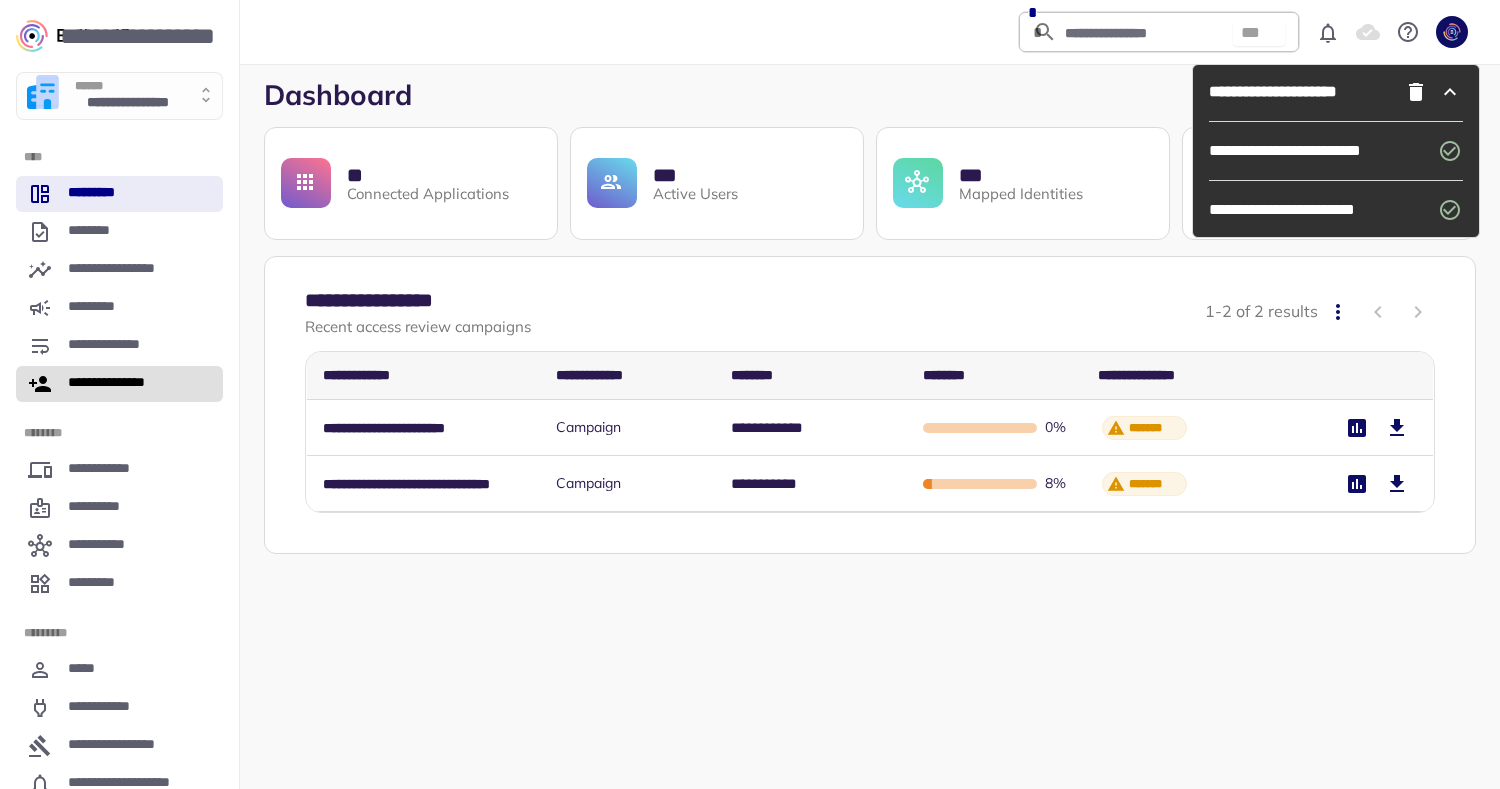 click on "**********" at bounding box center (118, 384) 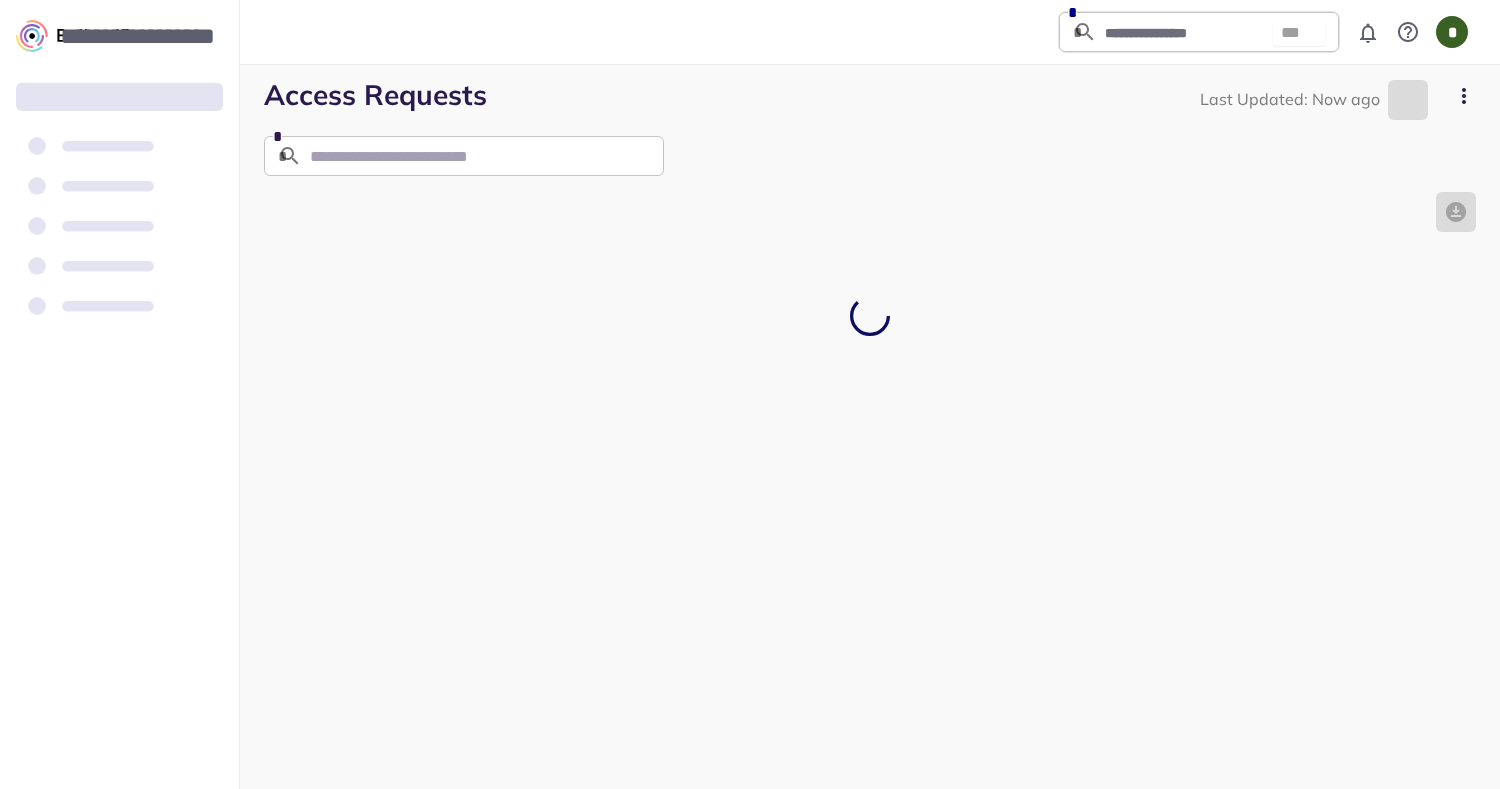 scroll, scrollTop: 0, scrollLeft: 0, axis: both 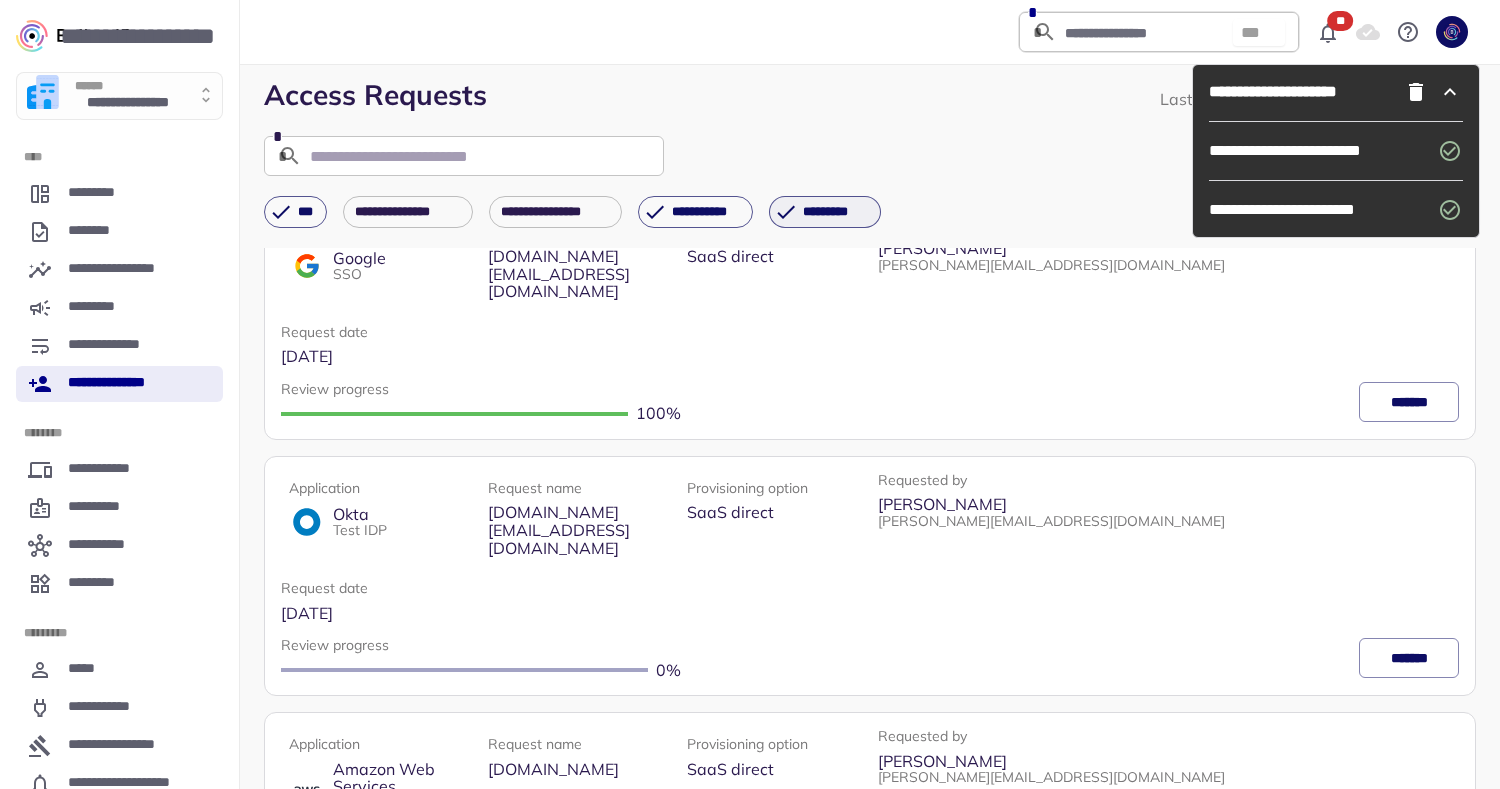 click on "*********" at bounding box center [825, 212] 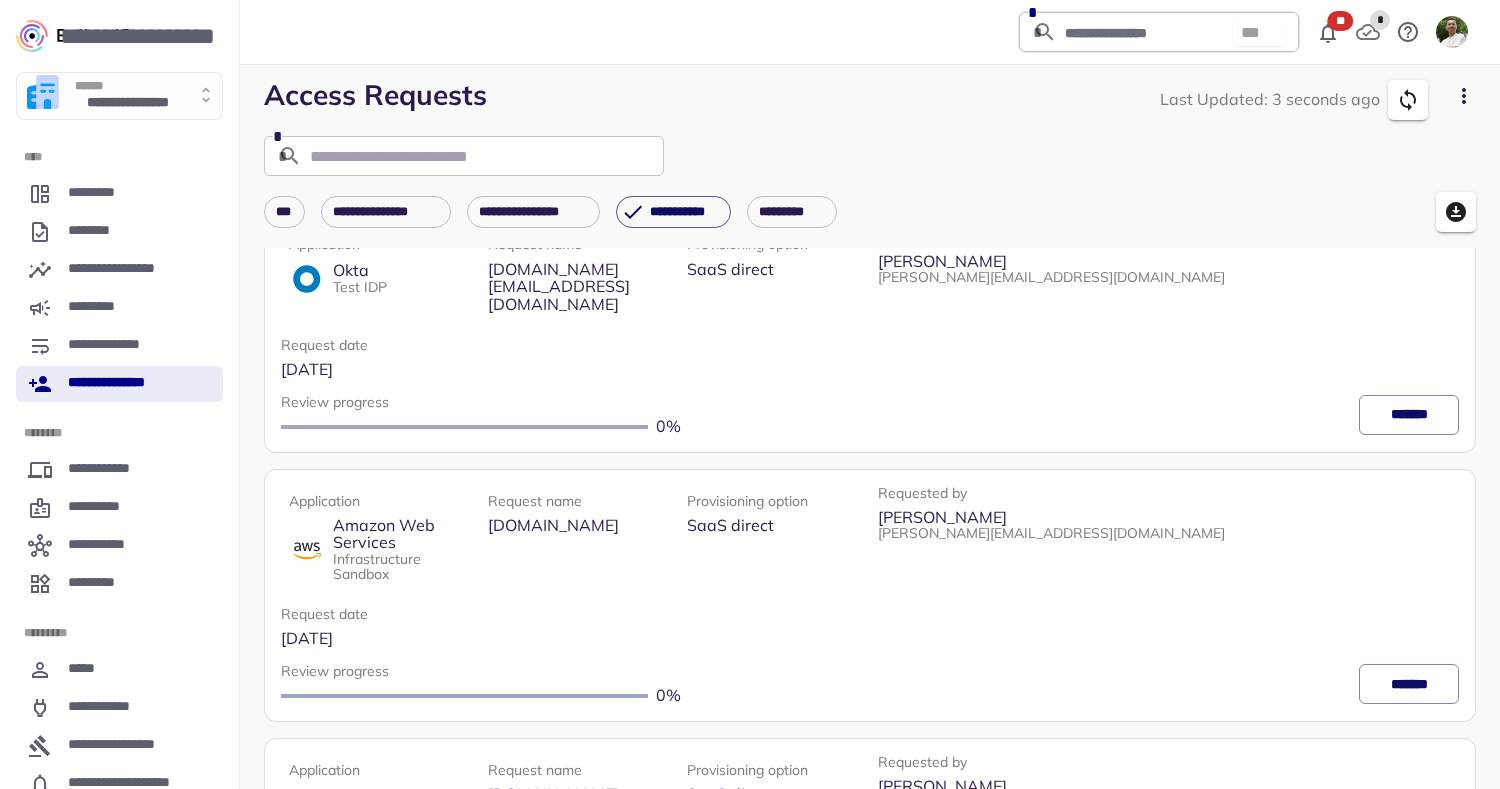 scroll, scrollTop: 0, scrollLeft: 0, axis: both 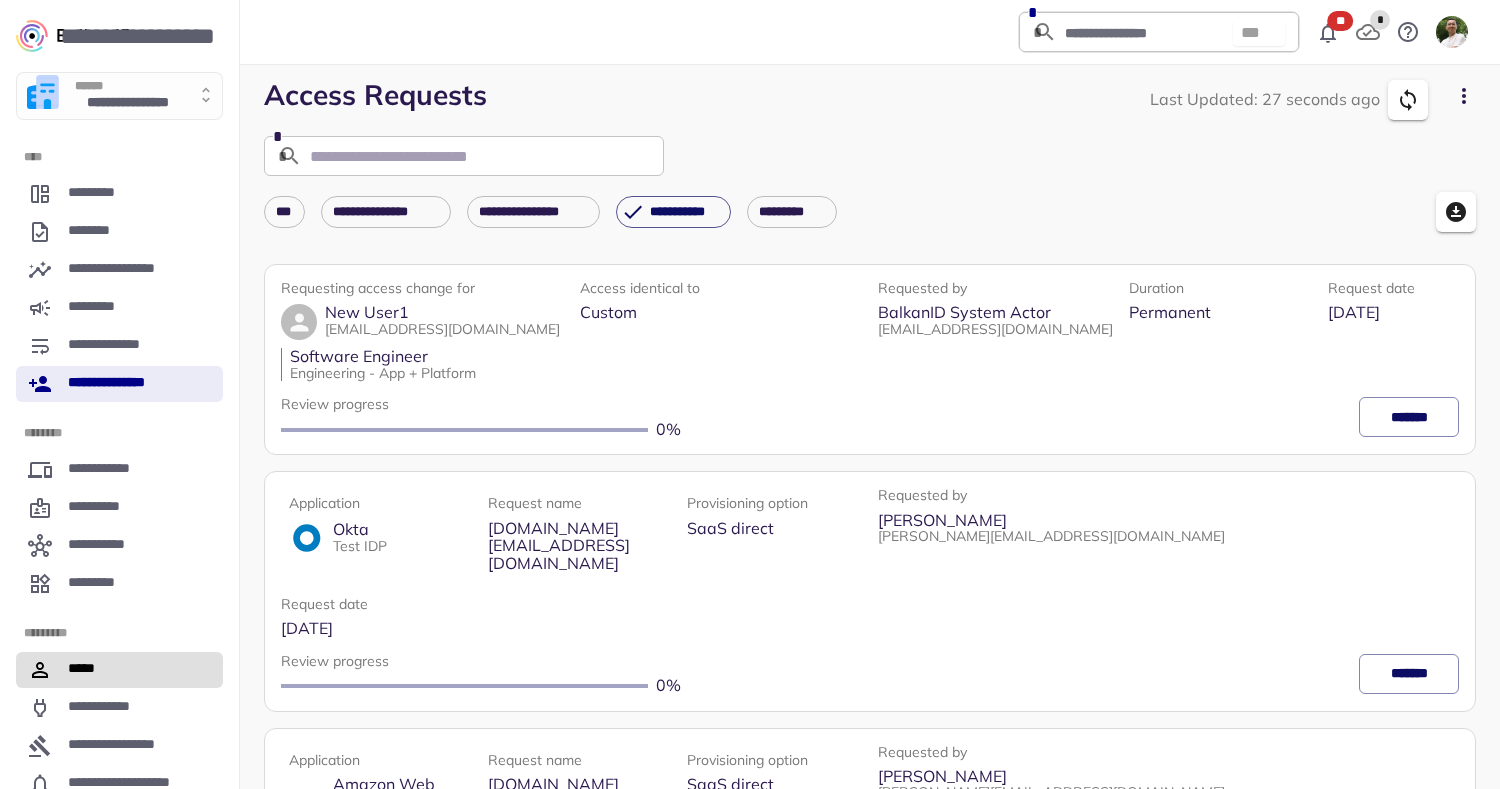 click on "*****" at bounding box center [119, 670] 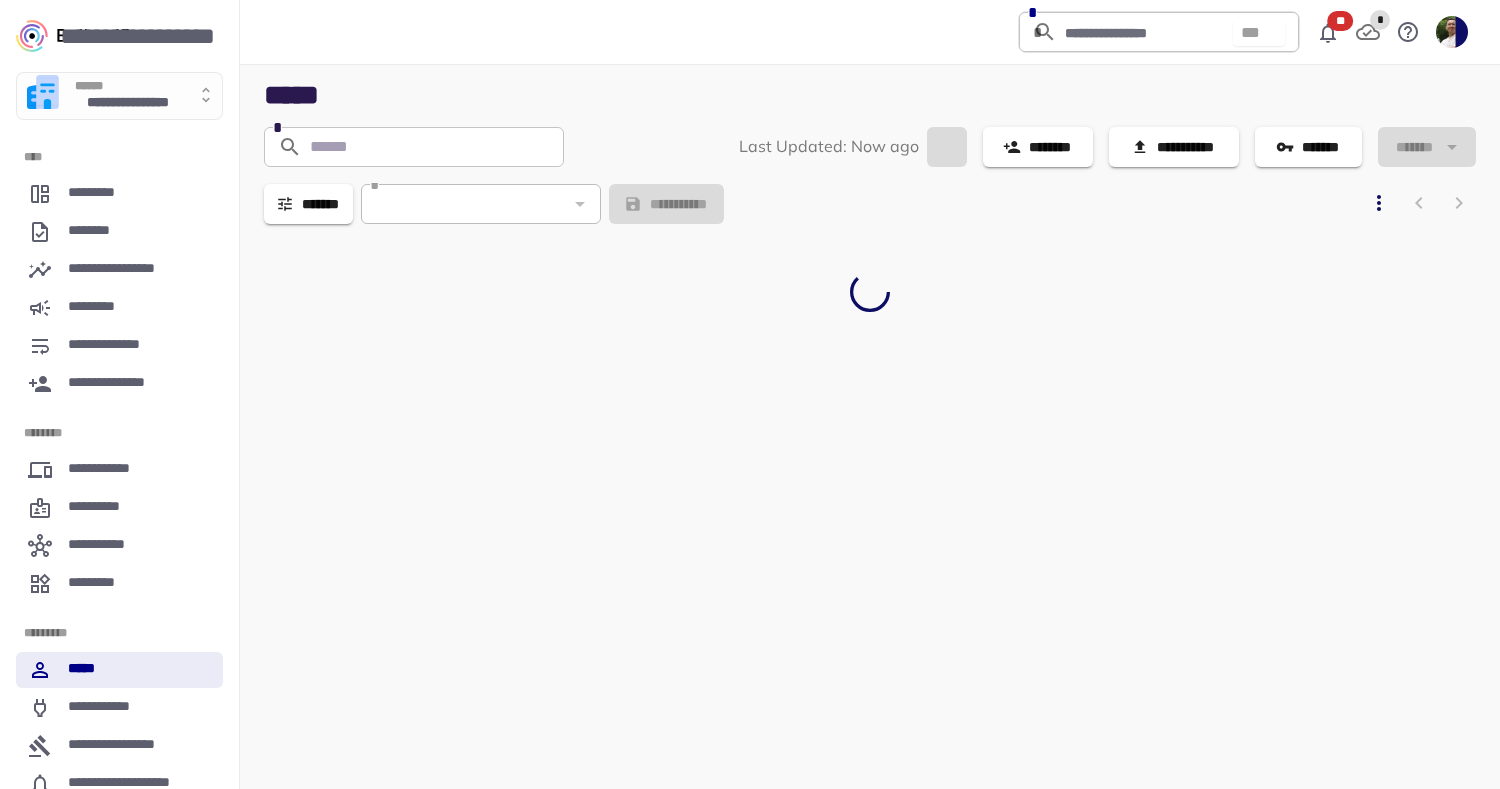 click at bounding box center (413, 147) 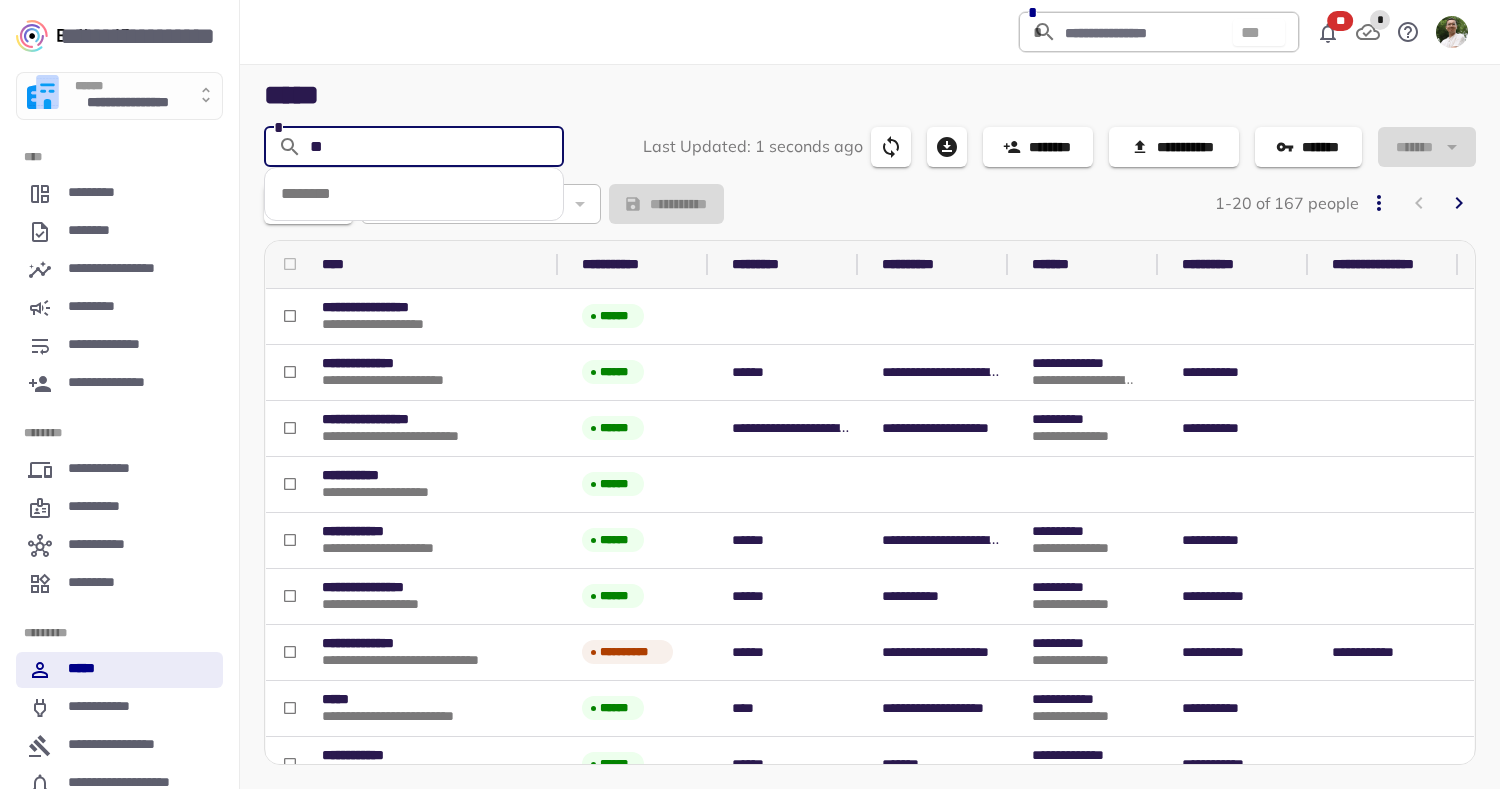 type on "***" 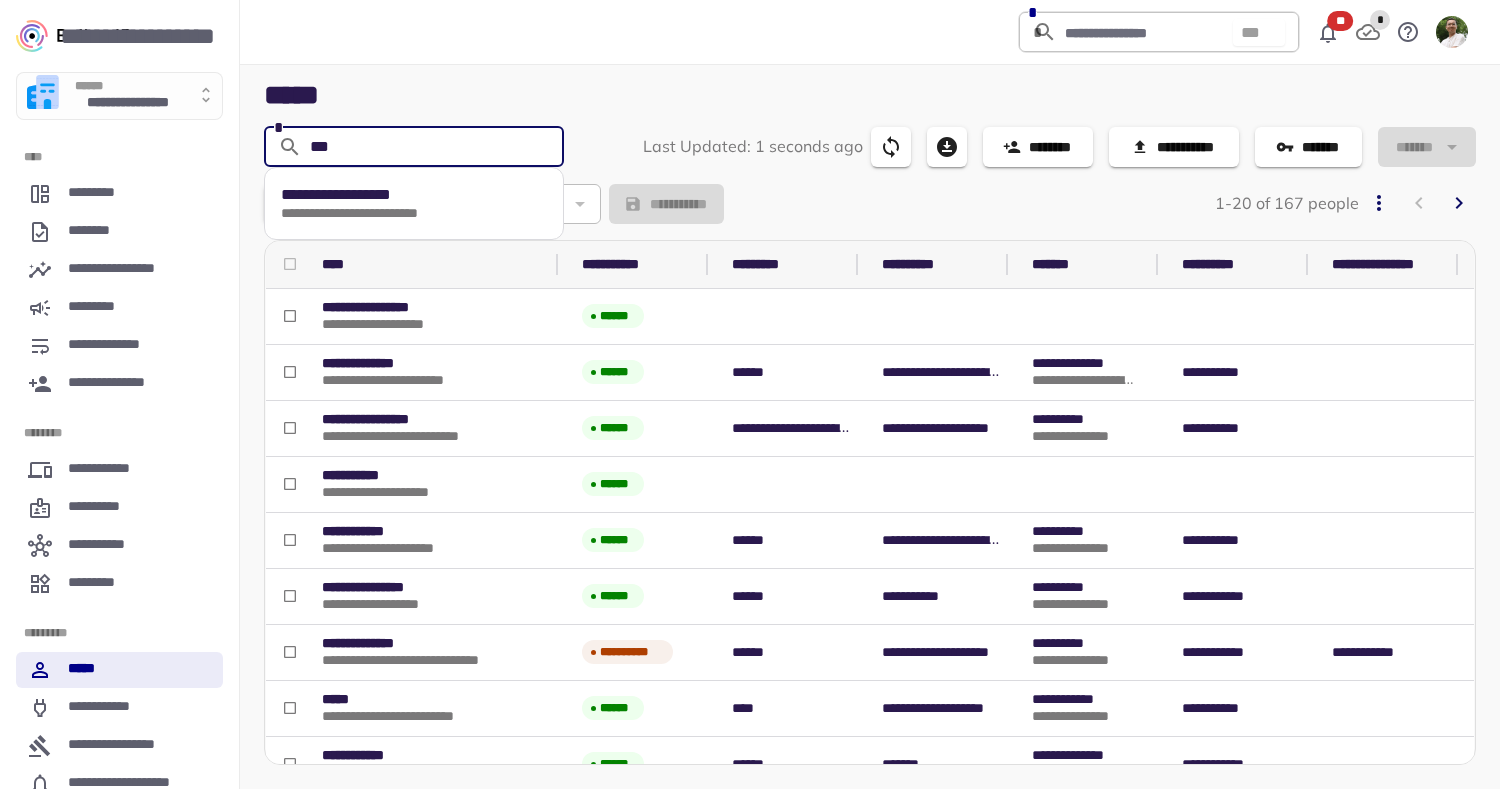 click on "**********" at bounding box center [381, 195] 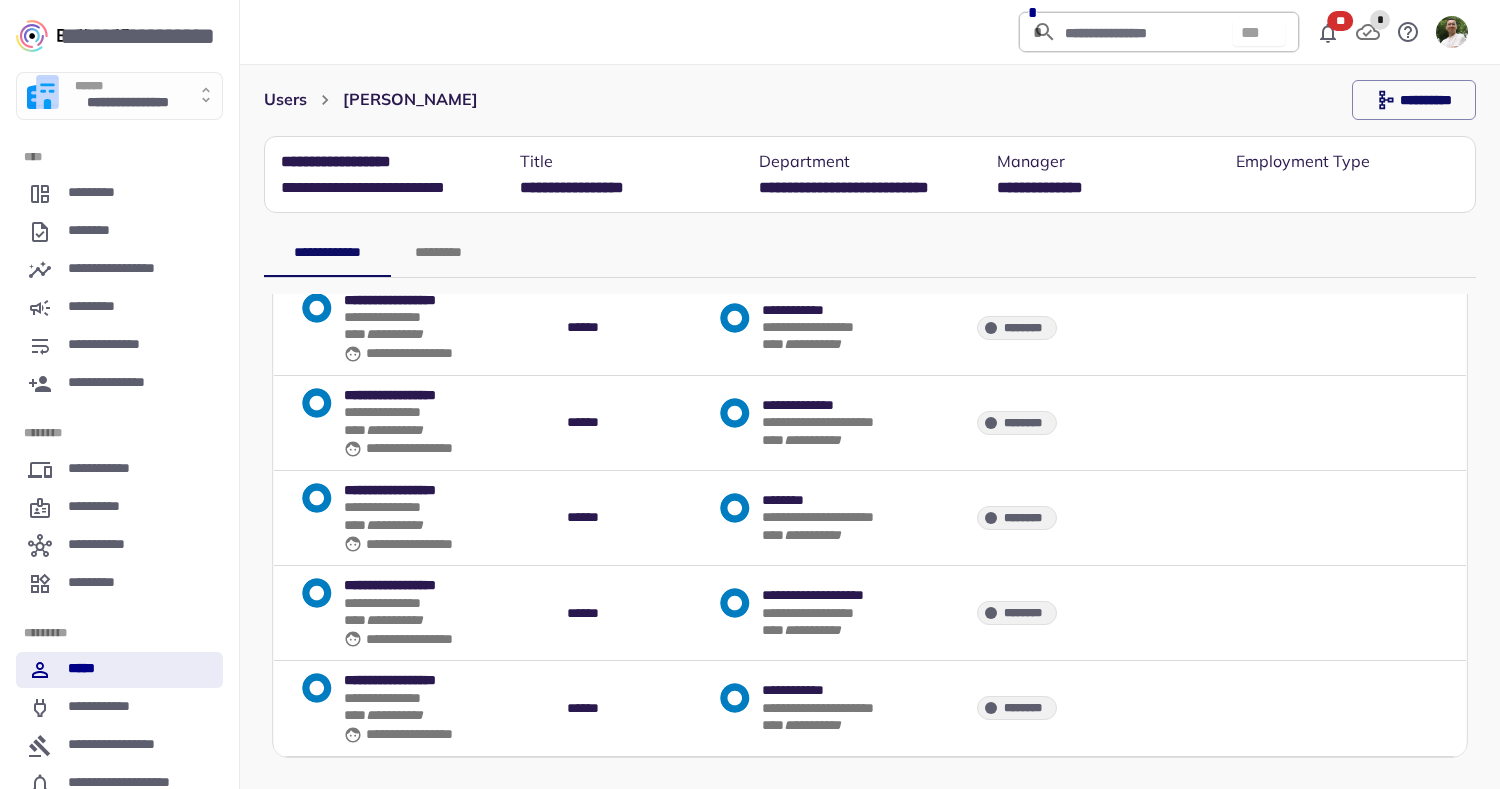 scroll, scrollTop: 0, scrollLeft: 0, axis: both 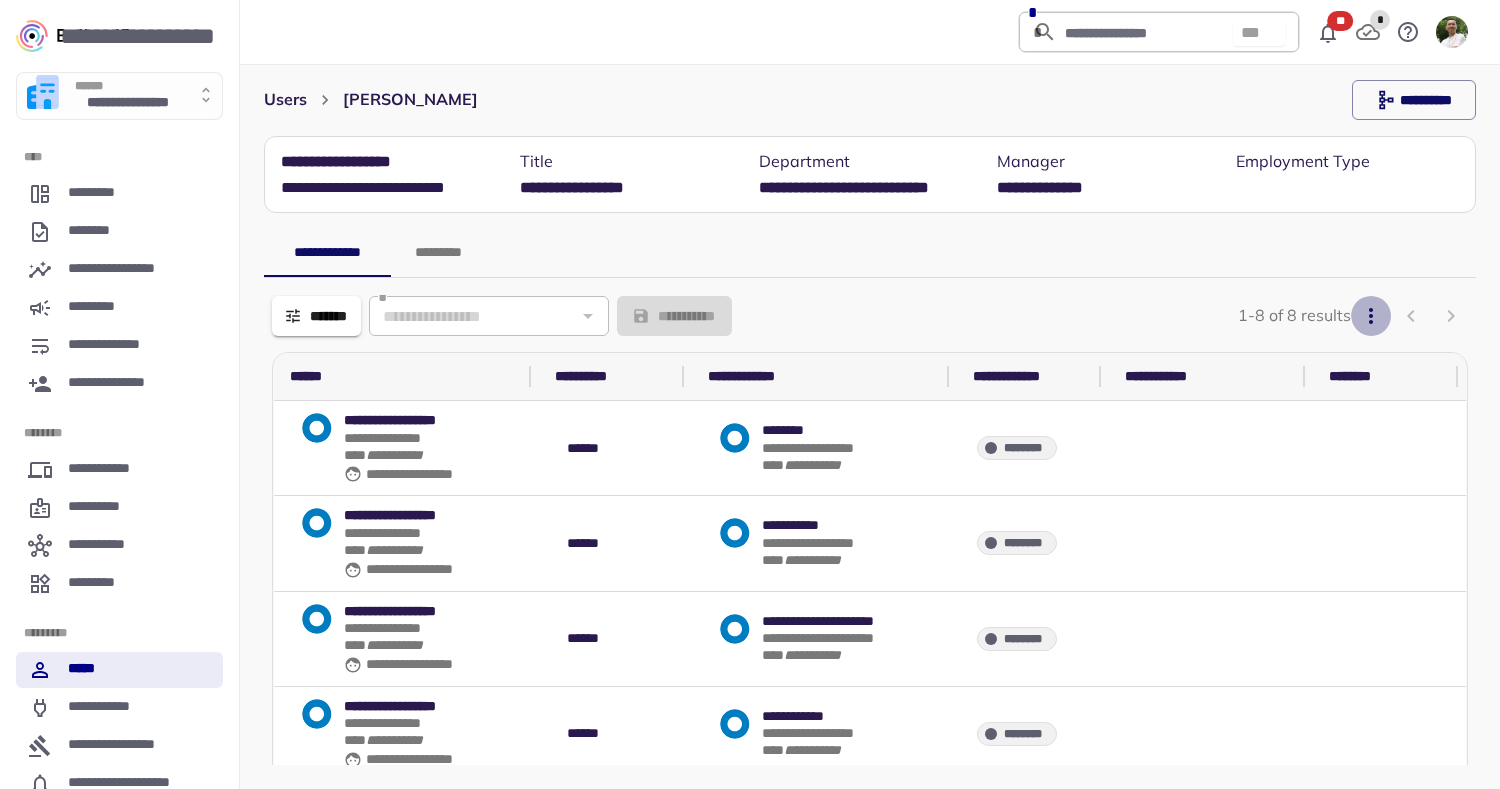 click at bounding box center [1371, 316] 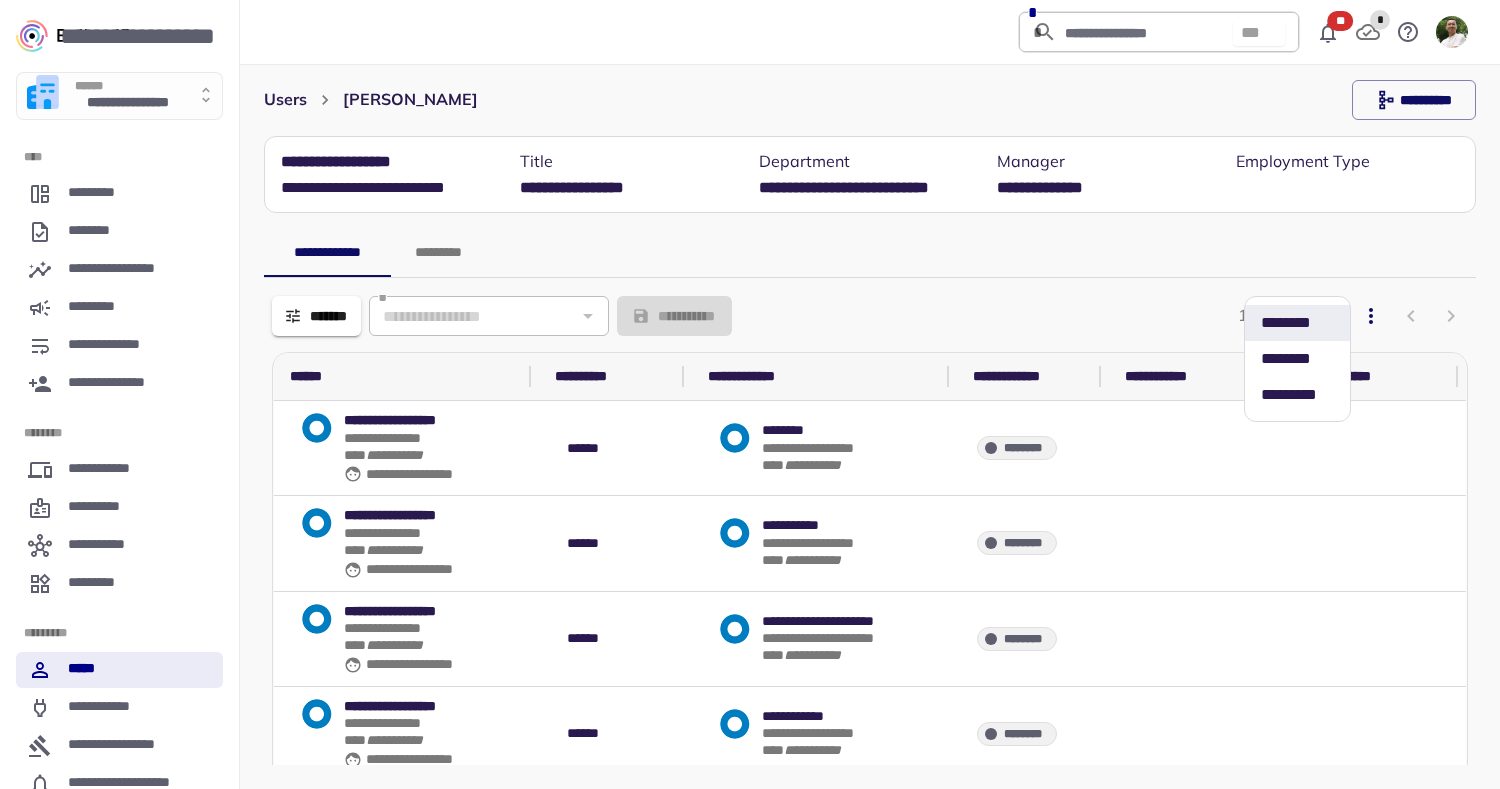 click on "*** *****" at bounding box center [1297, 395] 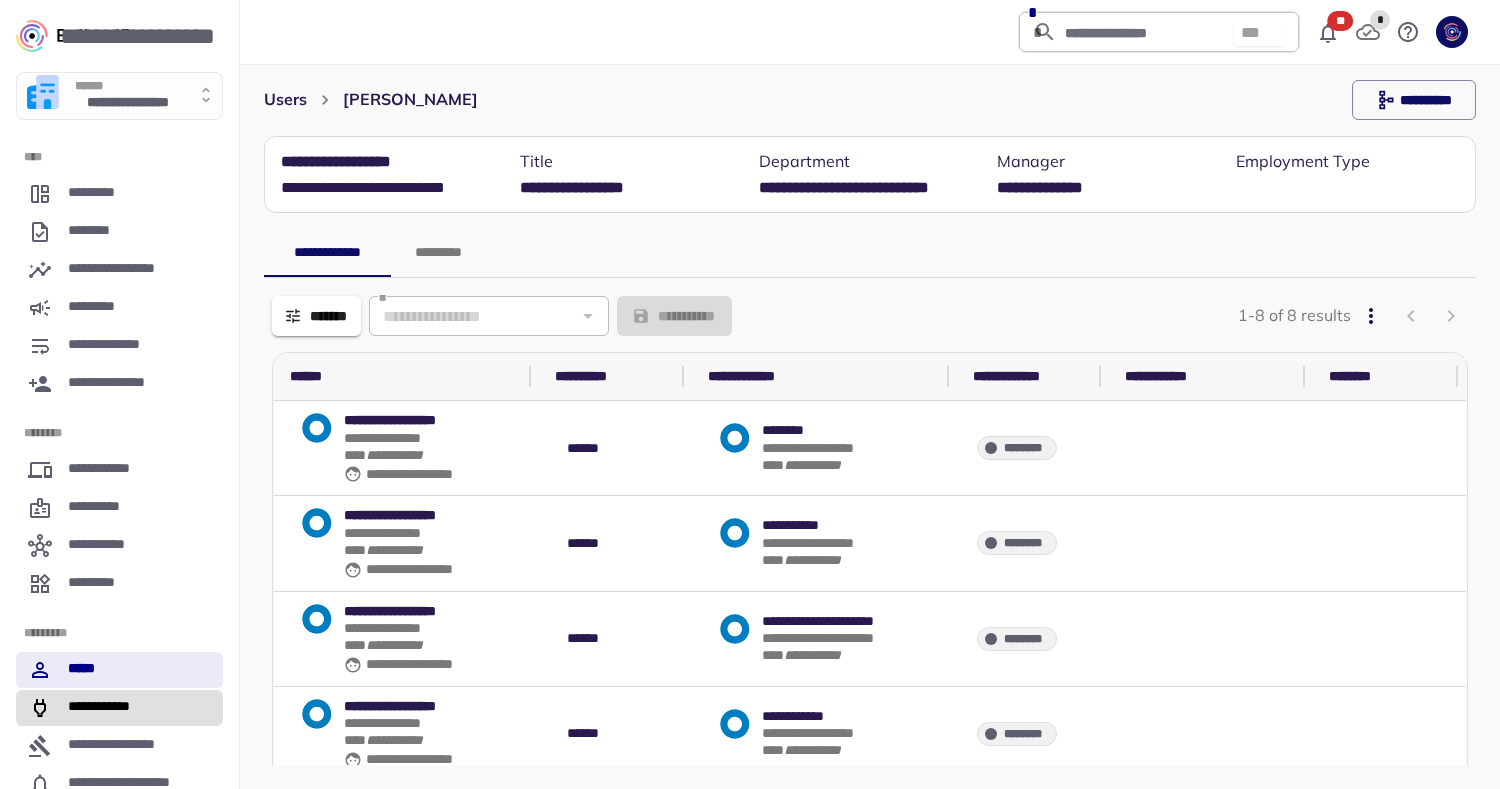 click on "**********" at bounding box center [105, 708] 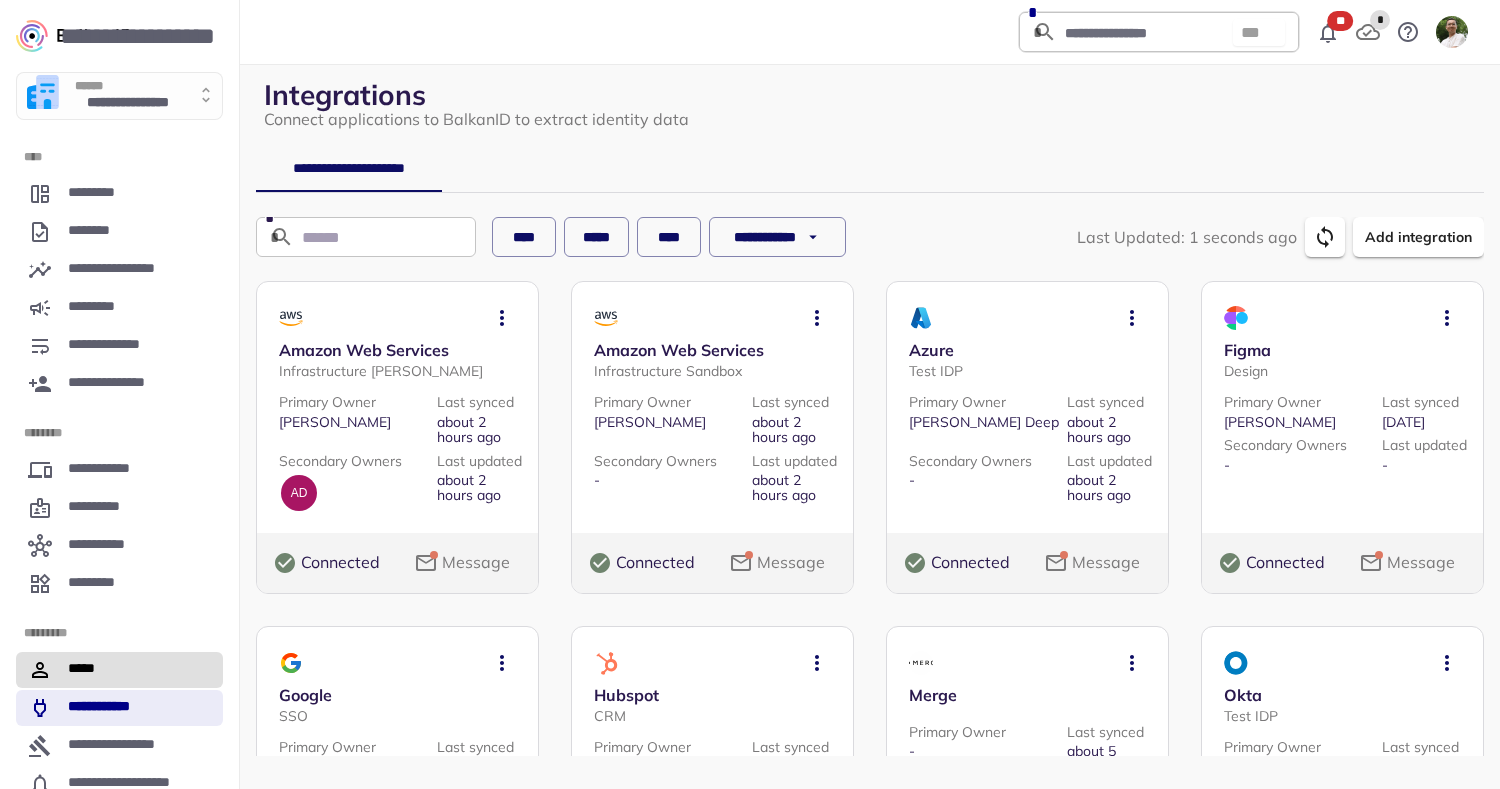 click on "*****" at bounding box center [119, 670] 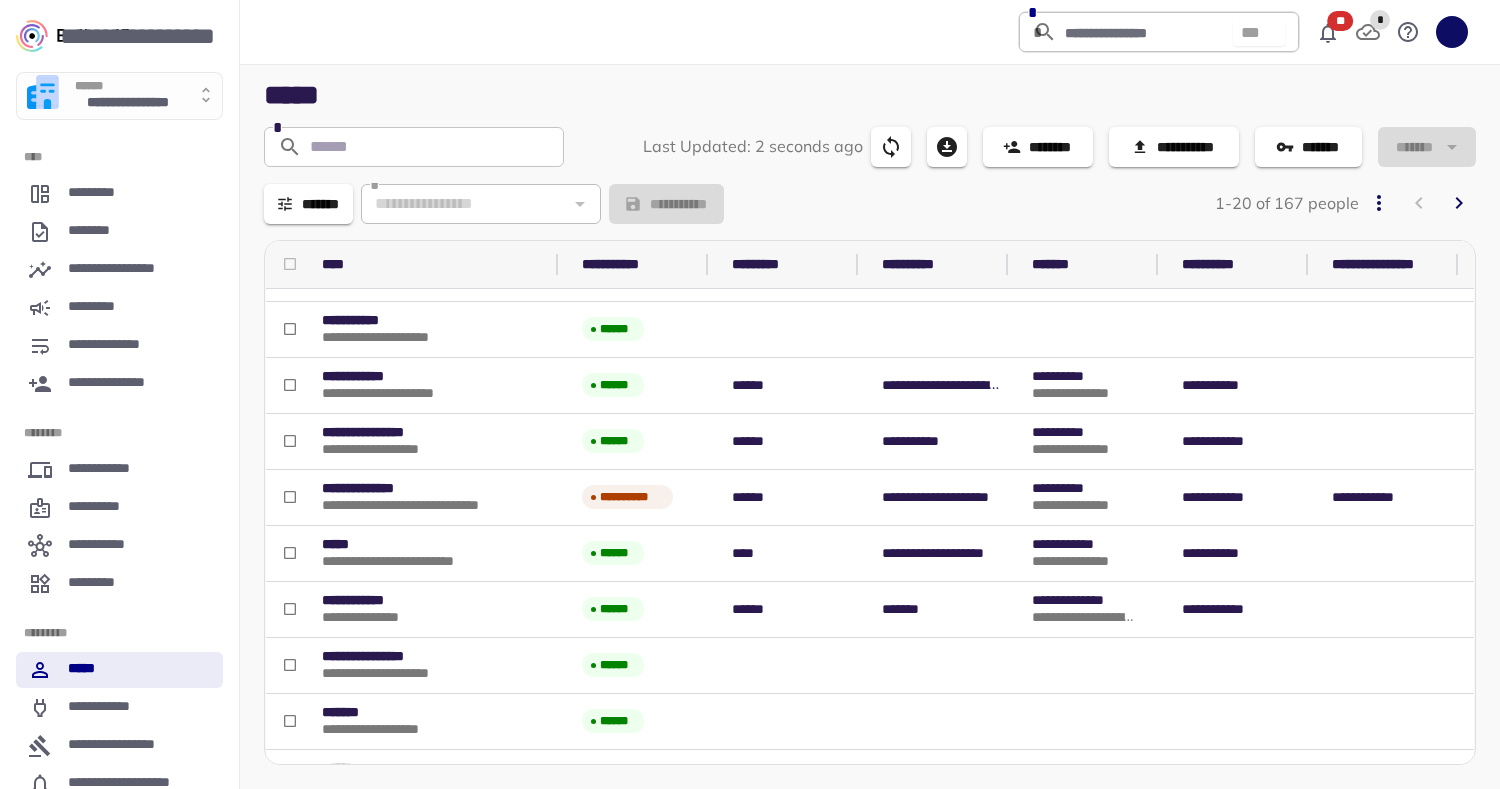 scroll, scrollTop: 0, scrollLeft: 0, axis: both 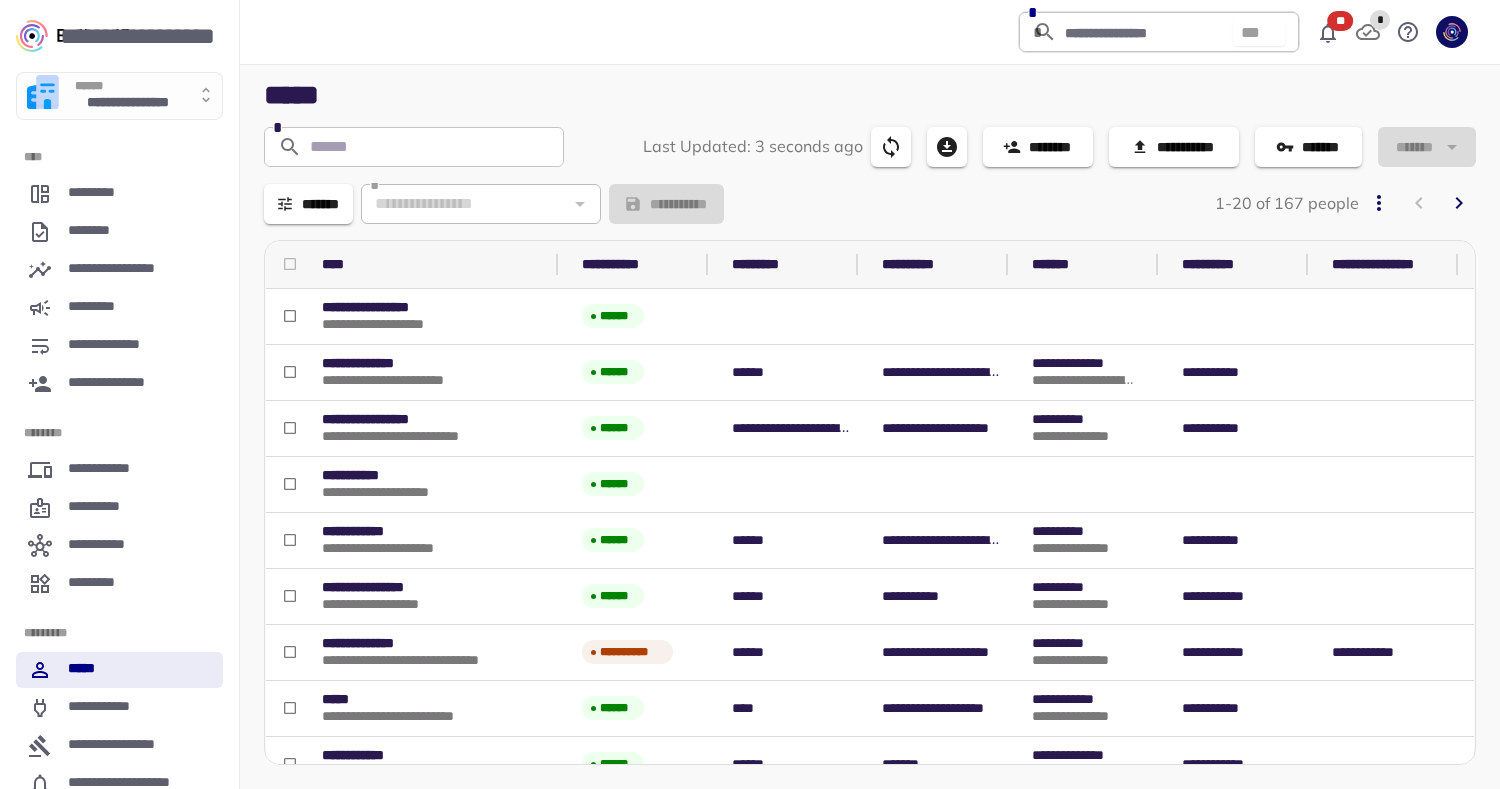 click on "**********" at bounding box center (870, 111) 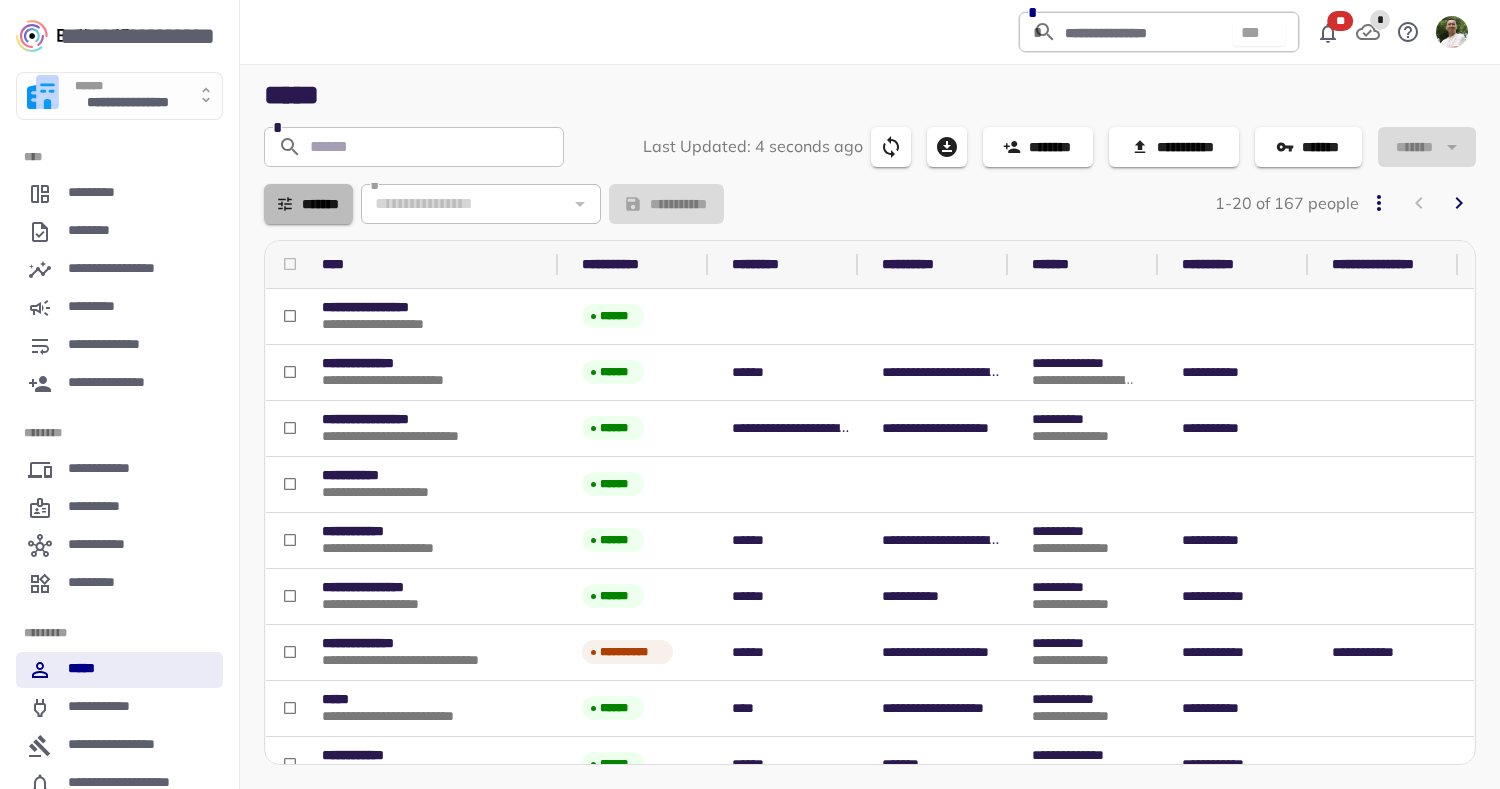 click on "*******" at bounding box center [308, 204] 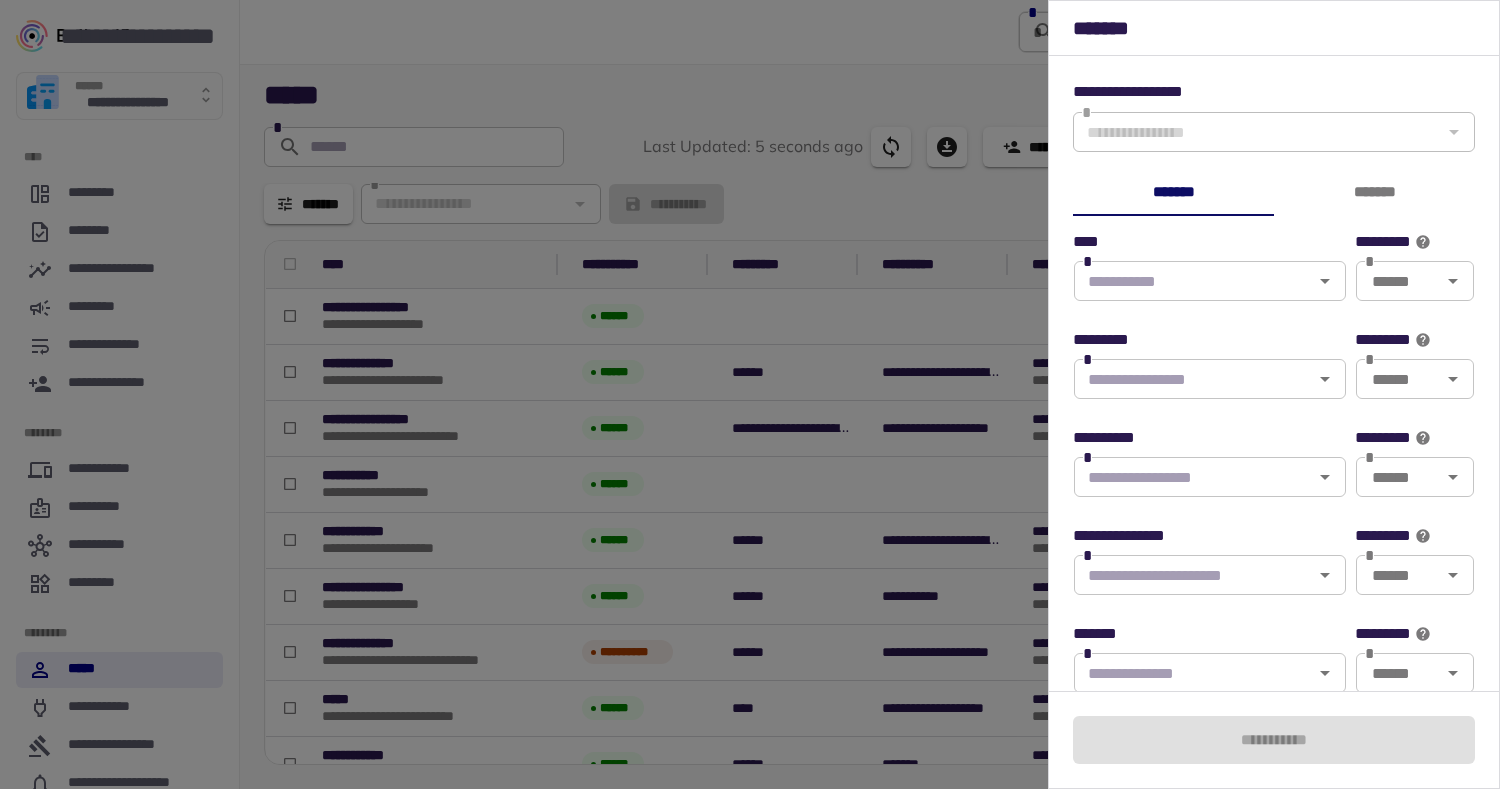 click at bounding box center (1193, 281) 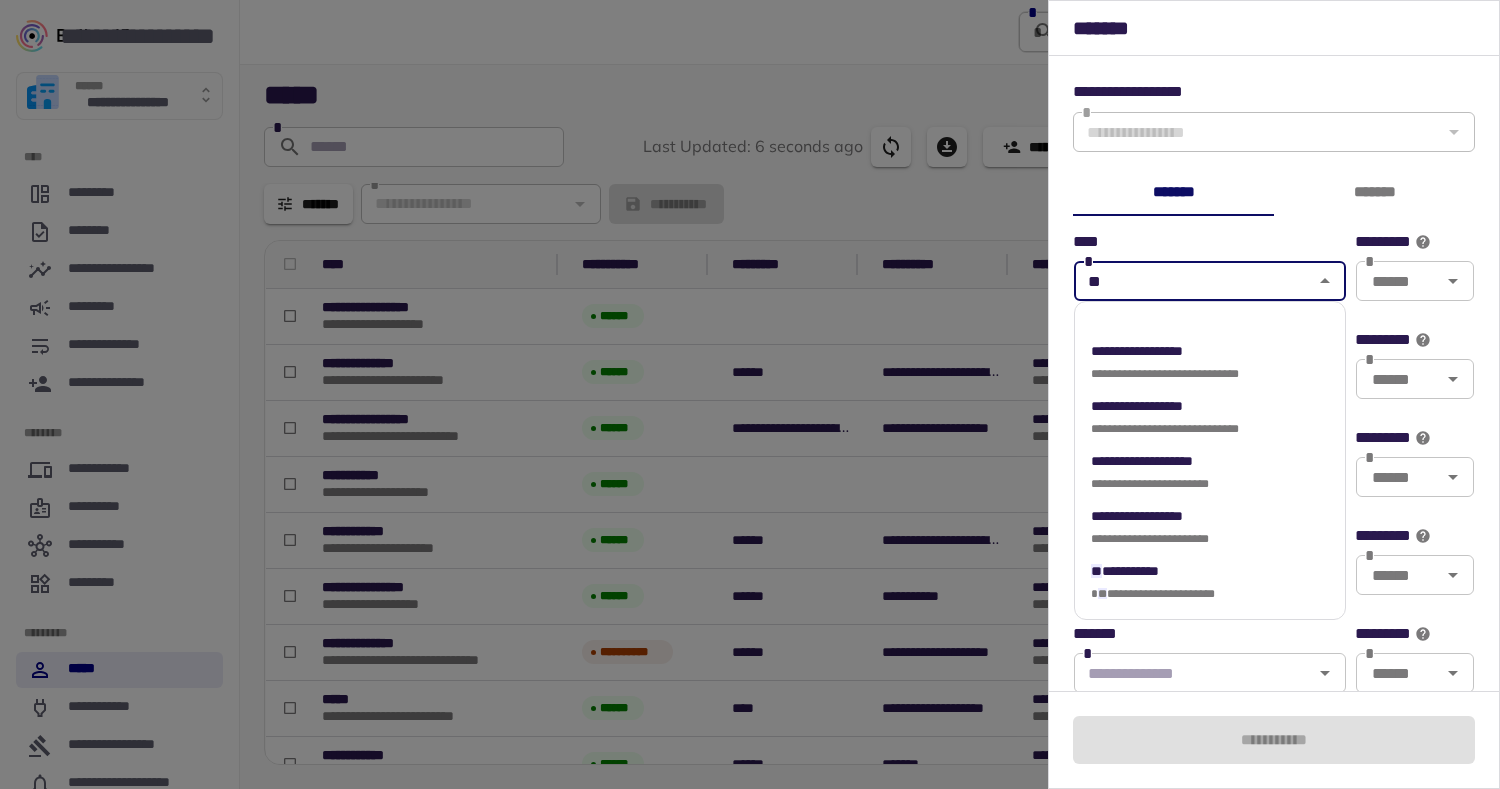 type on "***" 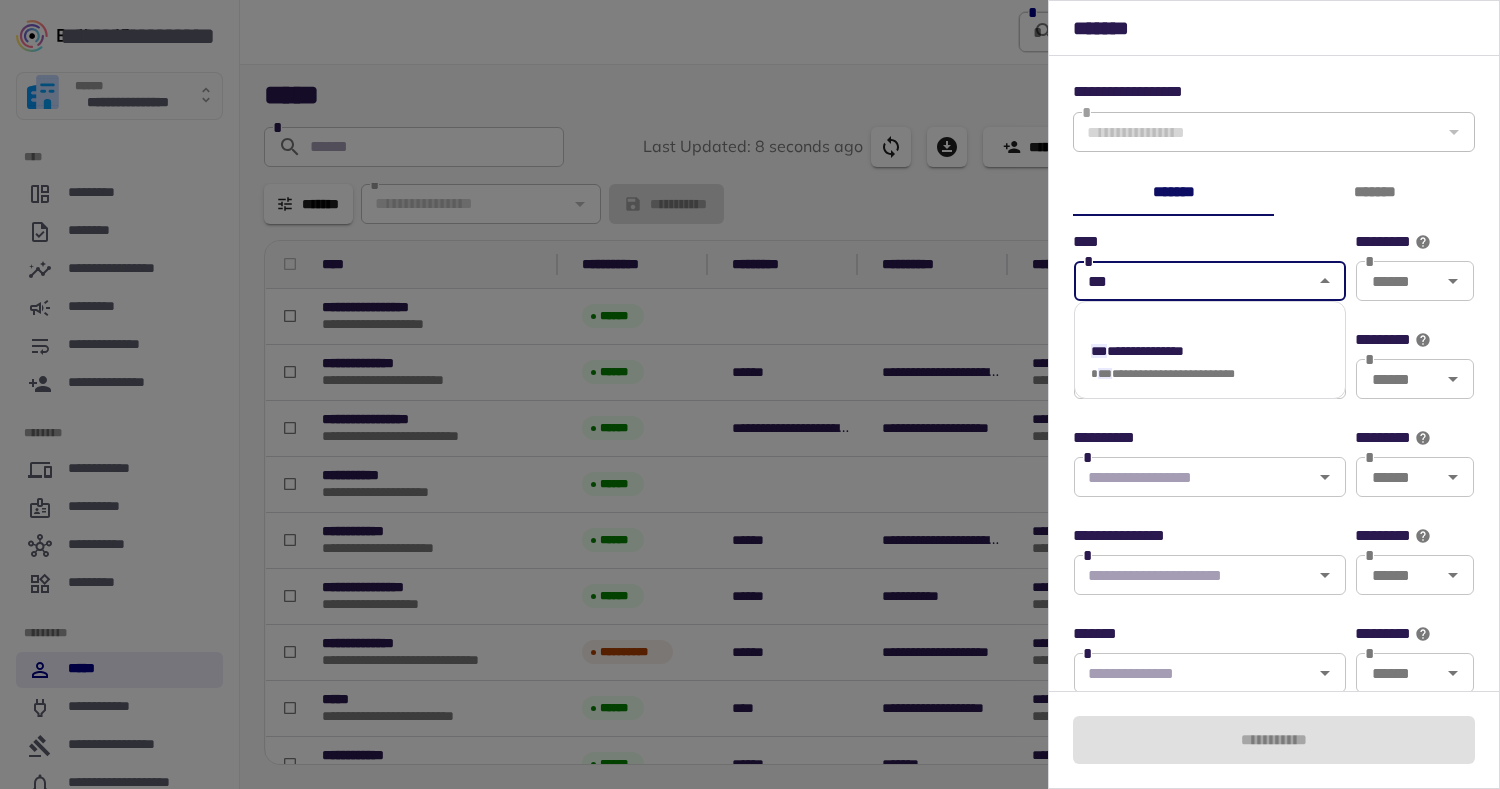 click on "**********" at bounding box center (1145, 351) 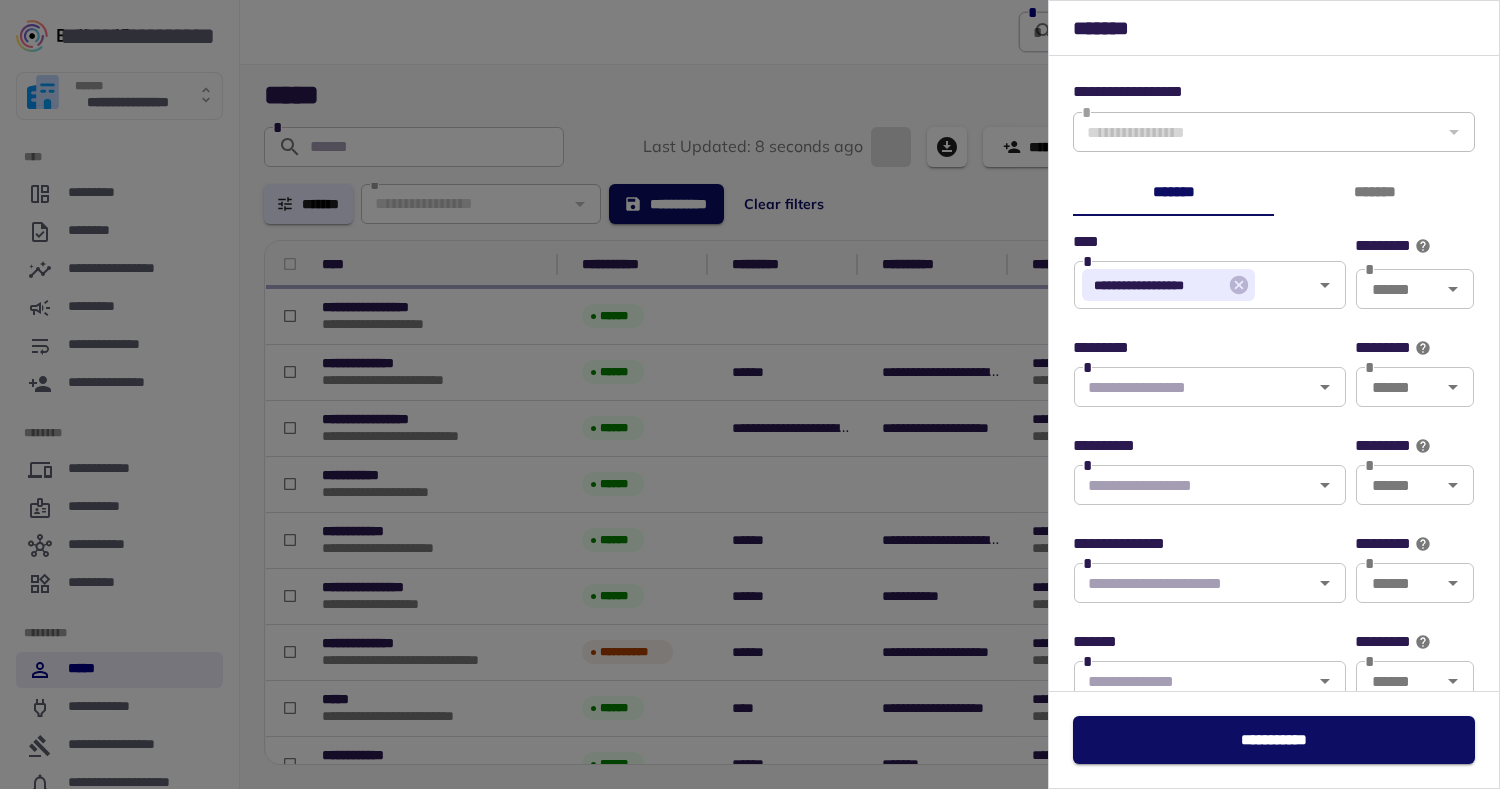 click at bounding box center [750, 394] 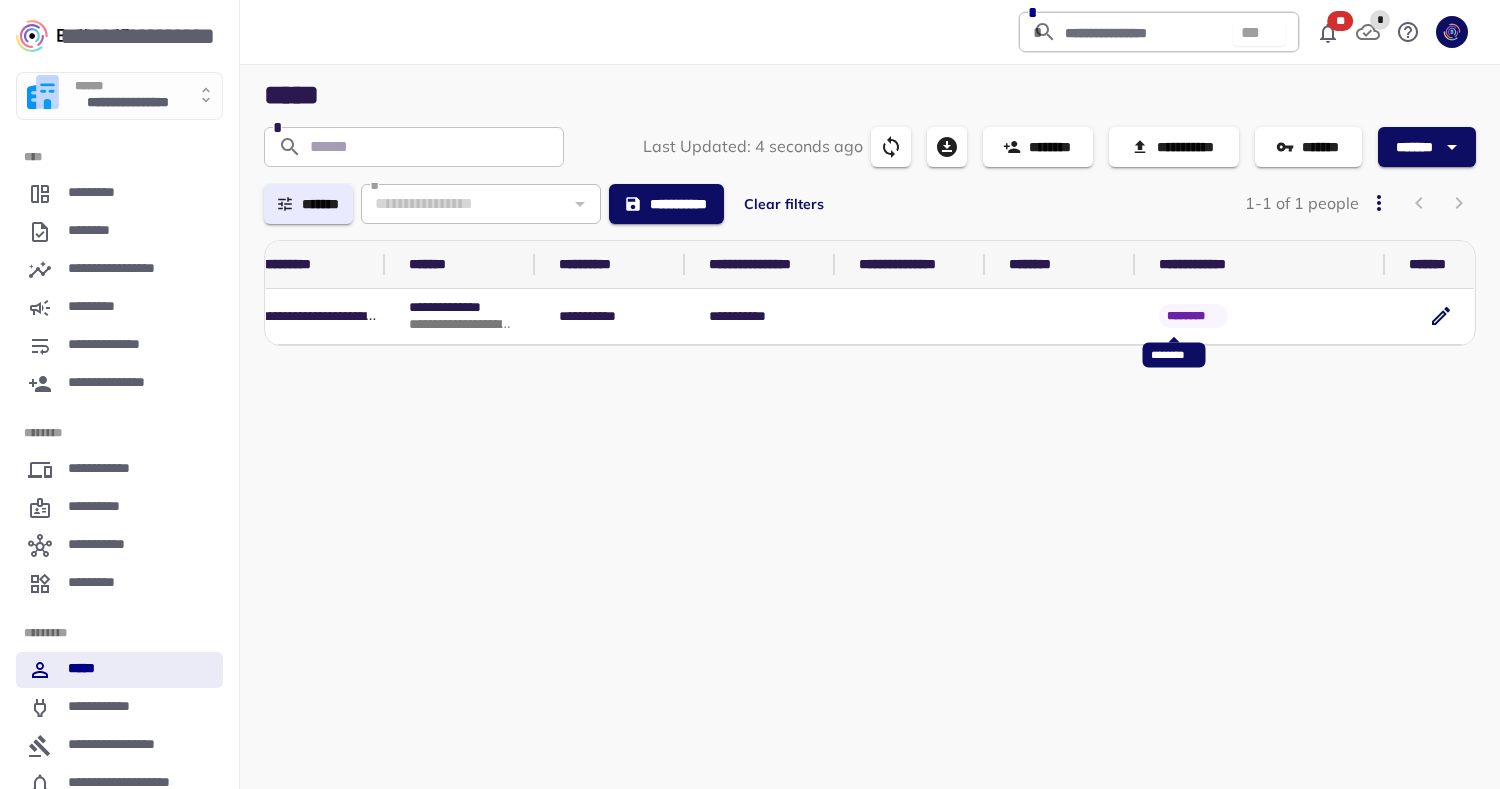 scroll, scrollTop: 0, scrollLeft: 642, axis: horizontal 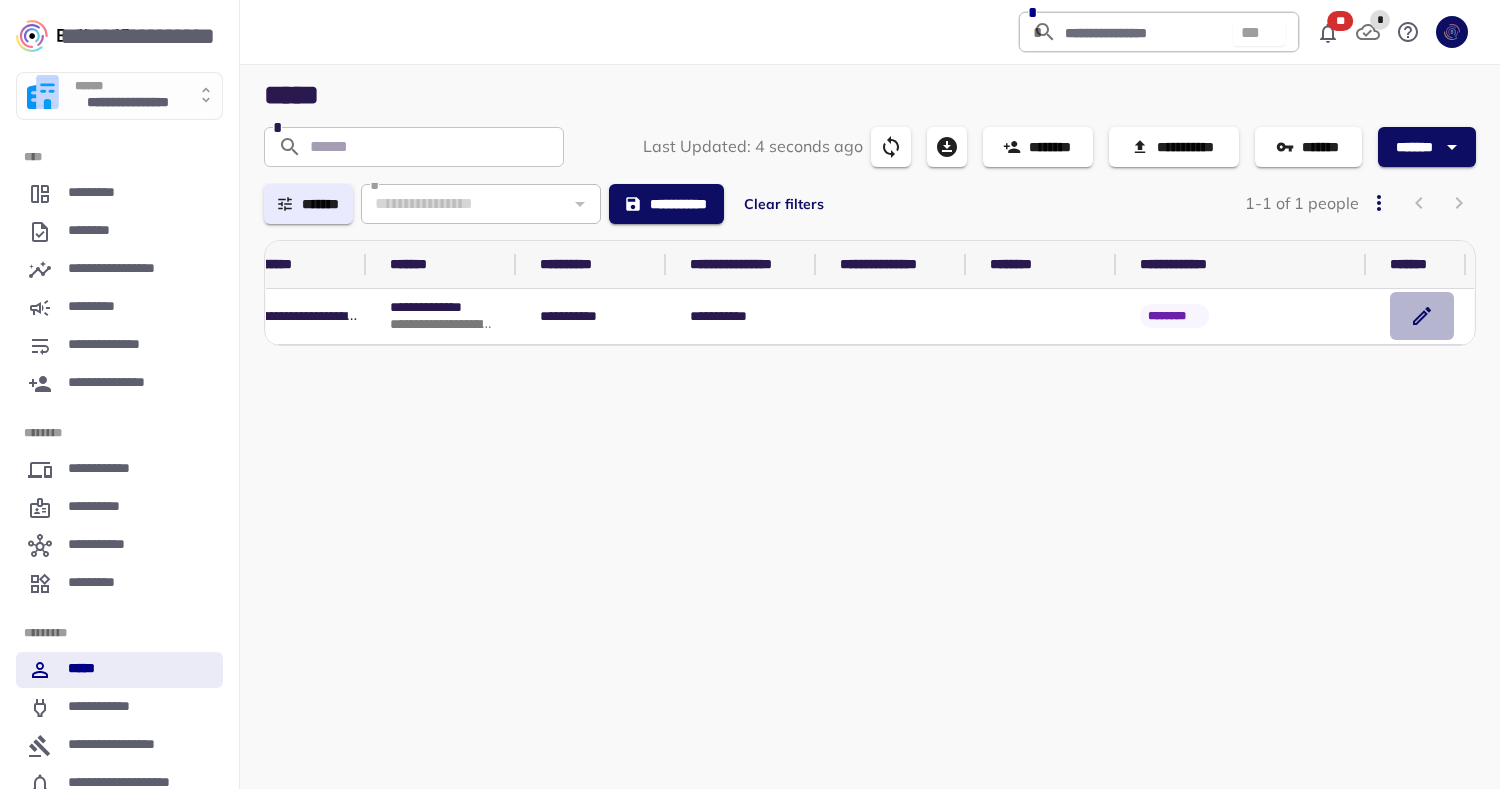 click 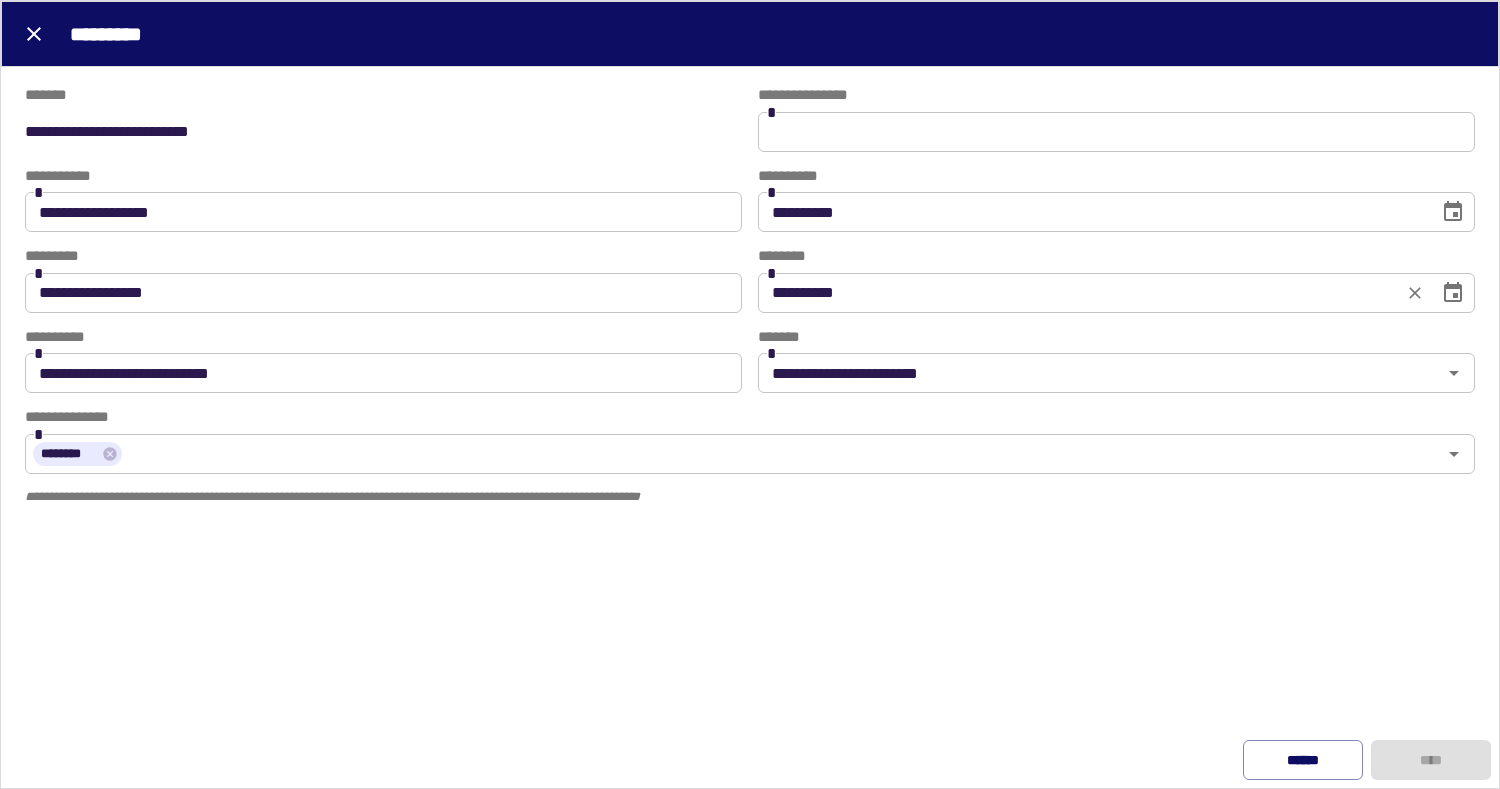 click 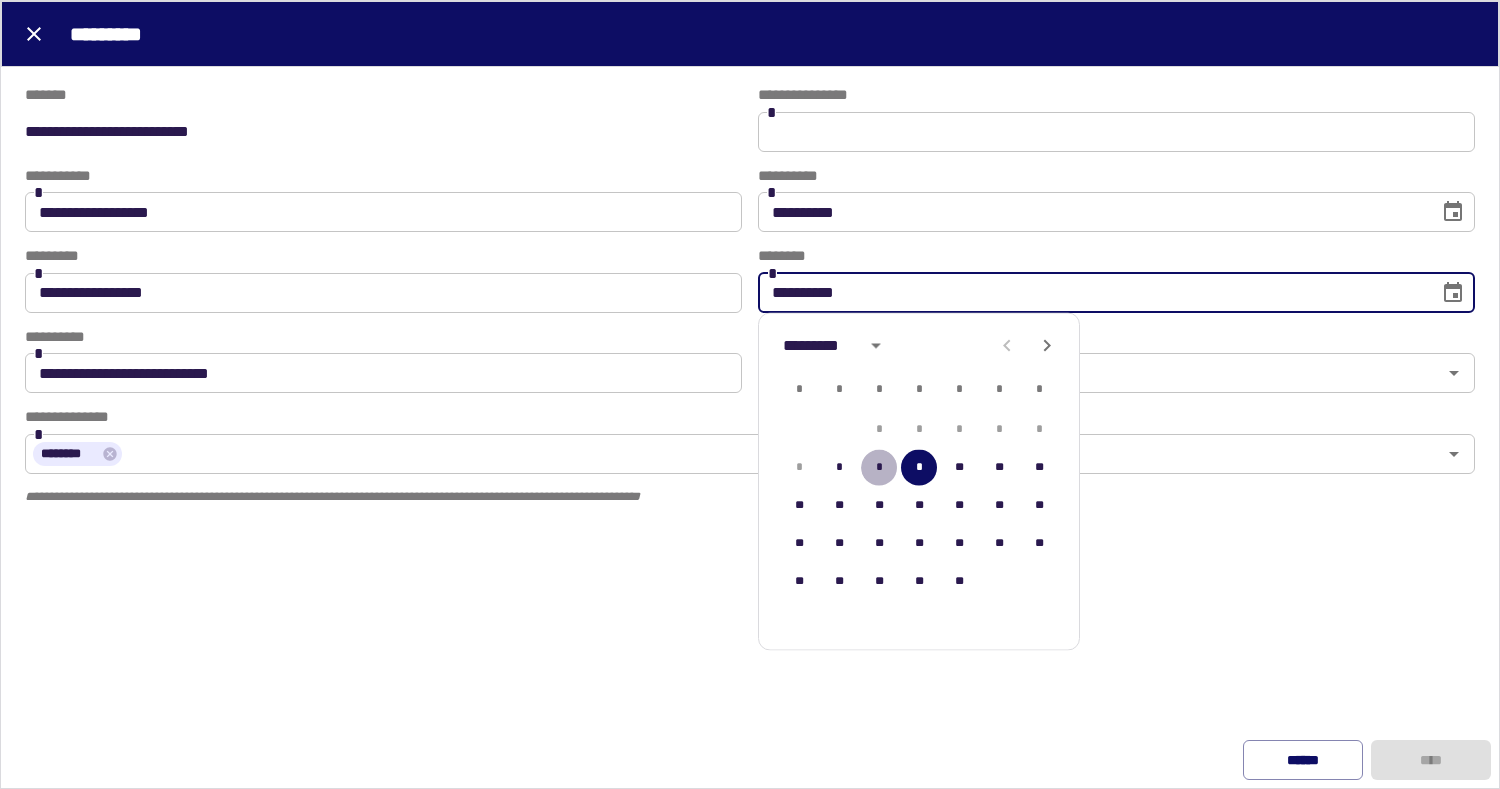 click on "*" at bounding box center (879, 468) 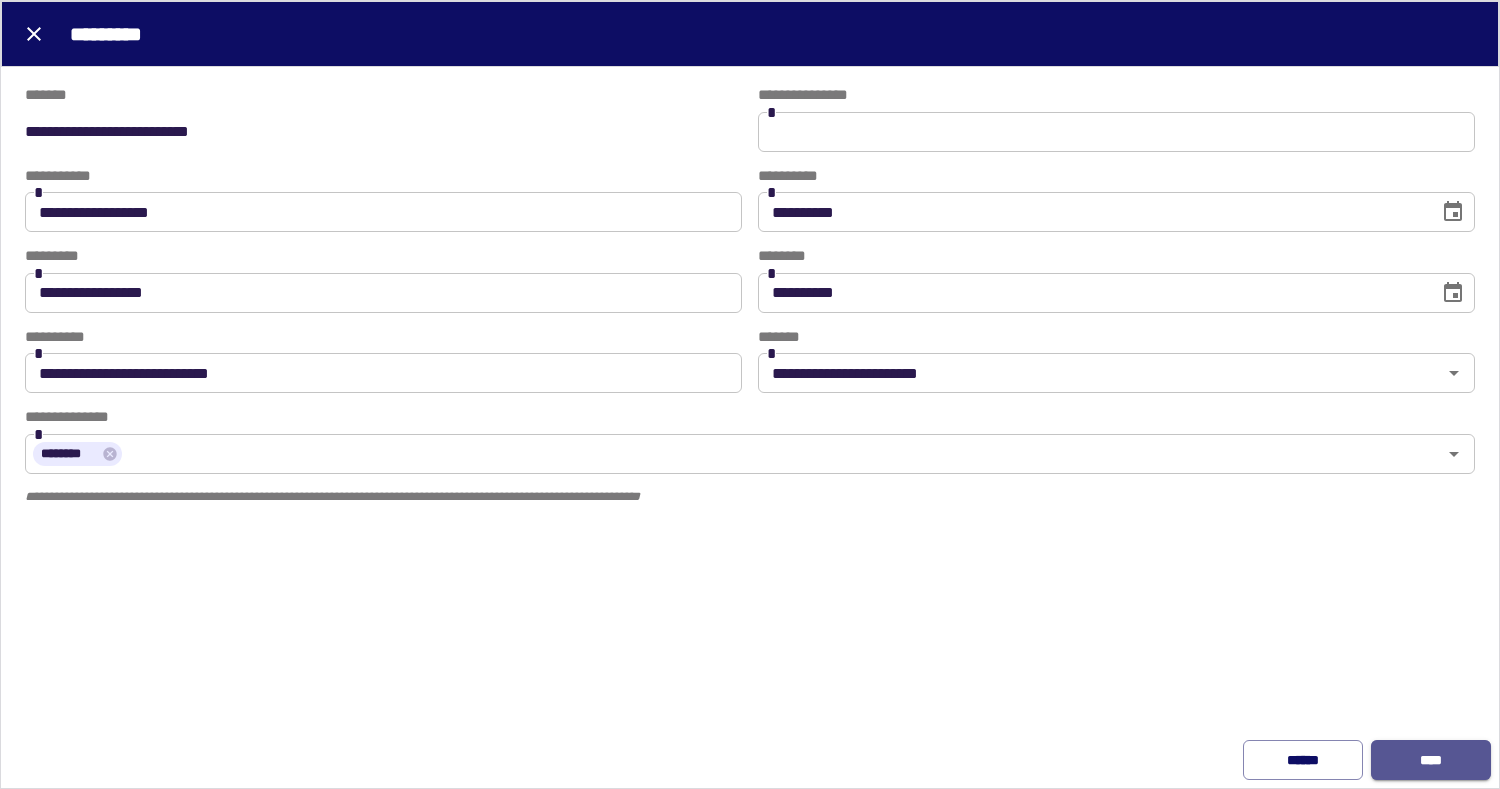 click on "****" at bounding box center (1431, 760) 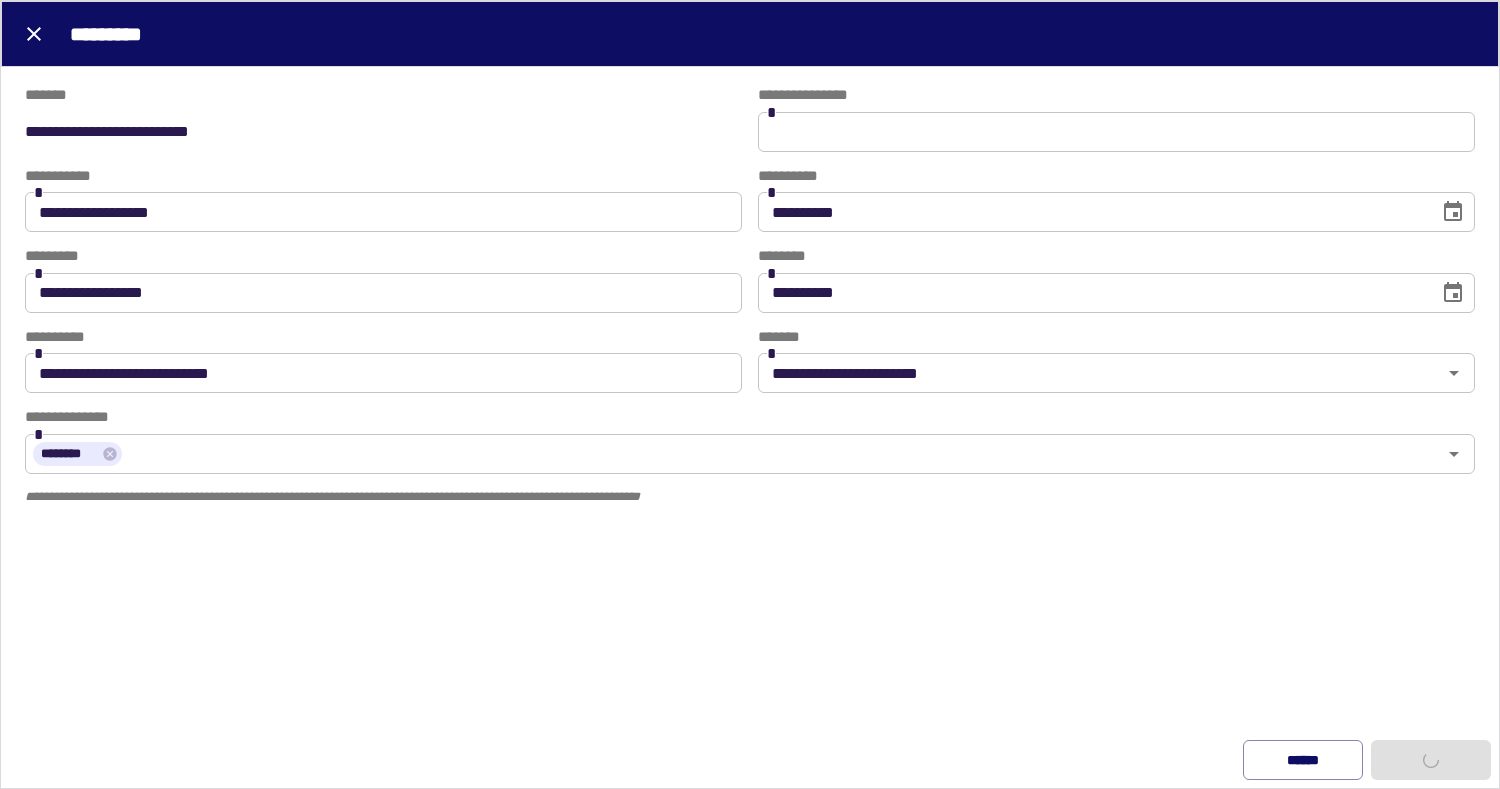 type on "**********" 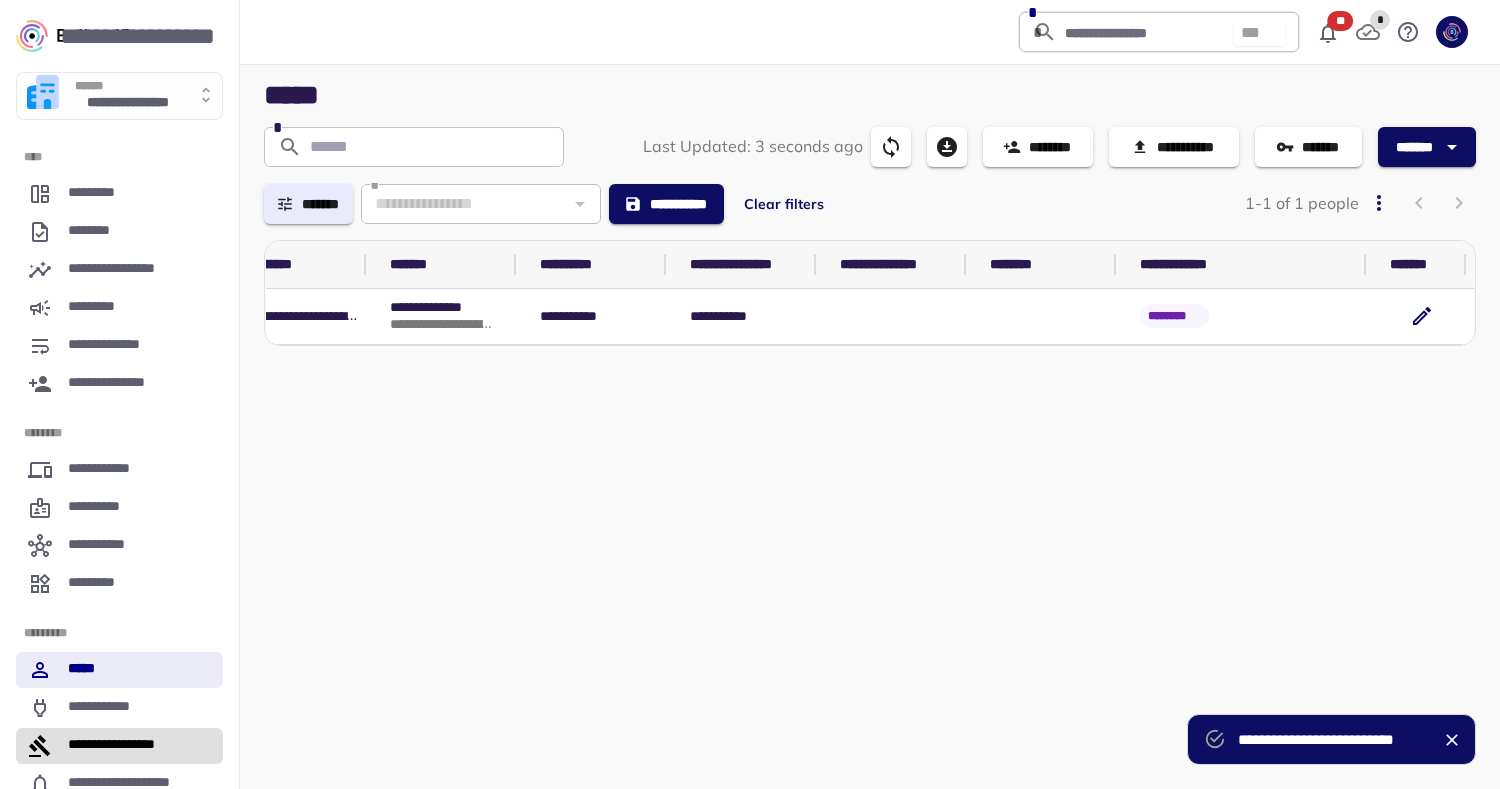click on "**********" at bounding box center (119, 746) 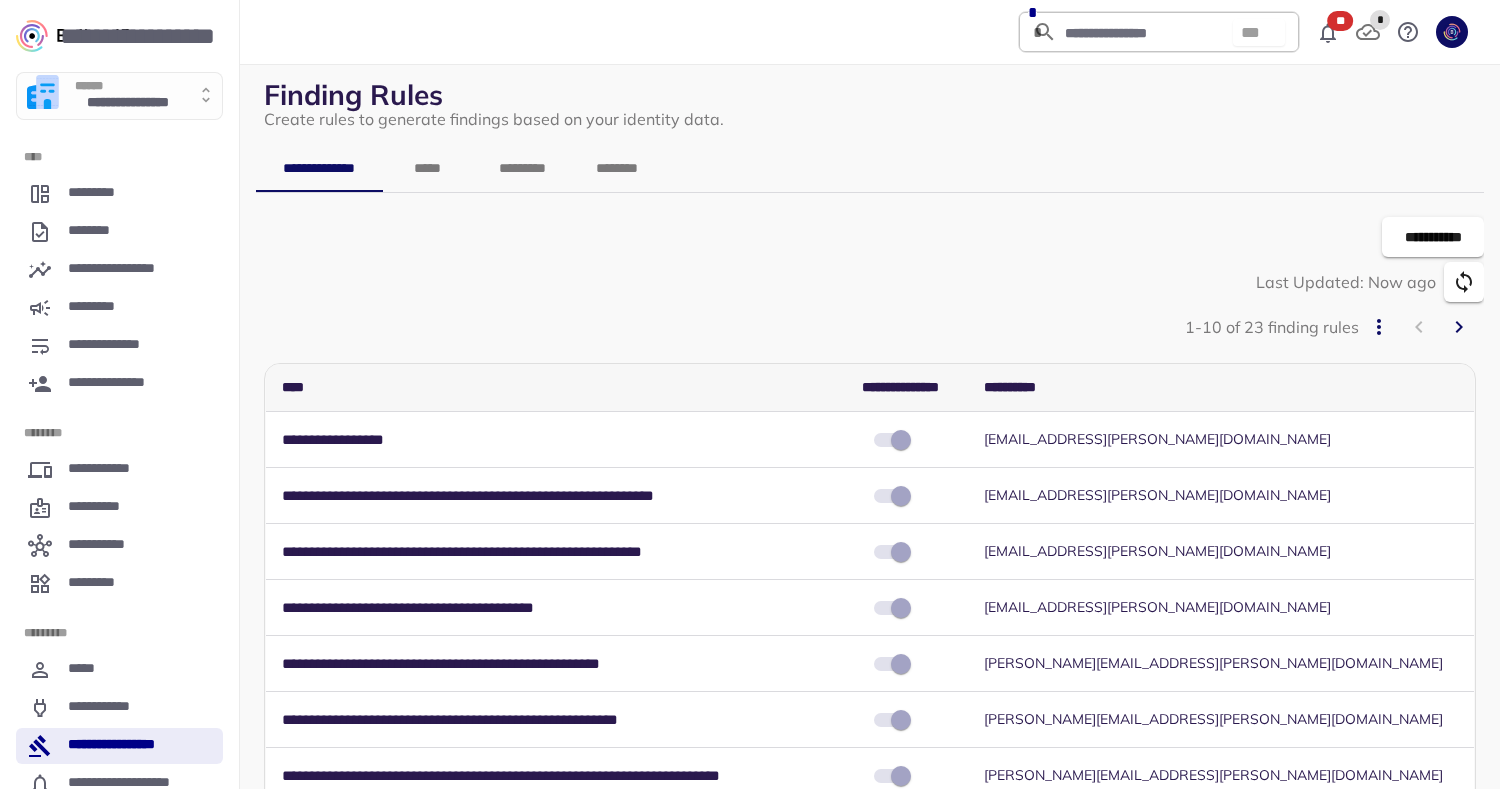 click on "*********" at bounding box center (522, 168) 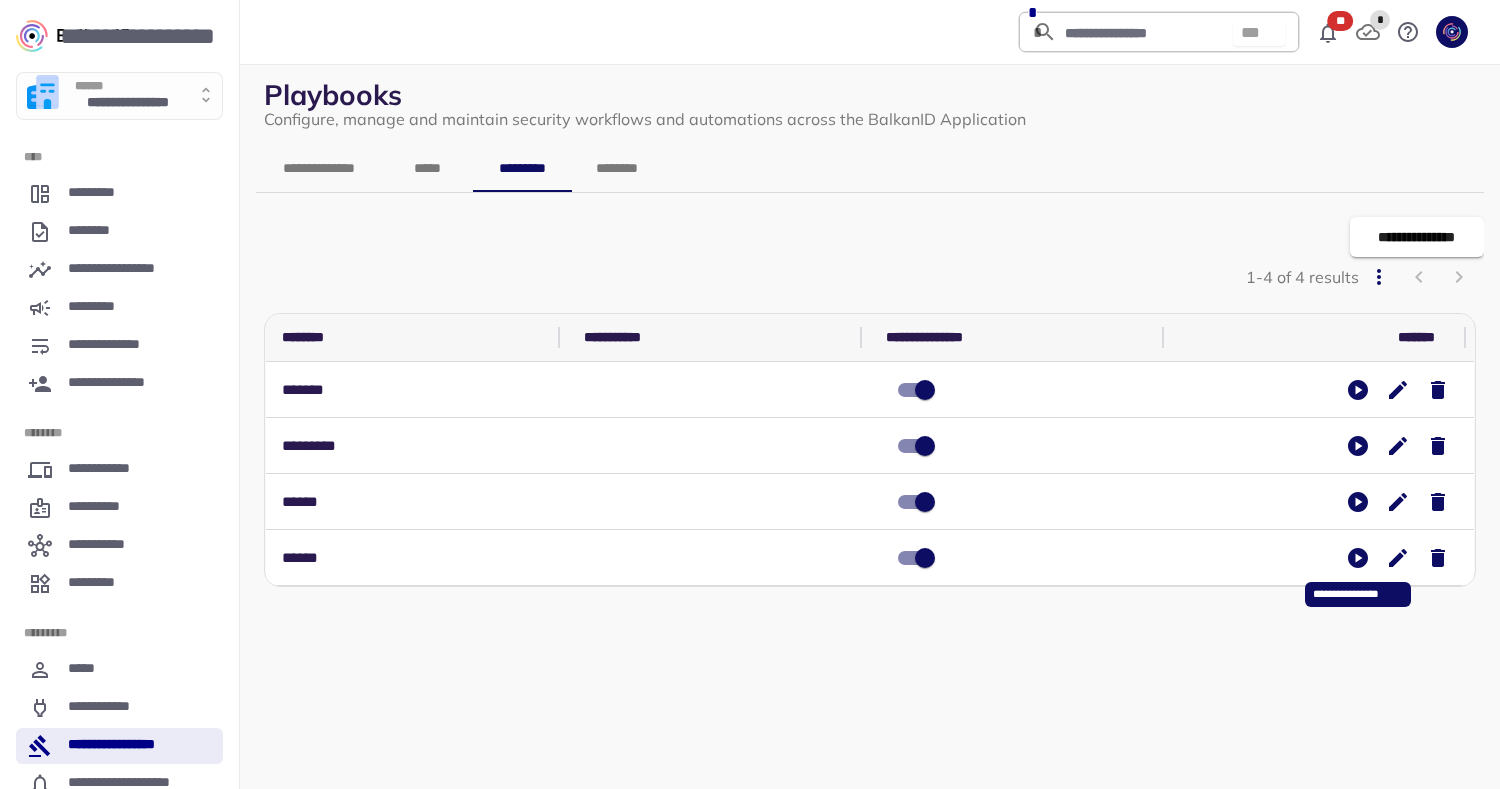 click 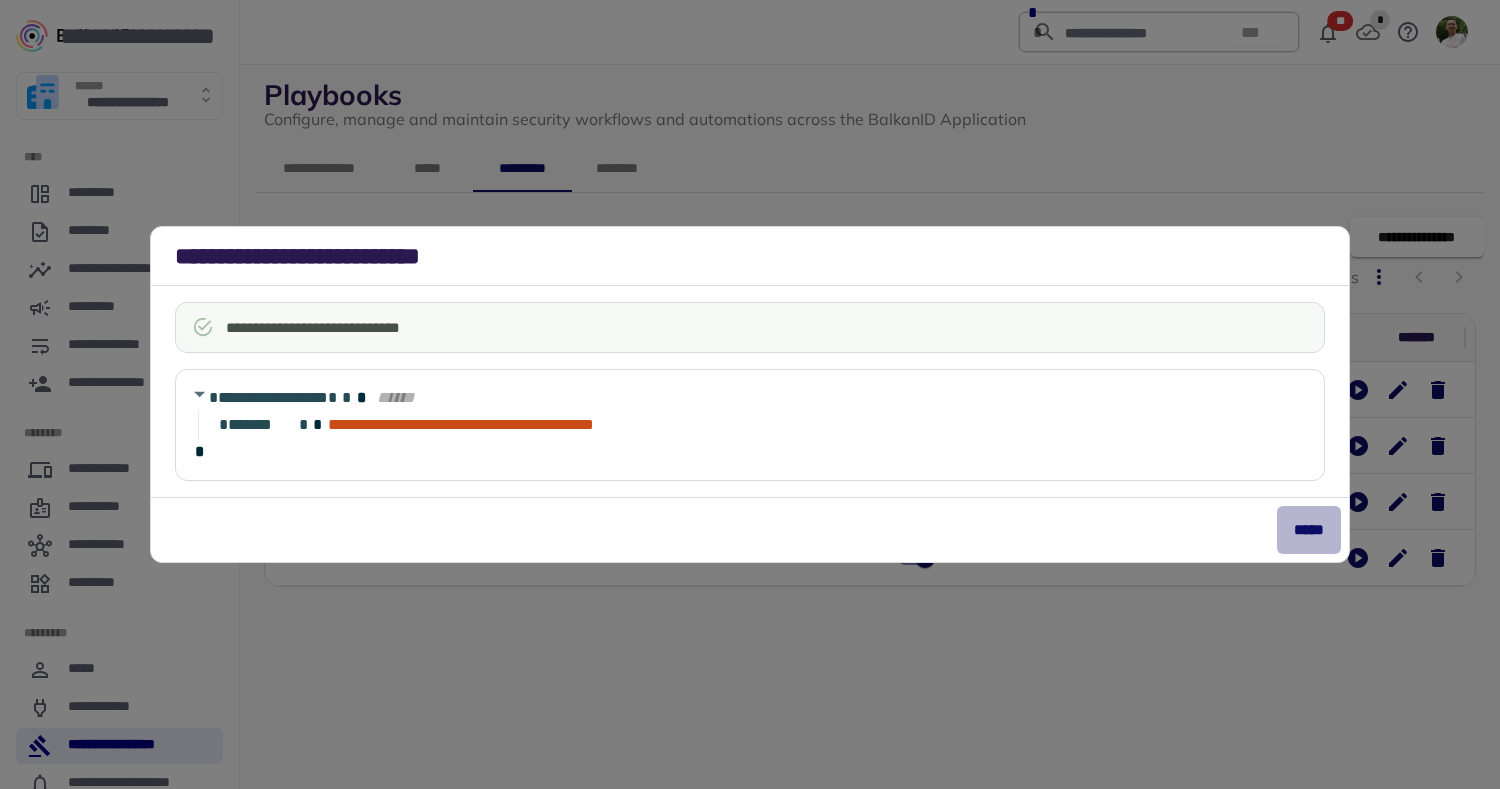 click on "*****" at bounding box center [1309, 530] 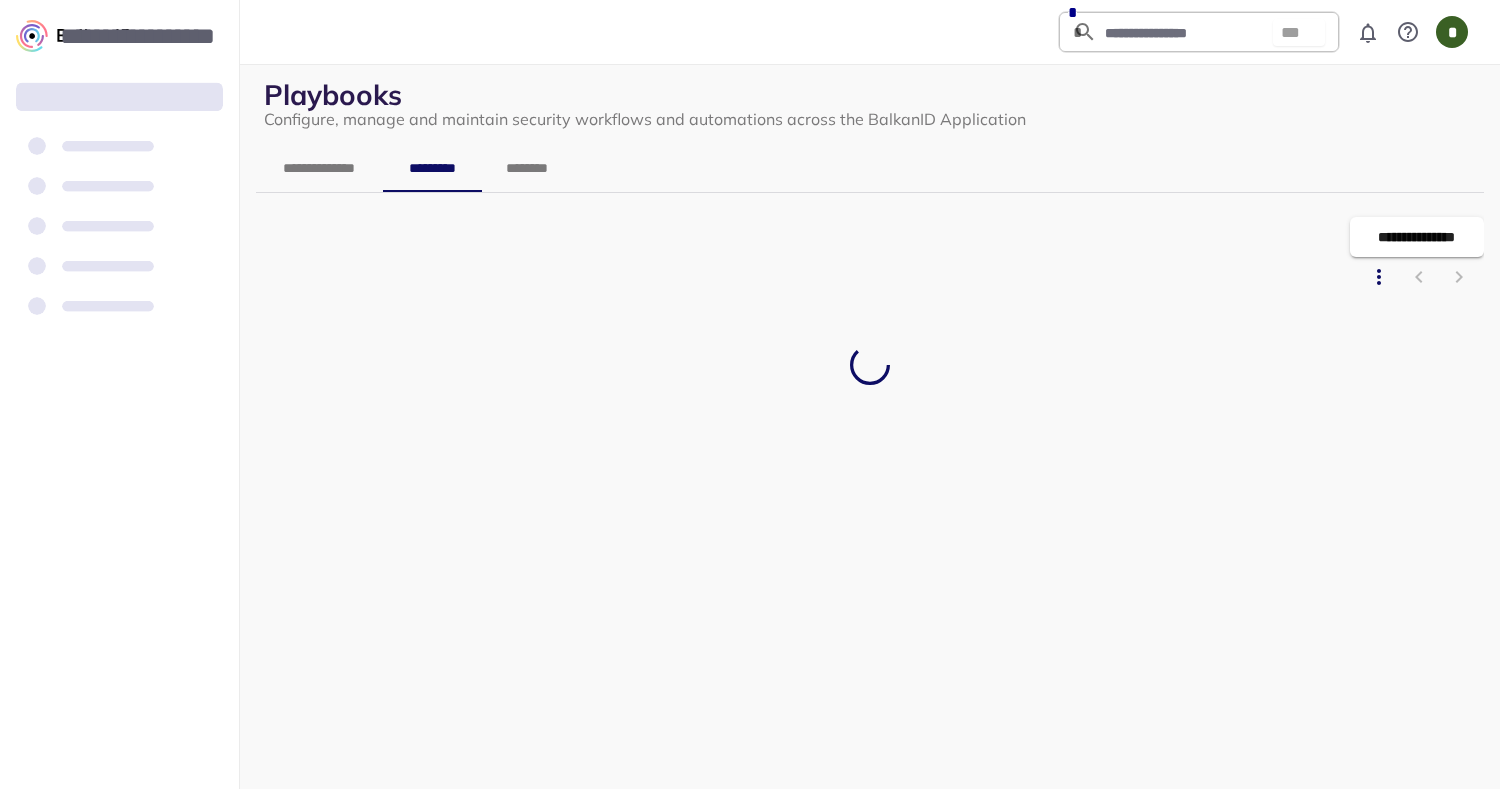 scroll, scrollTop: 0, scrollLeft: 0, axis: both 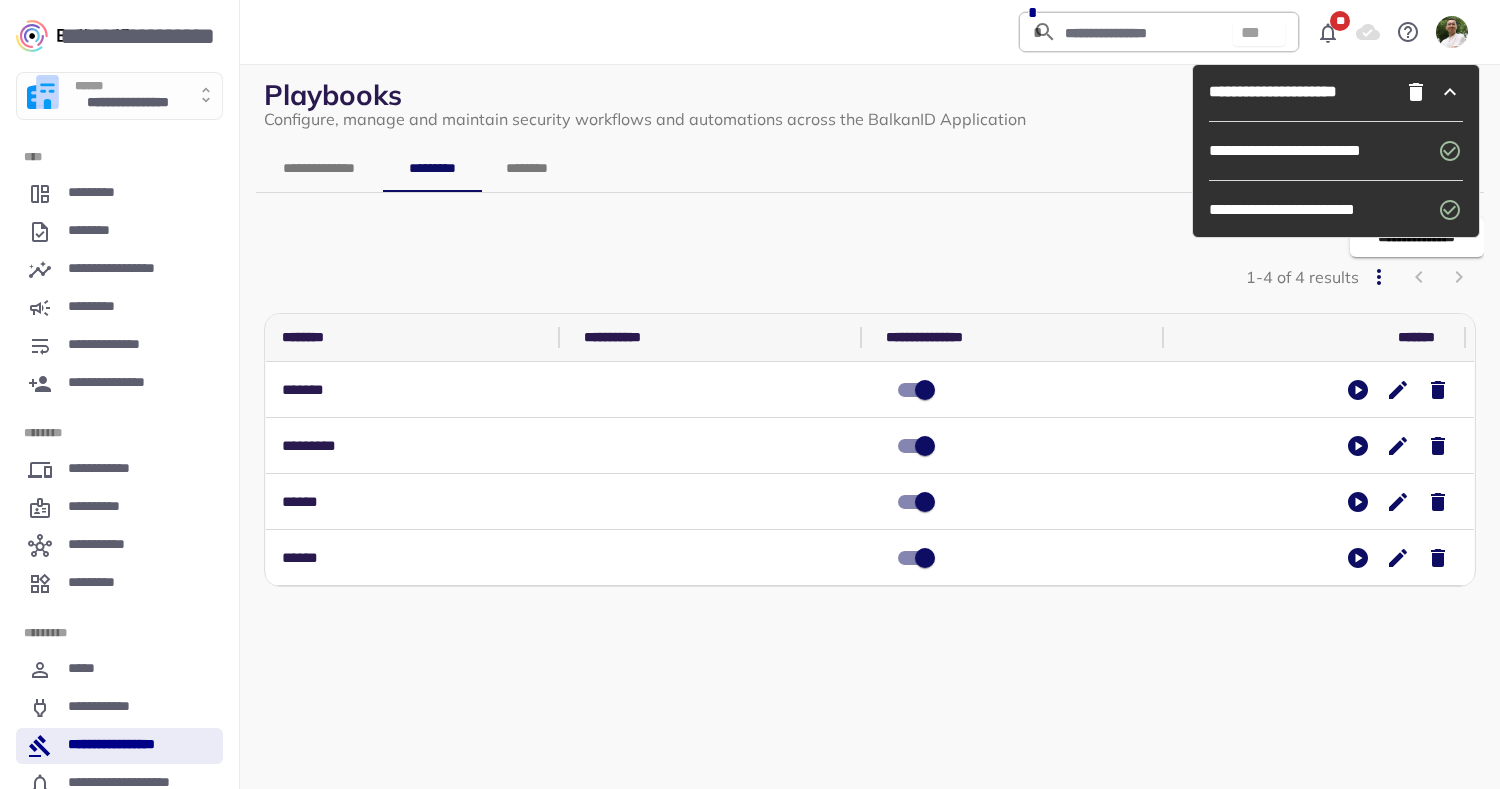 click 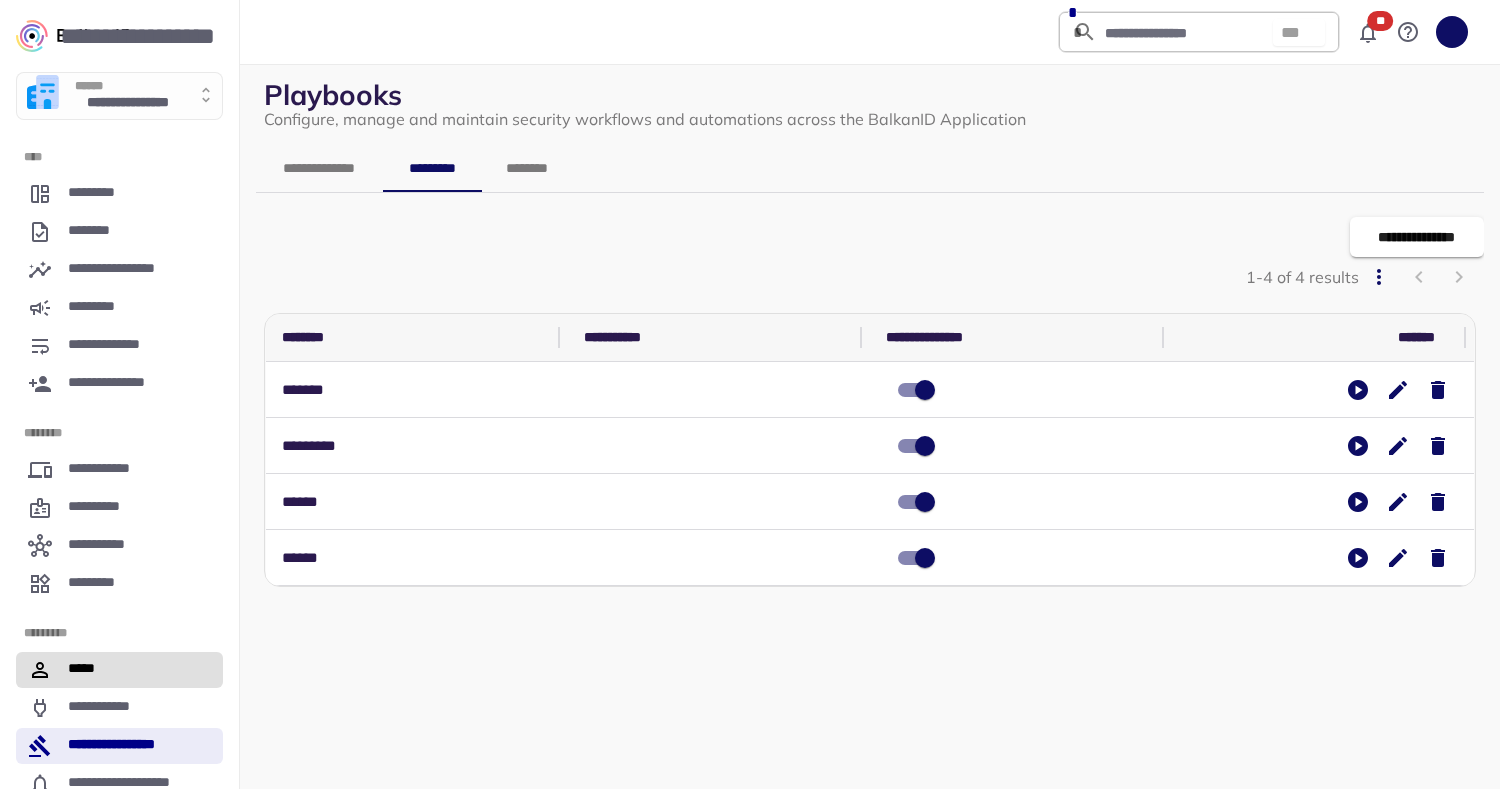 click on "*****" at bounding box center [119, 670] 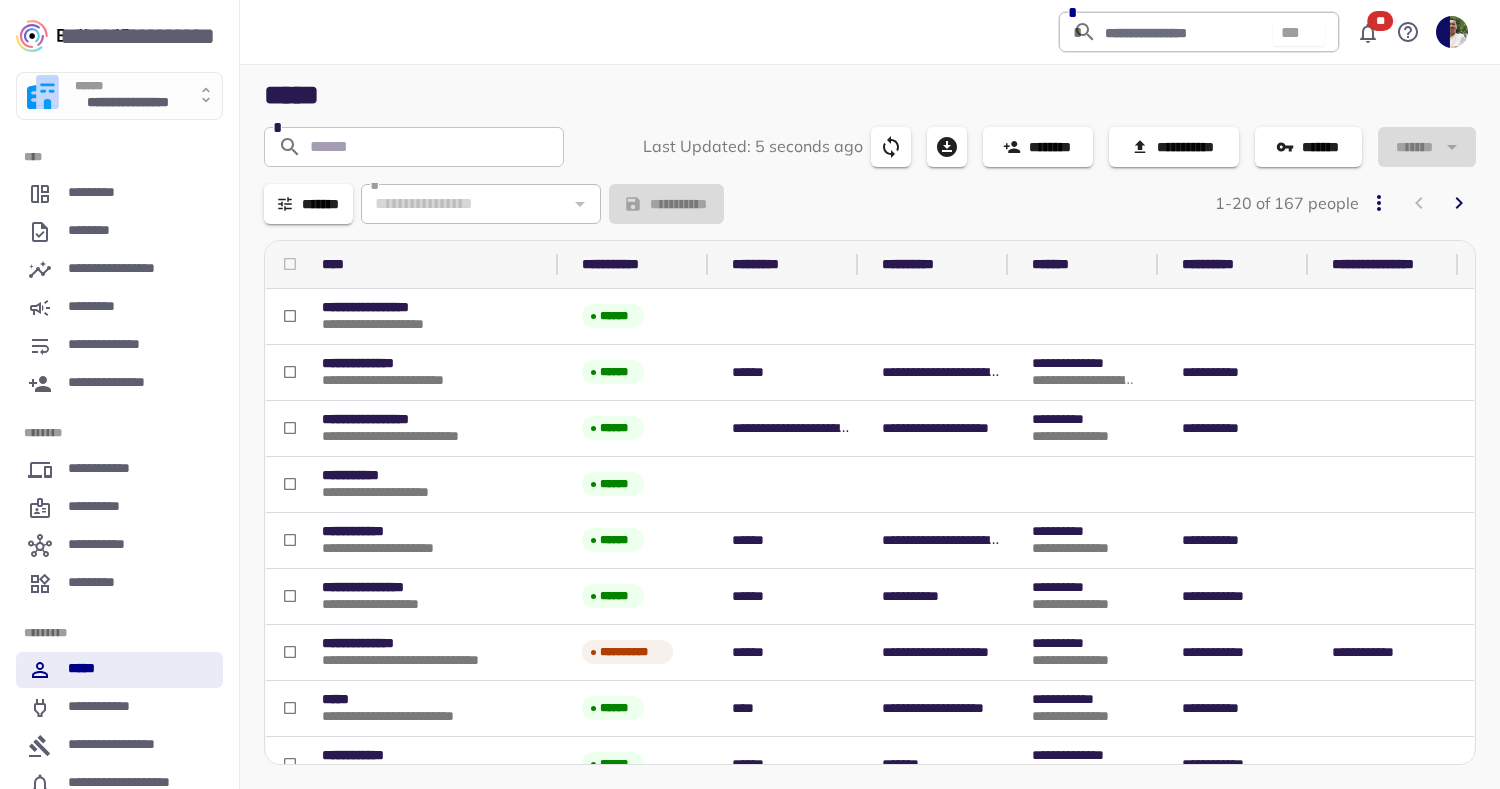 click on "*******" at bounding box center (308, 204) 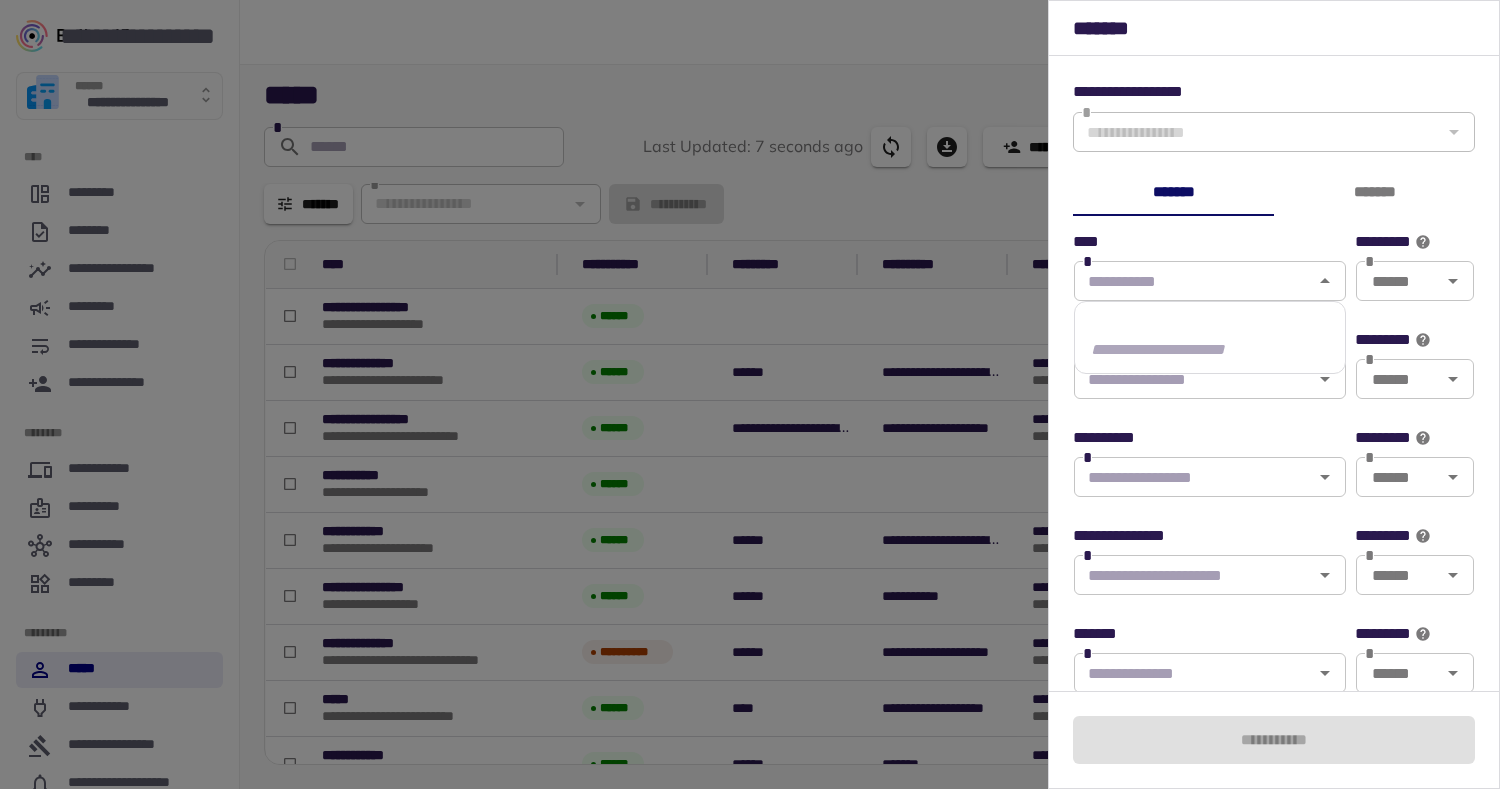 click on "*" at bounding box center (1210, 281) 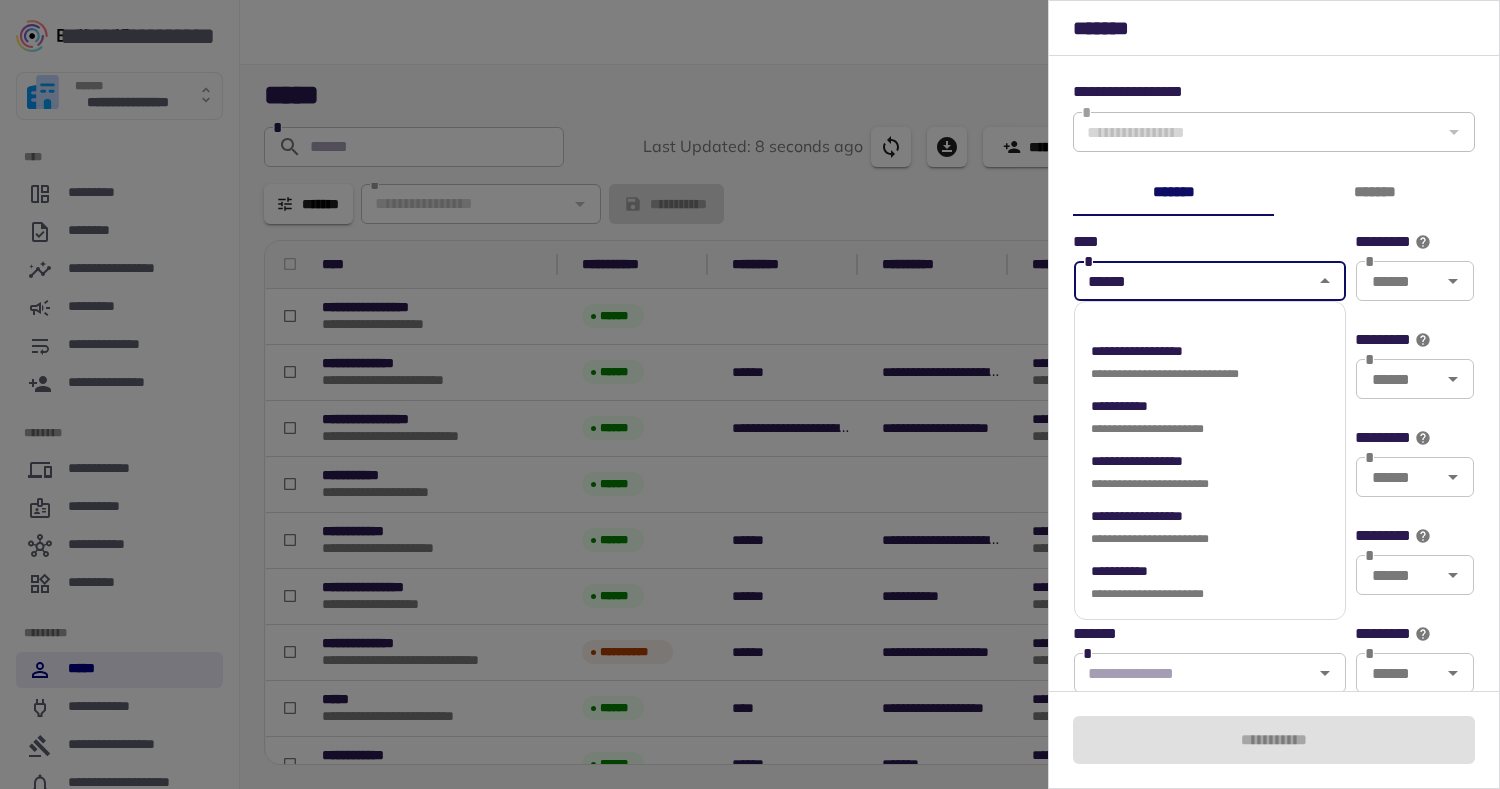 type on "*******" 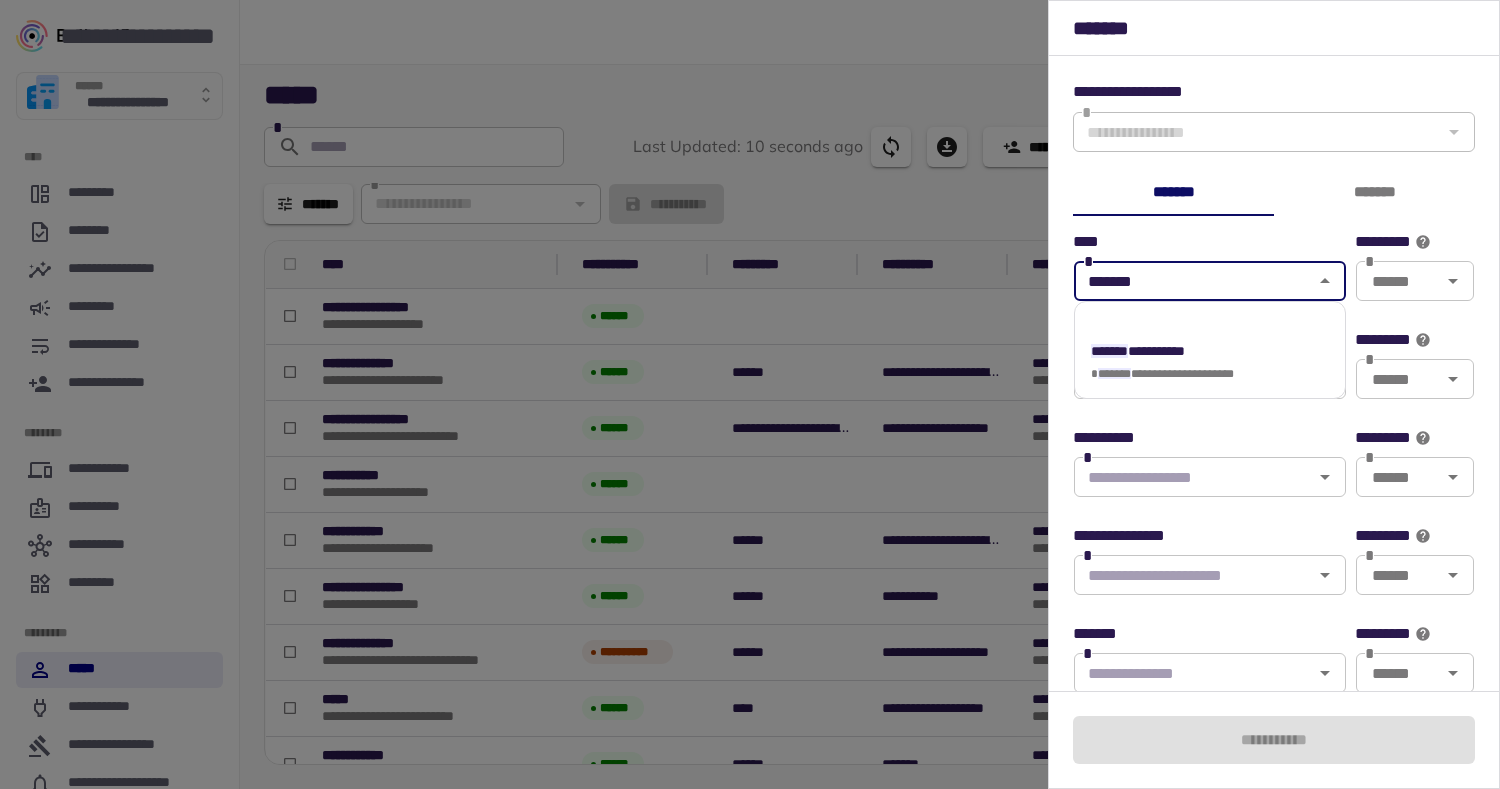 click on "**********" at bounding box center (1156, 351) 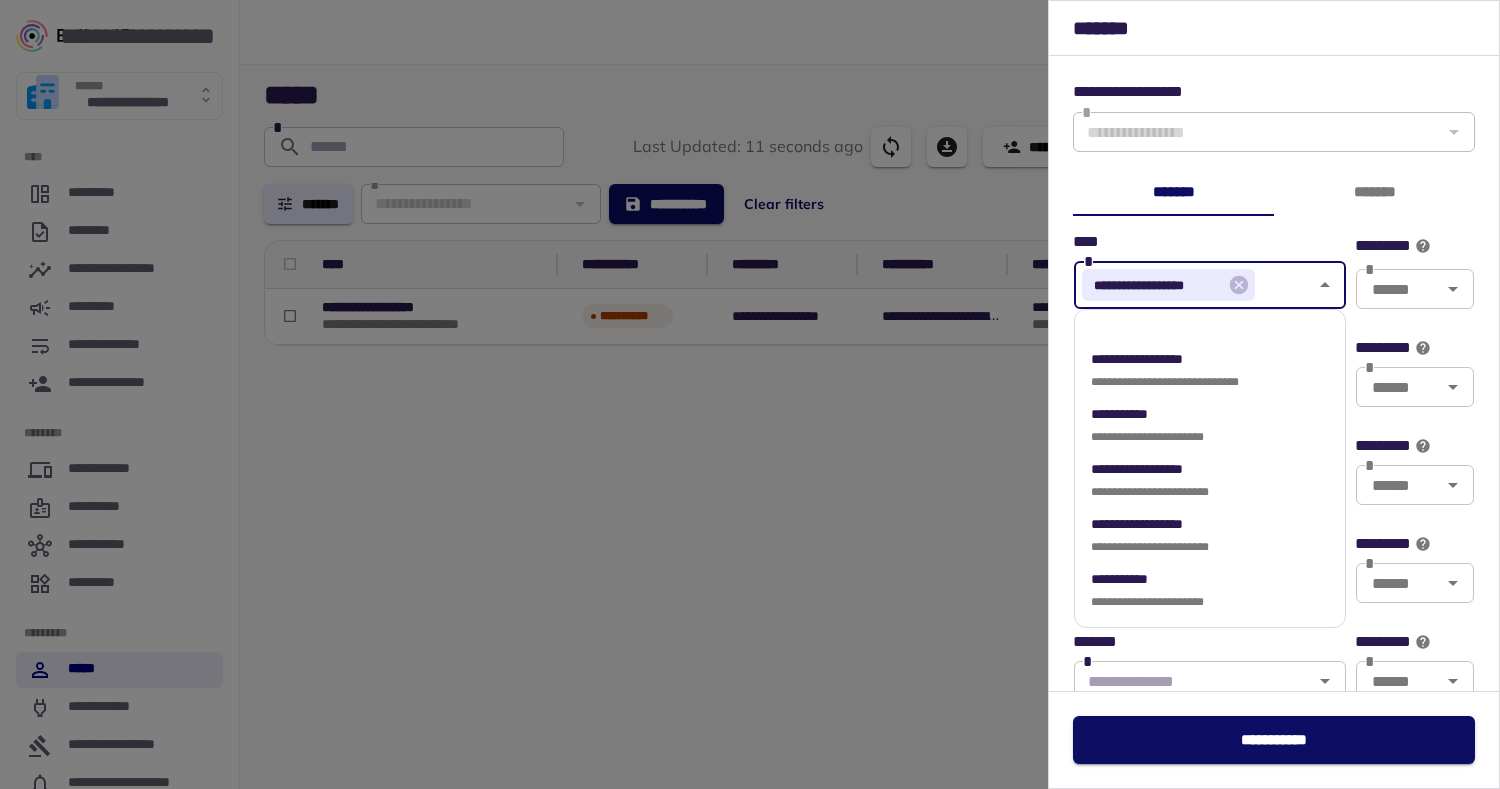 click at bounding box center (750, 394) 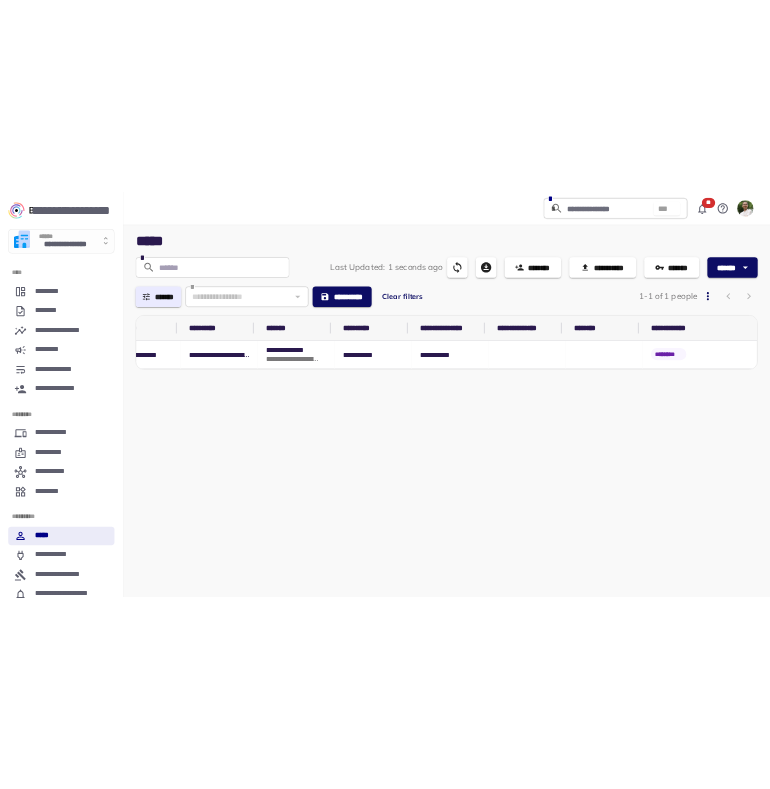 scroll, scrollTop: 0, scrollLeft: 642, axis: horizontal 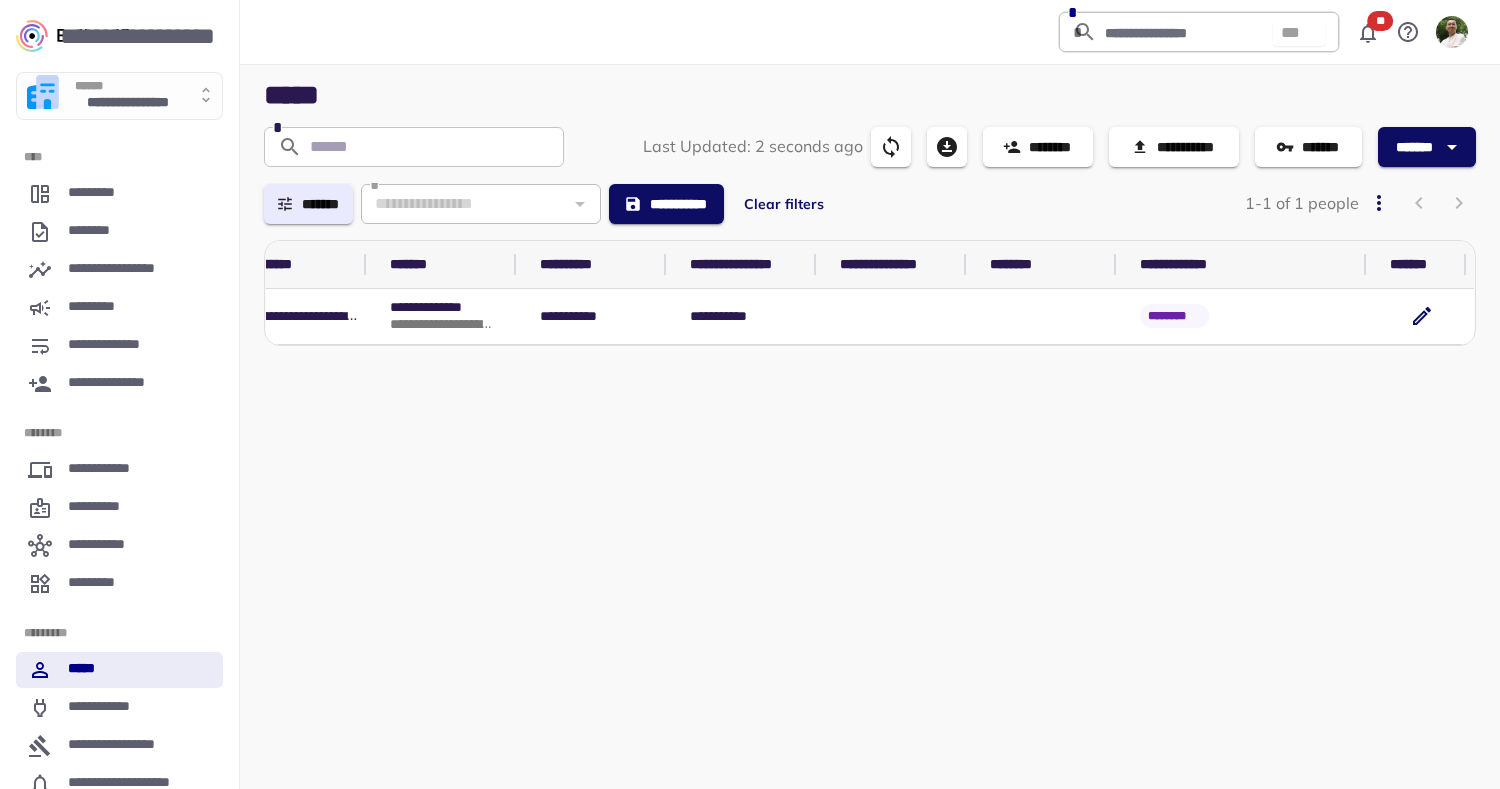 click 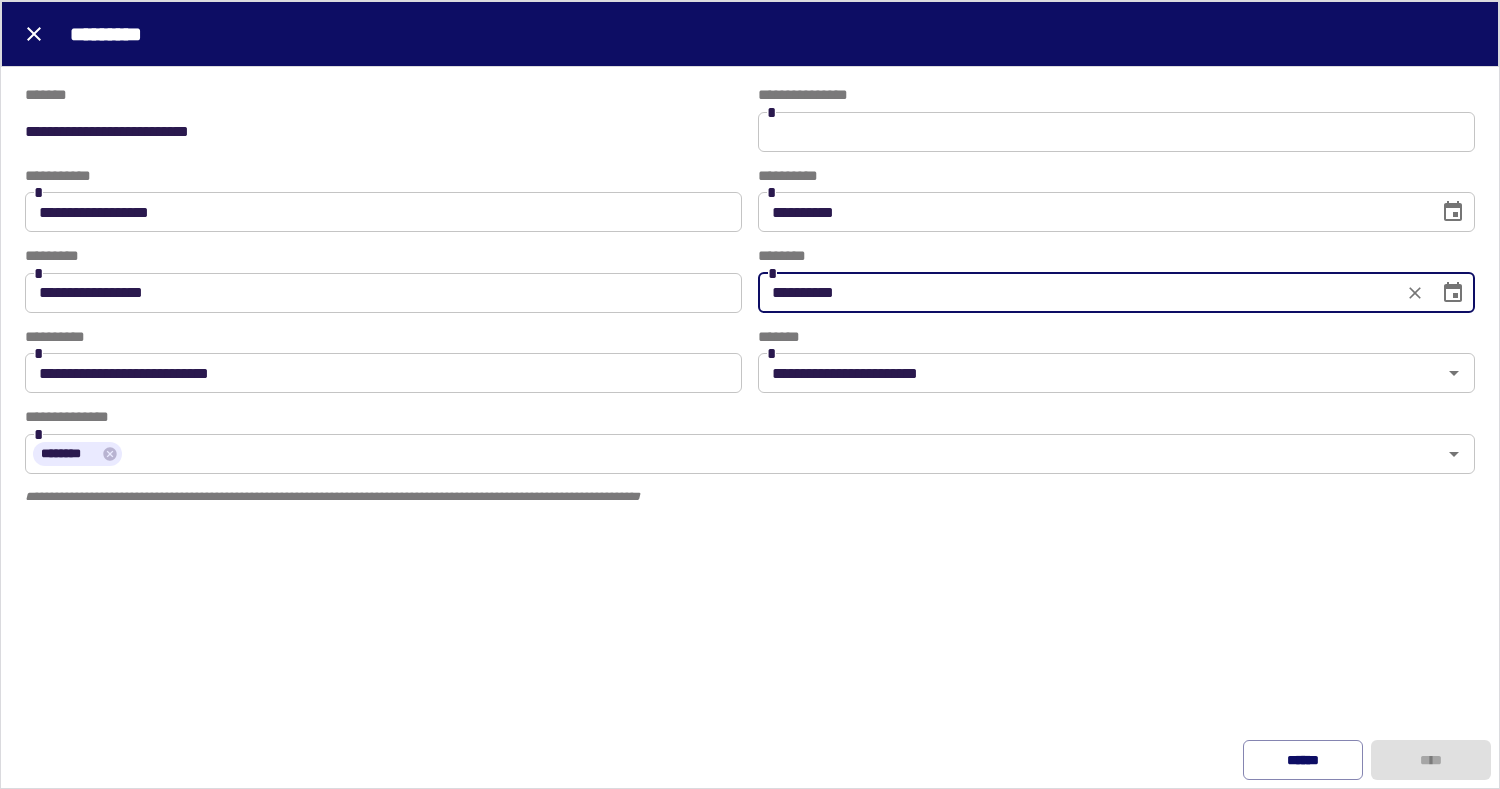 click on "**********" at bounding box center [1073, 293] 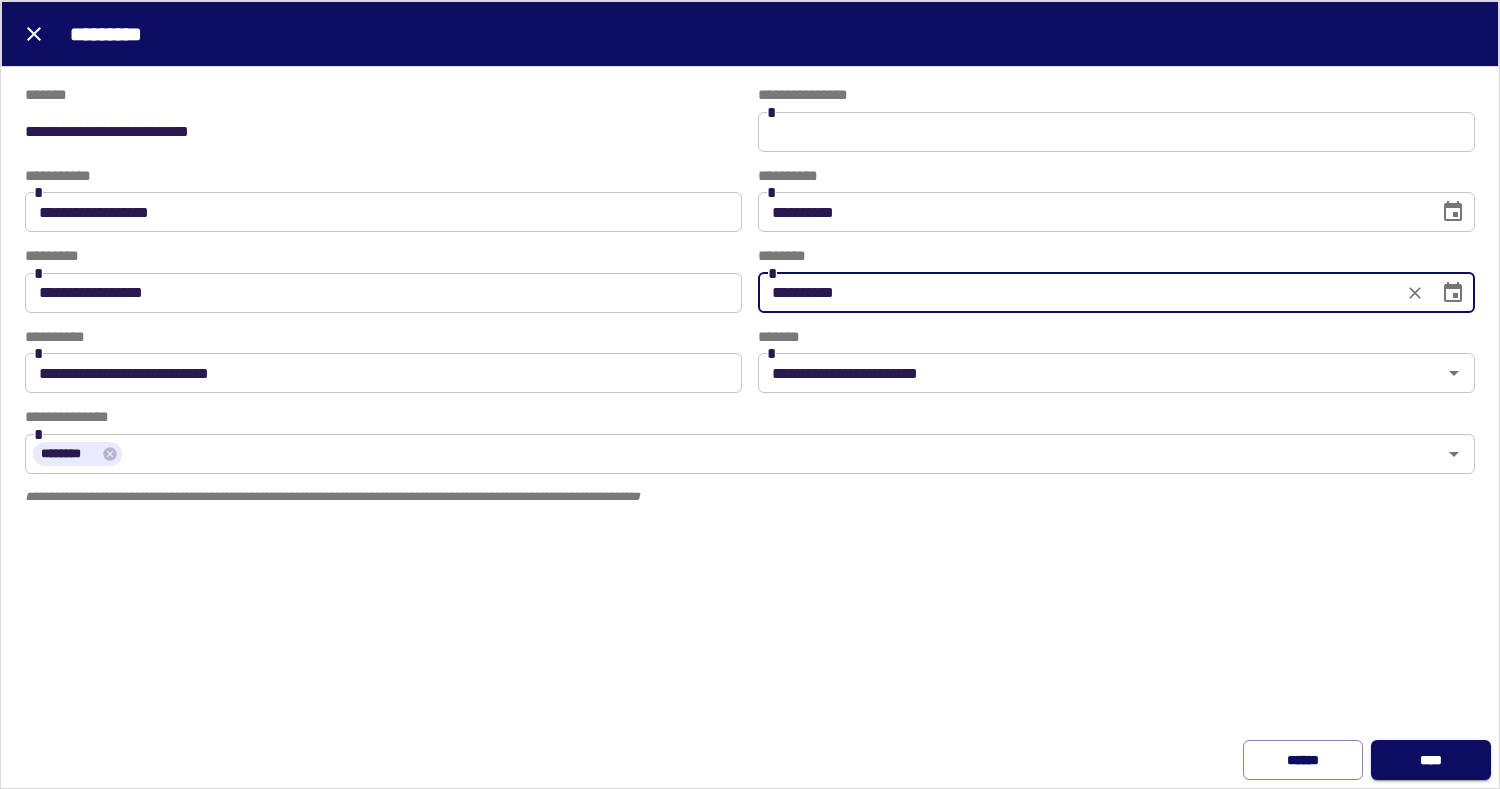 type on "**********" 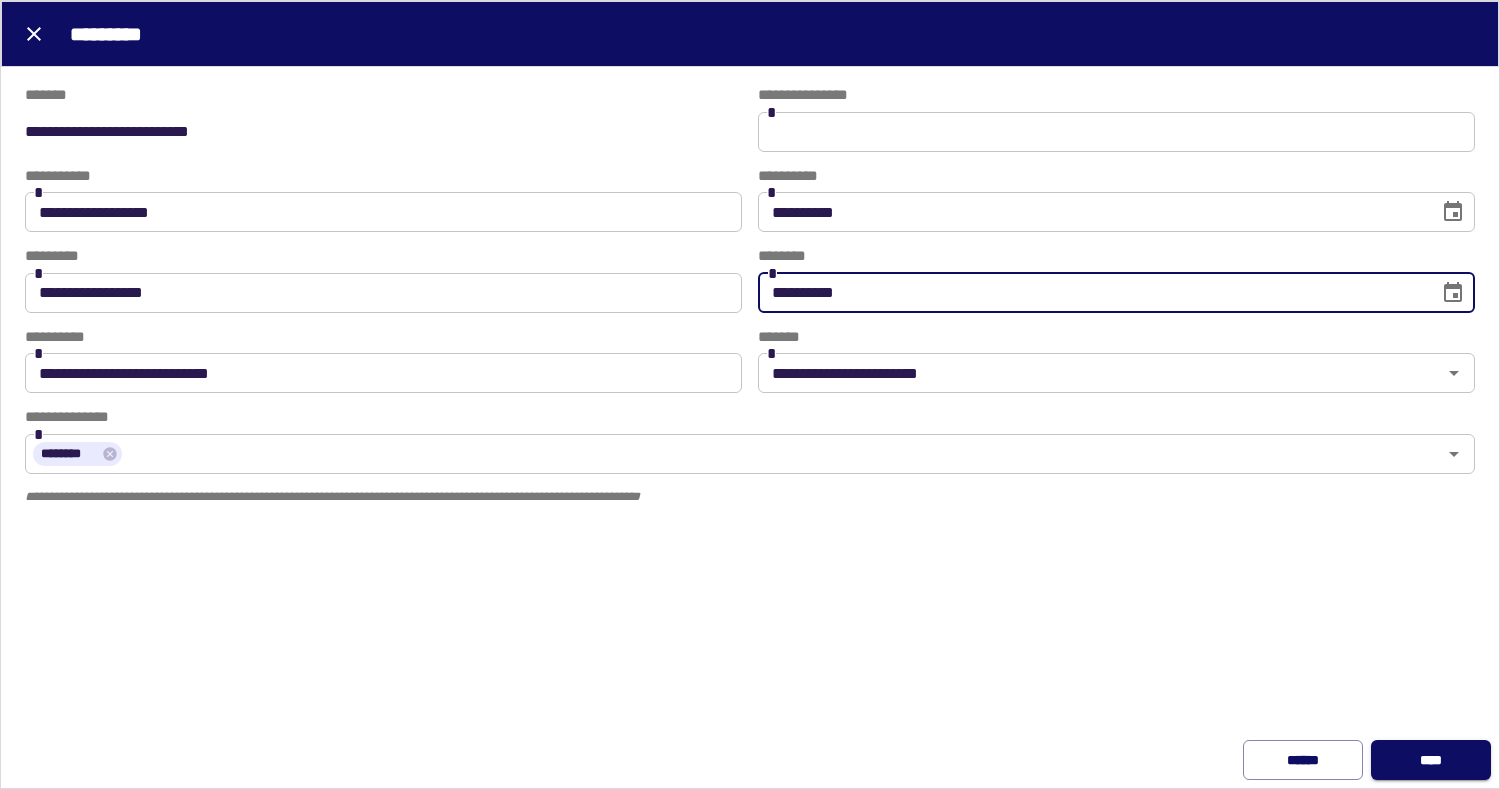 click on "****" at bounding box center (1431, 760) 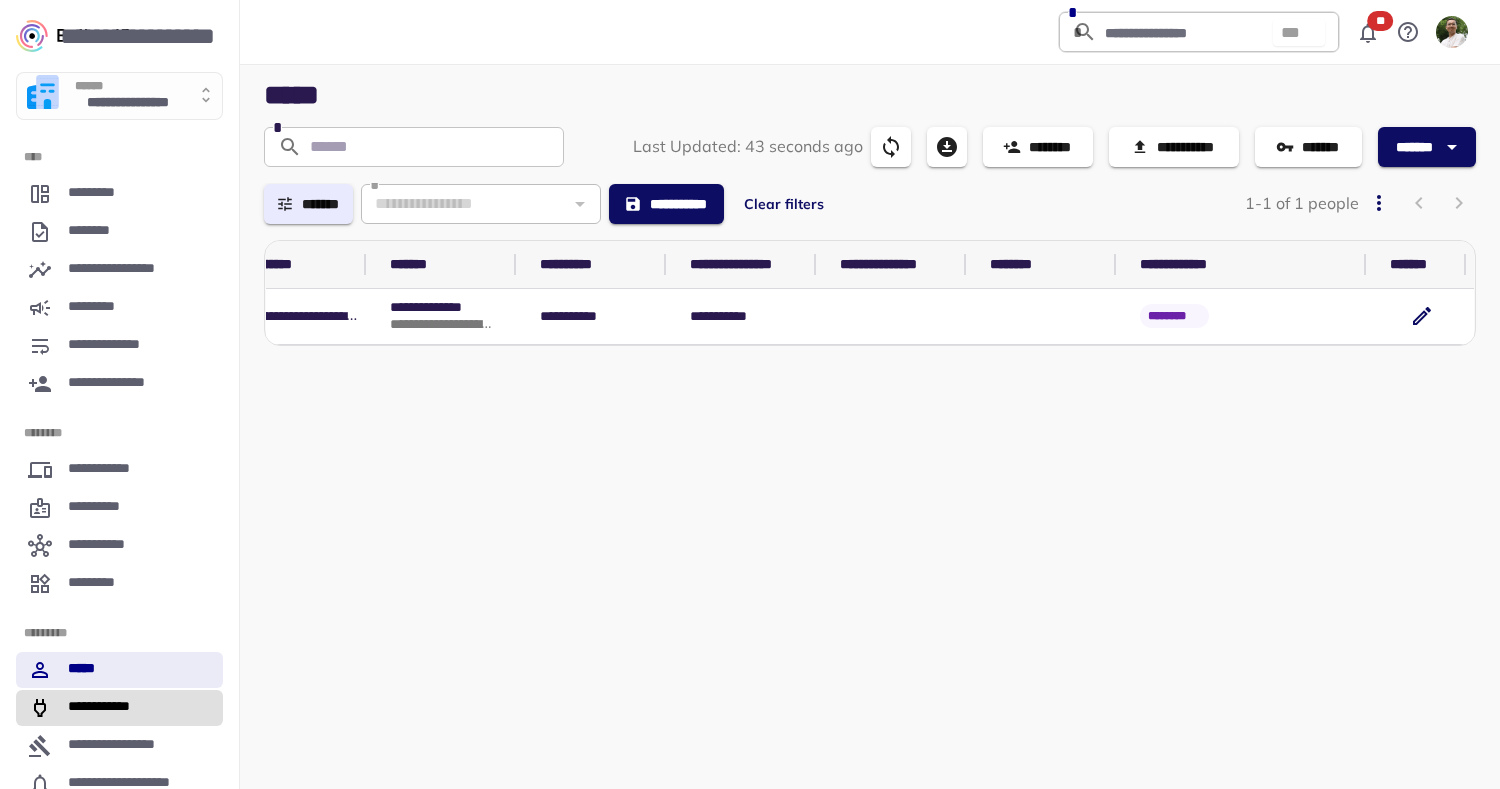 click on "**********" at bounding box center [119, 708] 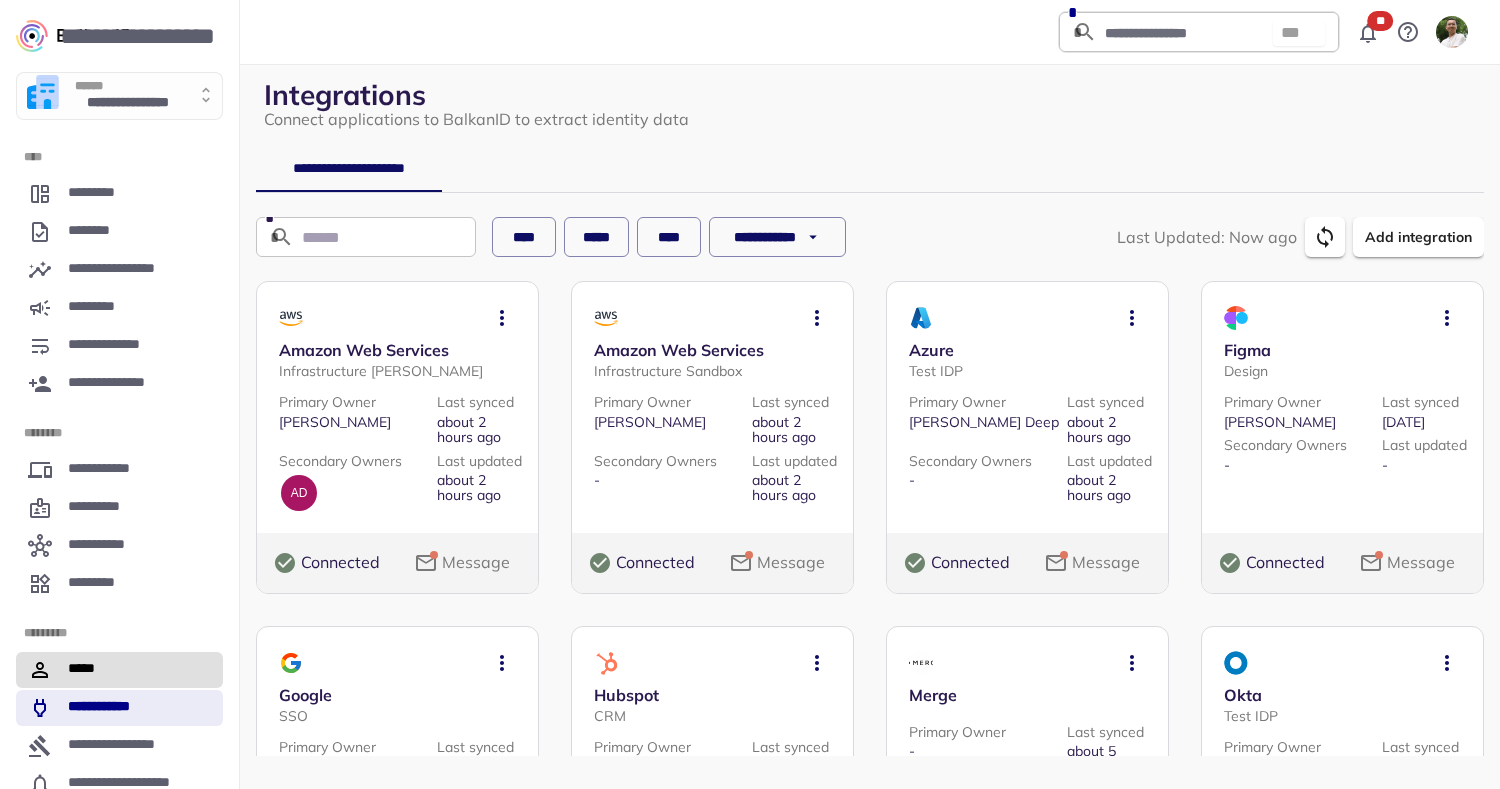 click on "*****" at bounding box center (119, 670) 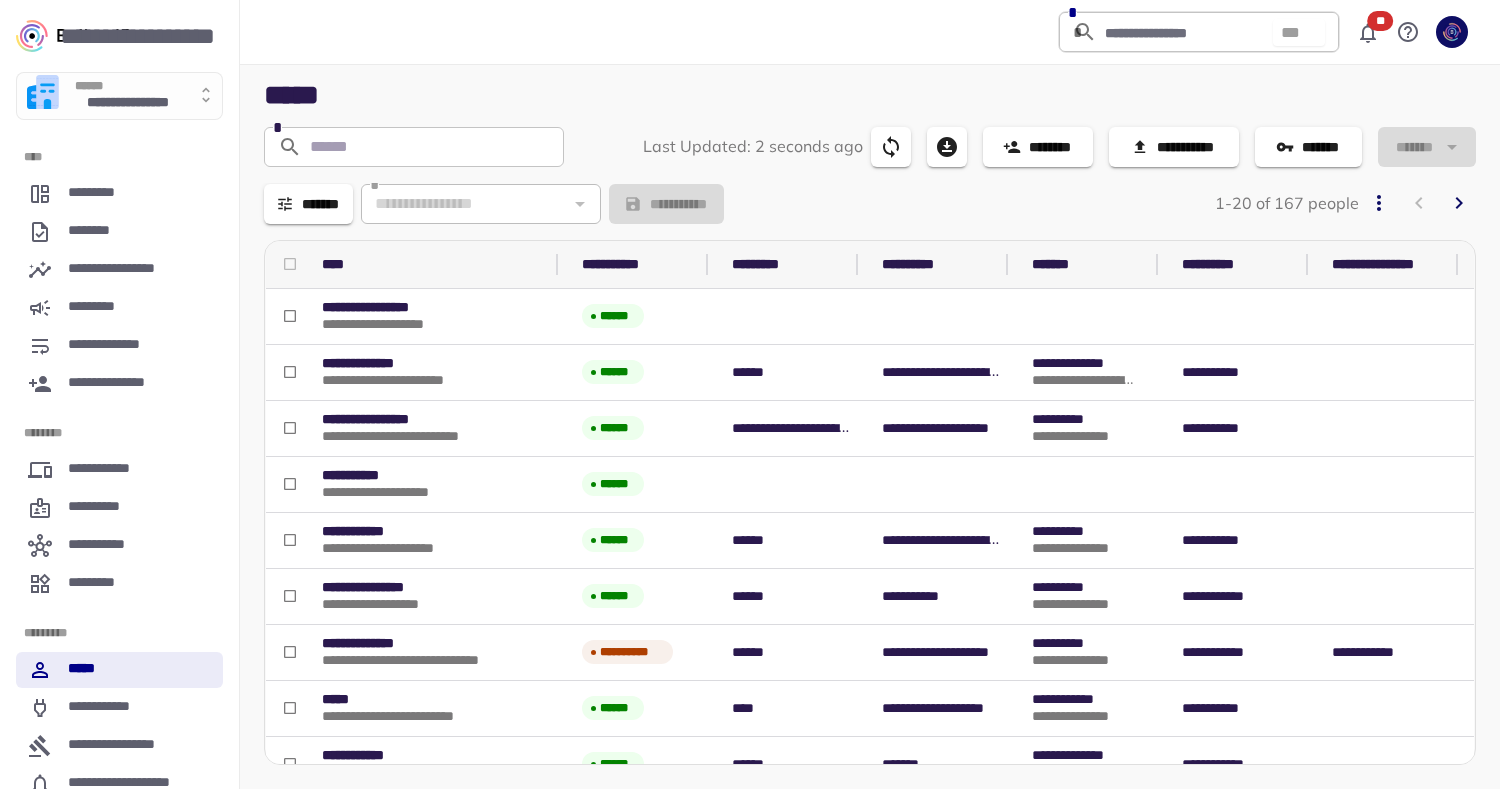 click on "*******" at bounding box center [308, 204] 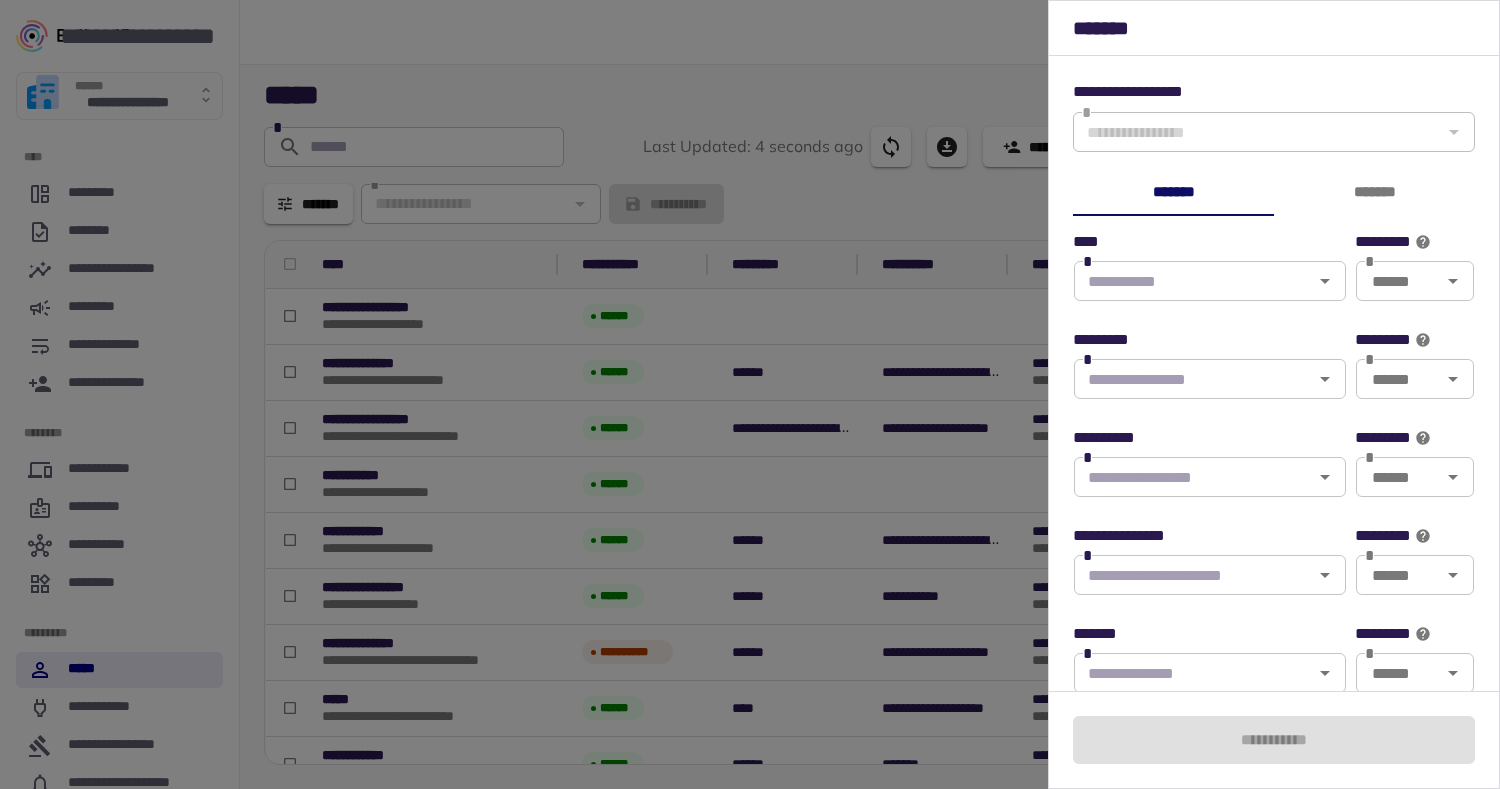 click on "*" at bounding box center (1210, 281) 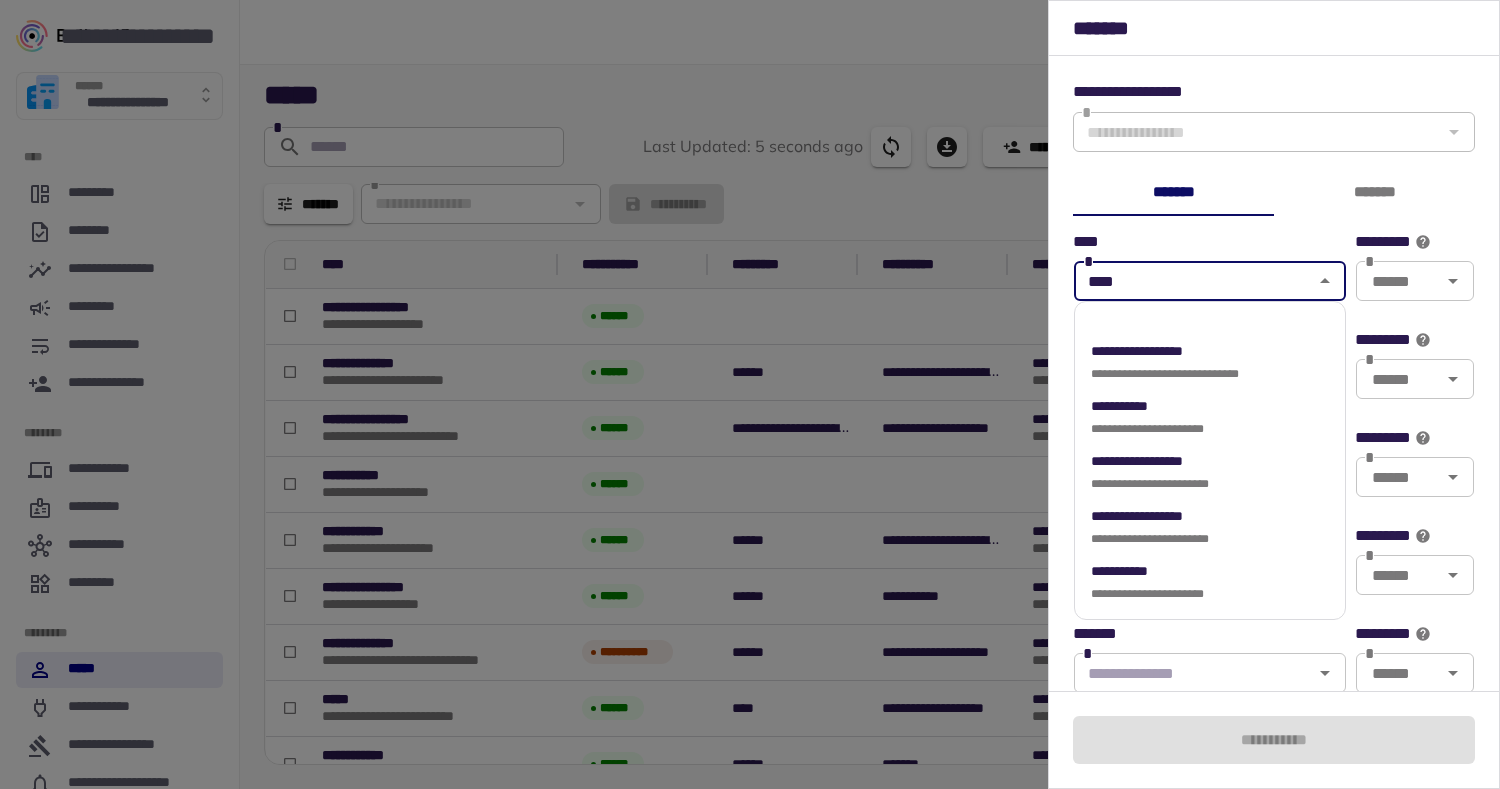 type on "*****" 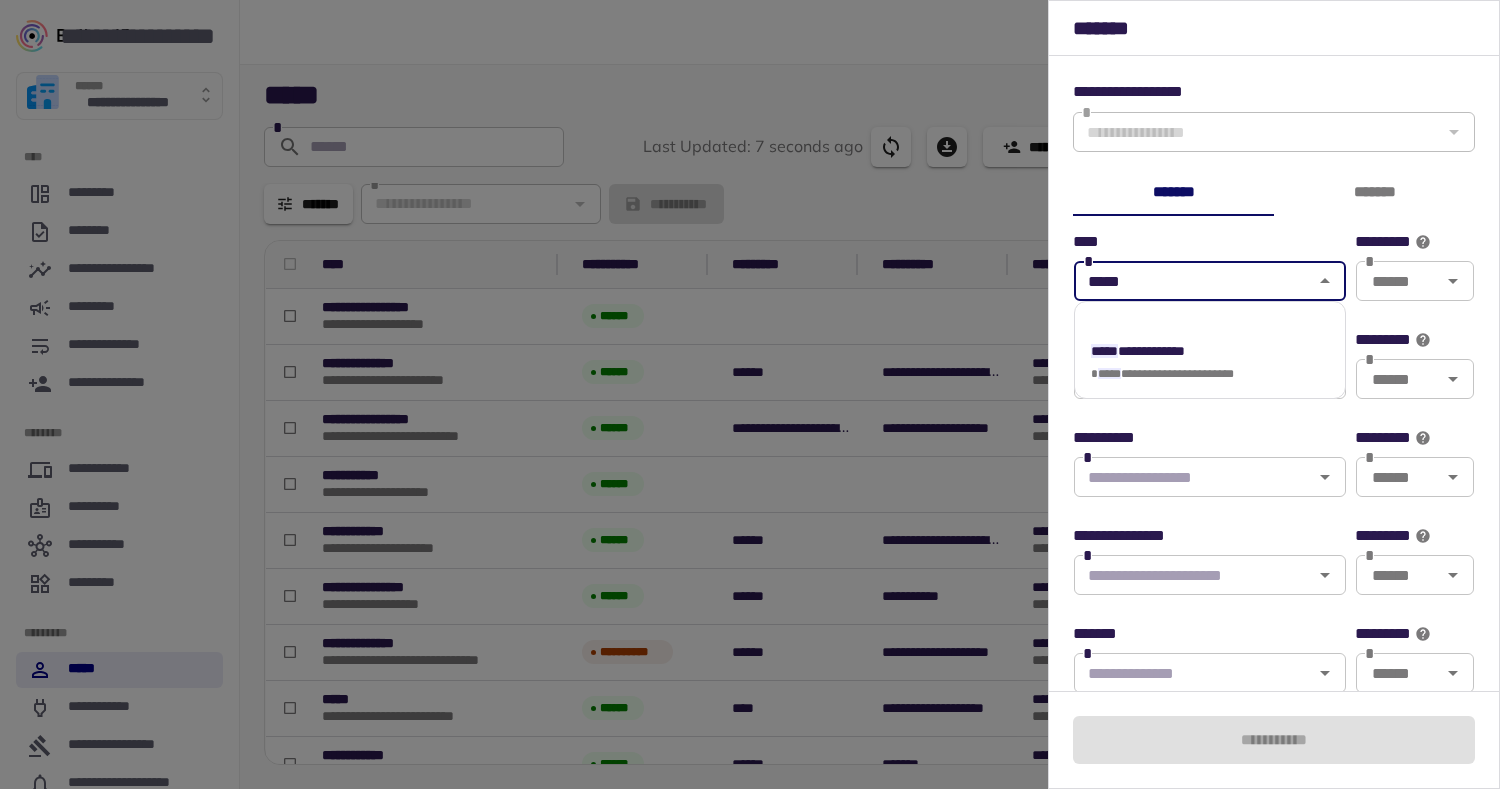 click on "**********" at bounding box center [1151, 351] 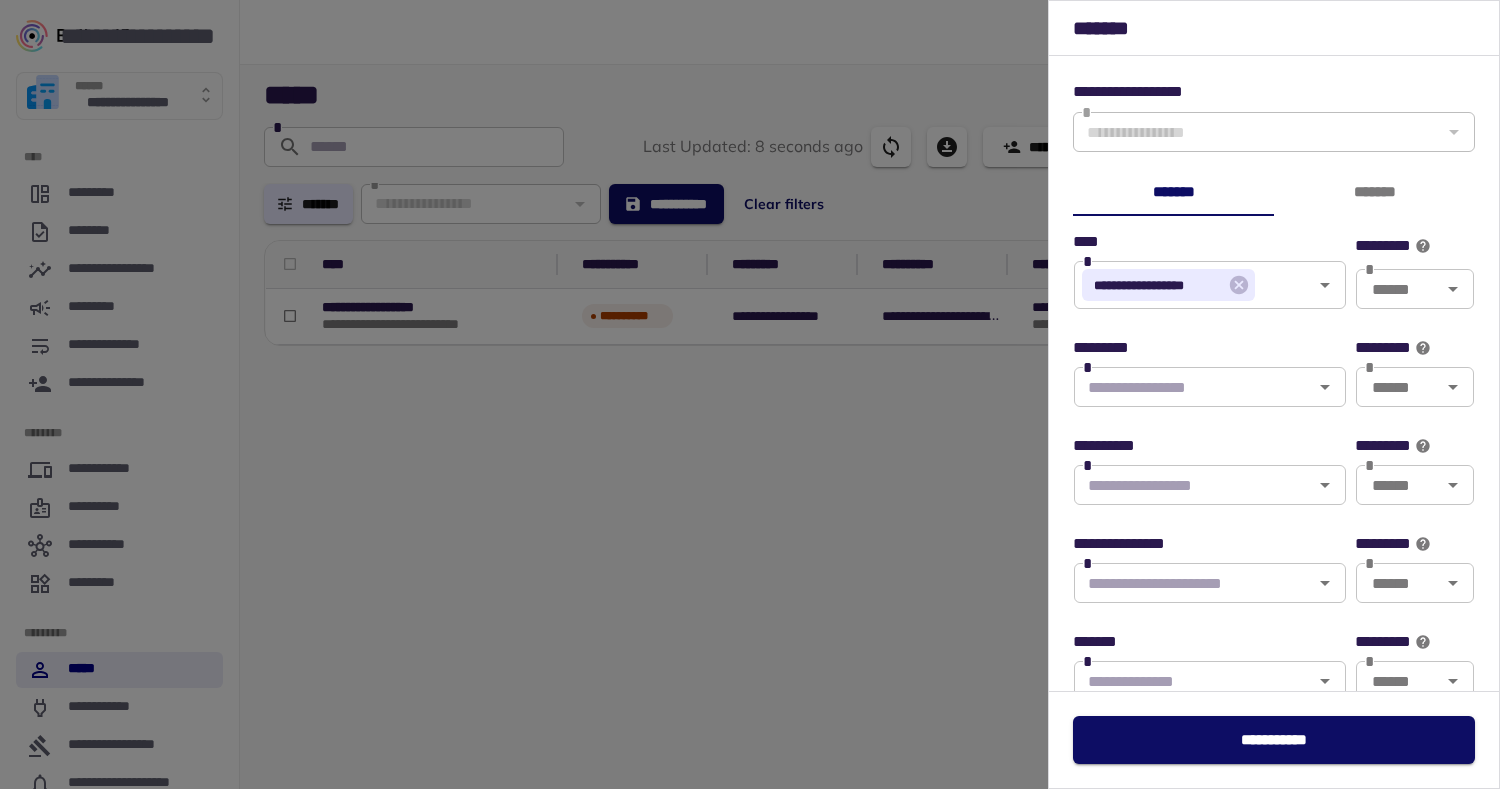 click at bounding box center (750, 394) 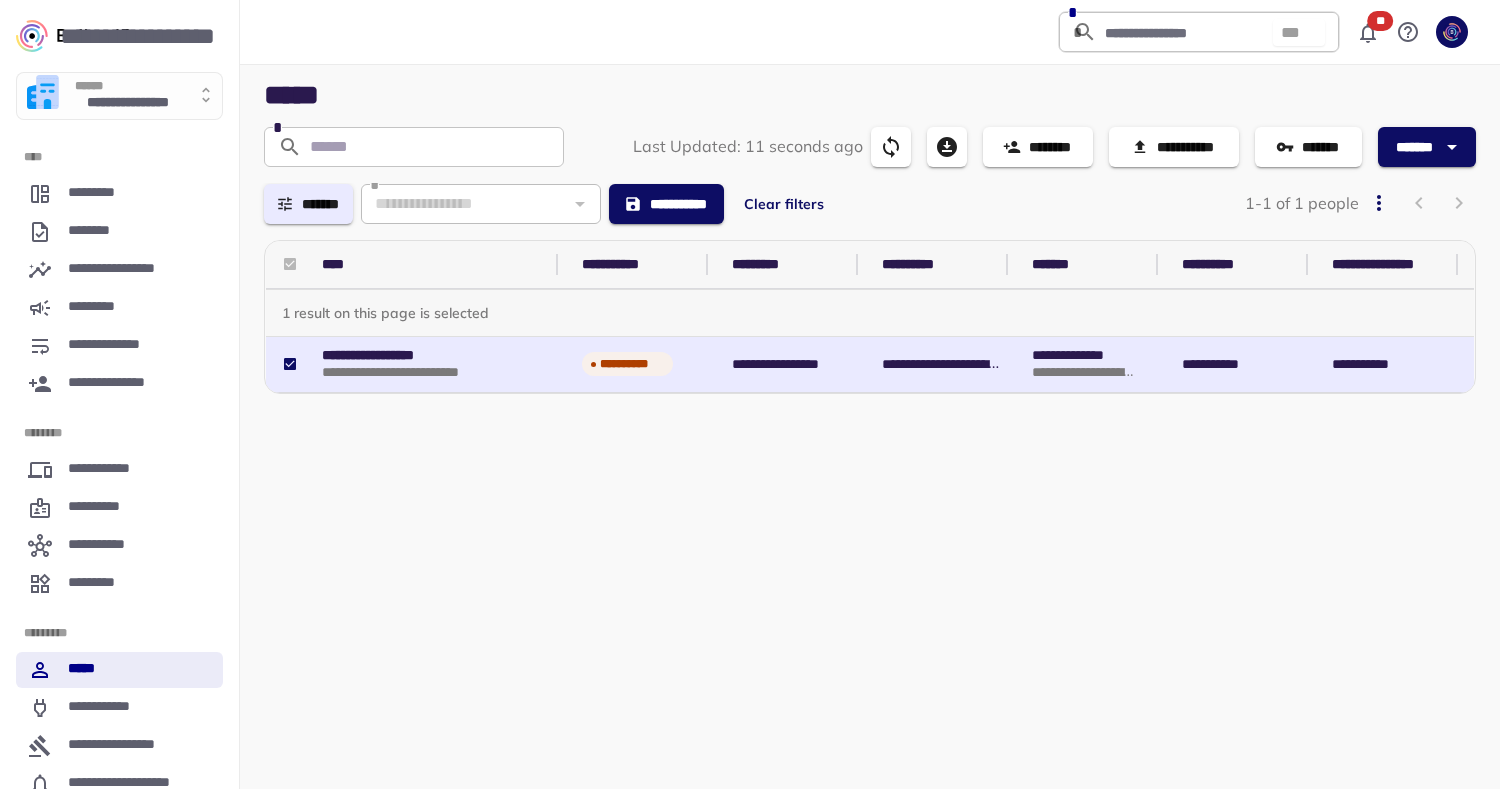 click on "*******" at bounding box center [1427, 147] 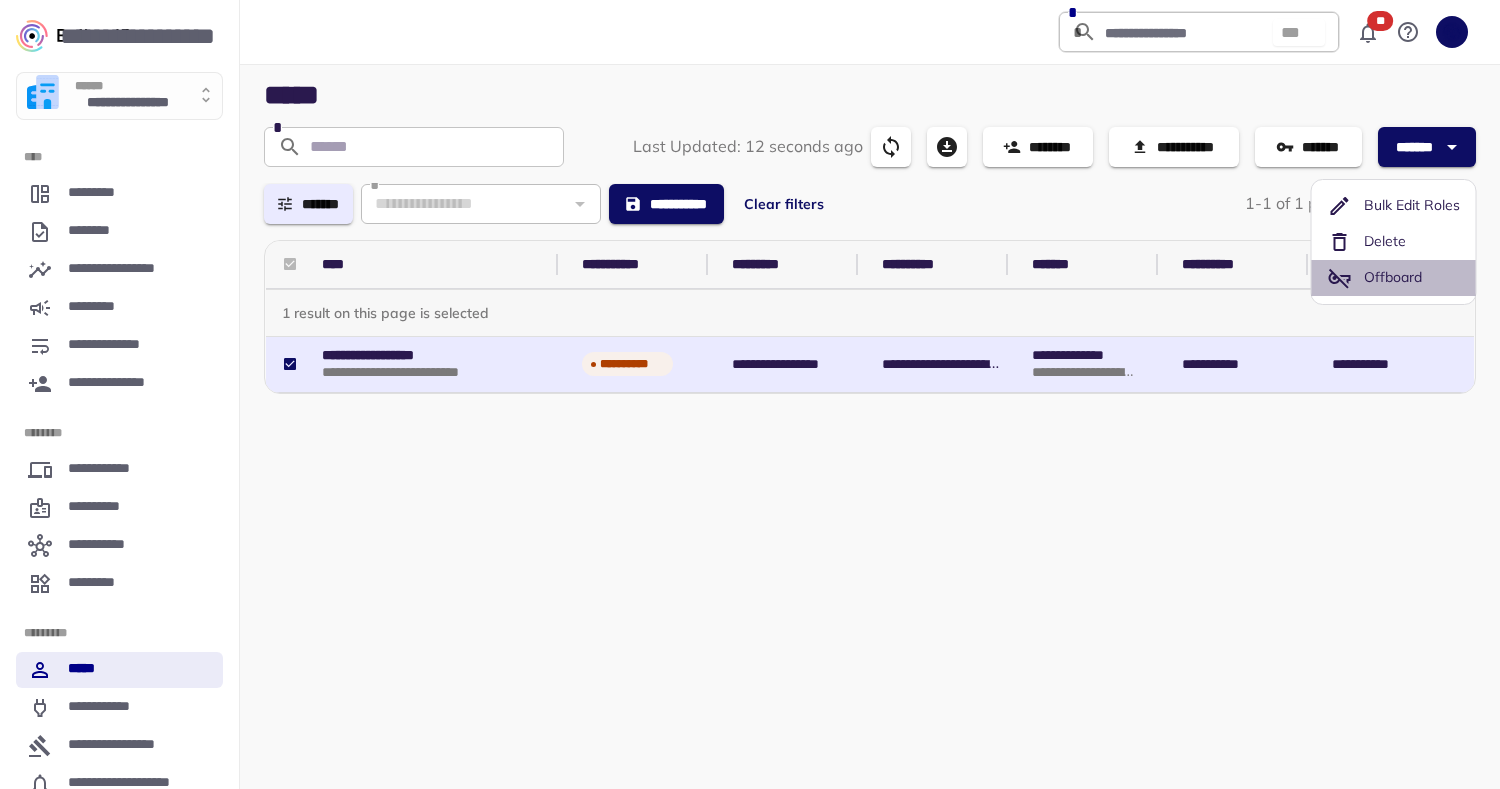 click on "Offboard" at bounding box center (1393, 277) 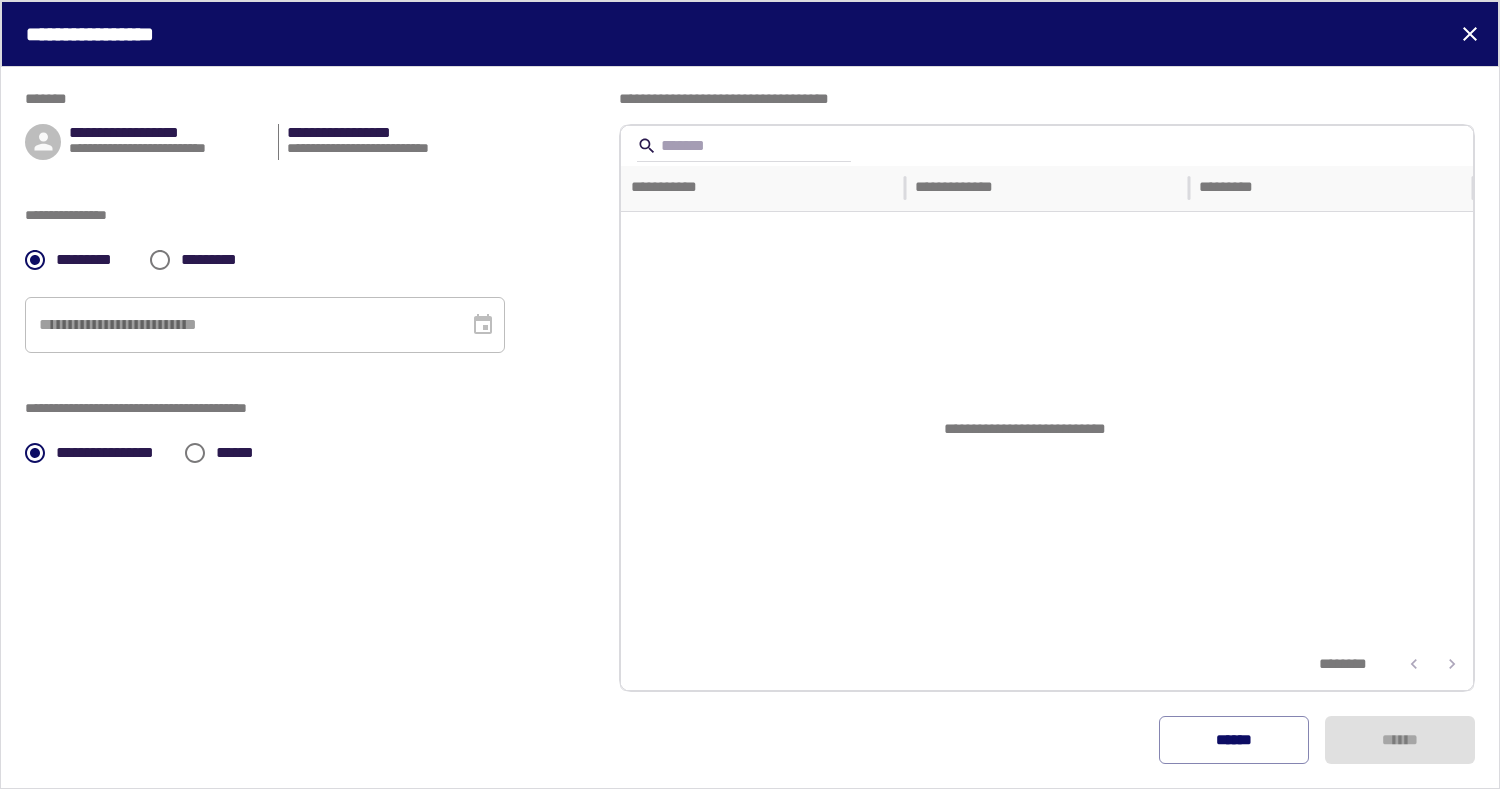 click on "*********" at bounding box center [198, 260] 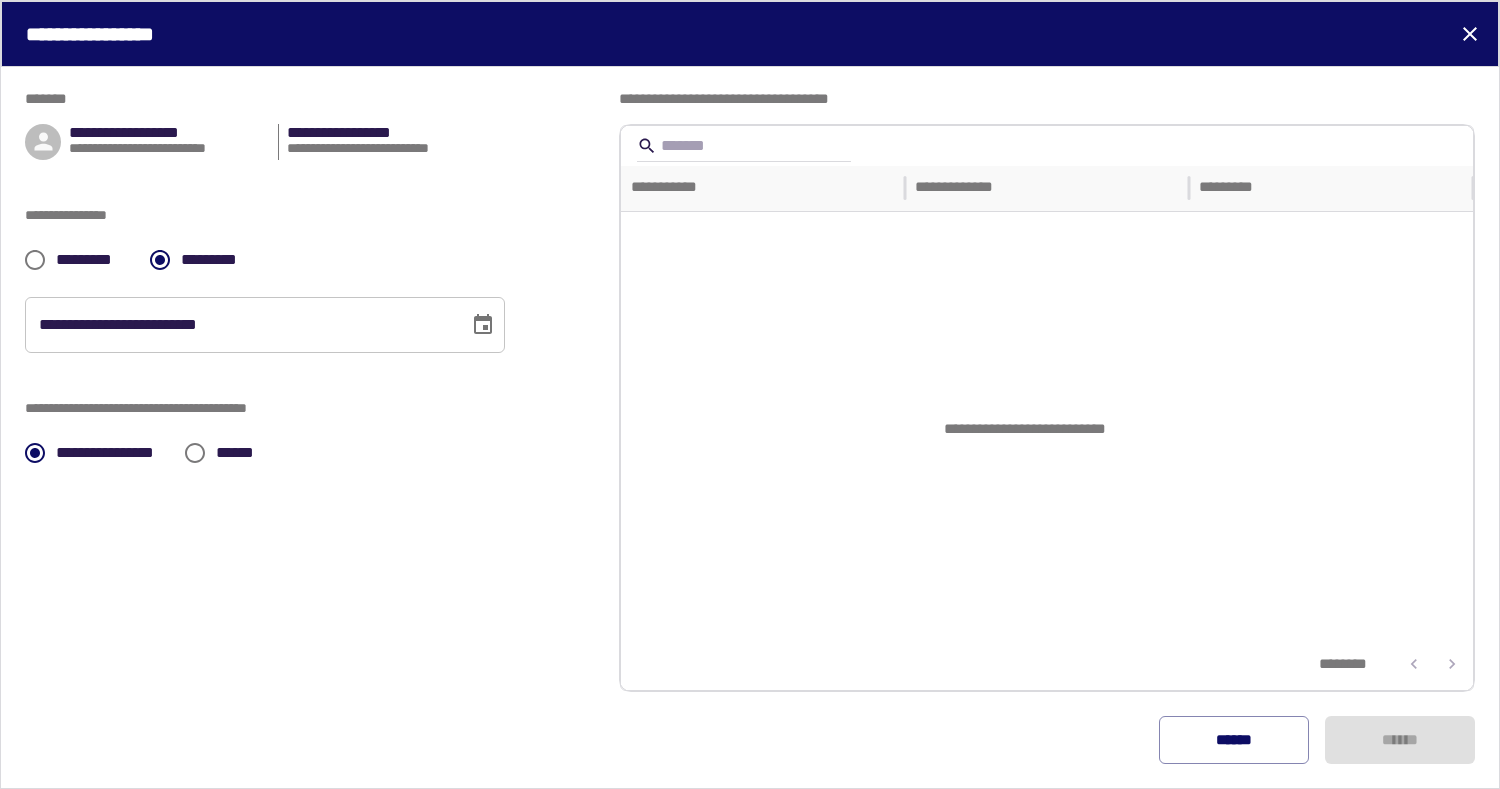 click on "*********" at bounding box center [95, 260] 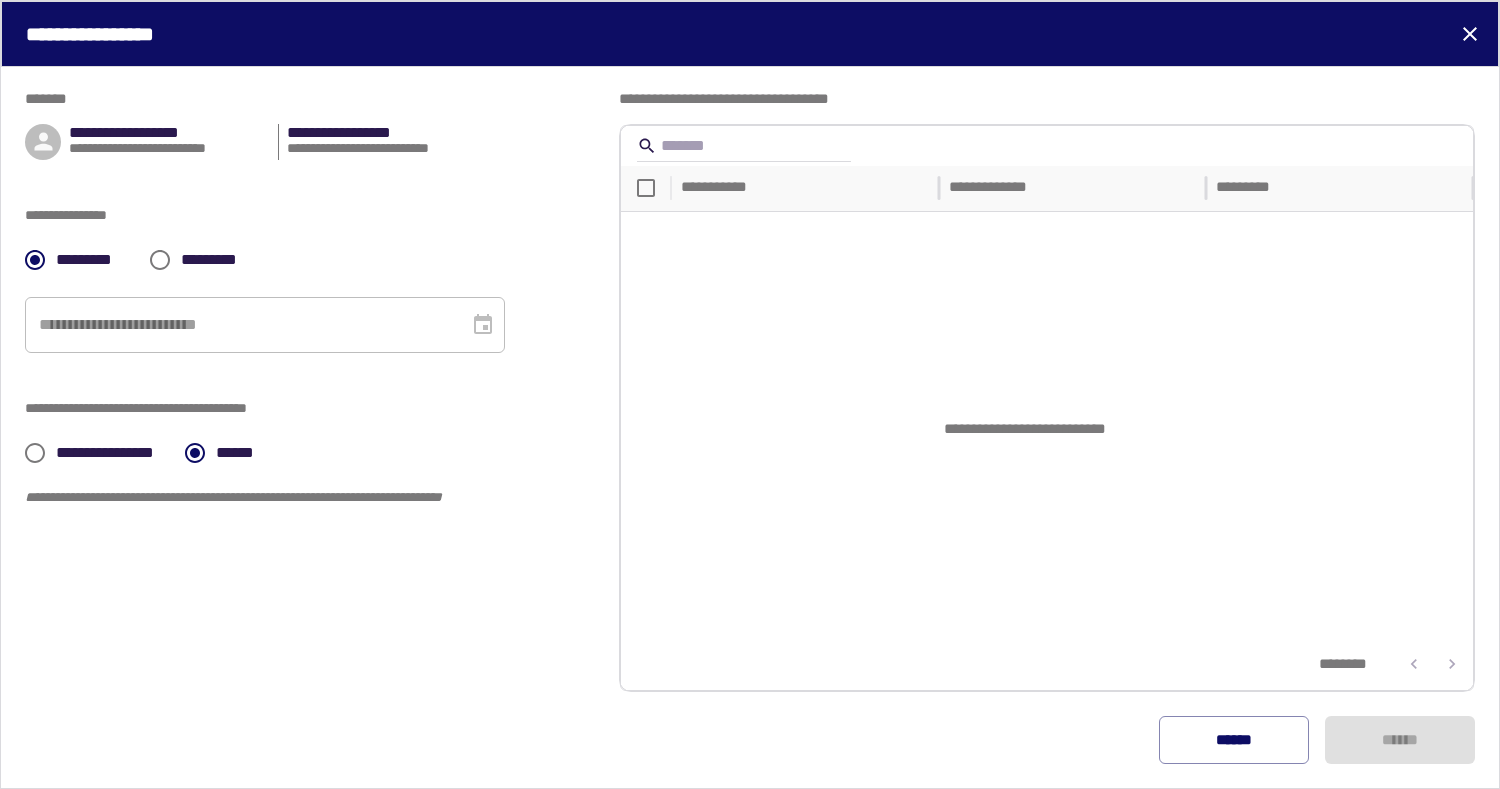 click on "**********" at bounding box center (112, 453) 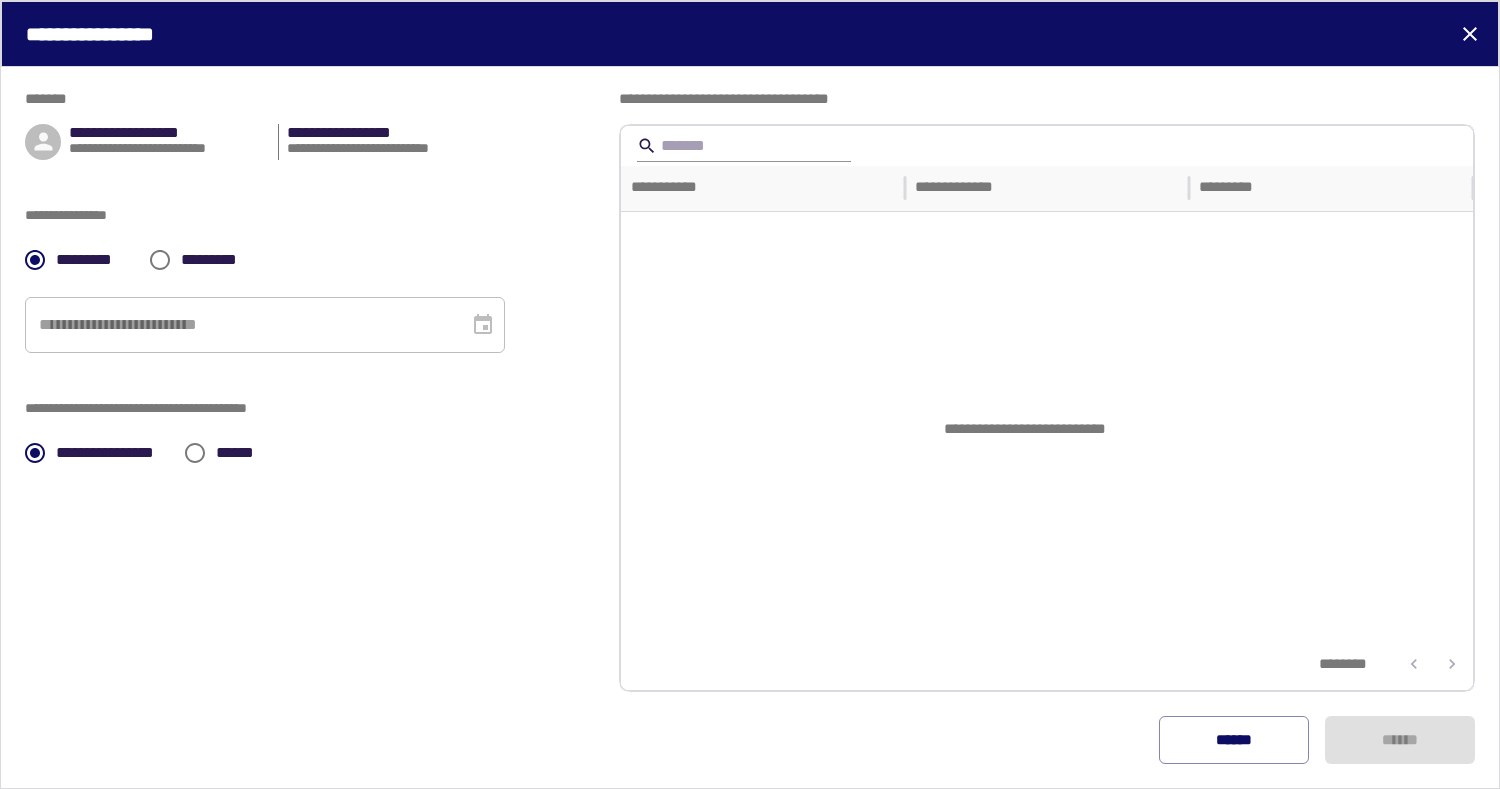 click at bounding box center [741, 146] 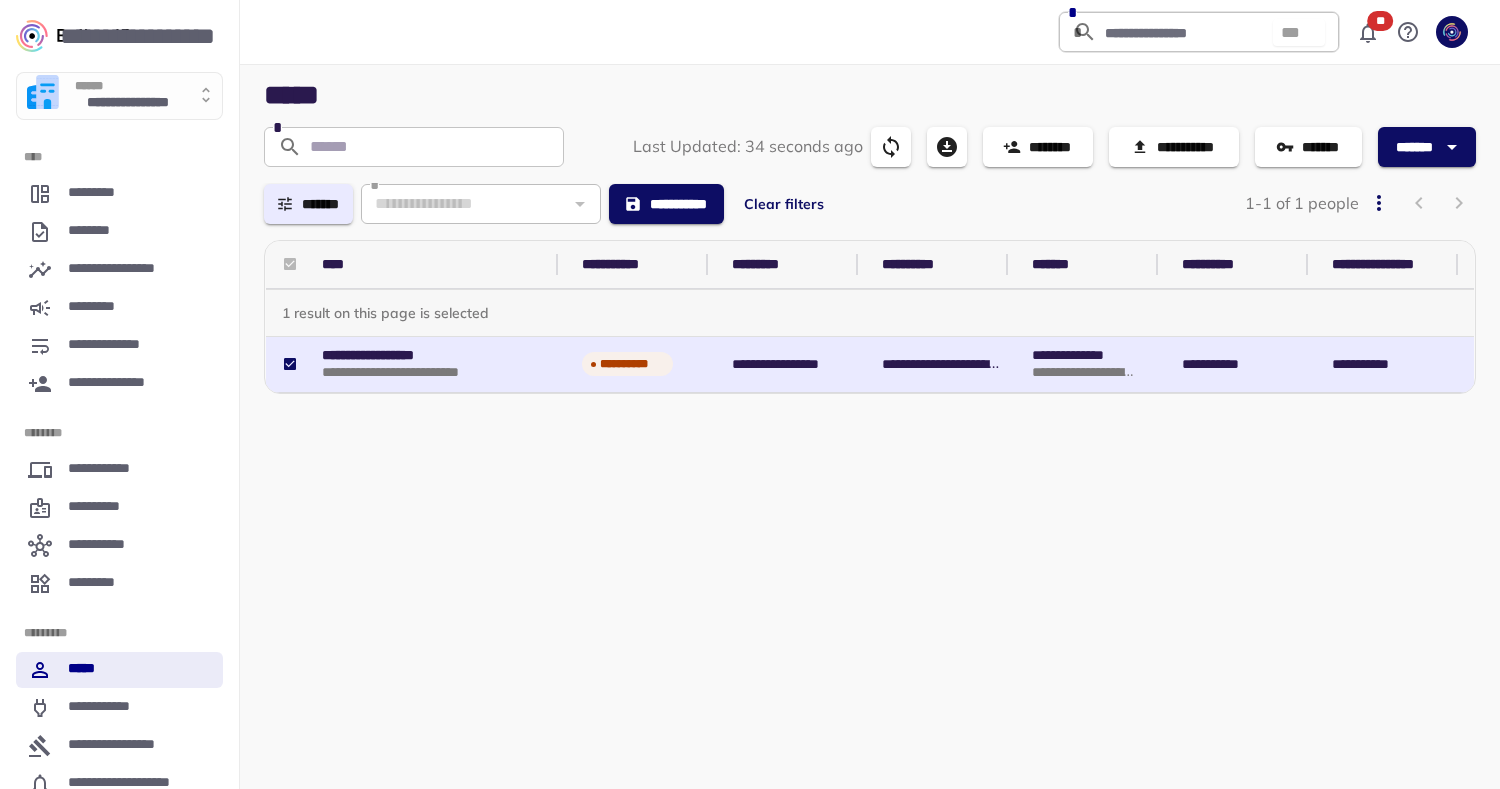 click on "**********" at bounding box center [422, 364] 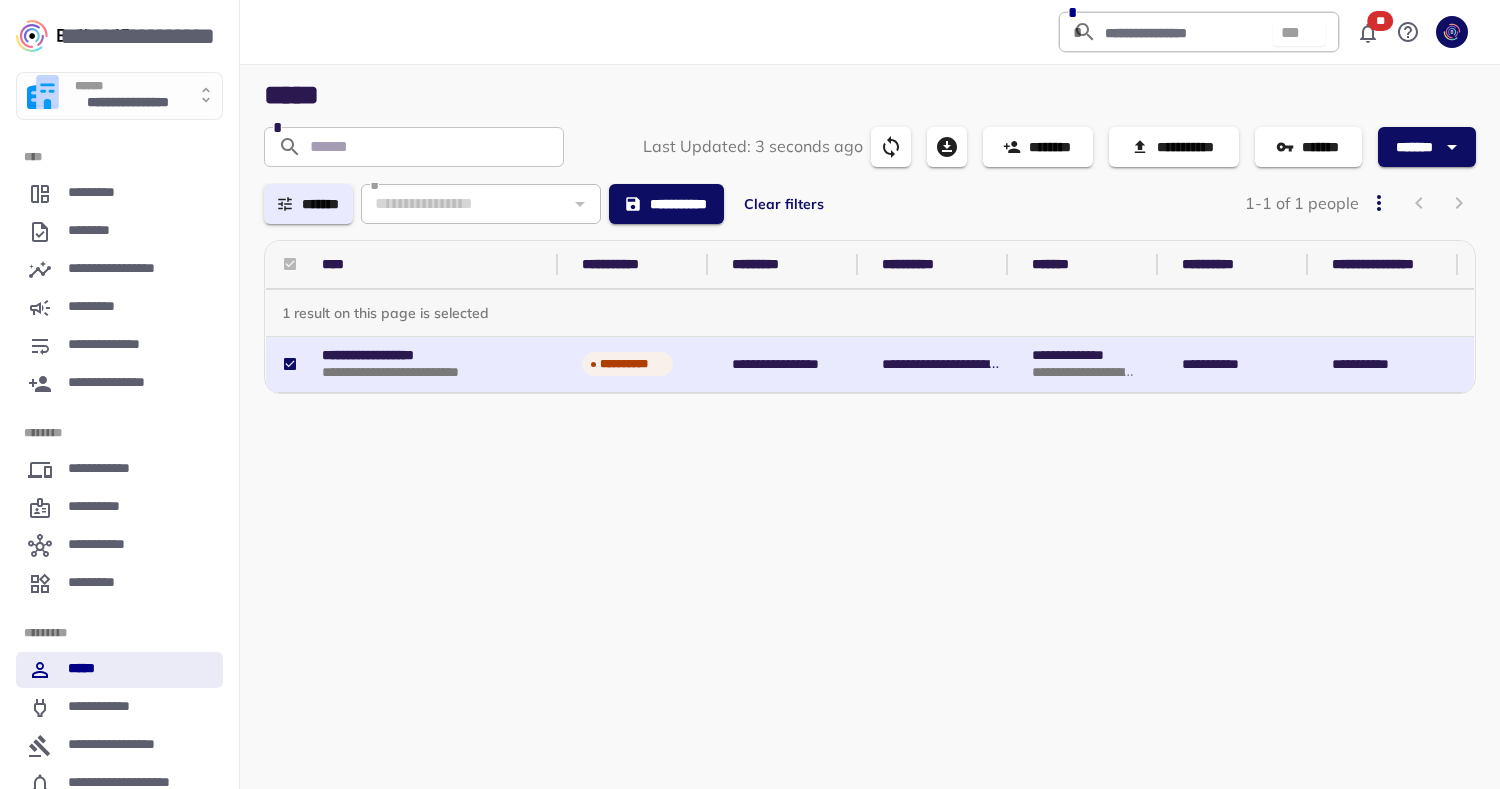 click on "*******" at bounding box center [1415, 147] 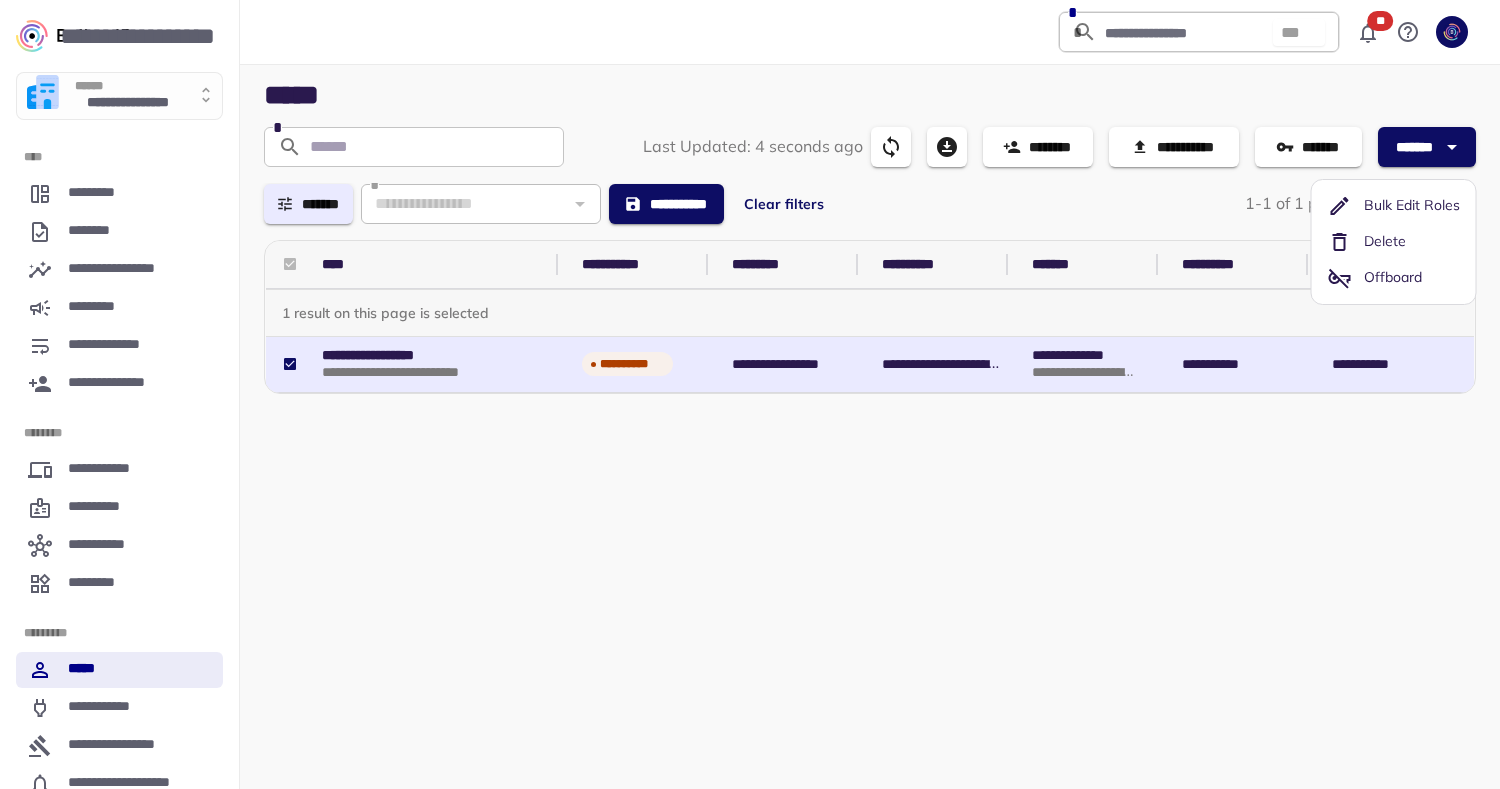 click on "Offboard" at bounding box center [1393, 277] 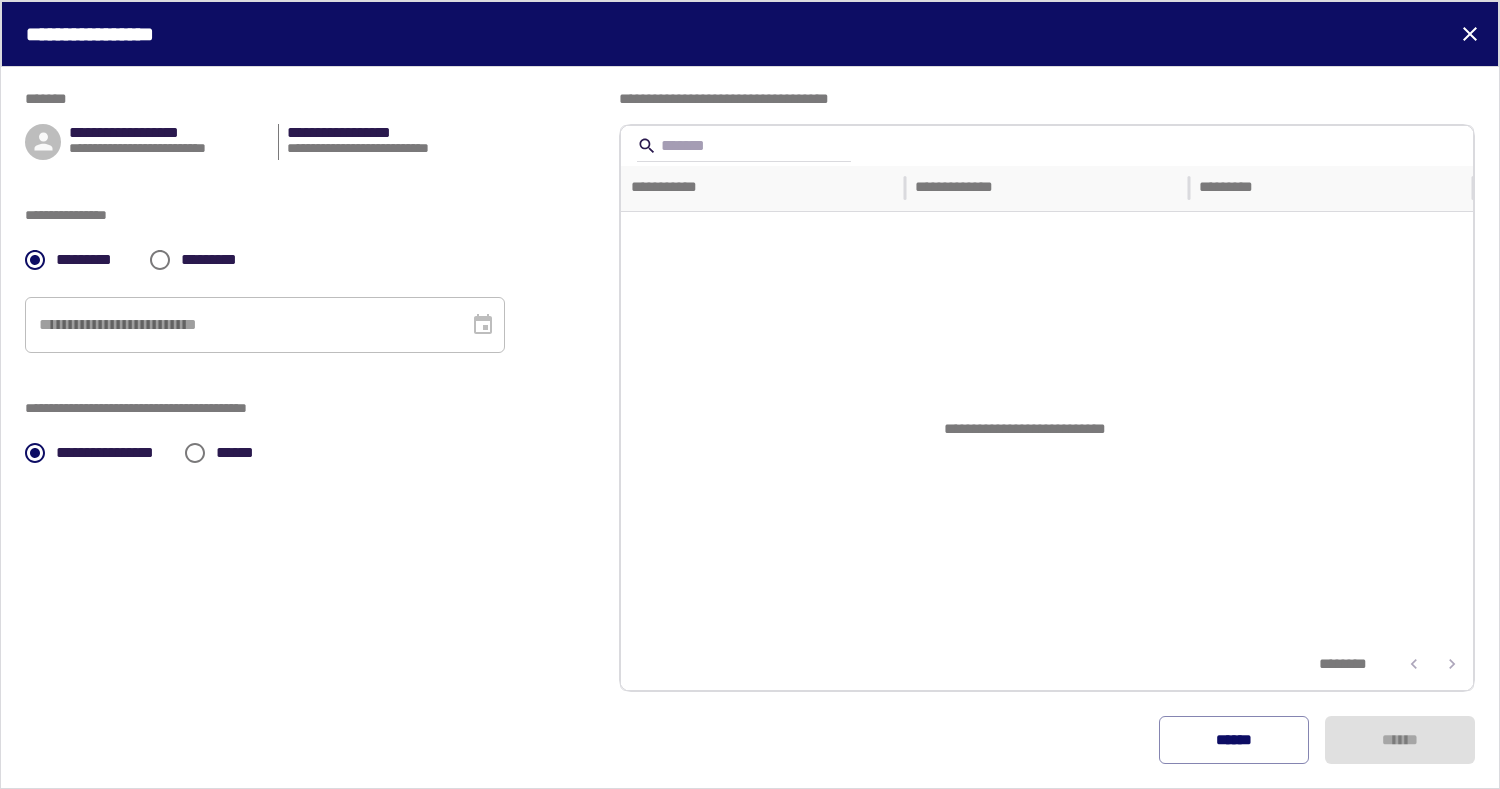 click on "**********" at bounding box center [265, 325] 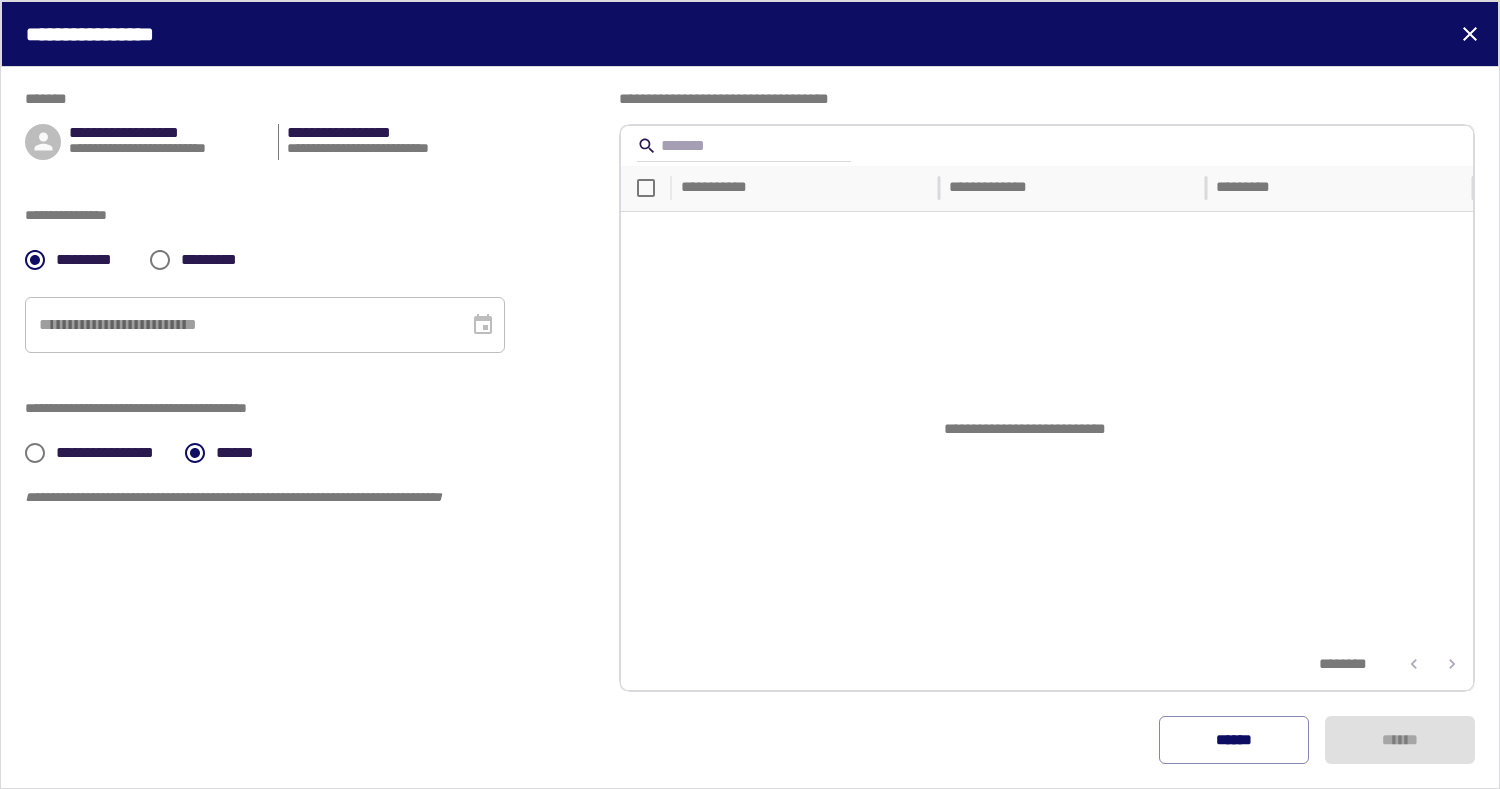 click on "**********" at bounding box center [112, 453] 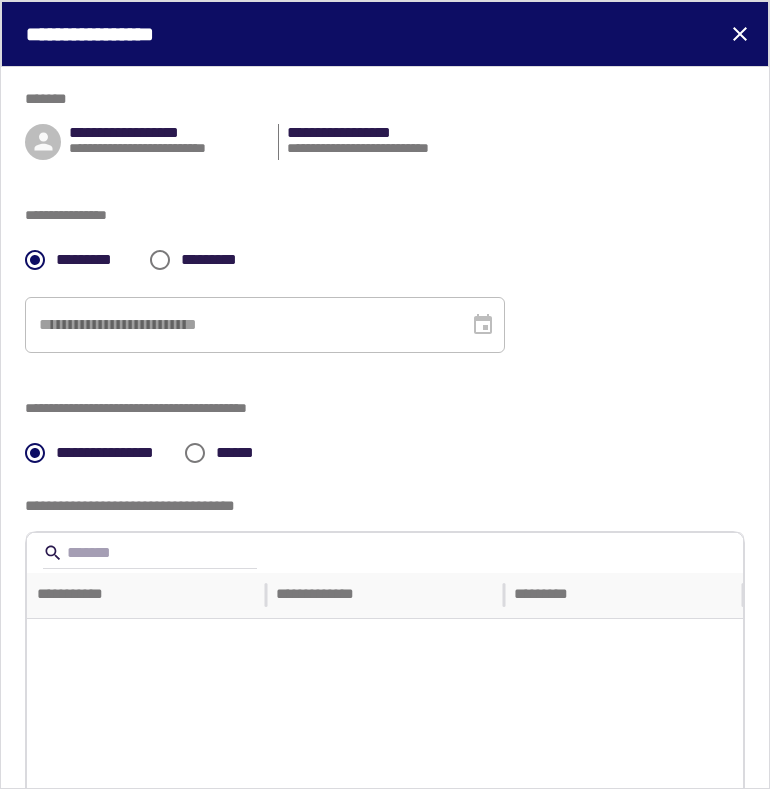 click on "********* *********" at bounding box center (385, 260) 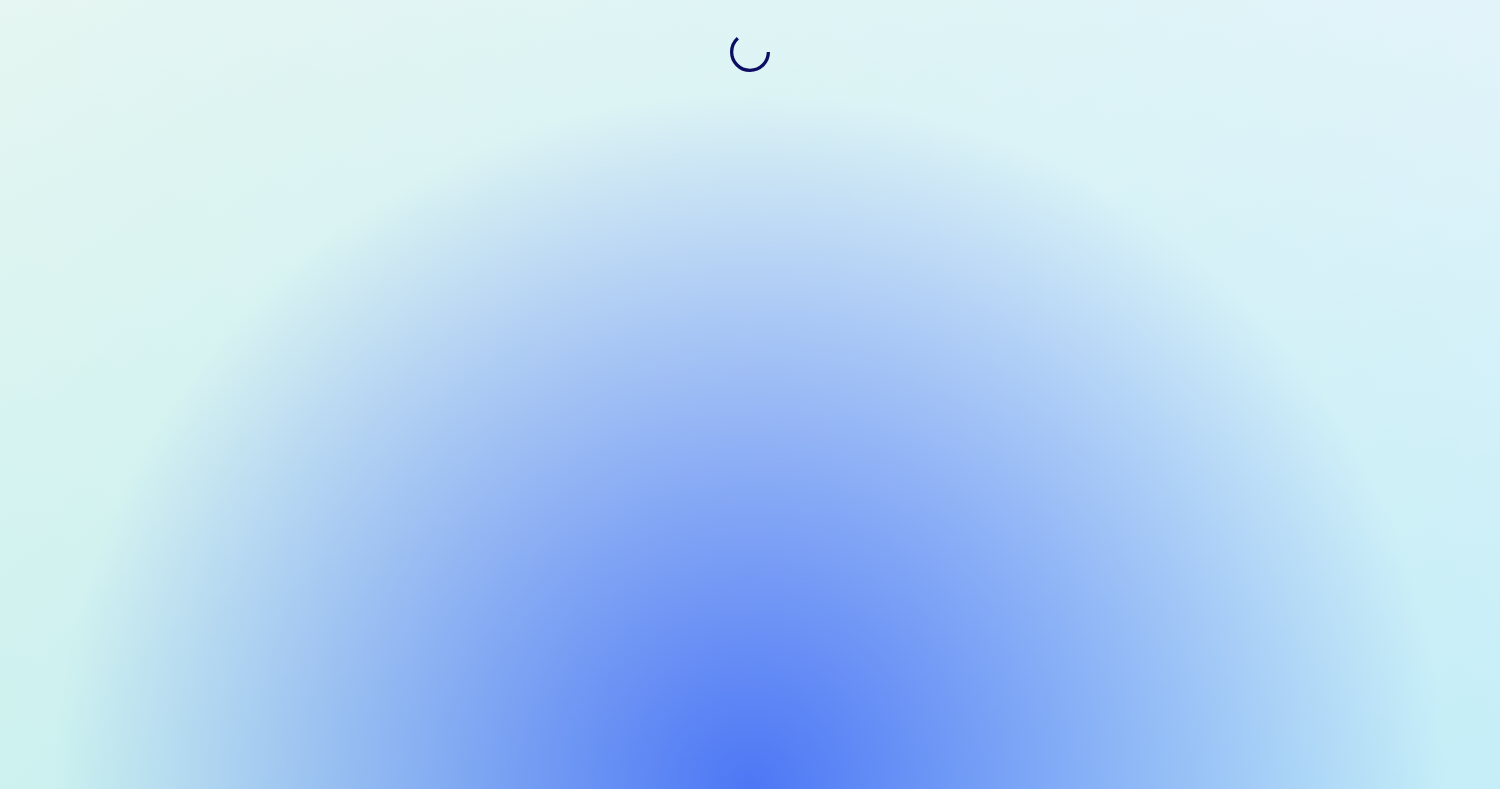scroll, scrollTop: 0, scrollLeft: 0, axis: both 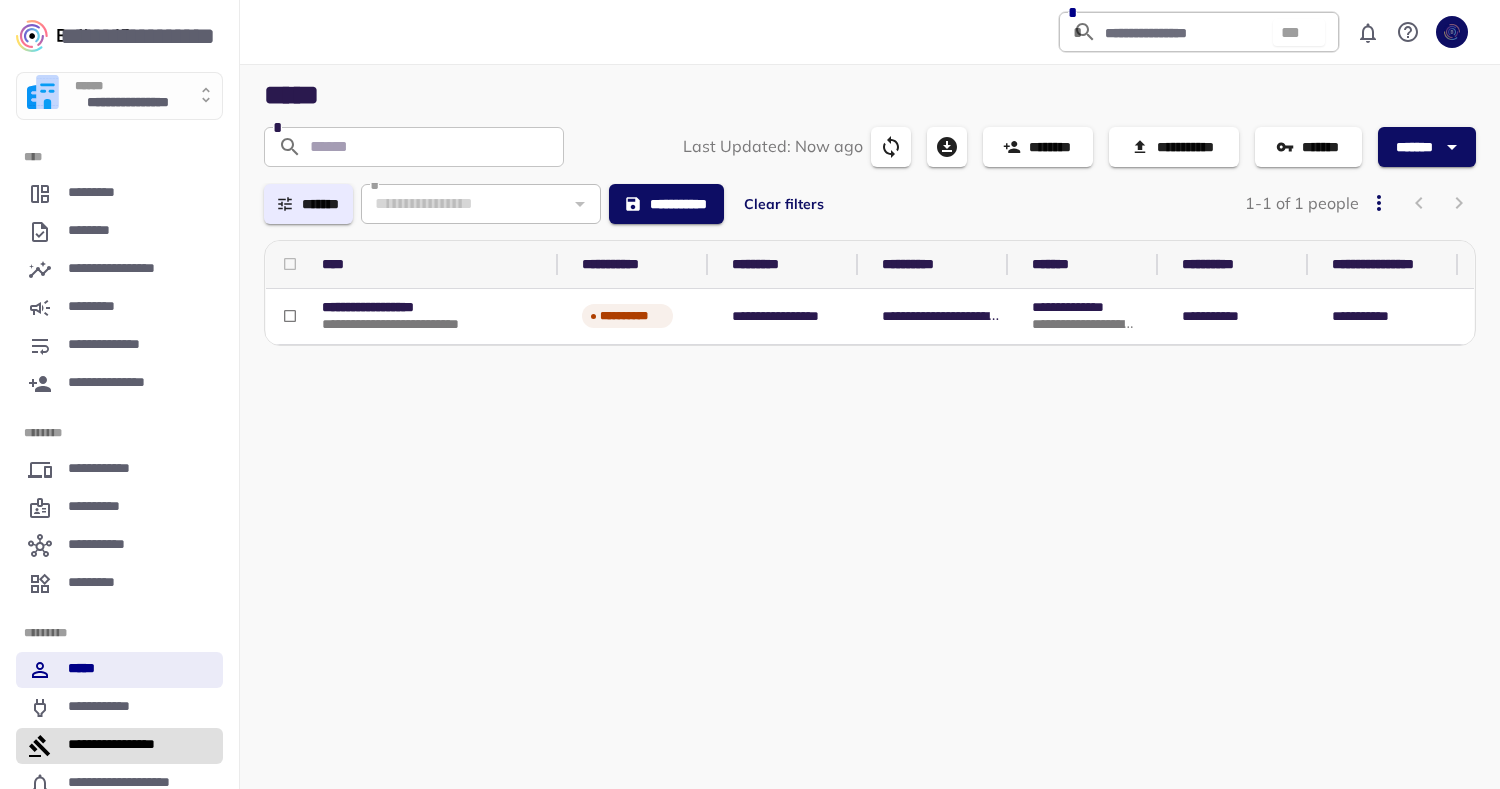 click on "**********" at bounding box center (125, 746) 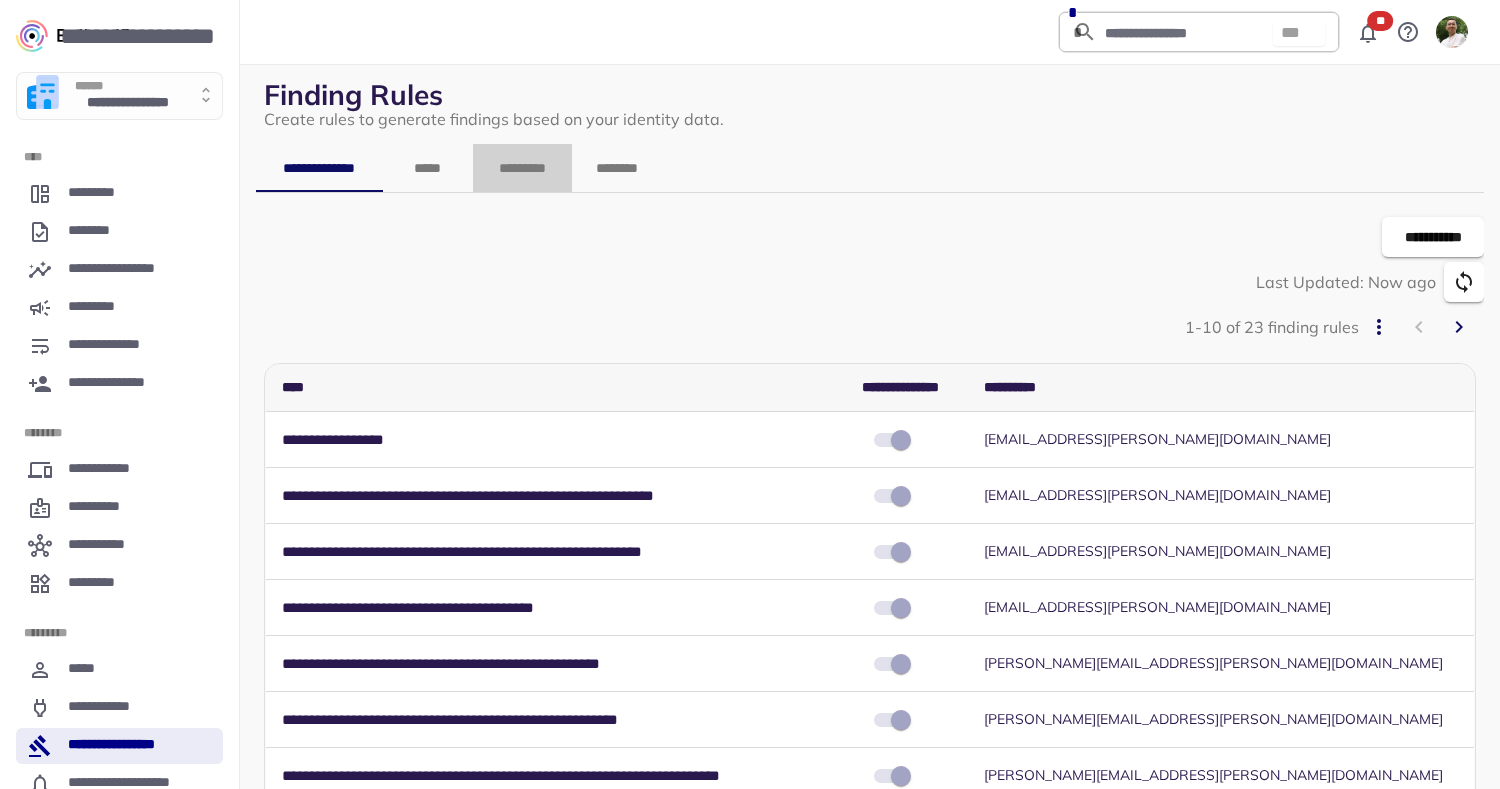 click on "*********" at bounding box center (522, 168) 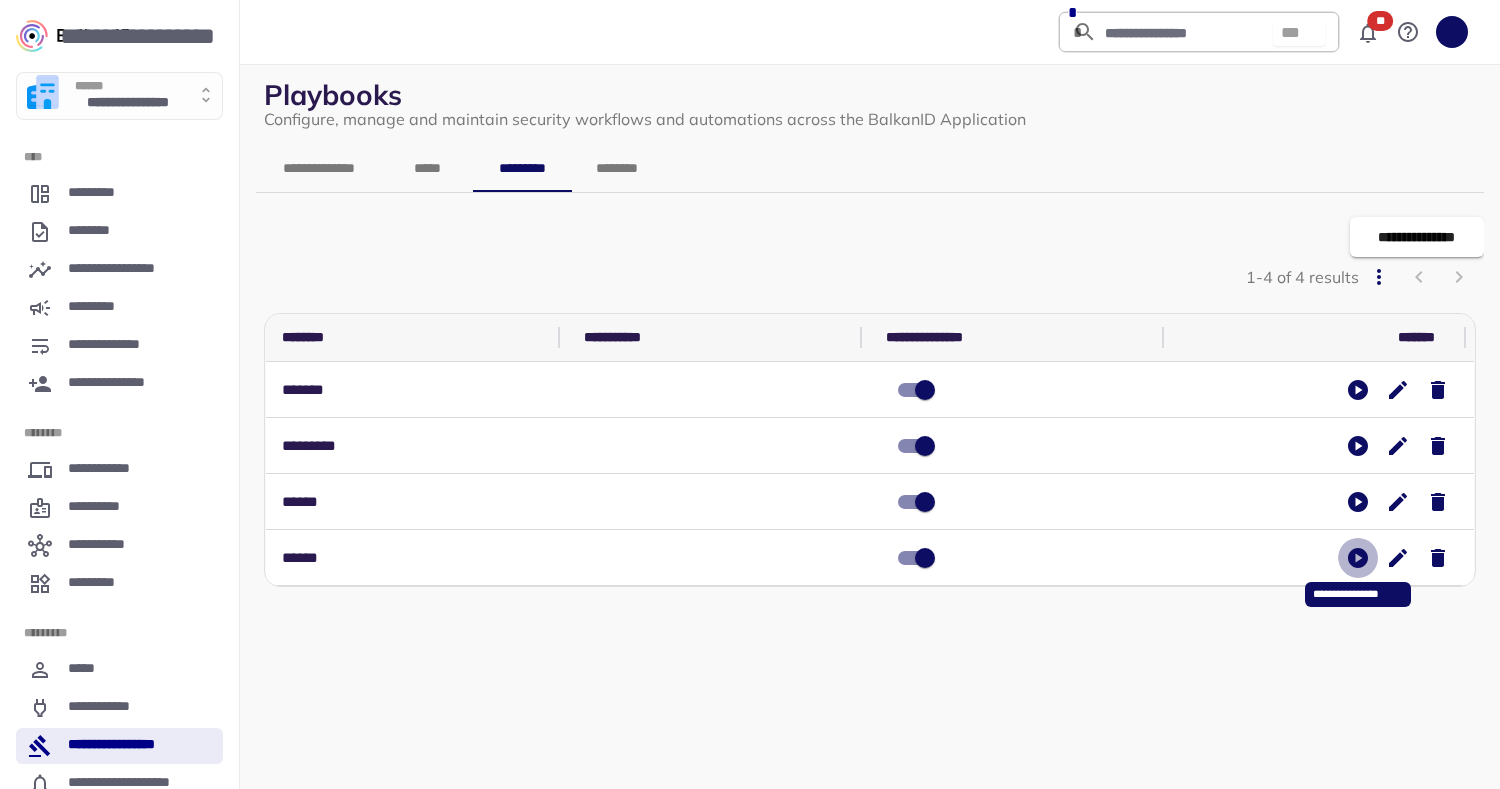 click 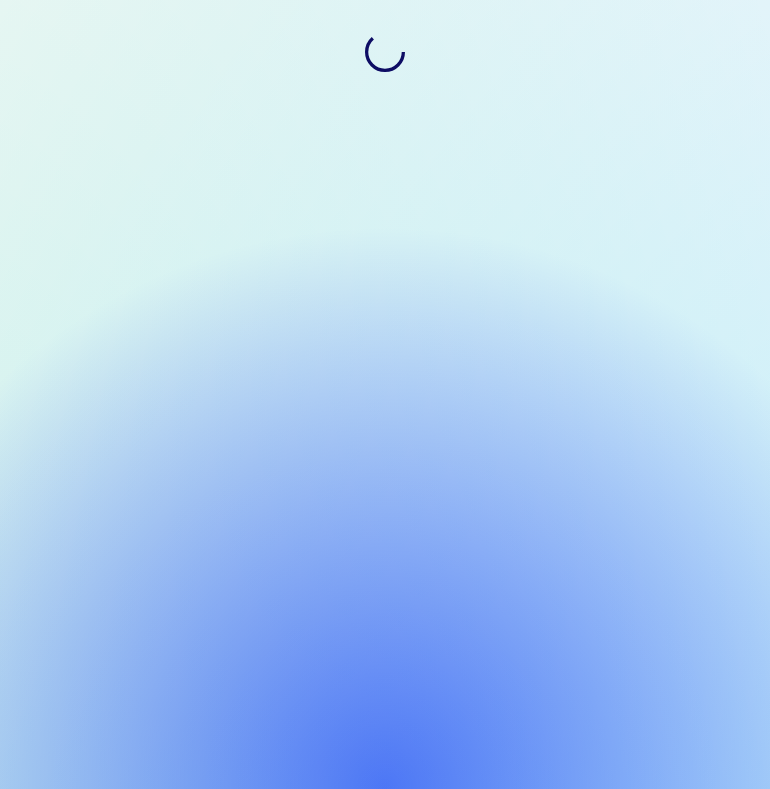 scroll, scrollTop: 0, scrollLeft: 0, axis: both 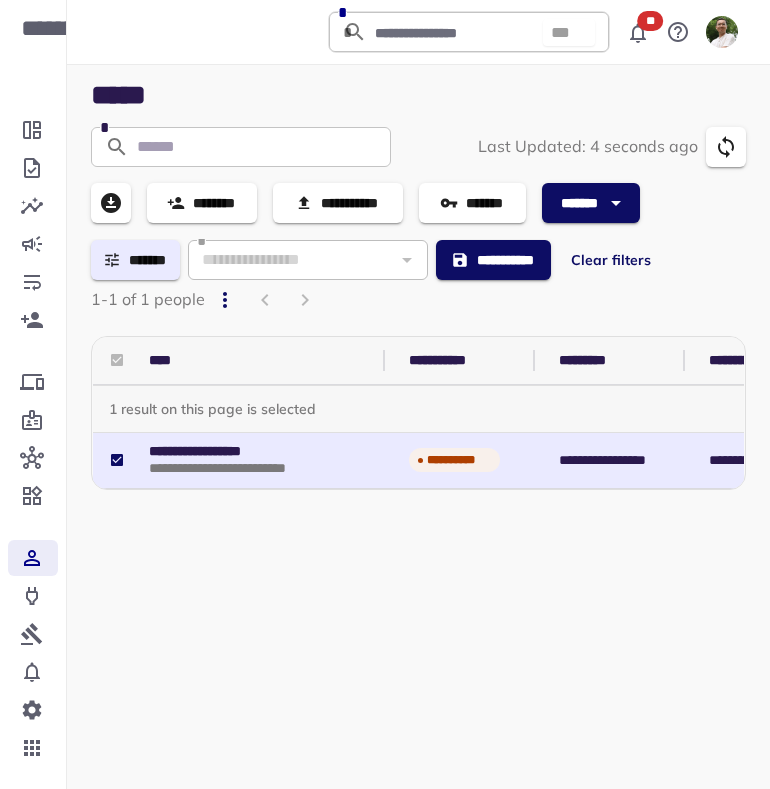 click 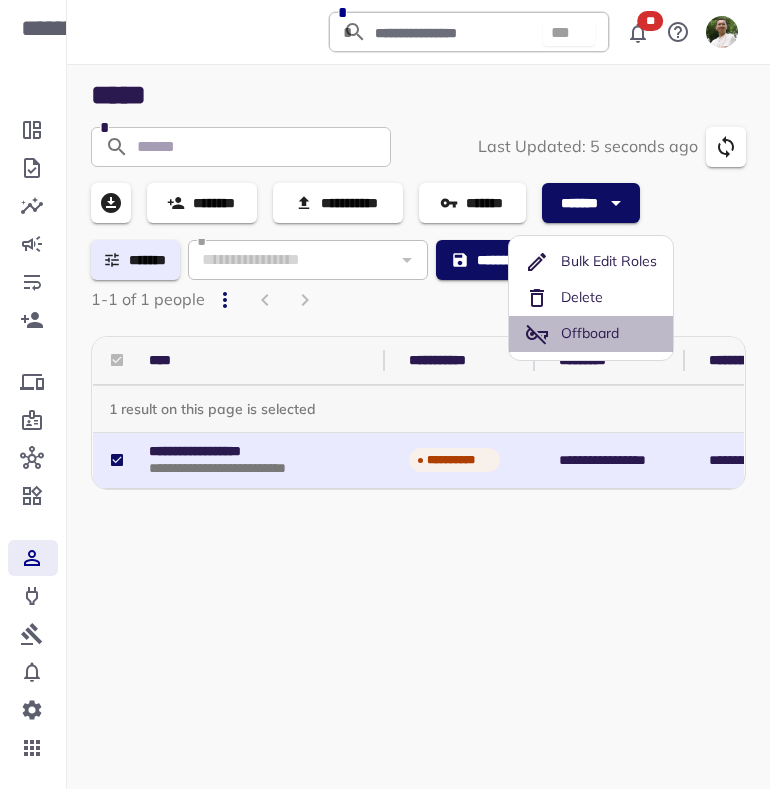 click on "Offboard" at bounding box center (591, 334) 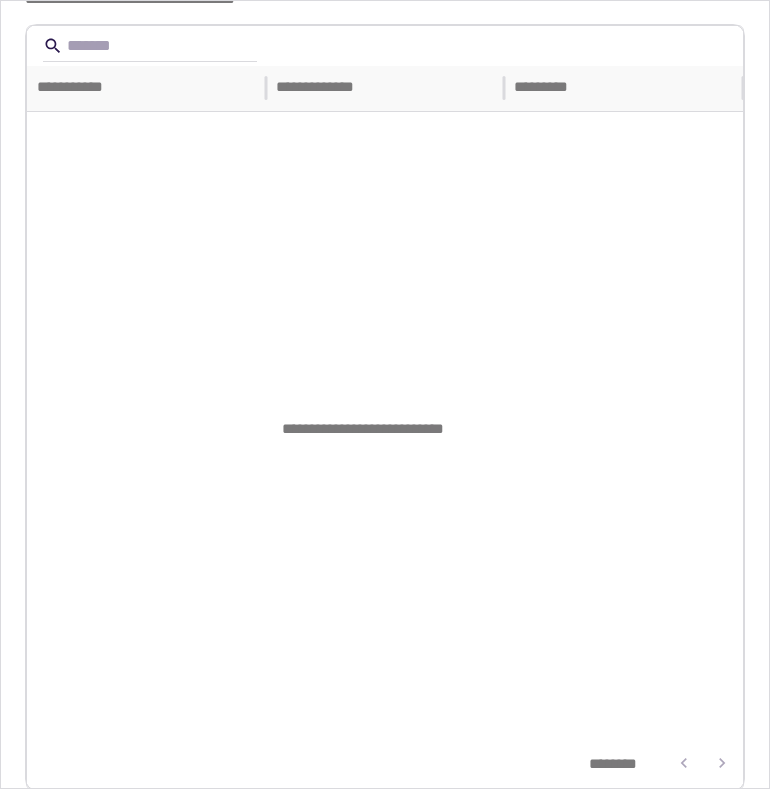 scroll, scrollTop: 582, scrollLeft: 0, axis: vertical 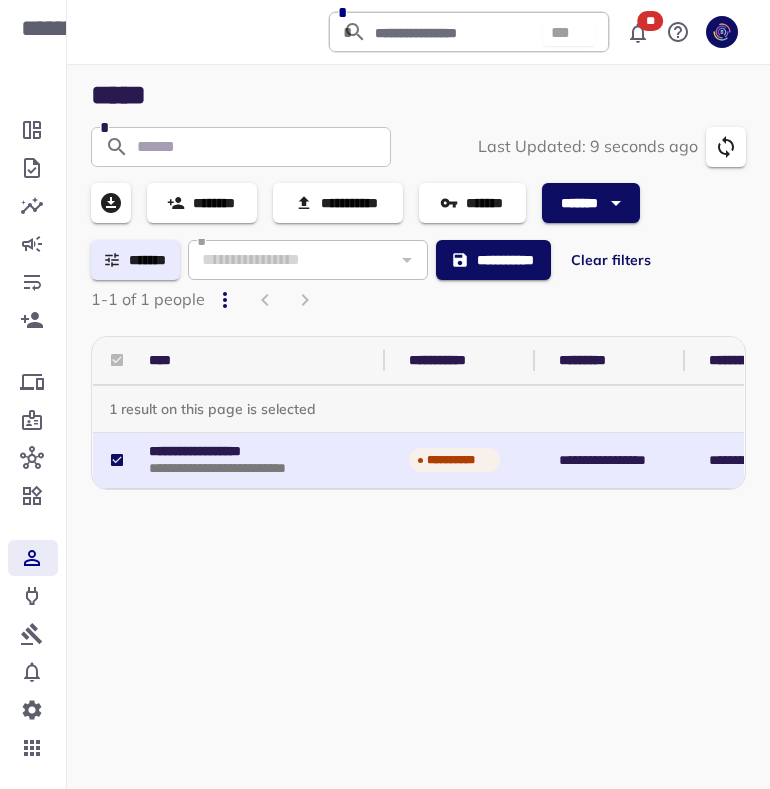 click 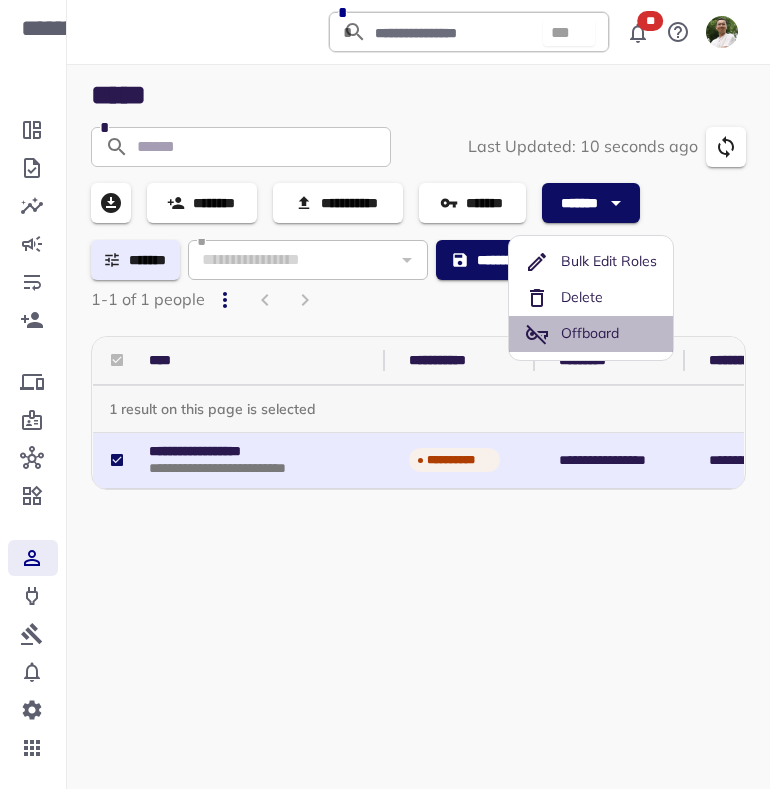click on "Offboard" at bounding box center (572, 334) 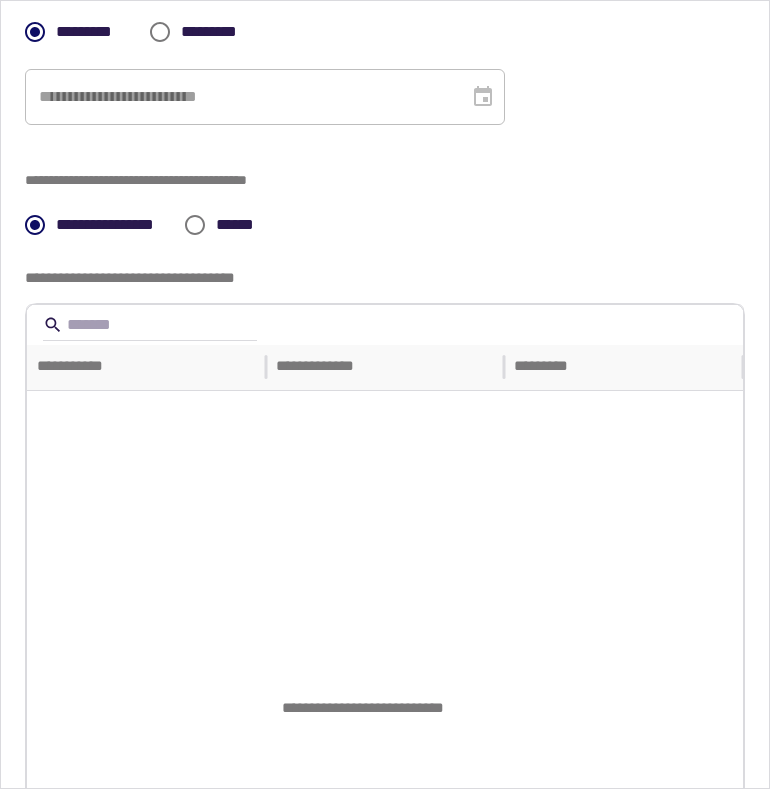 scroll, scrollTop: 21, scrollLeft: 0, axis: vertical 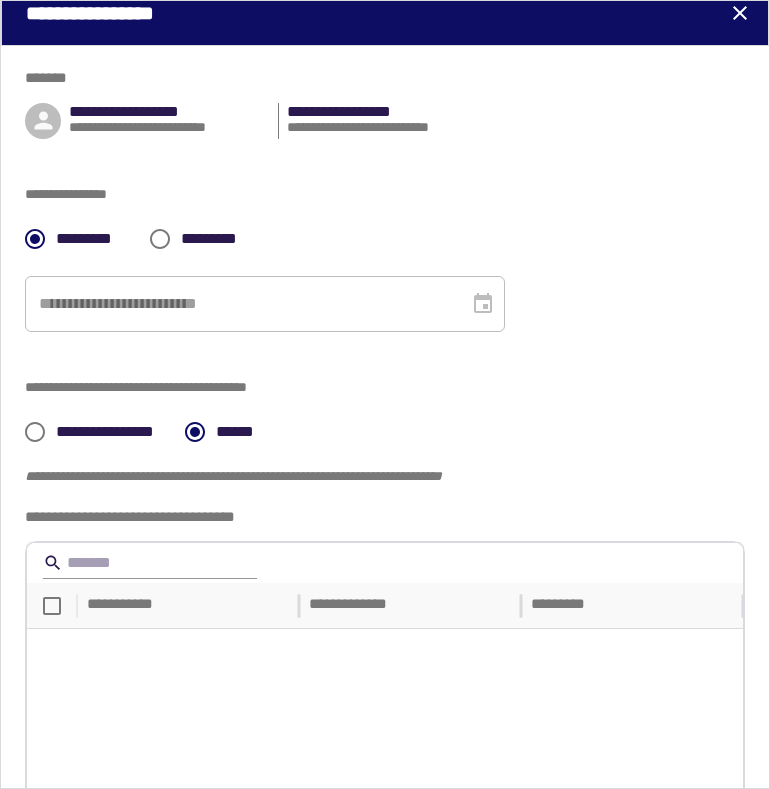 click at bounding box center [147, 563] 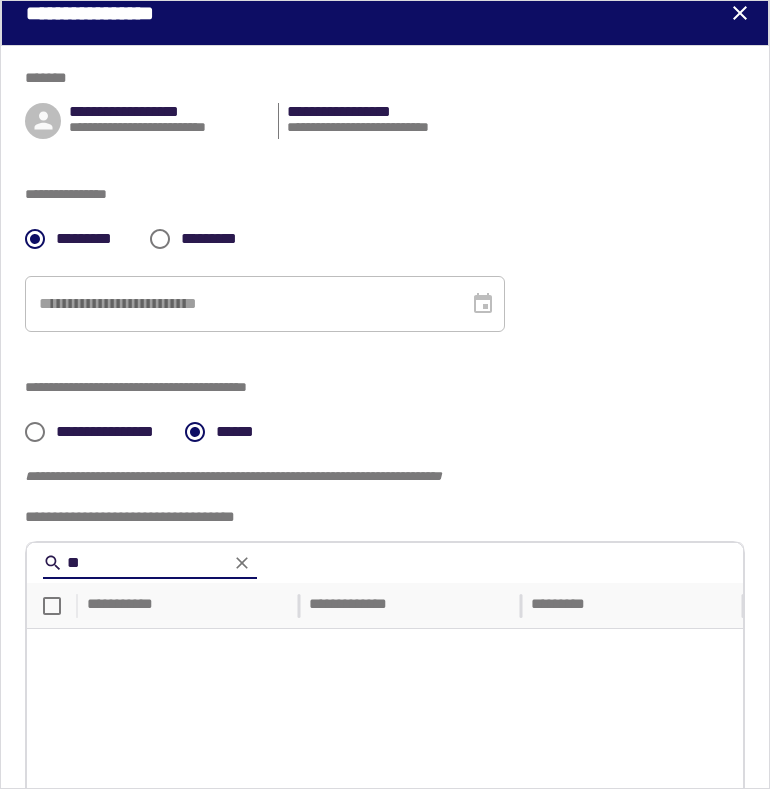 type on "*" 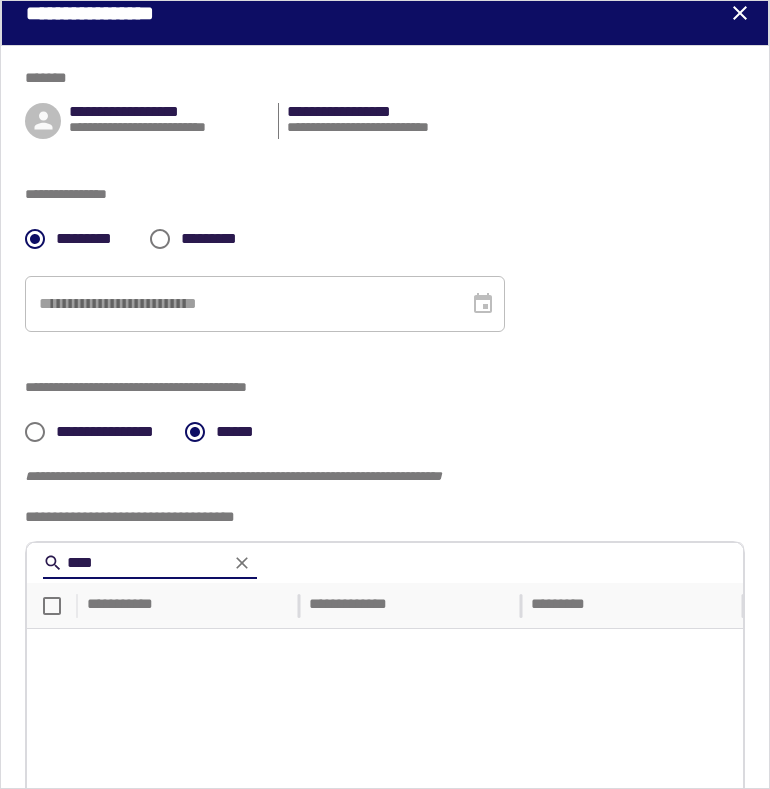 type on "****" 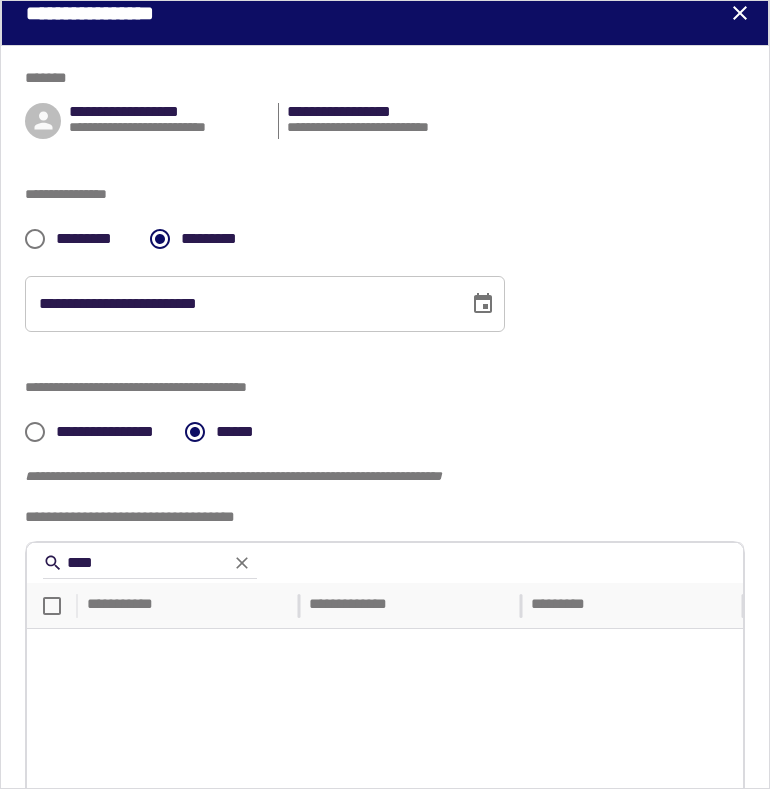 click on "*********" at bounding box center (95, 239) 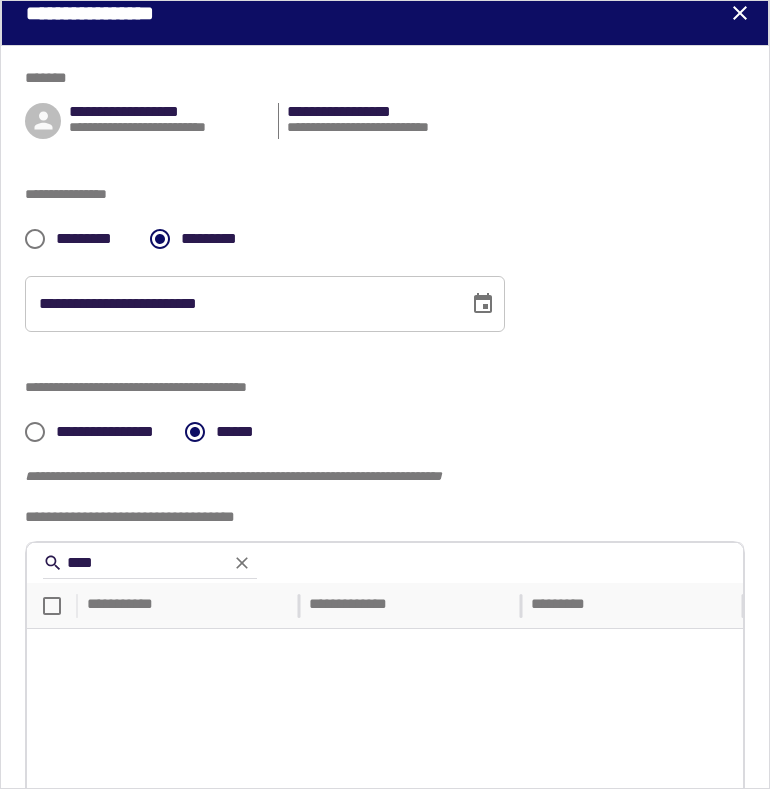 click on "*********" at bounding box center [95, 239] 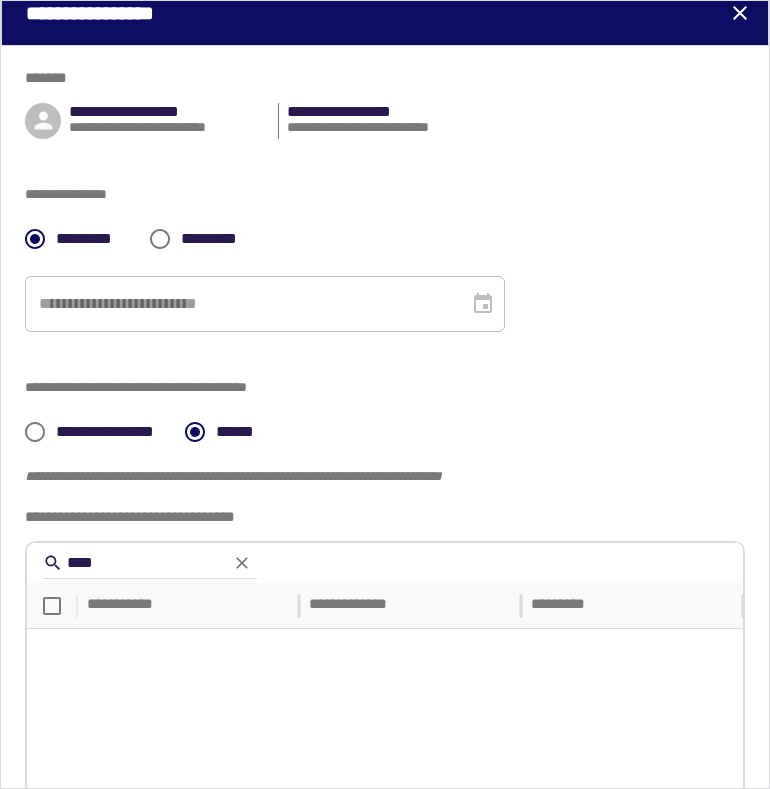 click on "**********" at bounding box center (112, 432) 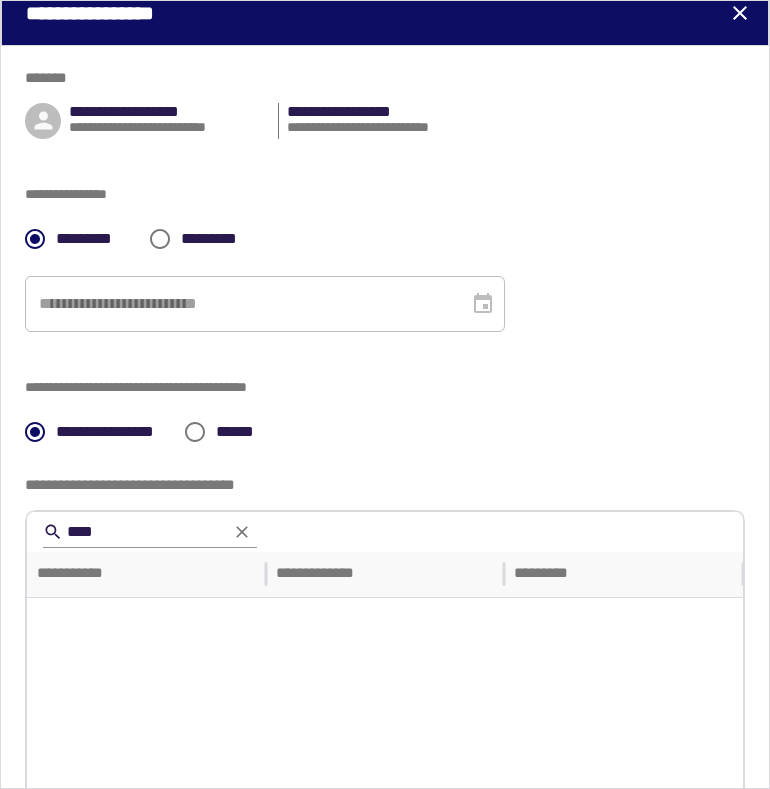 click 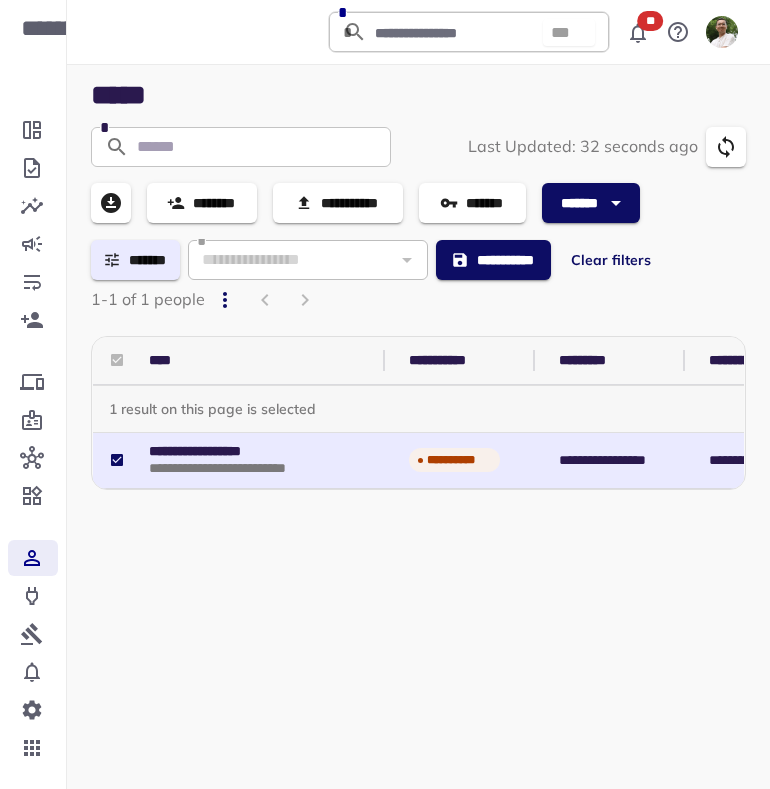 click on "*******" at bounding box center (579, 203) 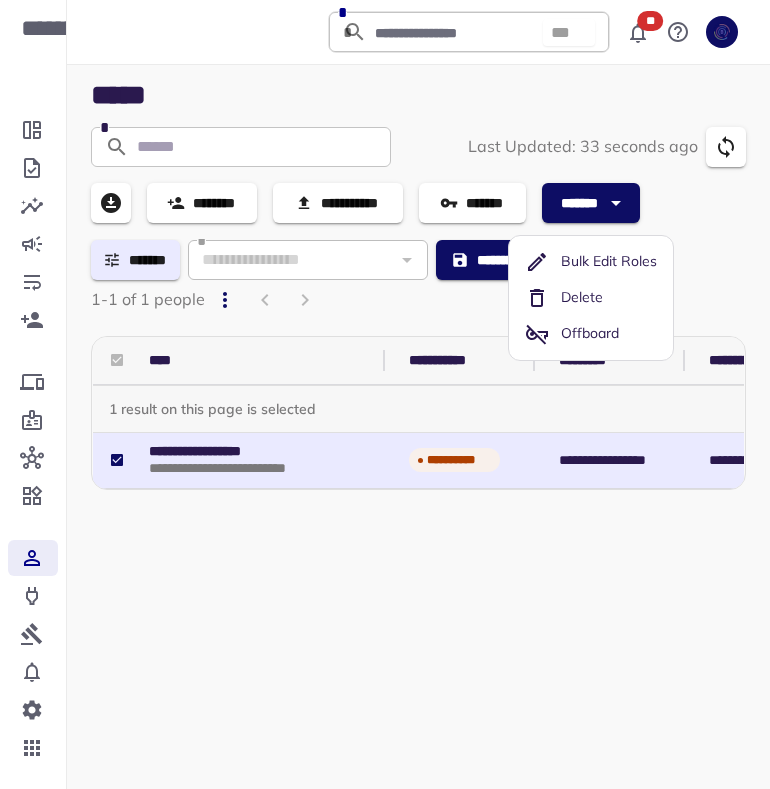 click on "Offboard" at bounding box center (590, 333) 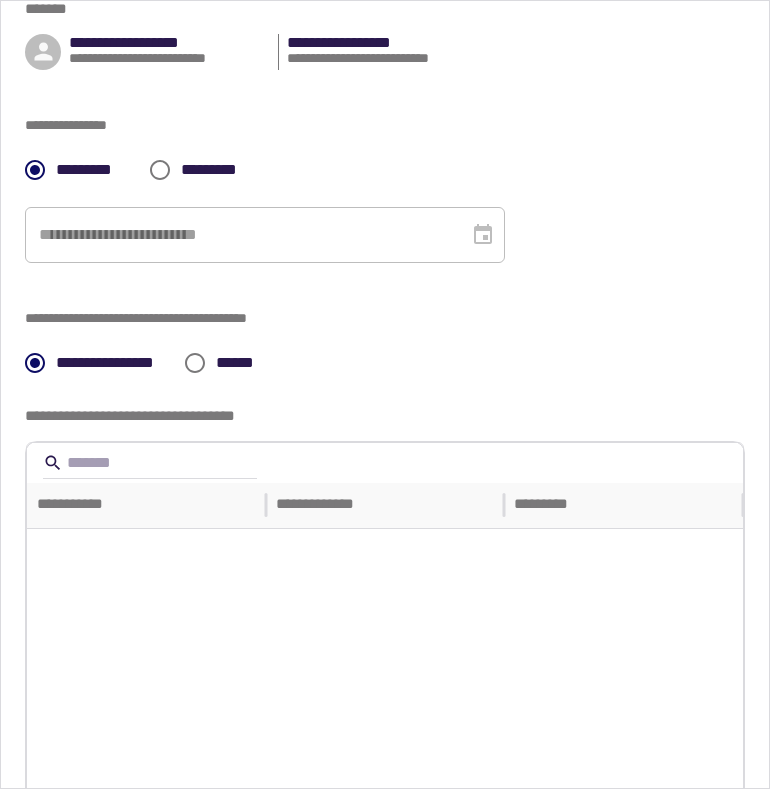 scroll, scrollTop: 0, scrollLeft: 0, axis: both 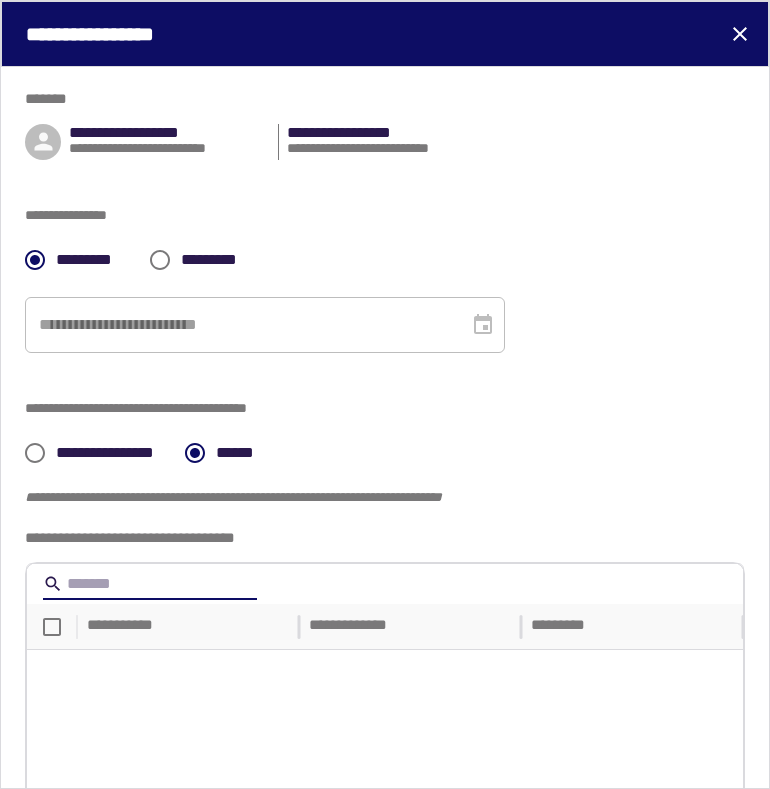 click at bounding box center [147, 584] 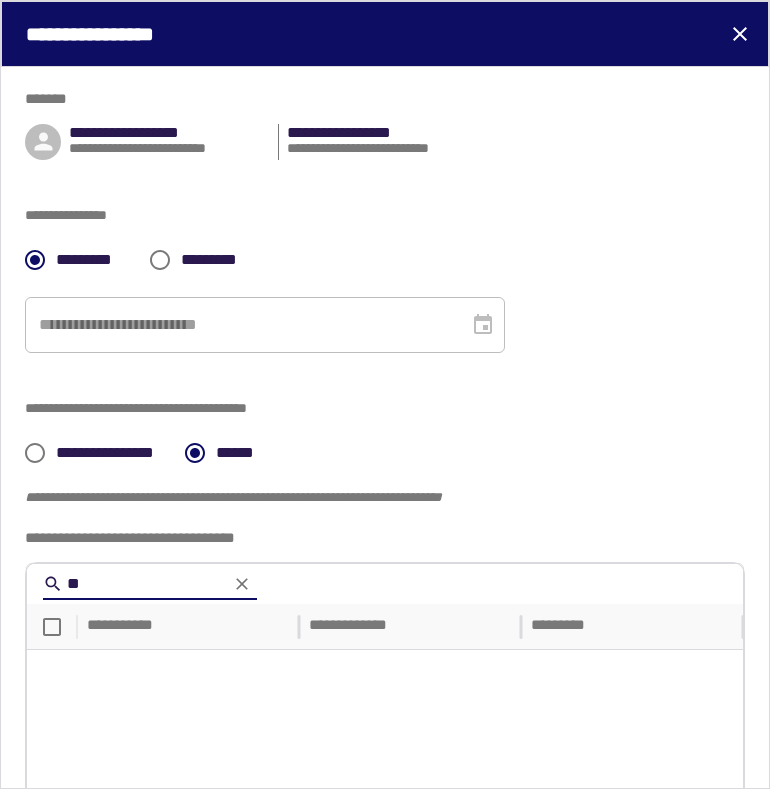 type on "*" 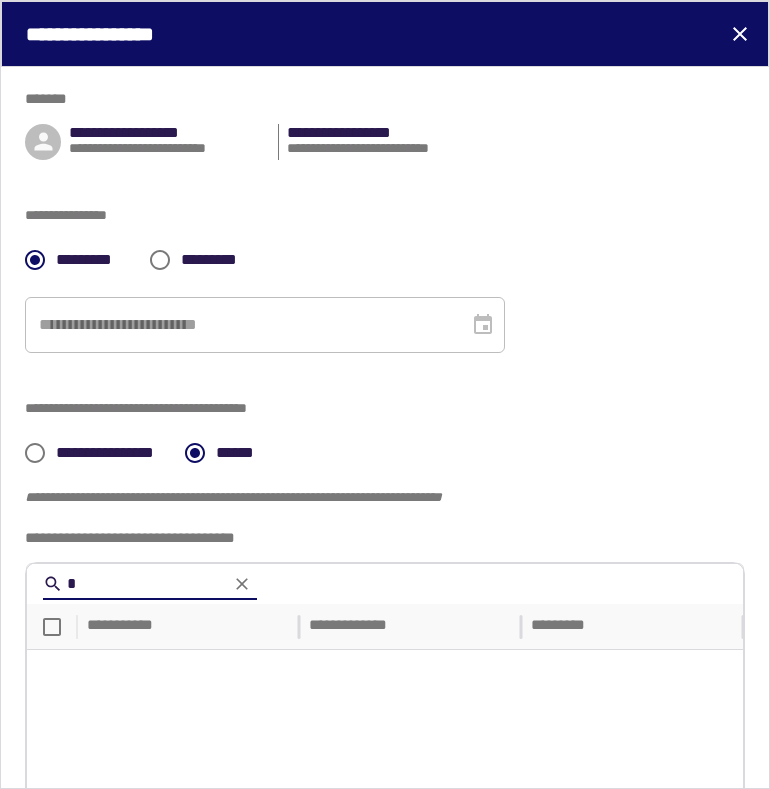 type 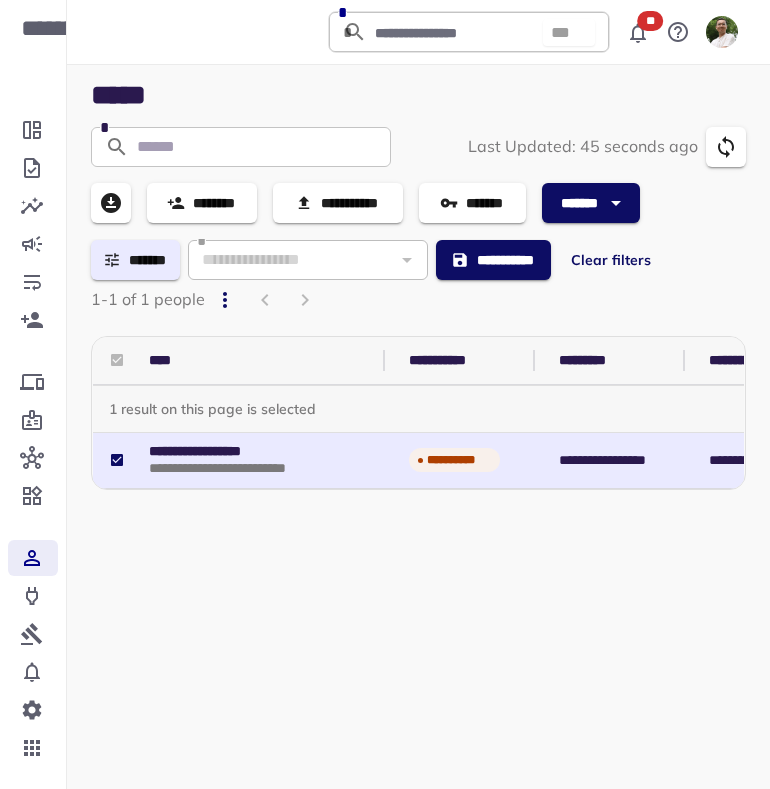 click on "Clear filters" at bounding box center [611, 260] 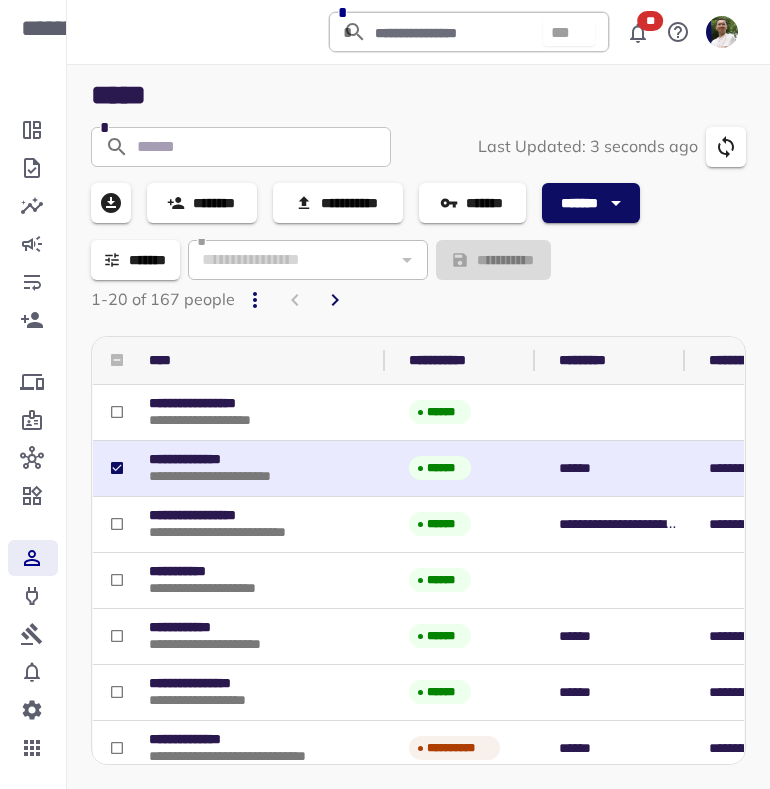 click 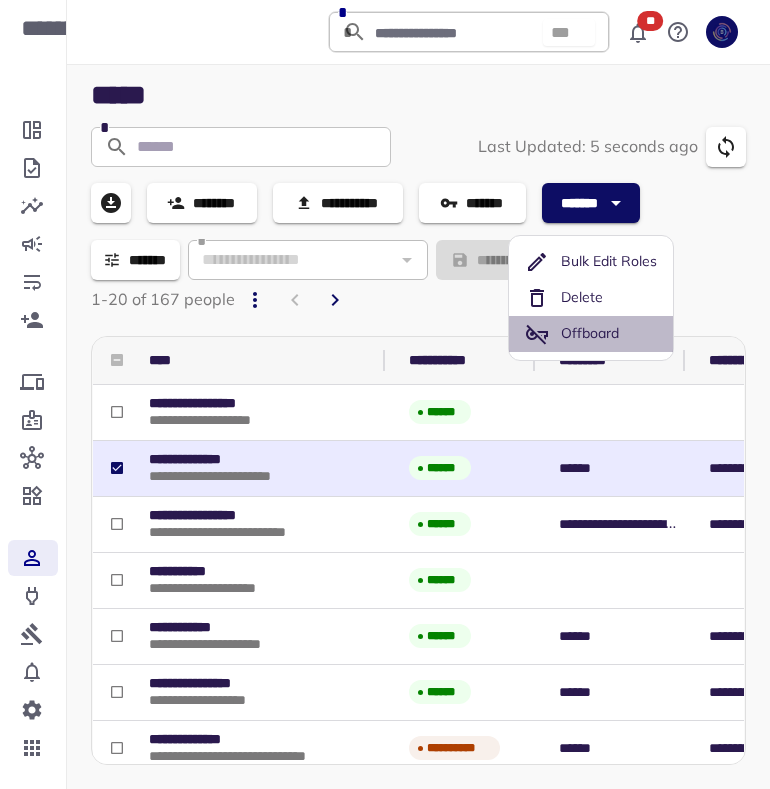 click on "Offboard" at bounding box center [572, 334] 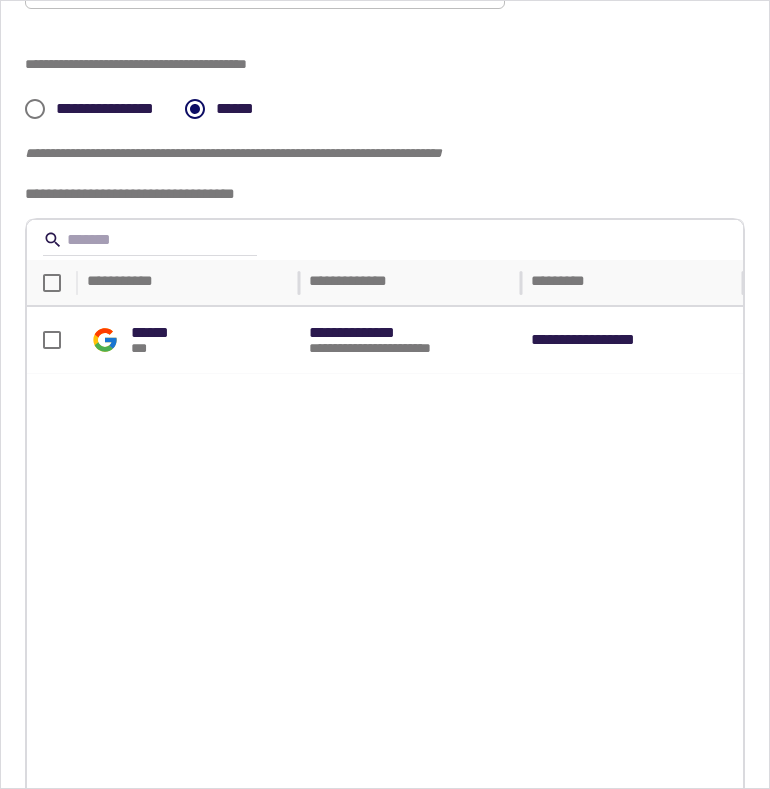 scroll, scrollTop: 209, scrollLeft: 0, axis: vertical 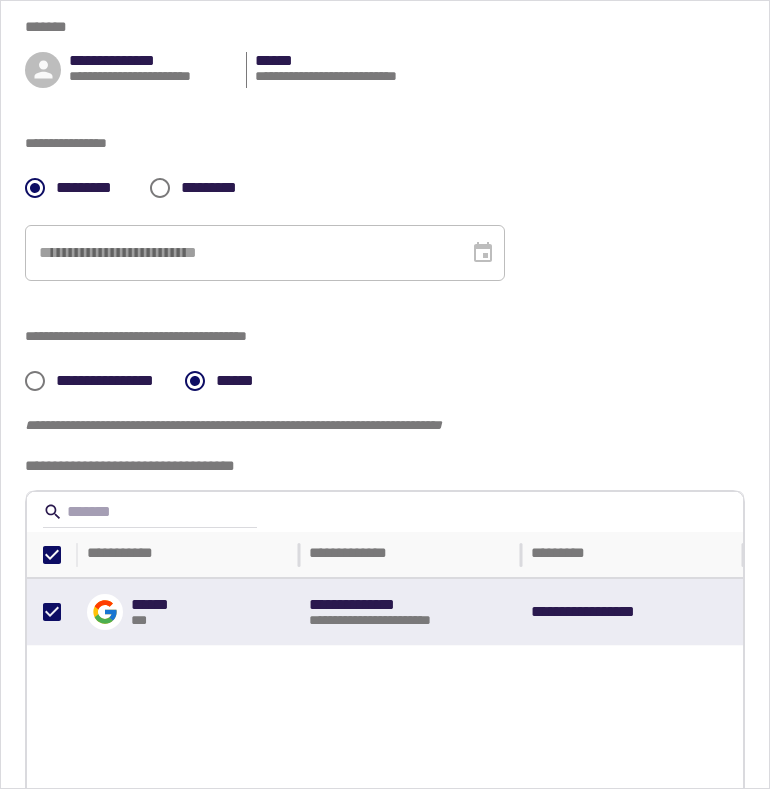 click on "**********" at bounding box center [112, 381] 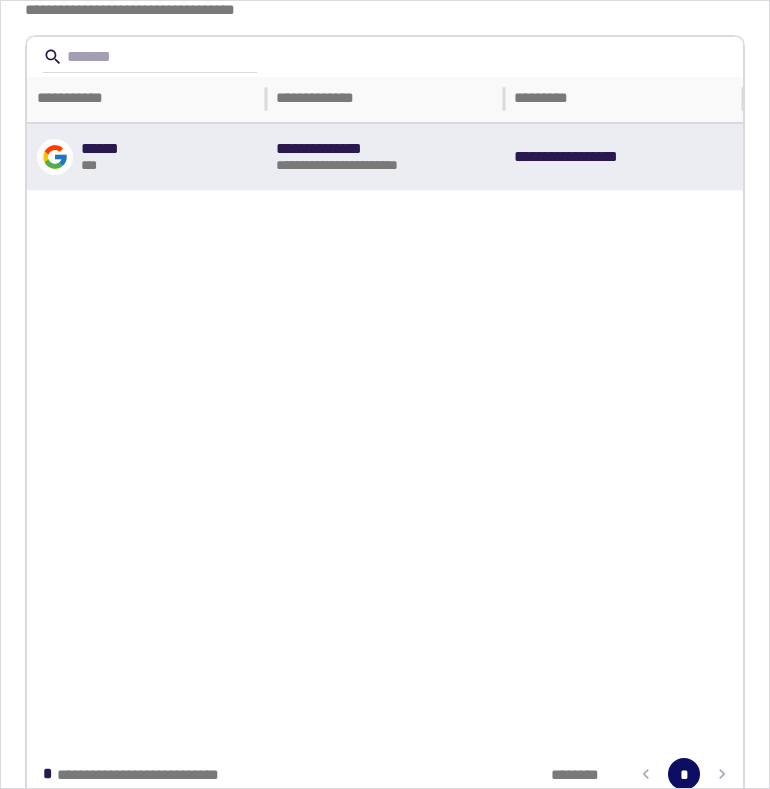 scroll, scrollTop: 582, scrollLeft: 0, axis: vertical 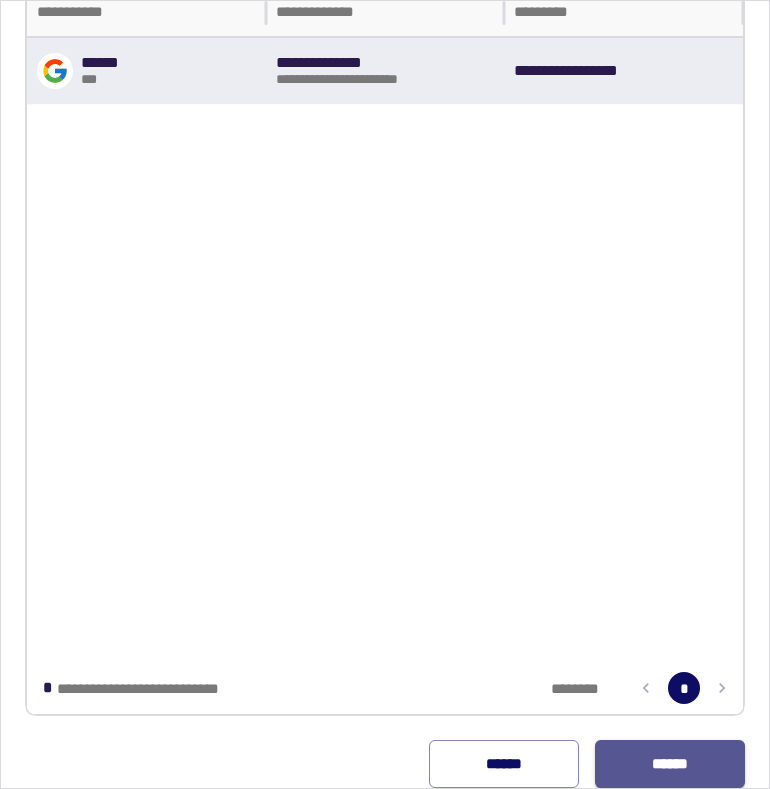 click on "******" at bounding box center [670, 764] 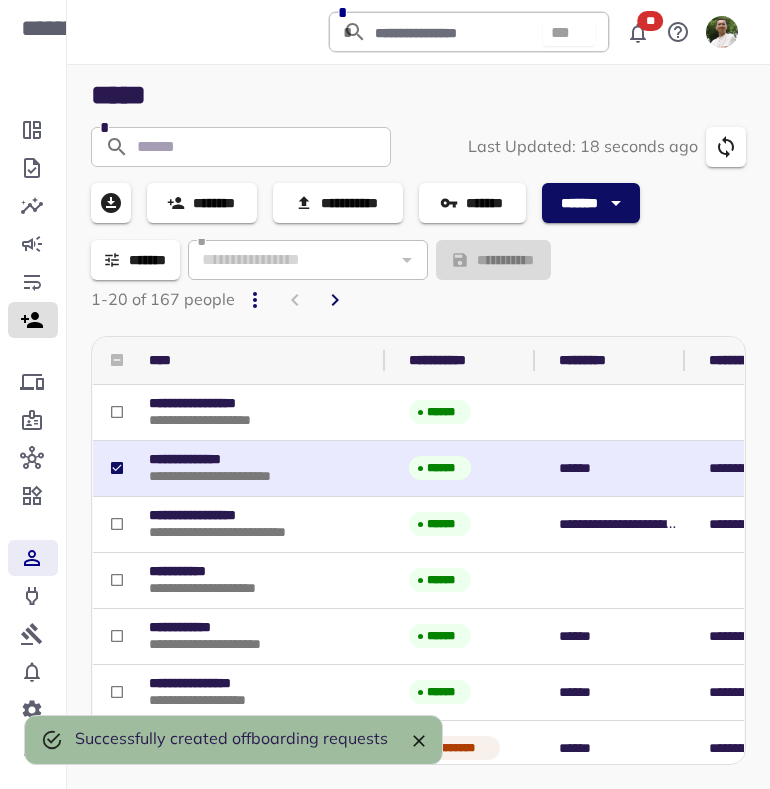 click 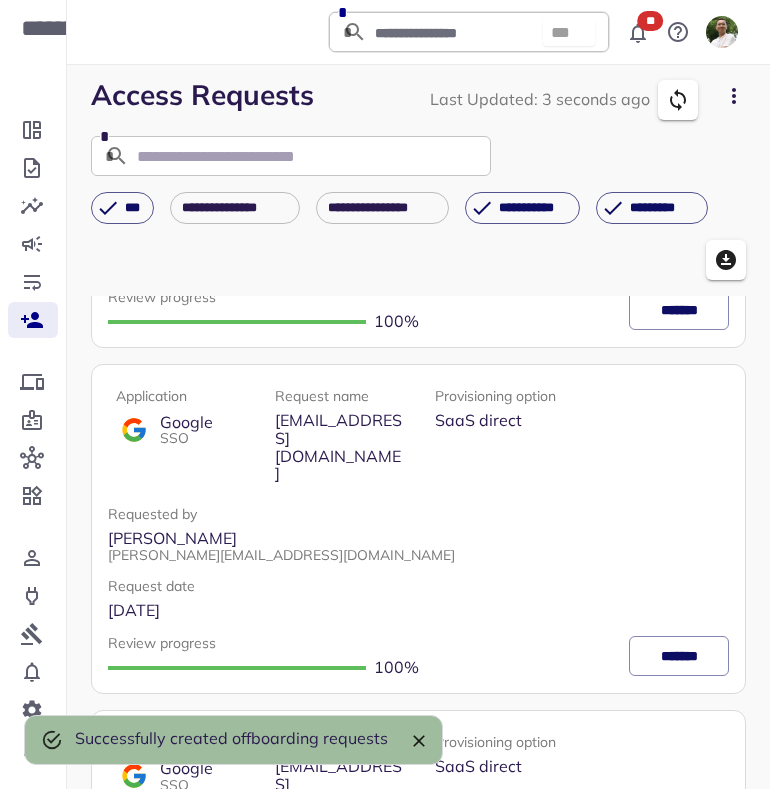 scroll, scrollTop: 5664, scrollLeft: 0, axis: vertical 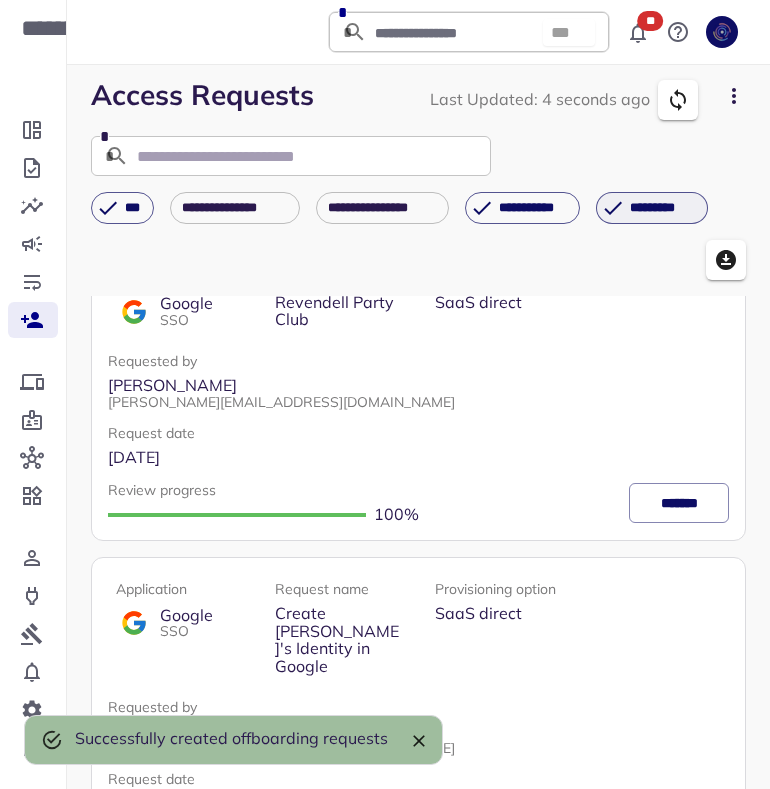 click 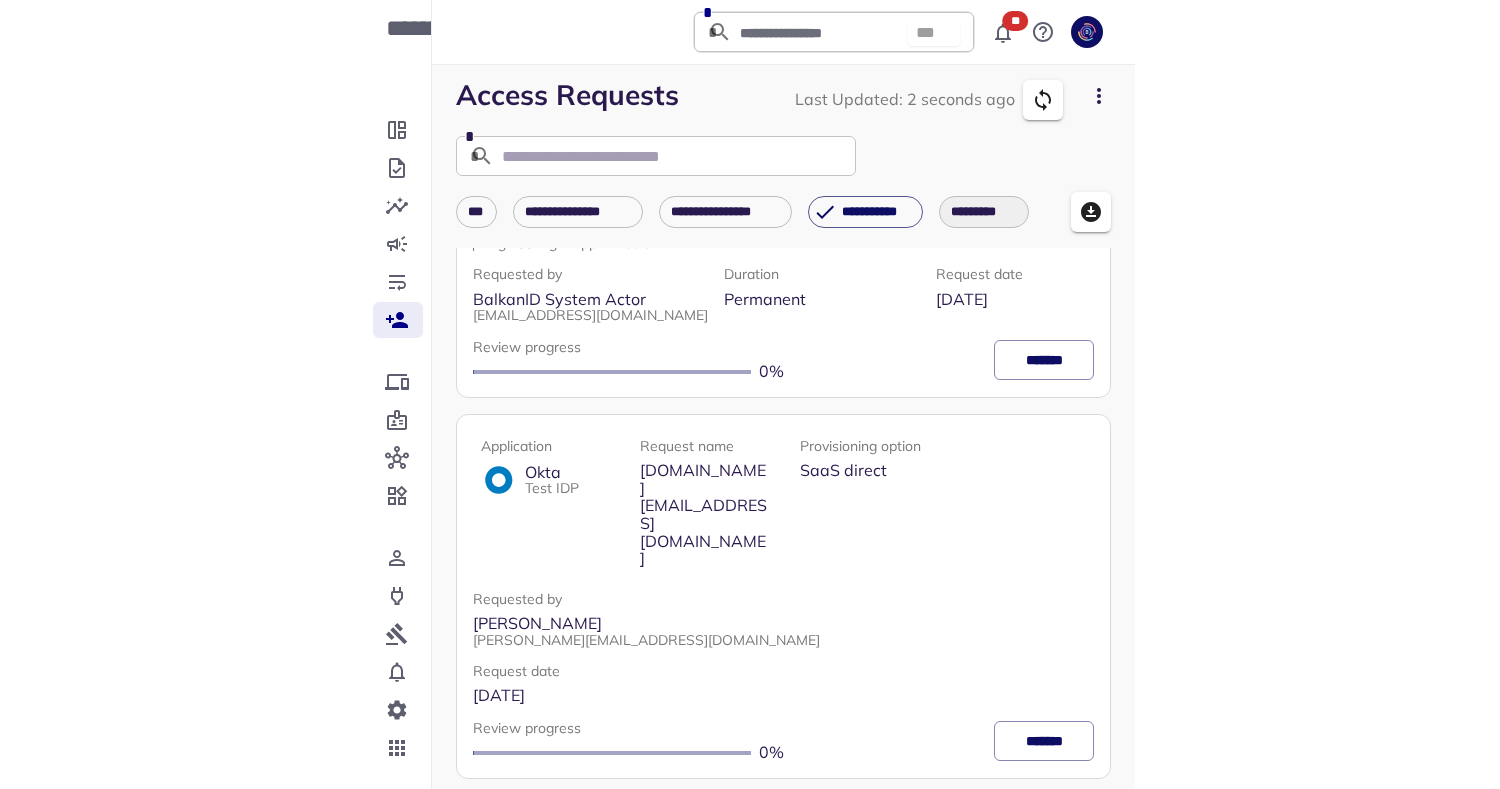scroll, scrollTop: 104, scrollLeft: 0, axis: vertical 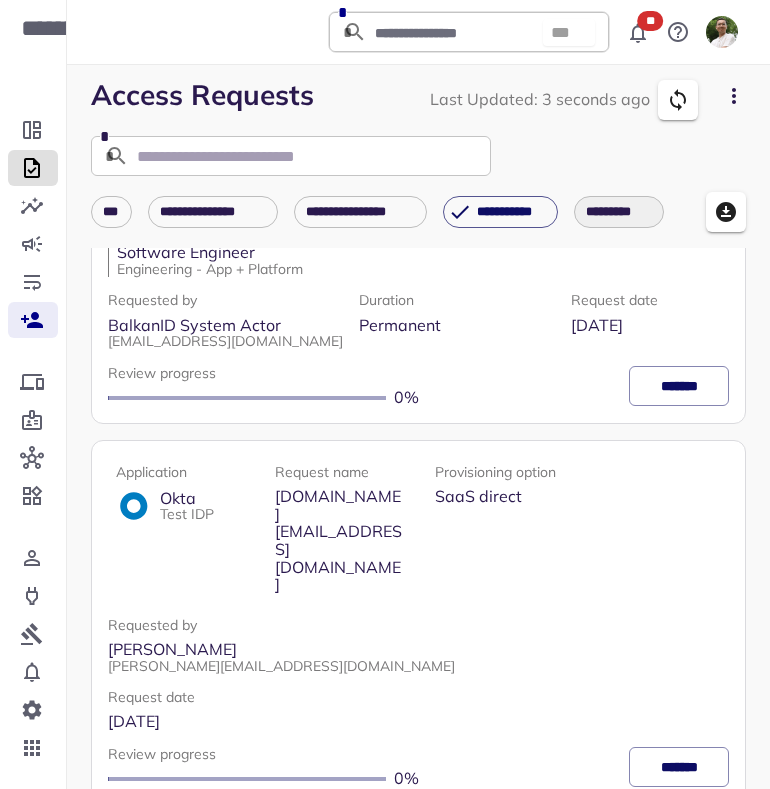 click 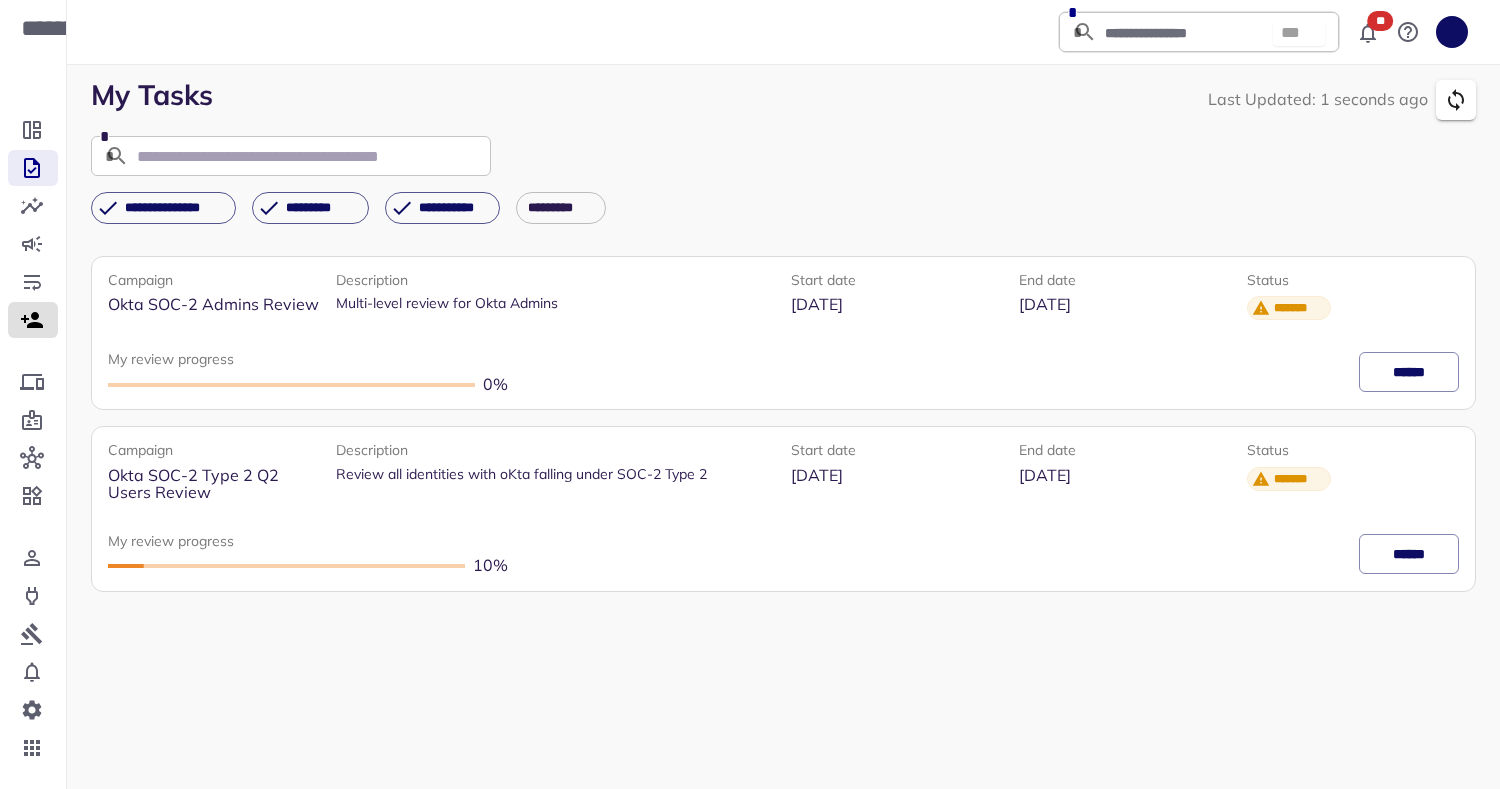 click 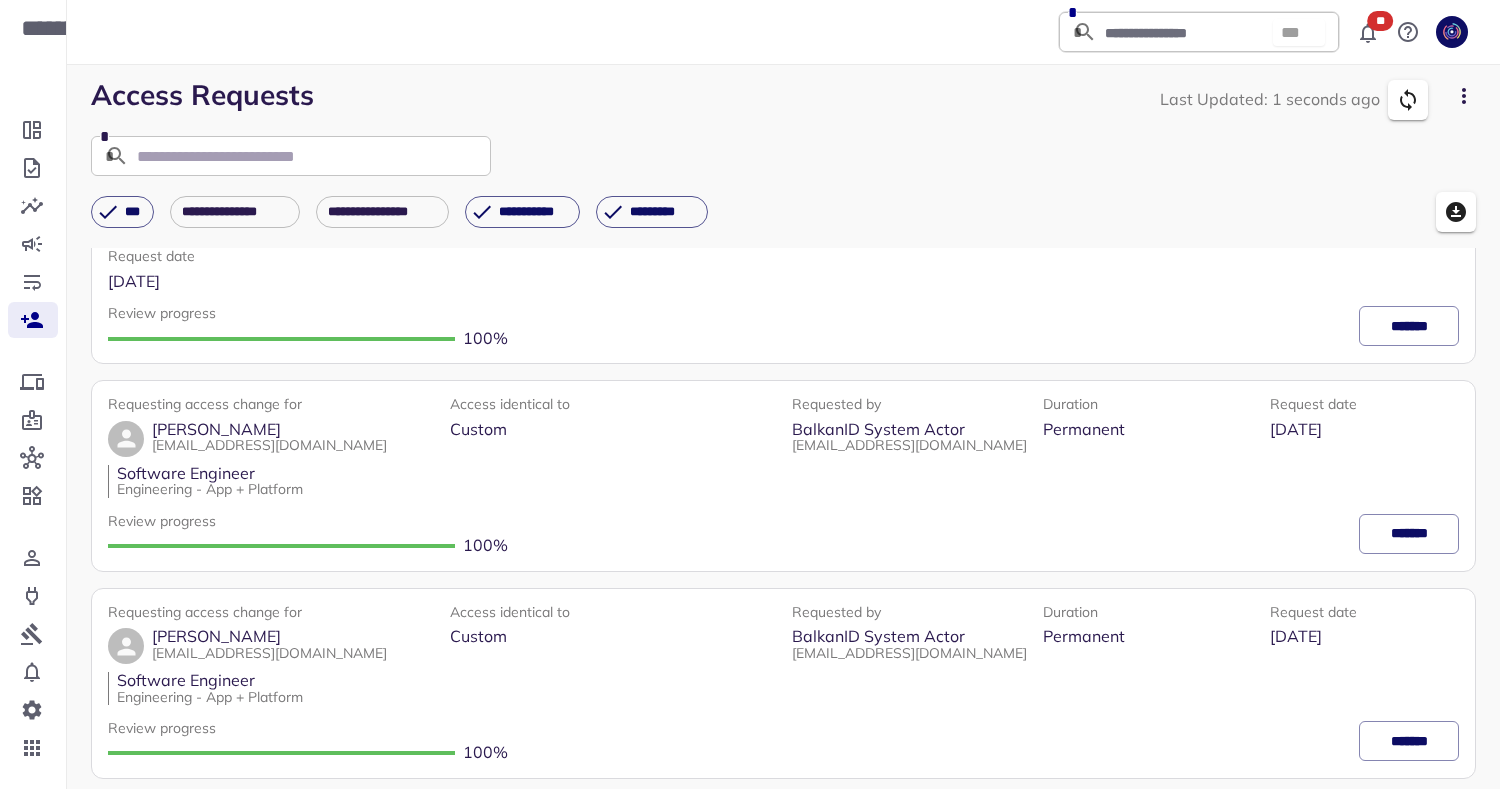 scroll, scrollTop: 150, scrollLeft: 0, axis: vertical 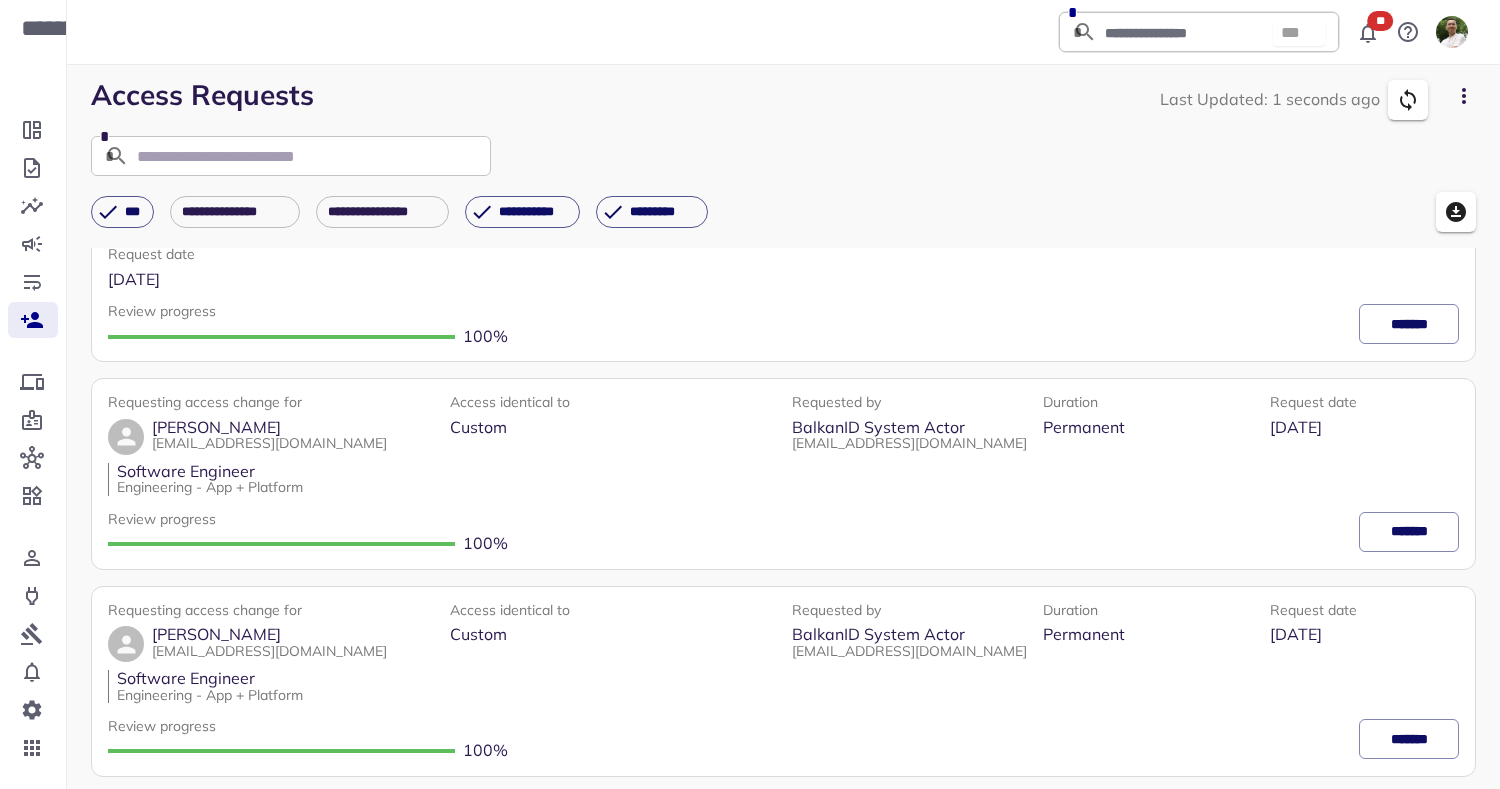 click at bounding box center (314, 156) 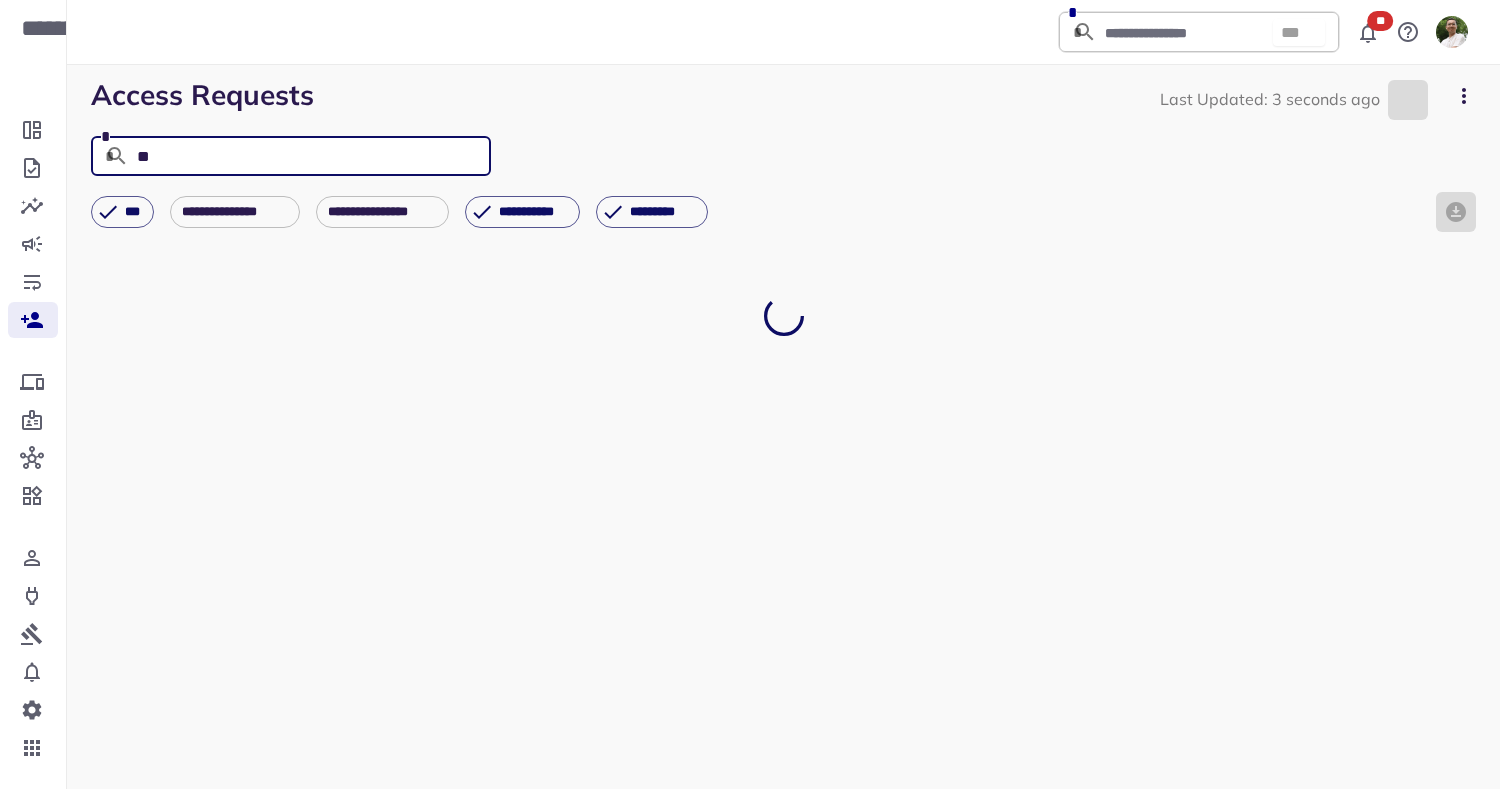 scroll, scrollTop: 0, scrollLeft: 0, axis: both 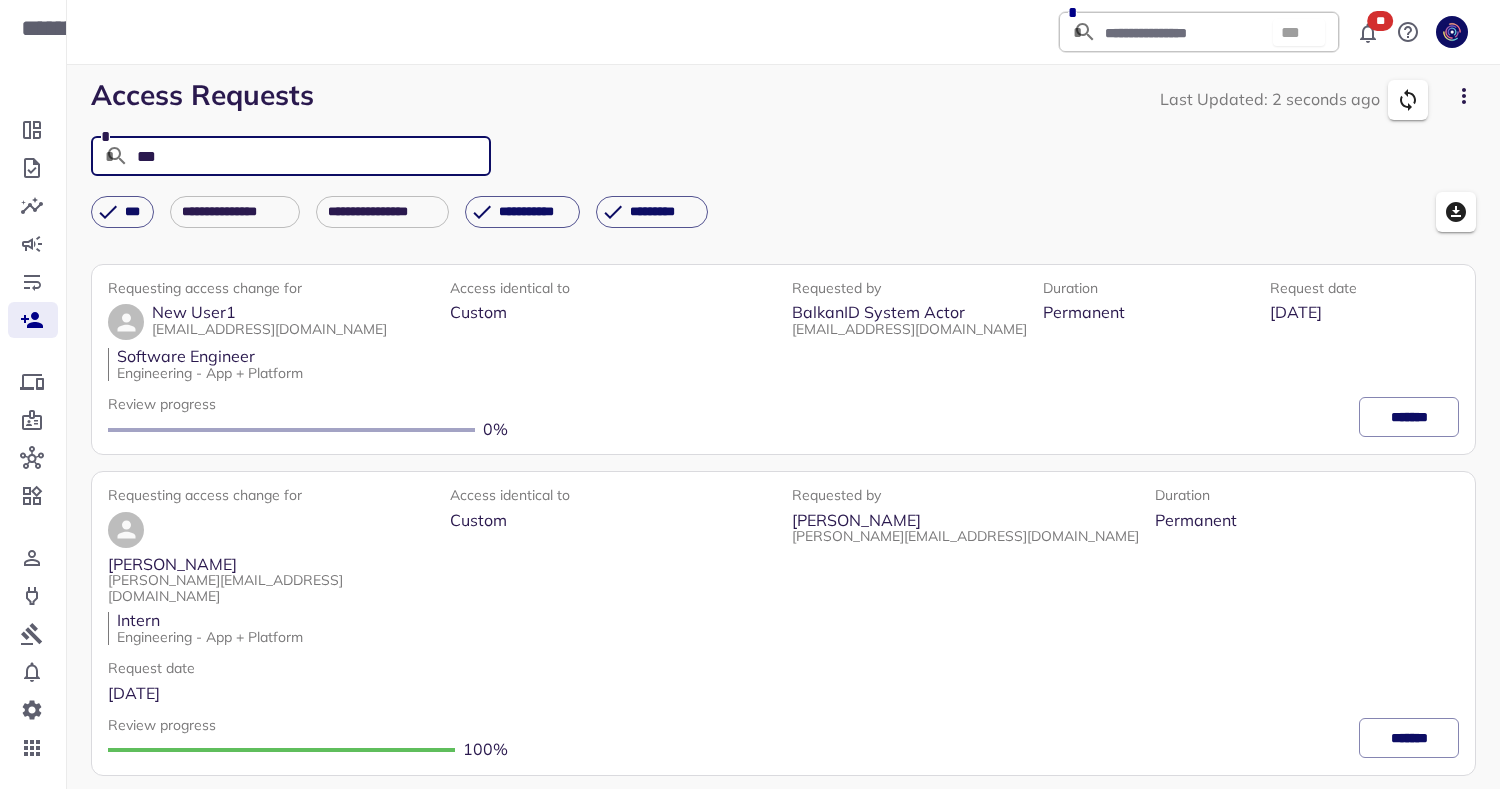 type on "***" 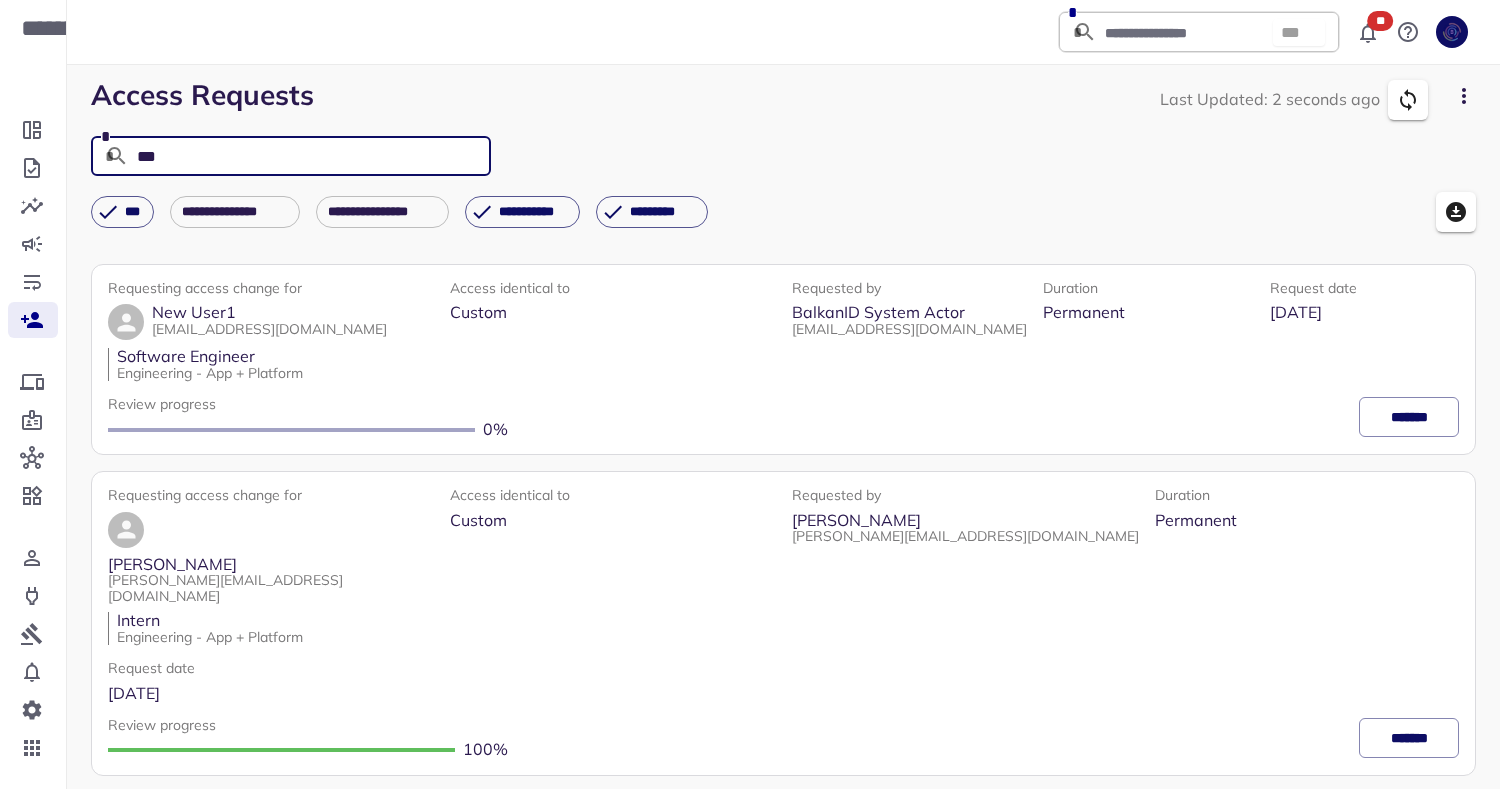 click on "*******" at bounding box center (1409, 738) 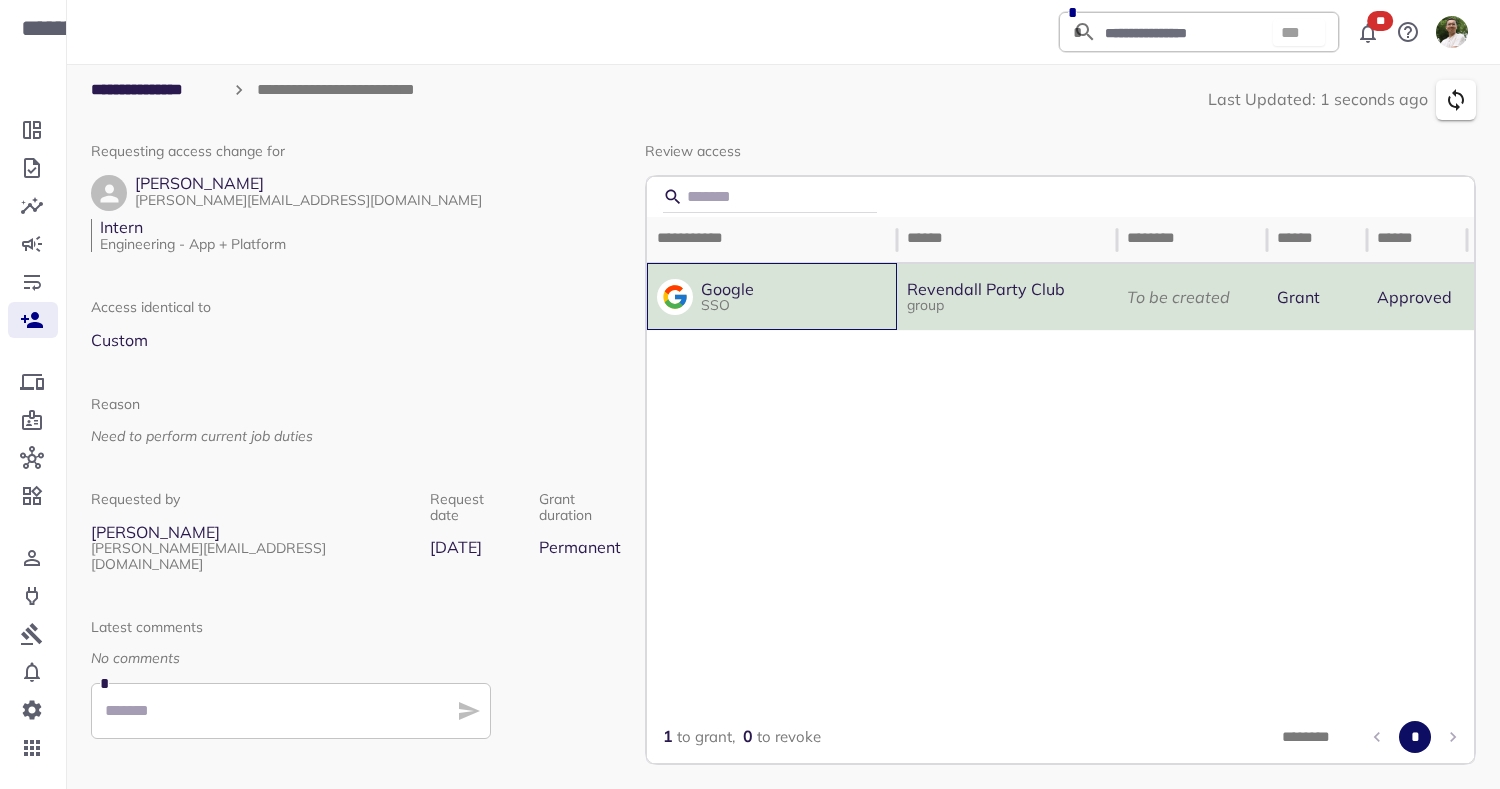 click on "Google SSO" at bounding box center [772, 297] 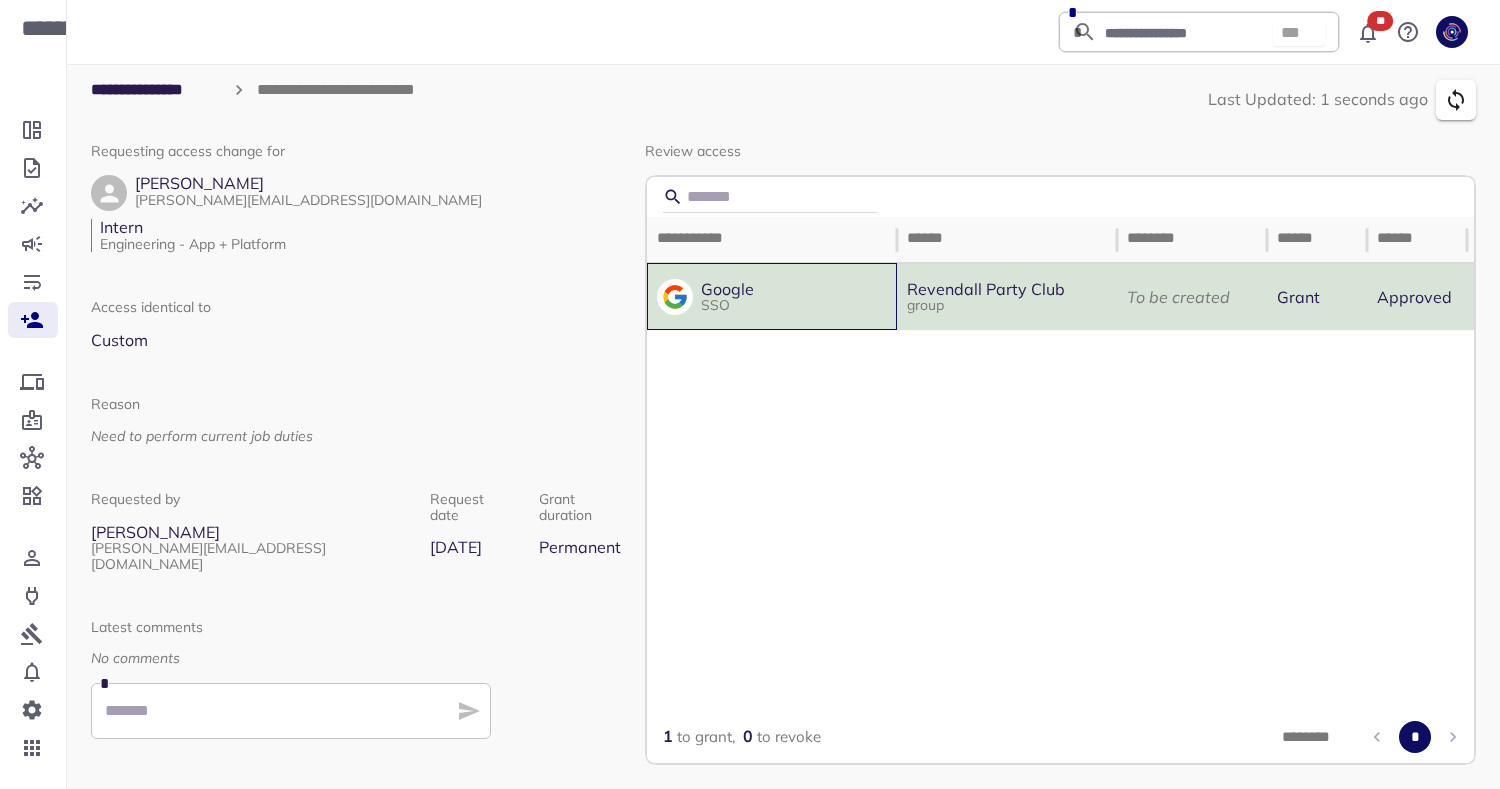click on "Google SSO" at bounding box center [772, 297] 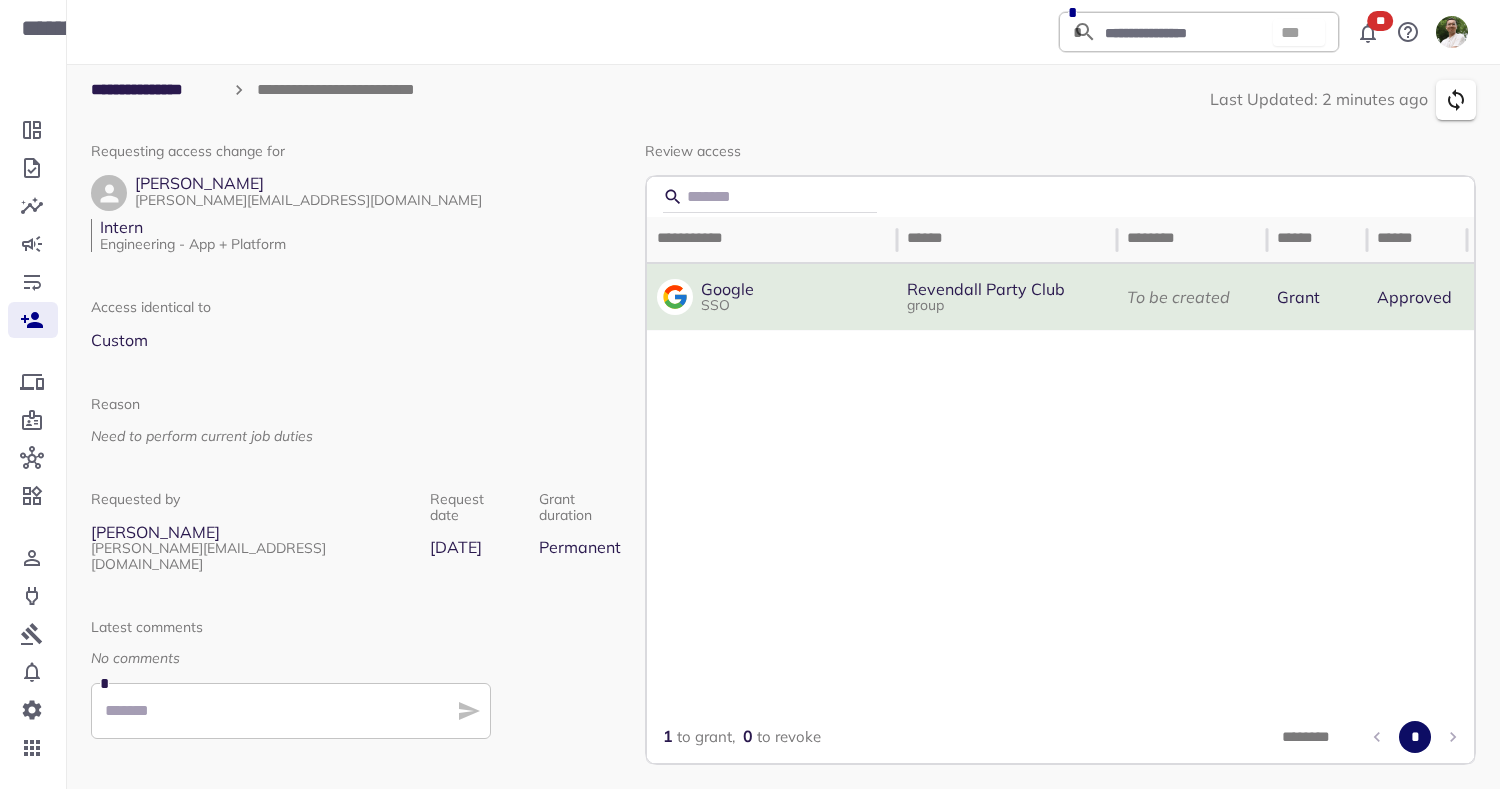 click 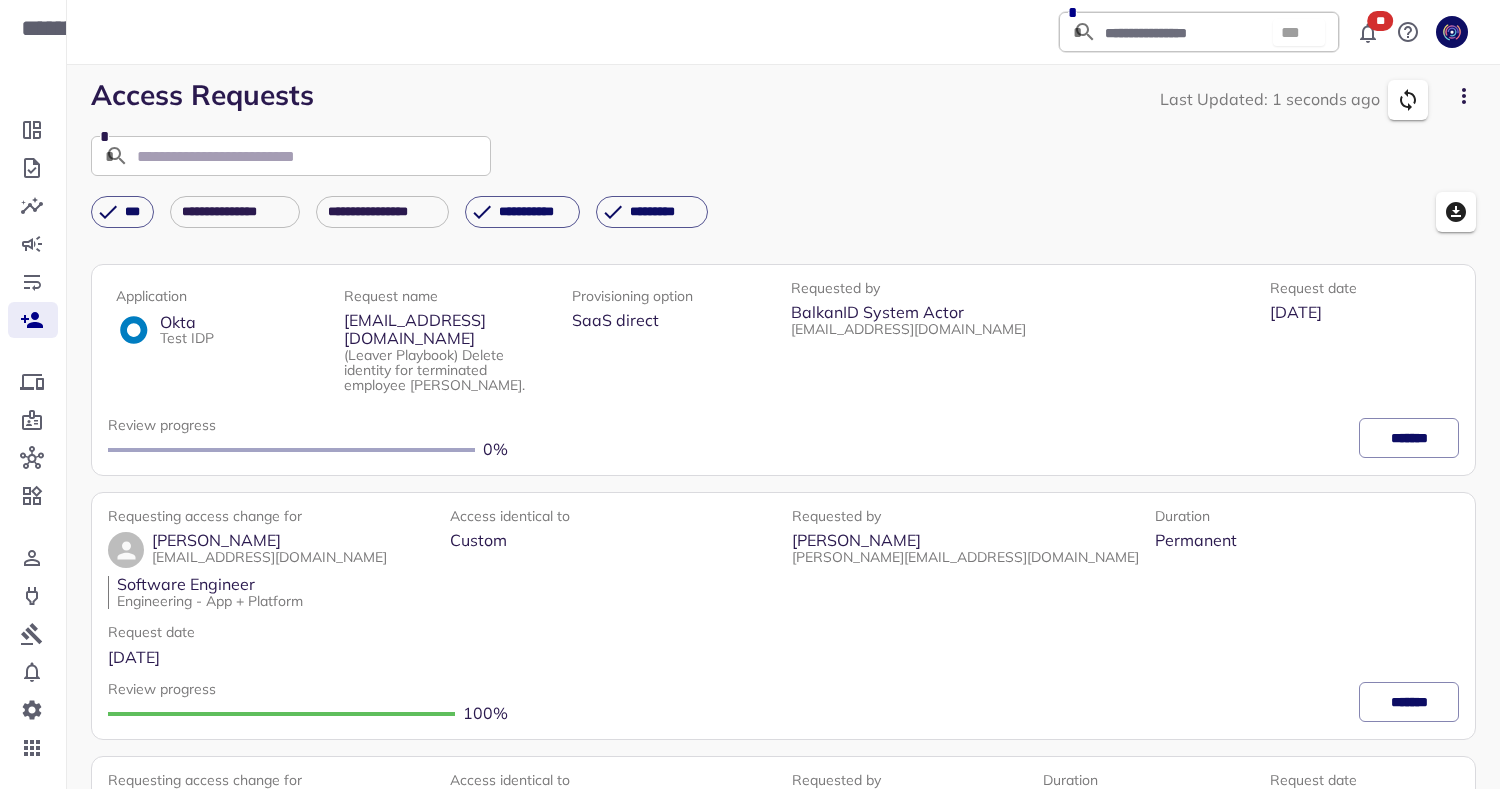 click 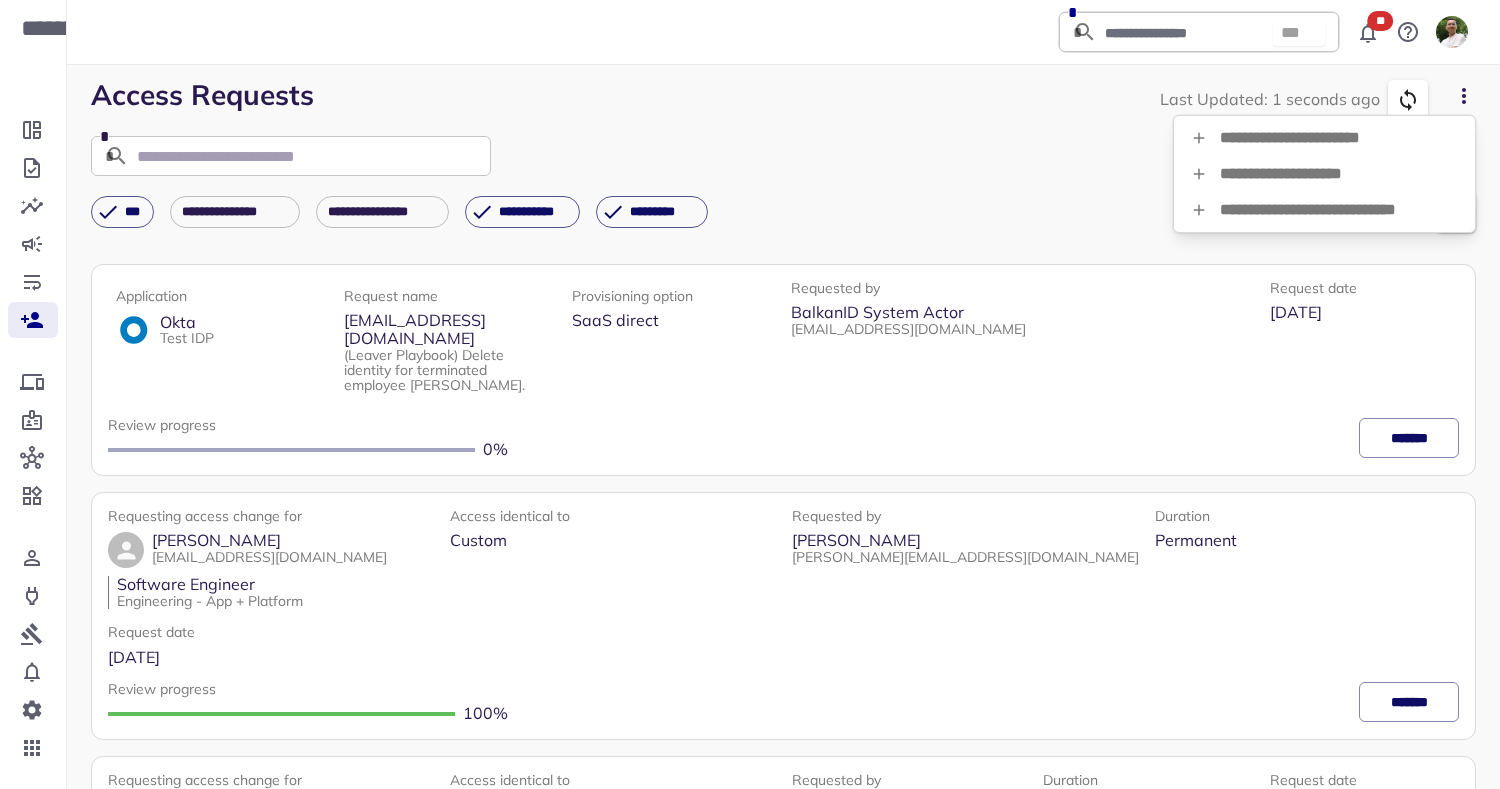 click on "**********" at bounding box center (1324, 138) 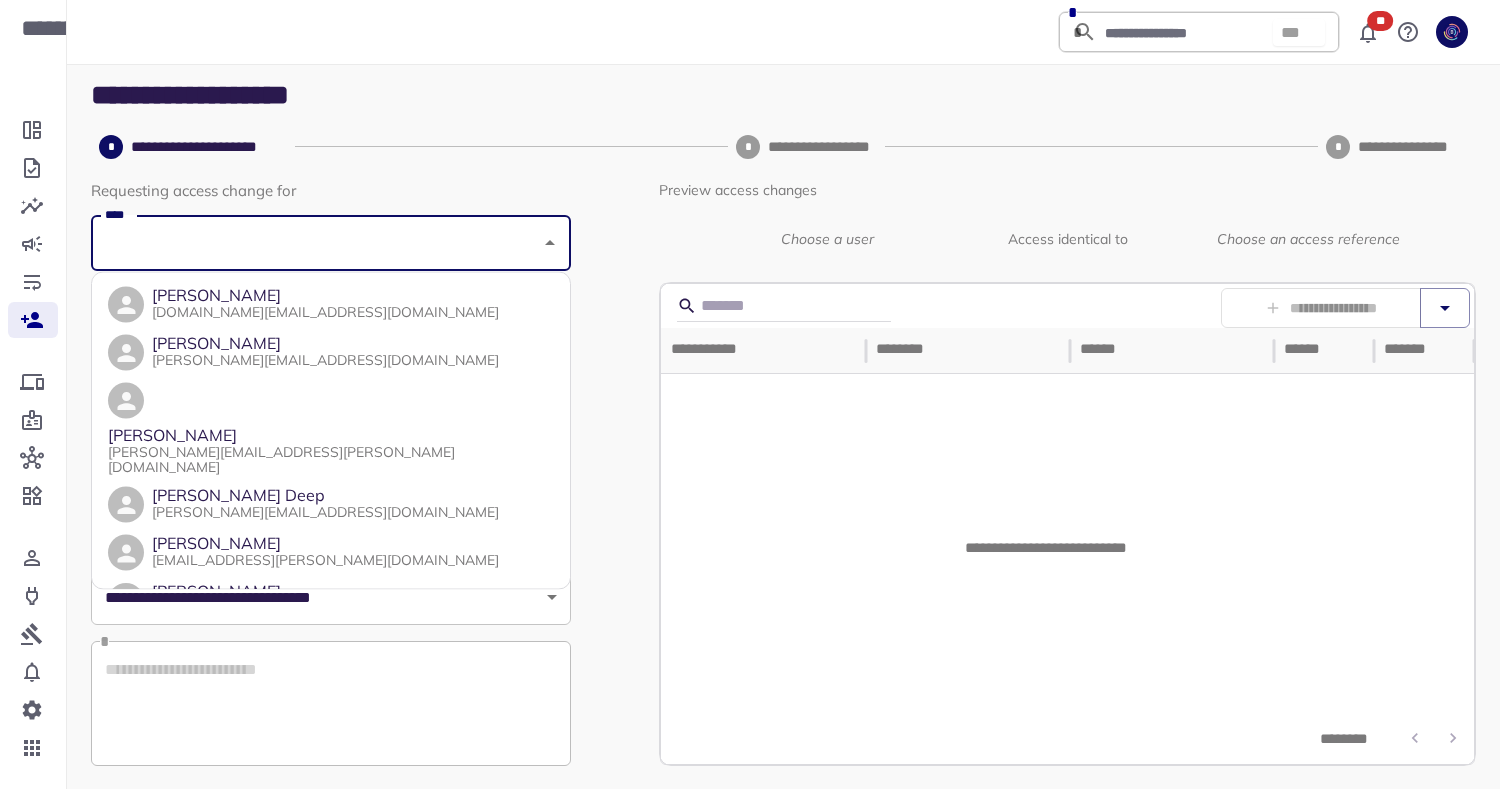 click on "**********" at bounding box center [750, 431] 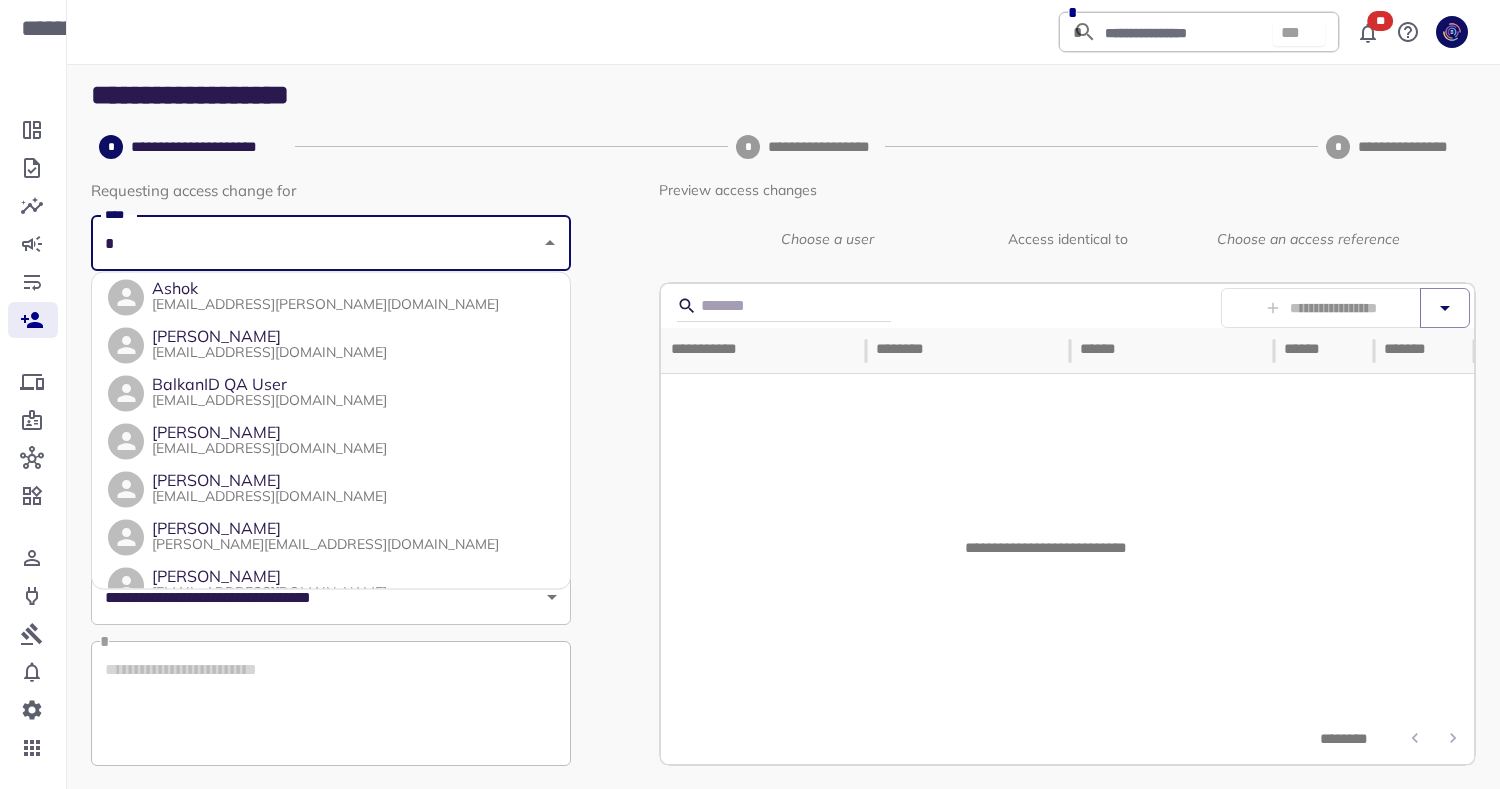 scroll, scrollTop: 0, scrollLeft: 0, axis: both 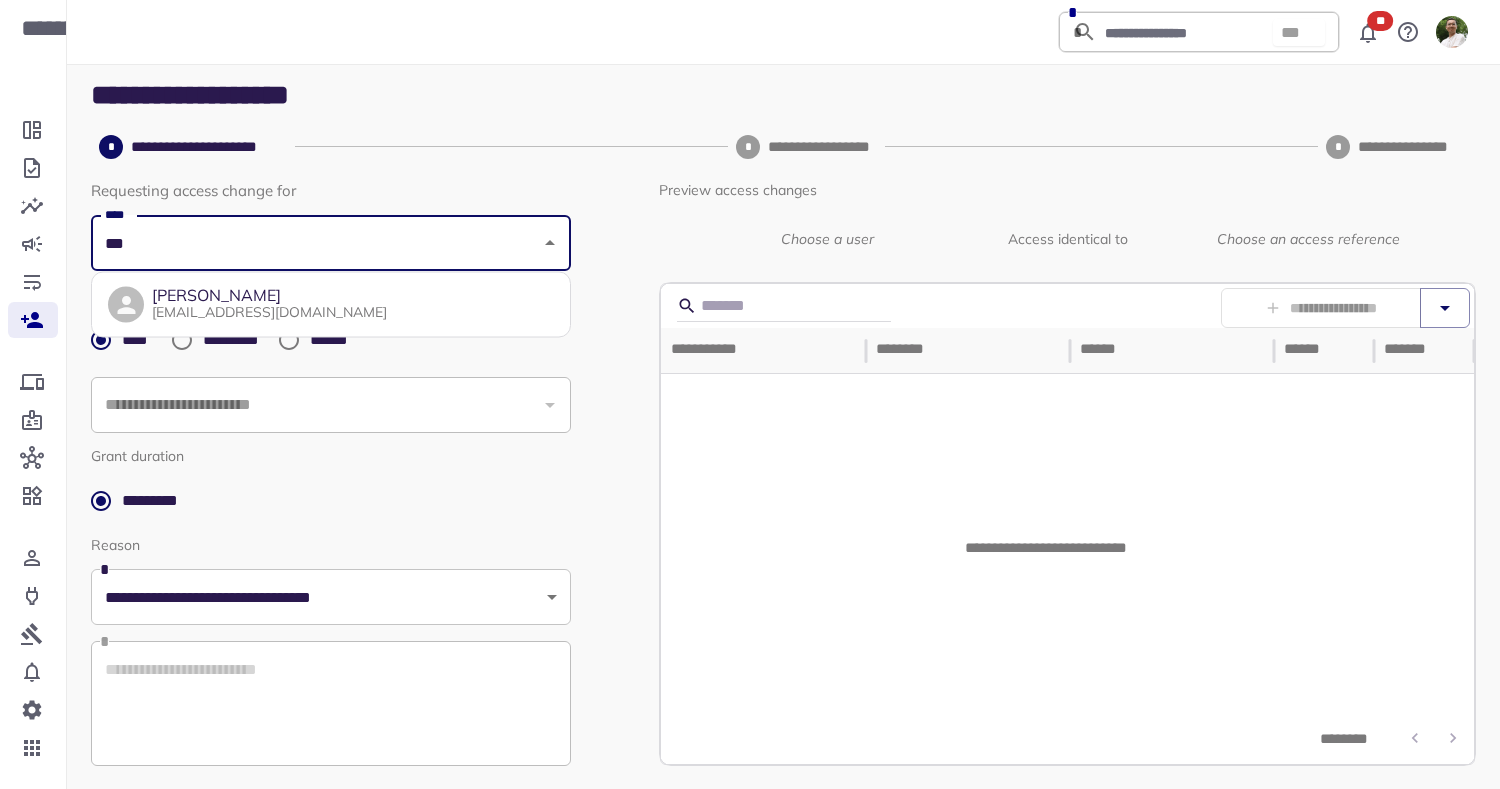 click on "[PERSON_NAME] [EMAIL_ADDRESS][DOMAIN_NAME]" at bounding box center [331, 305] 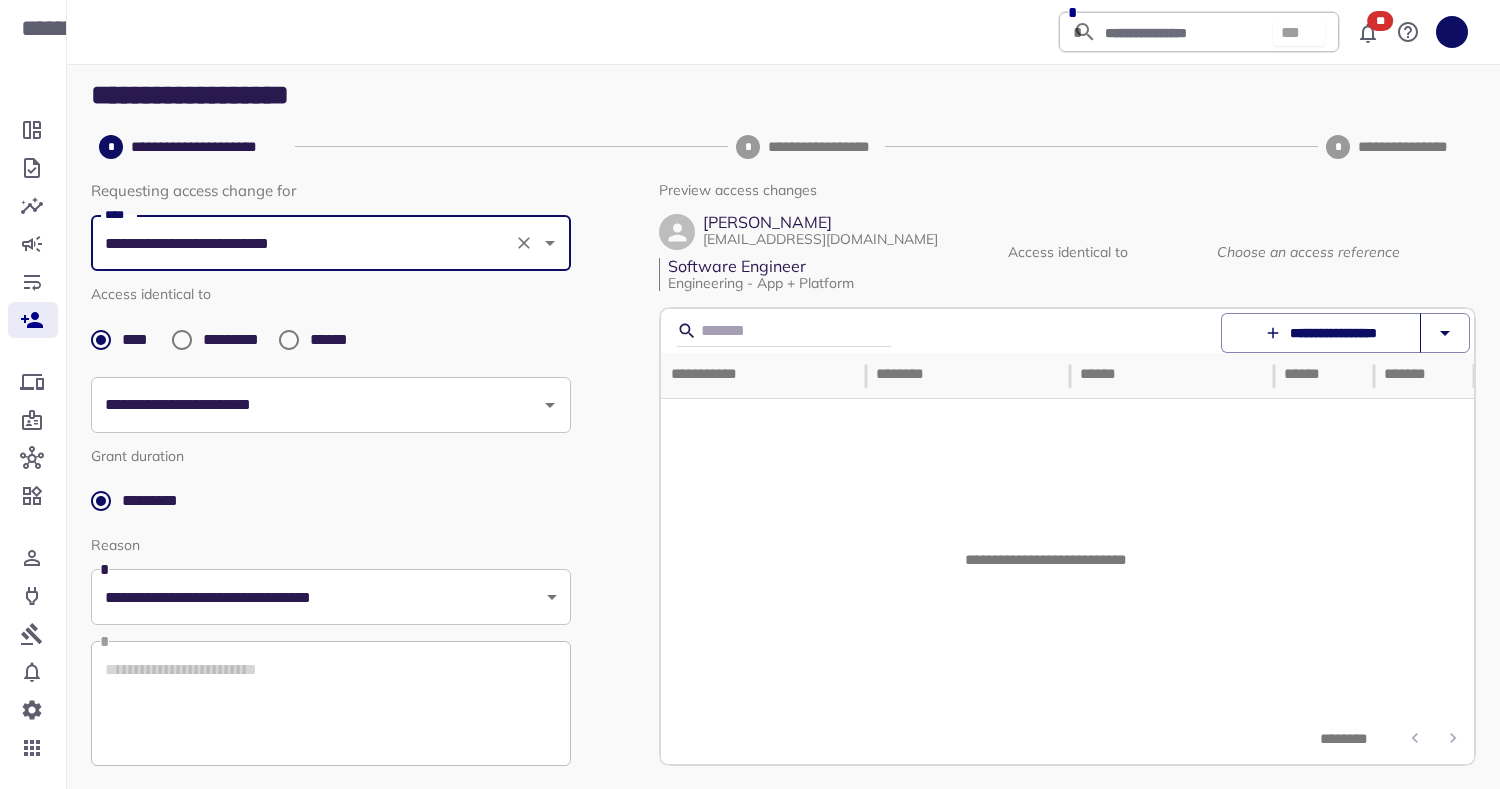 type on "**********" 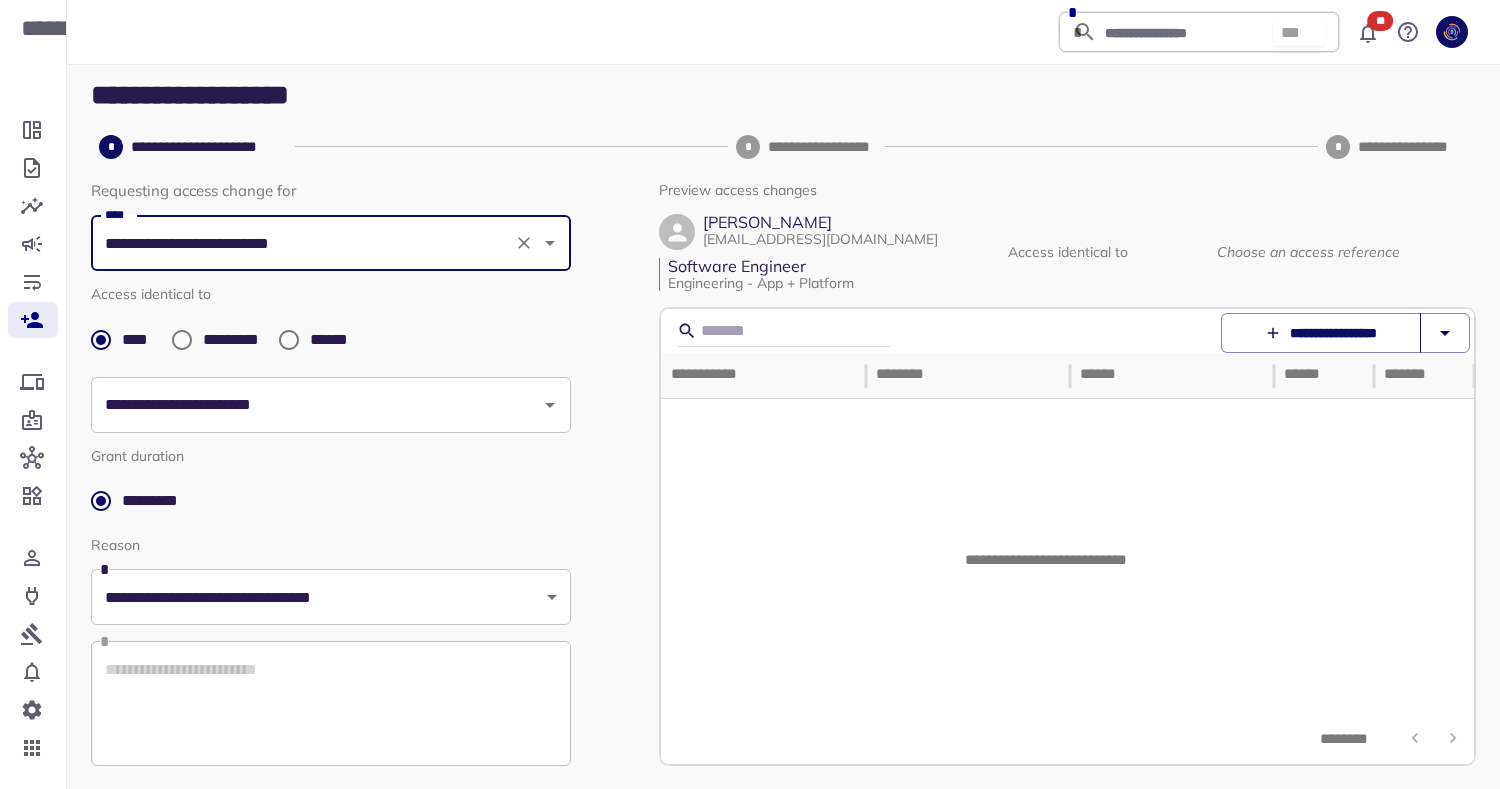 click on "**********" at bounding box center [1321, 333] 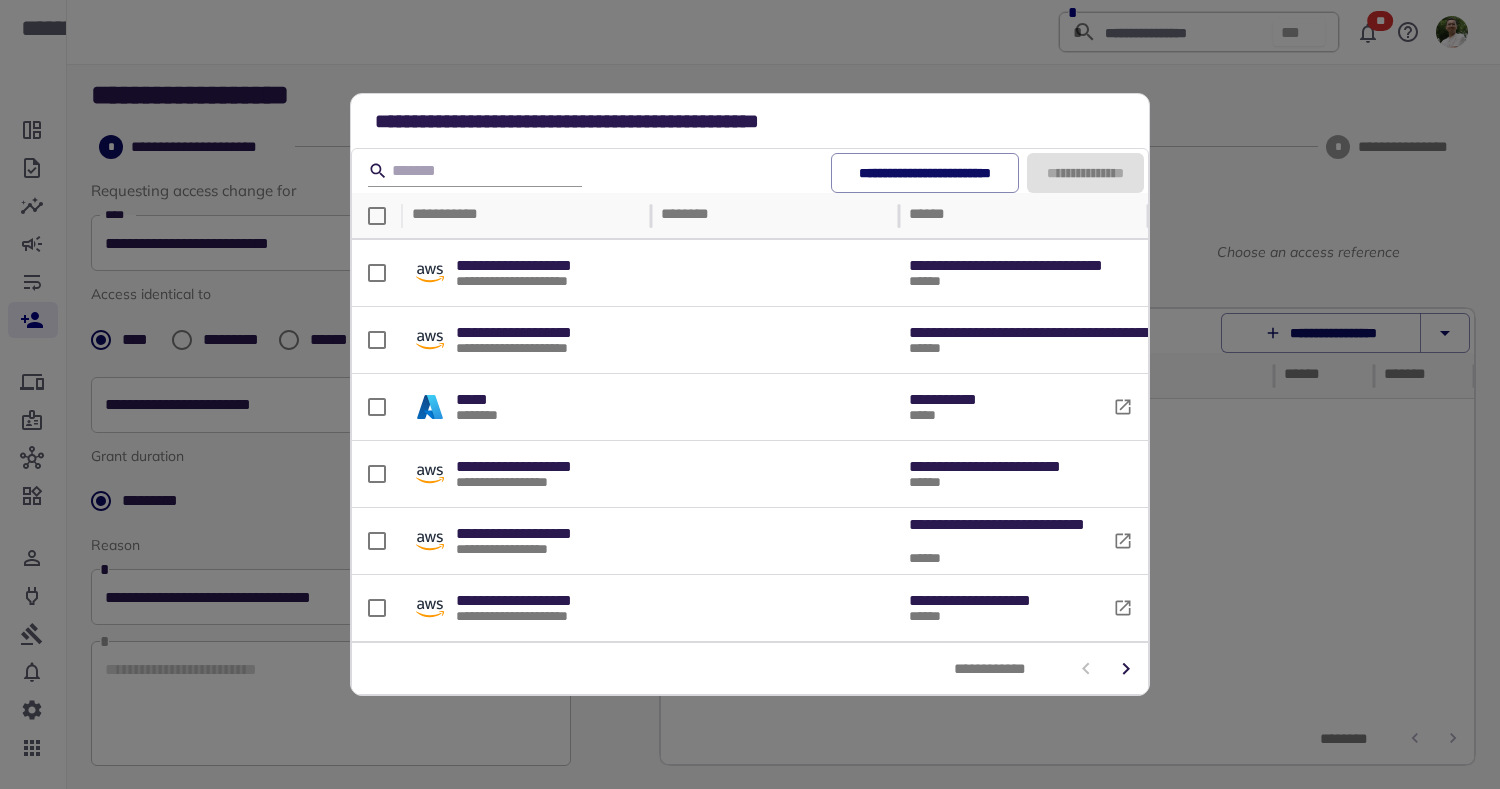 click at bounding box center (475, 171) 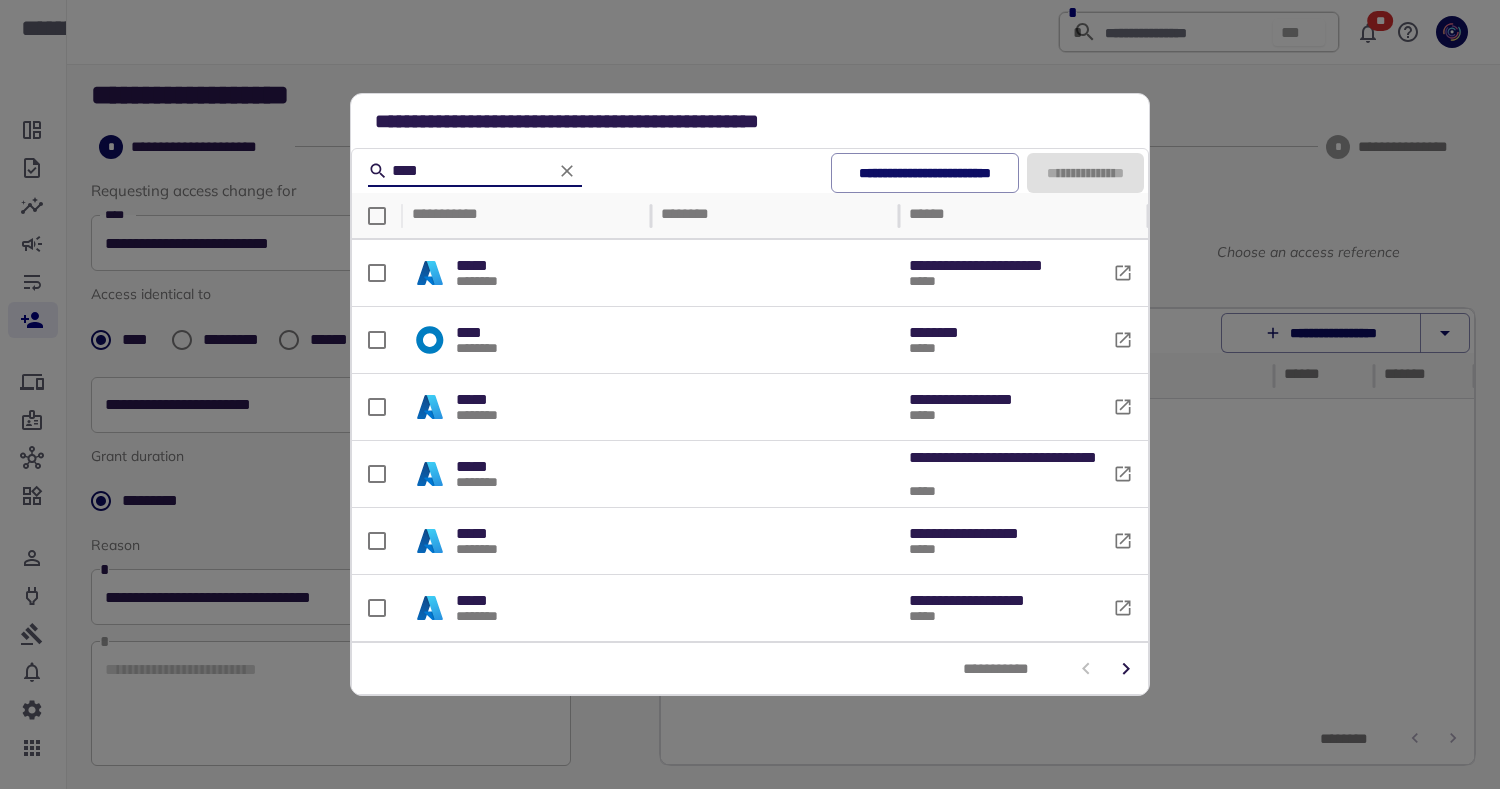 scroll, scrollTop: 74, scrollLeft: 0, axis: vertical 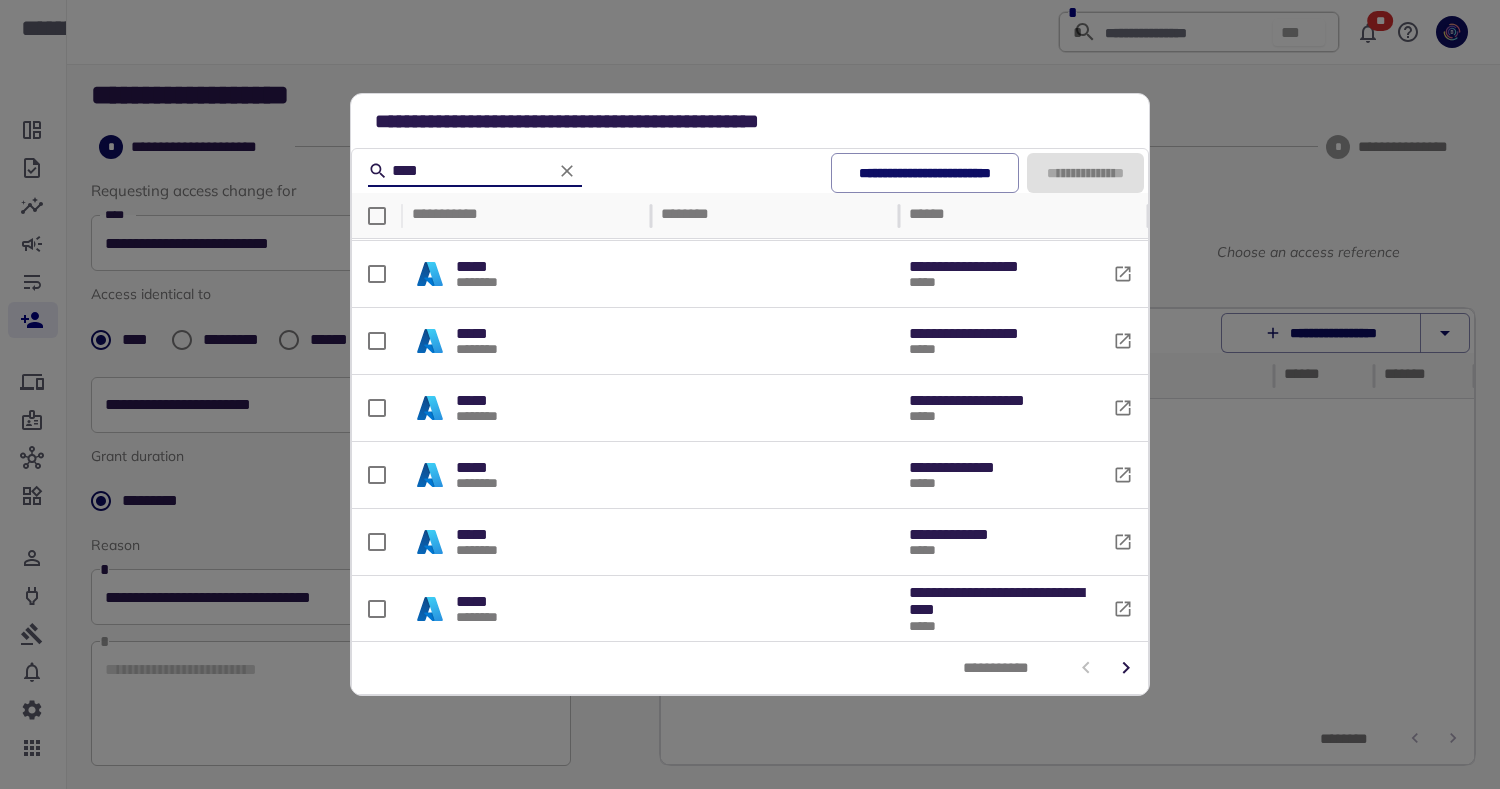 type on "****" 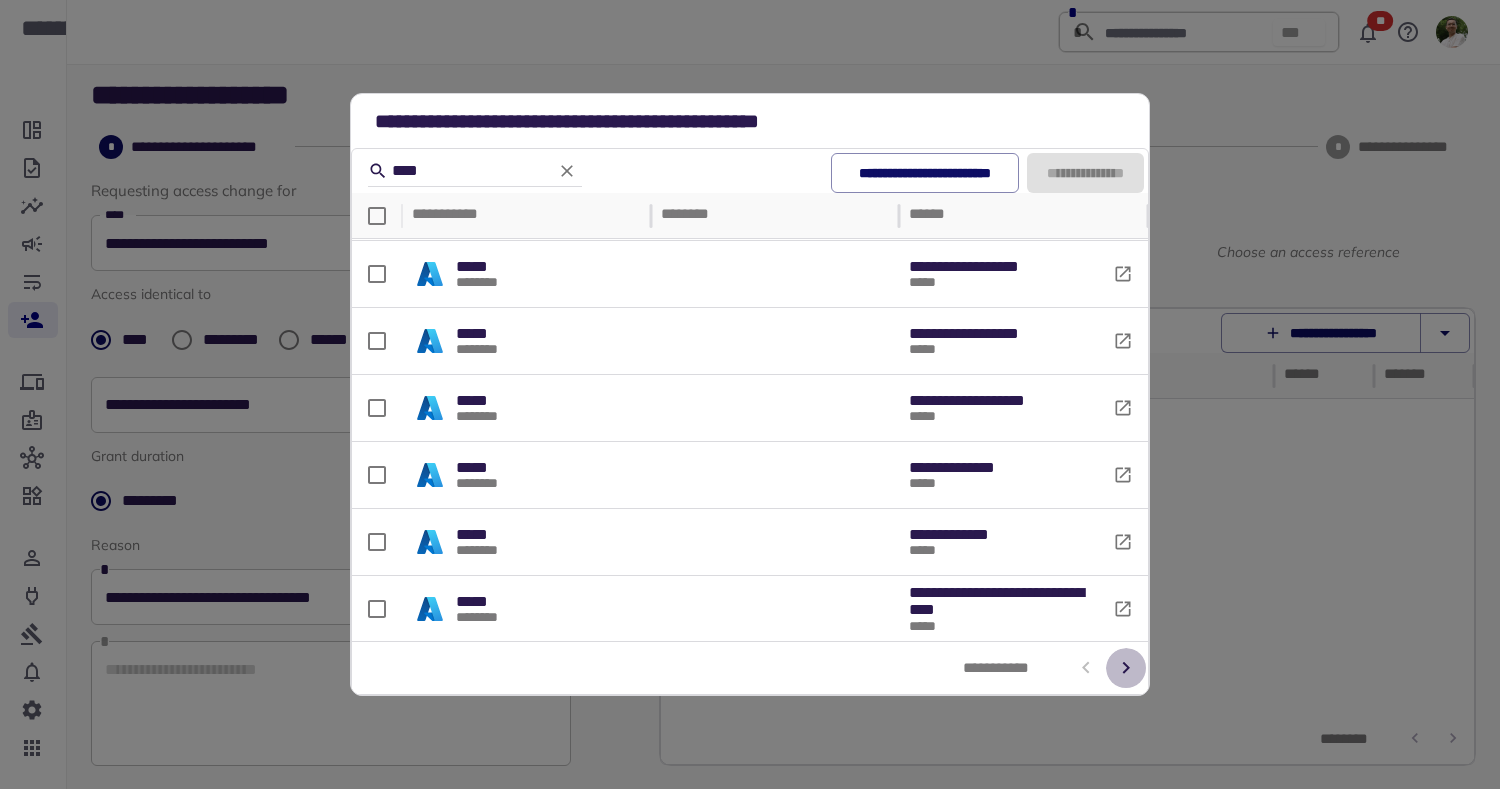 click 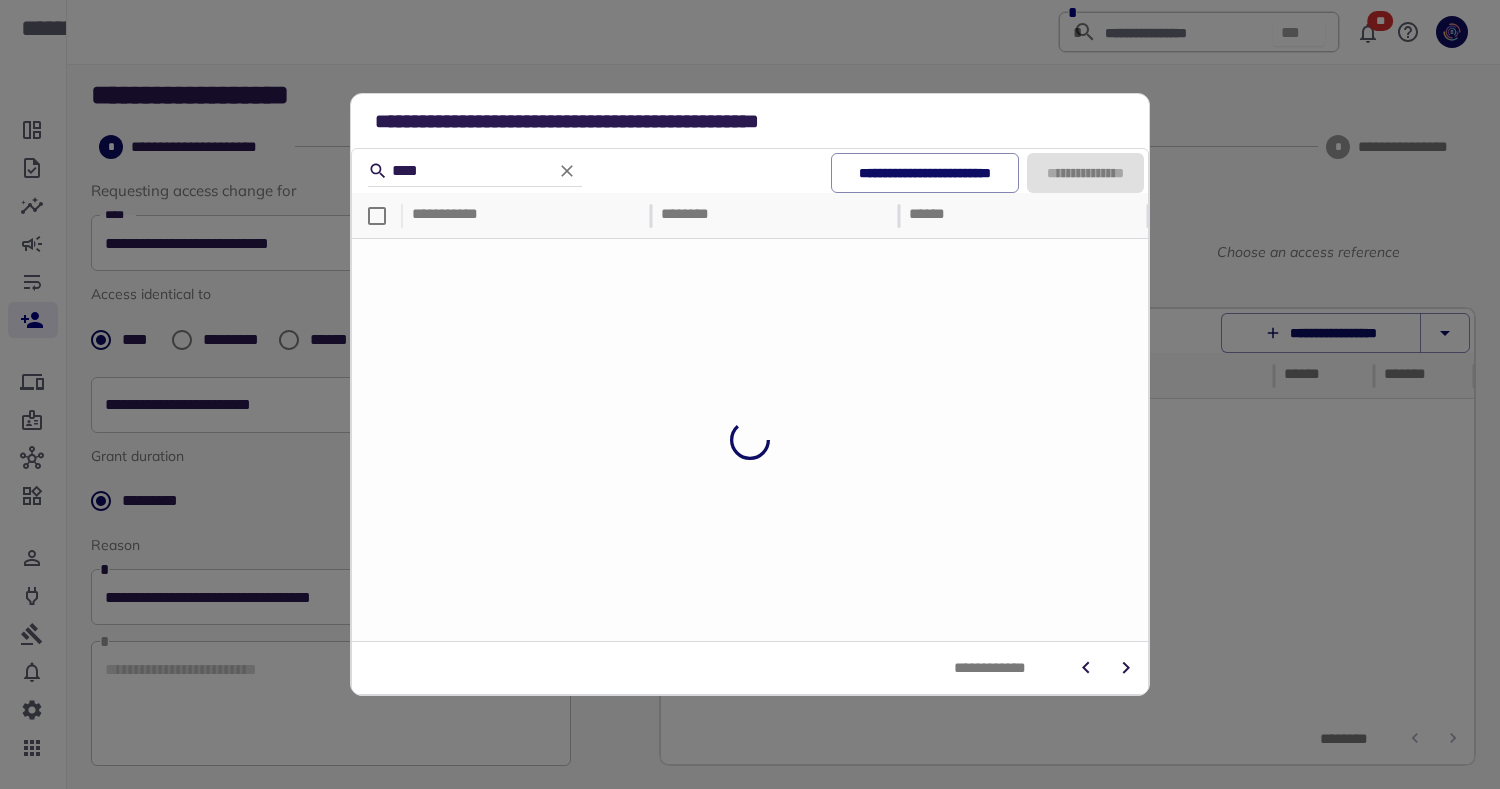 click 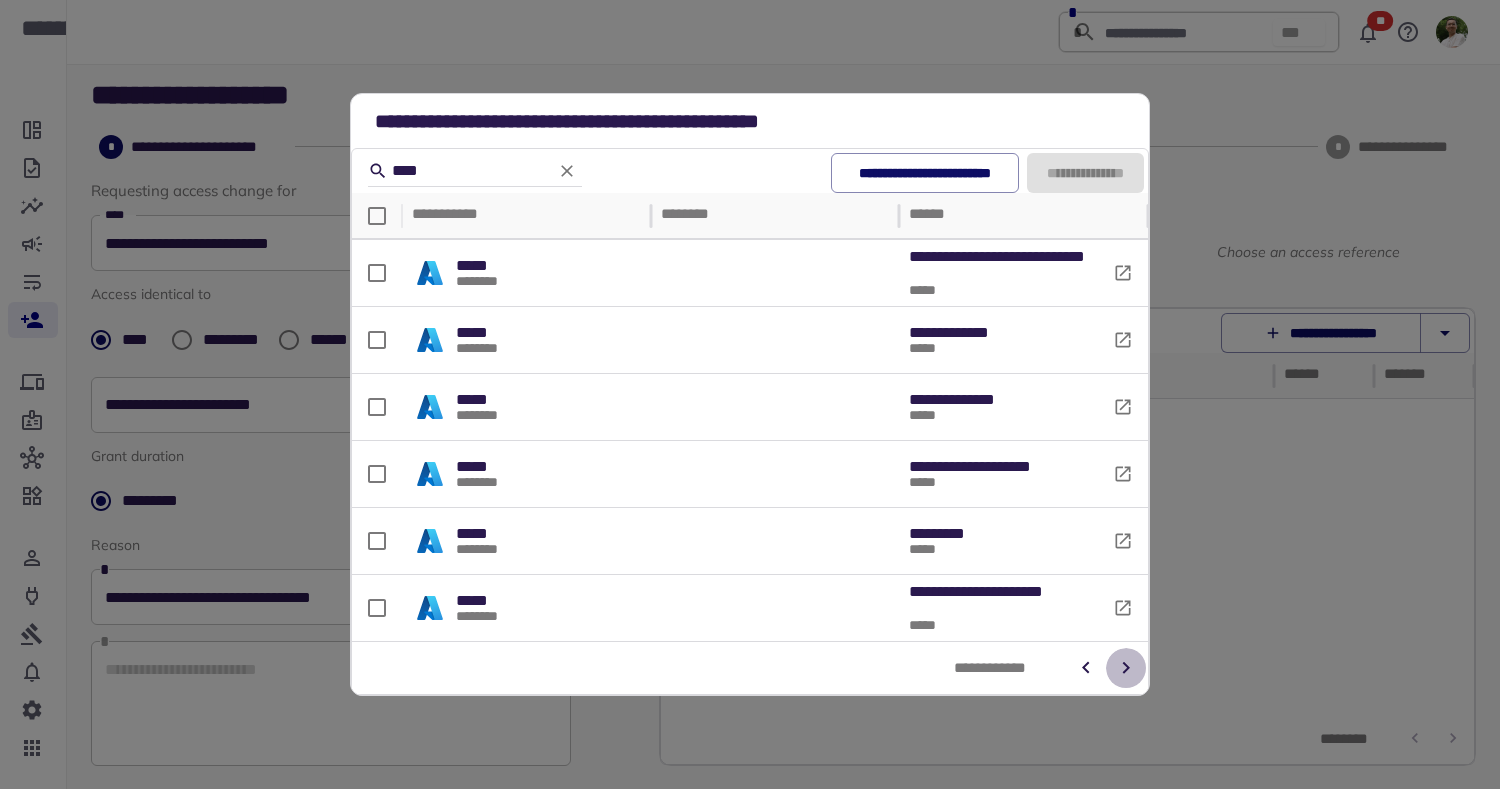 click 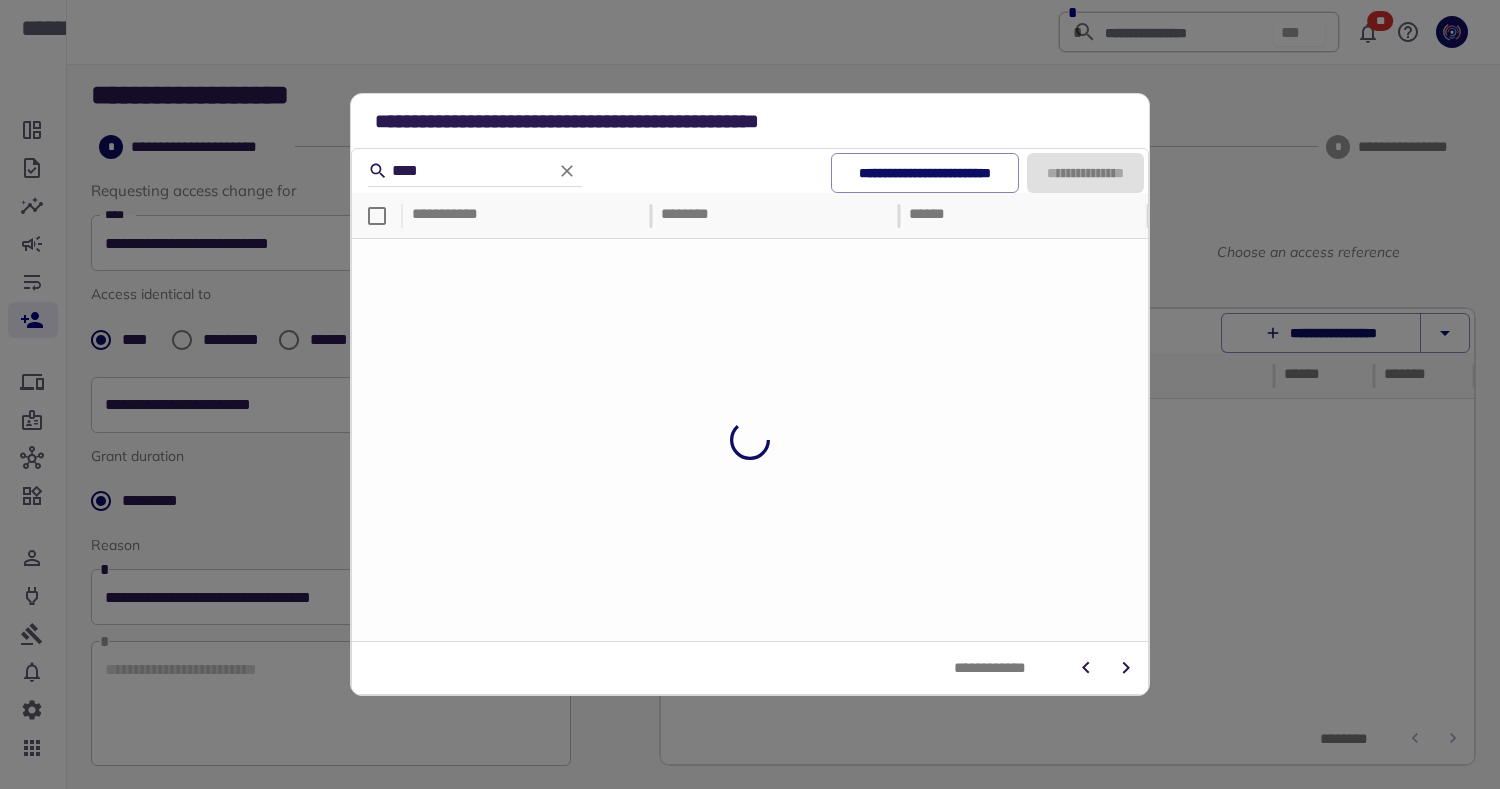 click 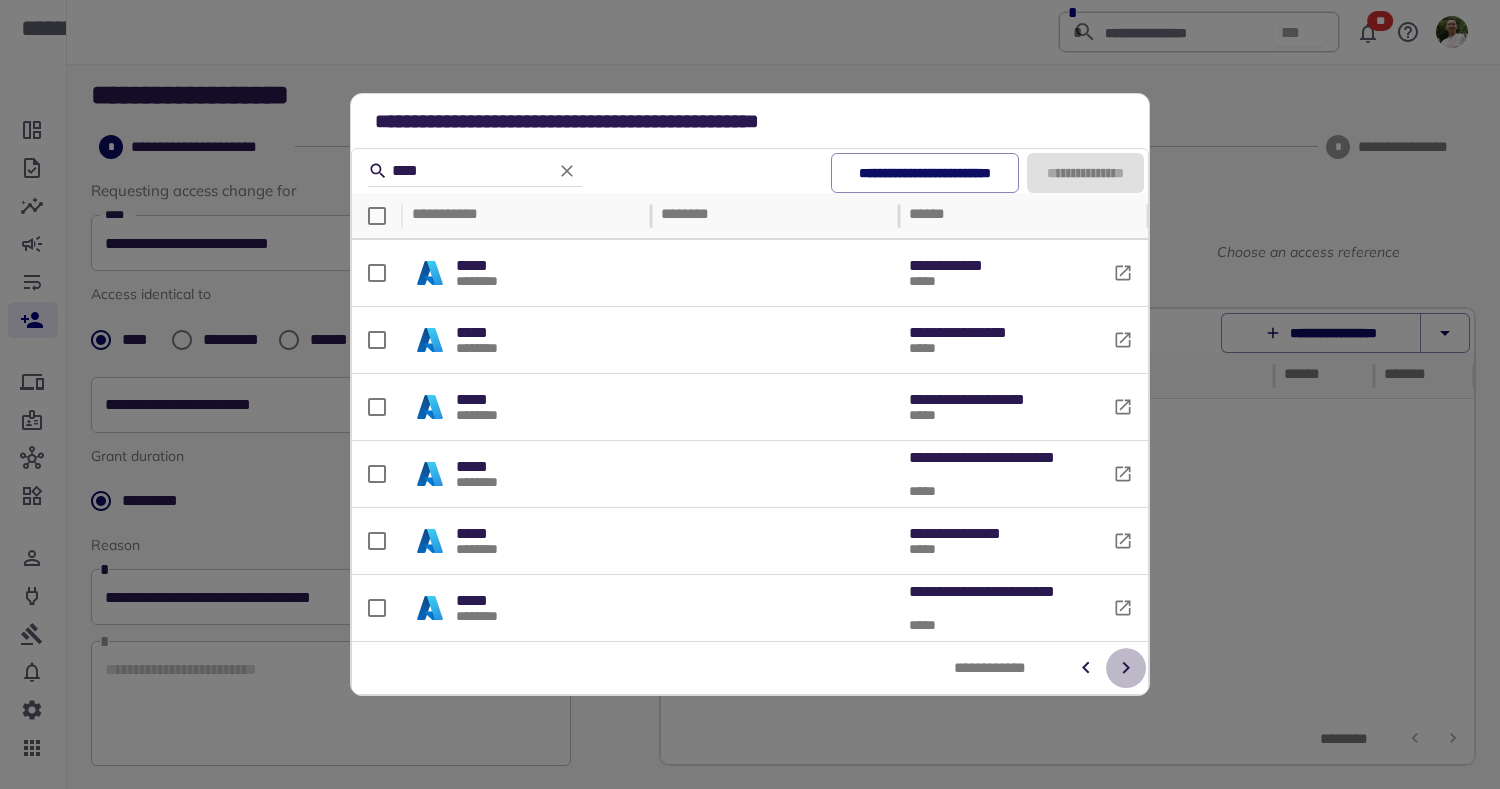 click 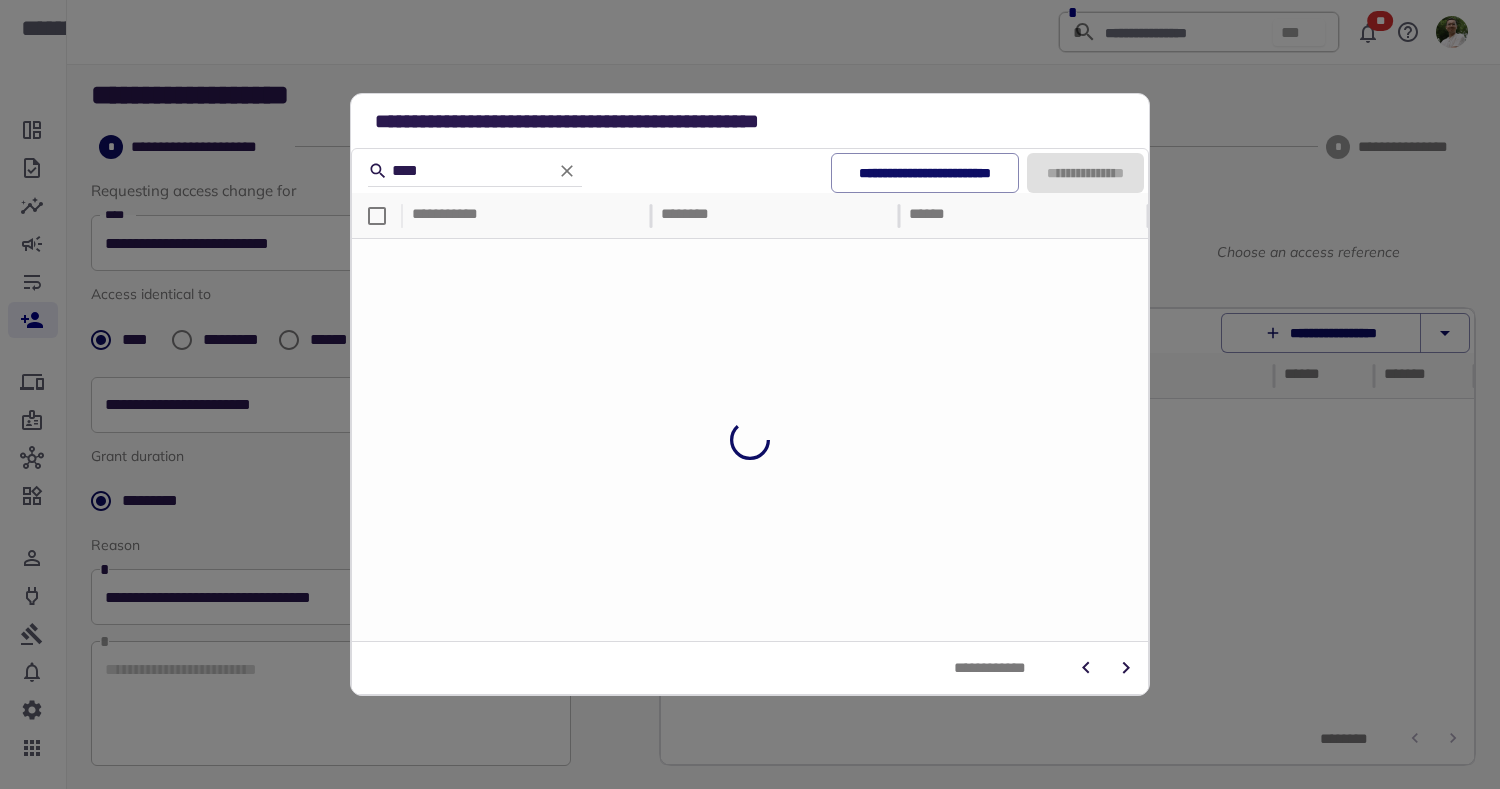 click 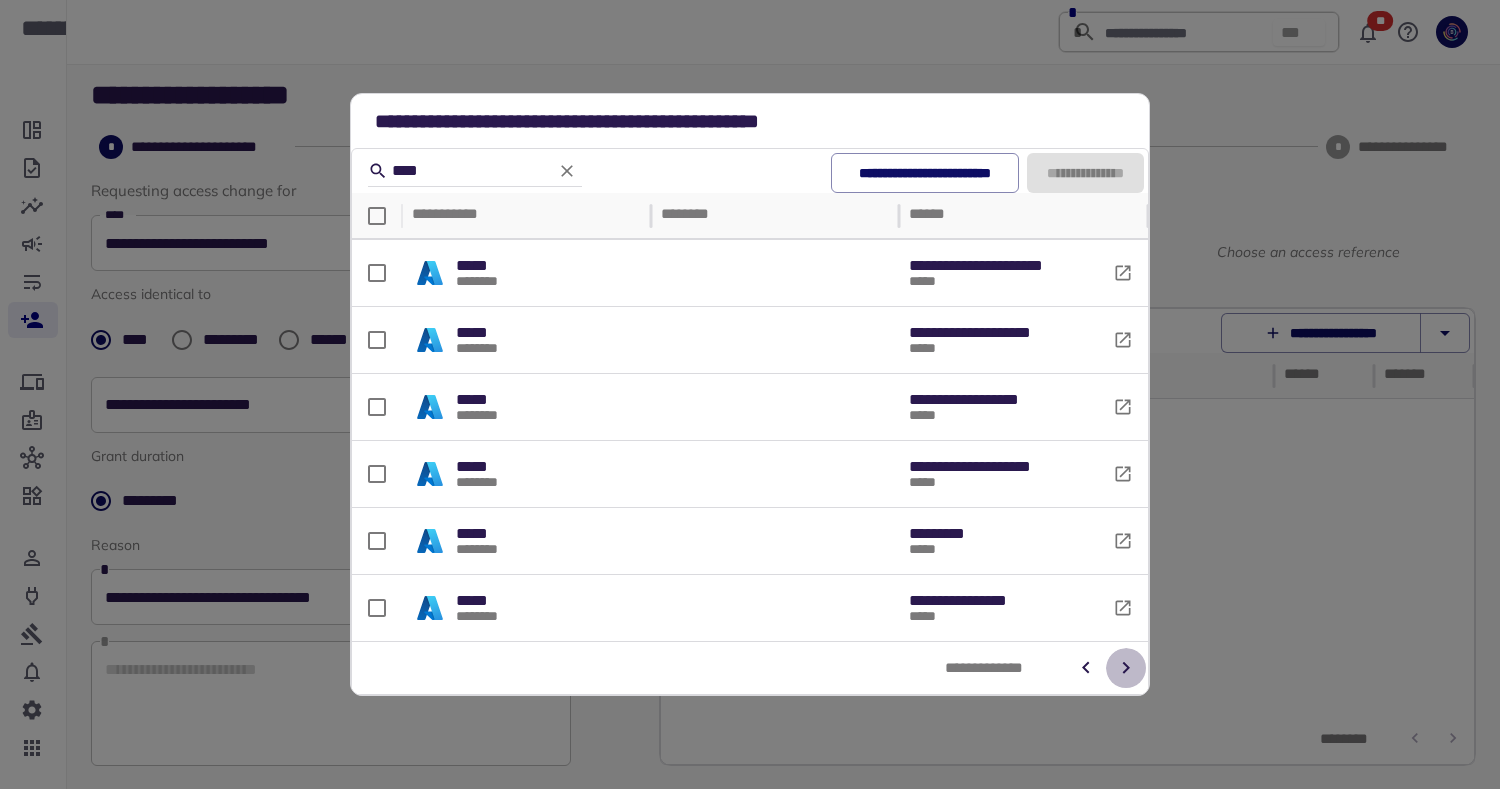 click 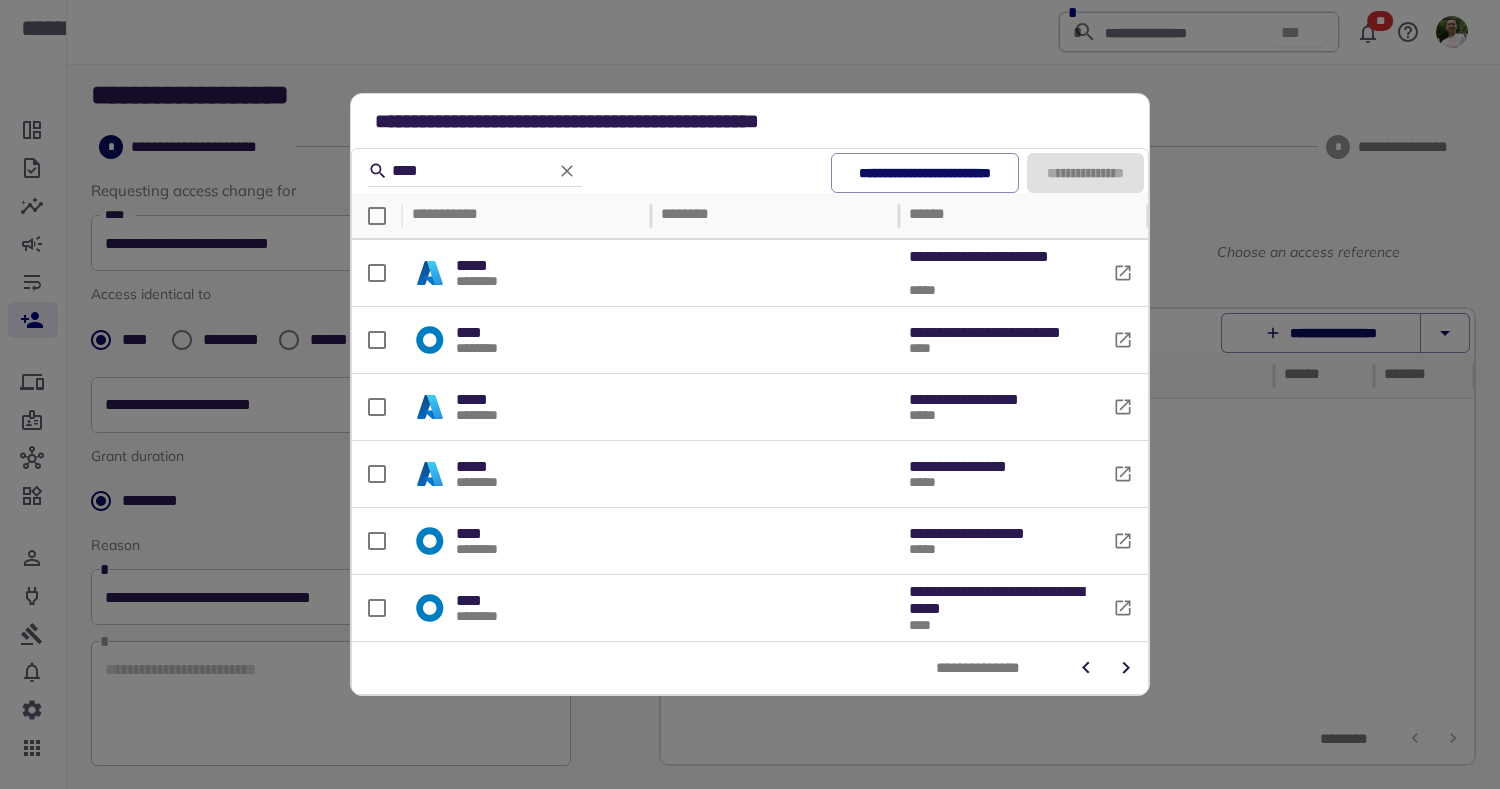 click 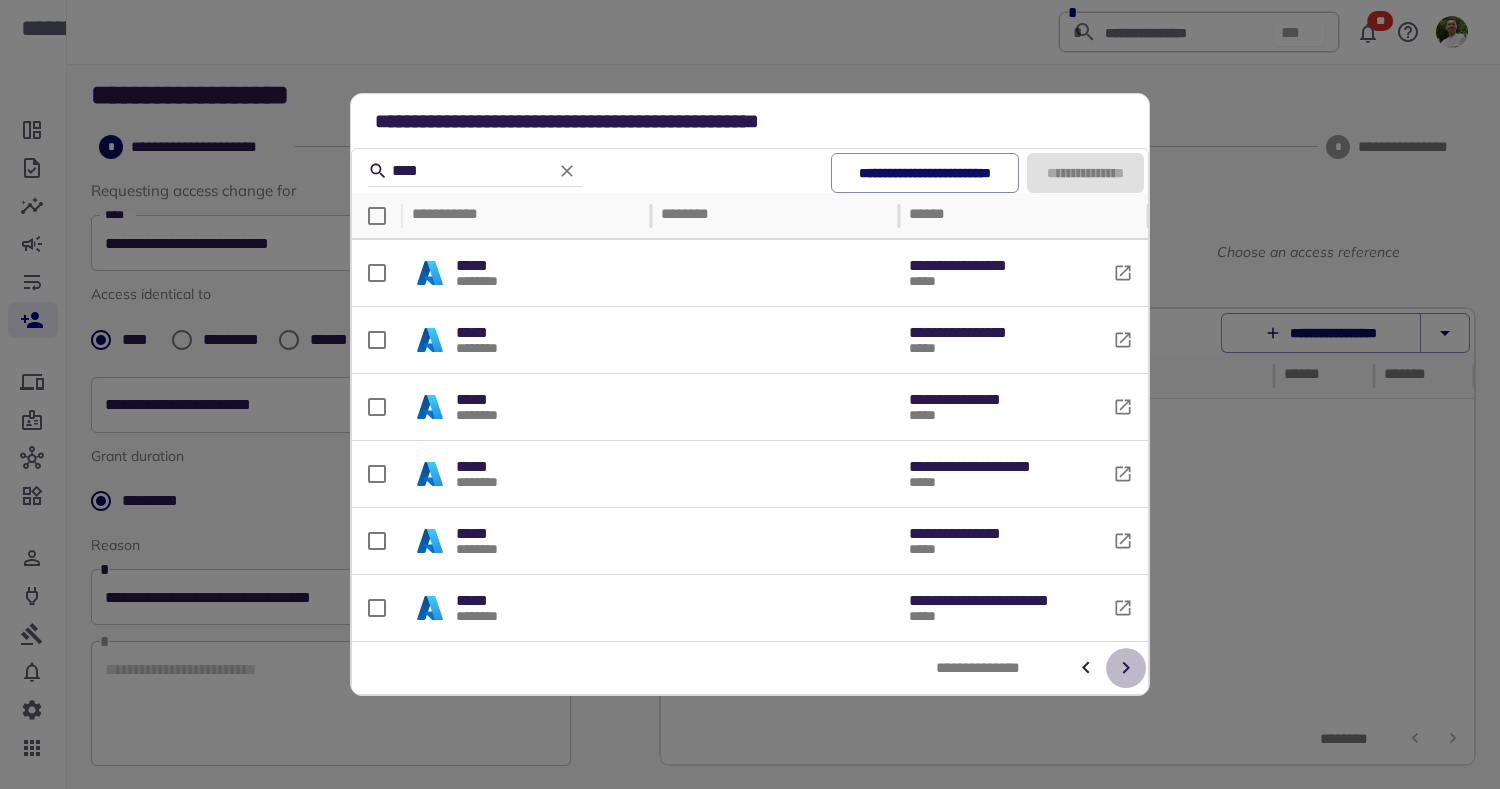 click 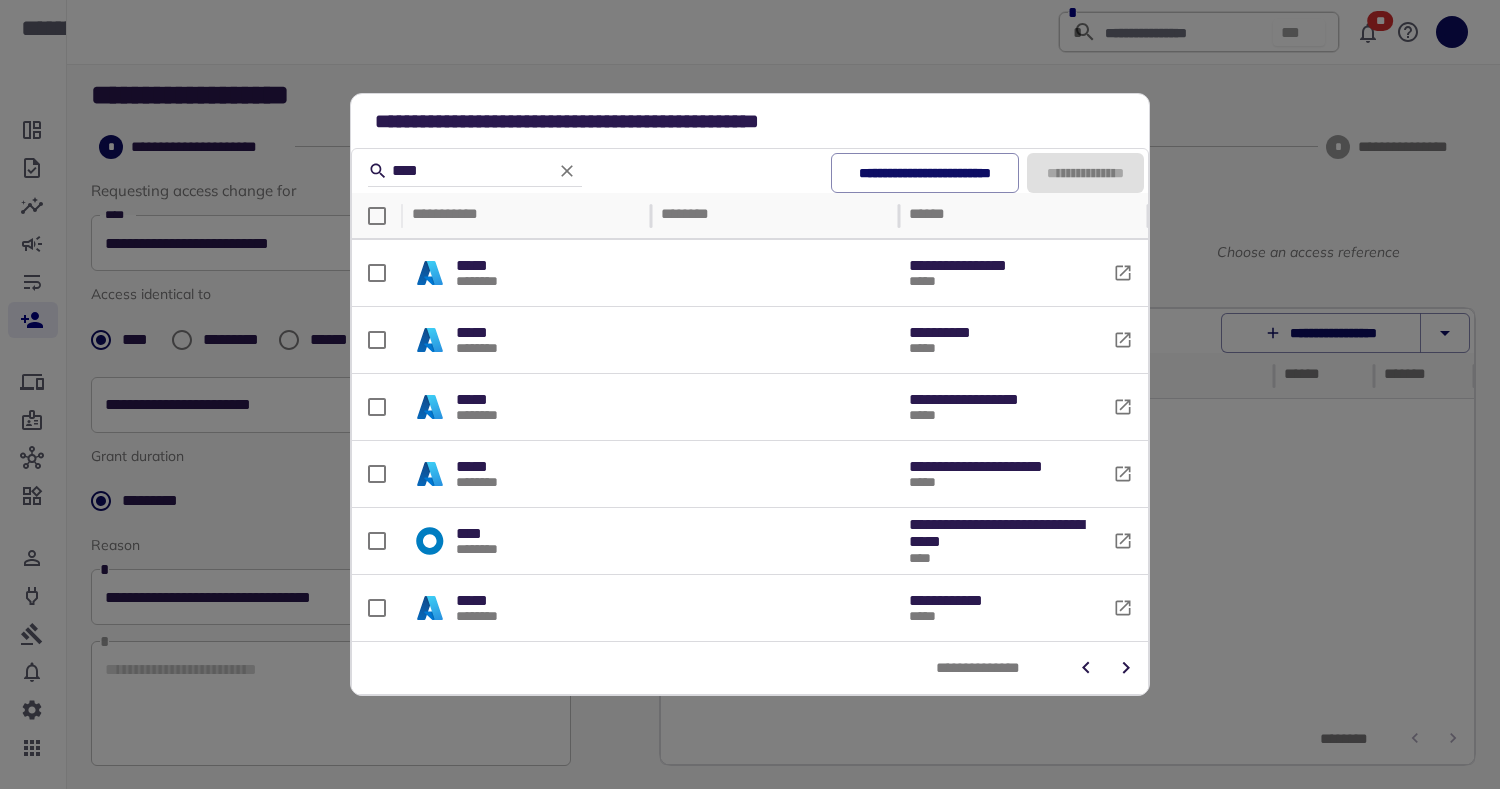 click 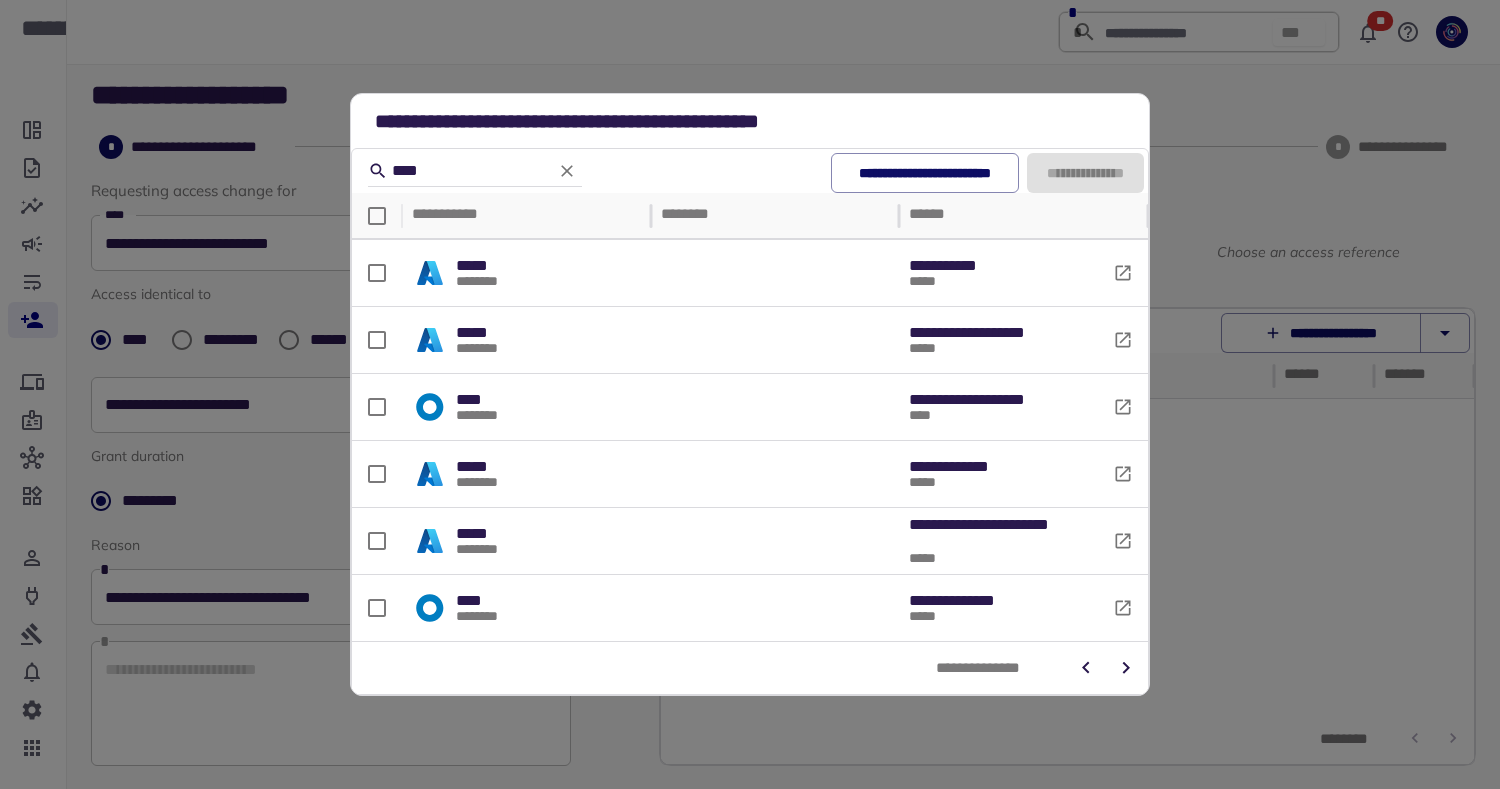 click 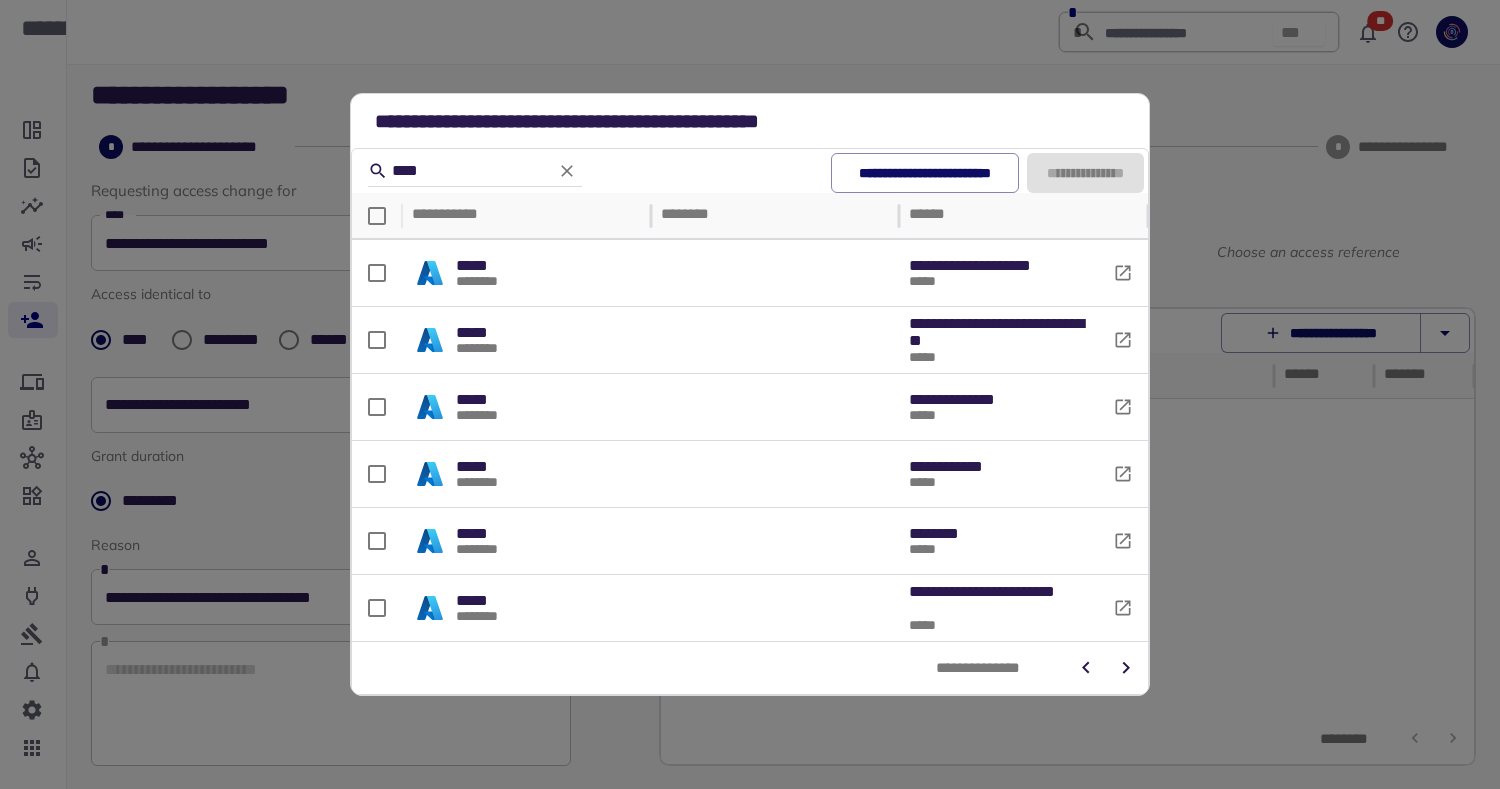 click 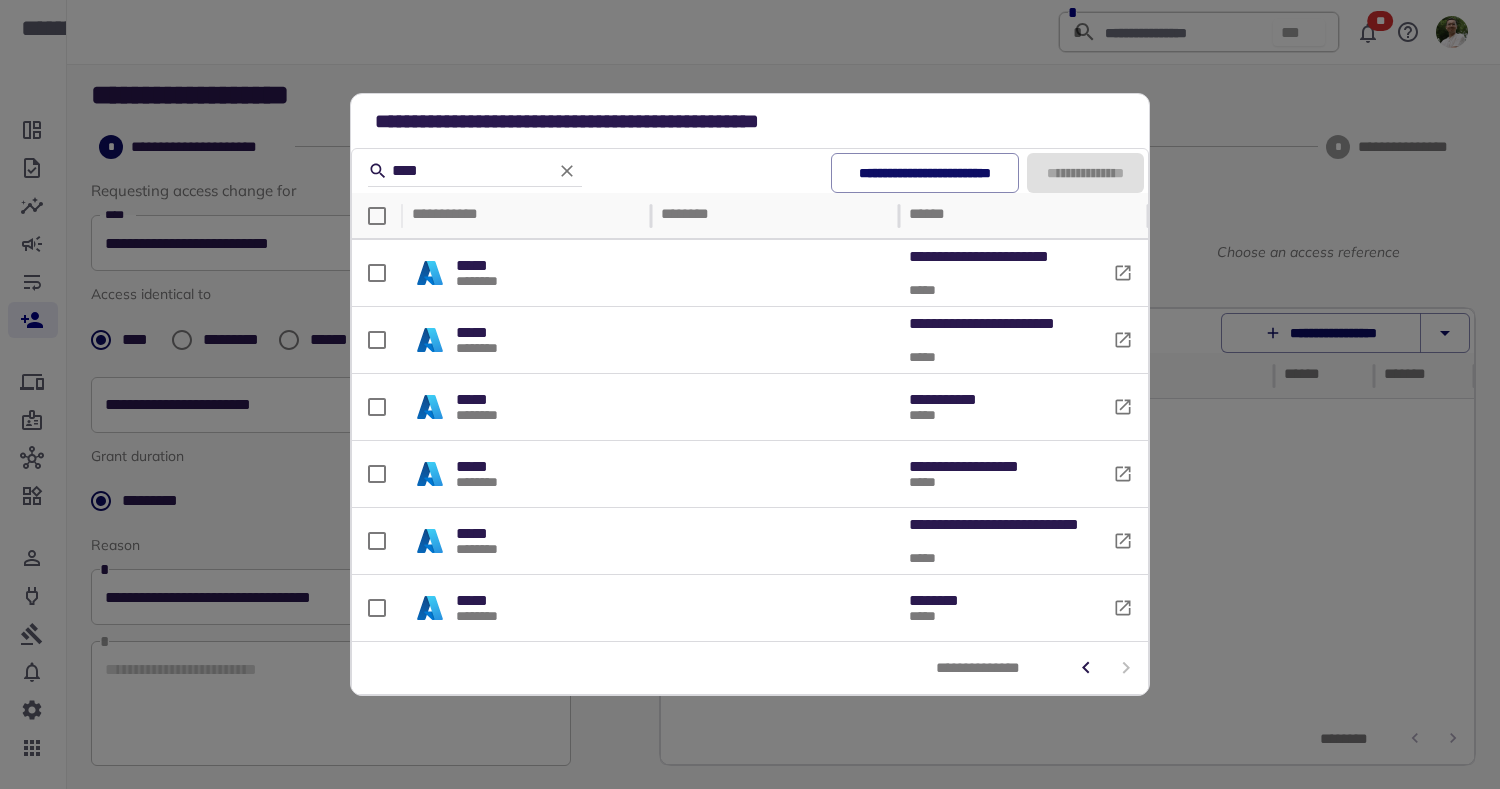 scroll, scrollTop: 294, scrollLeft: 0, axis: vertical 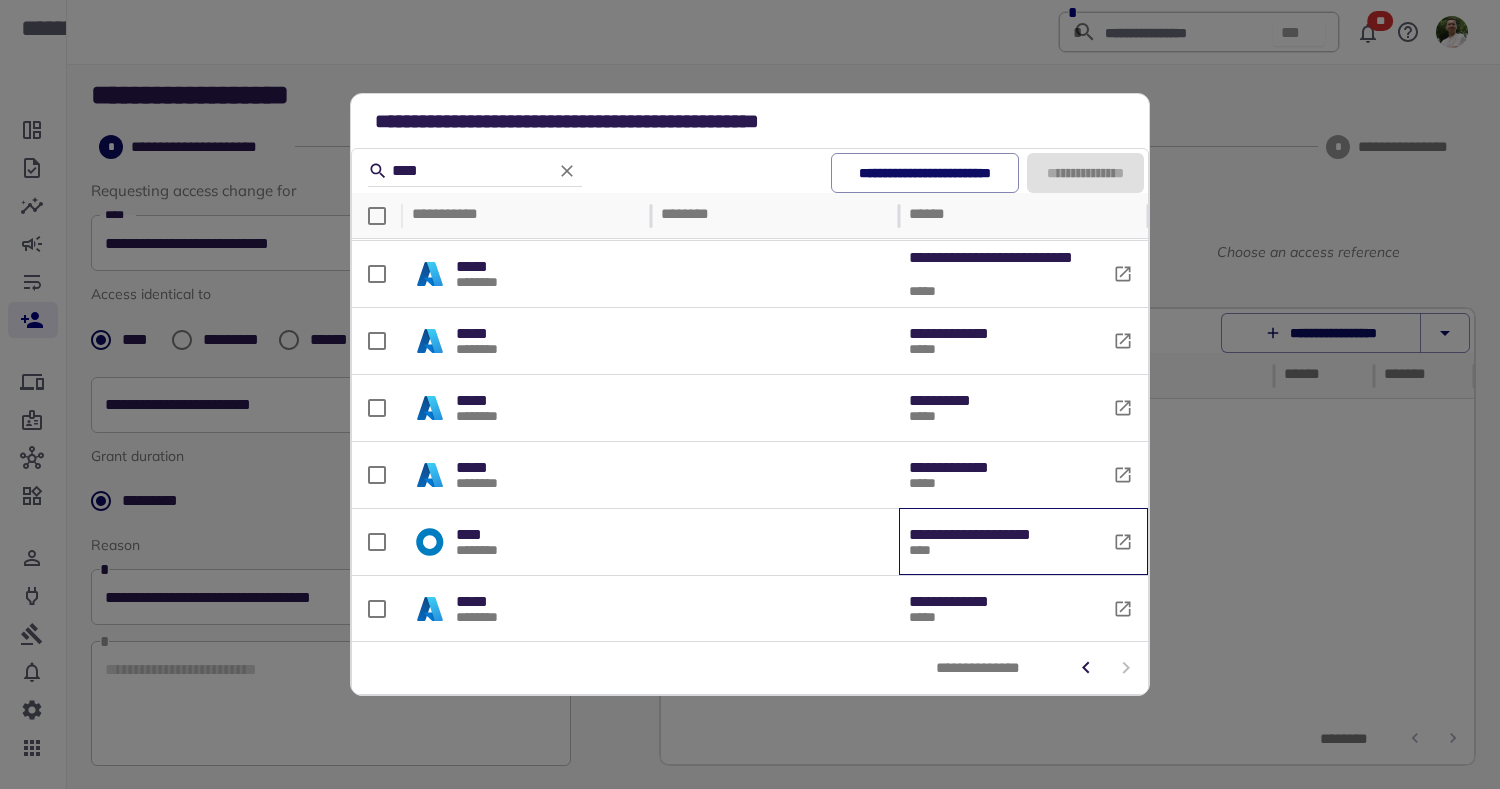 click on "**********" at bounding box center [986, 535] 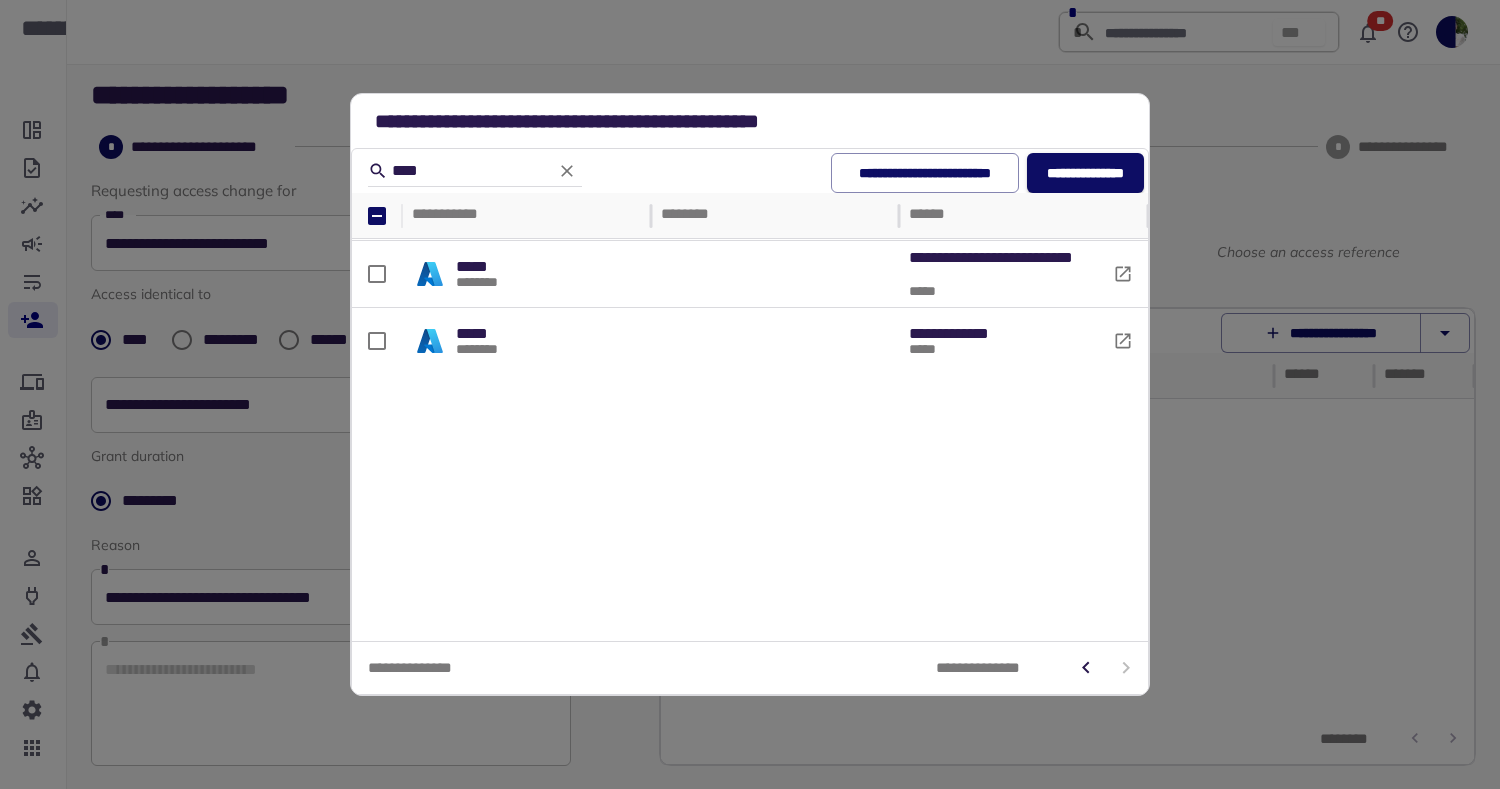 scroll, scrollTop: 0, scrollLeft: 0, axis: both 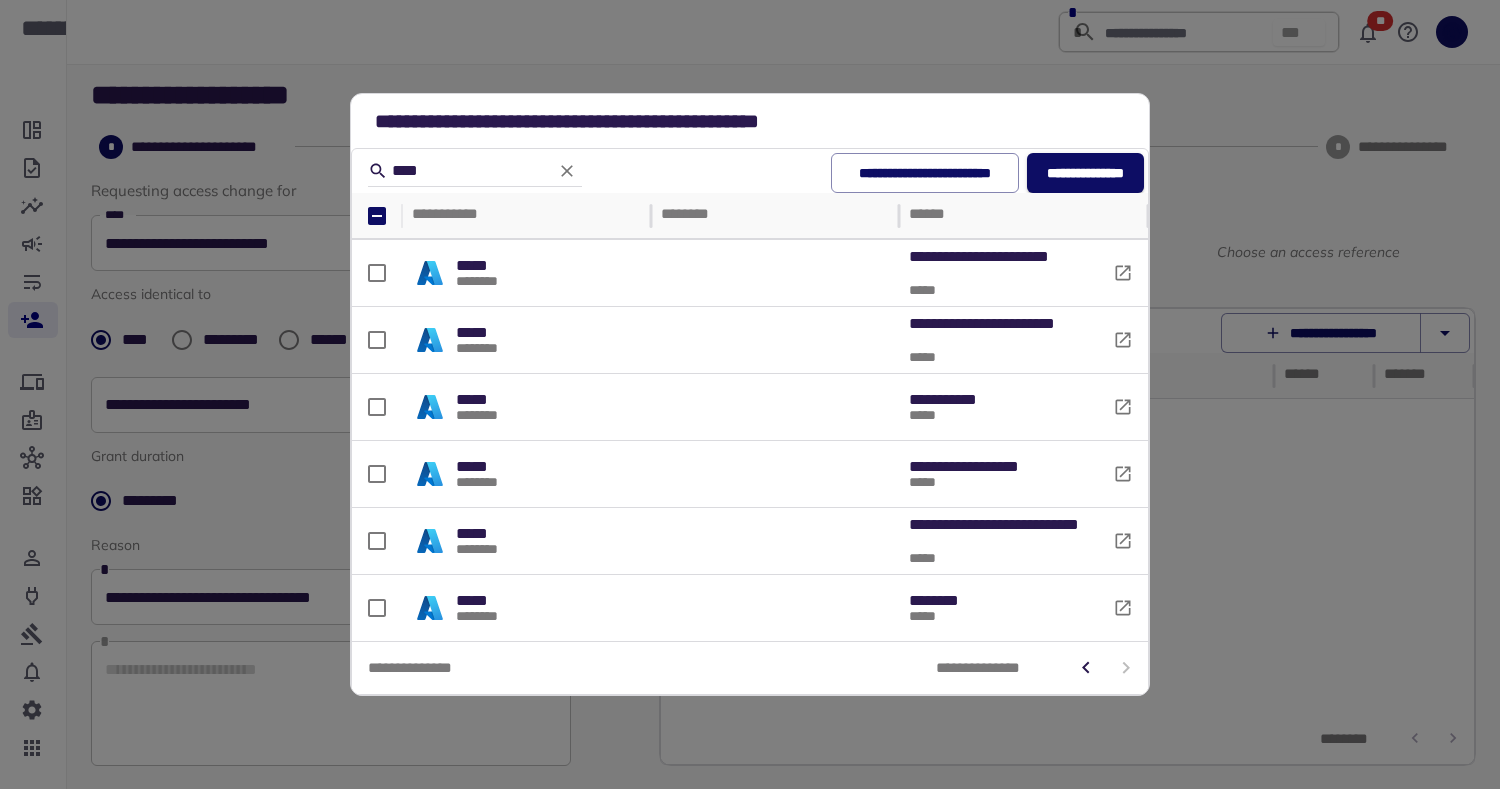 click at bounding box center [1106, 668] 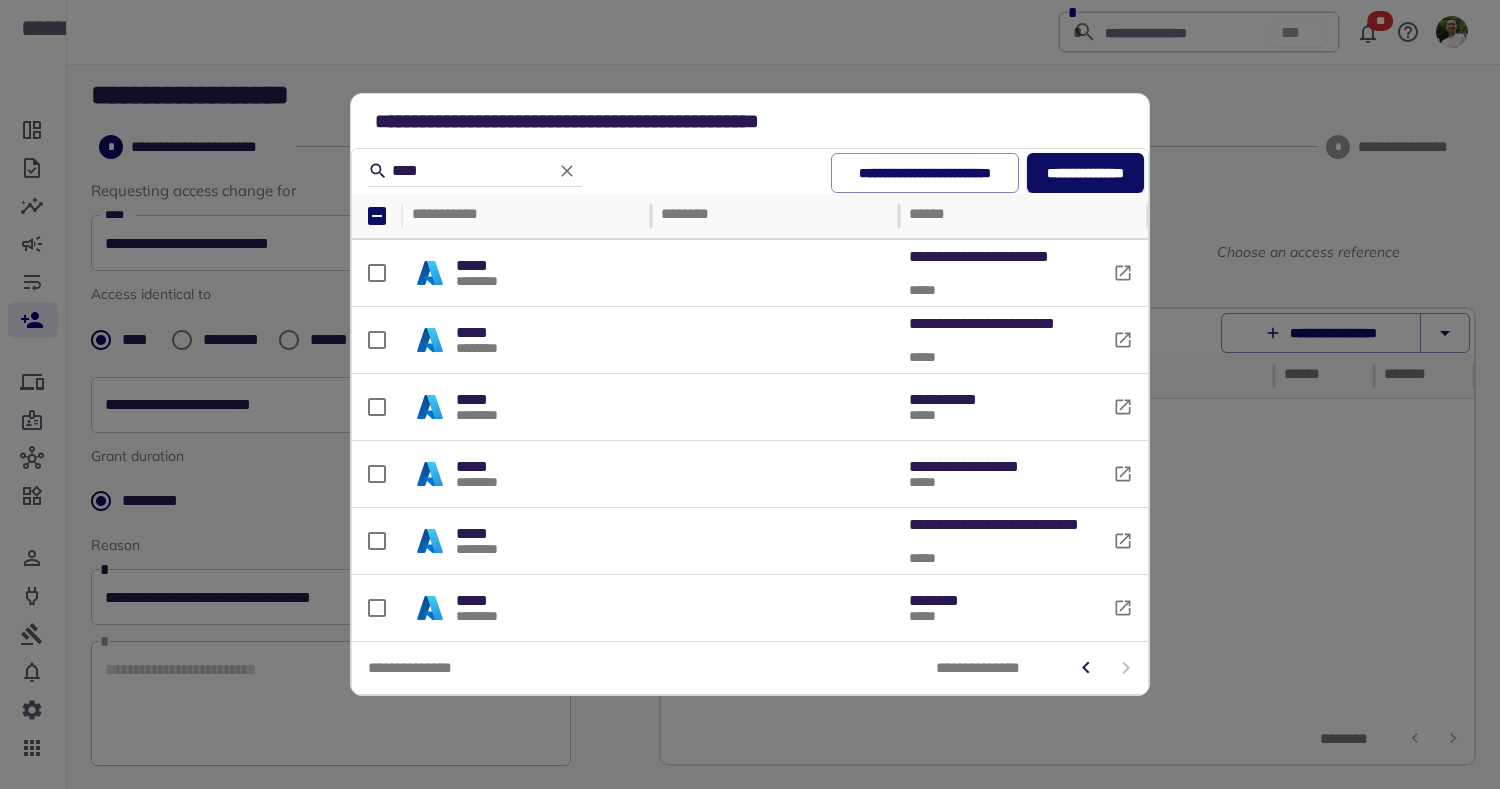 click on "**********" at bounding box center (1085, 173) 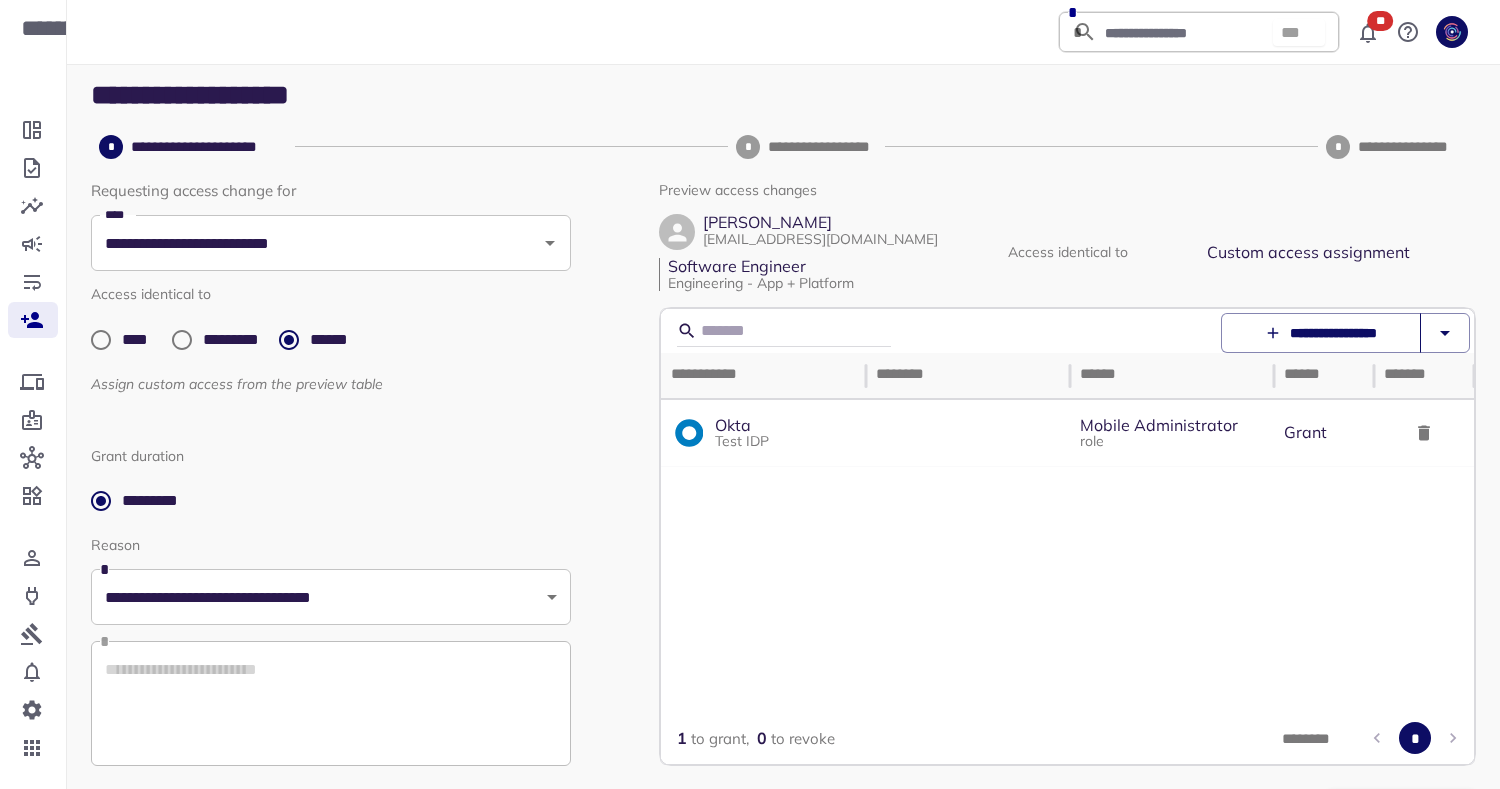 click on "**********" at bounding box center (1321, 333) 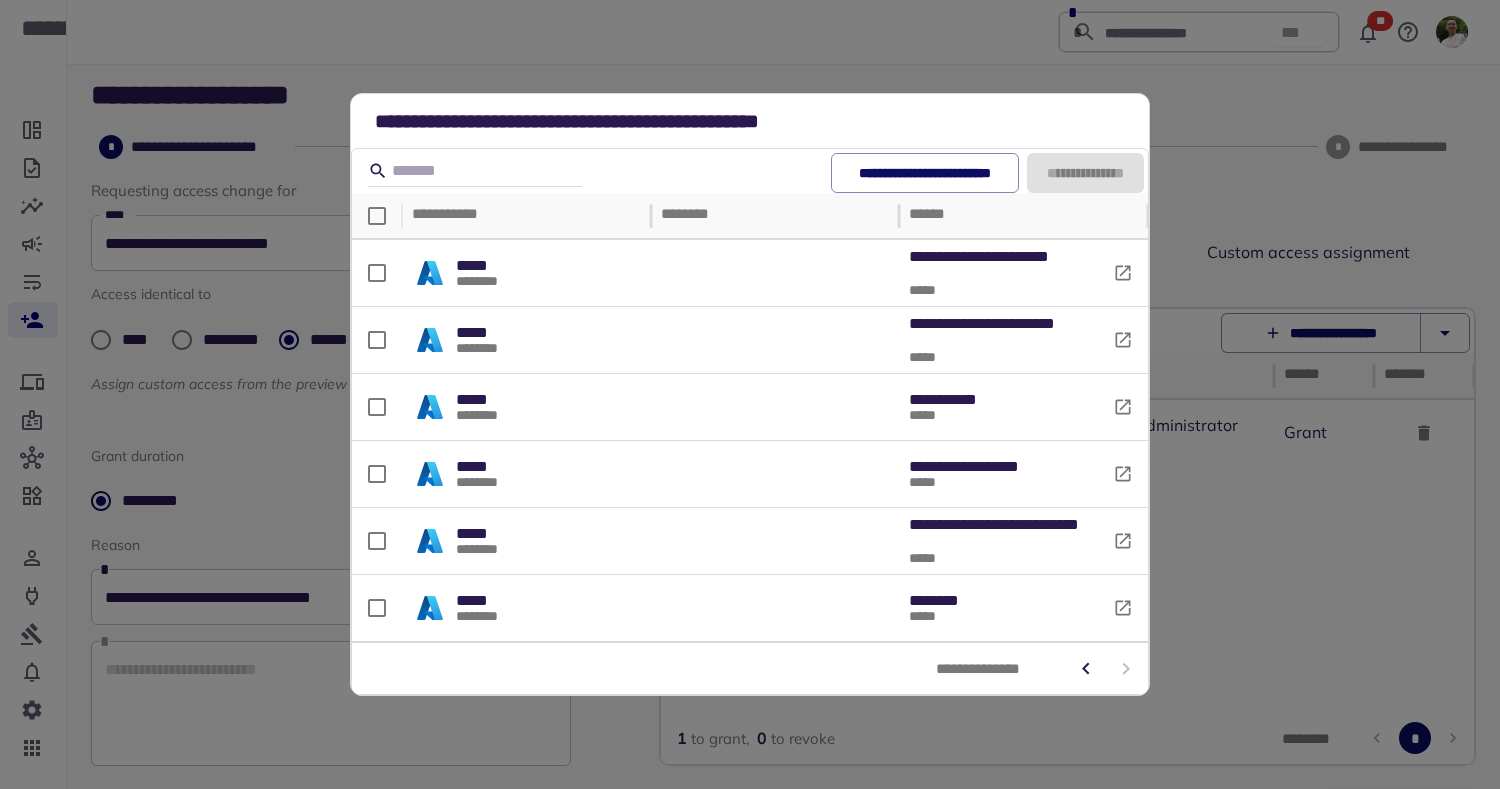 type 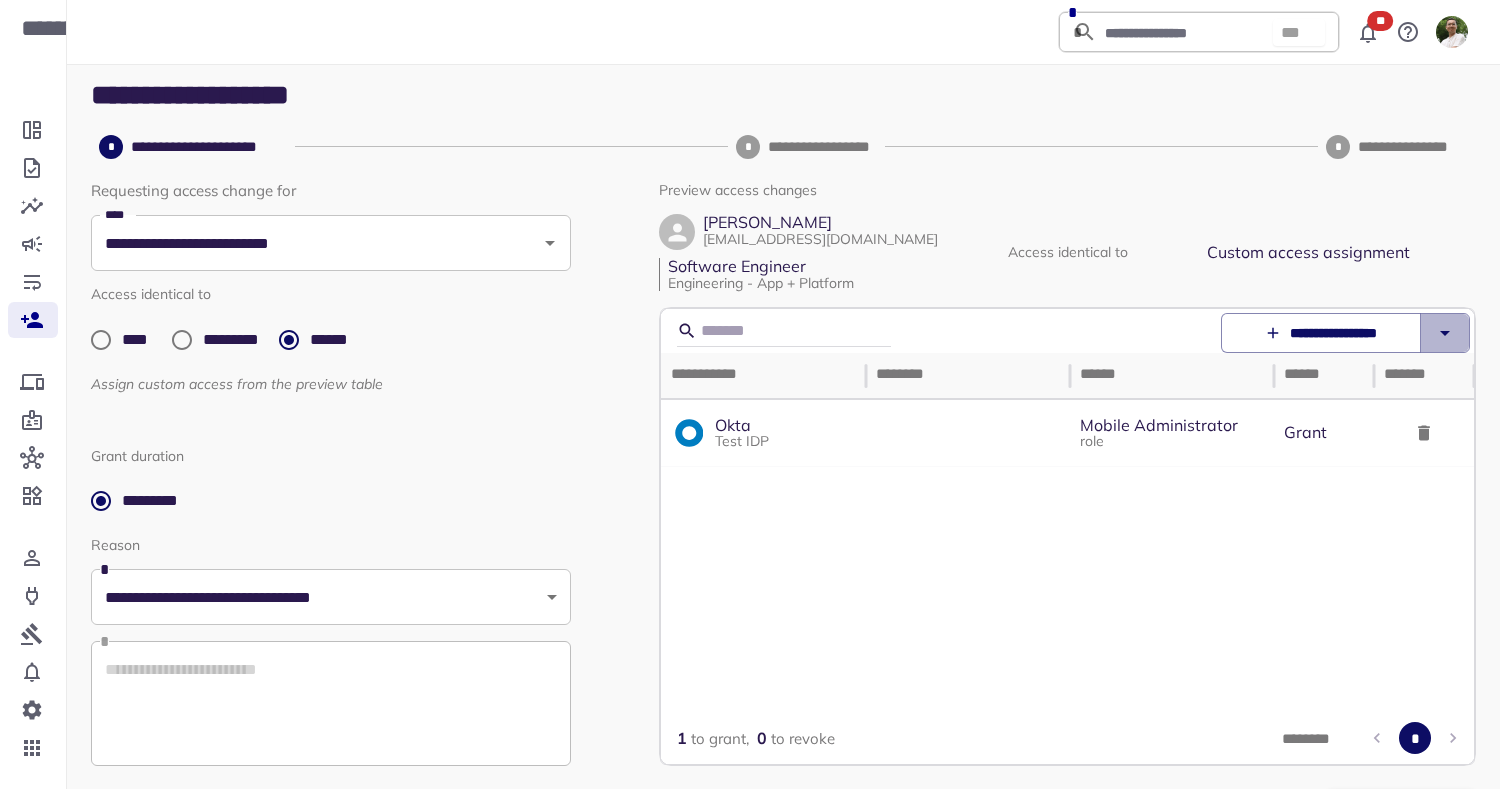 click at bounding box center [1445, 333] 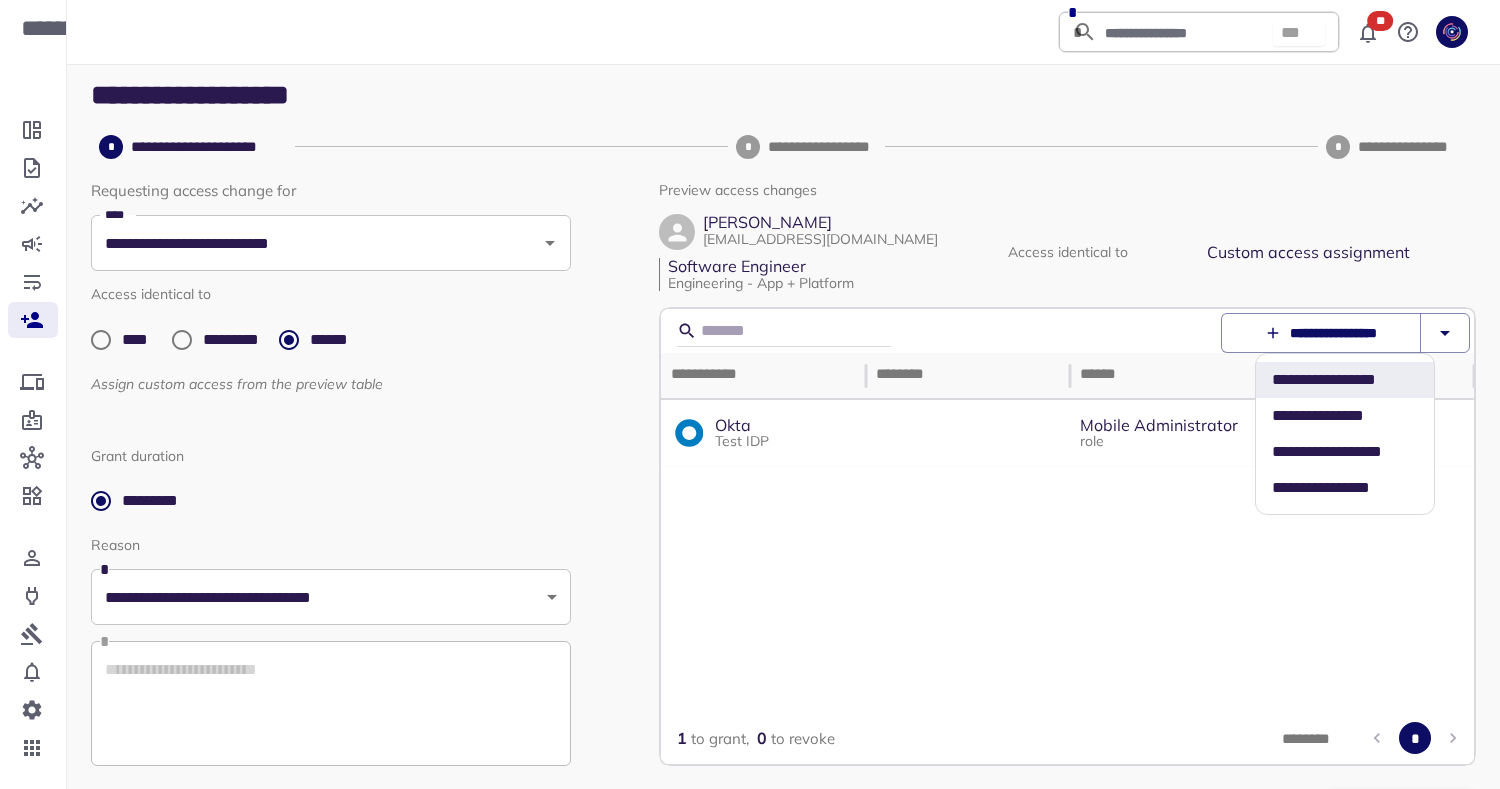 click on "**********" at bounding box center [1345, 416] 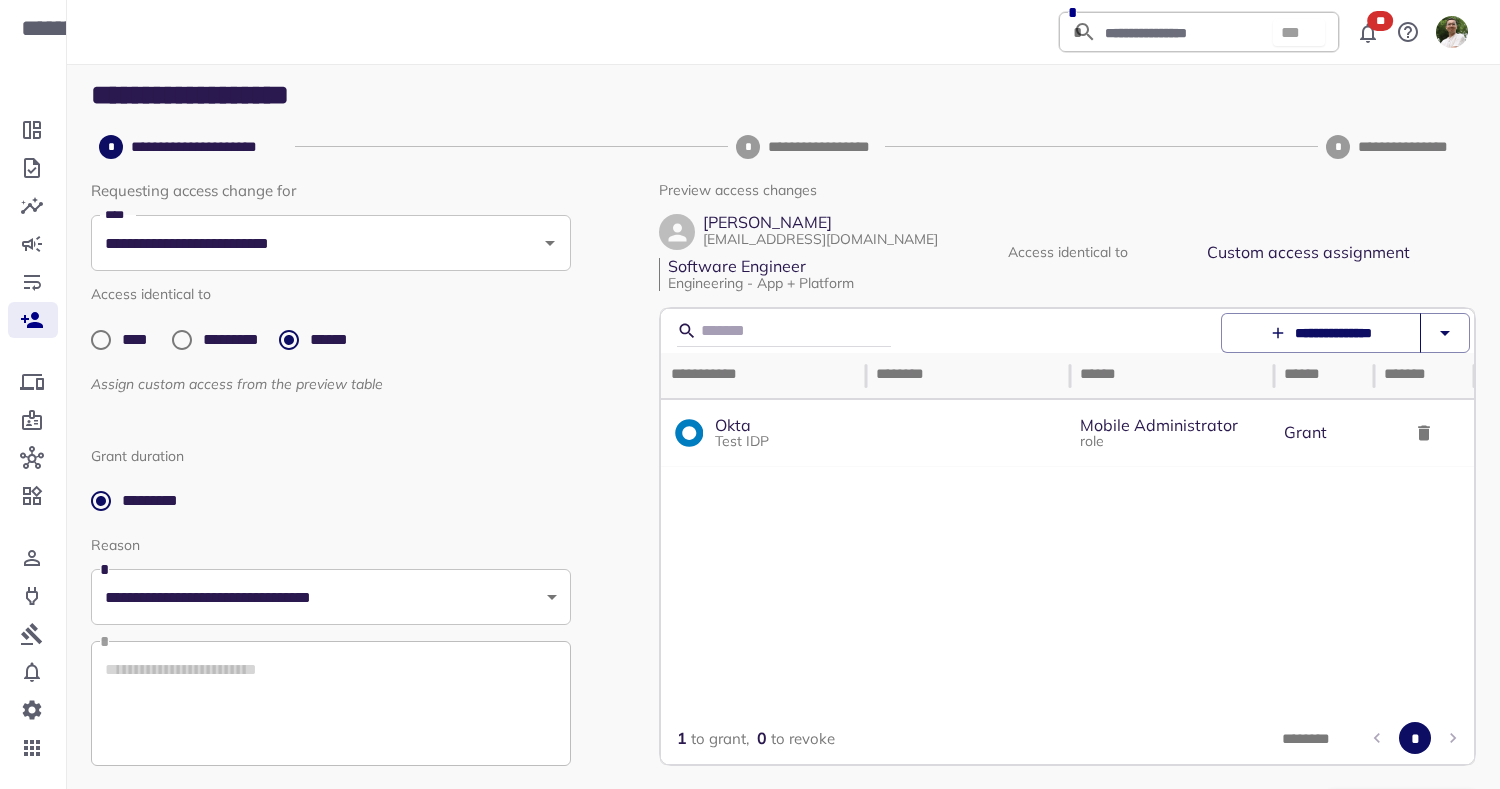 click on "**********" at bounding box center (1321, 333) 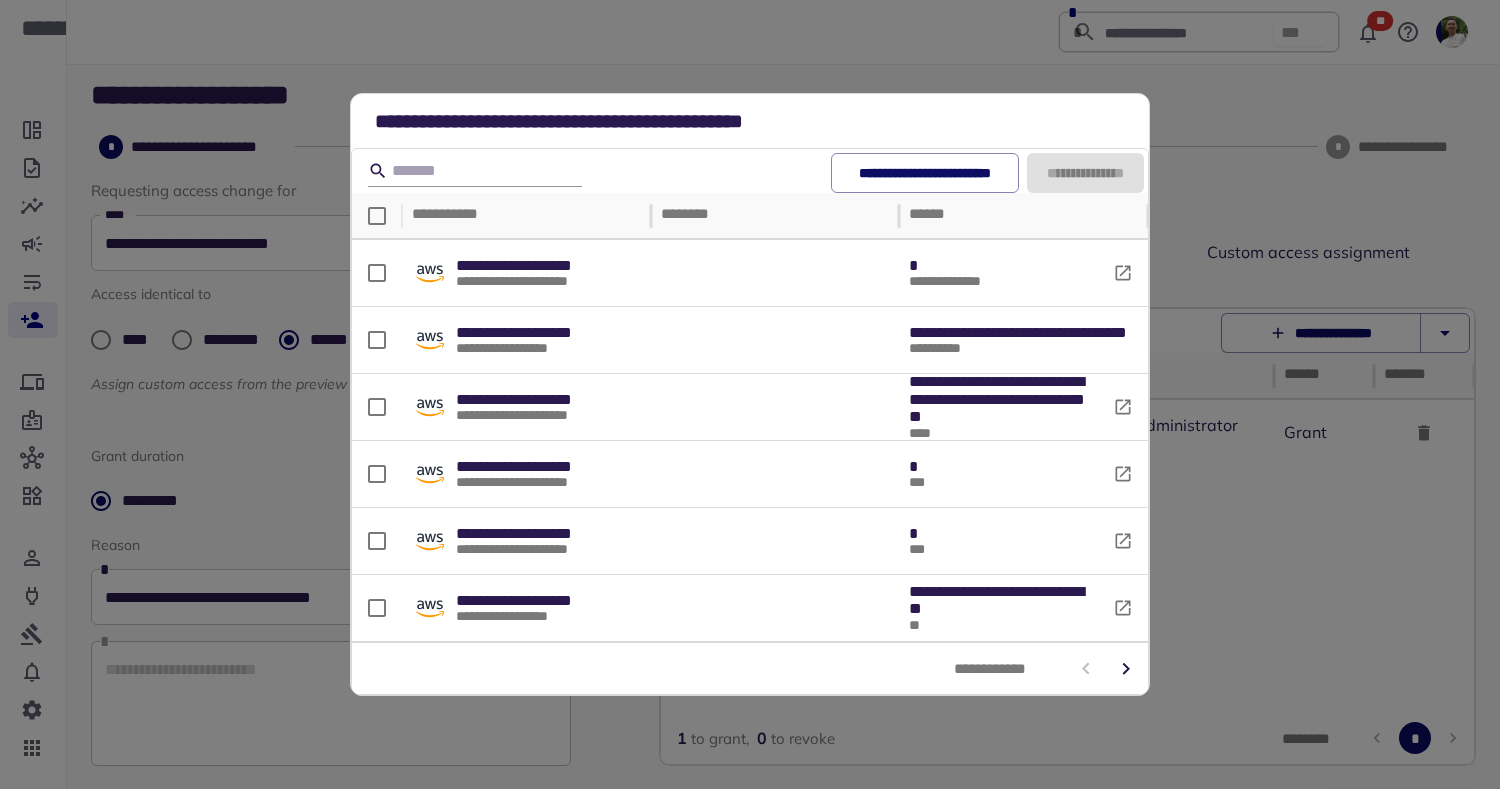 click at bounding box center [472, 171] 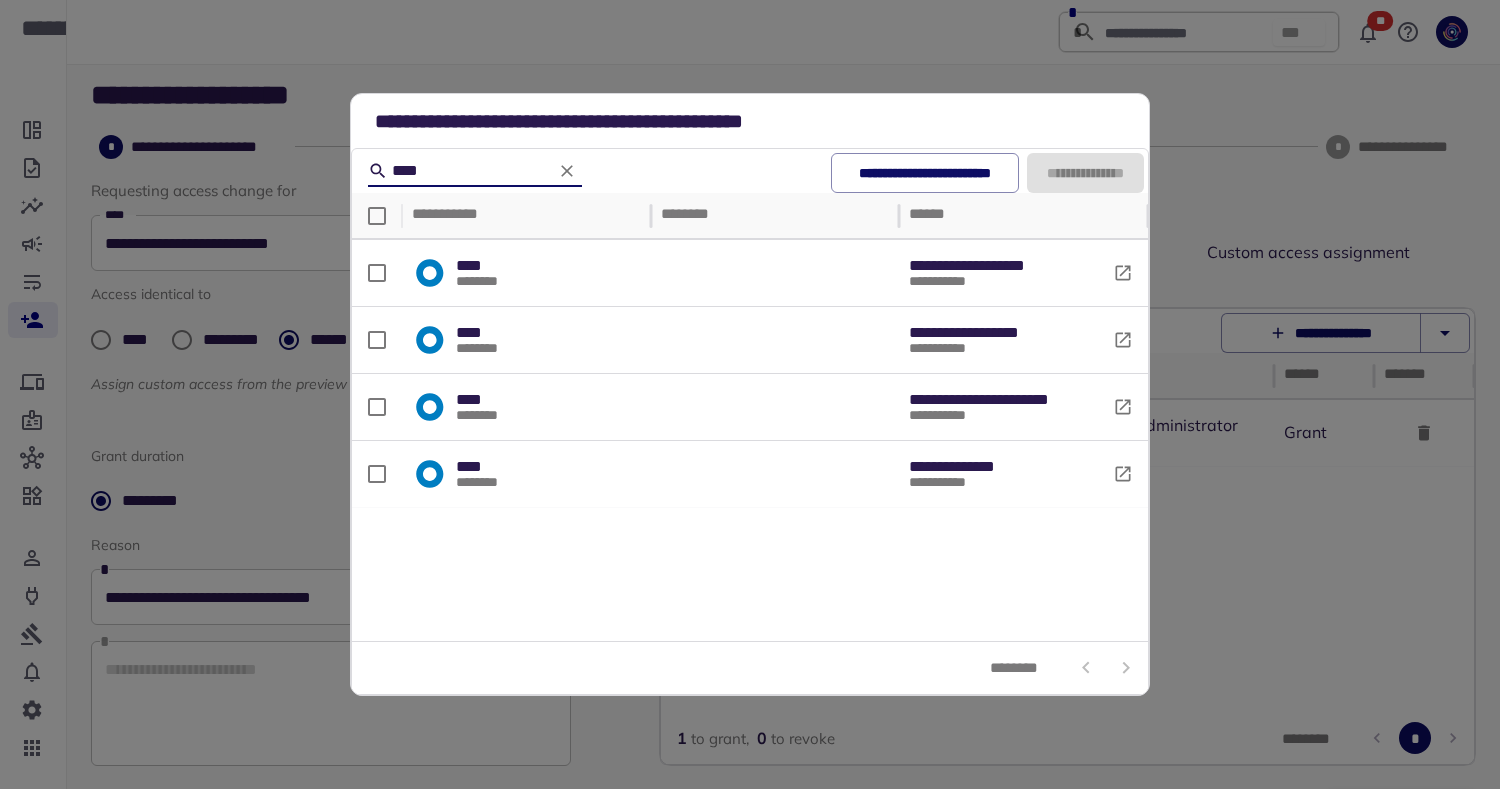 type on "****" 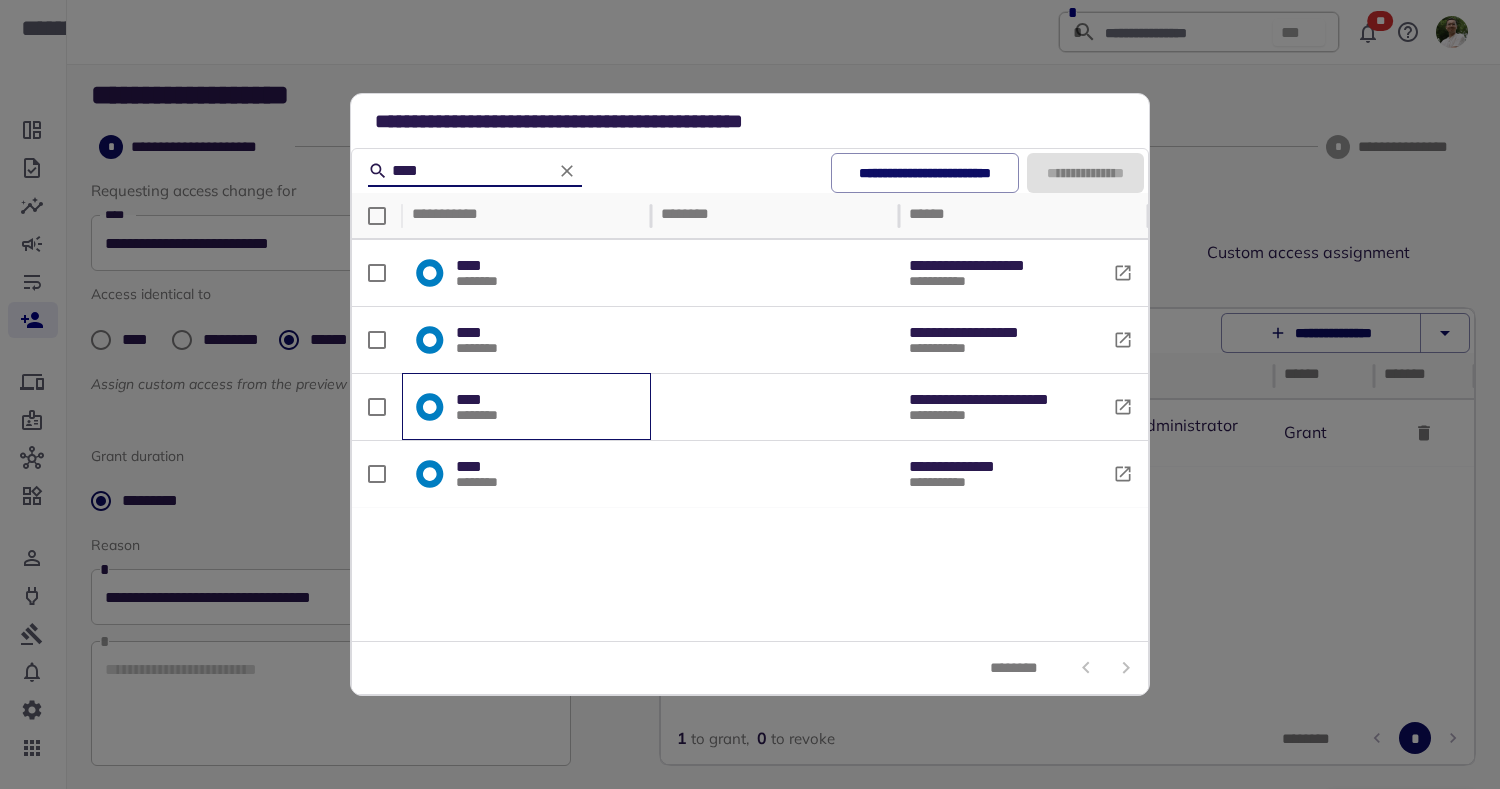 click on "**** ********" at bounding box center (526, 407) 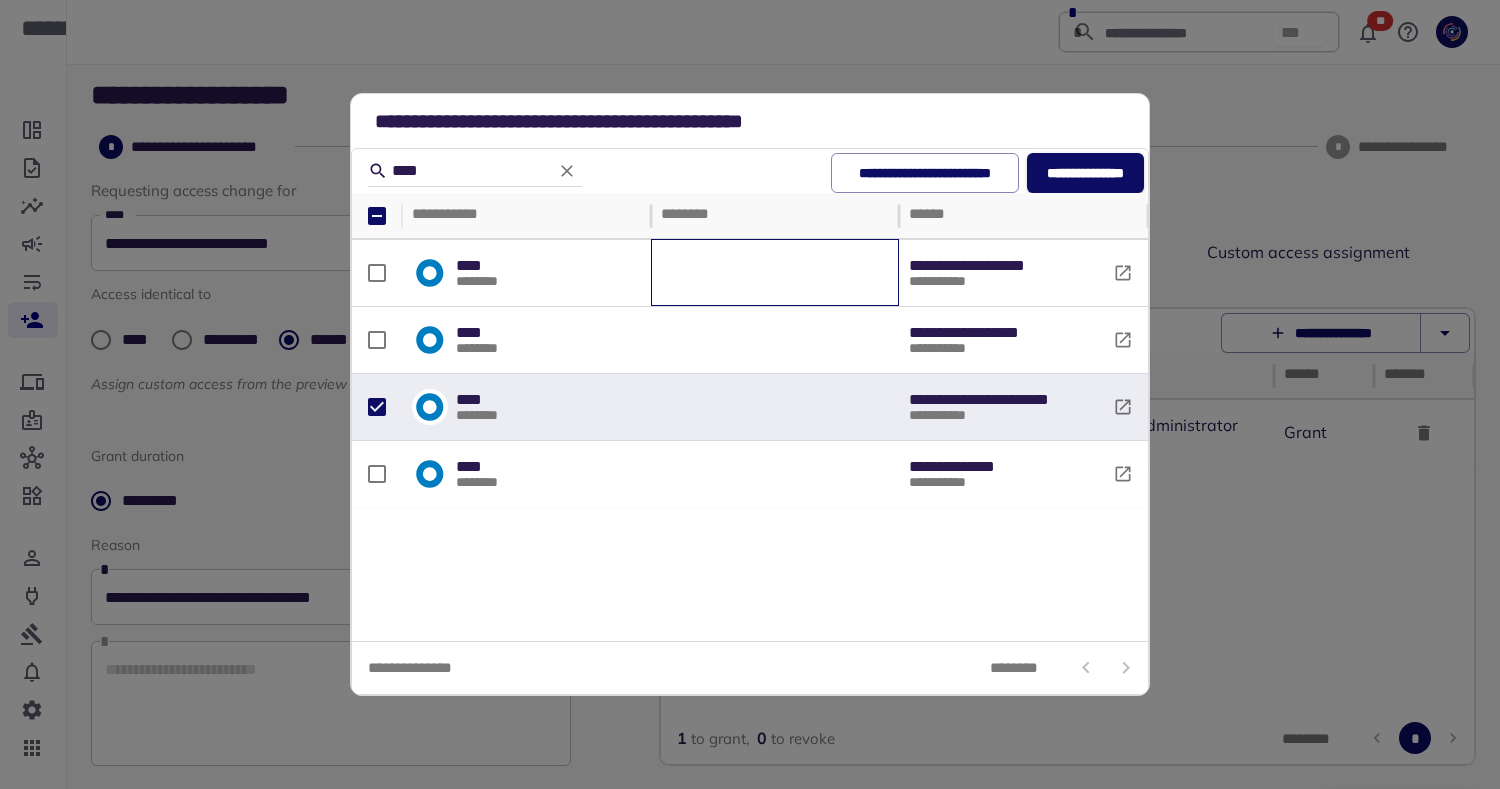 click at bounding box center [775, 273] 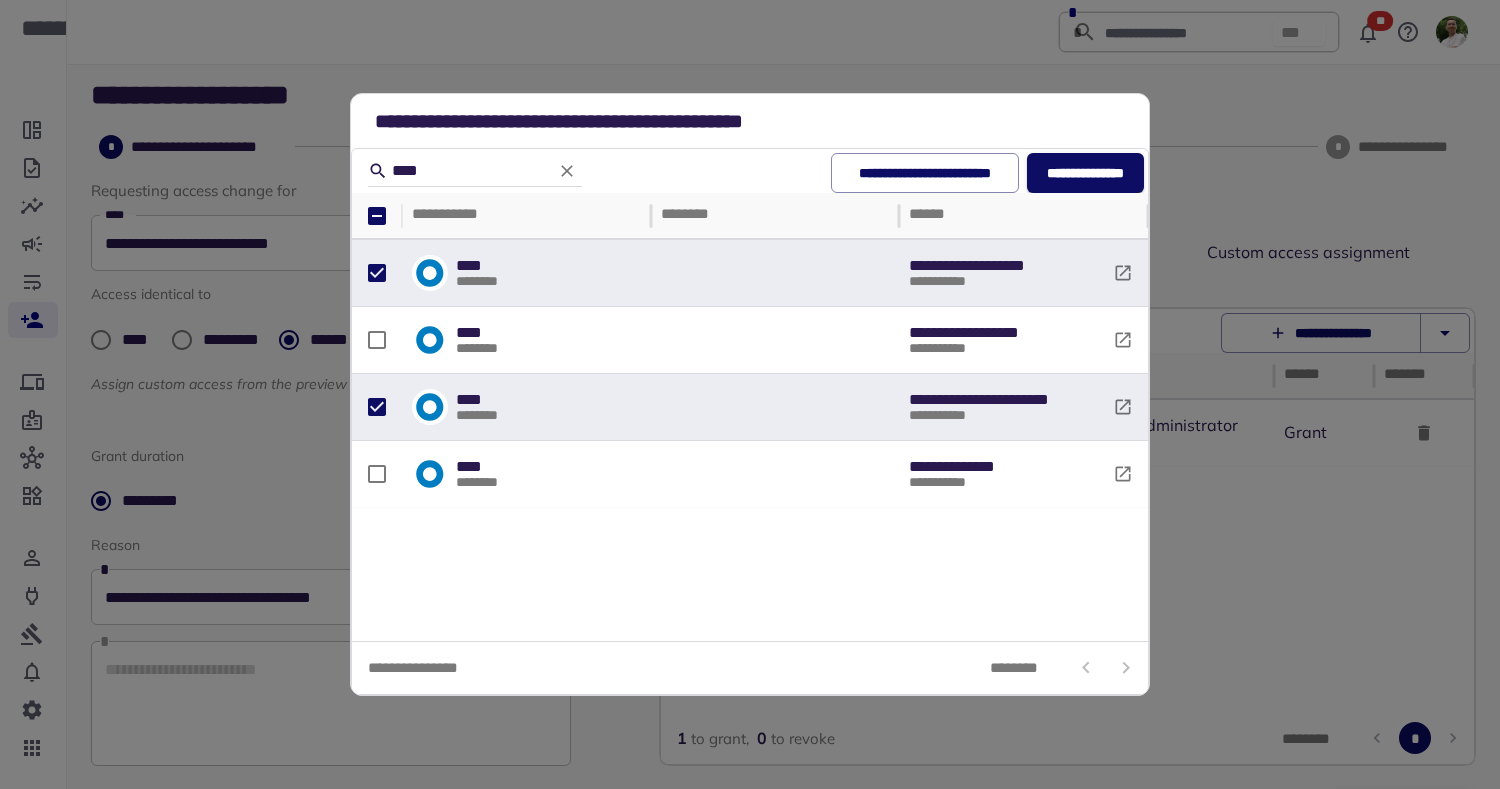 click on "**********" at bounding box center (1085, 173) 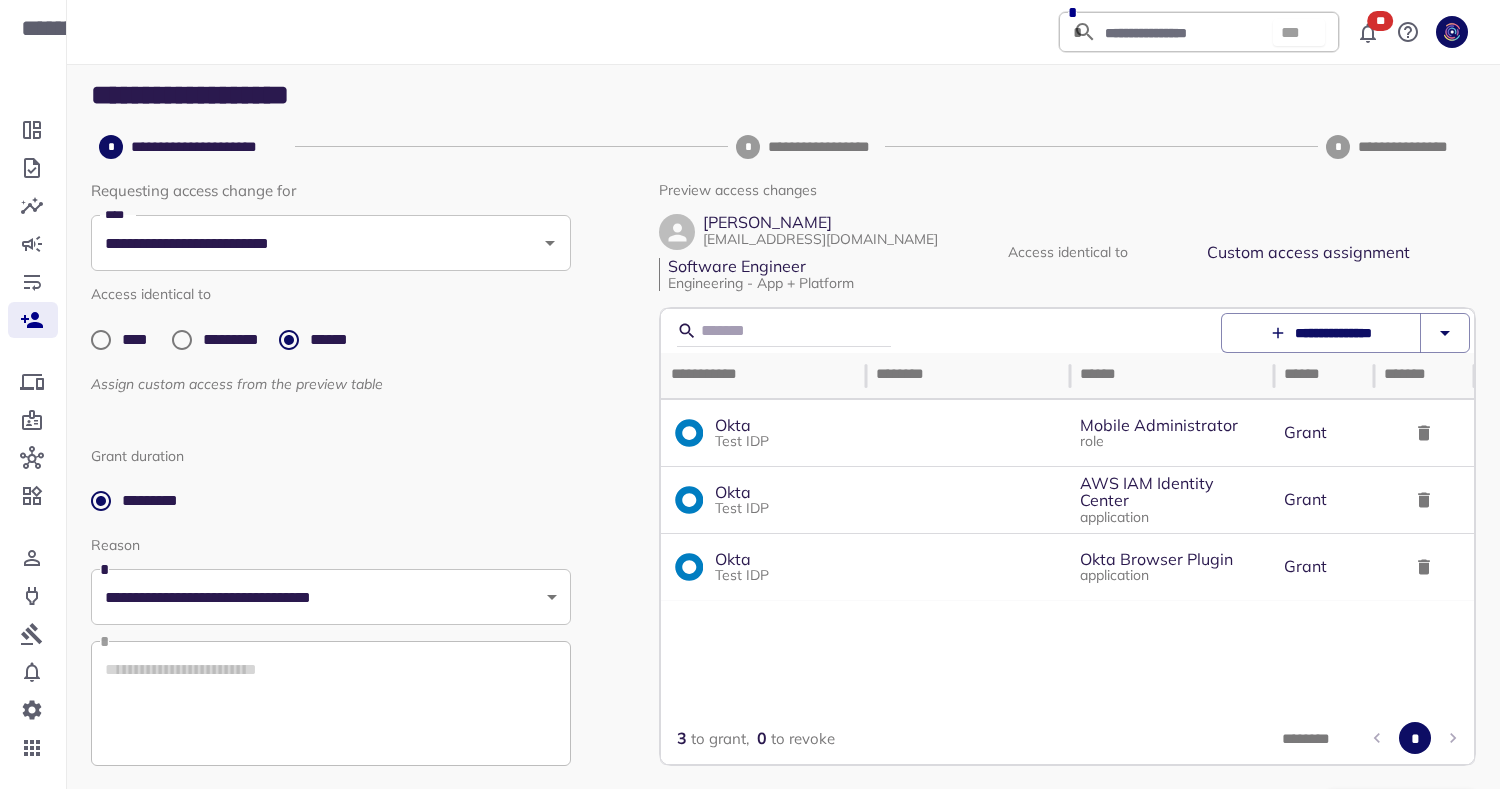 scroll, scrollTop: 73, scrollLeft: 0, axis: vertical 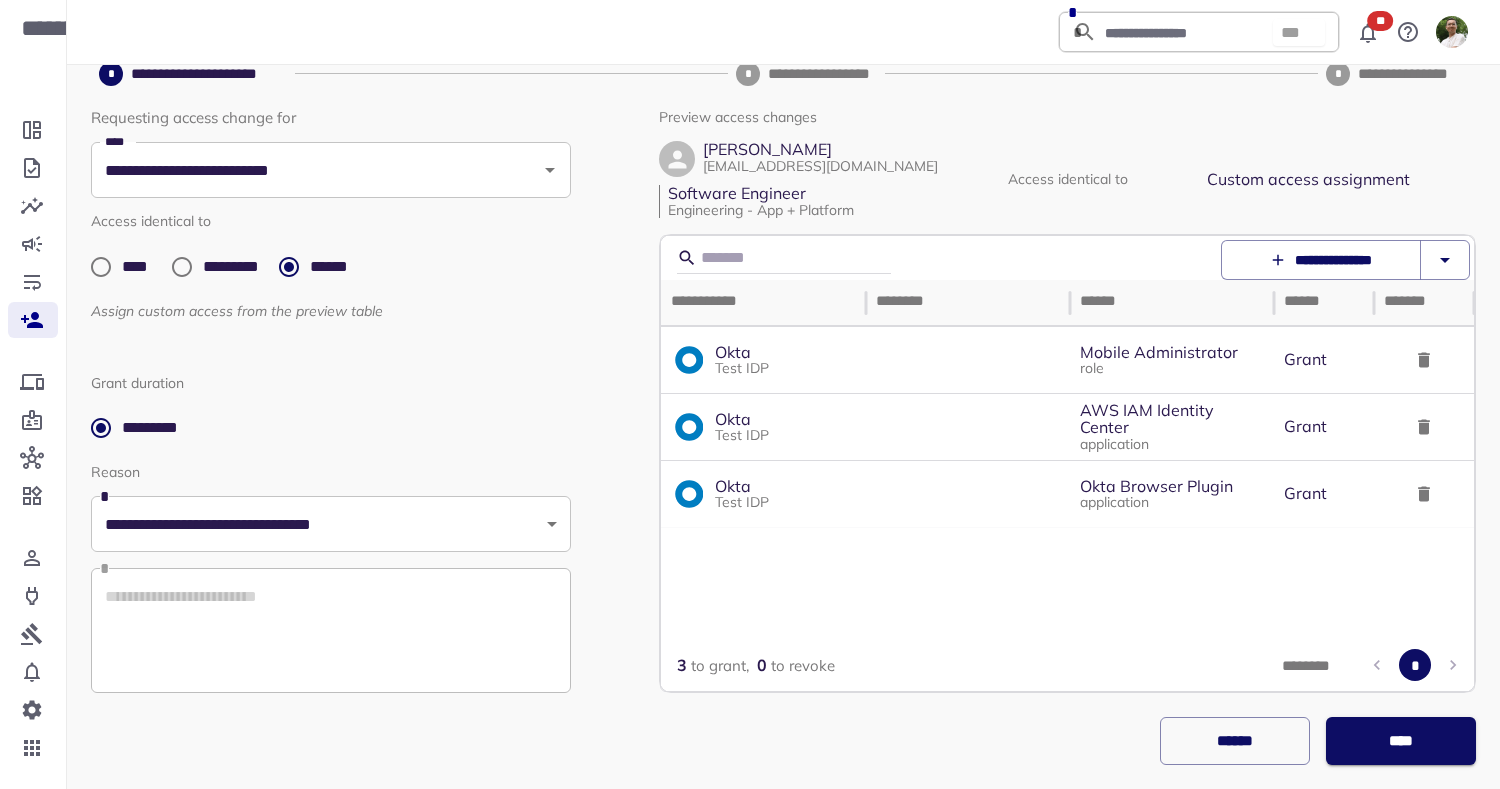 click on "****" at bounding box center (1401, 741) 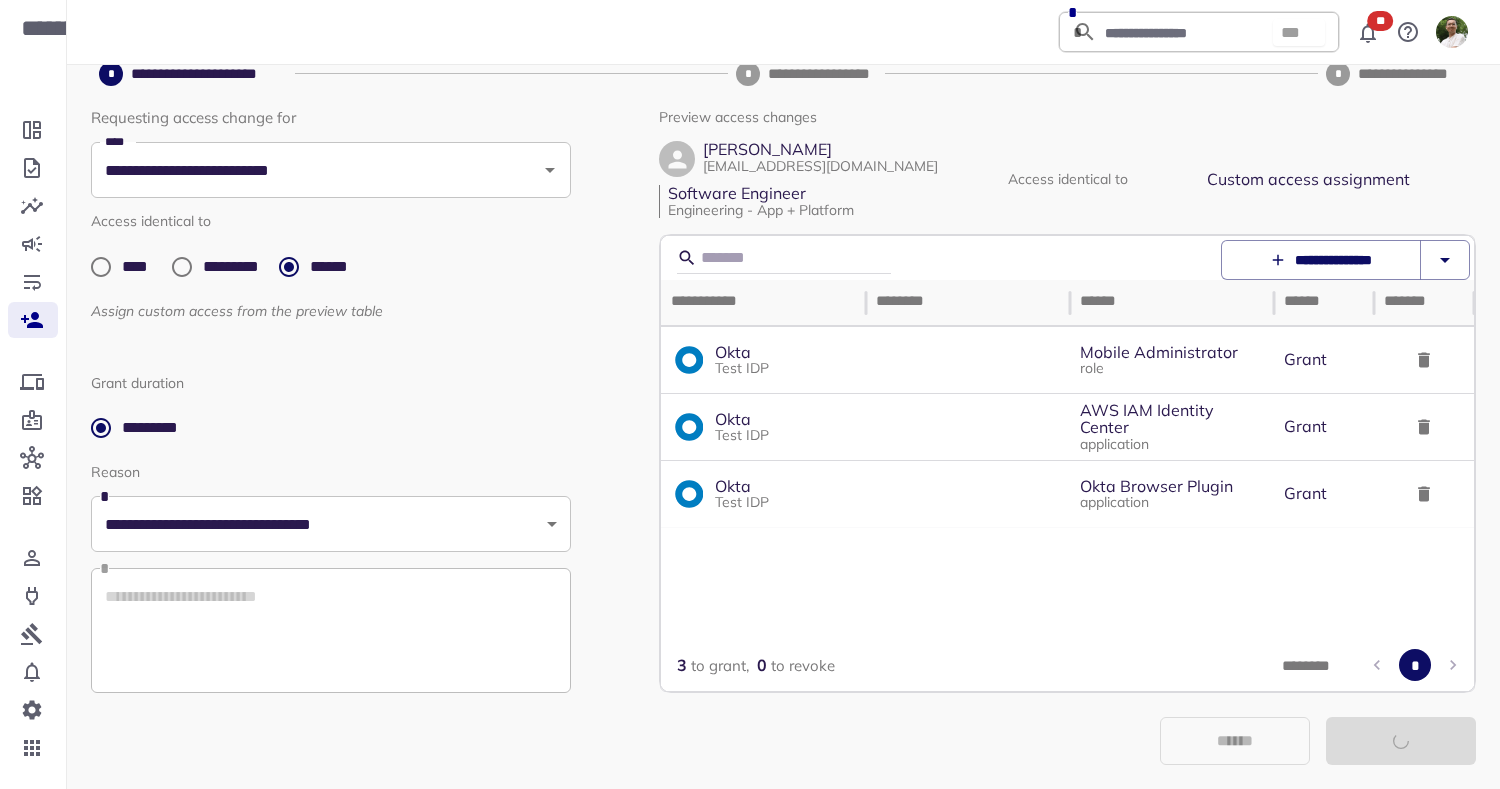scroll, scrollTop: 0, scrollLeft: 0, axis: both 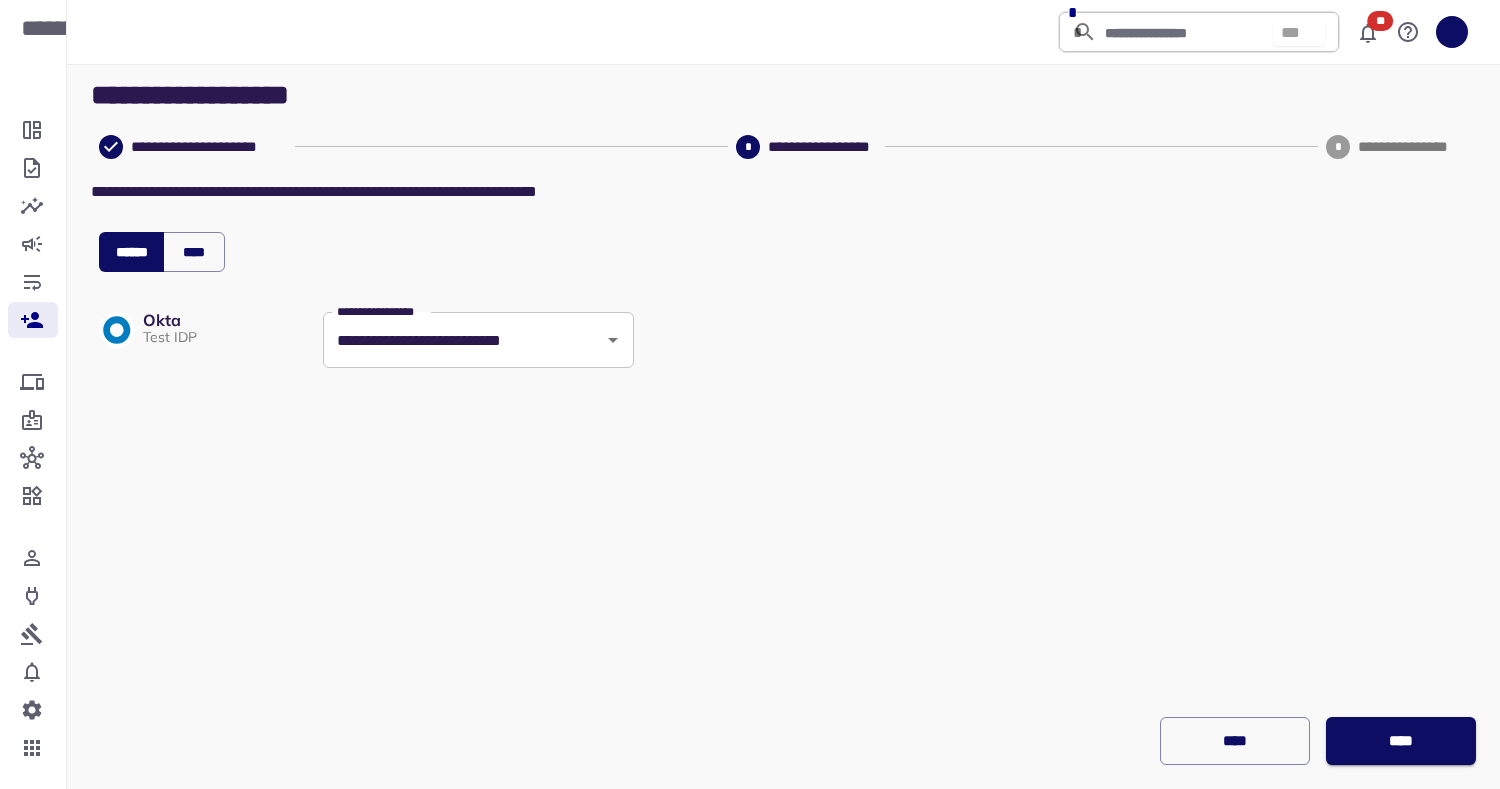 click on "****" at bounding box center [1401, 741] 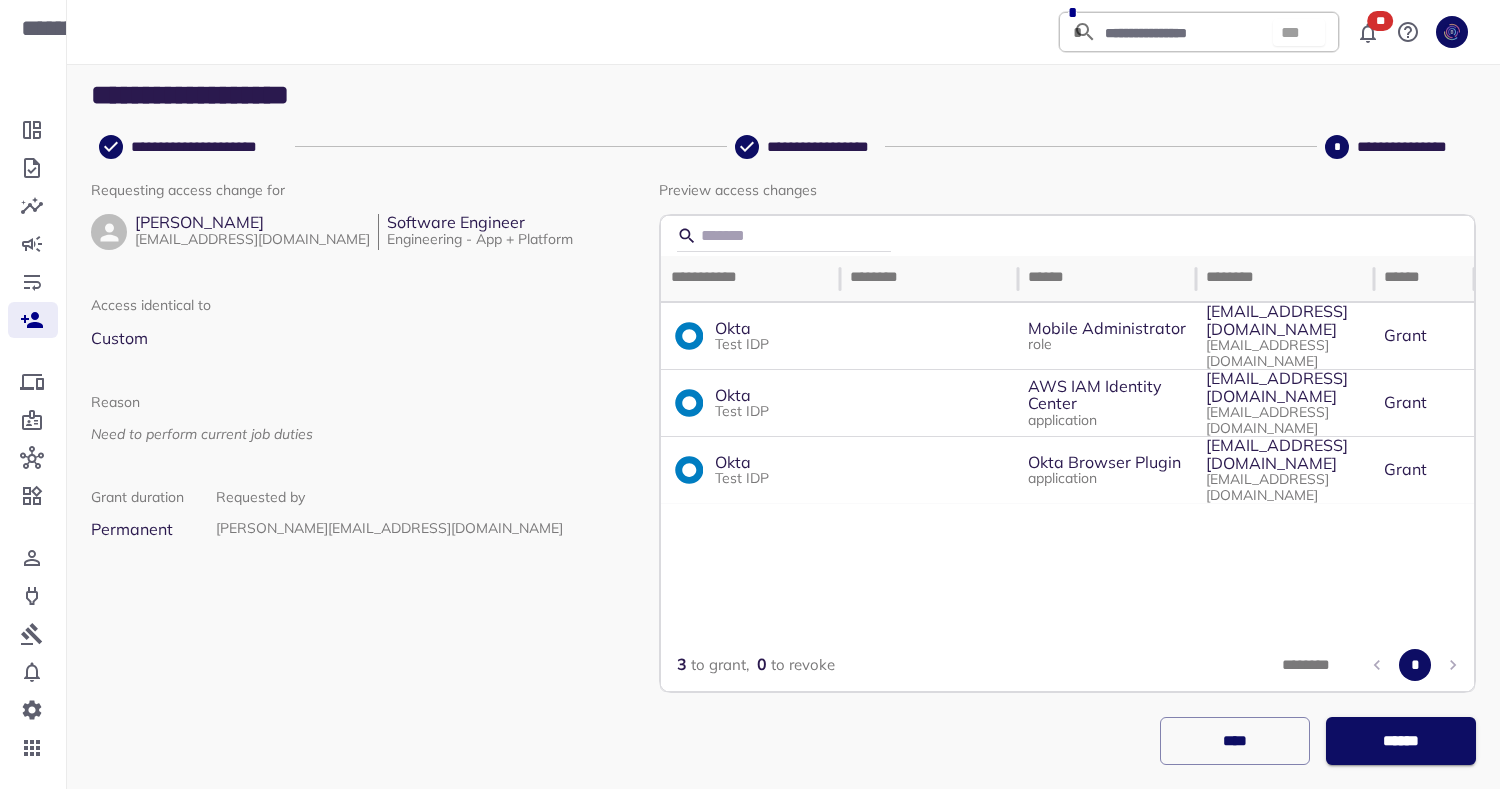 click on "******" at bounding box center (1400, 741) 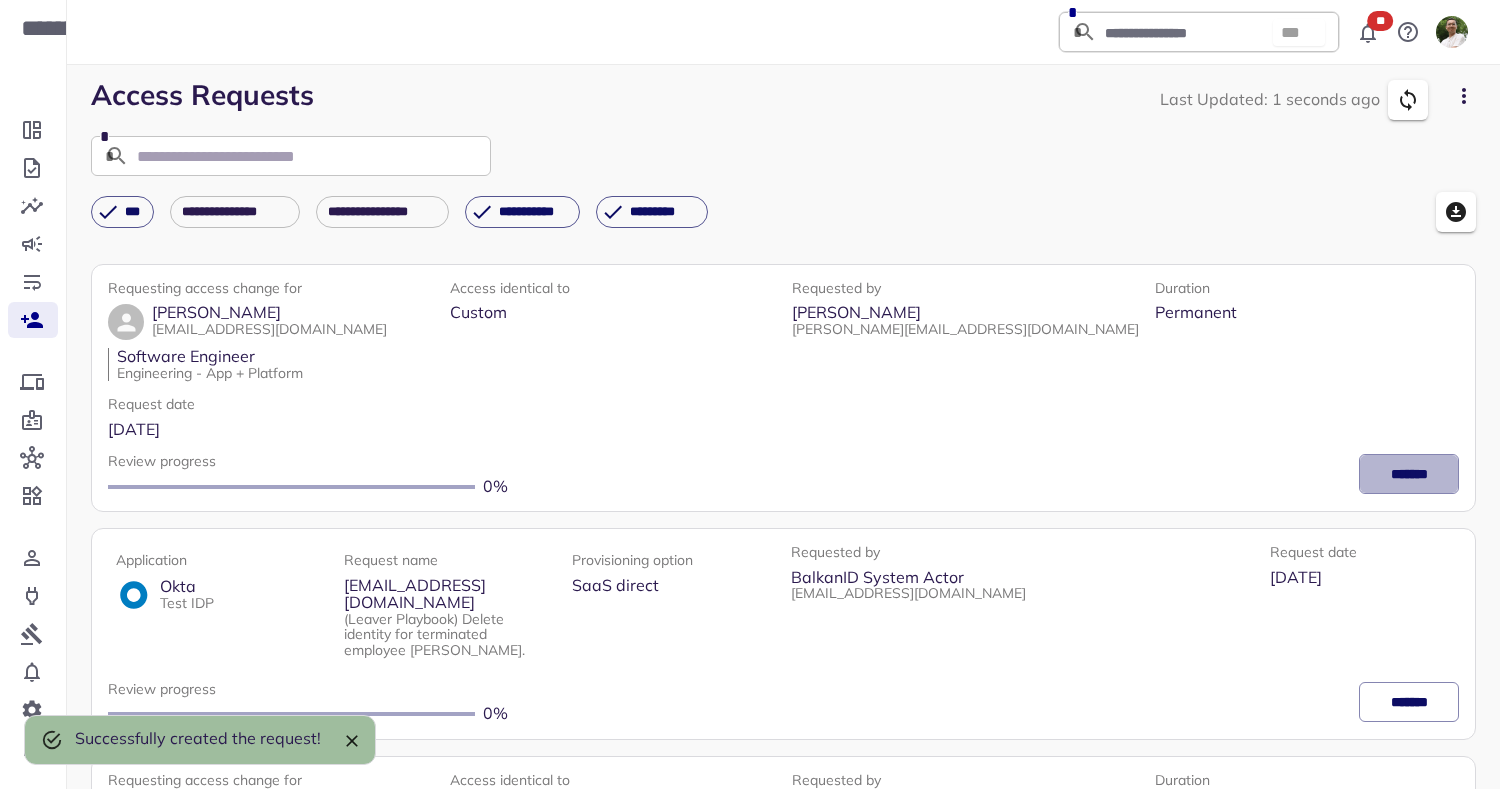 click on "*******" at bounding box center [1409, 474] 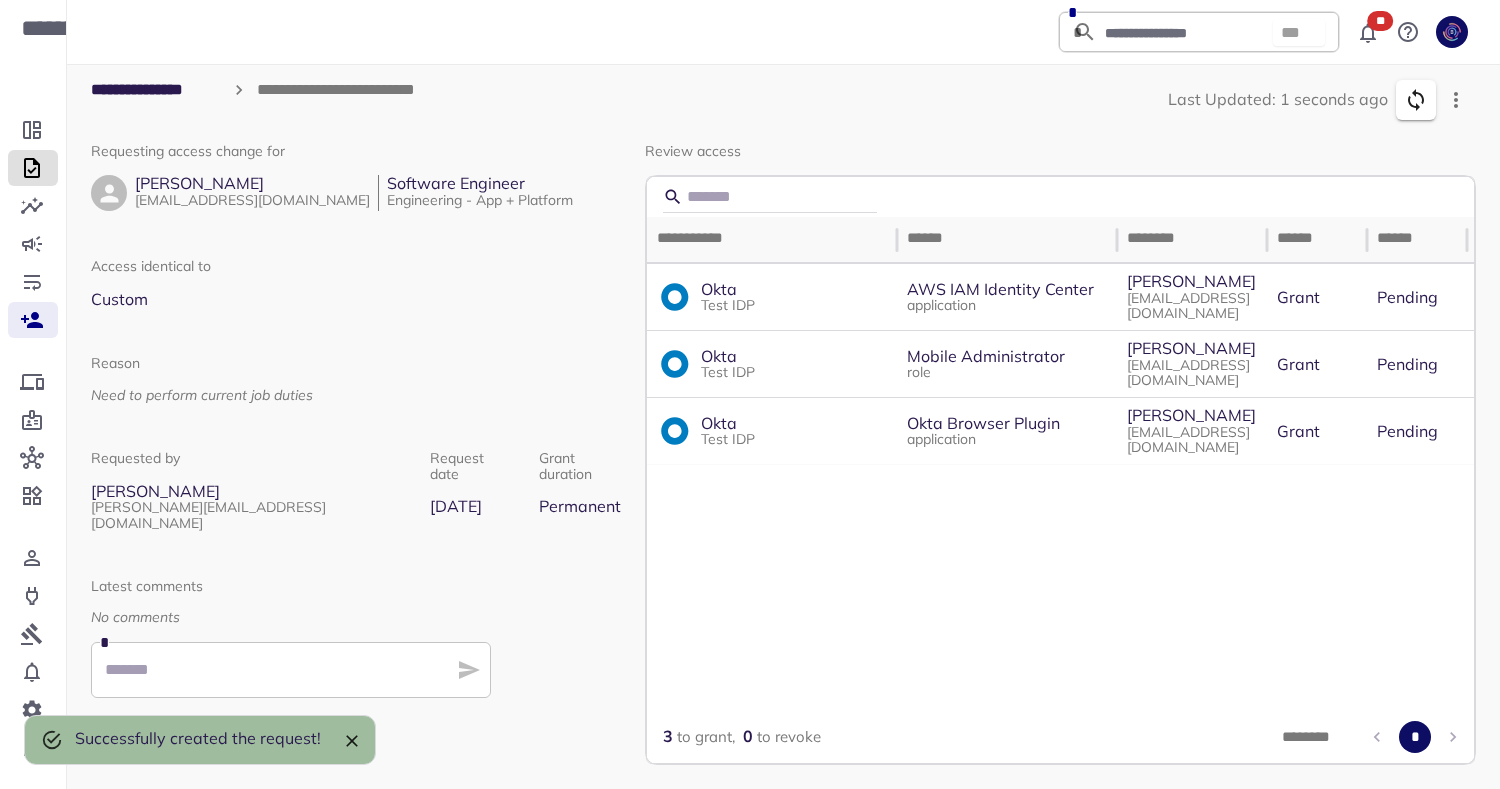 click at bounding box center [33, 168] 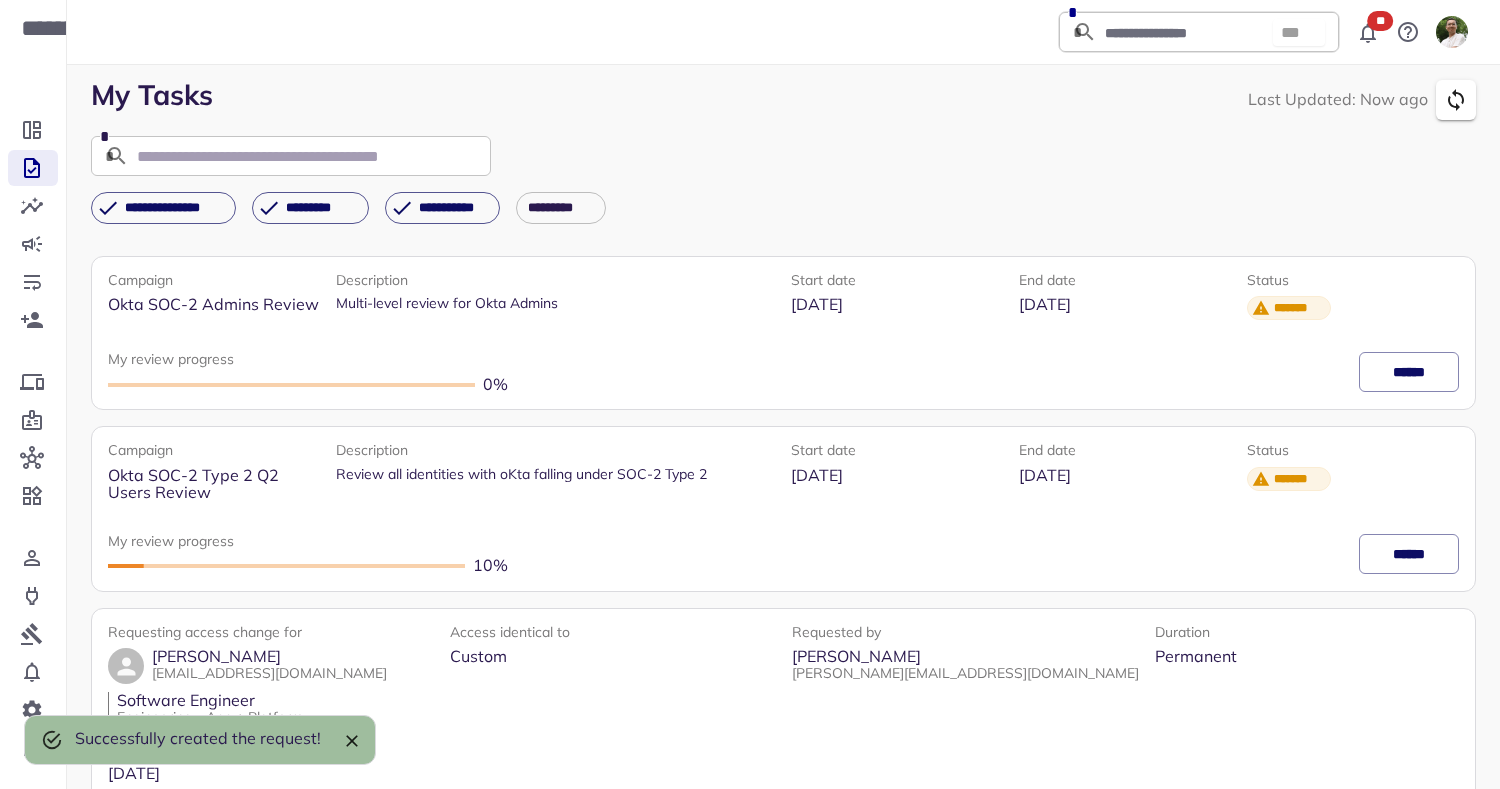 scroll, scrollTop: 26, scrollLeft: 0, axis: vertical 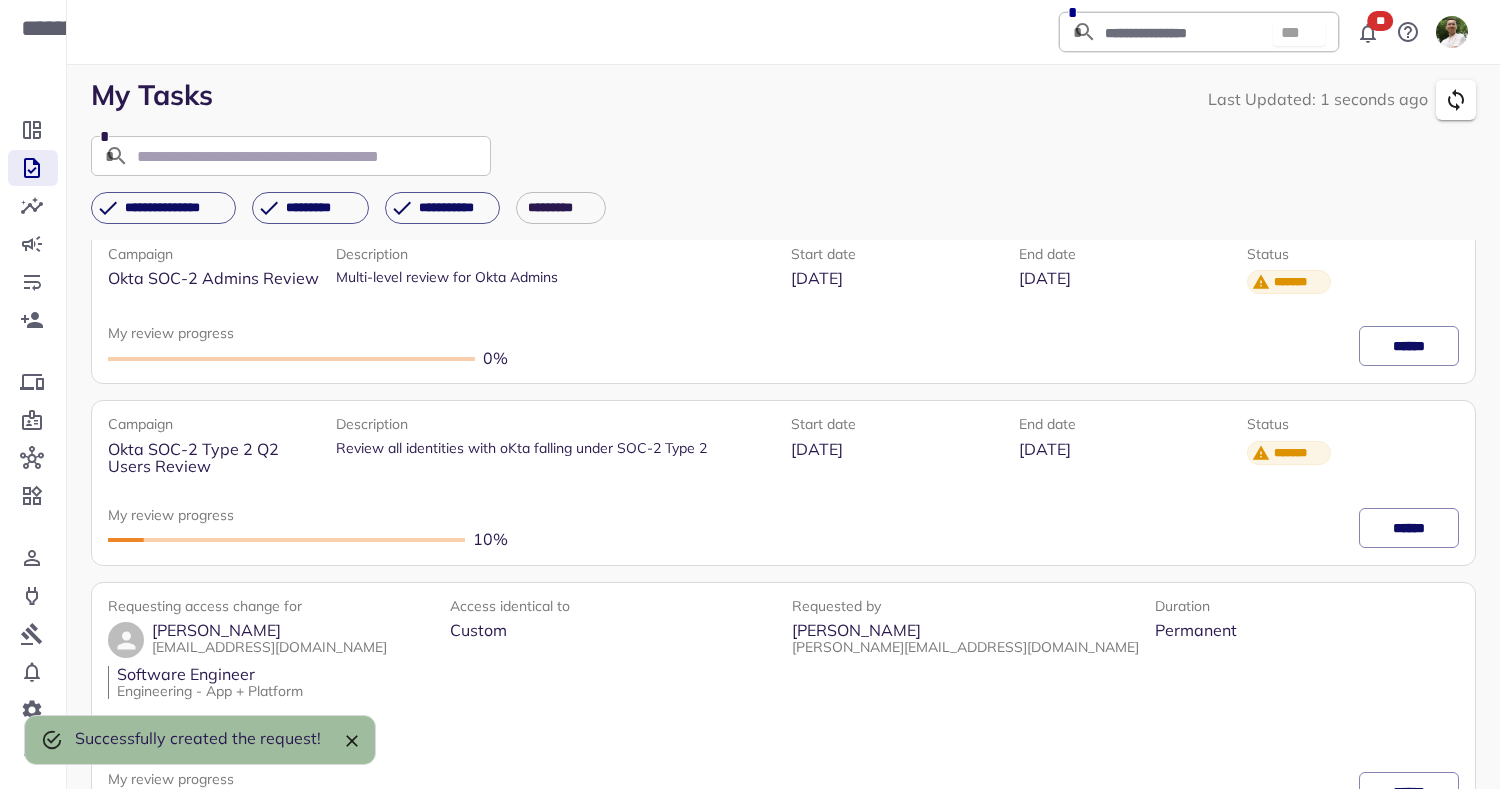 click on "******" at bounding box center [1409, 792] 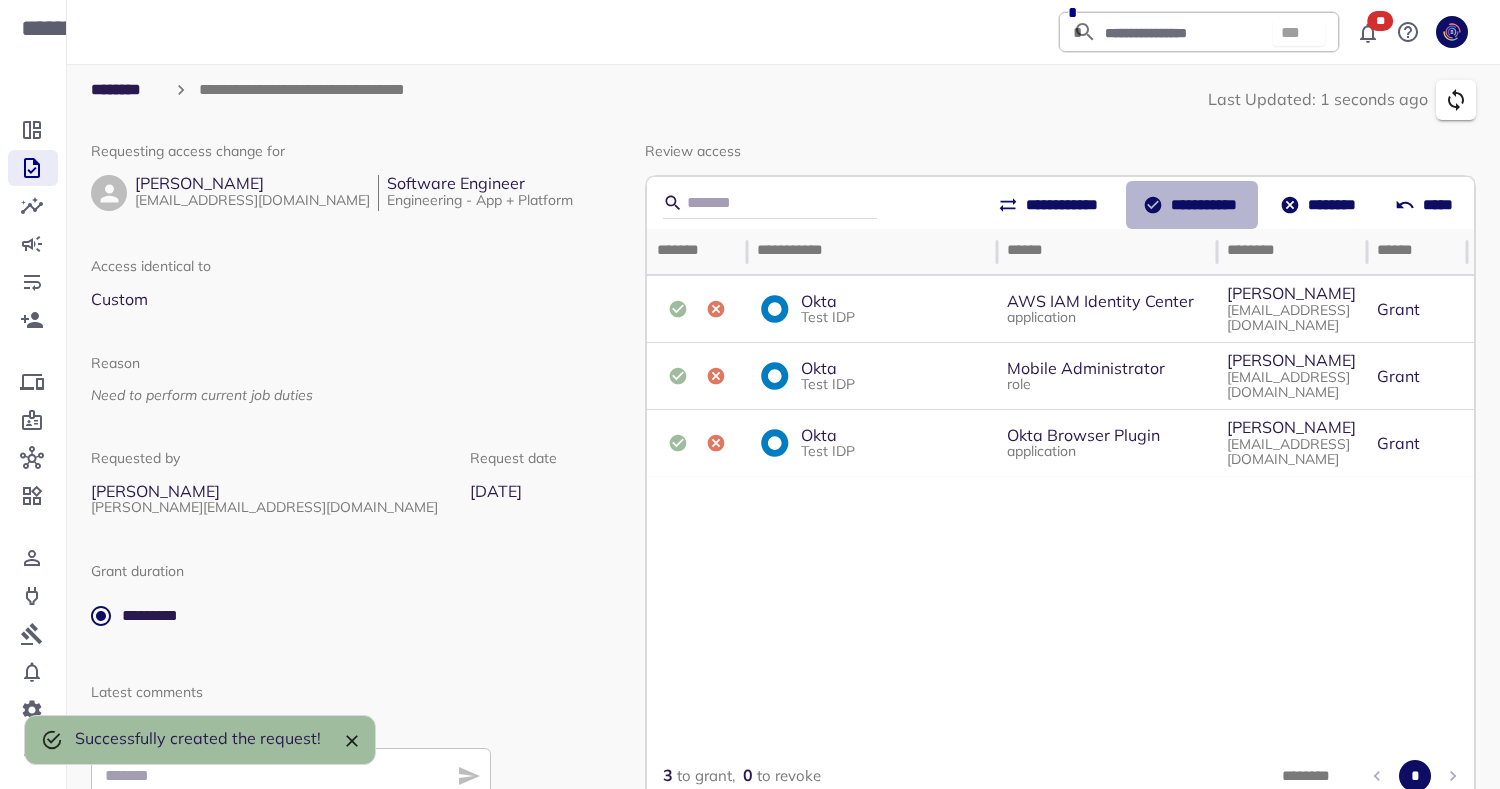 click 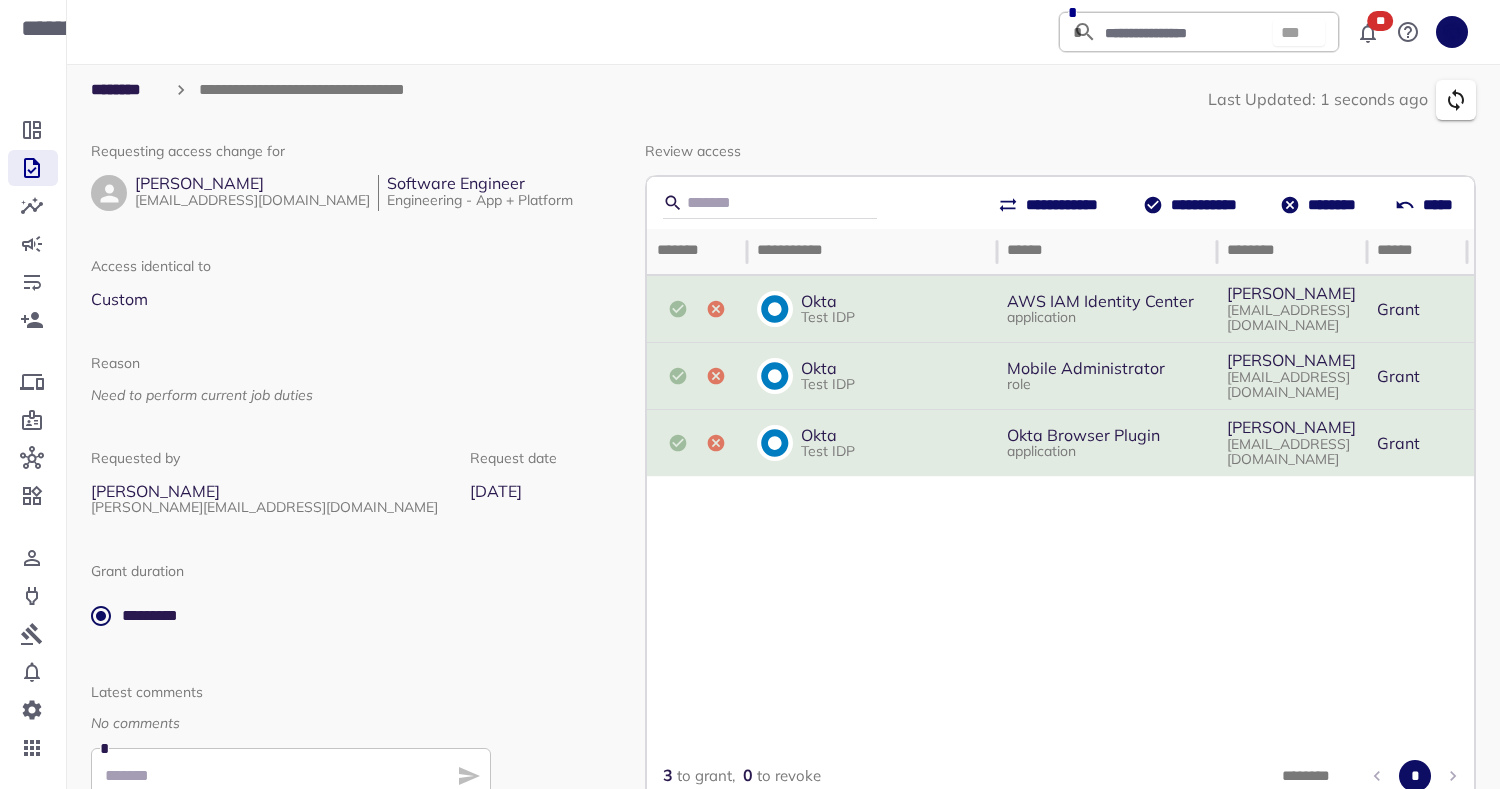 scroll, scrollTop: 111, scrollLeft: 0, axis: vertical 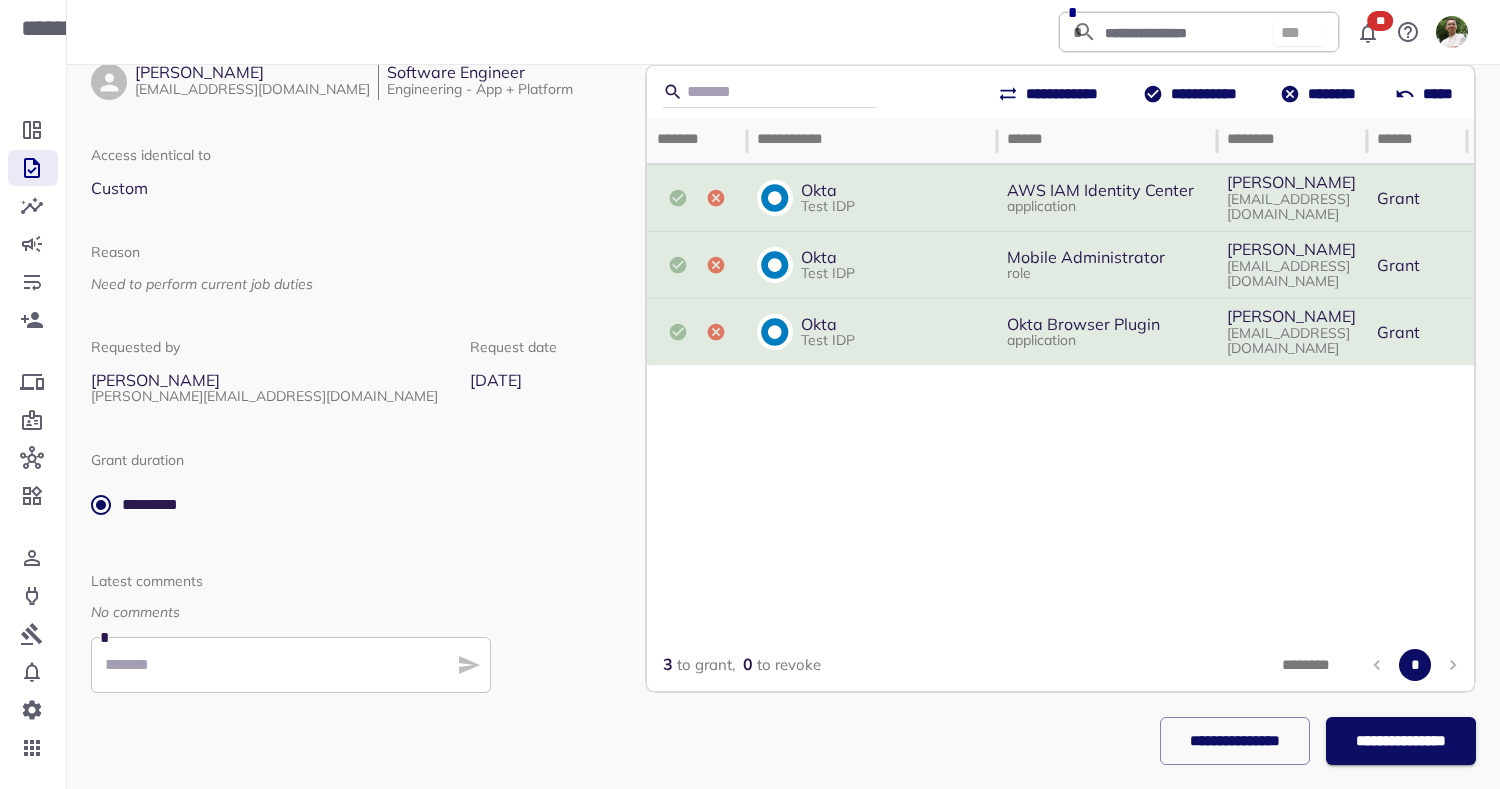 click on "**********" at bounding box center [1400, 741] 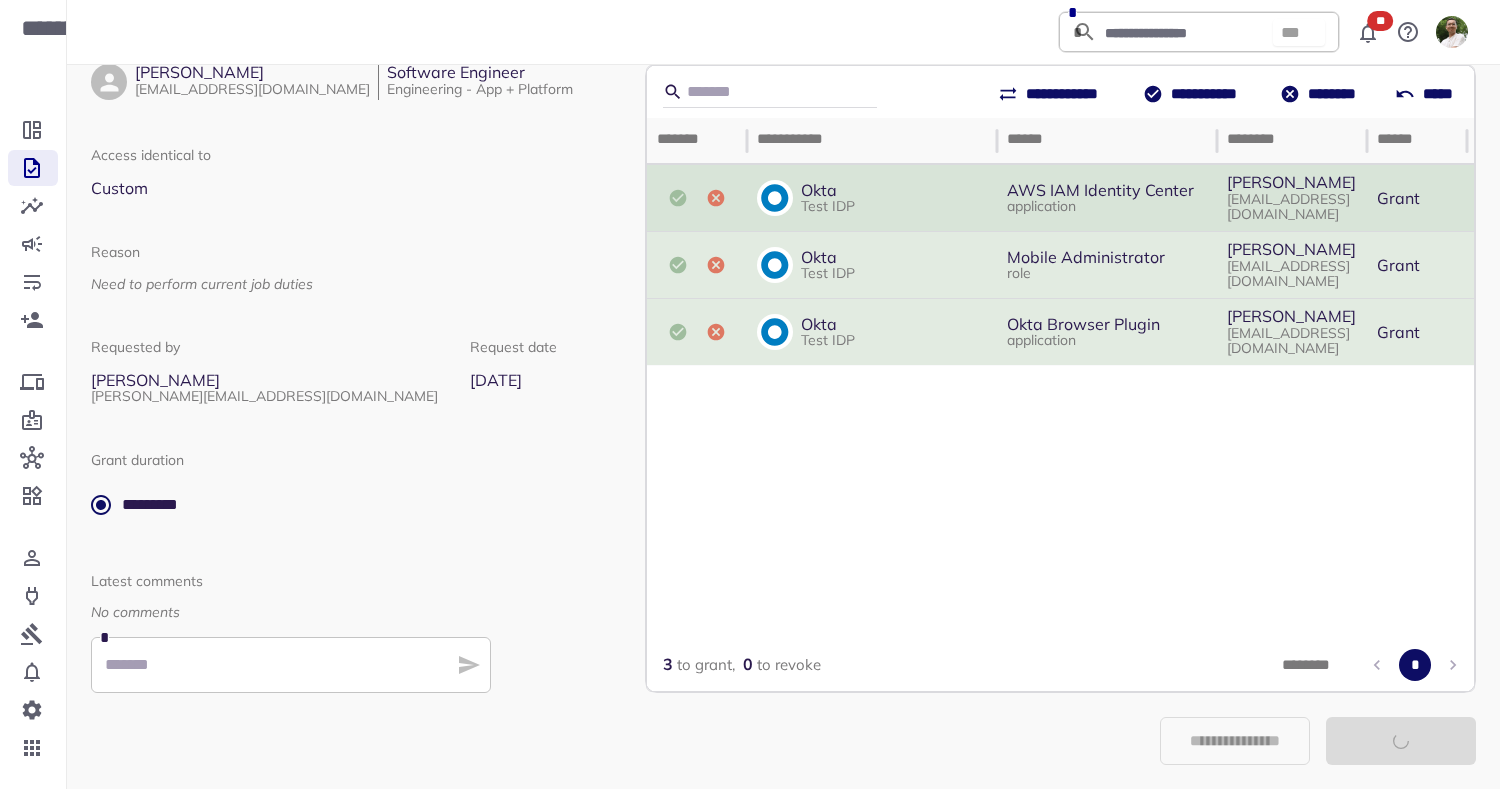 scroll, scrollTop: 0, scrollLeft: 0, axis: both 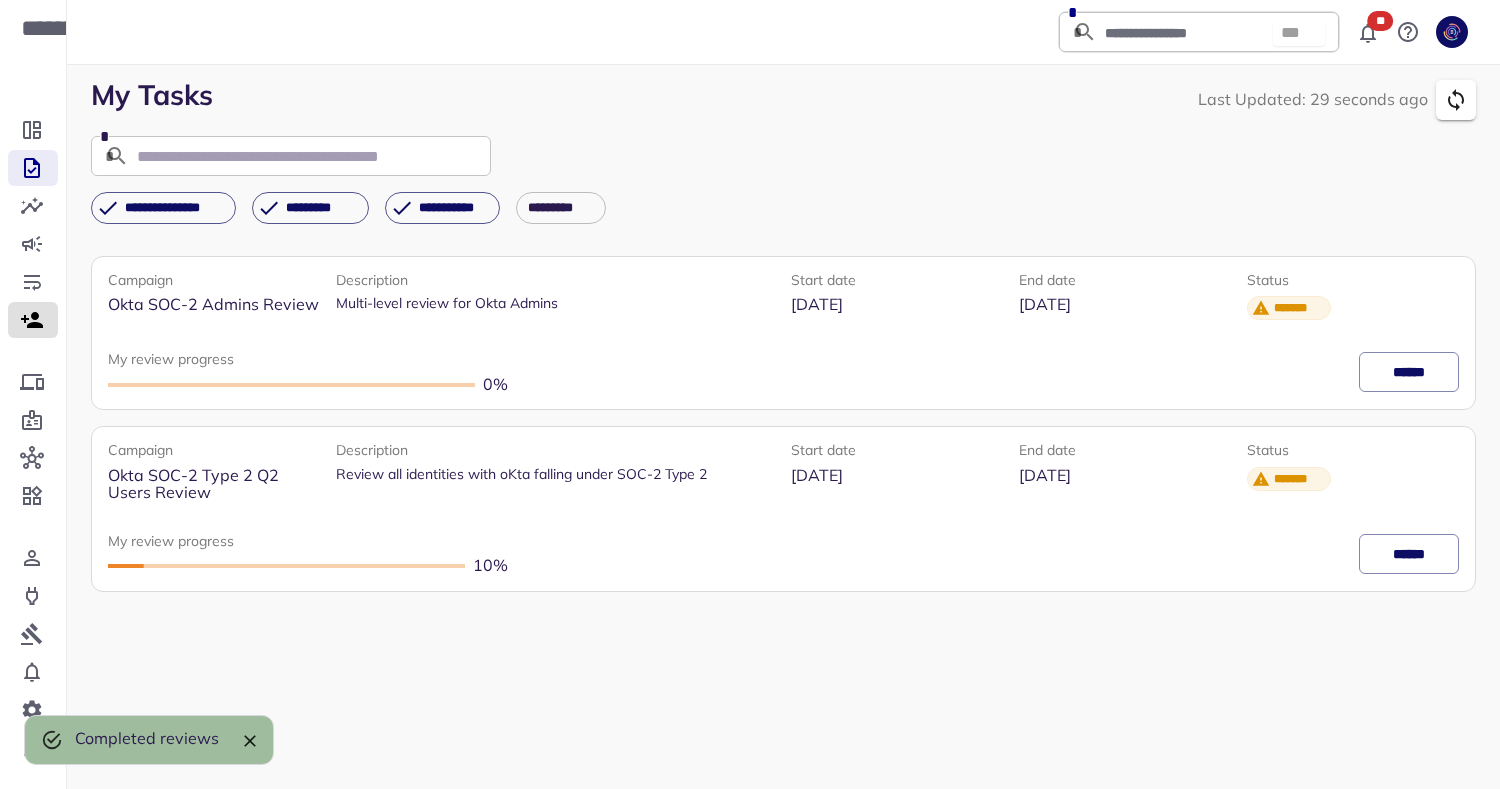 click 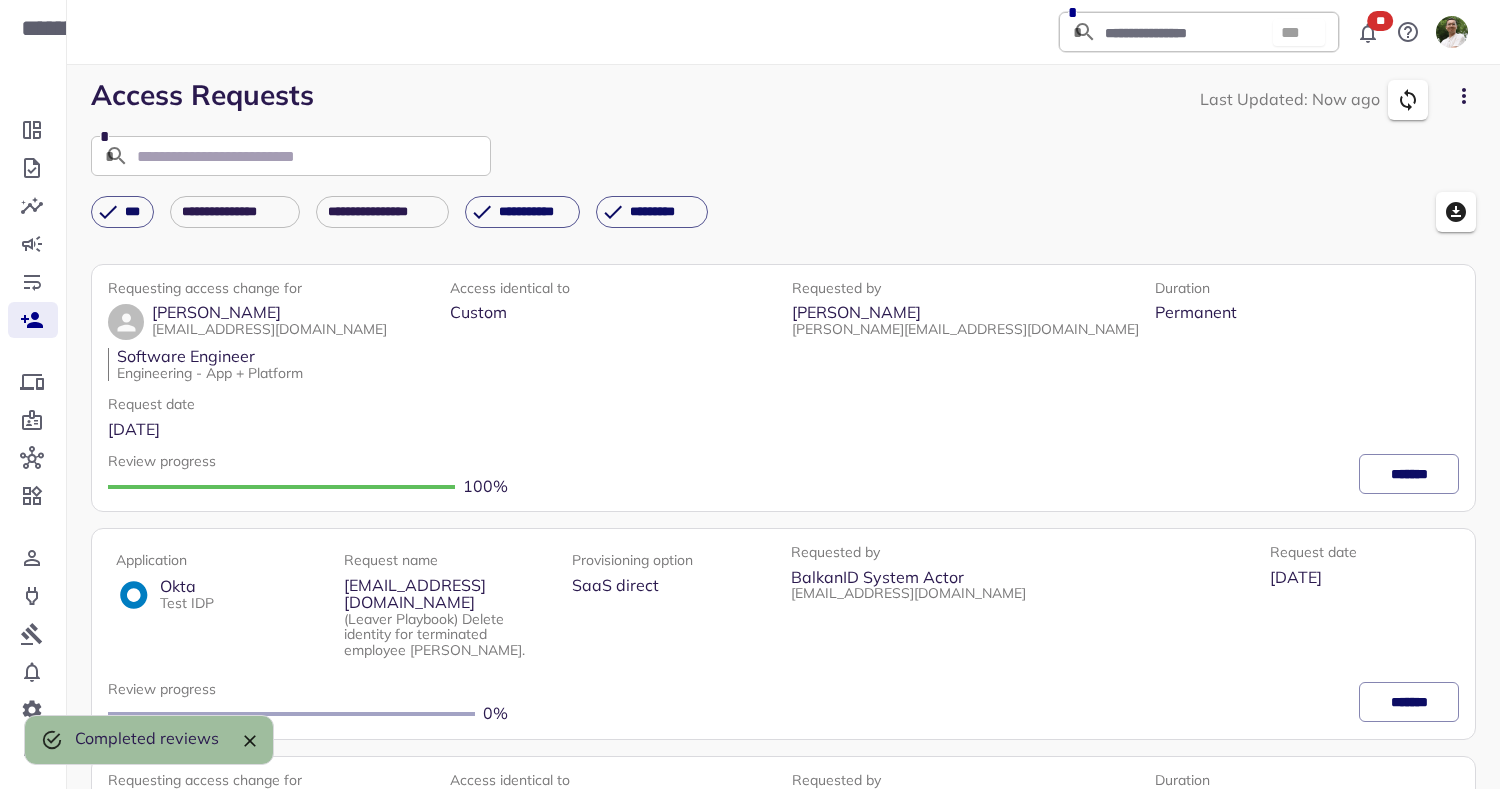 click 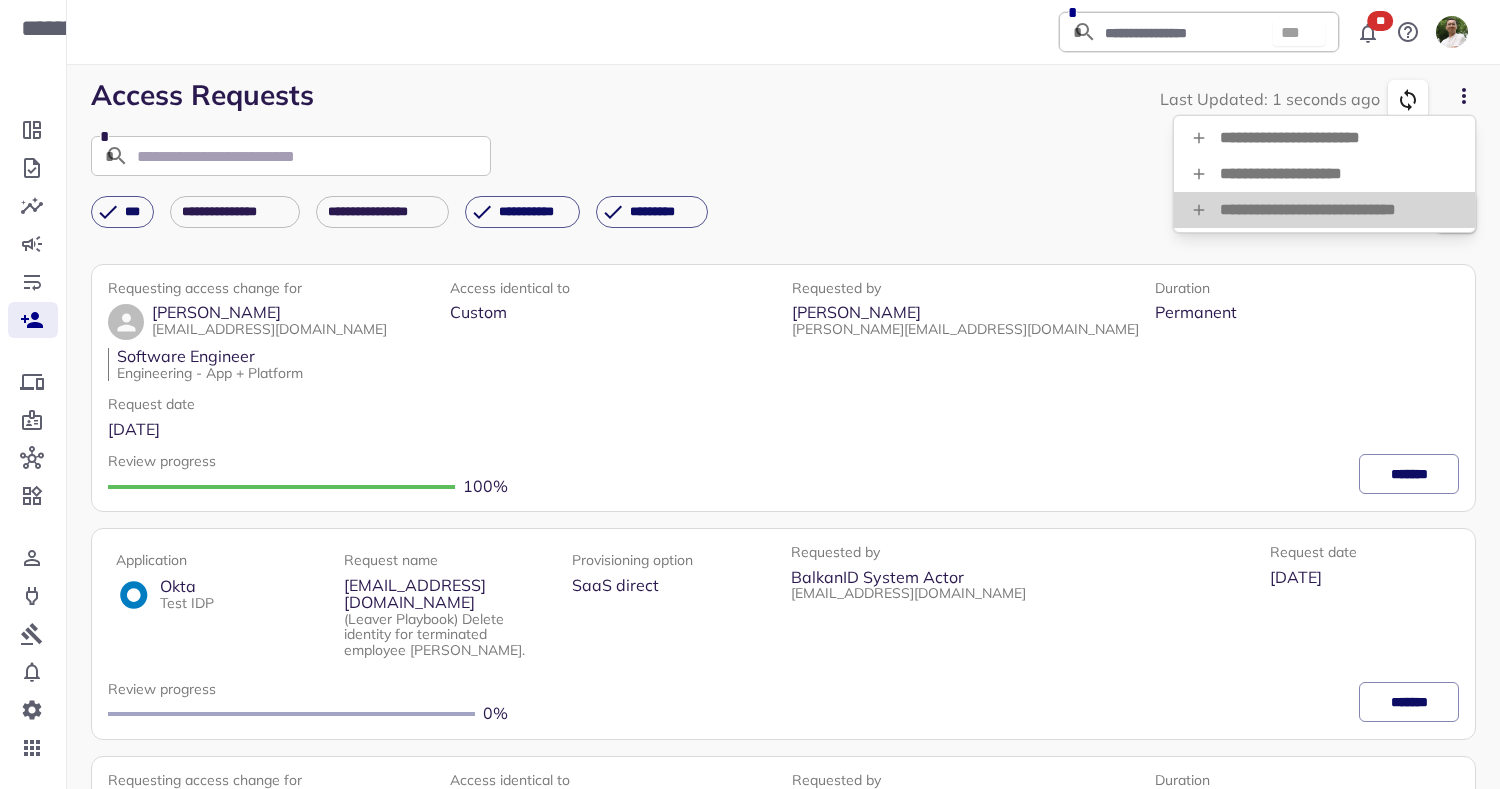 click on "**********" at bounding box center [1324, 210] 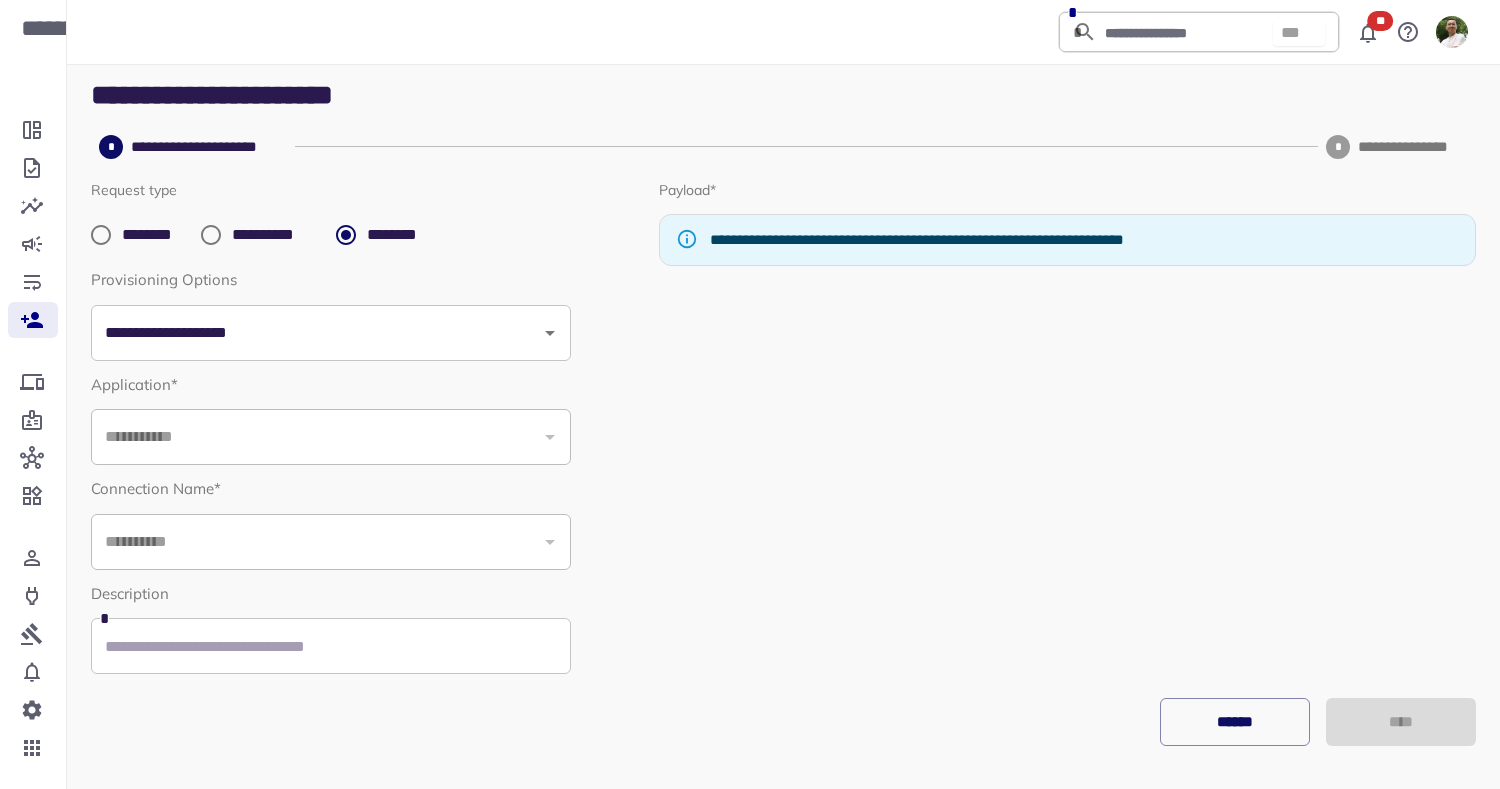 click 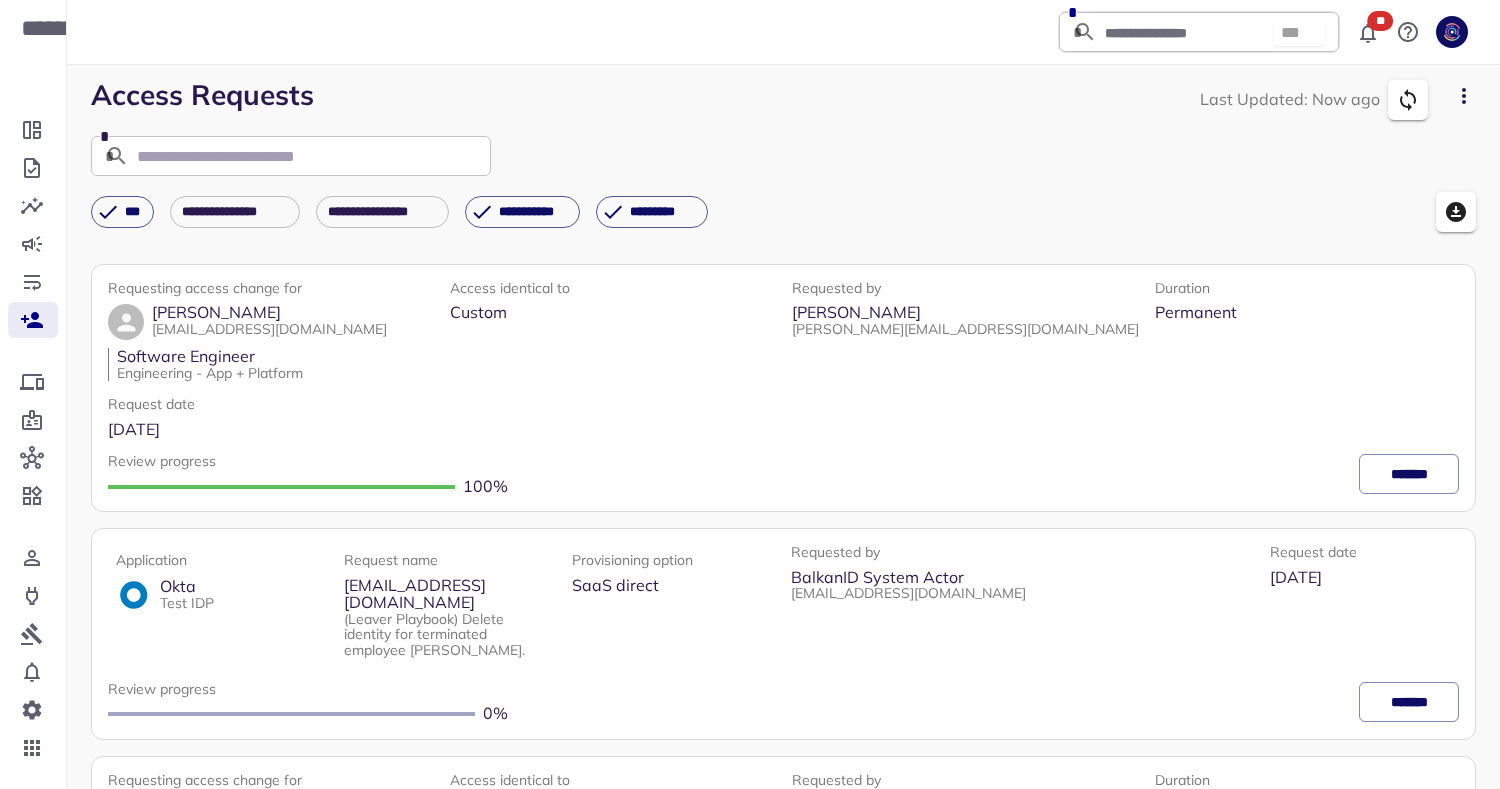 click 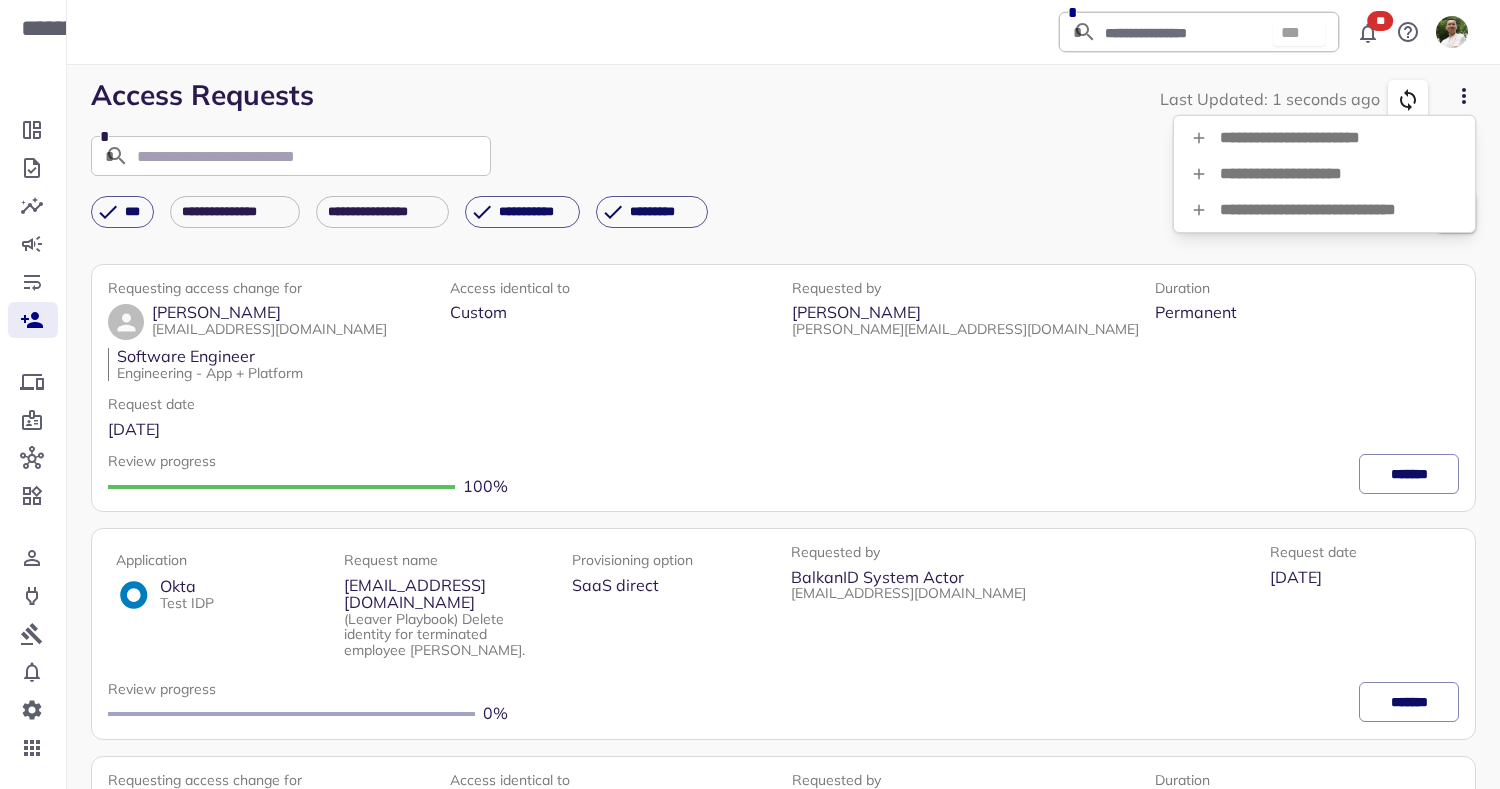 click on "**********" at bounding box center (1324, 138) 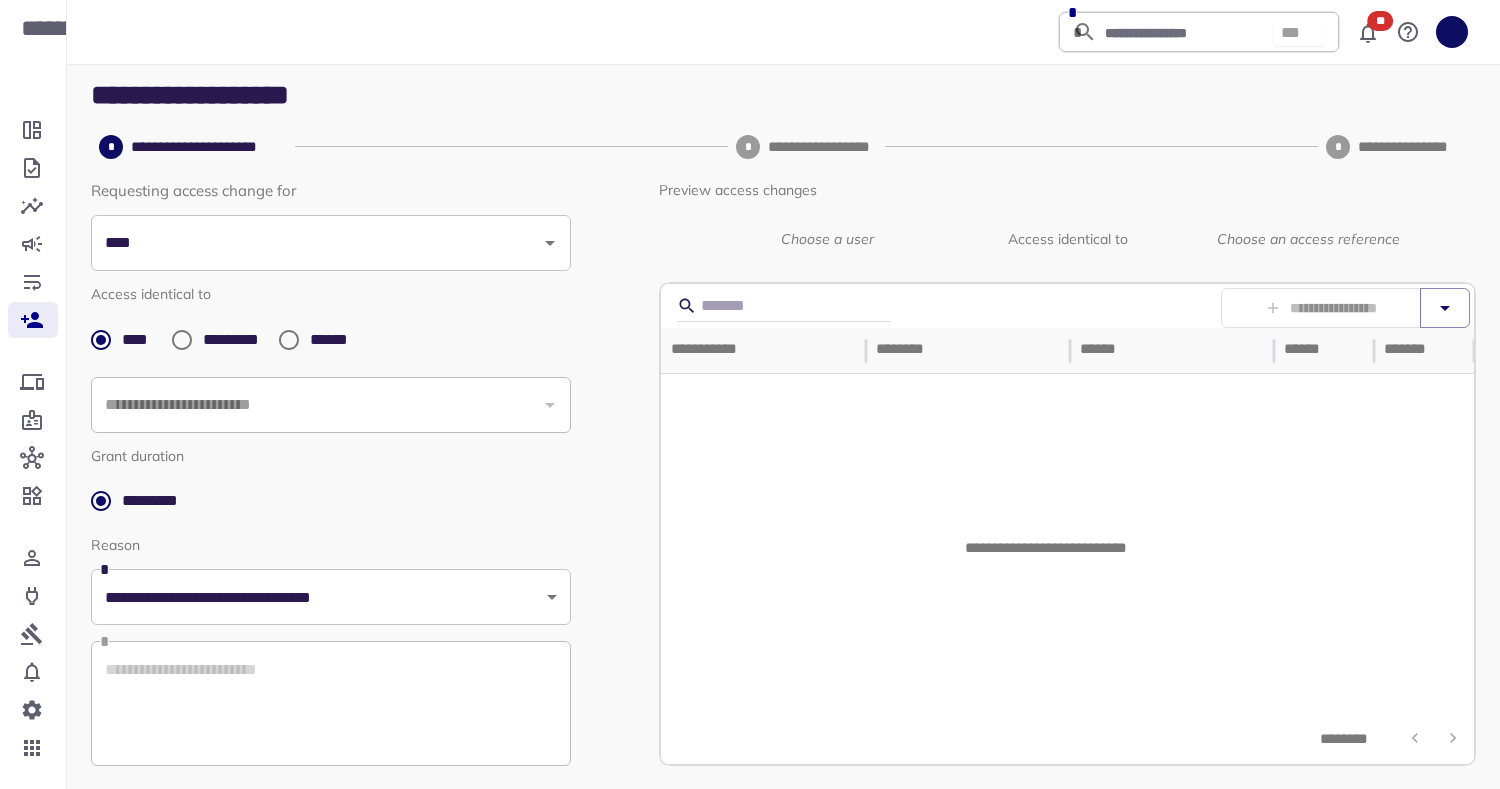 click on "Requesting access change for **** ****" at bounding box center [363, 227] 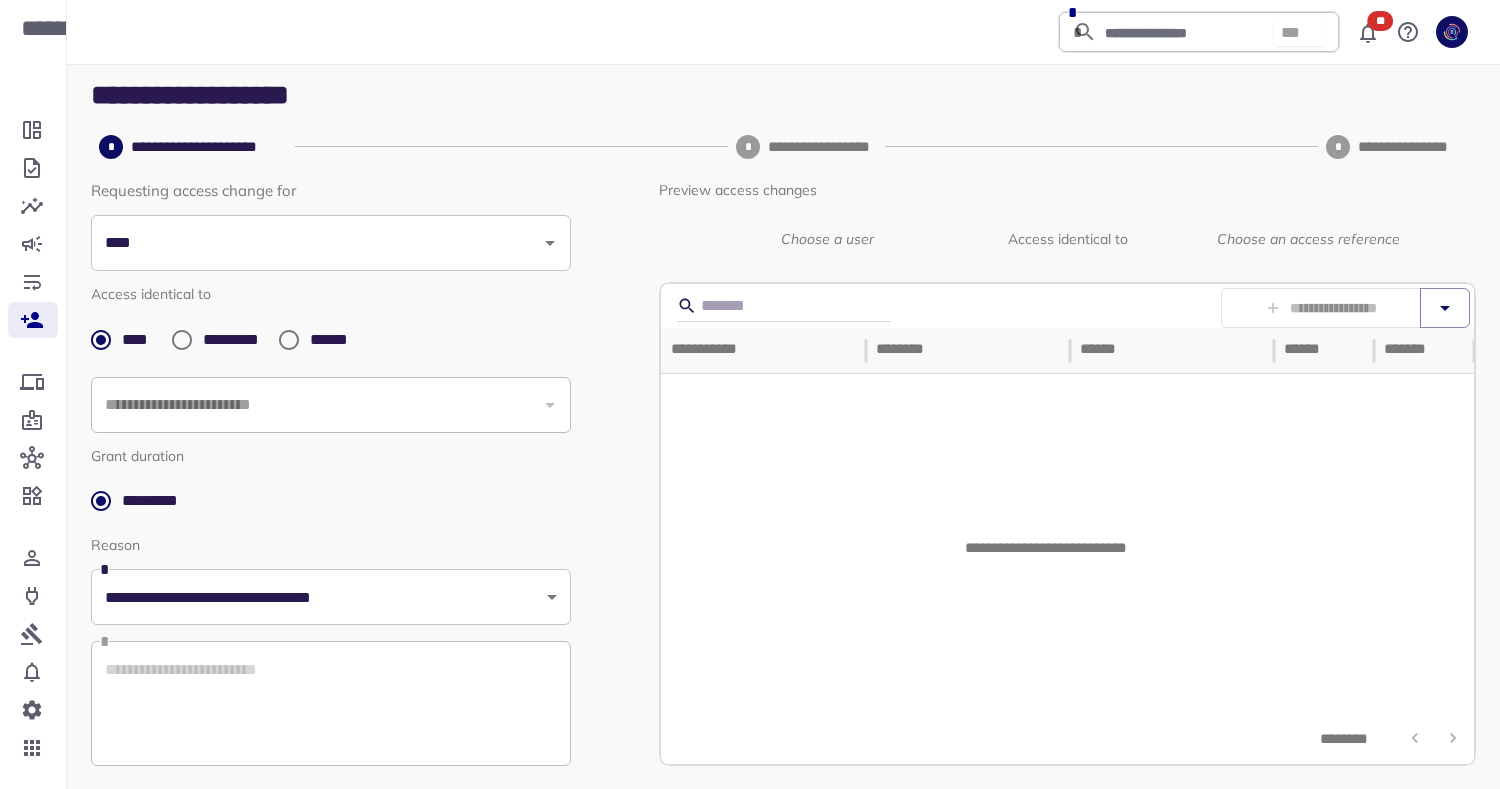 click on "****" at bounding box center (316, 243) 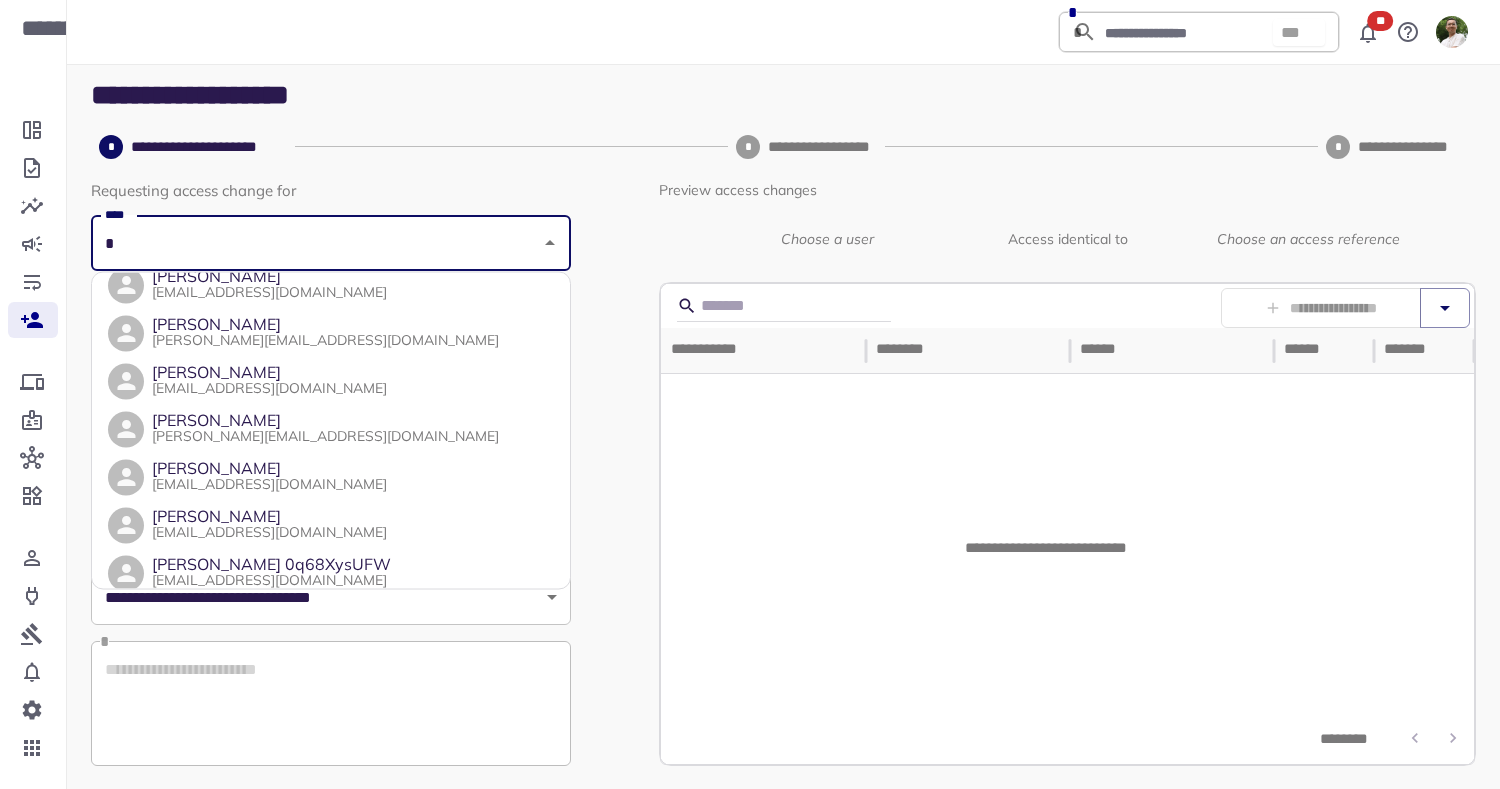 scroll, scrollTop: 0, scrollLeft: 0, axis: both 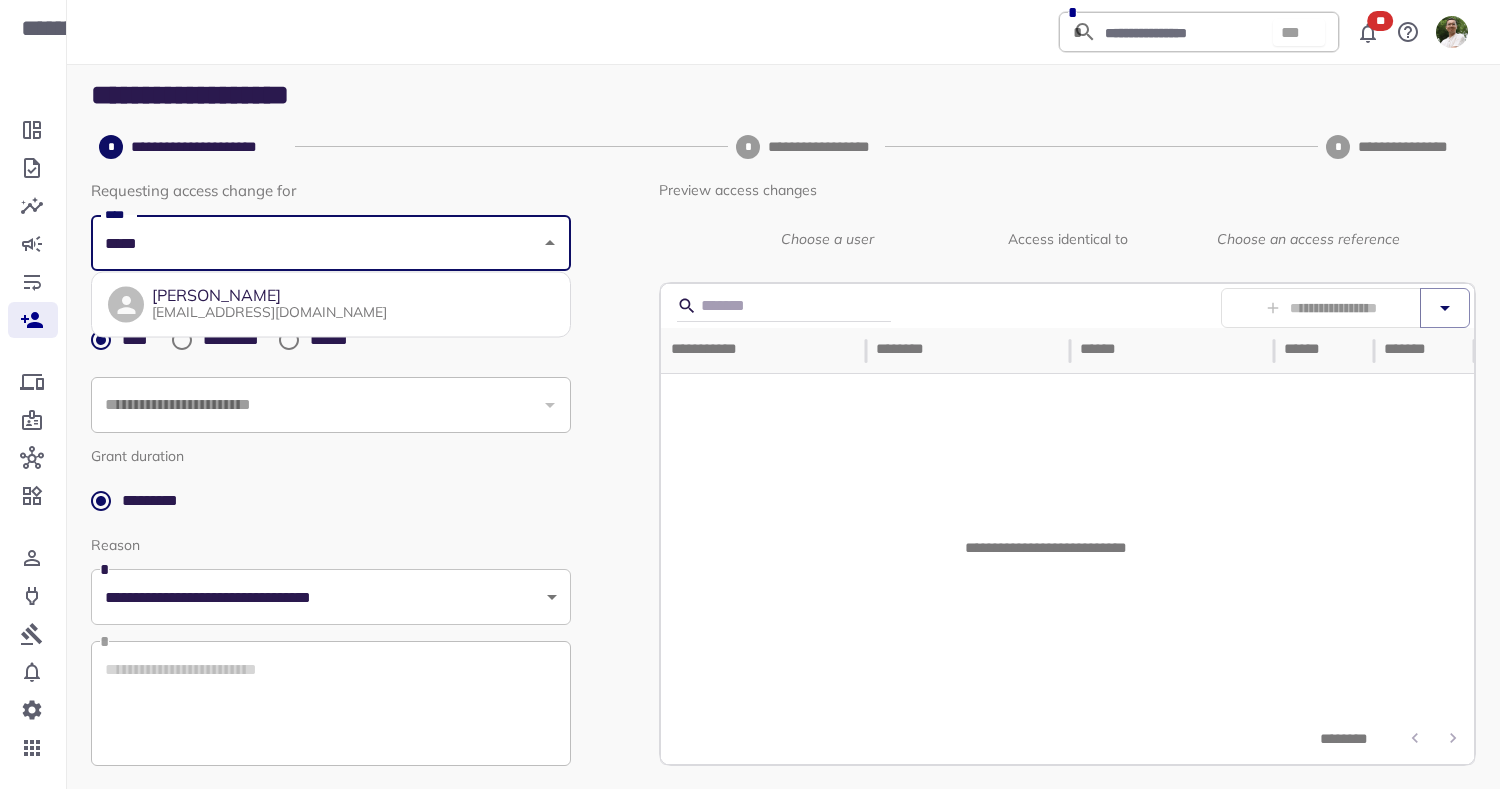 click on "[PERSON_NAME] [EMAIL_ADDRESS][DOMAIN_NAME]" at bounding box center (331, 305) 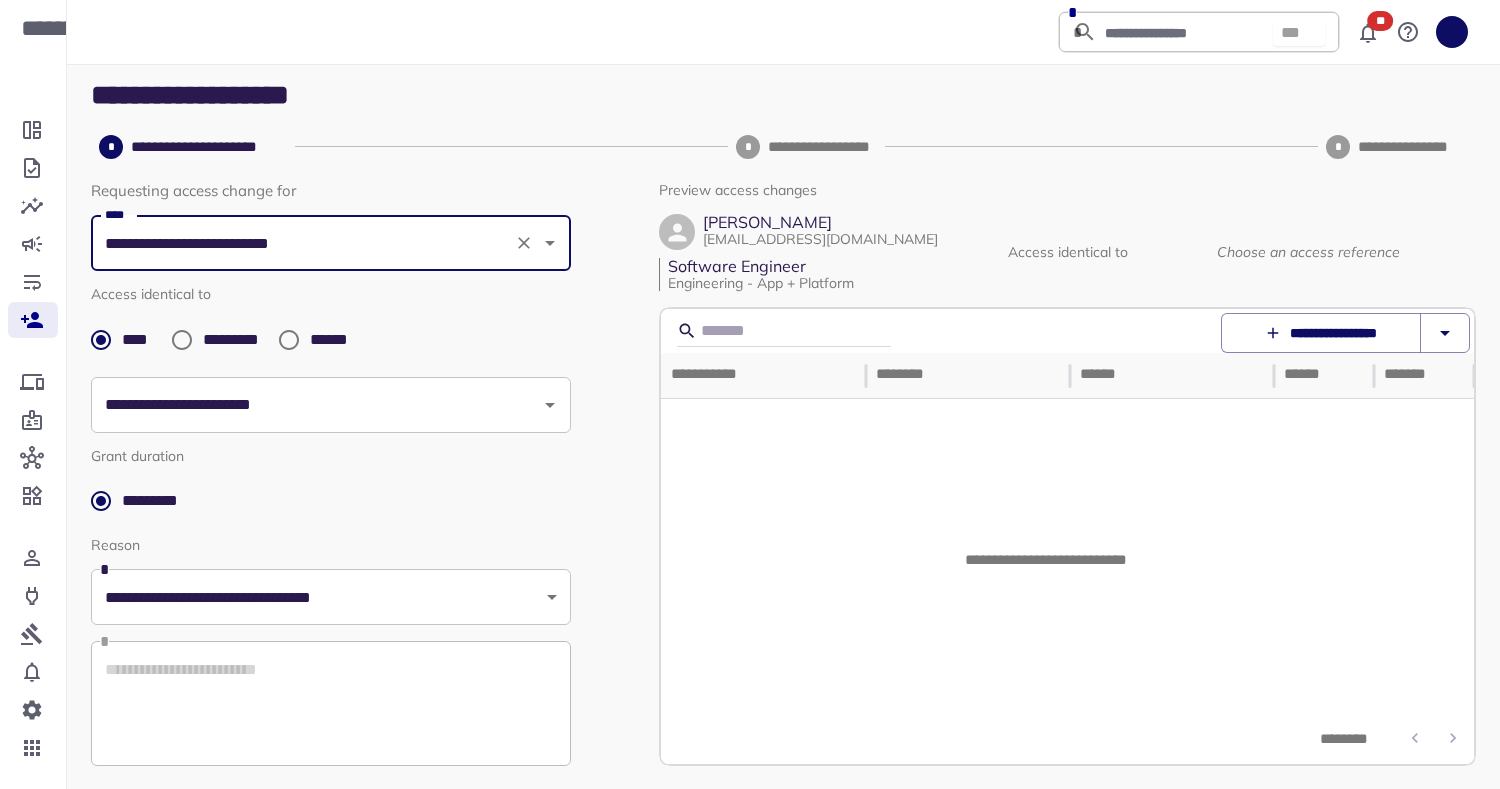 type on "**********" 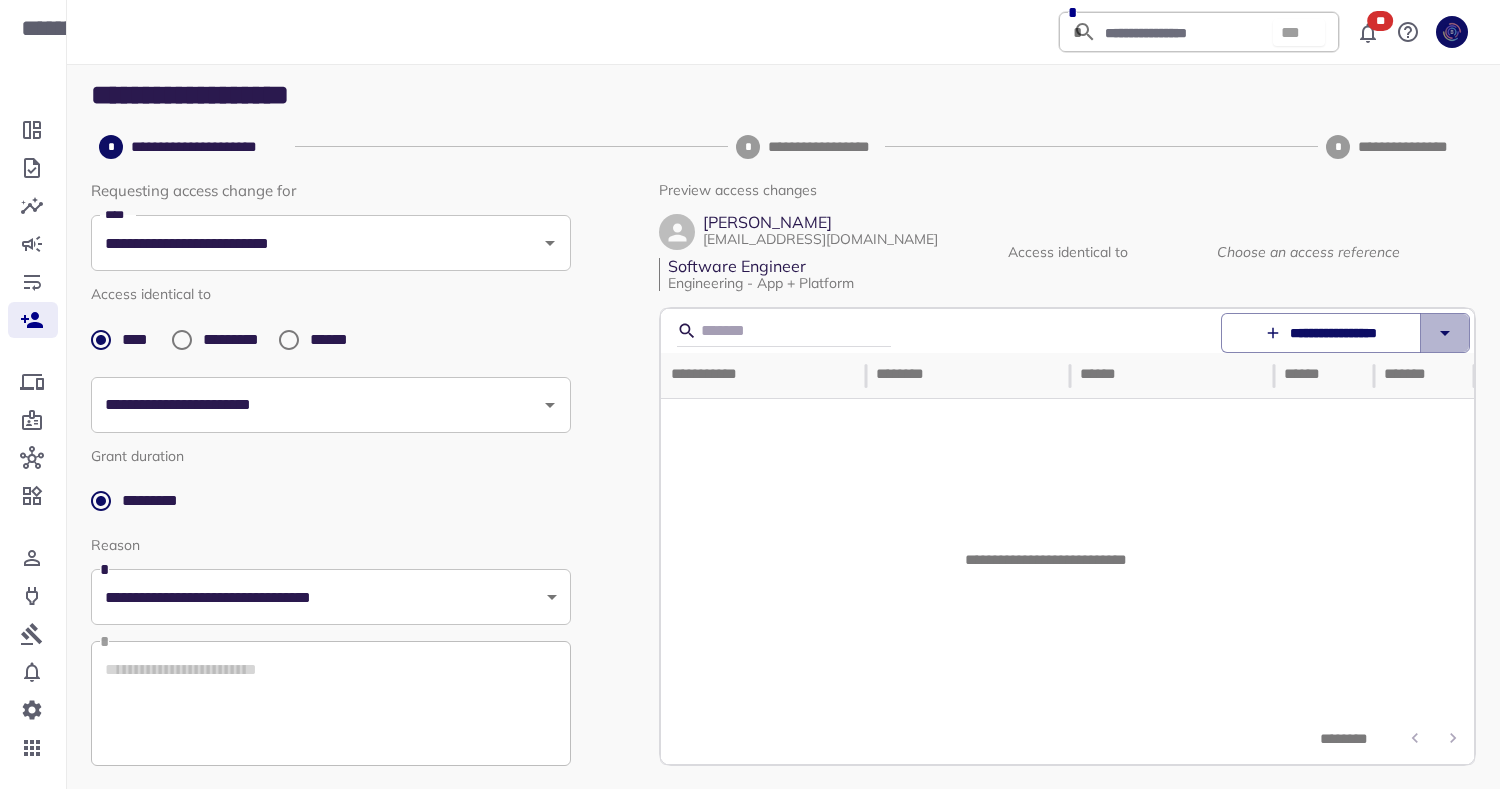 click 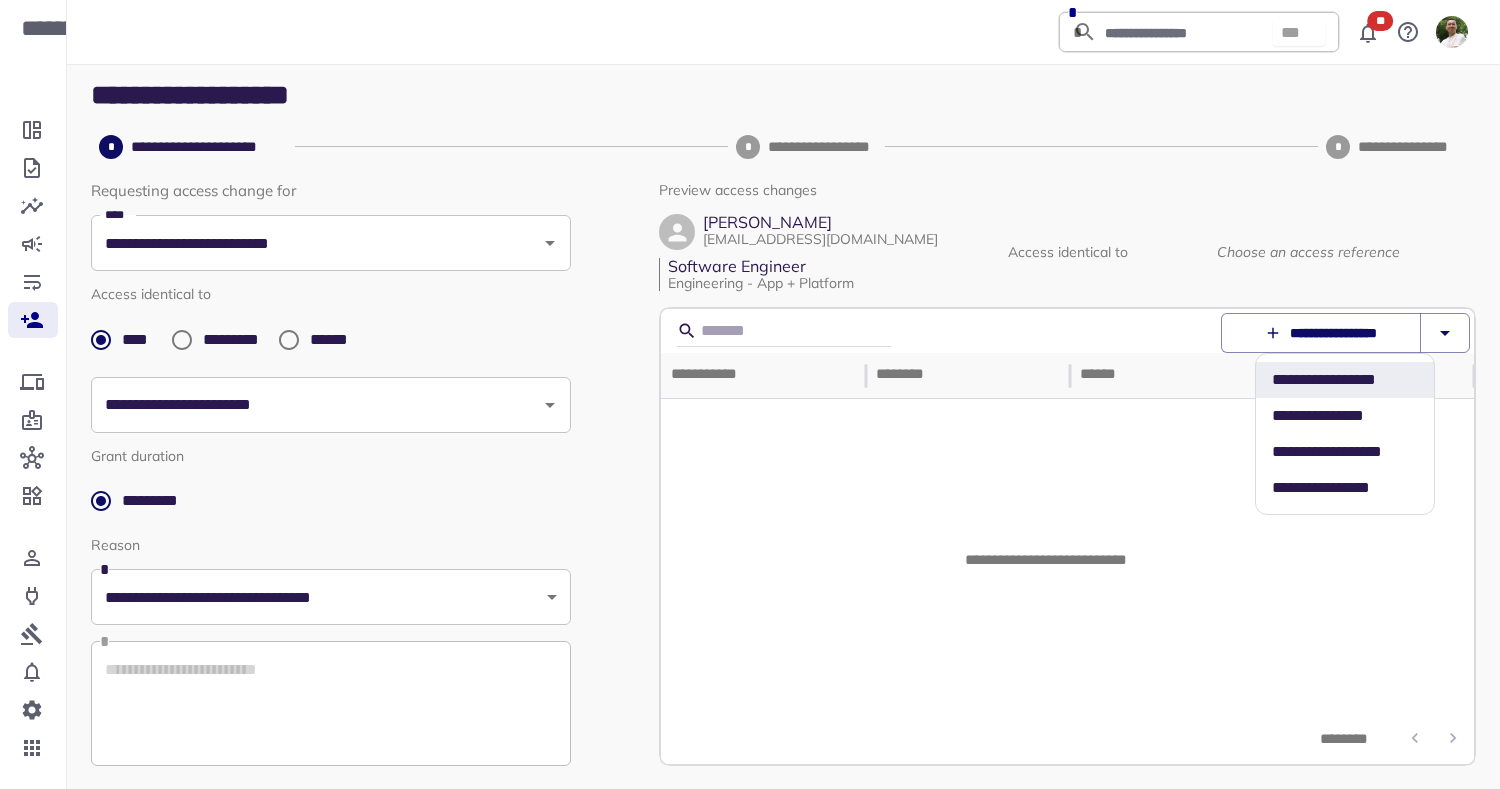 click on "**********" at bounding box center [1345, 488] 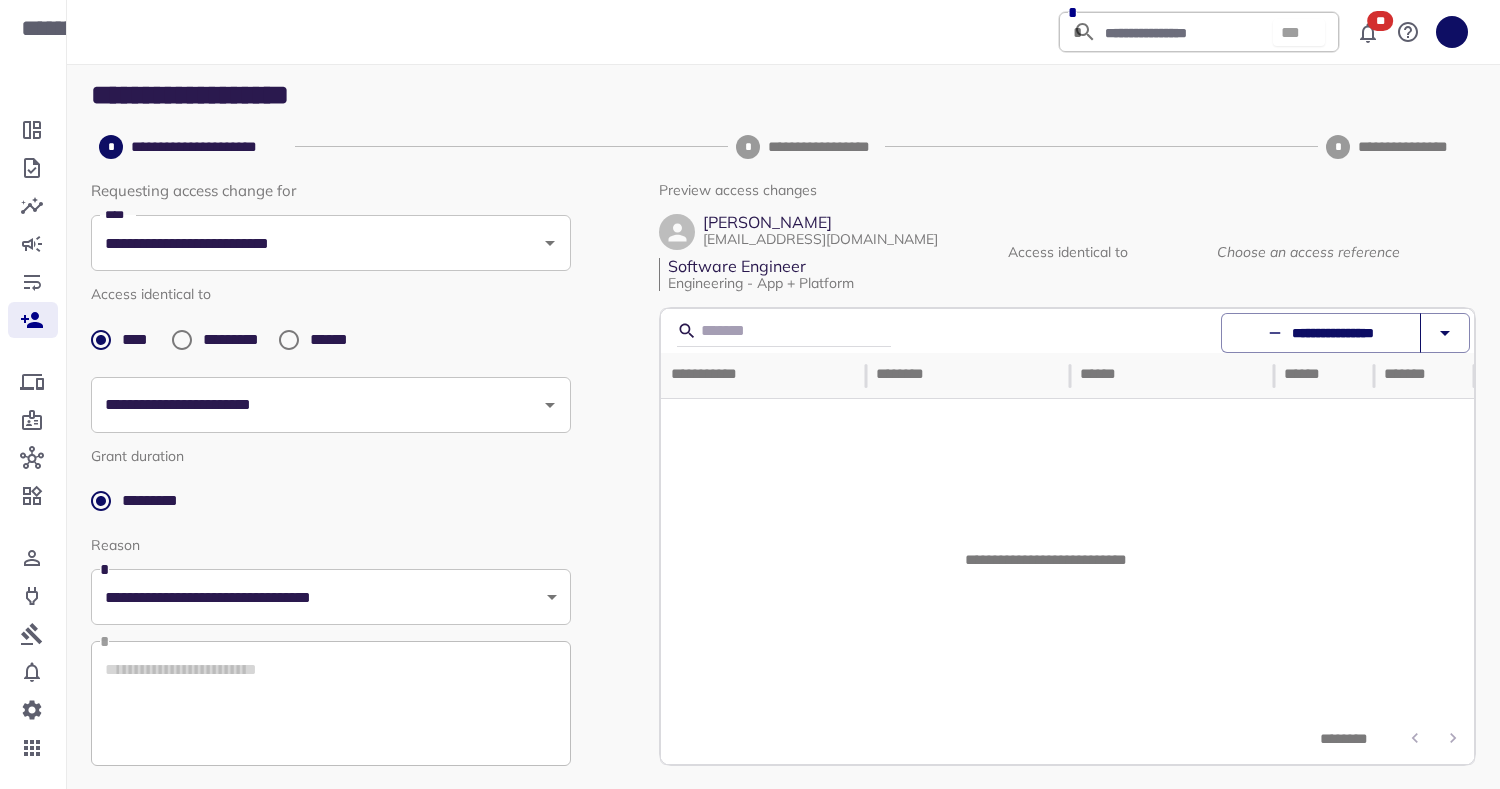 click on "**********" at bounding box center [1321, 333] 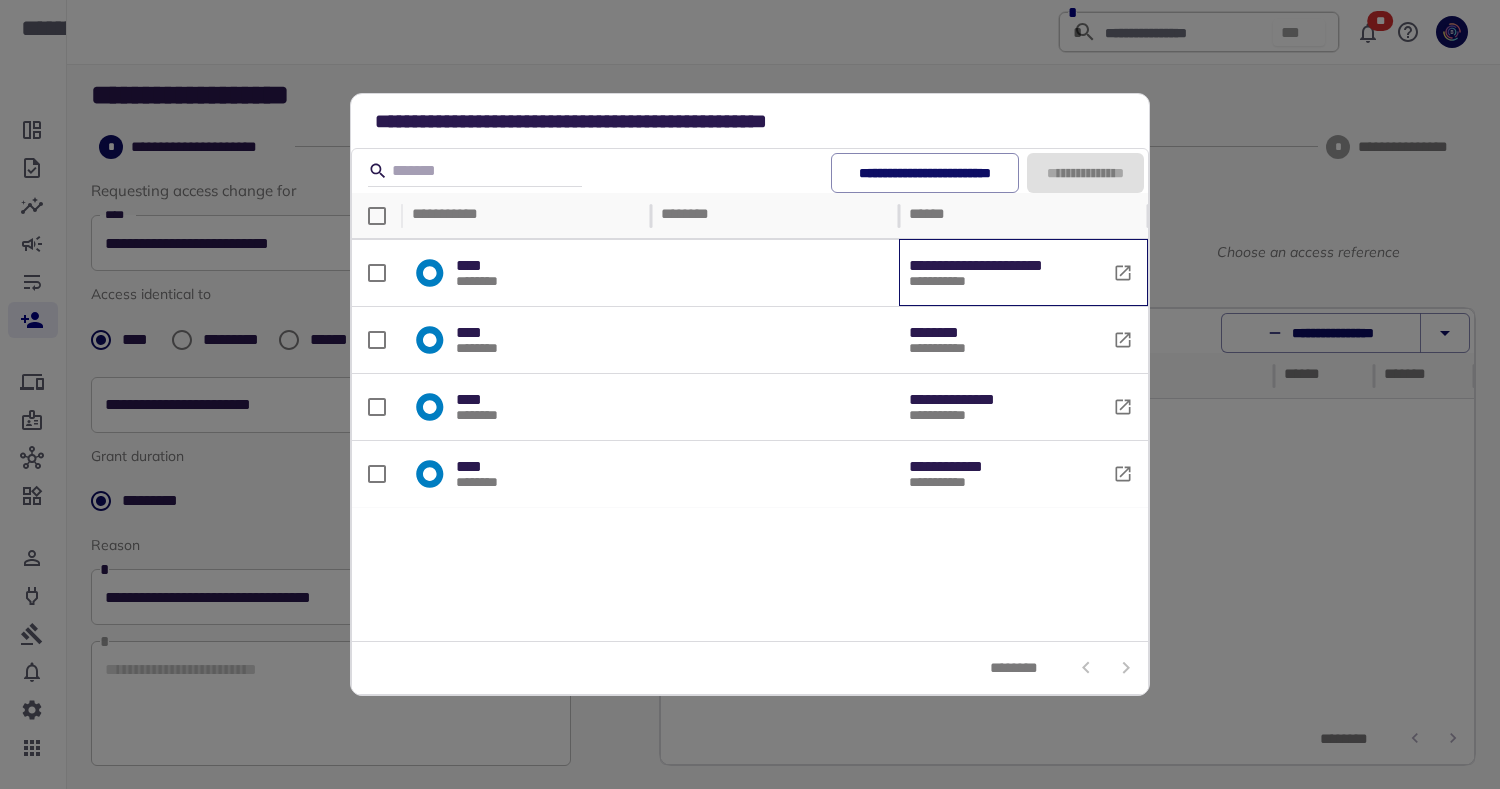 click on "**********" at bounding box center [1002, 273] 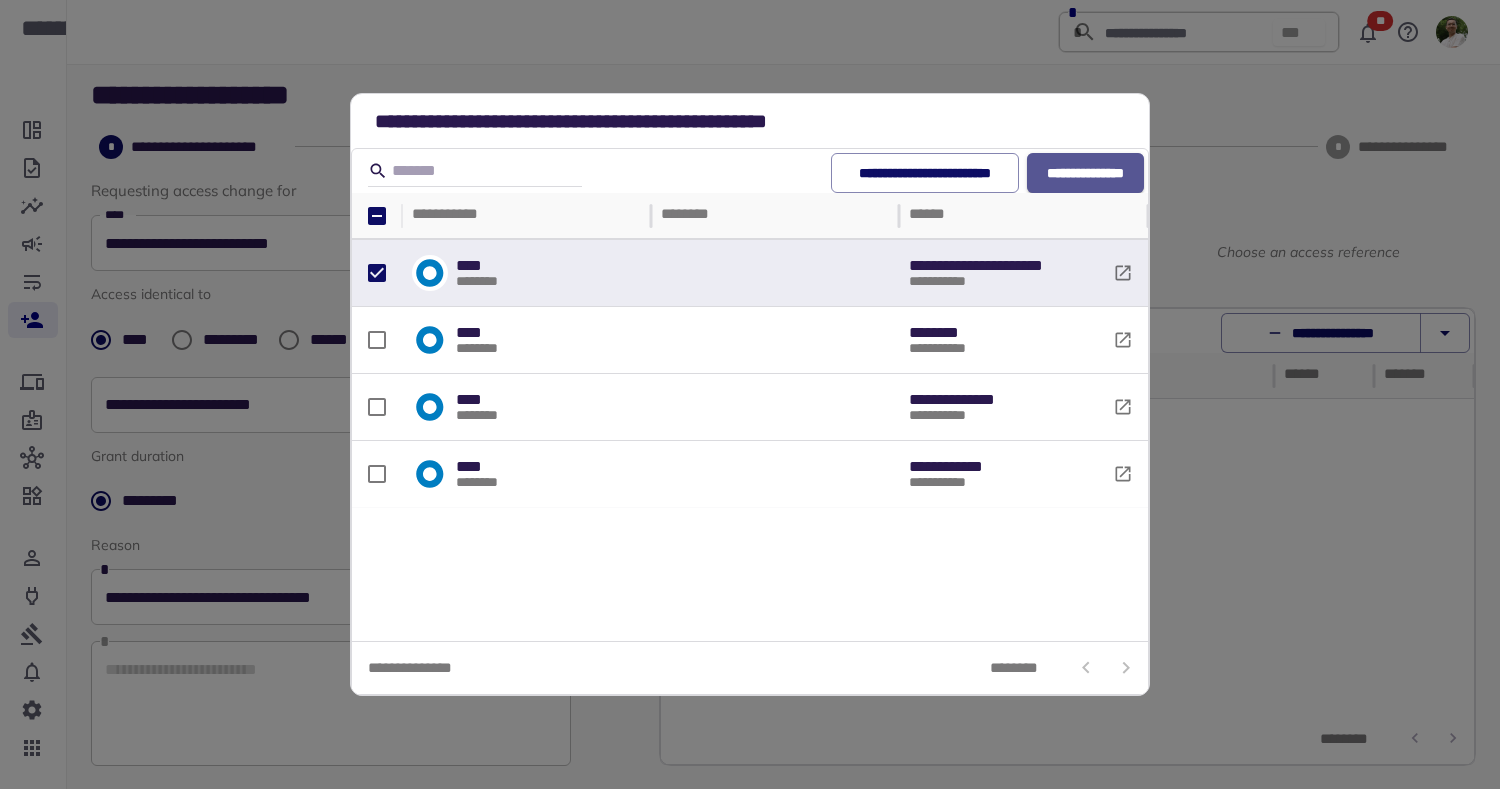 click on "**********" at bounding box center [1085, 173] 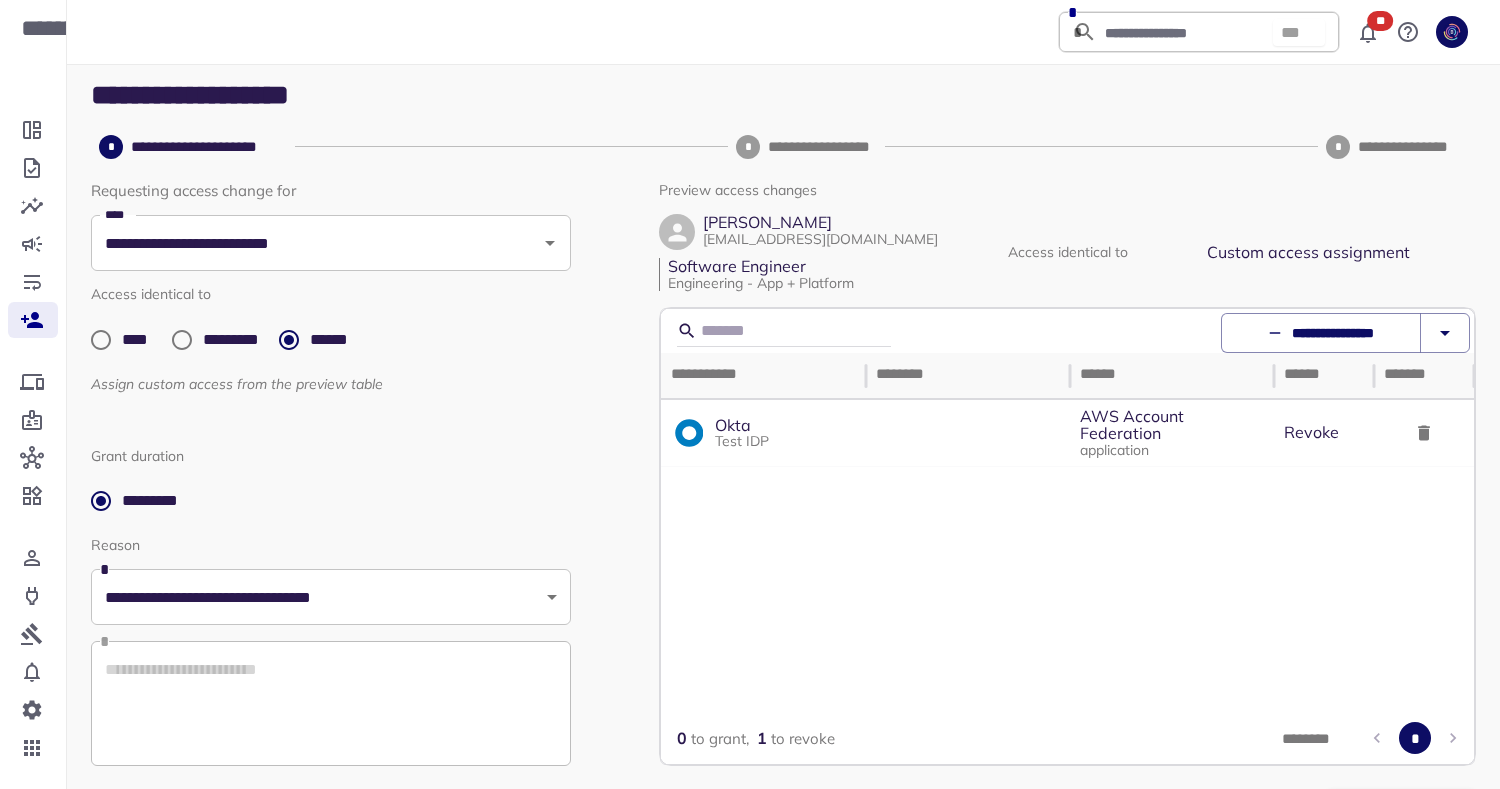 scroll, scrollTop: 73, scrollLeft: 0, axis: vertical 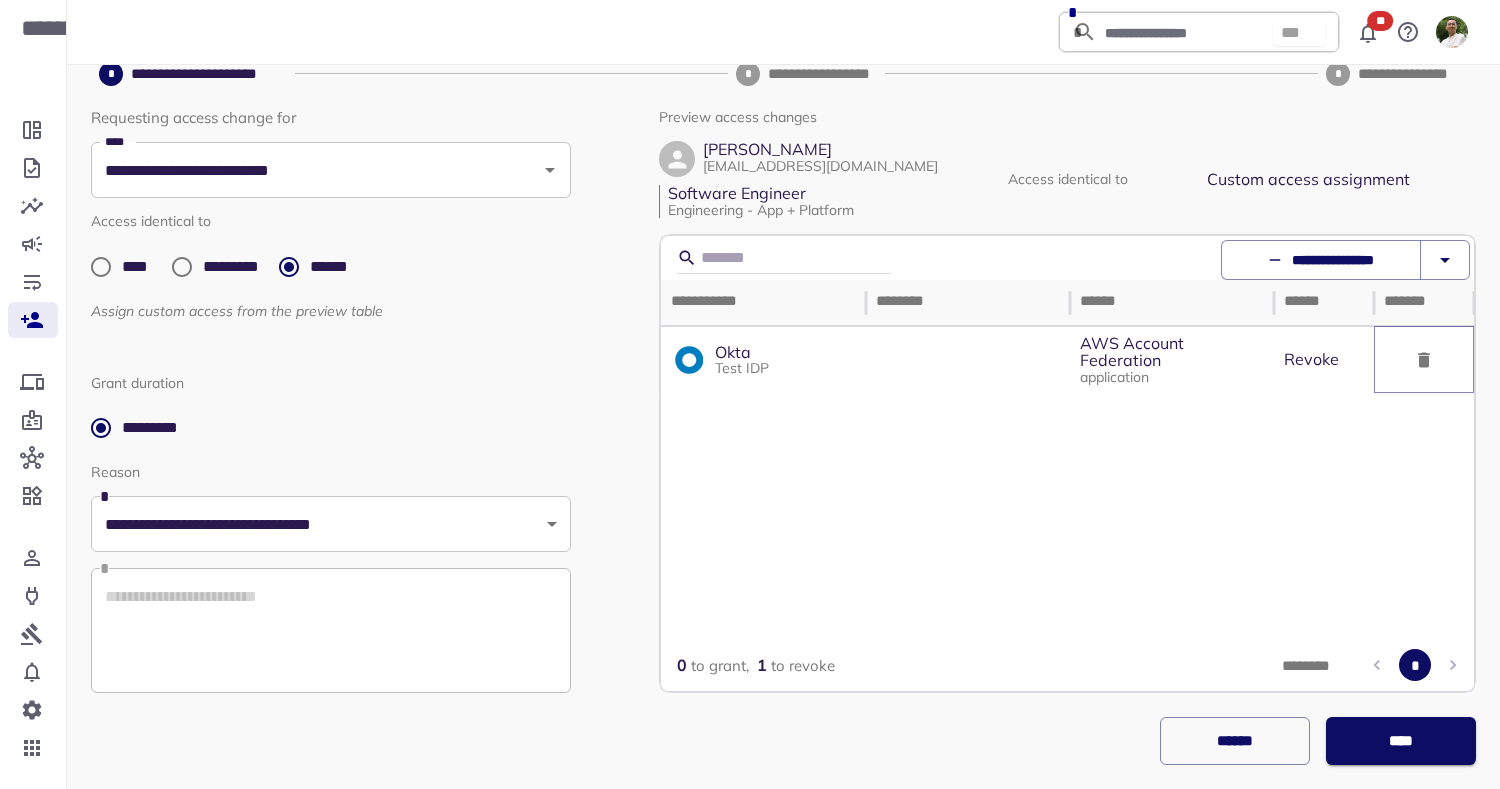 click 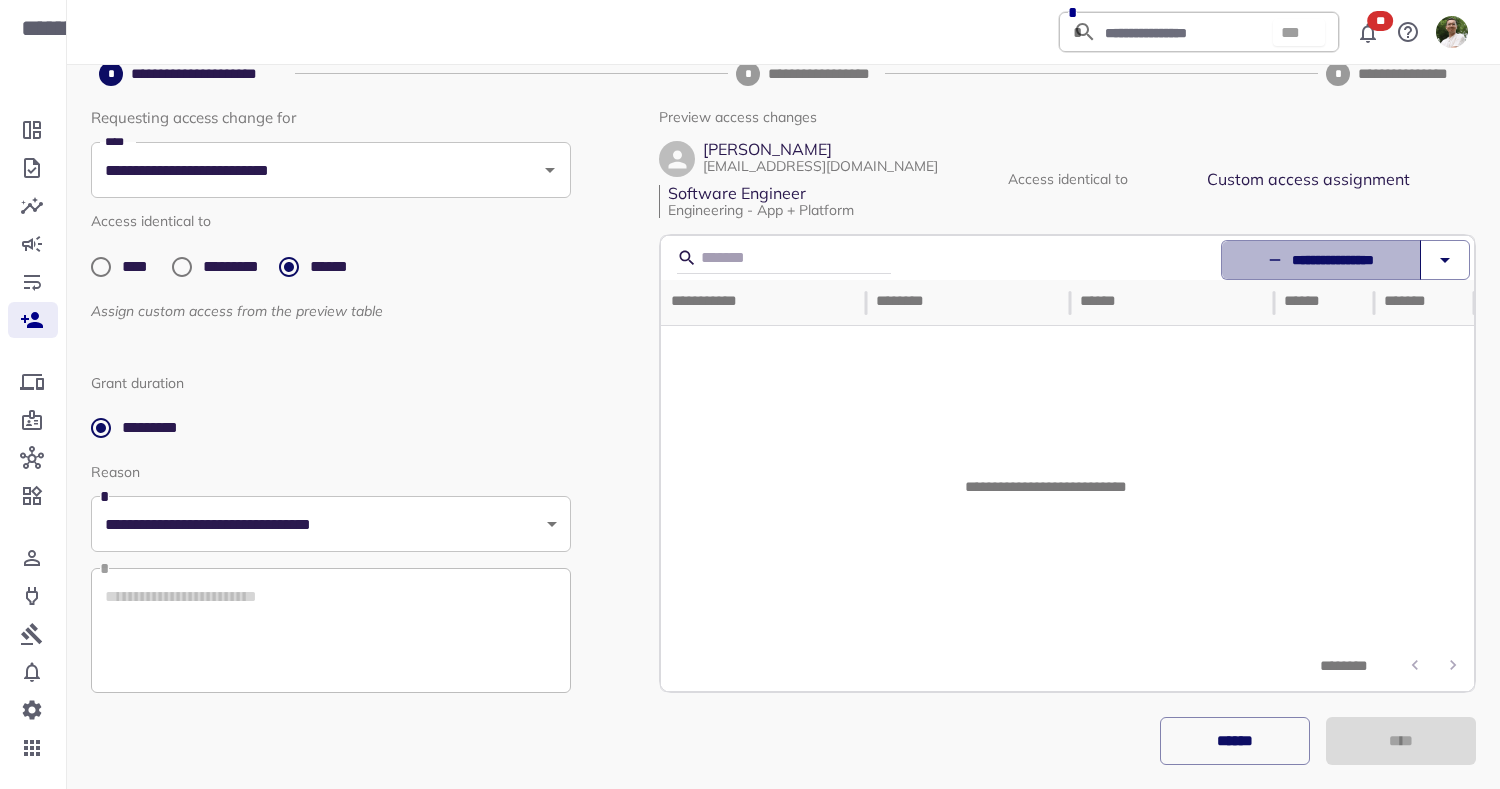 click on "**********" at bounding box center [1321, 260] 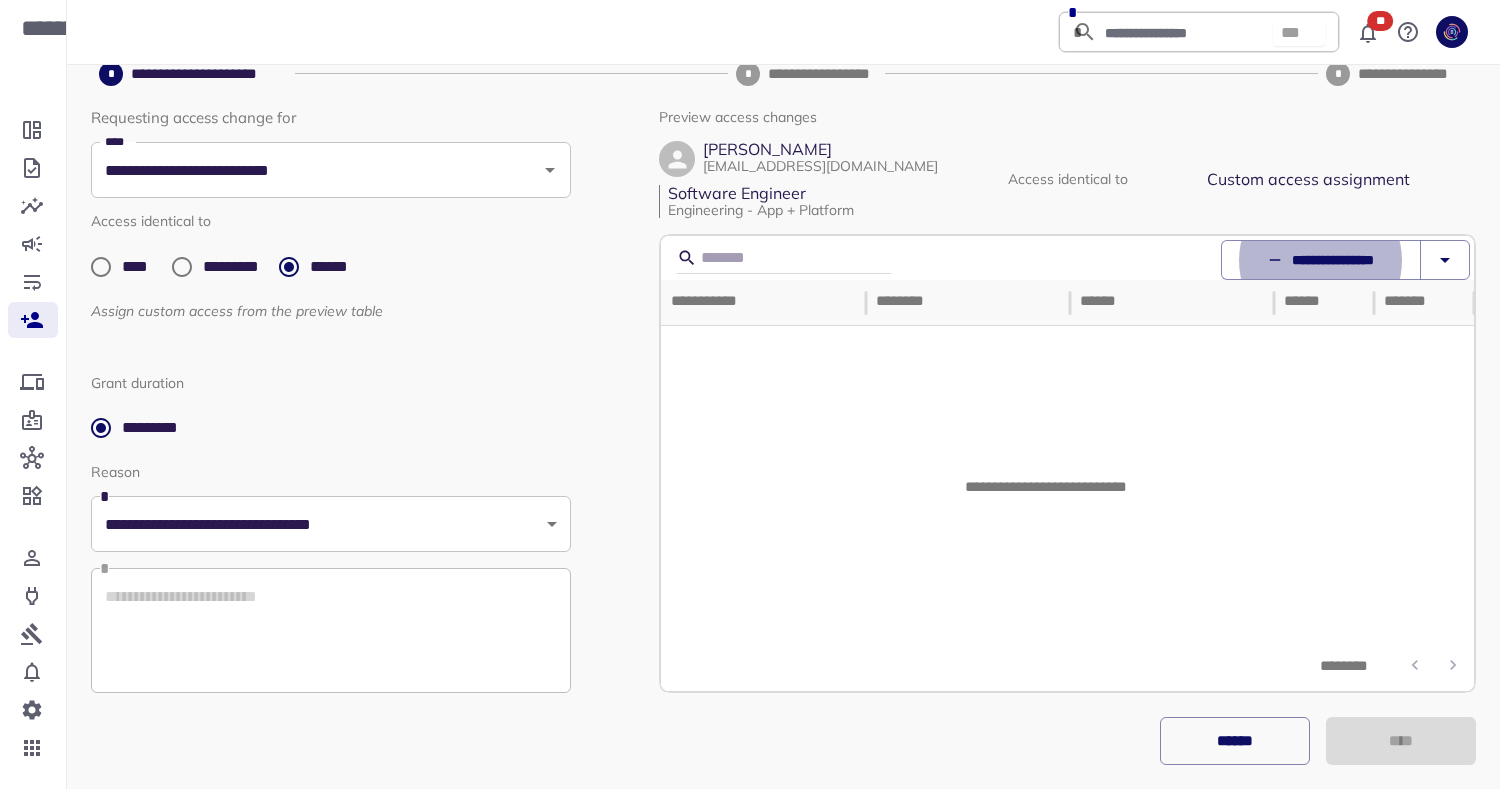 type 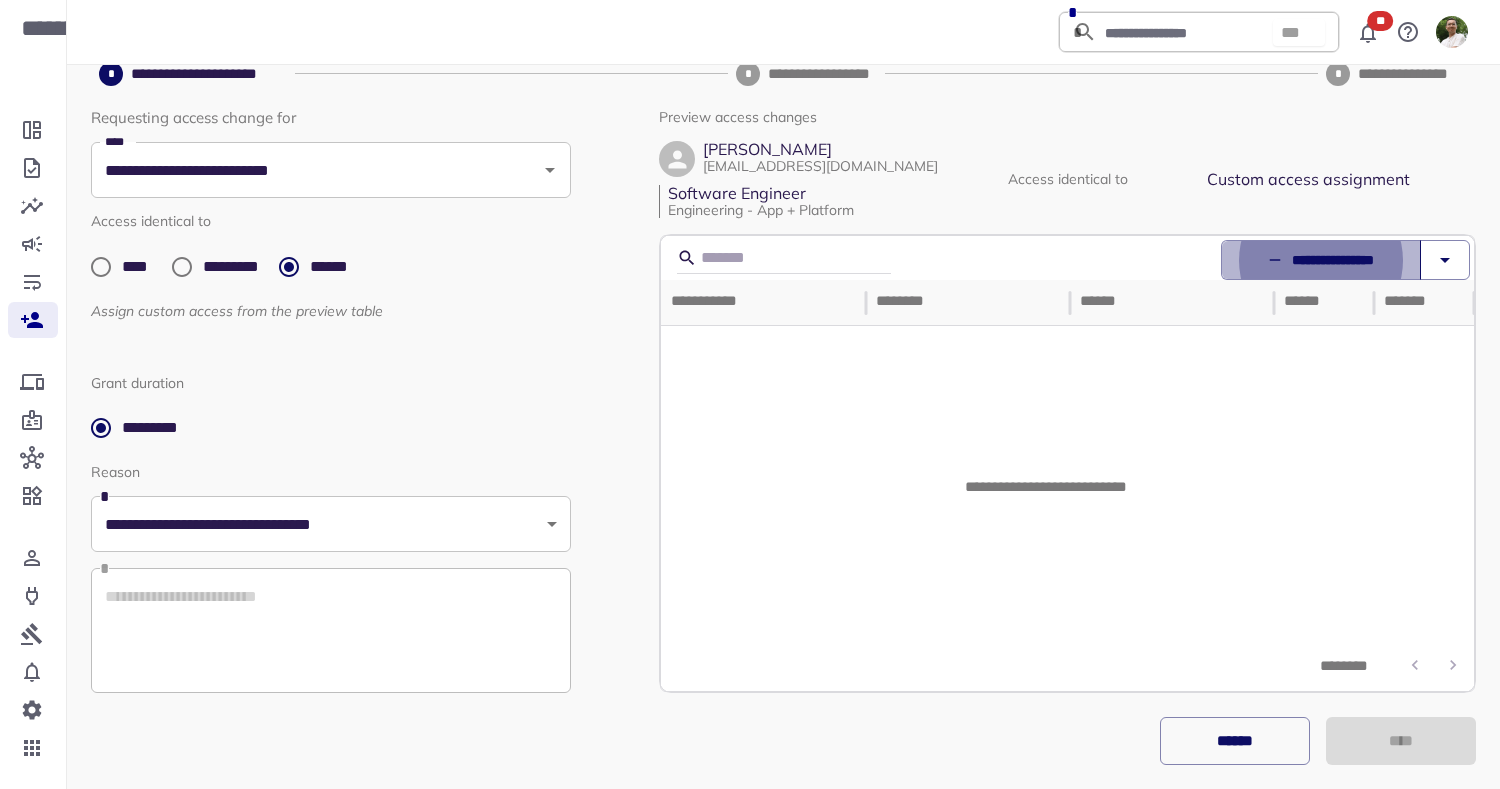 click on "**********" at bounding box center (1321, 260) 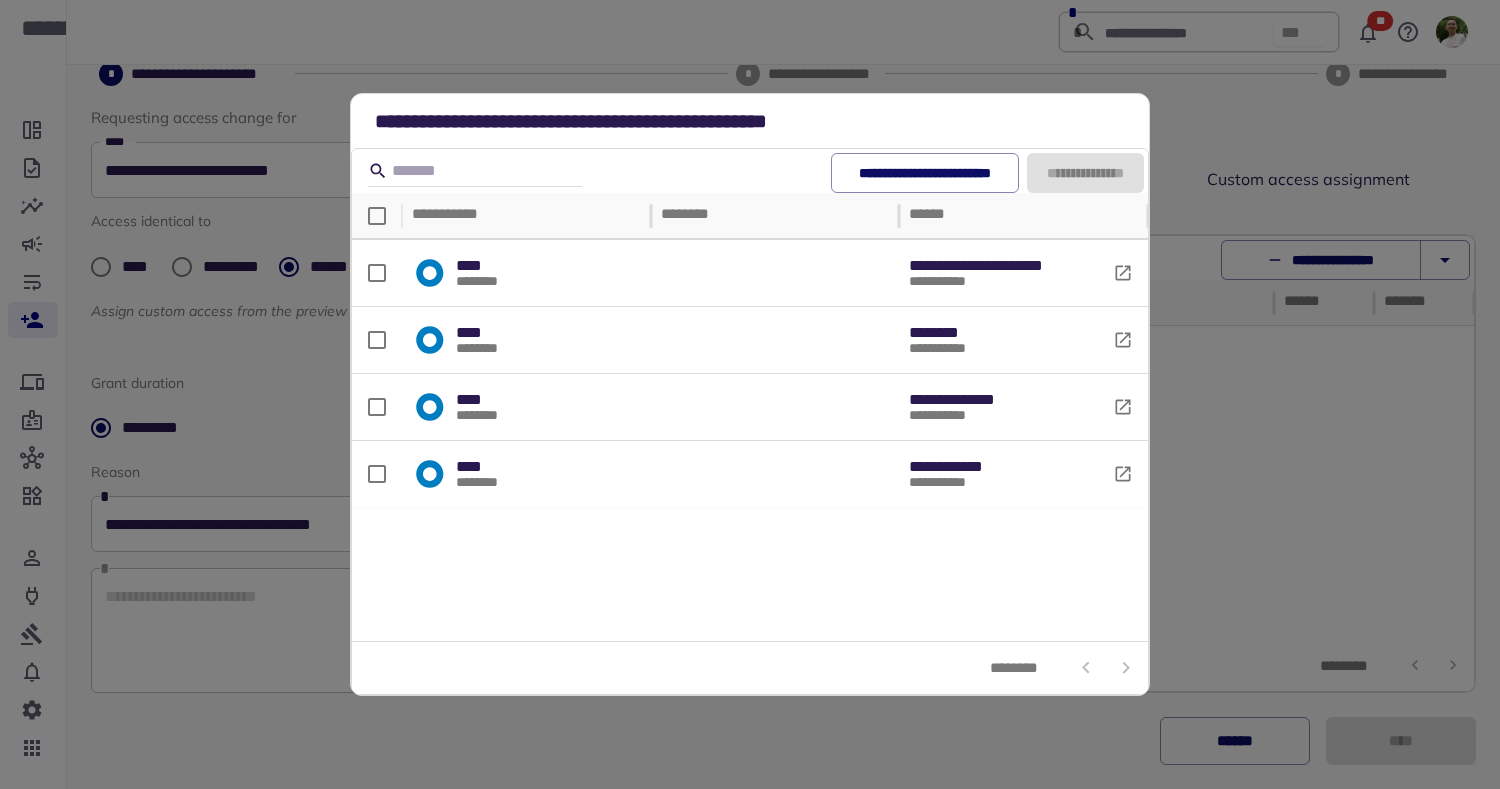click on "**********" at bounding box center (750, 394) 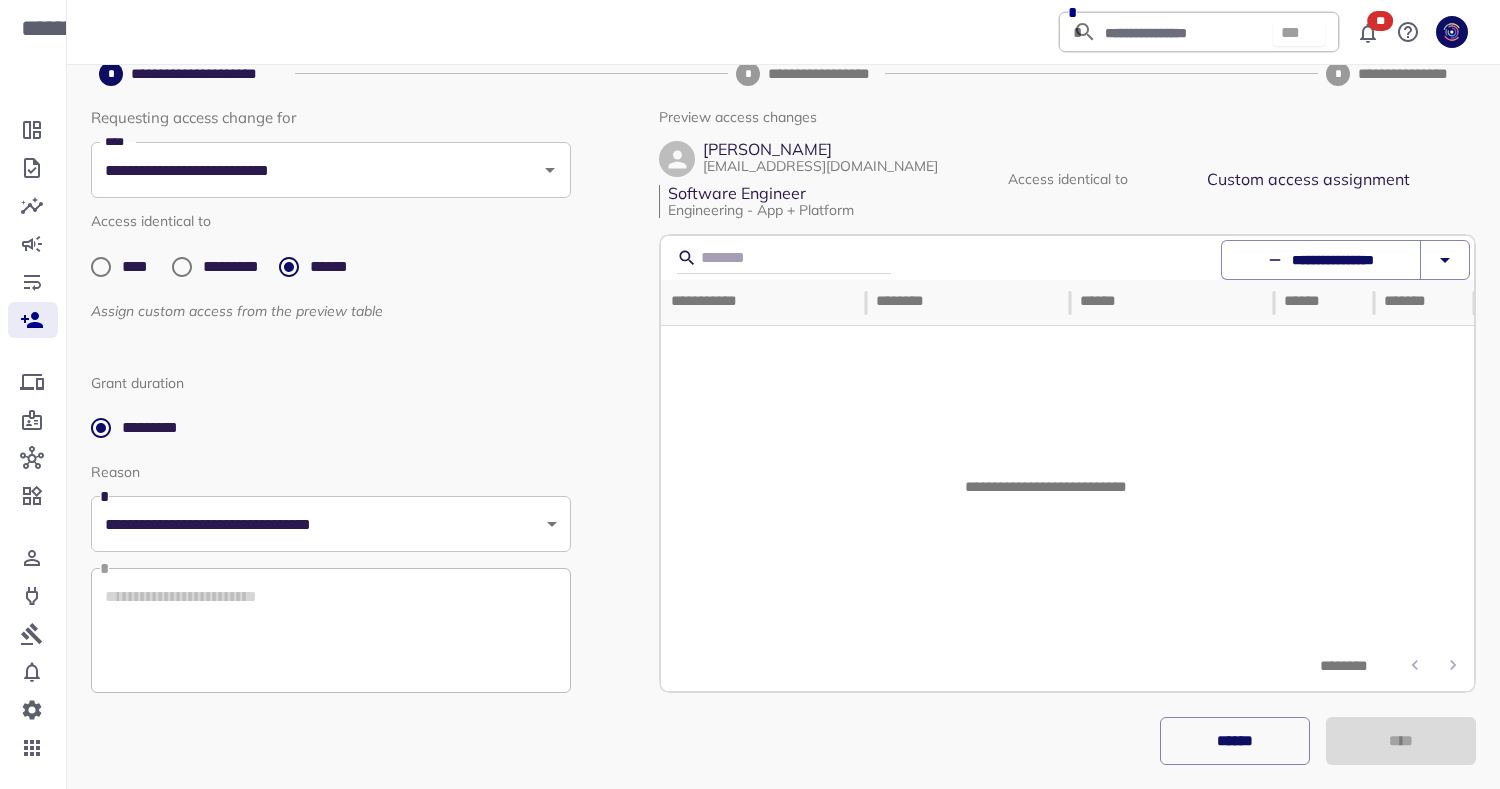 click 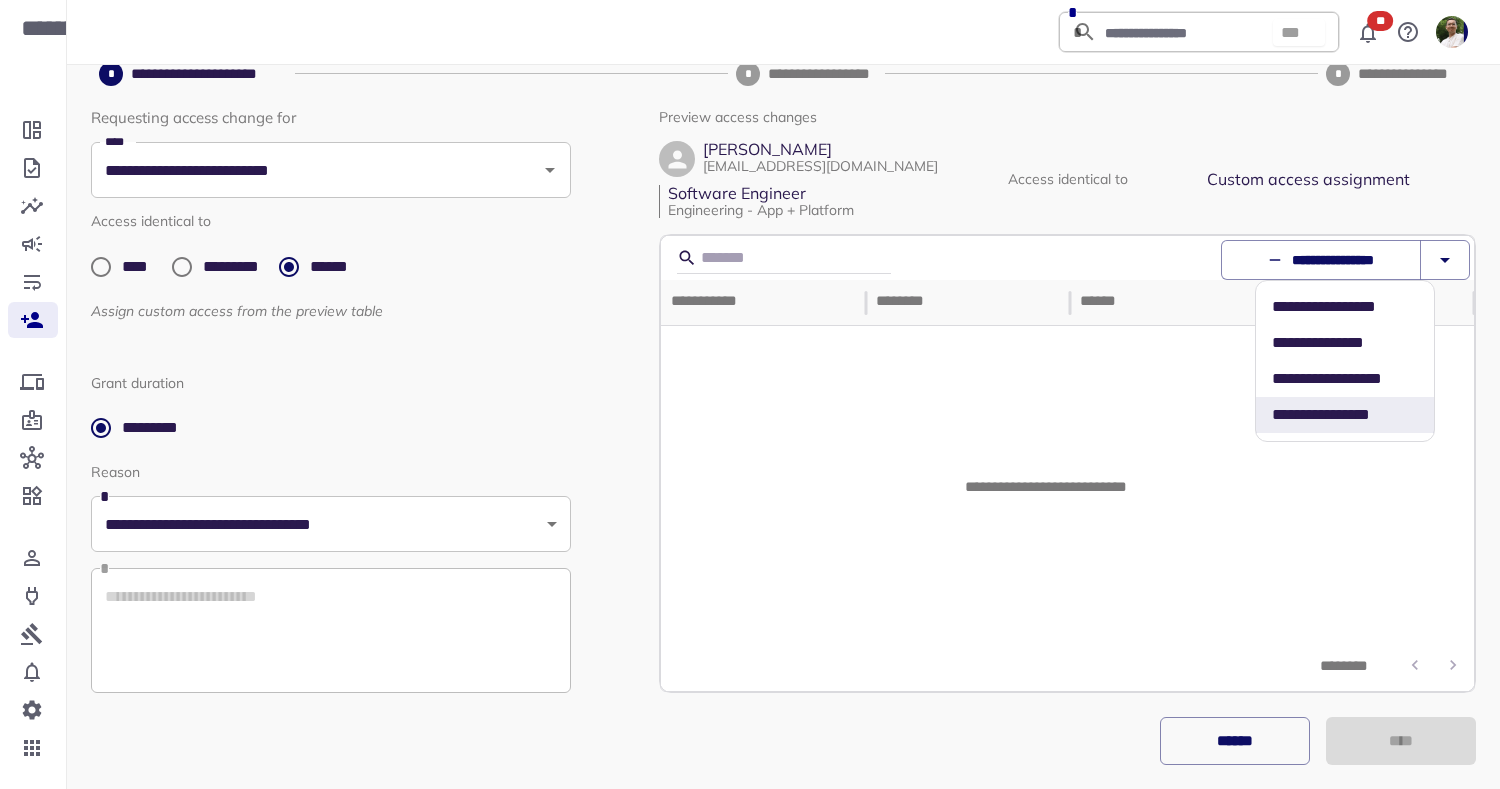 click on "**********" at bounding box center [1345, 379] 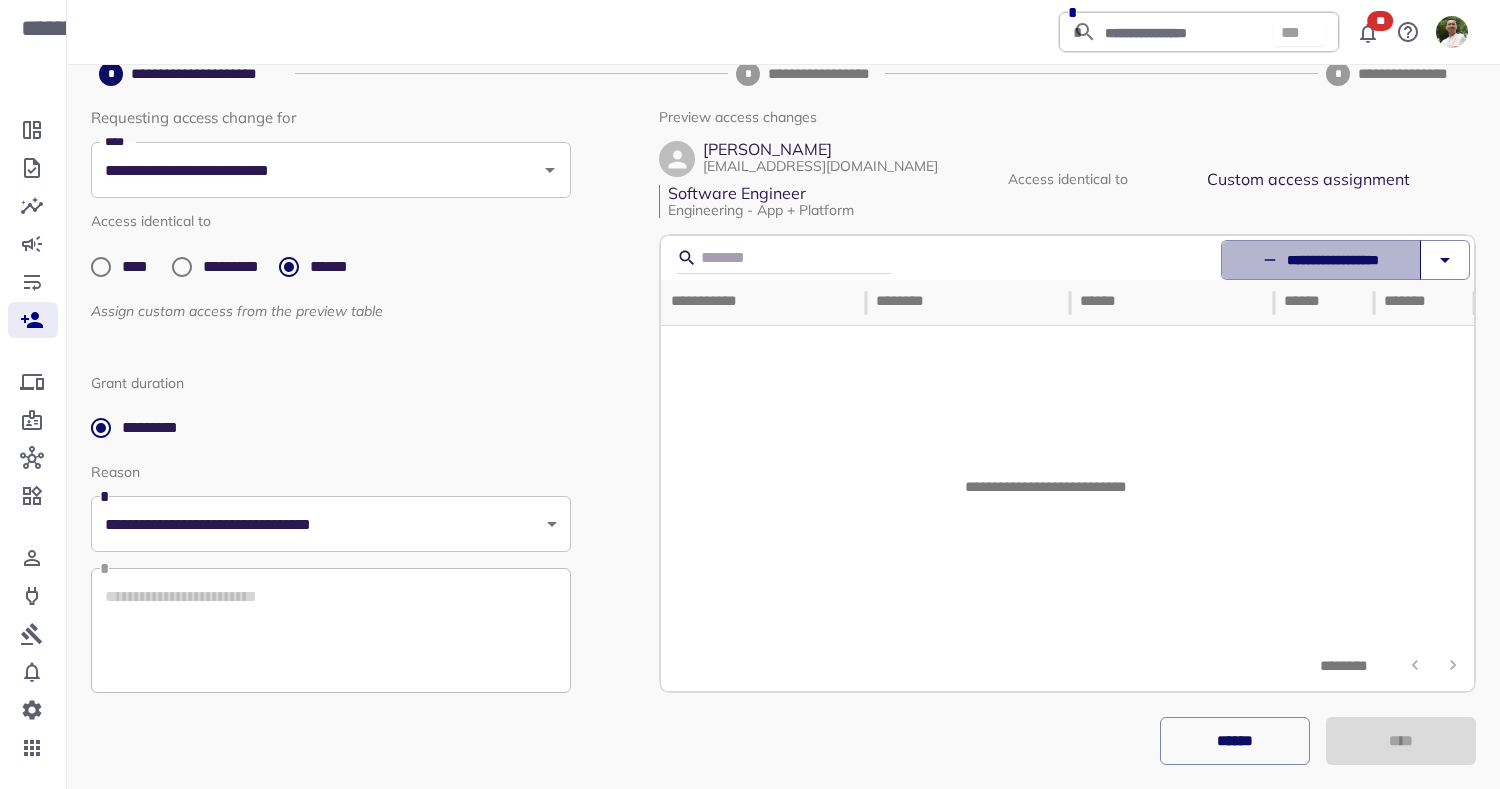 click on "**********" at bounding box center [1321, 260] 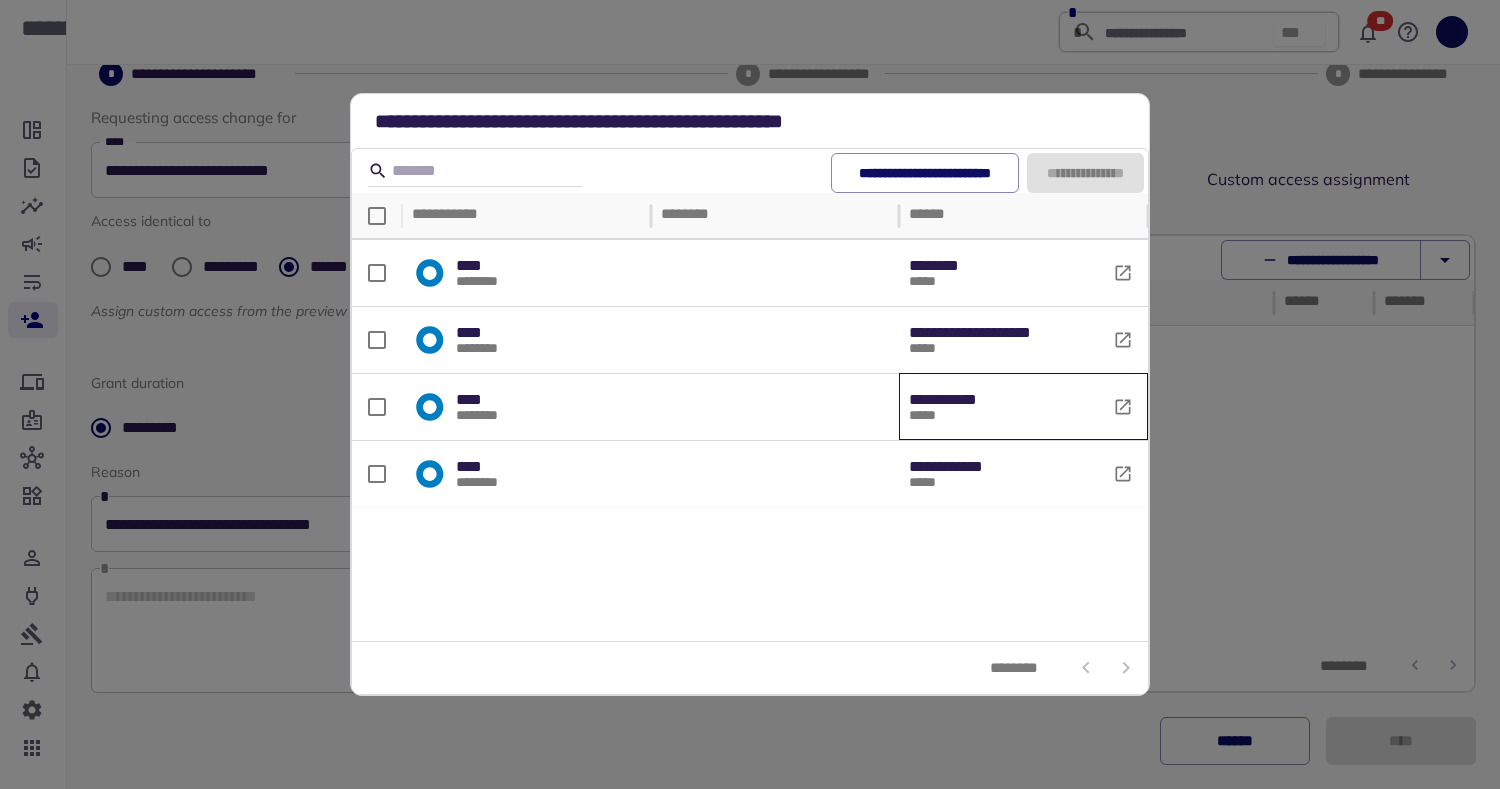 click on "*****" at bounding box center [956, 415] 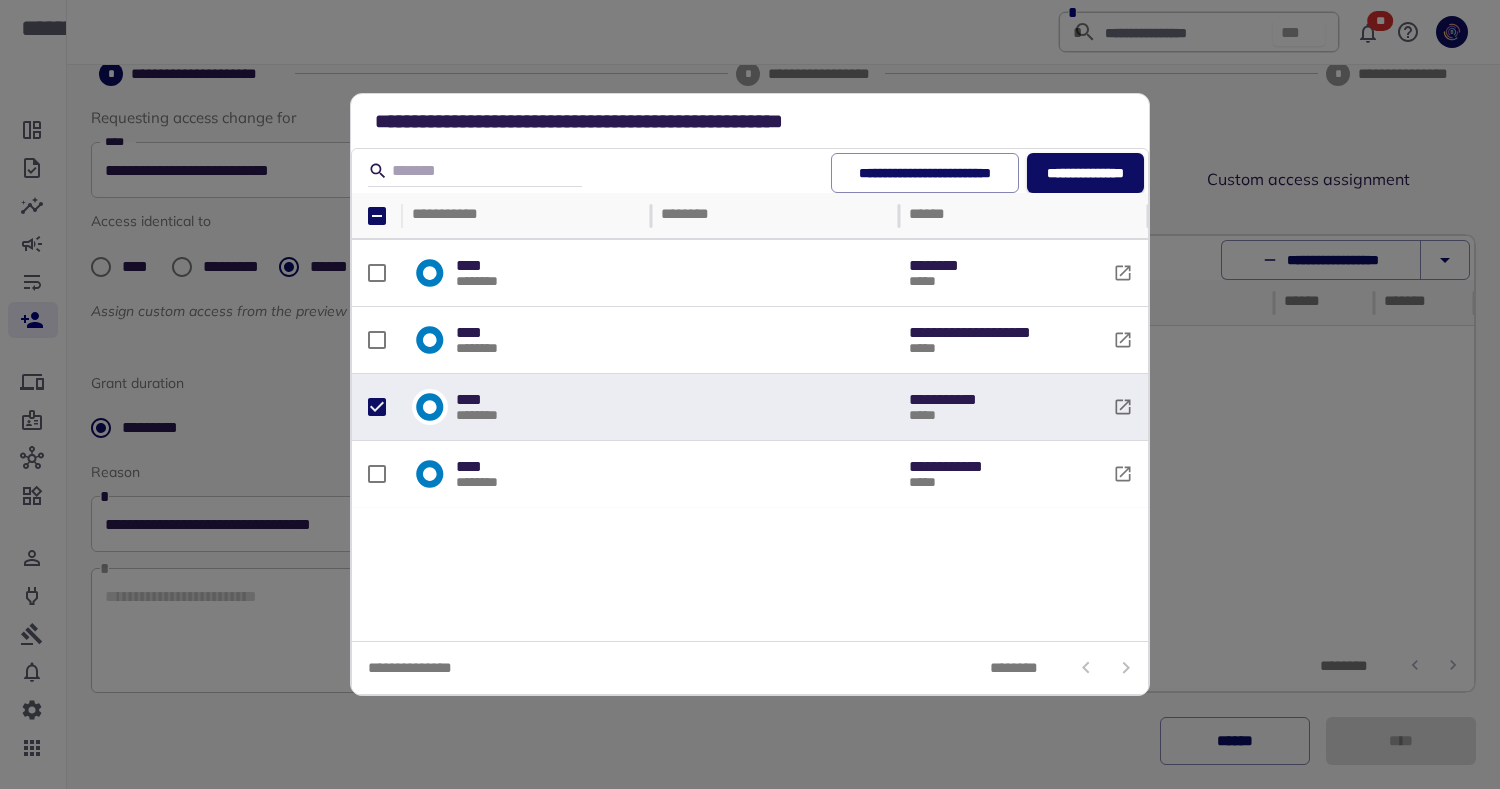 click on "**********" at bounding box center [1085, 173] 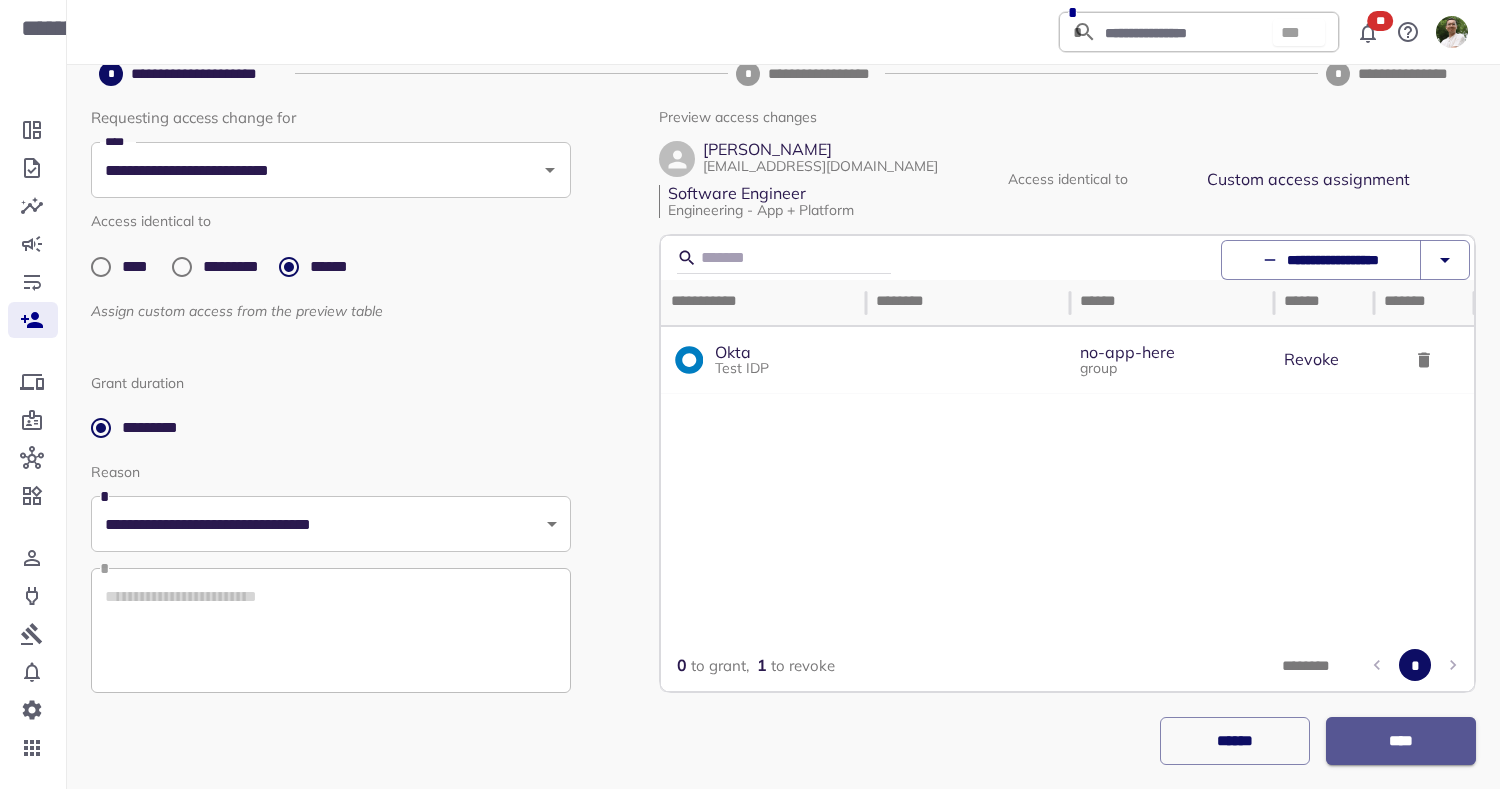 click on "****" at bounding box center [1401, 741] 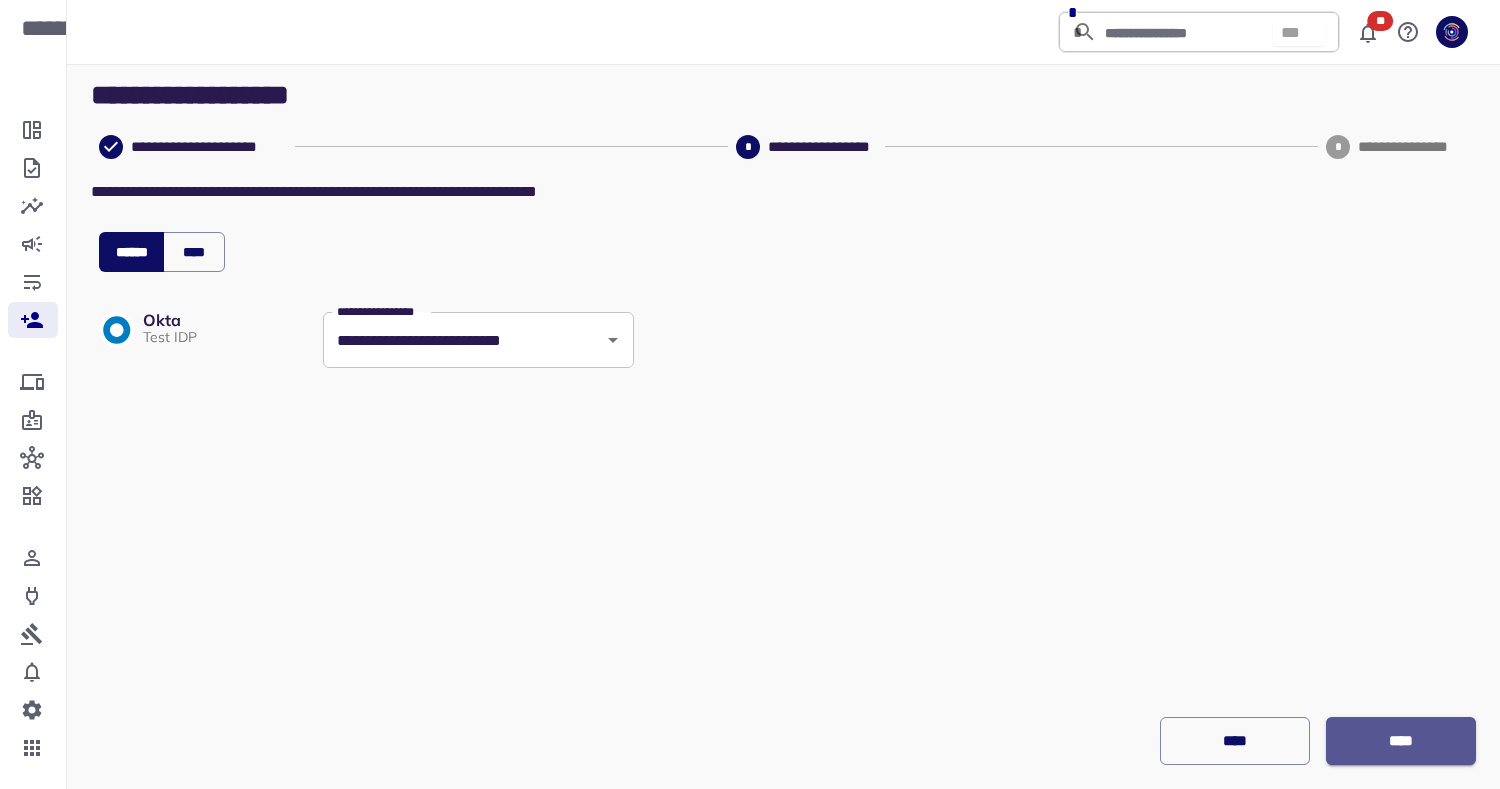 click on "****" at bounding box center (1400, 741) 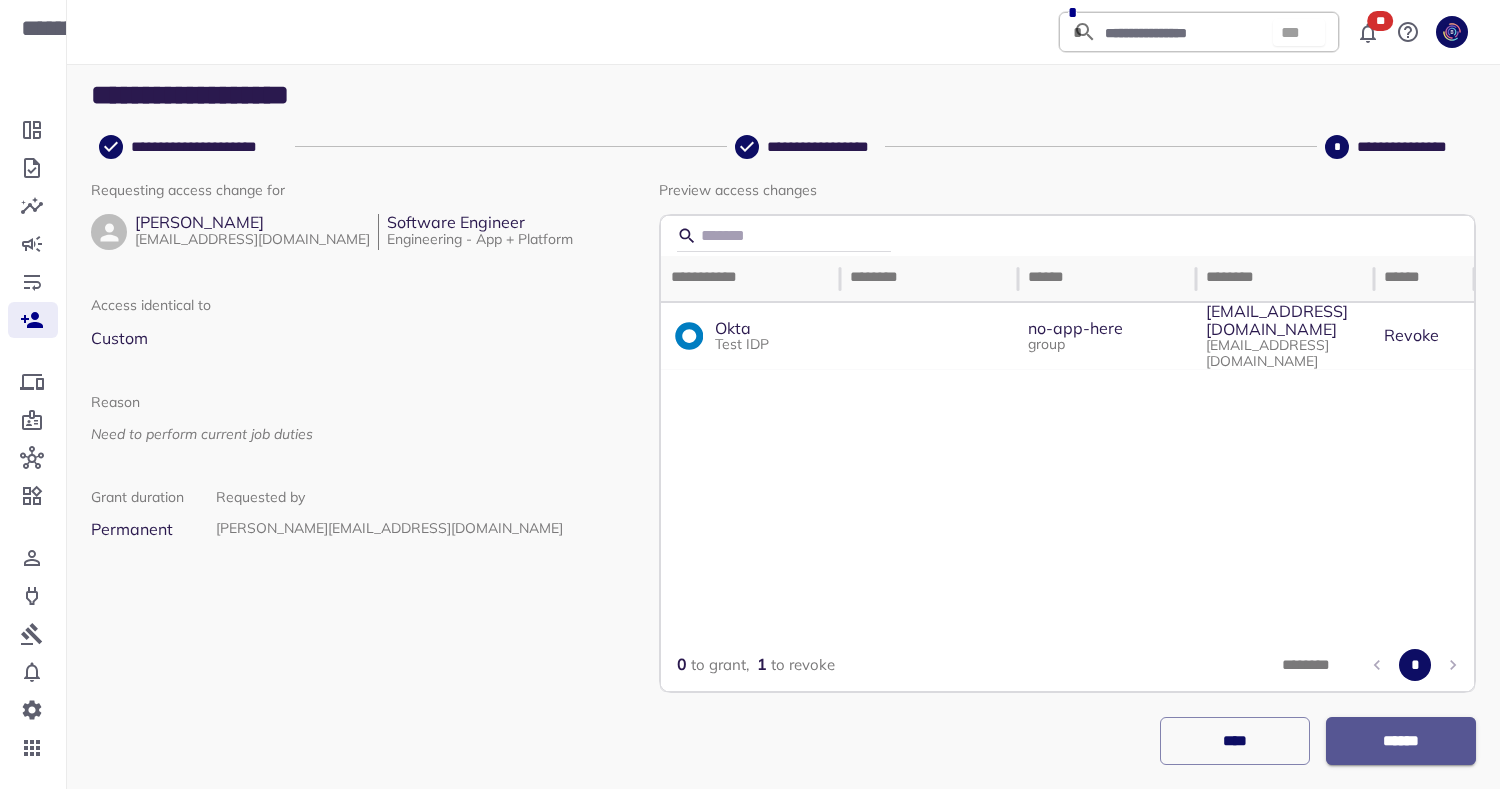 click on "******" at bounding box center [1400, 741] 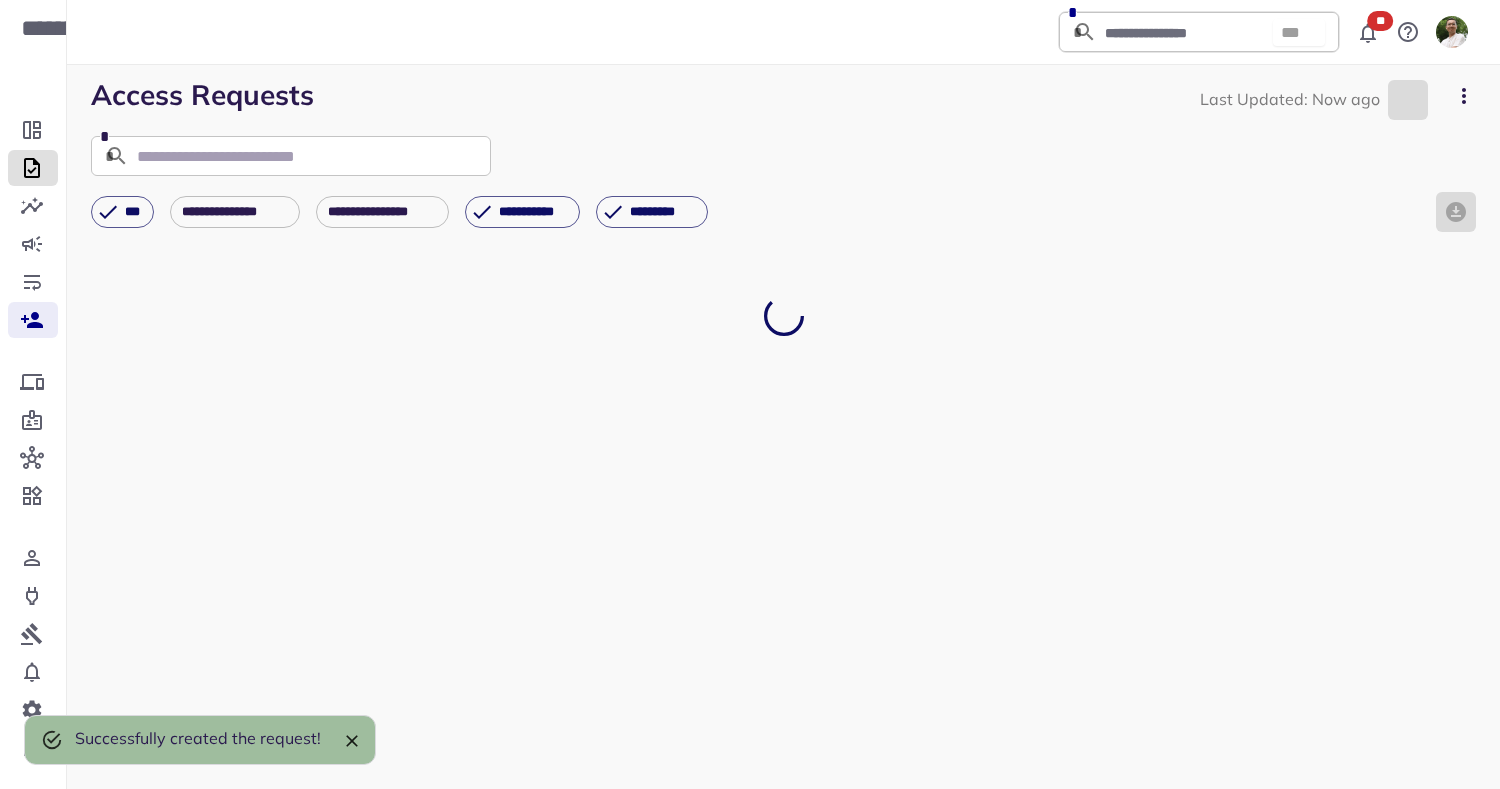 click at bounding box center [33, 168] 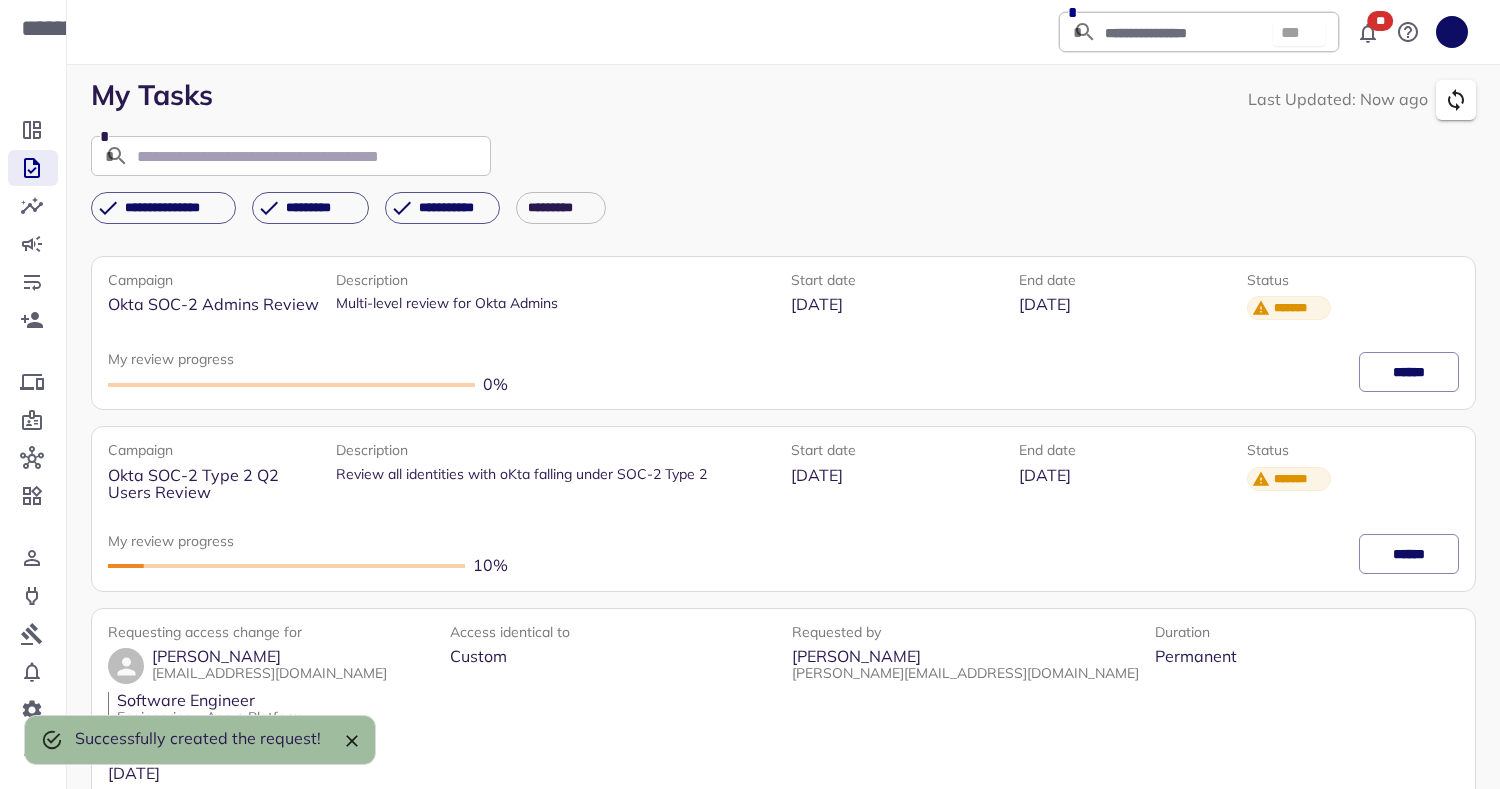 scroll, scrollTop: 26, scrollLeft: 0, axis: vertical 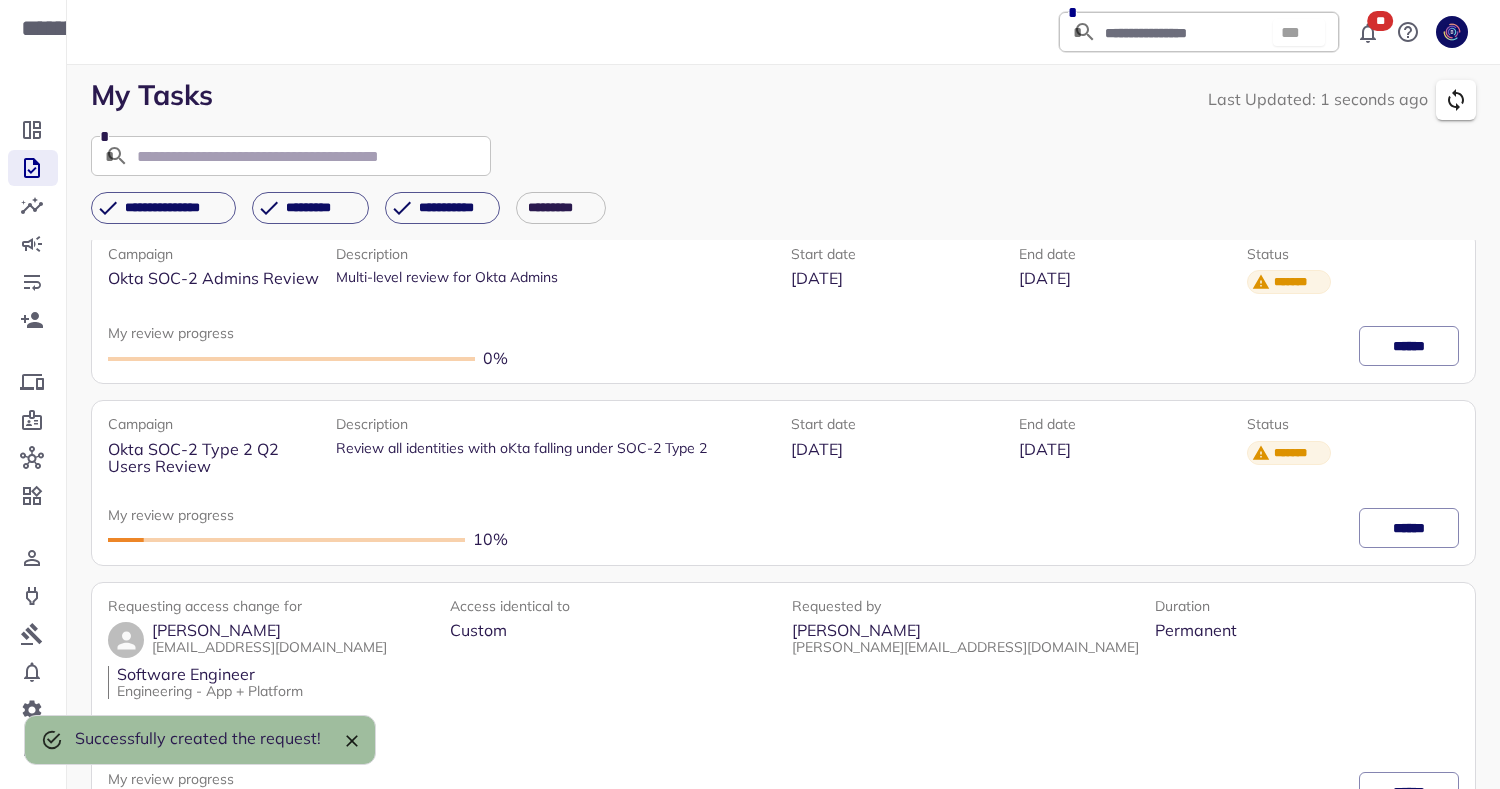click on "******" at bounding box center (1409, 792) 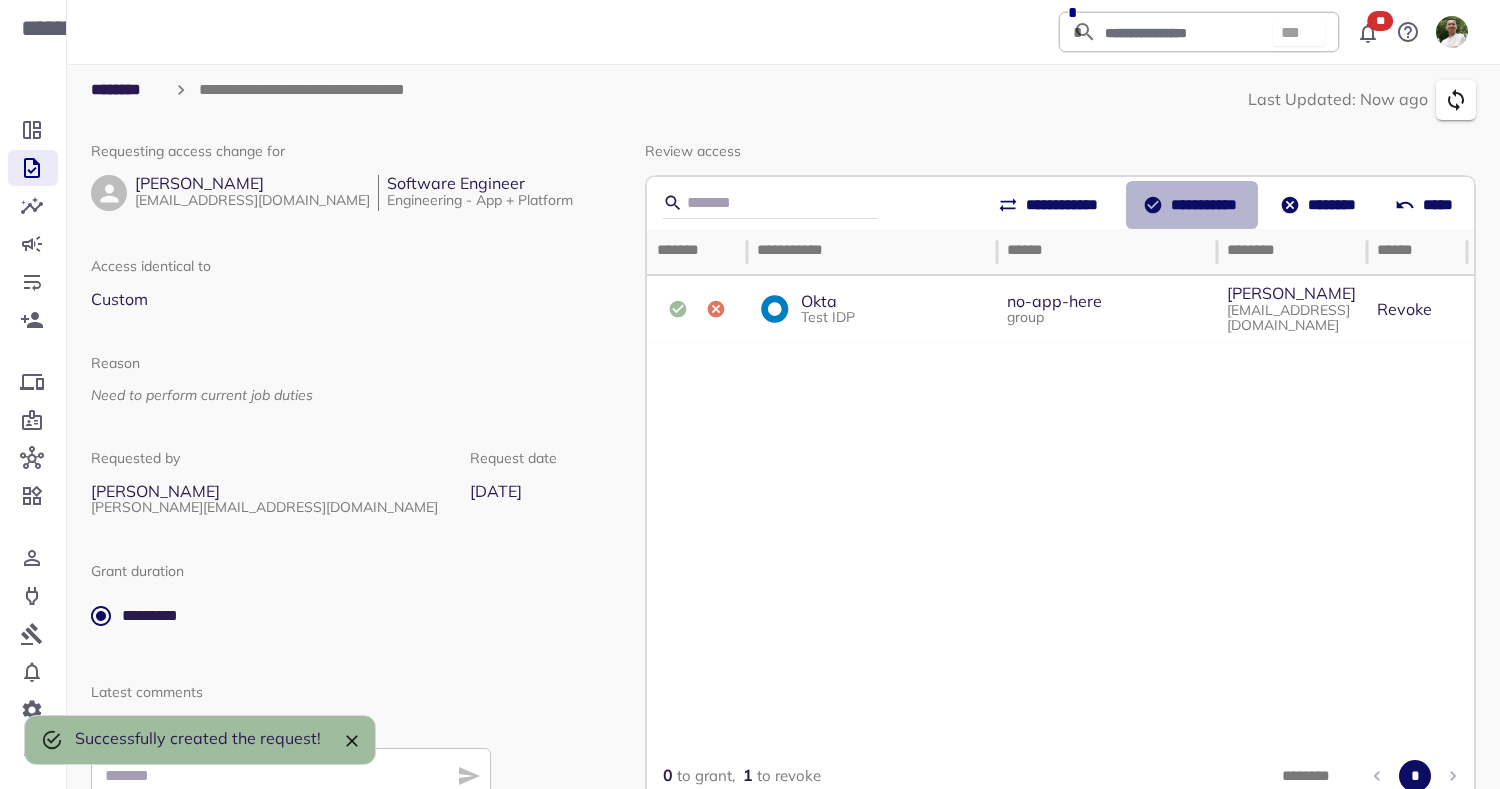 click on "**********" at bounding box center (1192, 205) 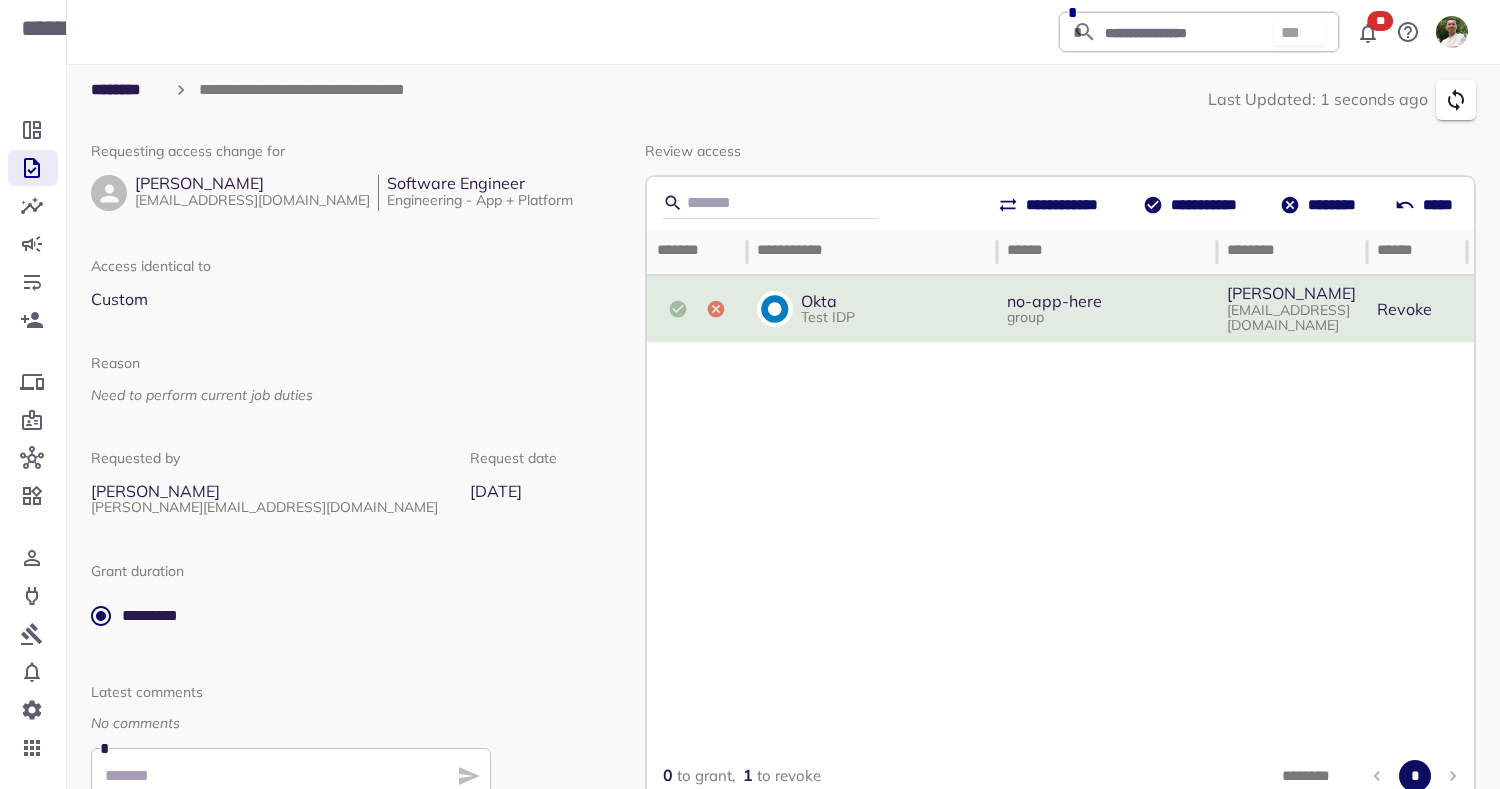 scroll, scrollTop: 111, scrollLeft: 0, axis: vertical 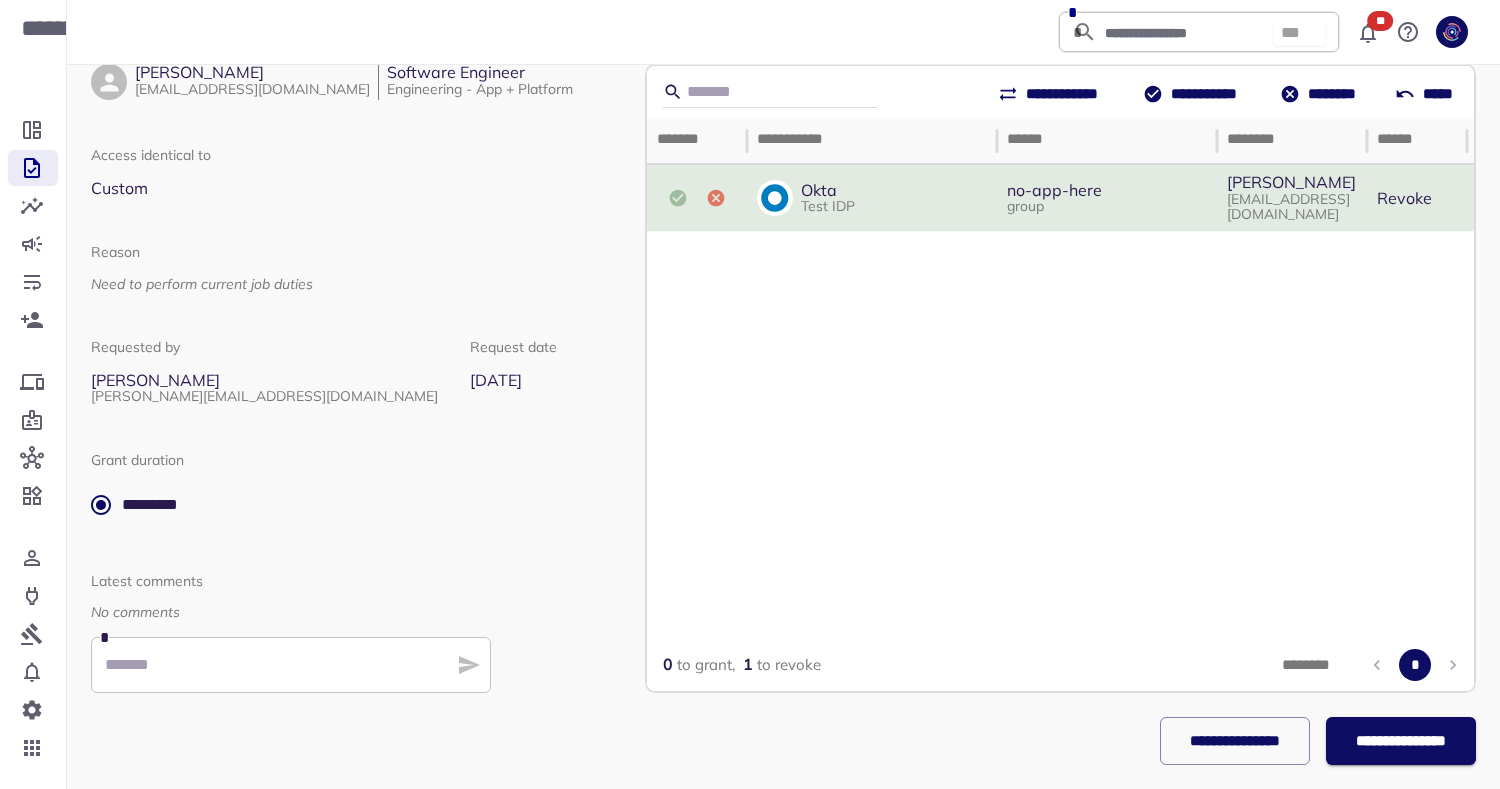 click on "**********" at bounding box center (1400, 741) 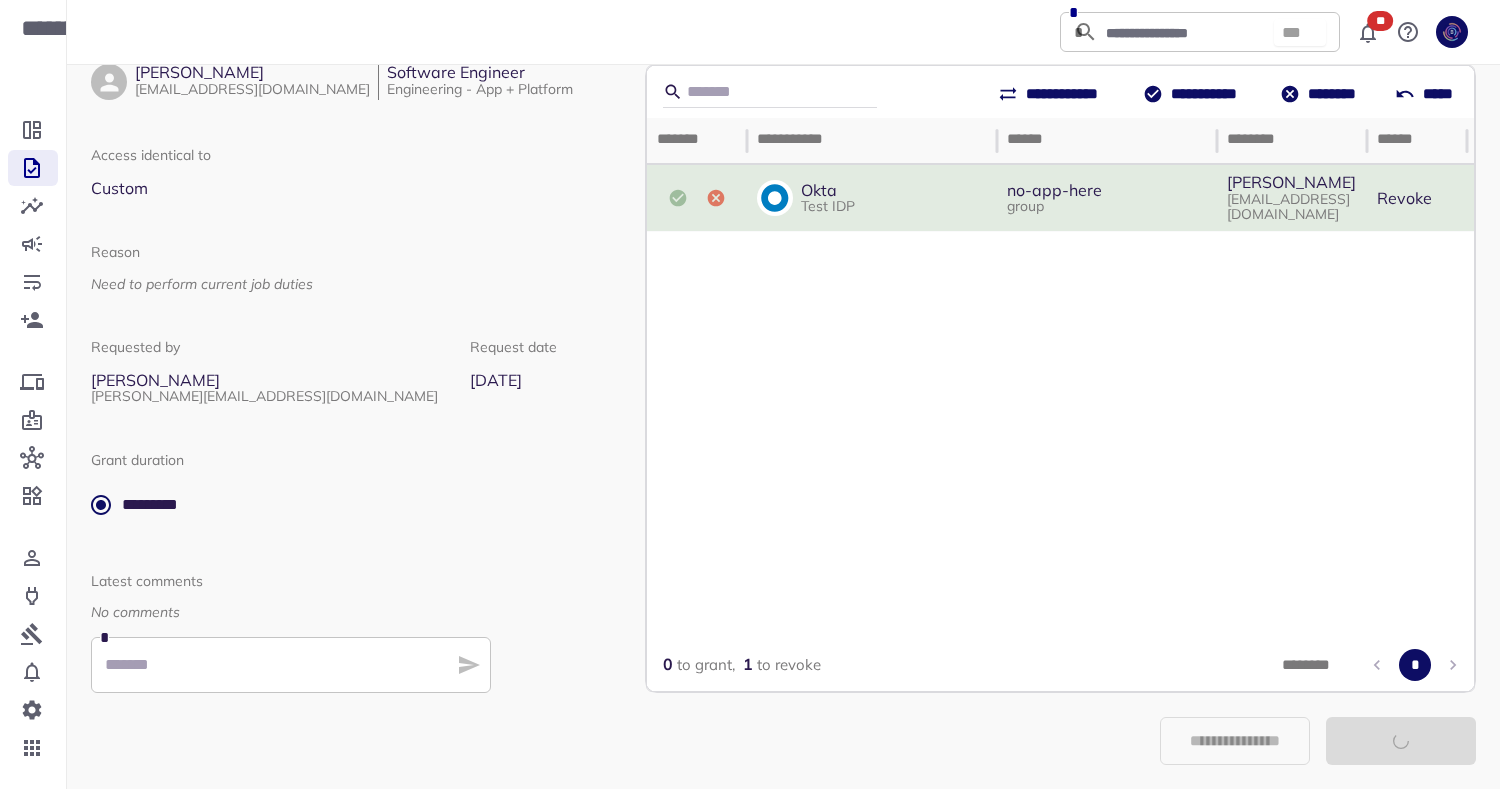 scroll, scrollTop: 0, scrollLeft: 0, axis: both 